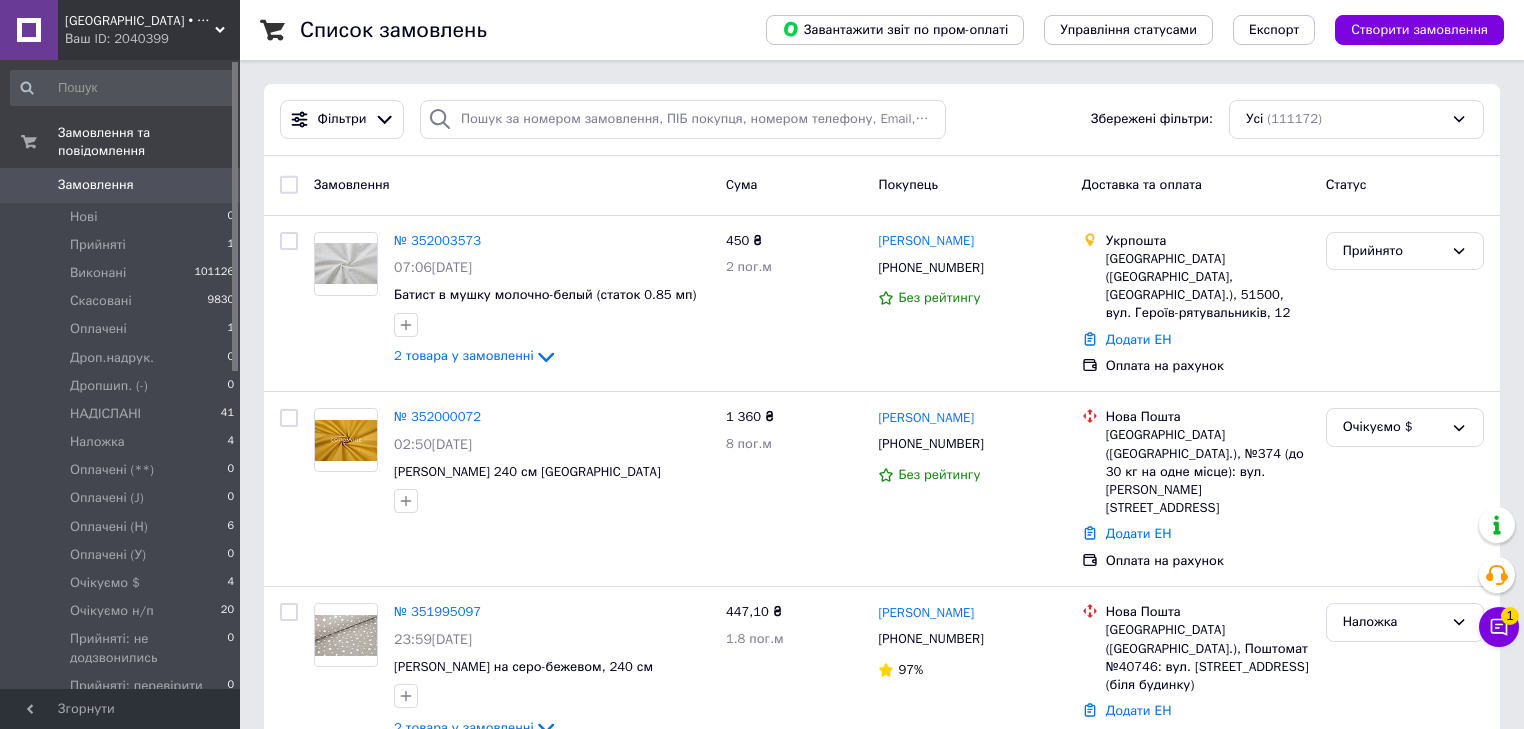 scroll, scrollTop: 0, scrollLeft: 0, axis: both 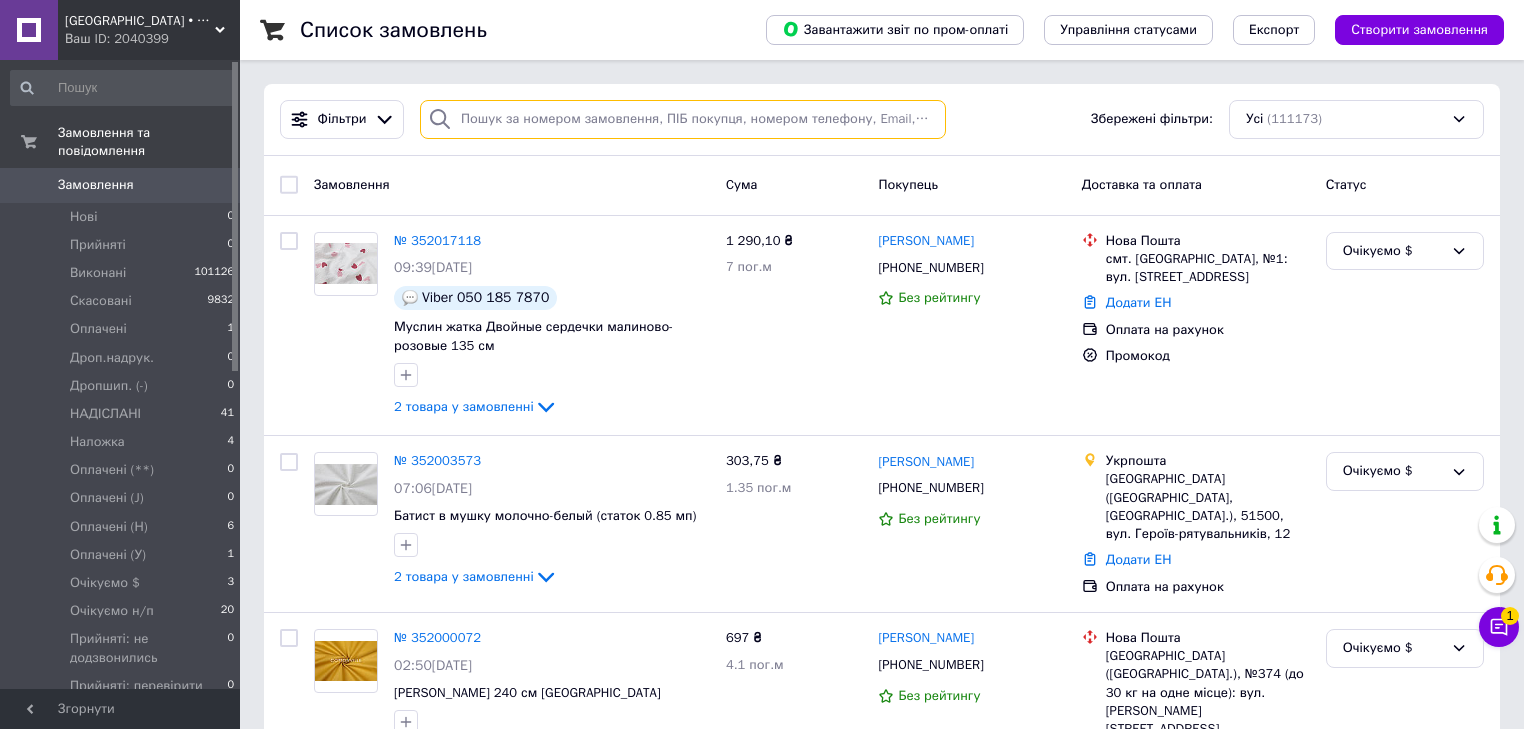 click at bounding box center [683, 119] 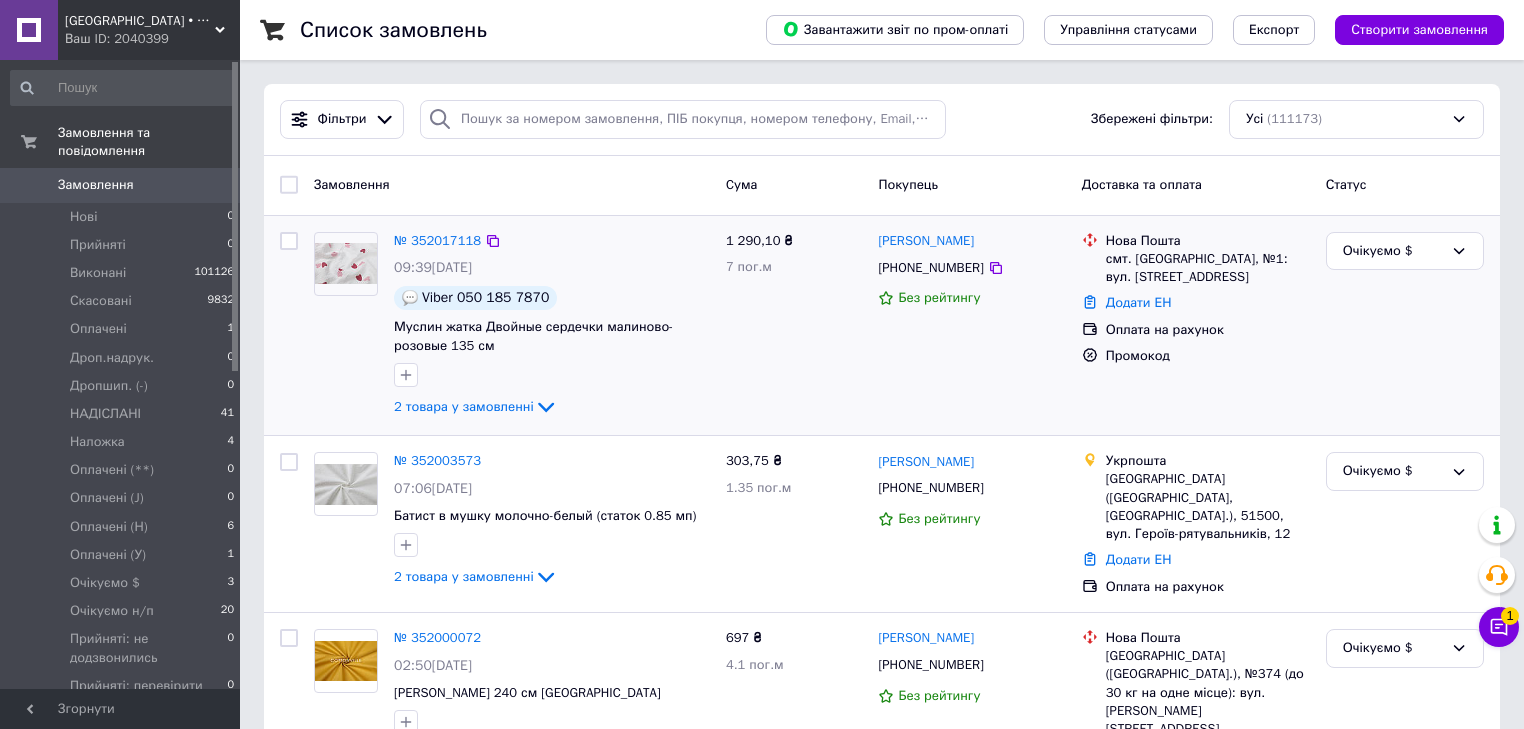 click at bounding box center [289, 326] 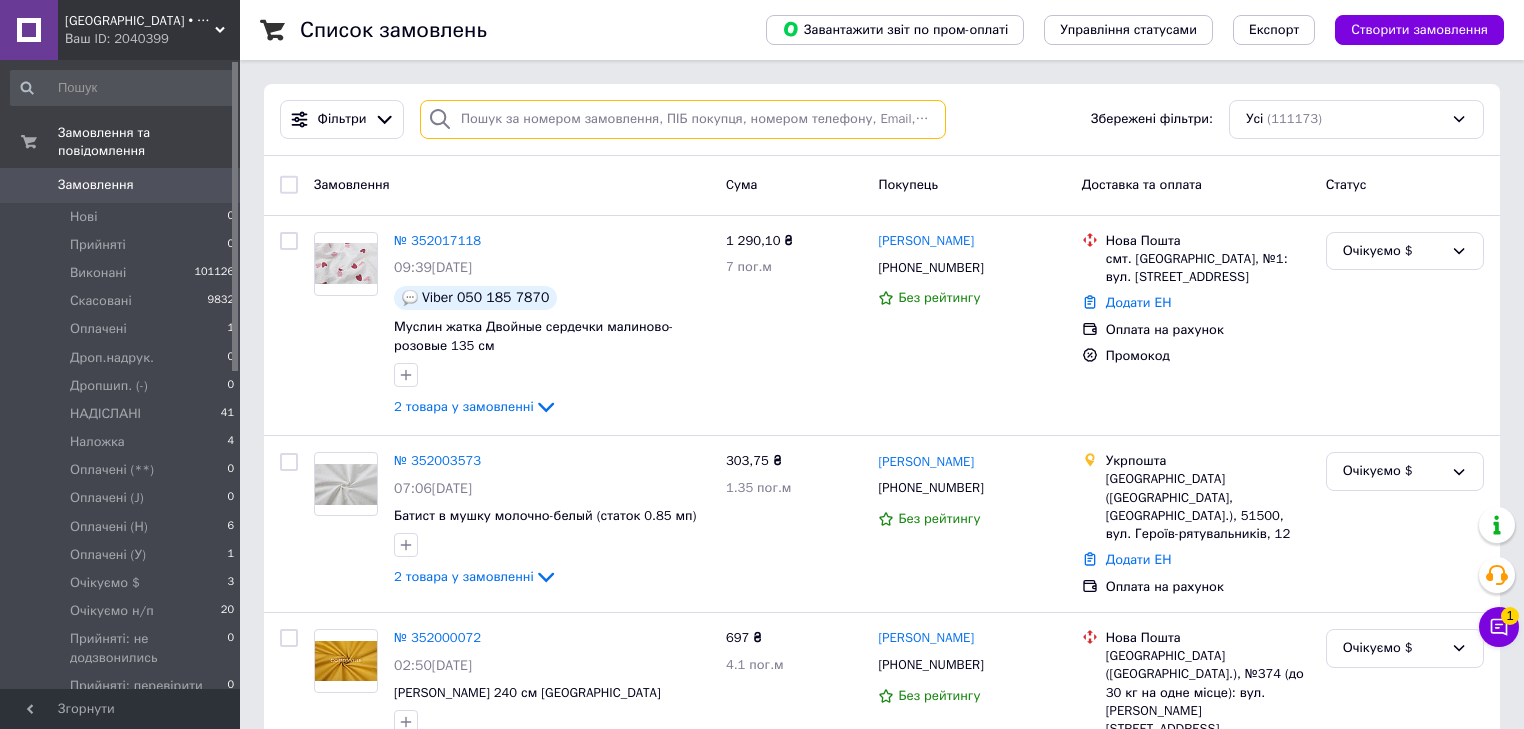 drag, startPoint x: 592, startPoint y: 101, endPoint x: 550, endPoint y: 108, distance: 42.579338 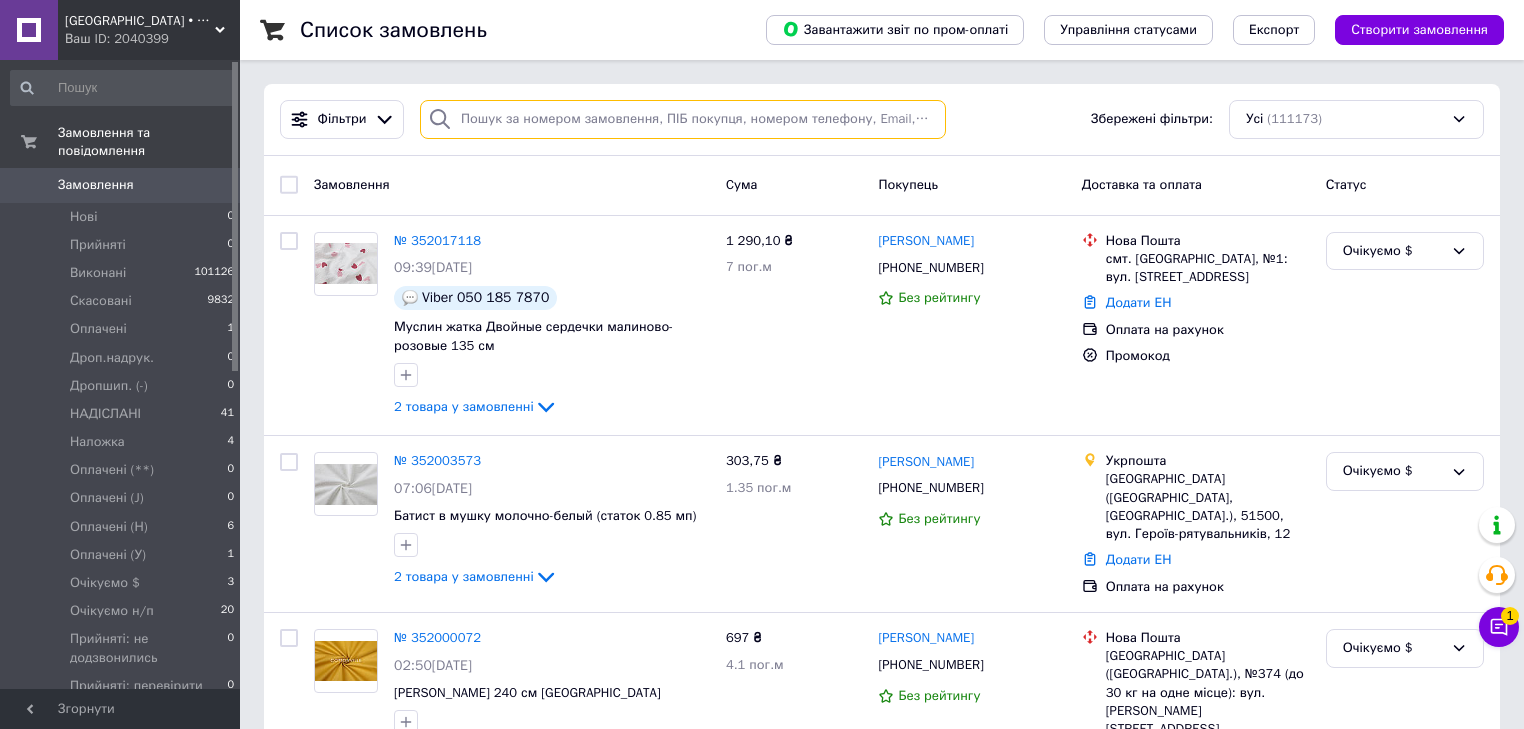 paste on "380932092920" 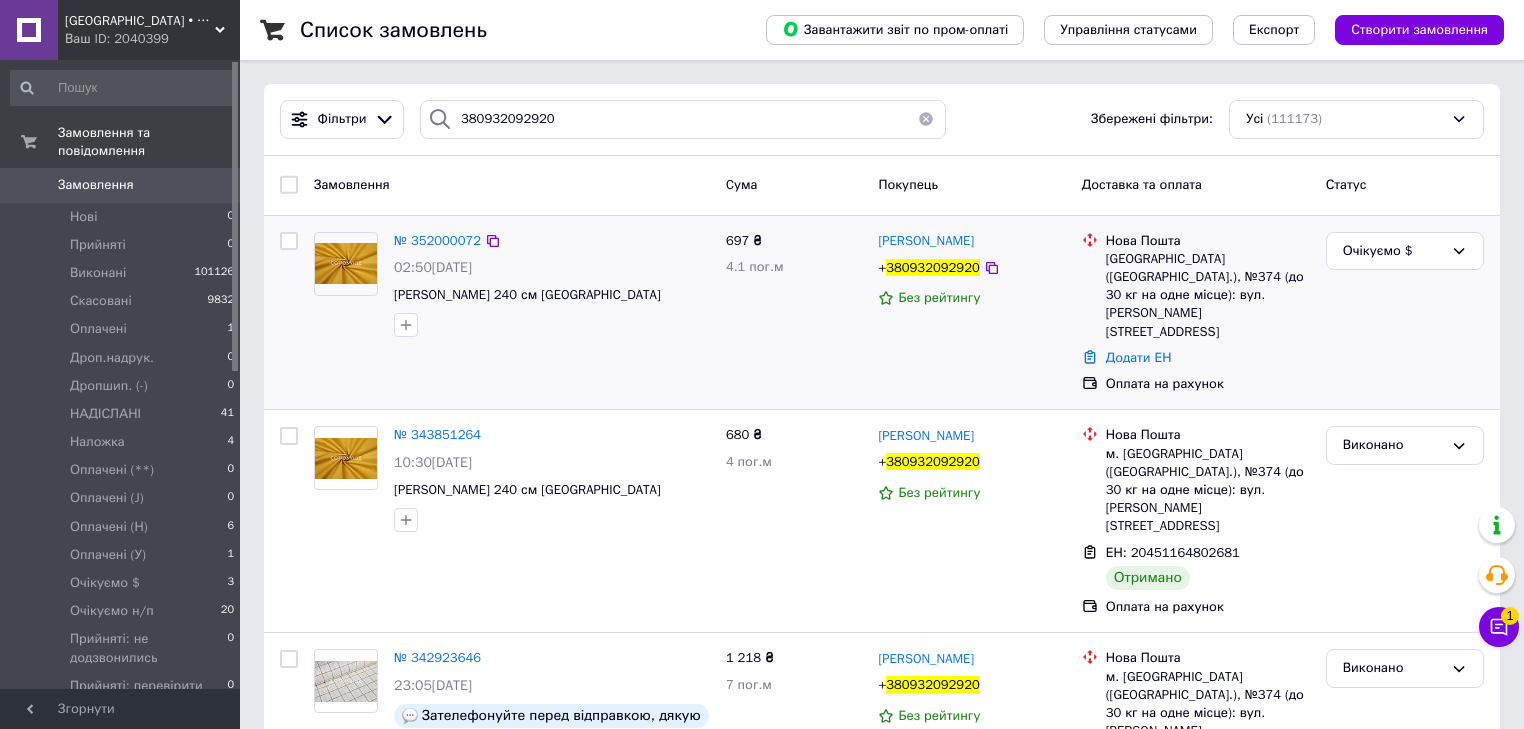 drag, startPoint x: 348, startPoint y: 328, endPoint x: 442, endPoint y: 267, distance: 112.05802 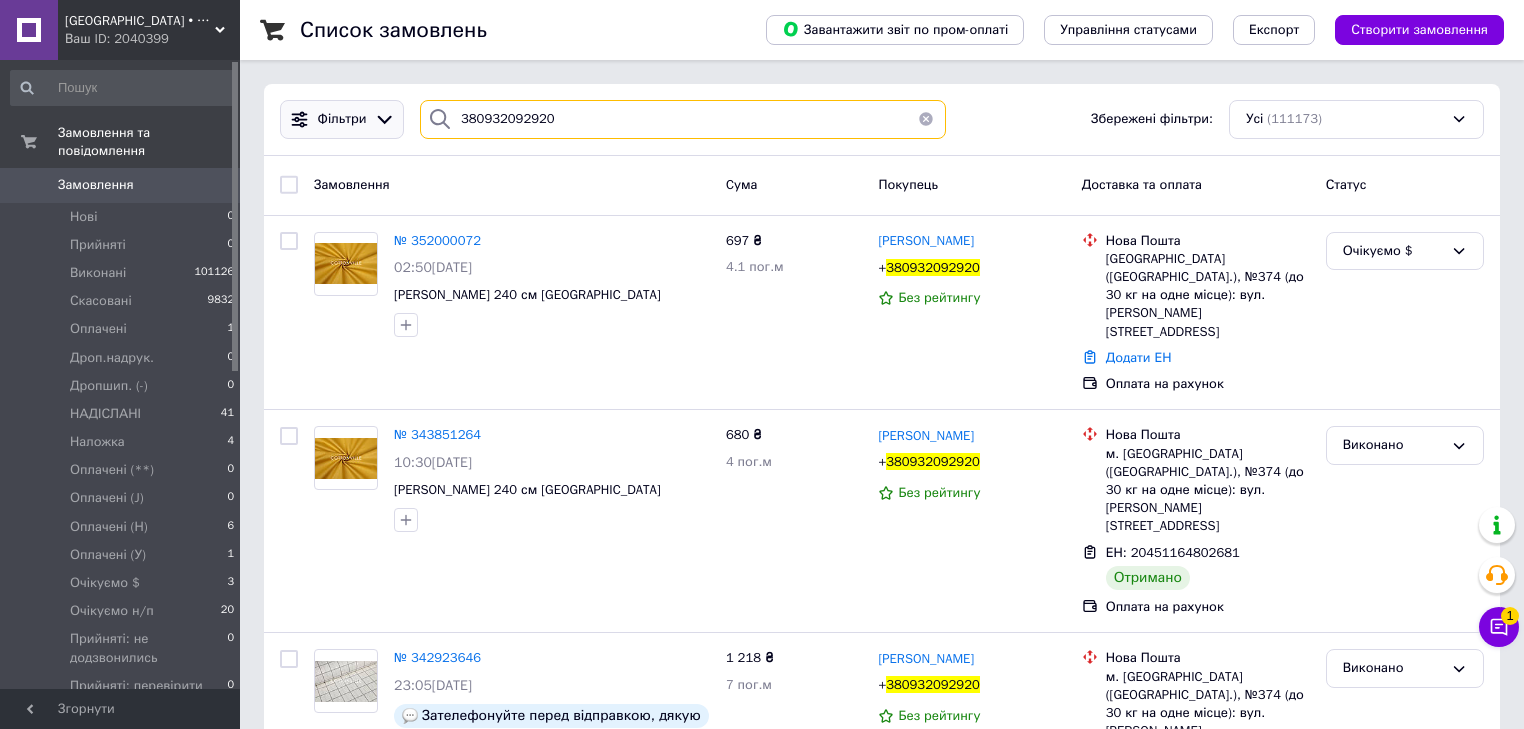 drag, startPoint x: 548, startPoint y: 120, endPoint x: 392, endPoint y: 131, distance: 156.38734 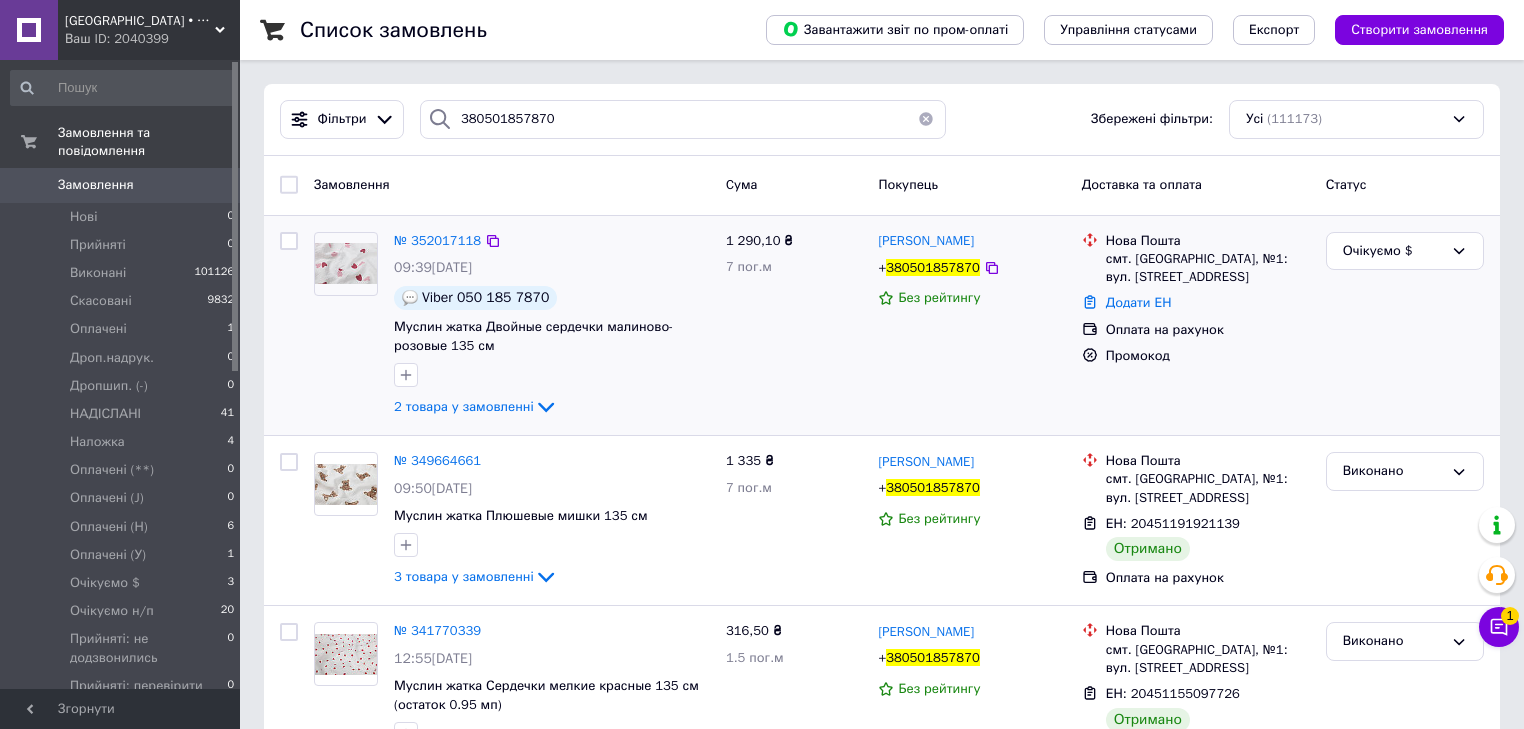 click at bounding box center [346, 326] 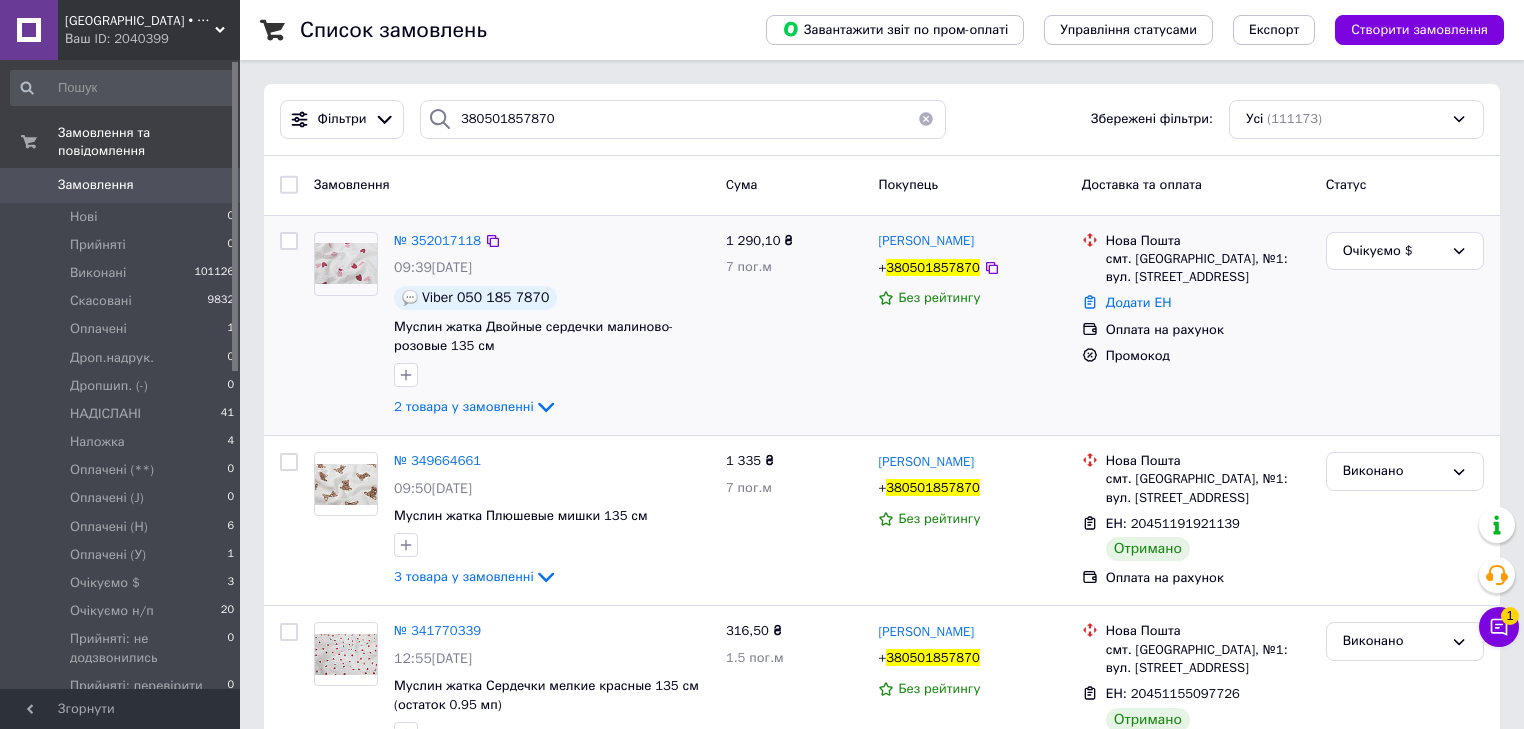 click at bounding box center [346, 326] 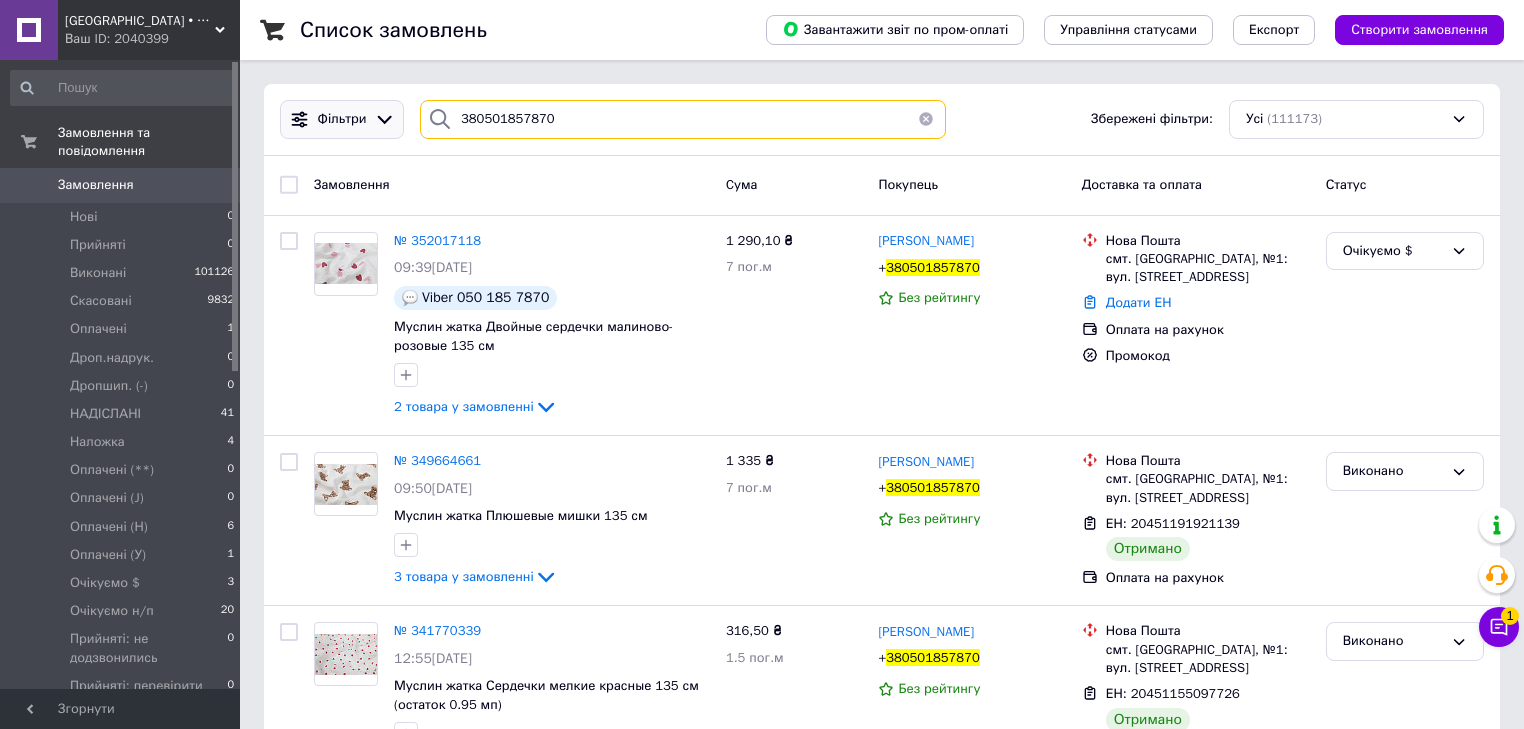 drag, startPoint x: 592, startPoint y: 108, endPoint x: 300, endPoint y: 117, distance: 292.13867 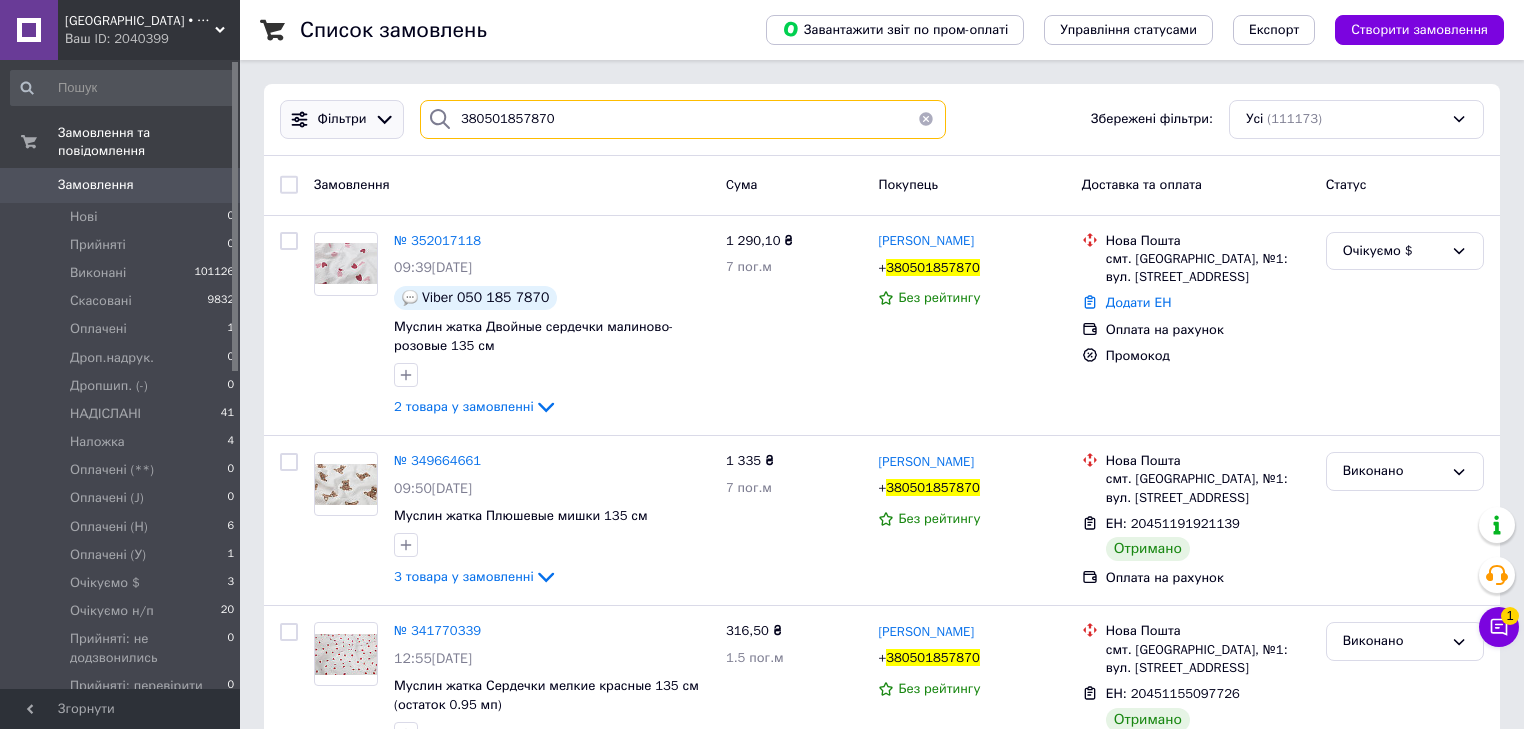 paste on "95658431" 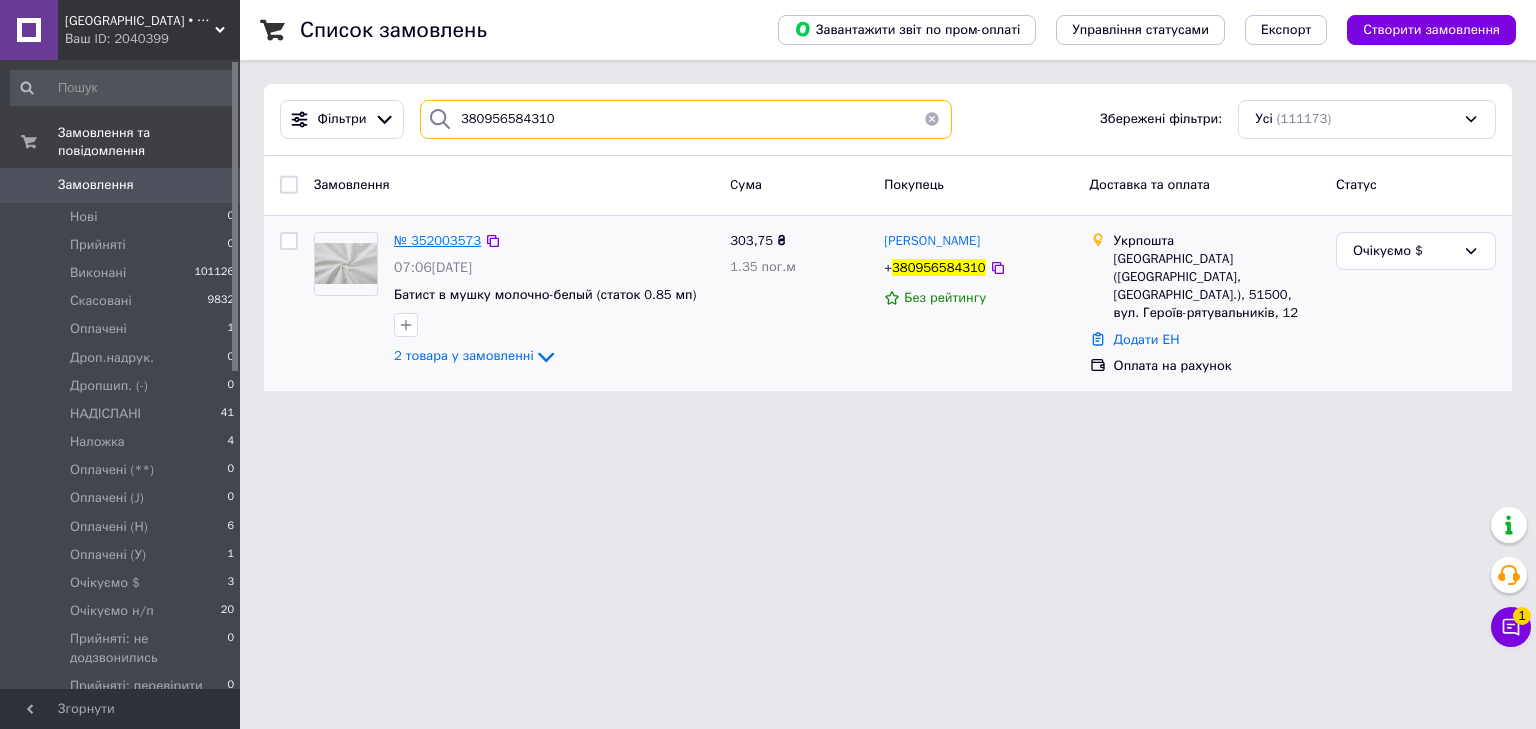 type on "380956584310" 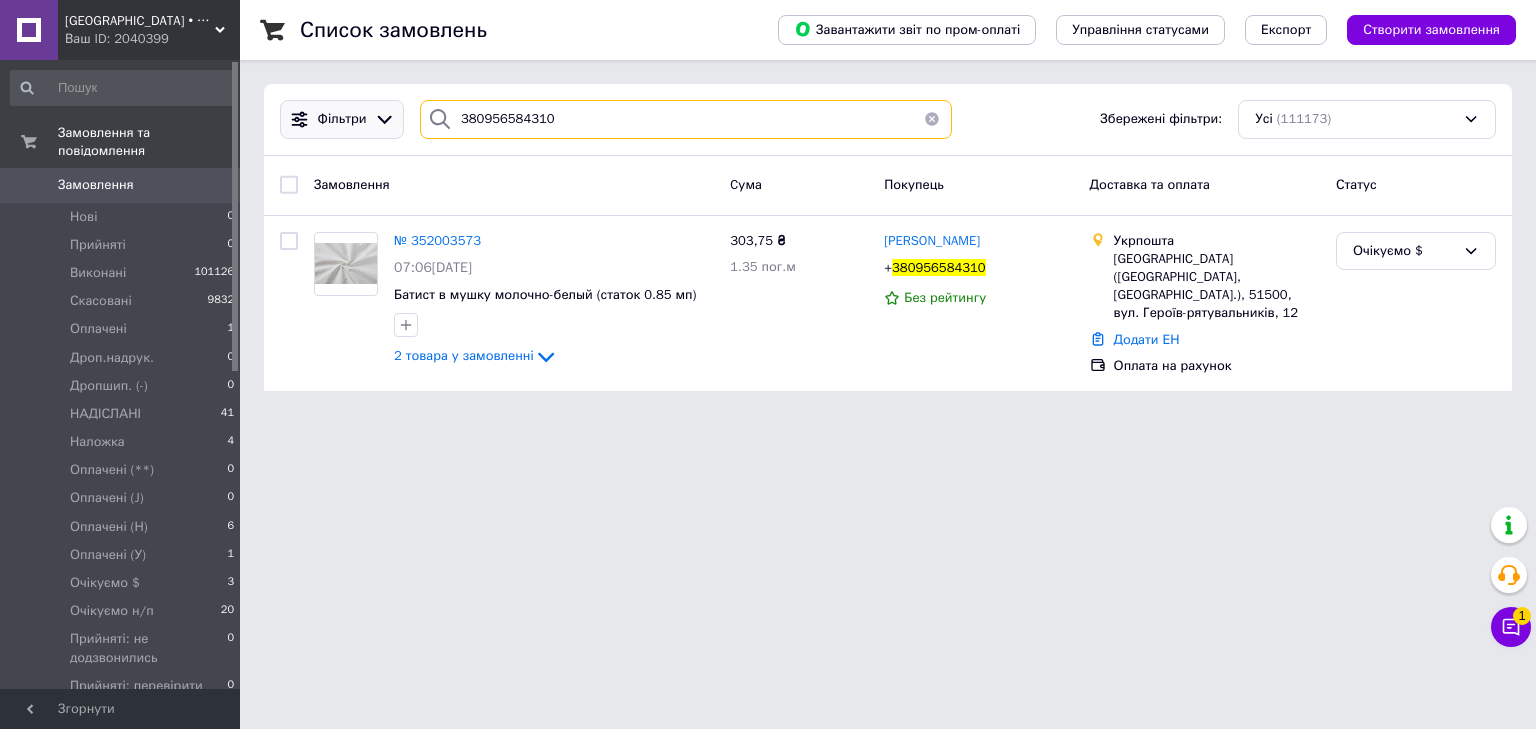 drag, startPoint x: 573, startPoint y: 112, endPoint x: 392, endPoint y: 124, distance: 181.39735 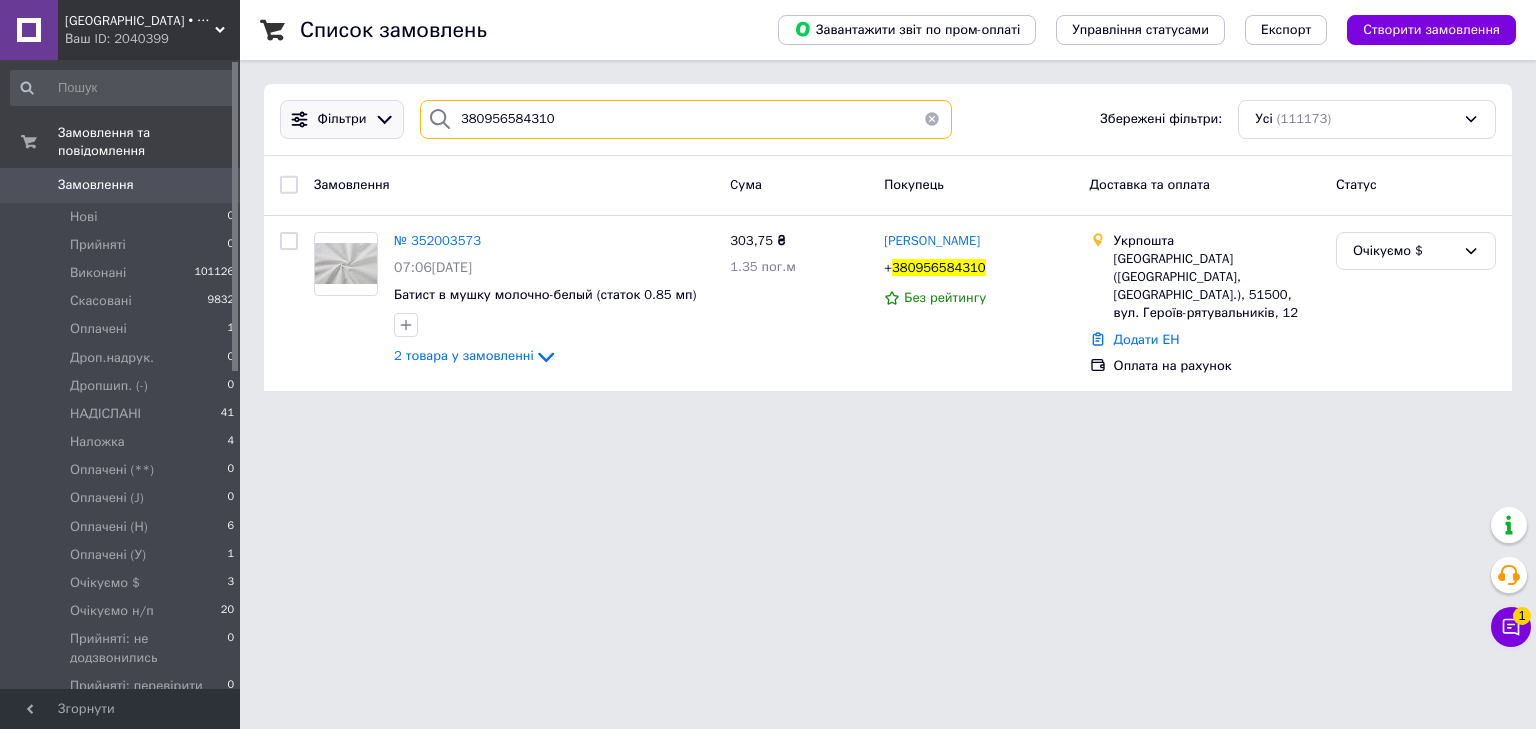 click on "Фільтри 380956584310 Збережені фільтри: Усі (111173)" at bounding box center [888, 119] 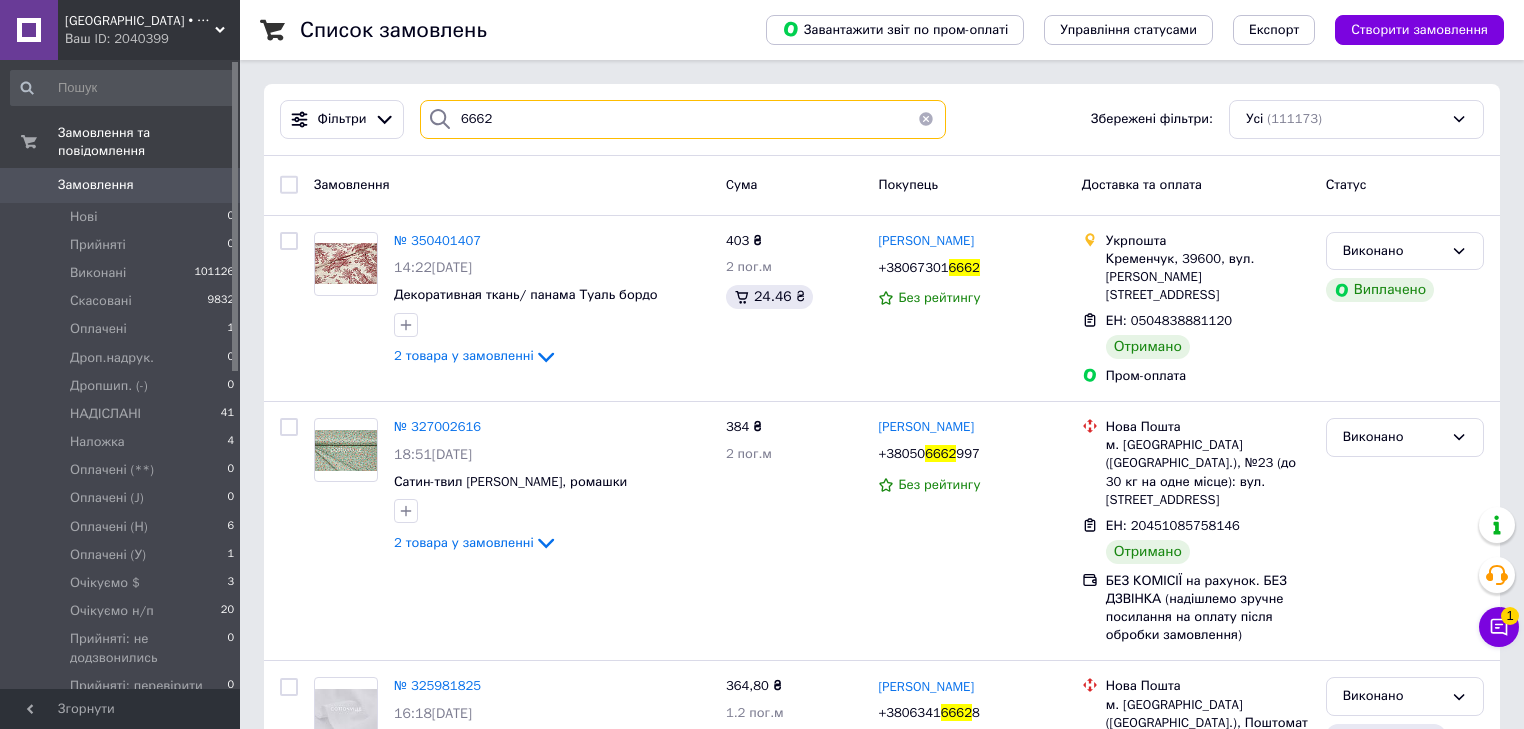 drag, startPoint x: 439, startPoint y: 236, endPoint x: 519, endPoint y: 113, distance: 146.72765 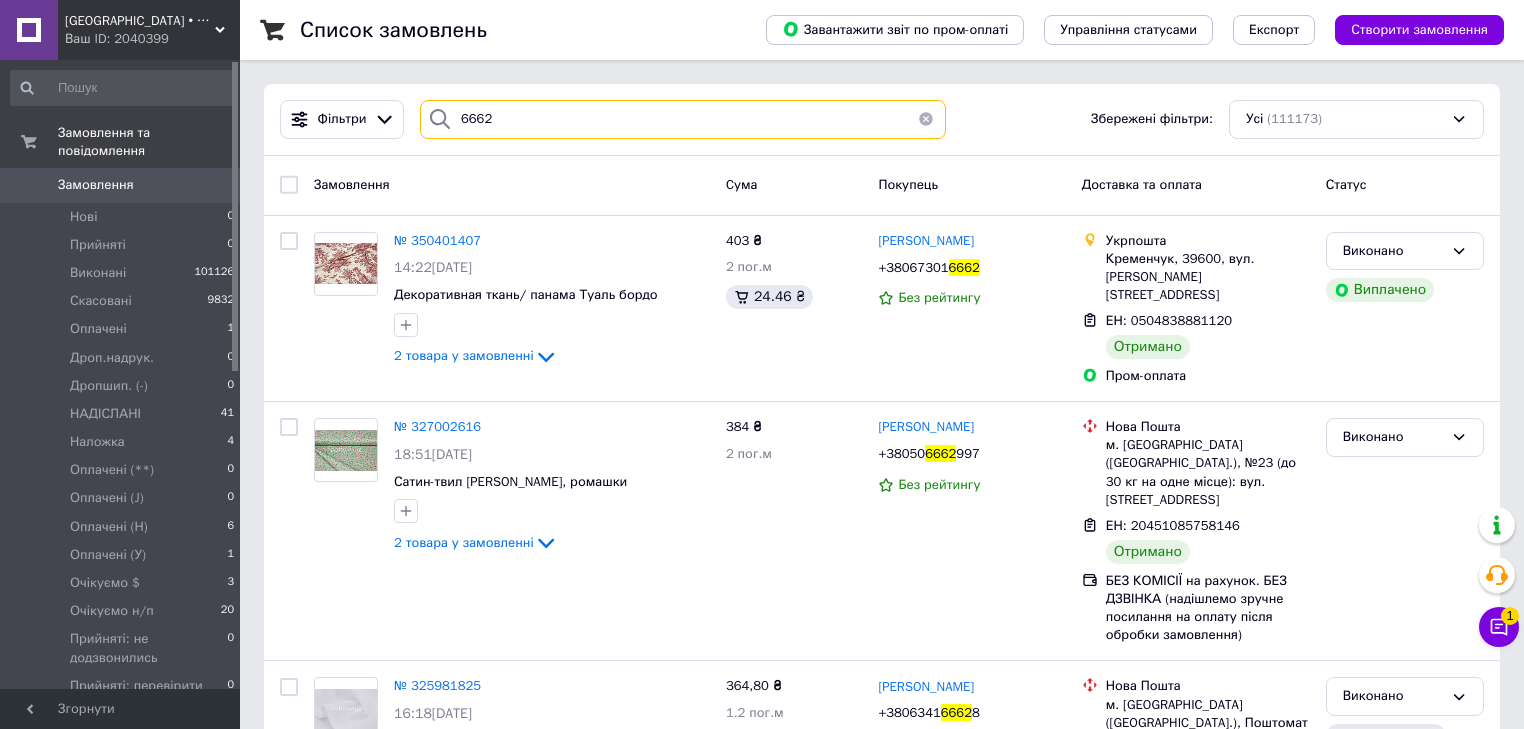 click on "6662" at bounding box center (683, 119) 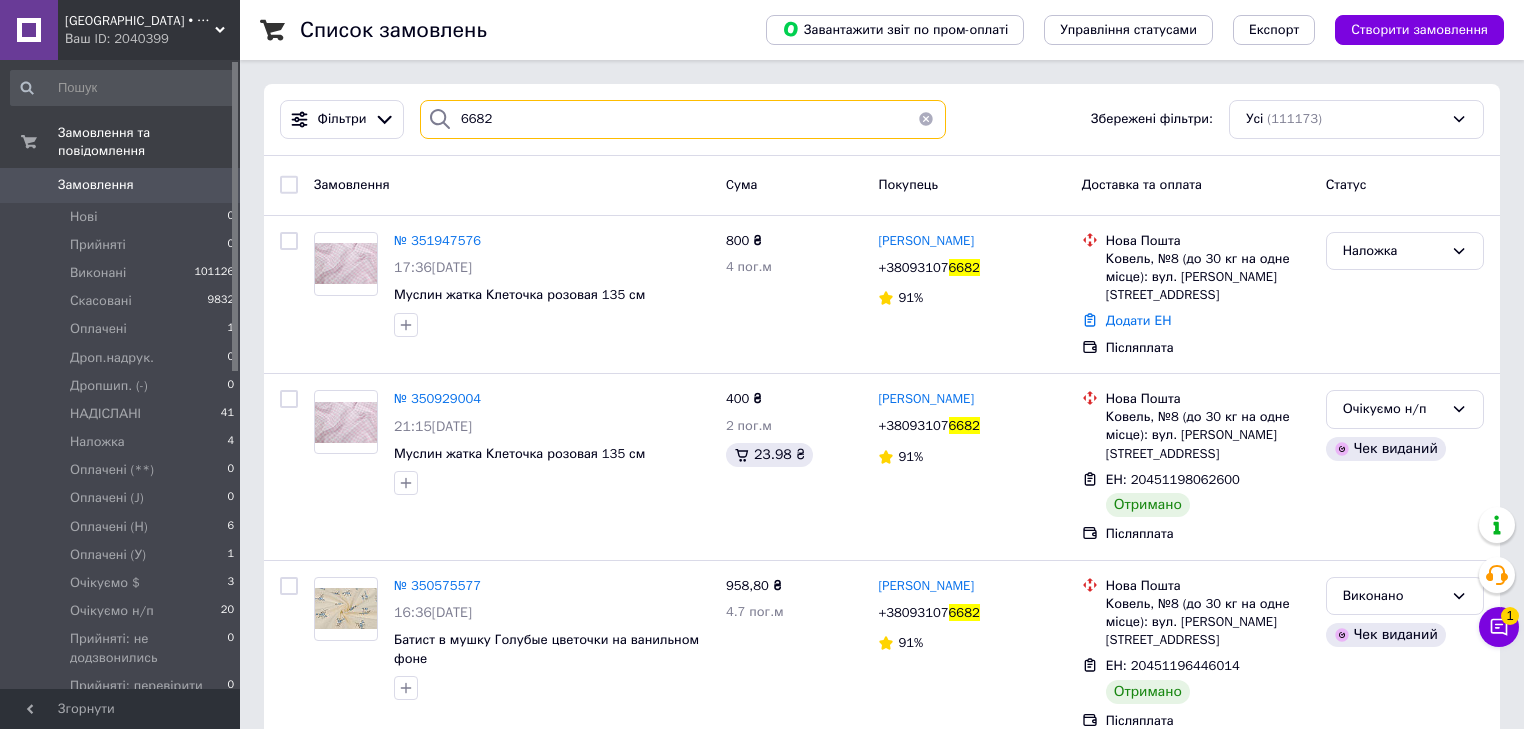 drag, startPoint x: 504, startPoint y: 128, endPoint x: 431, endPoint y: 100, distance: 78.18568 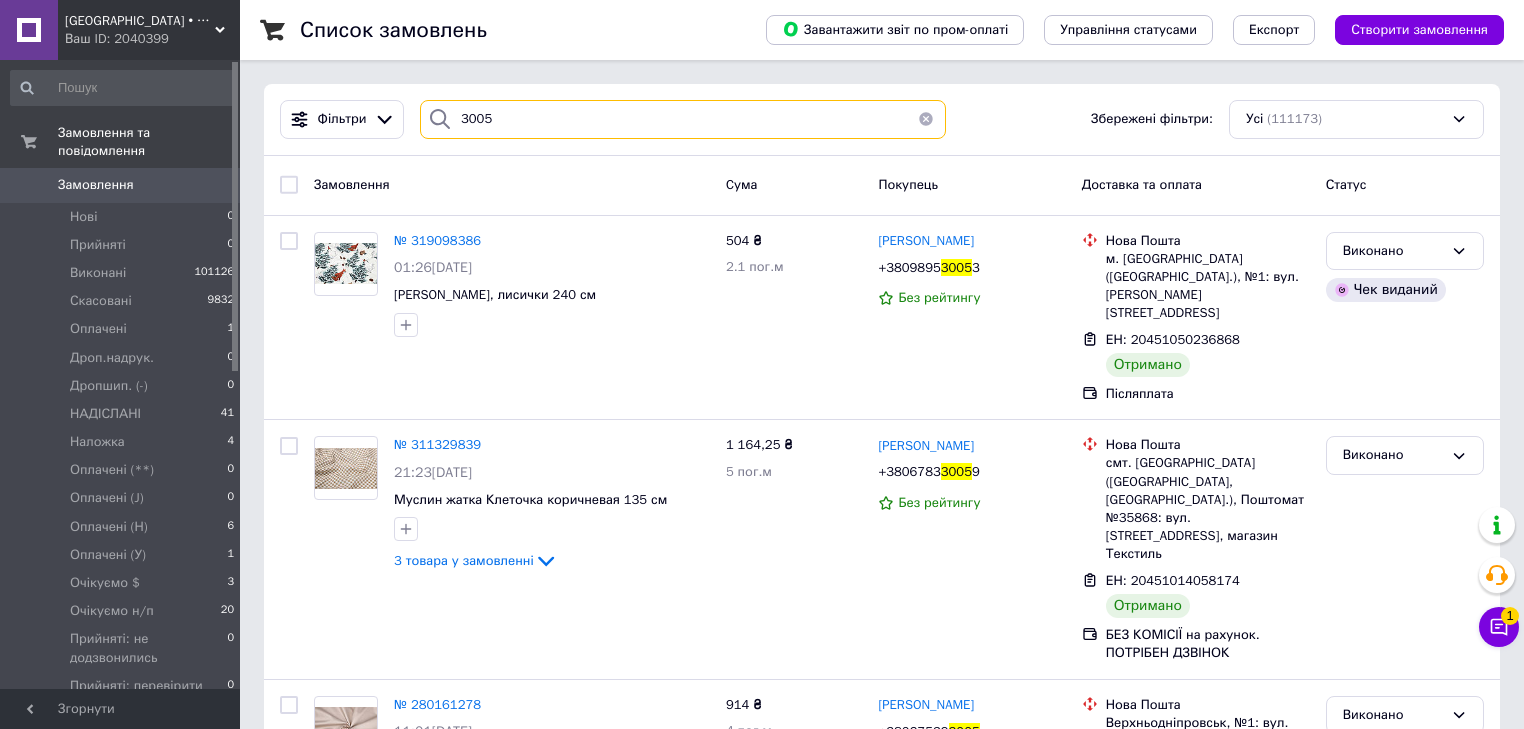 click on "3005" at bounding box center [683, 119] 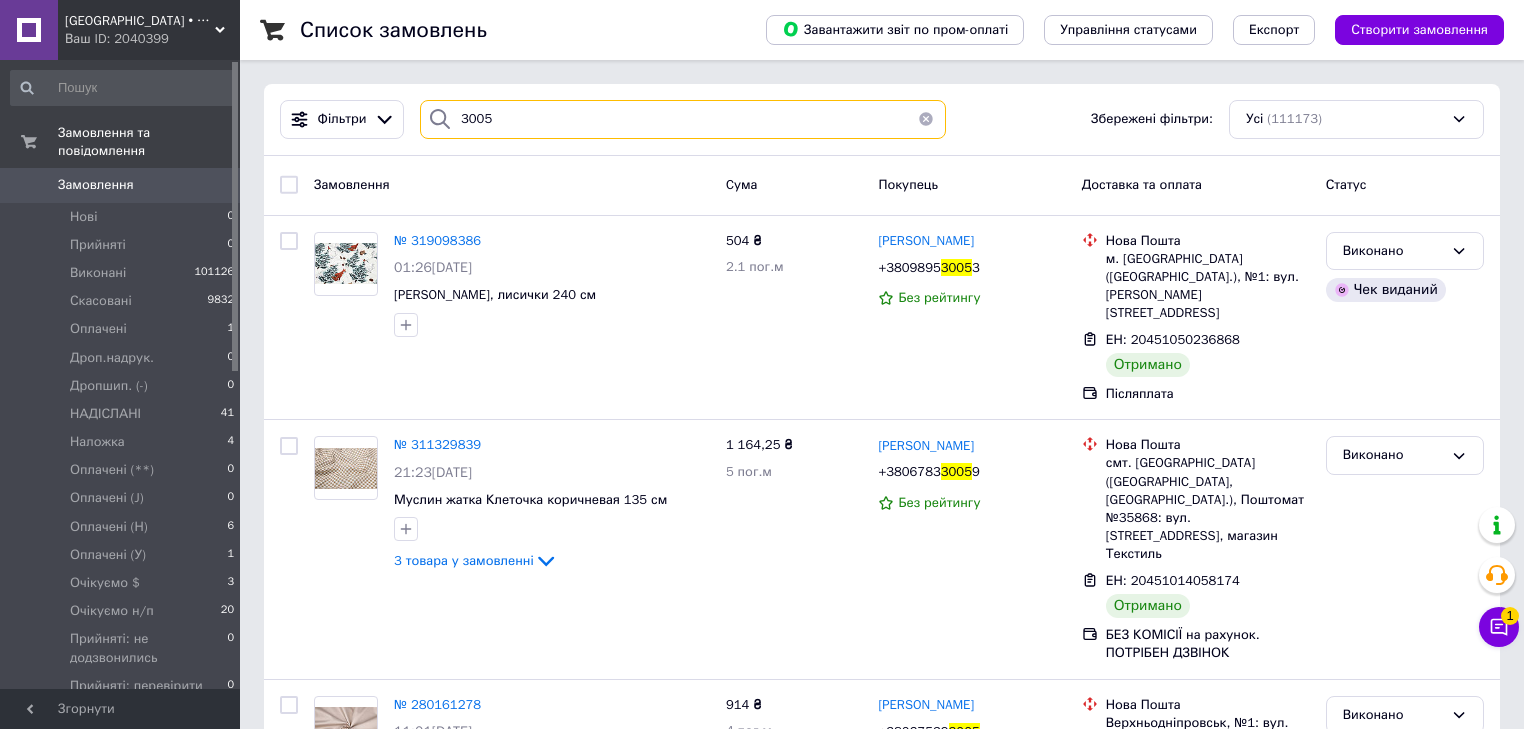 drag, startPoint x: 488, startPoint y: 95, endPoint x: 487, endPoint y: 125, distance: 30.016663 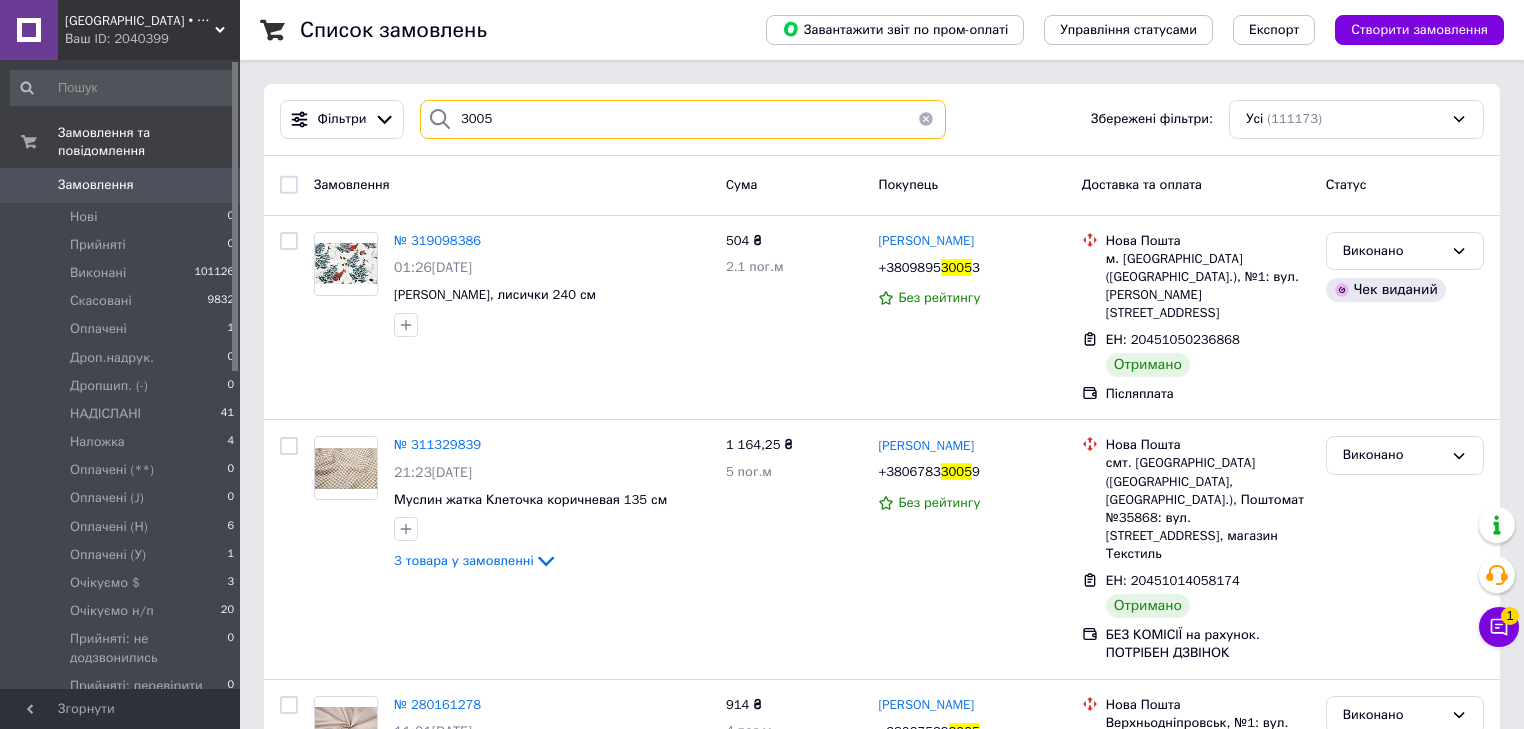 click on "3005" at bounding box center [683, 119] 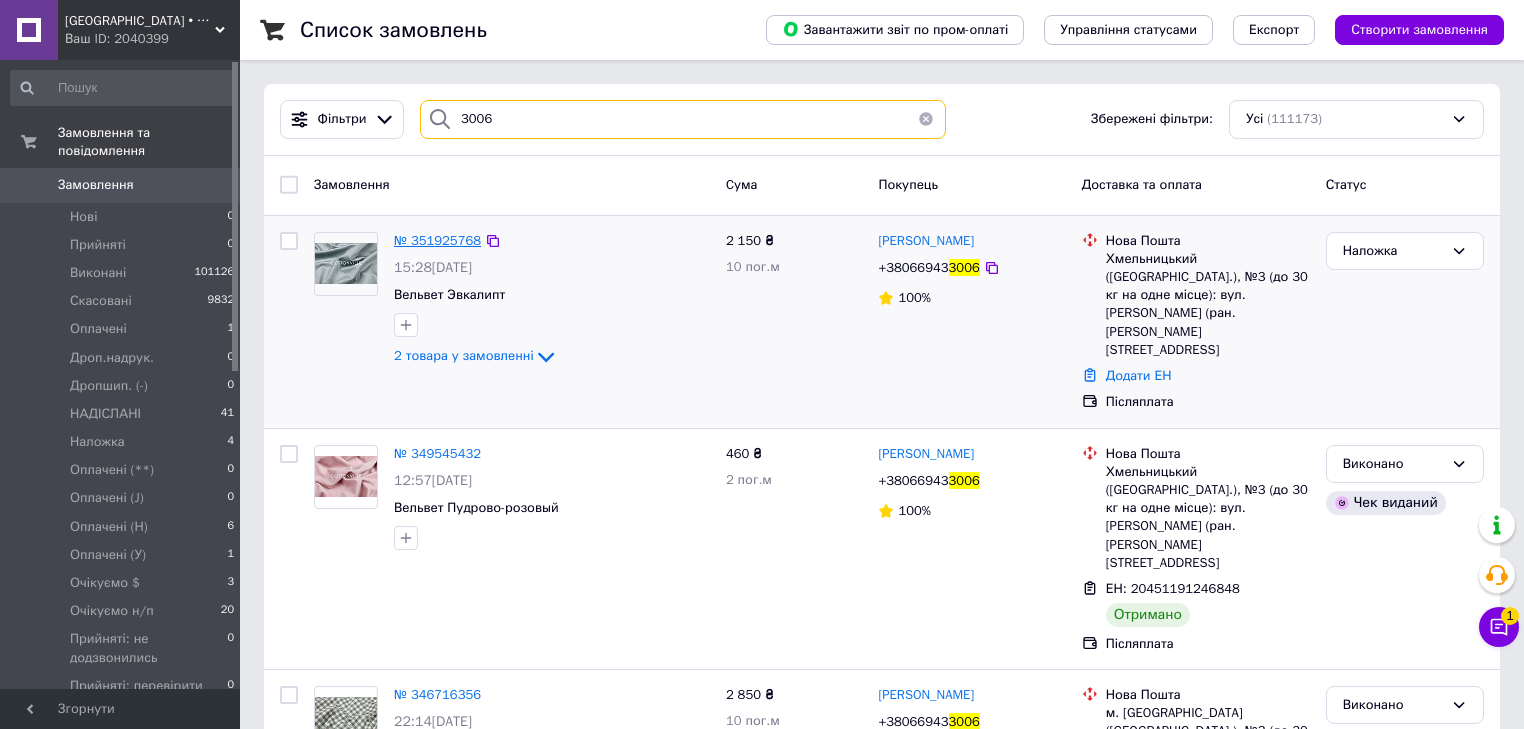 type on "3006" 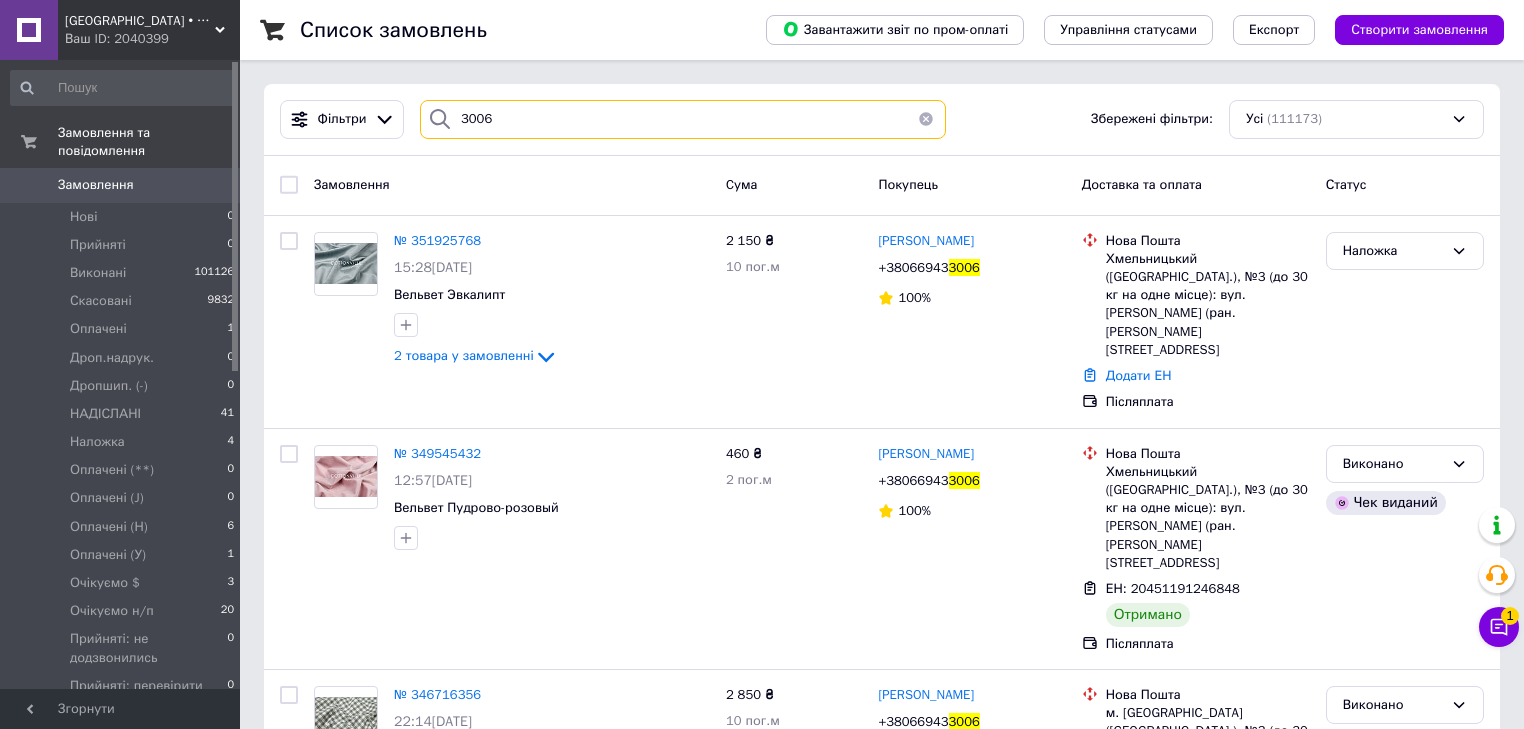 drag, startPoint x: 486, startPoint y: 125, endPoint x: 452, endPoint y: 112, distance: 36.40055 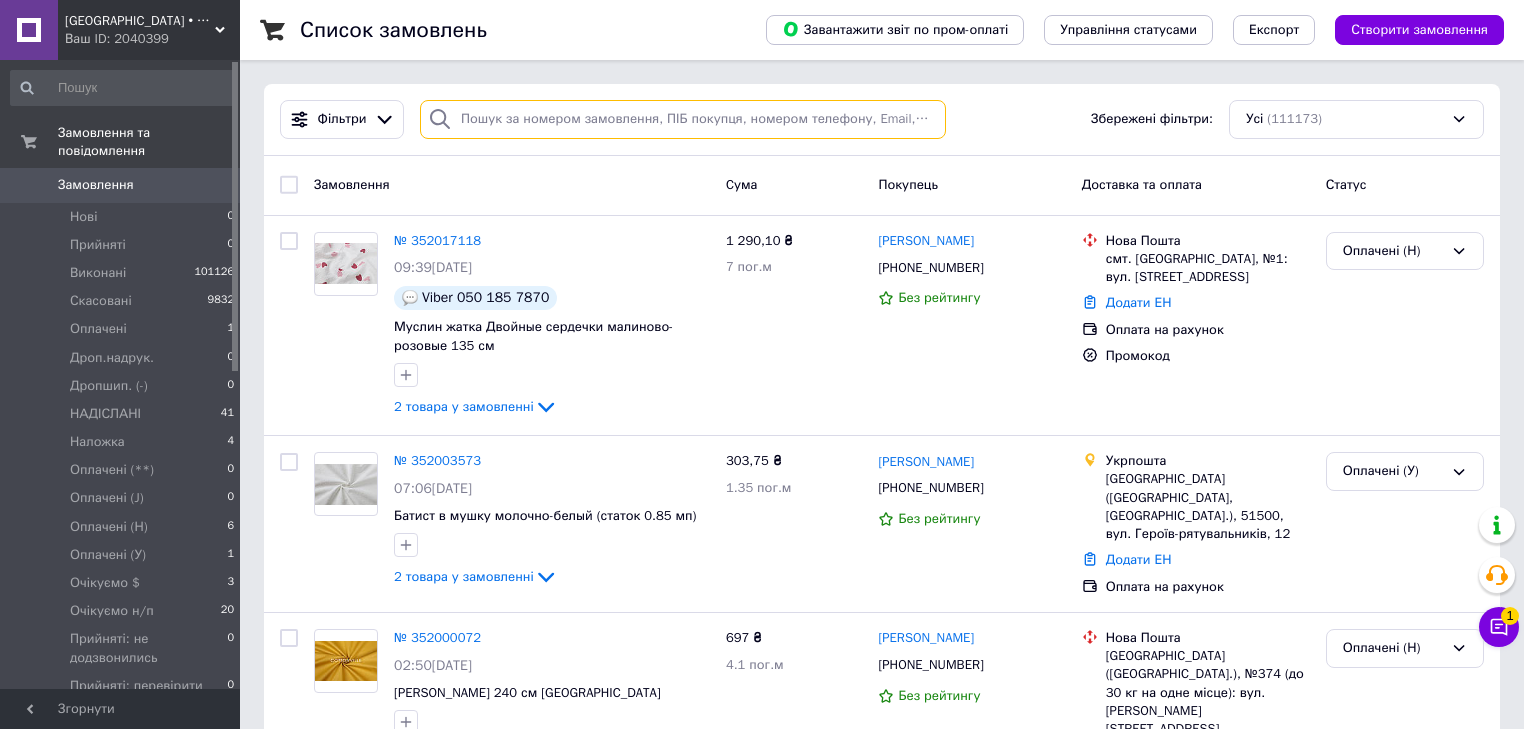 click at bounding box center [683, 119] 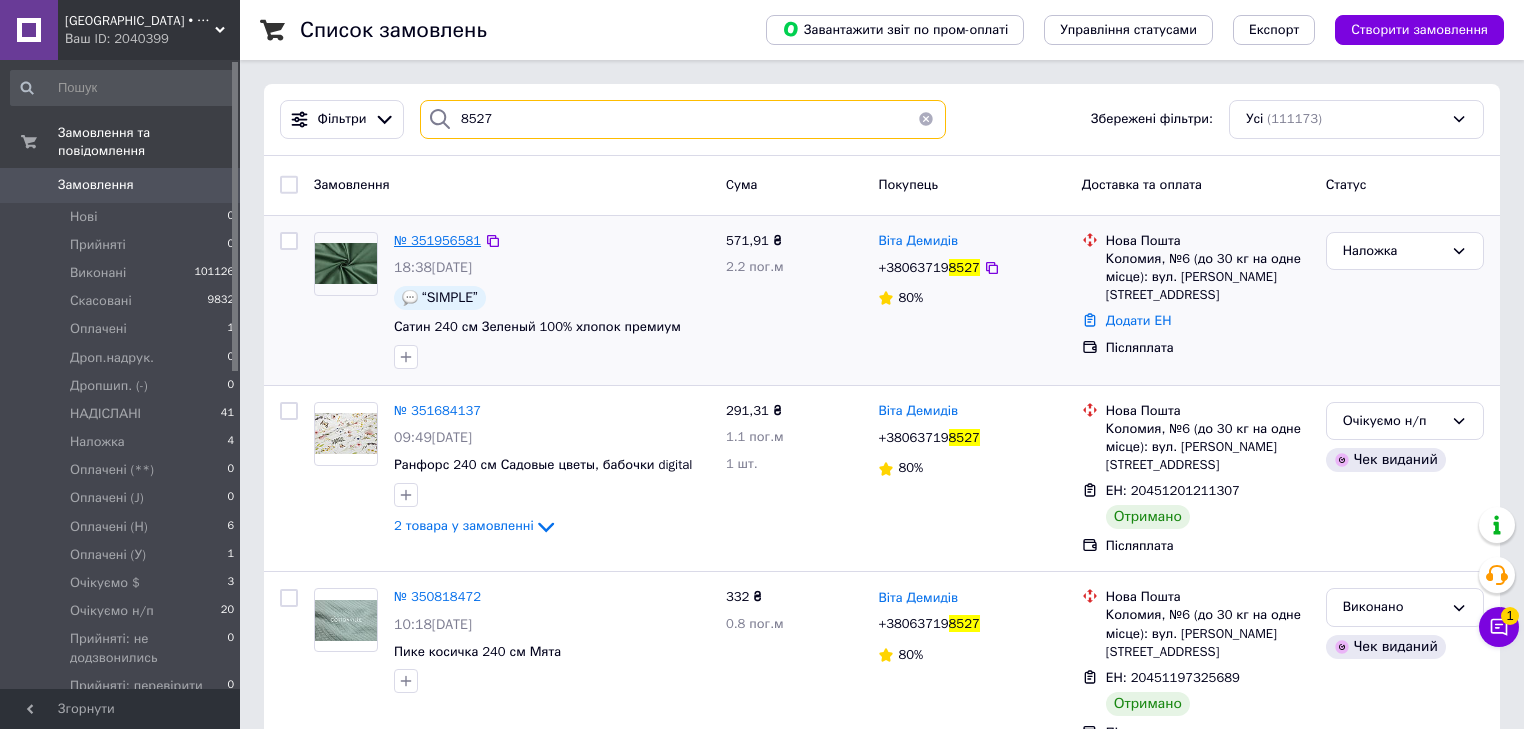 type on "8527" 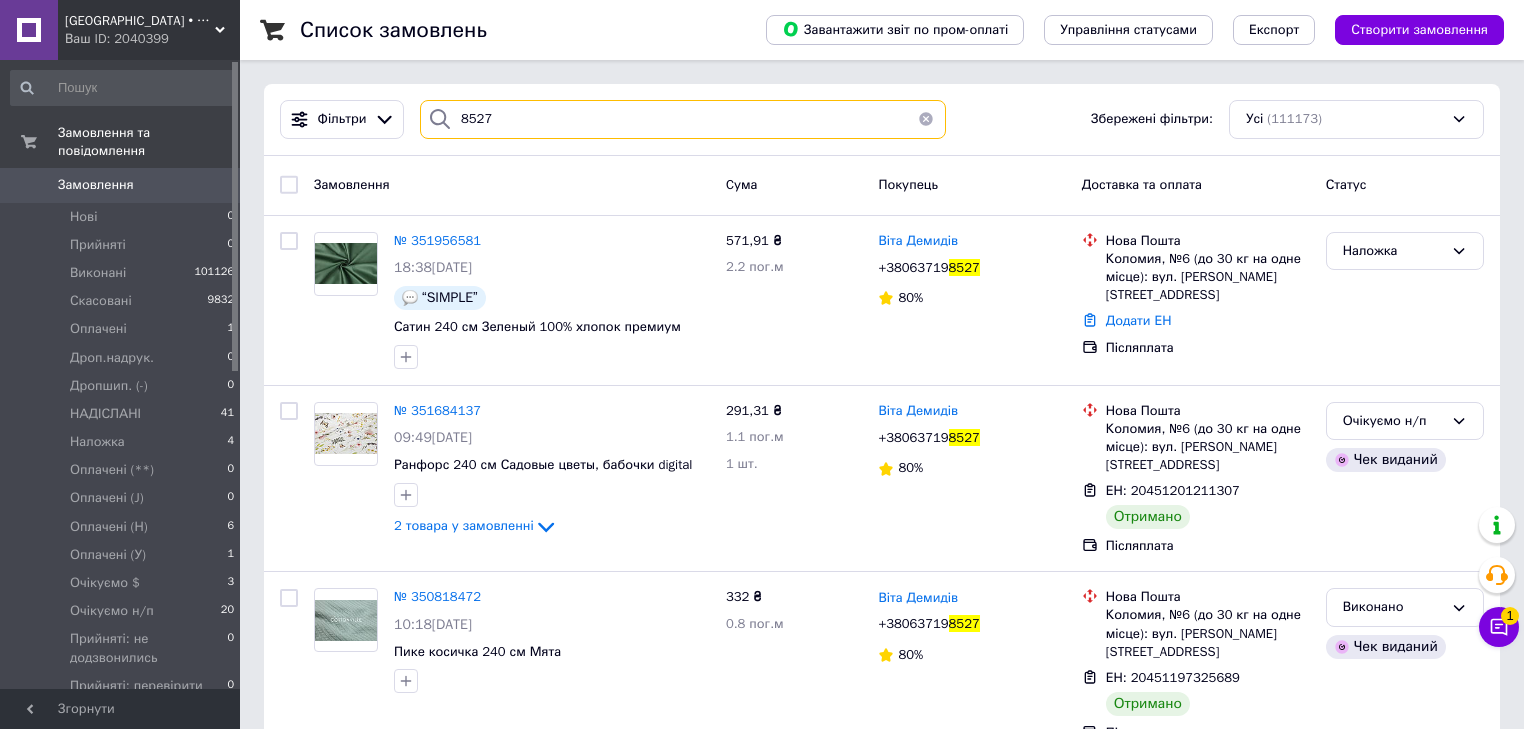 drag, startPoint x: 500, startPoint y: 124, endPoint x: 403, endPoint y: 120, distance: 97.082436 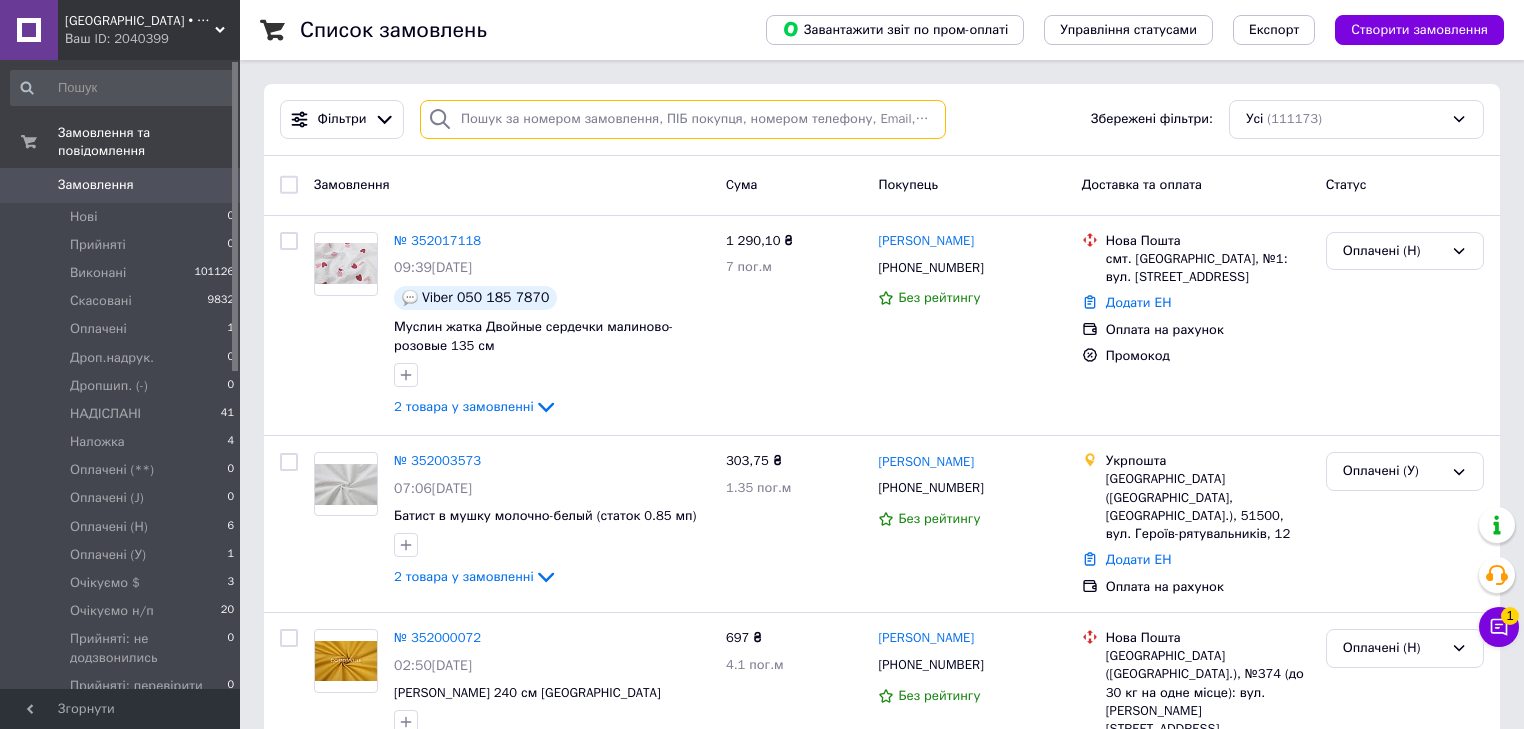 click at bounding box center [683, 119] 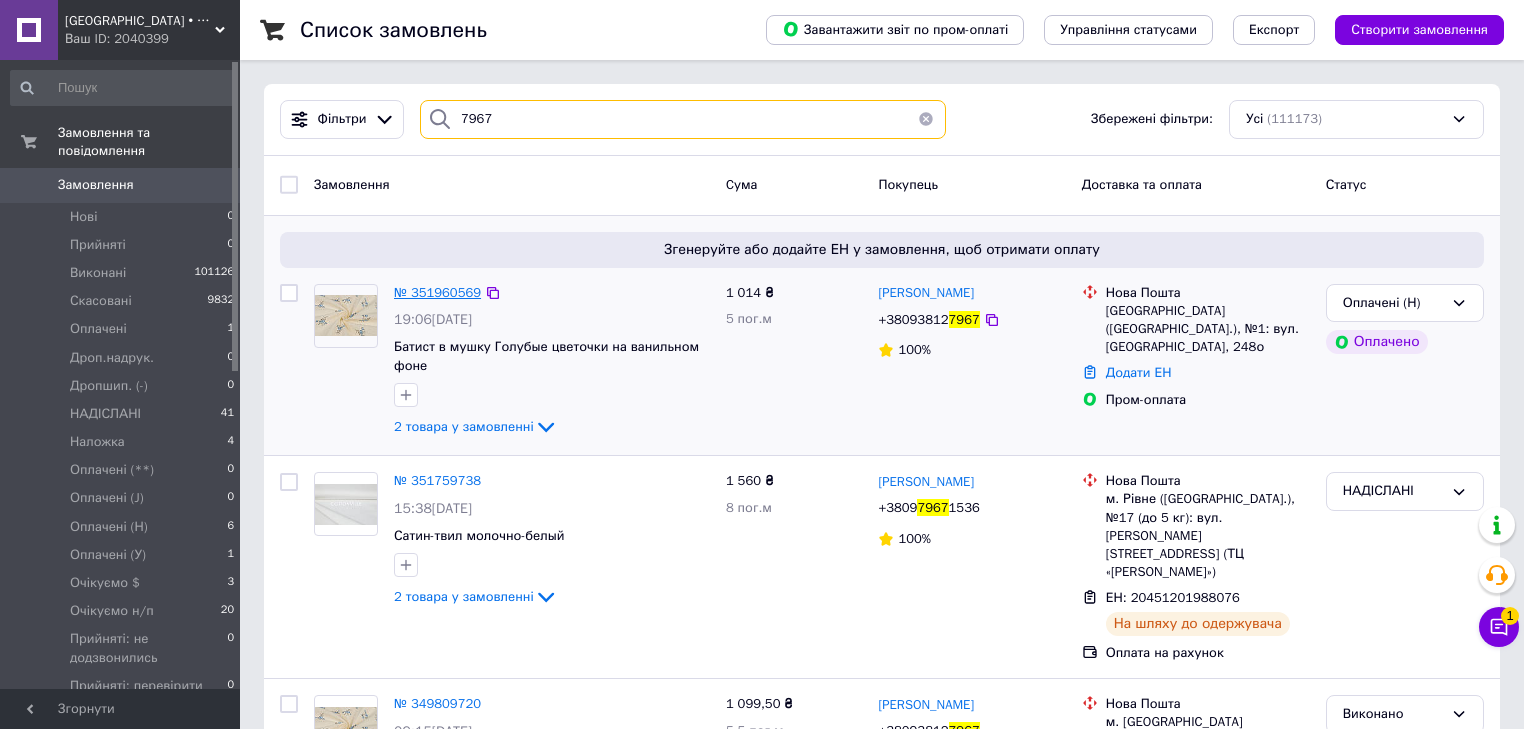 type on "7967" 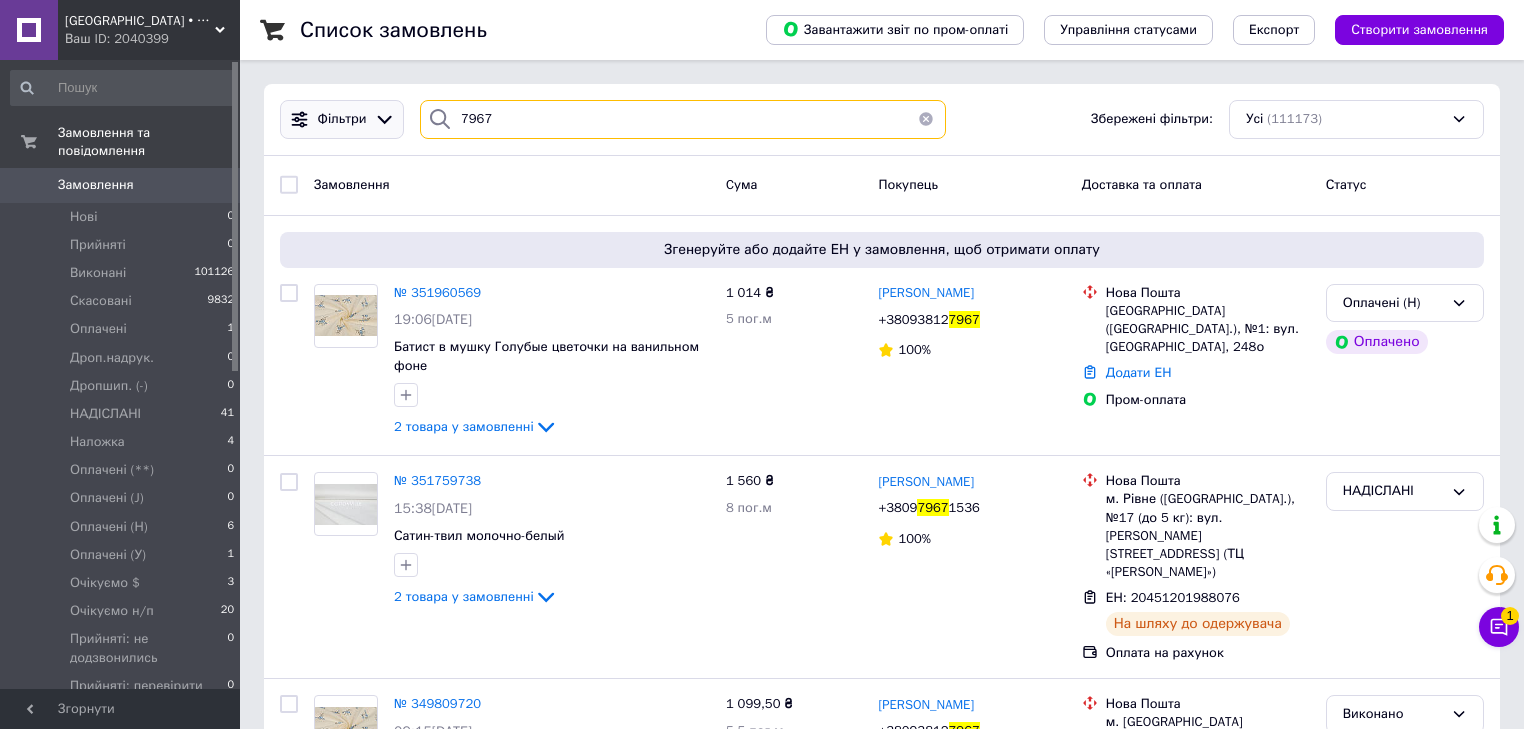 drag, startPoint x: 390, startPoint y: 112, endPoint x: 337, endPoint y: 123, distance: 54.129475 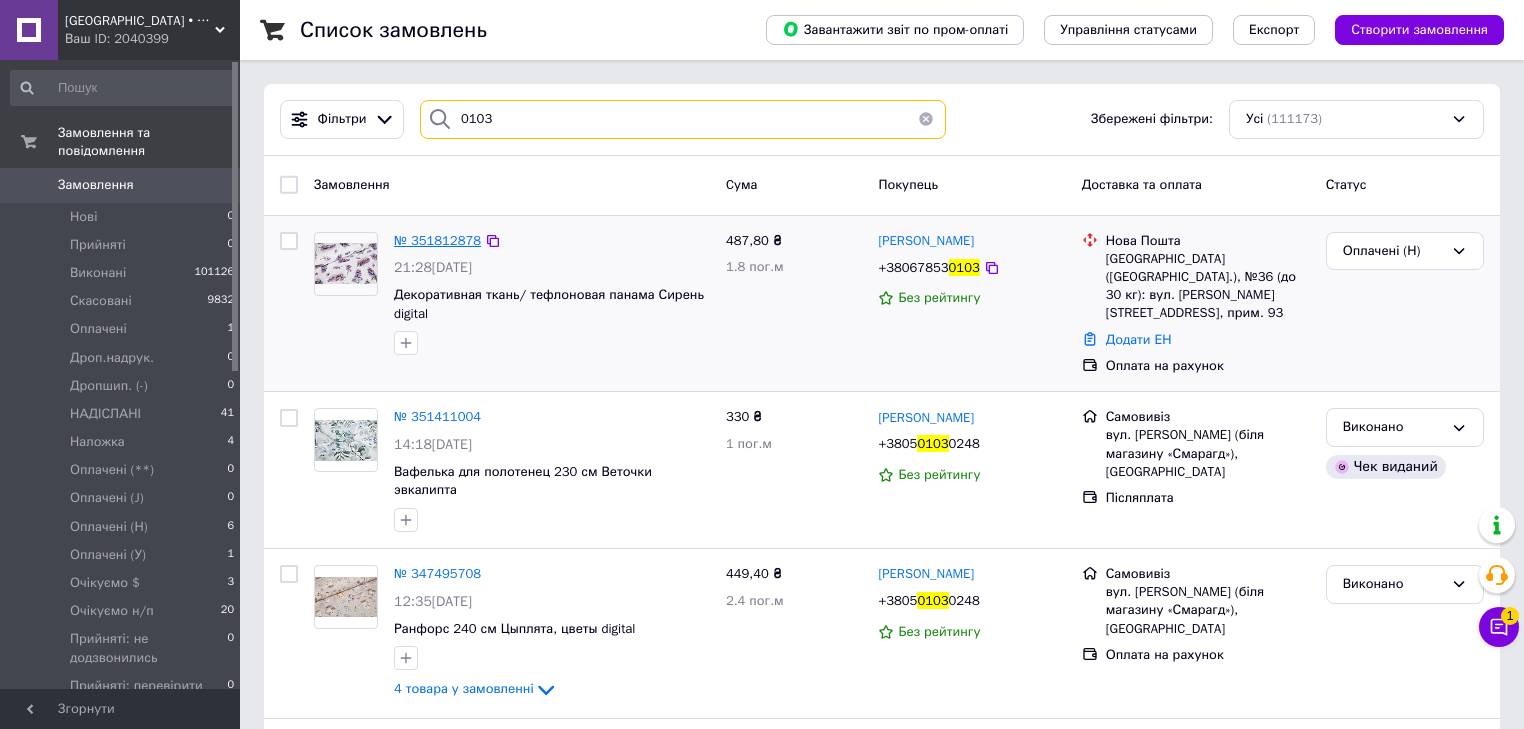 type on "0103" 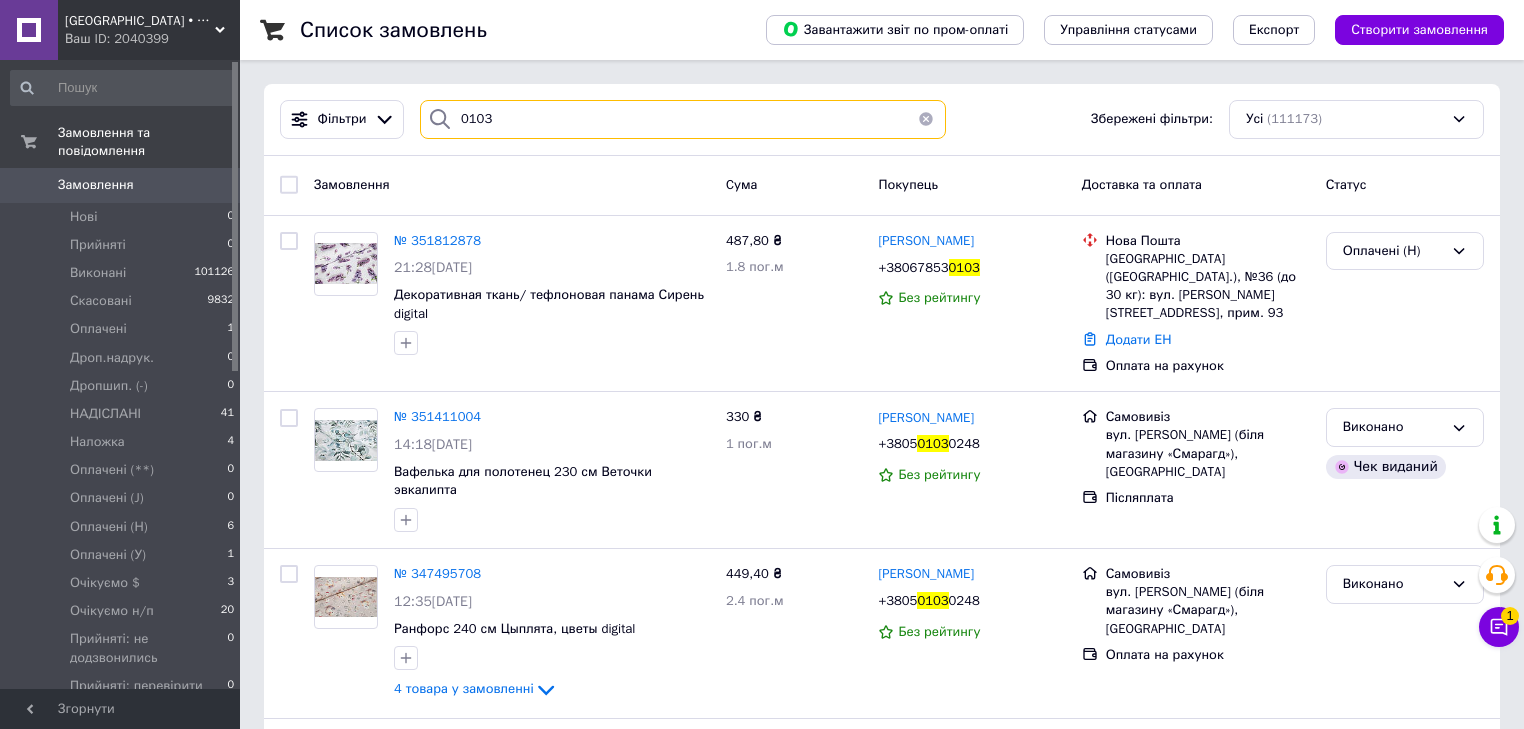 drag, startPoint x: 501, startPoint y: 123, endPoint x: 401, endPoint y: 128, distance: 100.12492 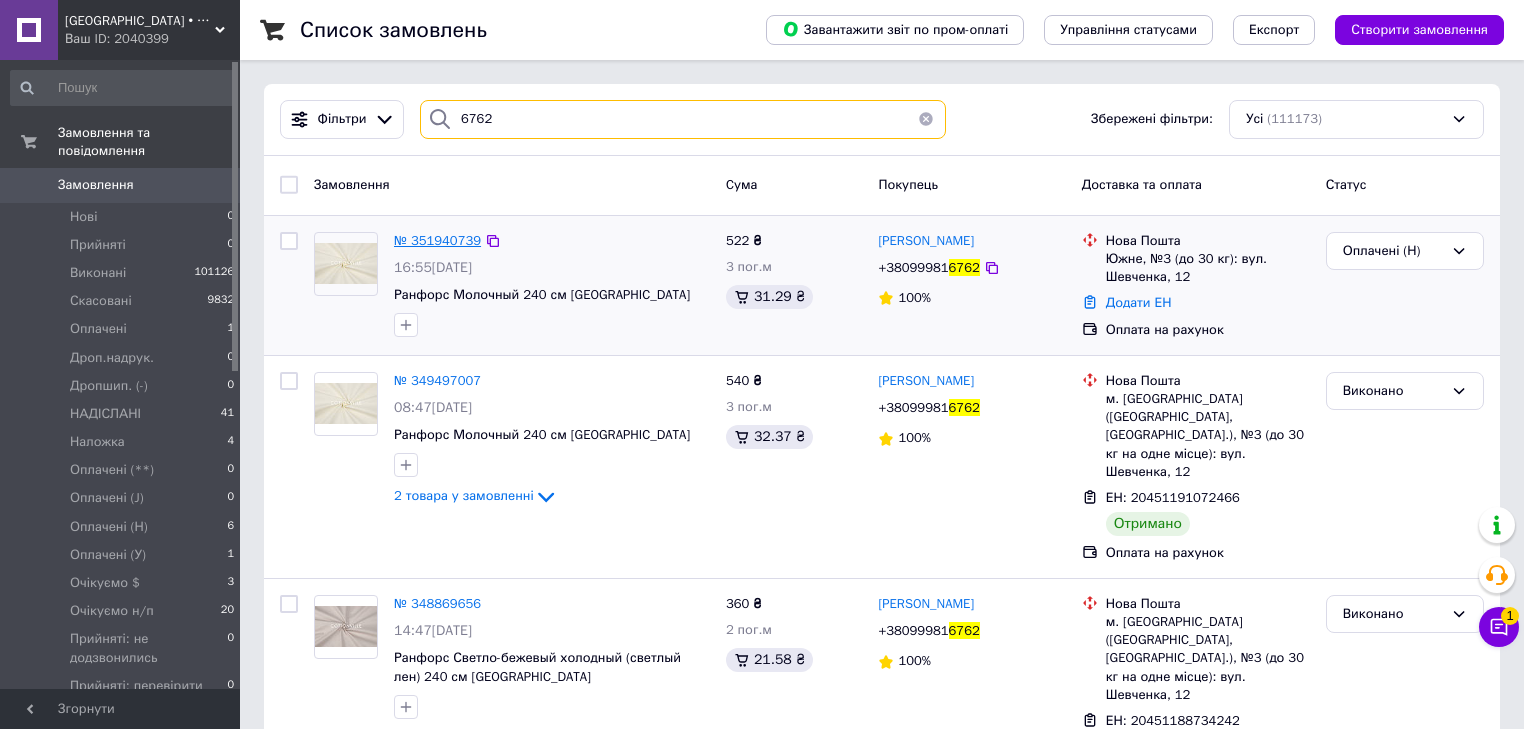 type on "6762" 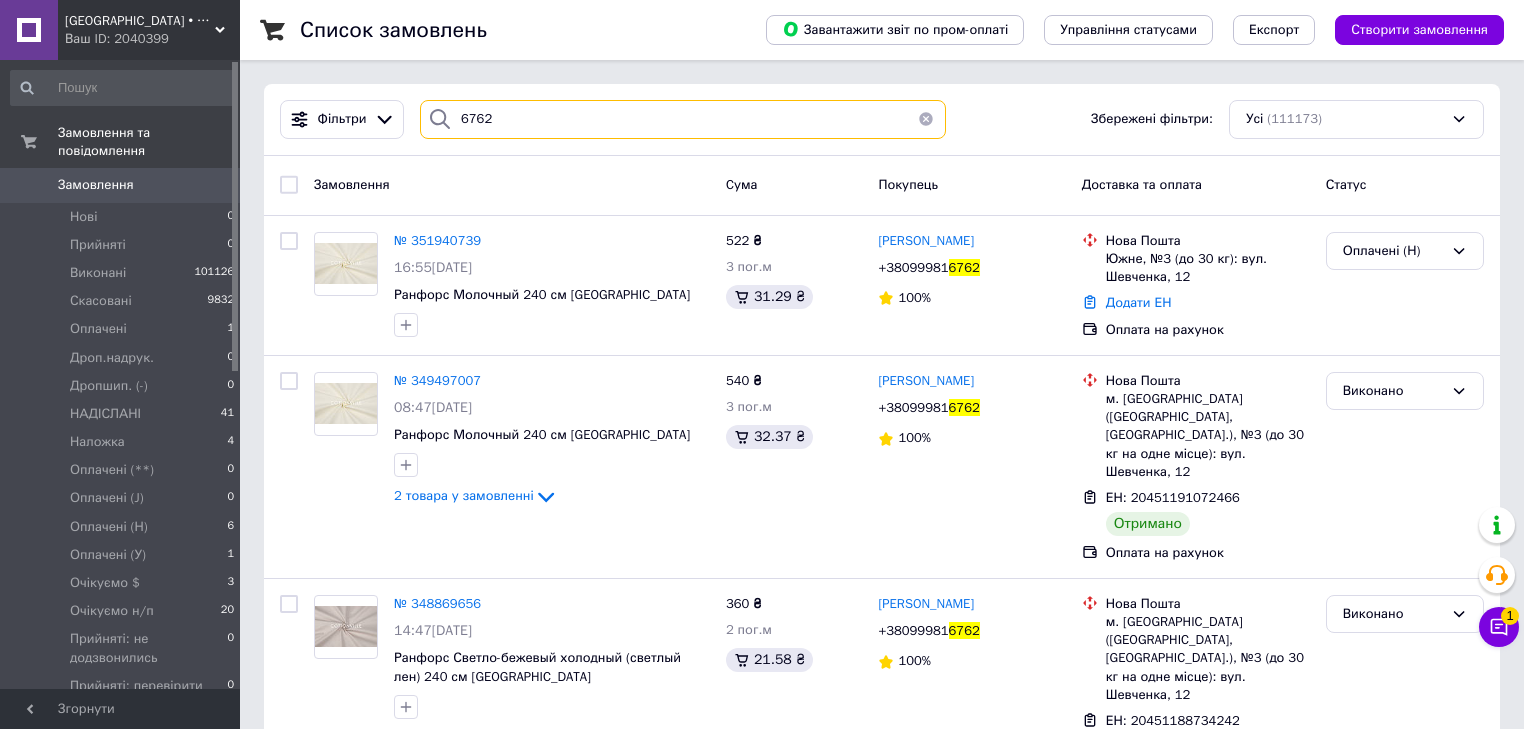 click on "6762" at bounding box center (683, 119) 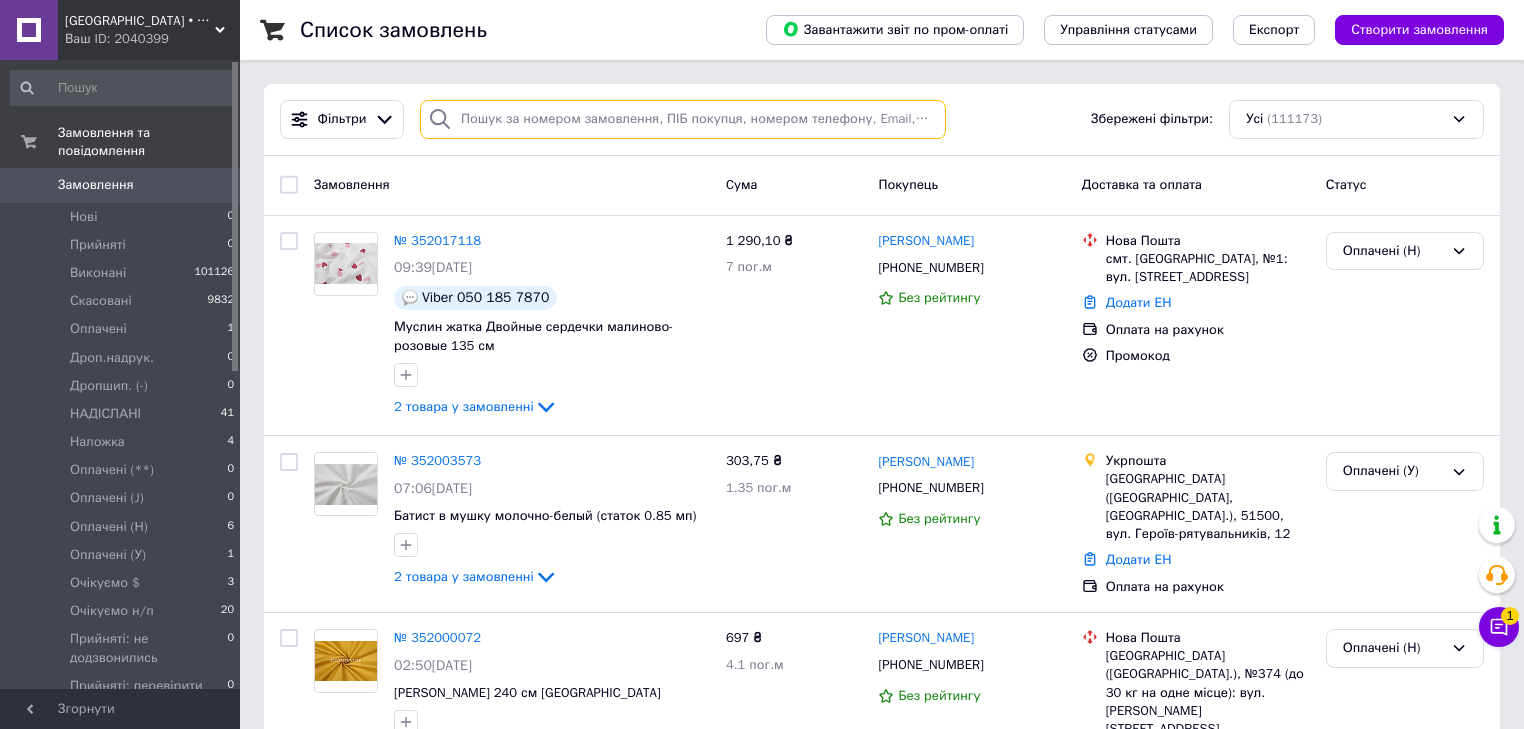 click at bounding box center (683, 119) 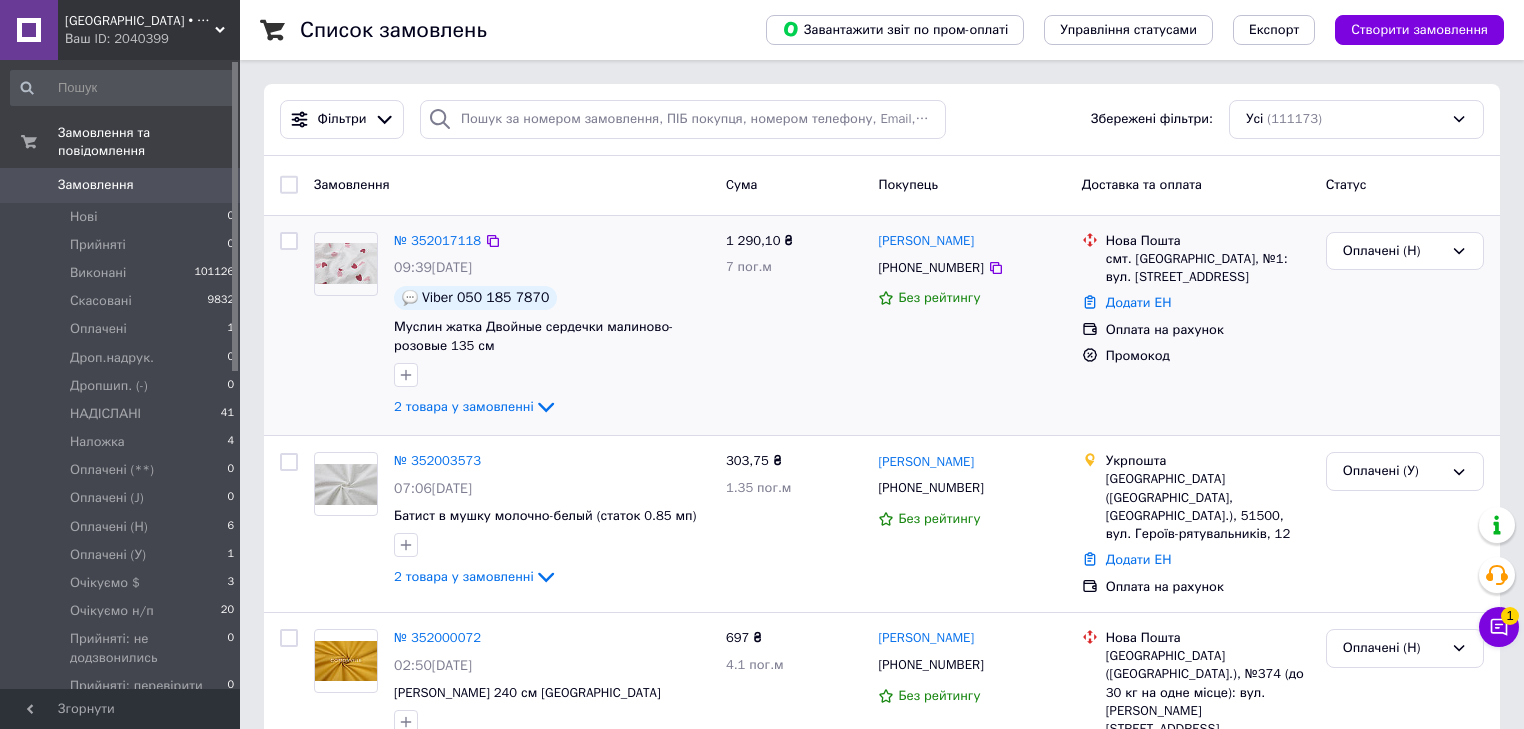 click on "№ 352017118 09:39, 10.07.2025 Viber 050 185 7870  Муслин жатка Двойные сердечки малиново-розовые 135 см 2 товара у замовленні 1 290,10 ₴ 7 пог.м Анна Мороз +380501857870 Без рейтингу Нова Пошта смт. Іршанськ, №1: вул. Гулія, 23 Додати ЕН Оплата на рахунок Промокод Оплачені (Н)" at bounding box center (882, 326) 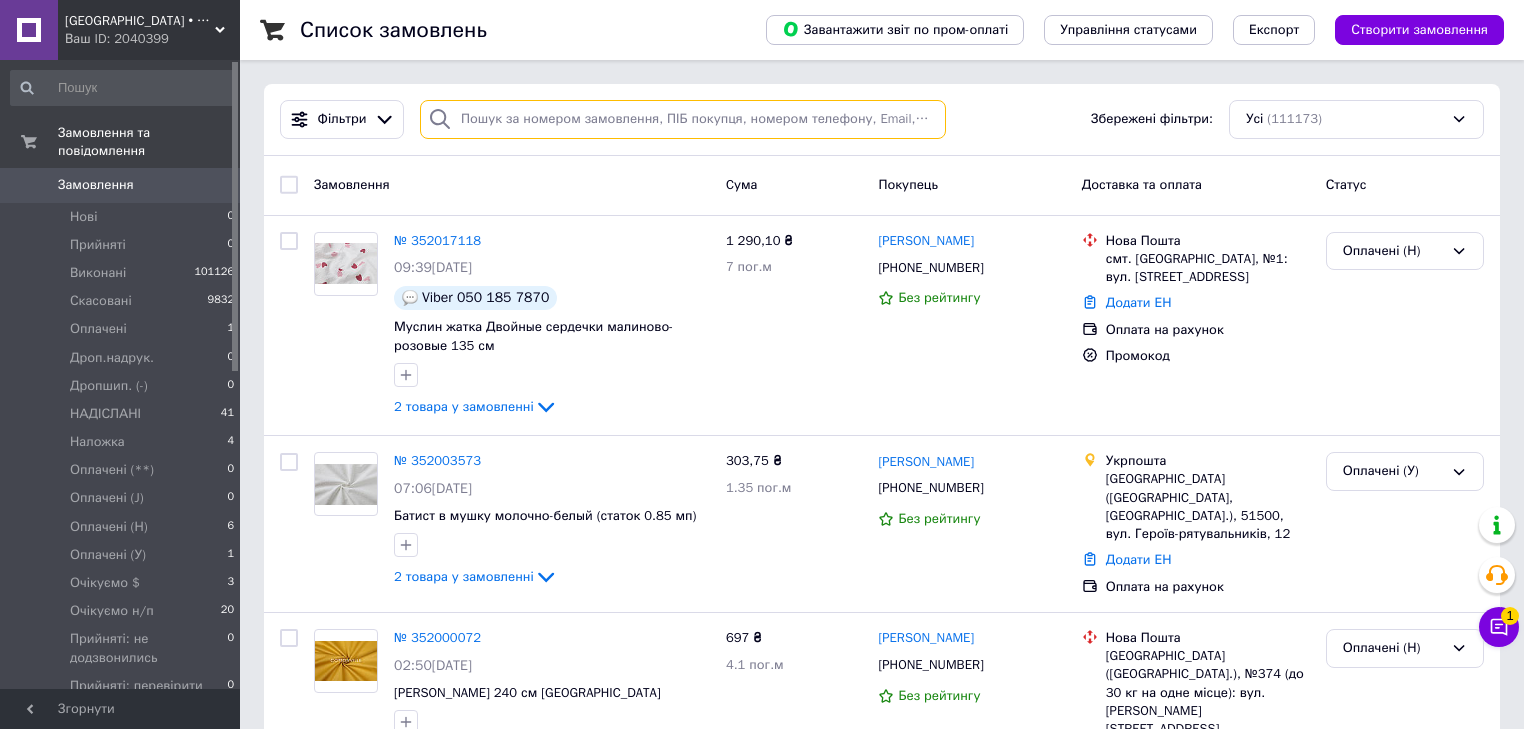 paste on "80956584310" 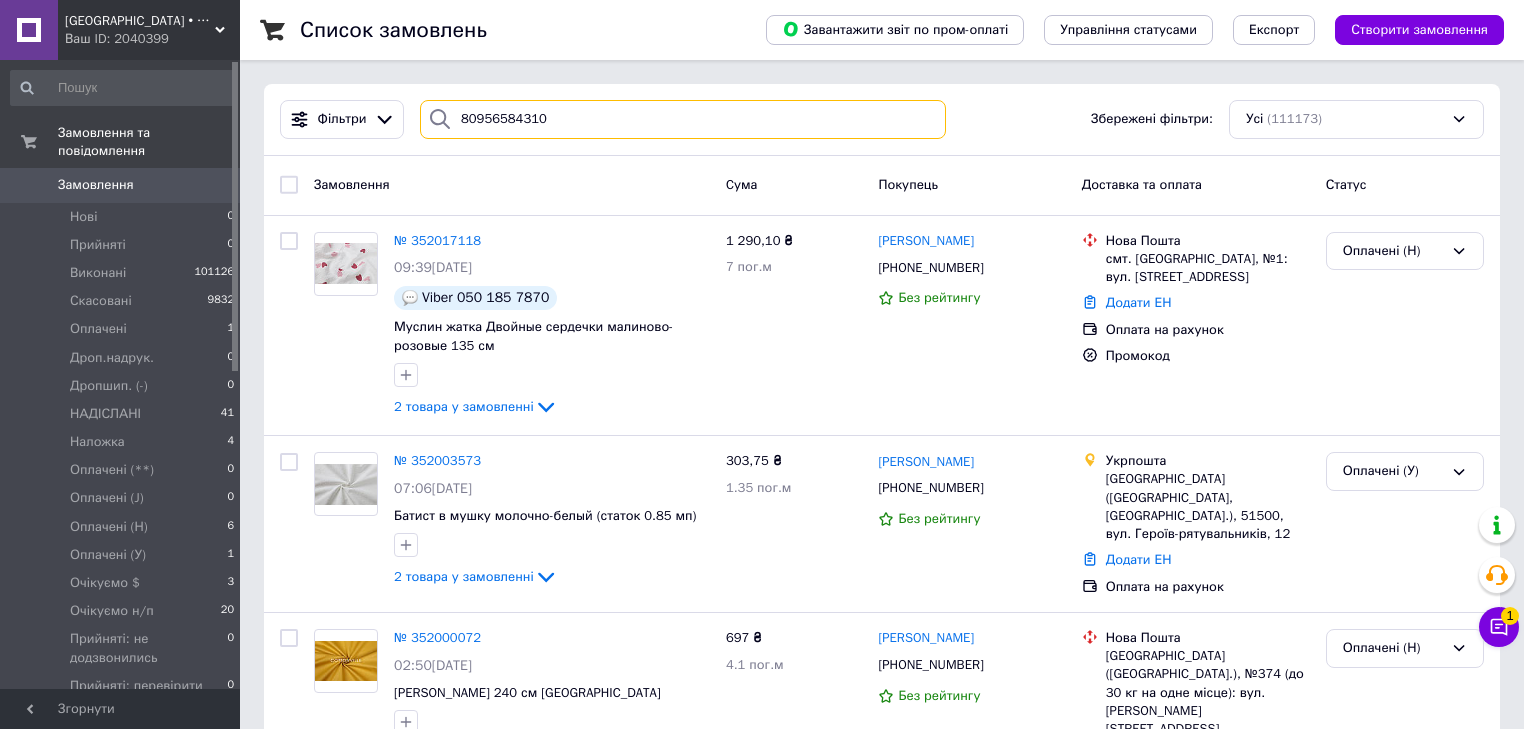 click on "80956584310" at bounding box center (683, 119) 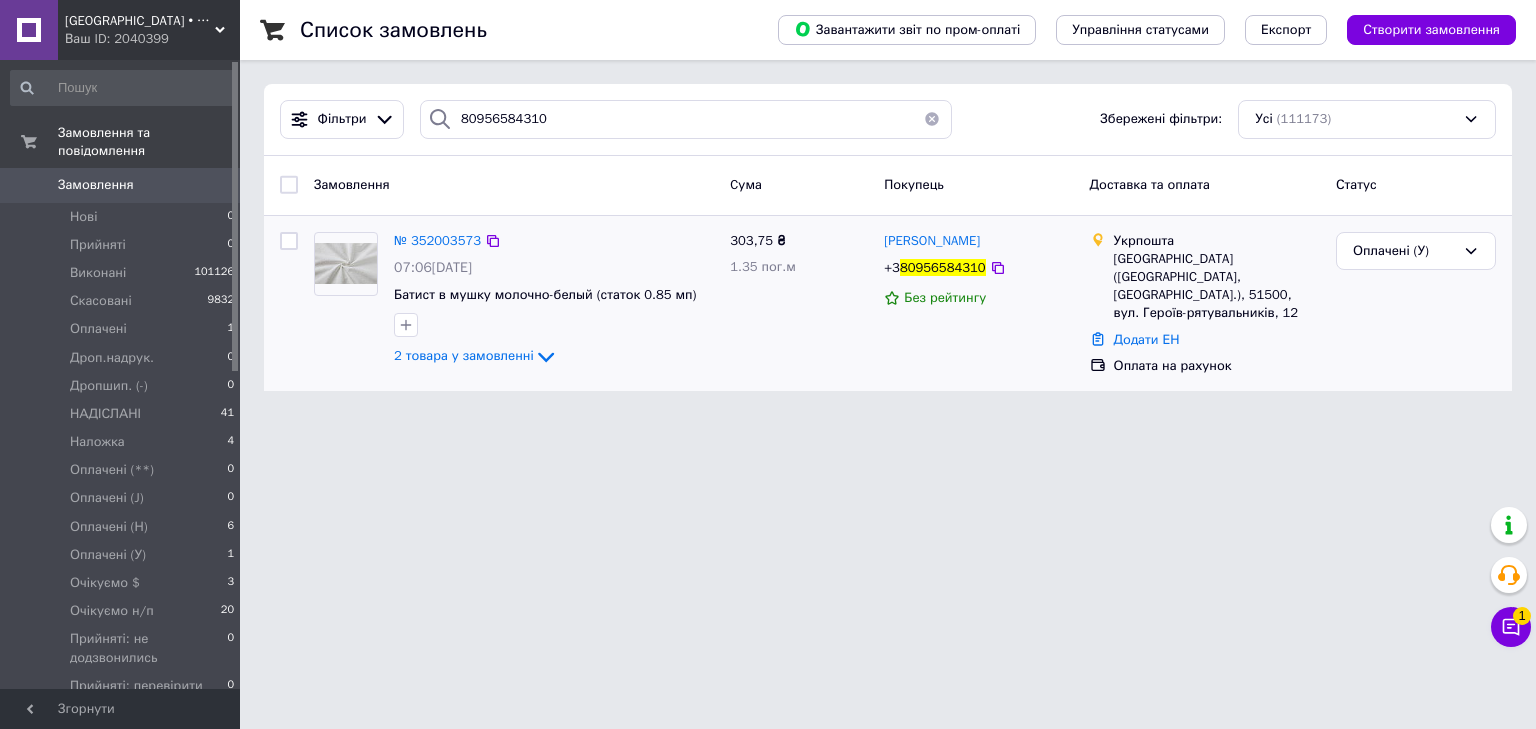 click at bounding box center [346, 300] 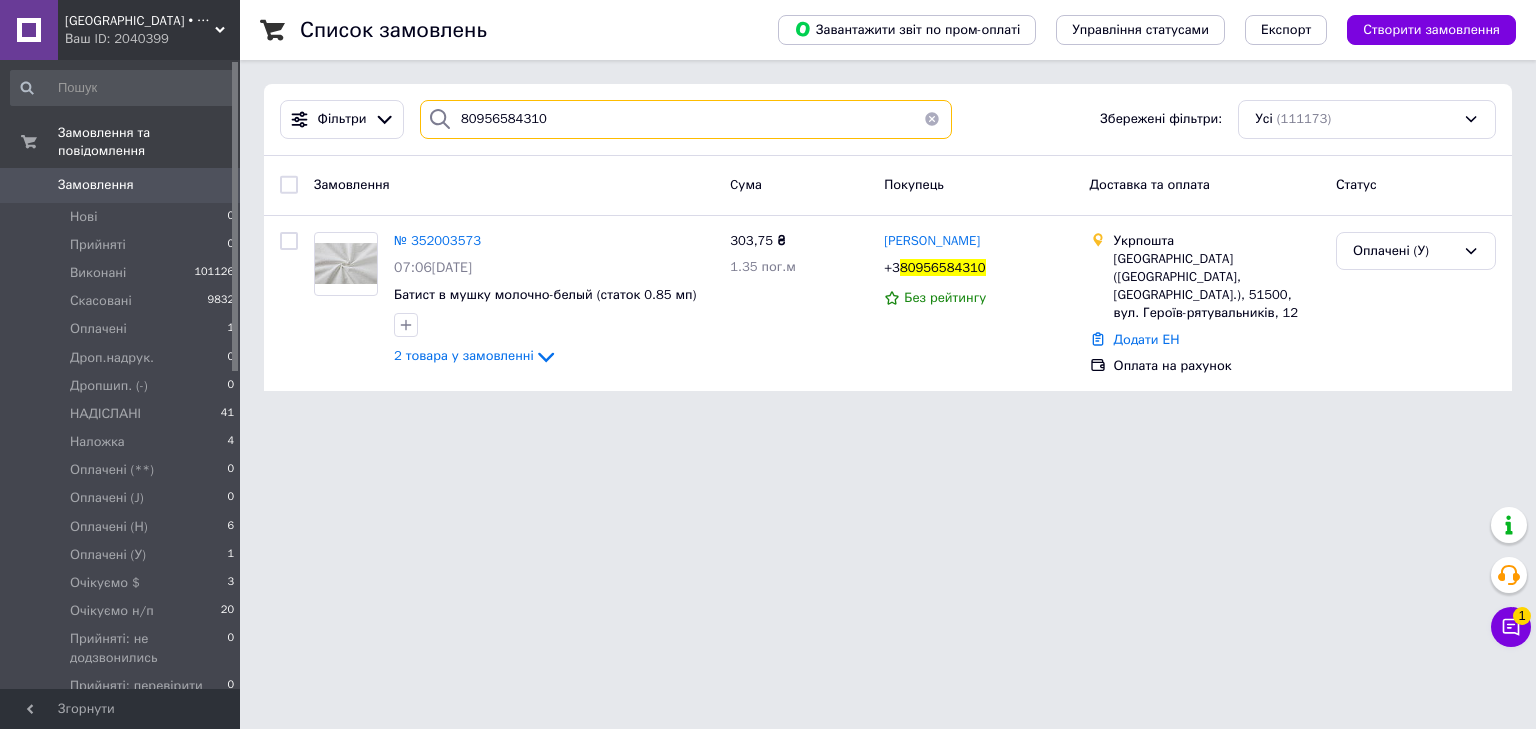 drag, startPoint x: 499, startPoint y: 116, endPoint x: 432, endPoint y: 112, distance: 67.11929 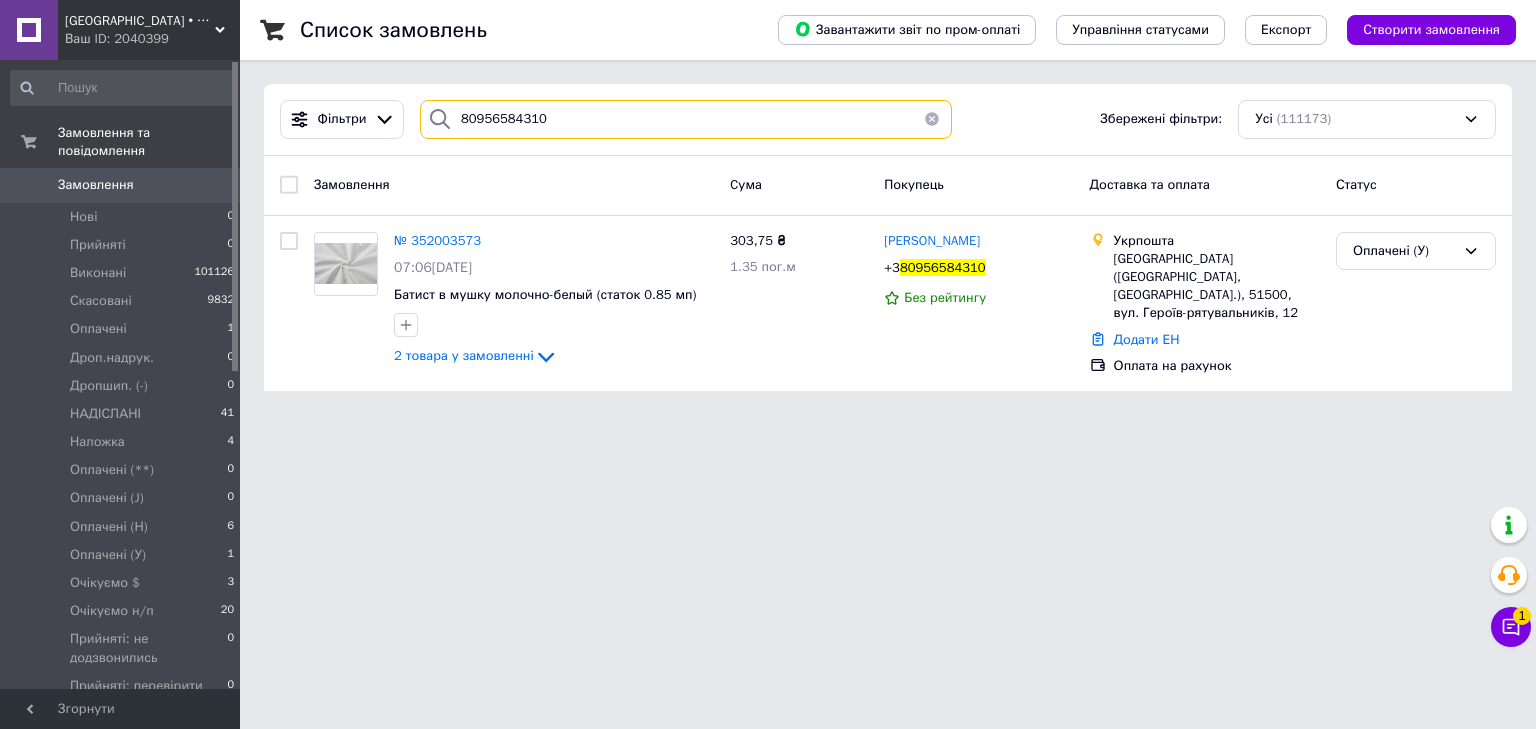 click on "80956584310" at bounding box center (686, 119) 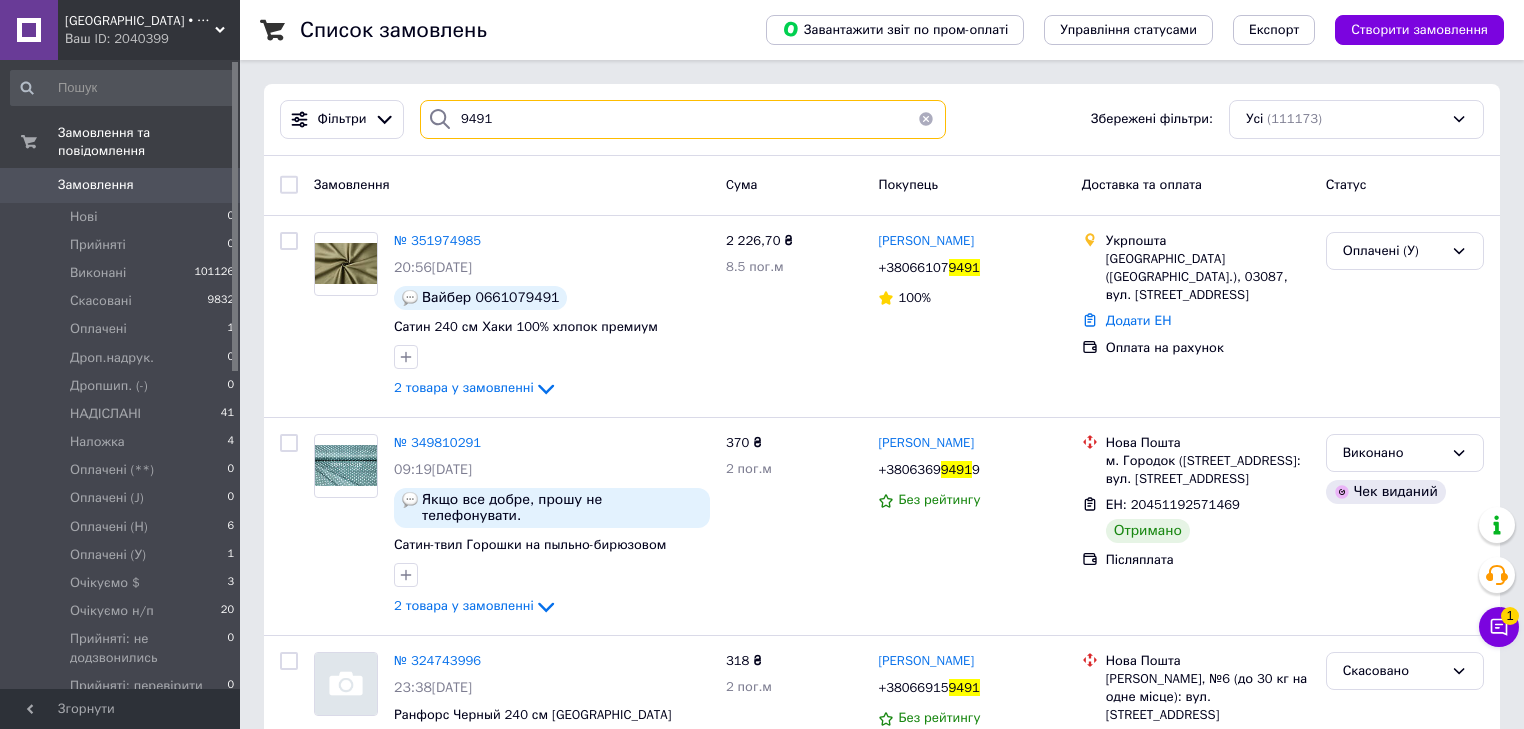 drag, startPoint x: 485, startPoint y: 129, endPoint x: 434, endPoint y: 128, distance: 51.009804 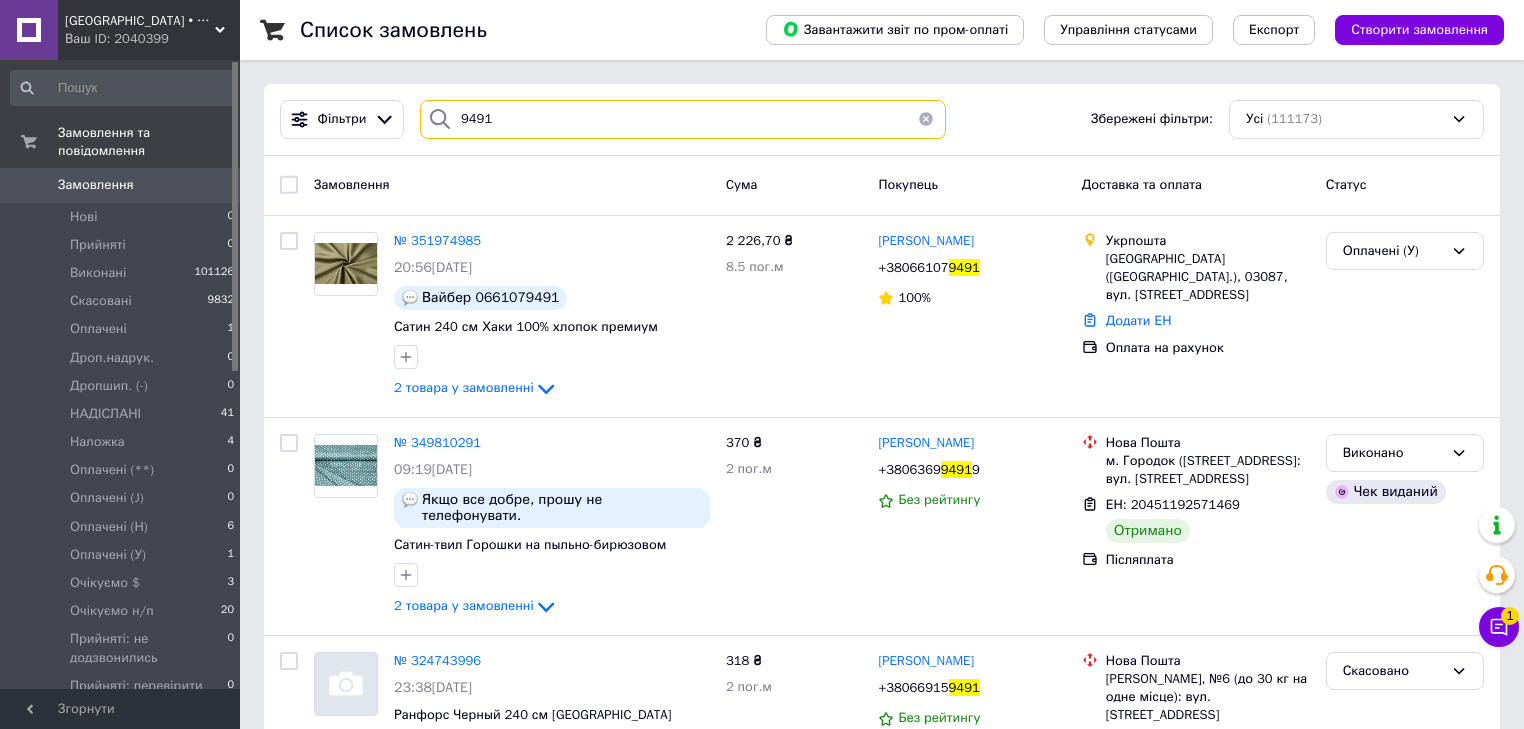 click on "9491" at bounding box center [683, 119] 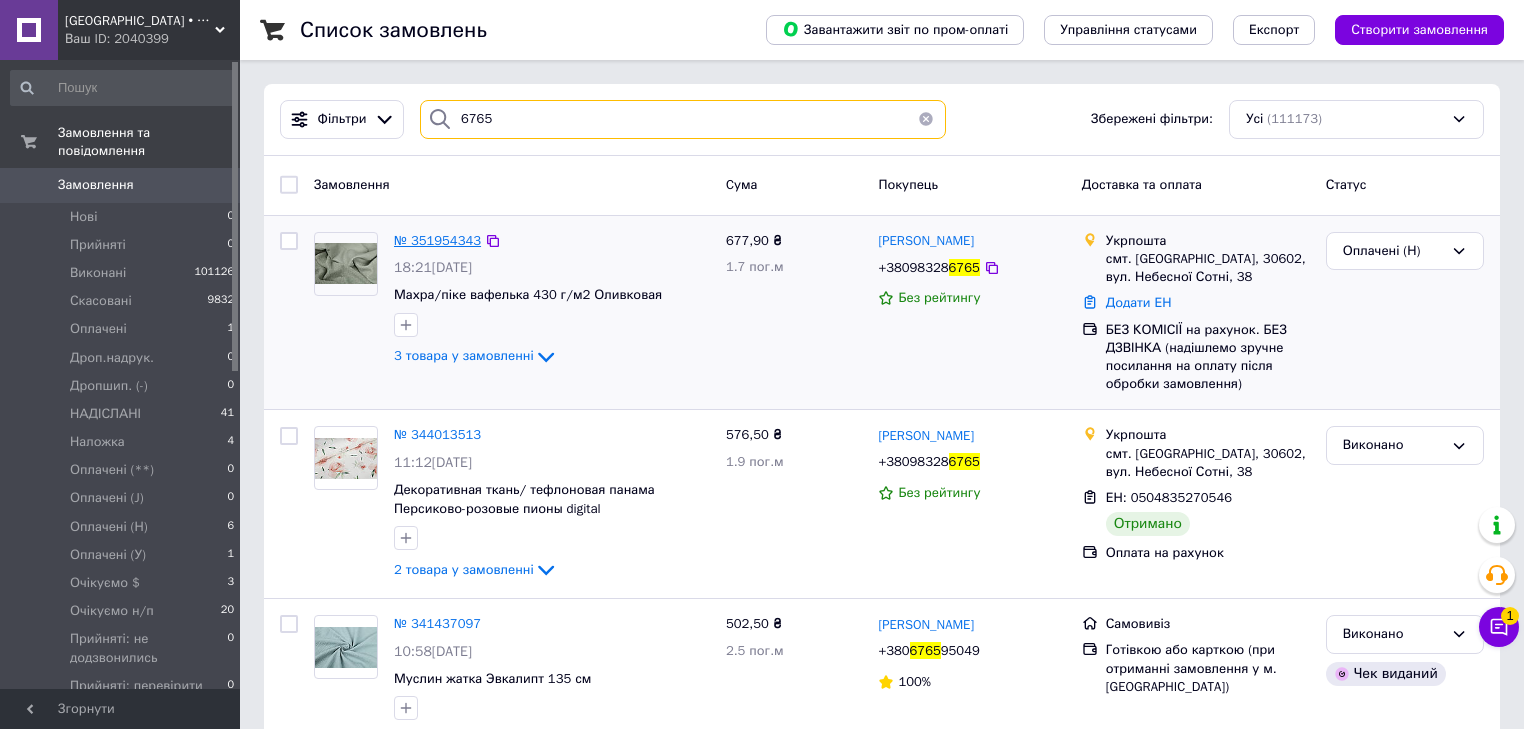 type on "6765" 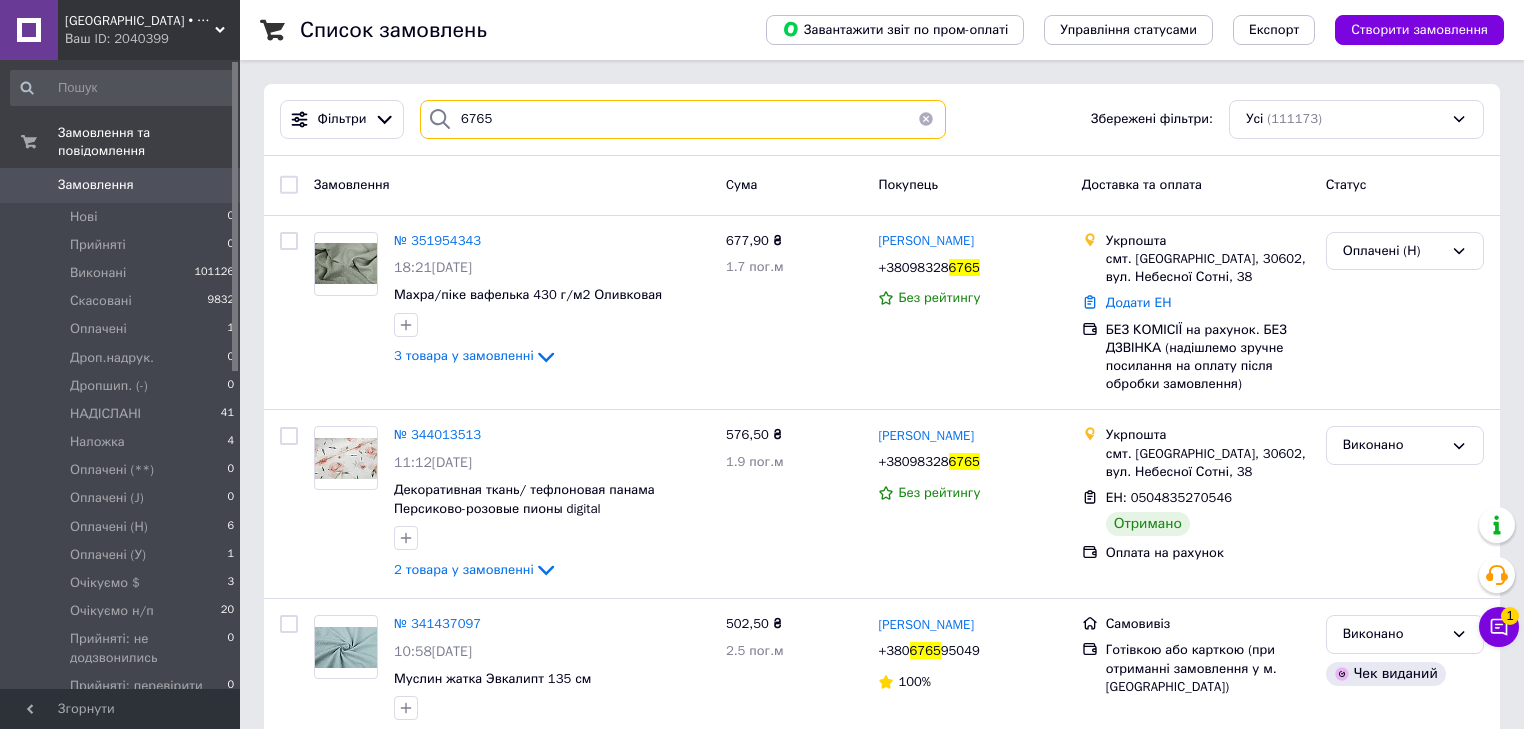 drag, startPoint x: 428, startPoint y: 133, endPoint x: 404, endPoint y: 136, distance: 24.186773 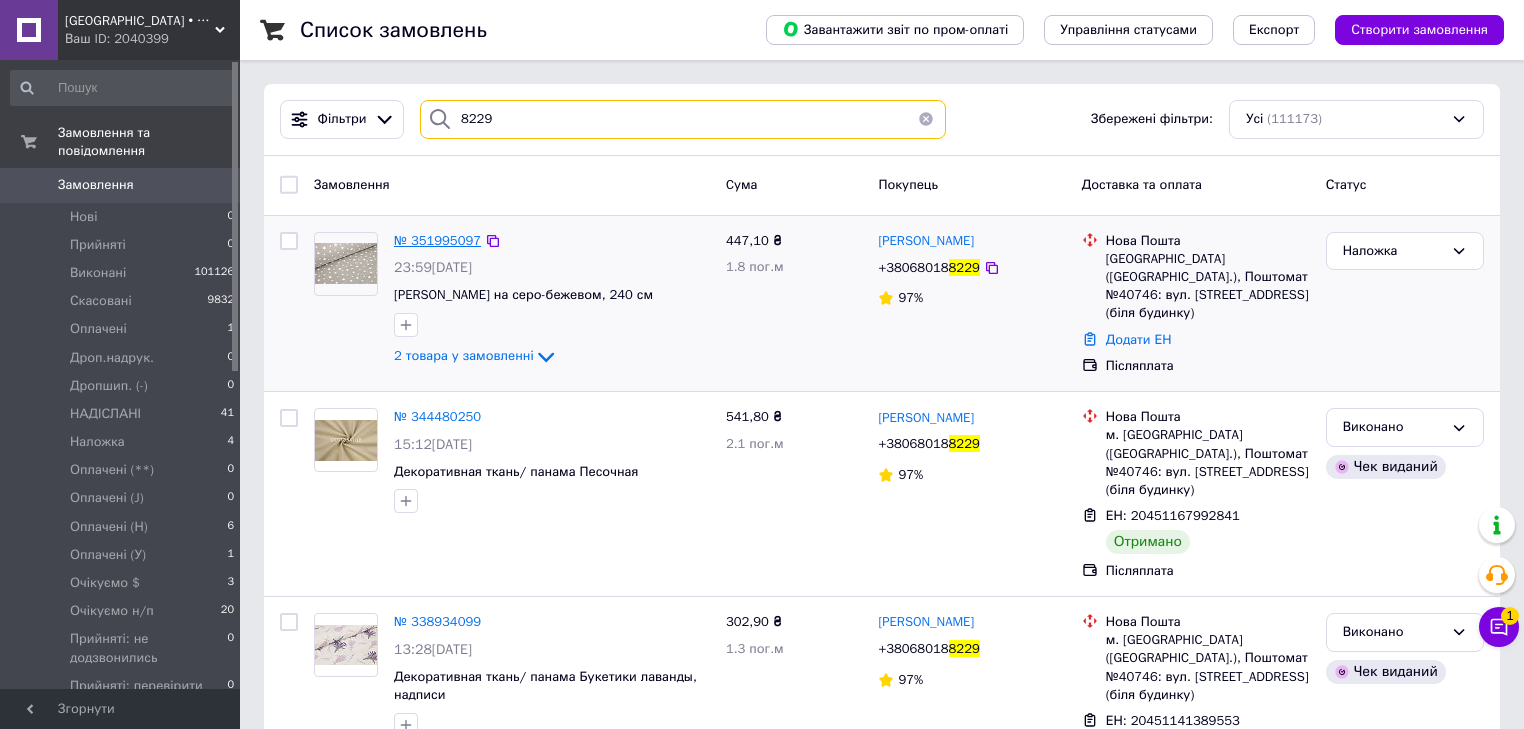 type on "8229" 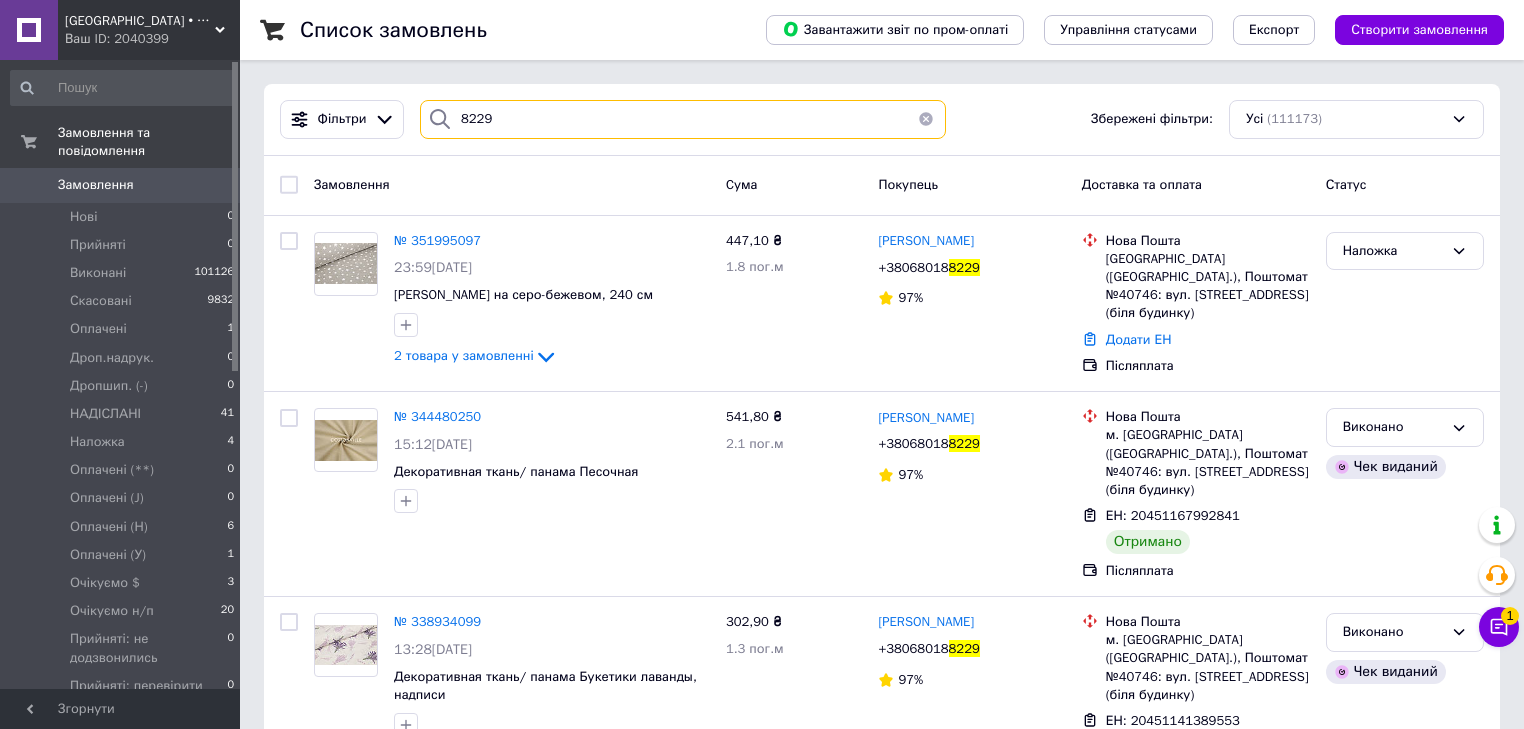 drag, startPoint x: 535, startPoint y: 107, endPoint x: 402, endPoint y: 124, distance: 134.08206 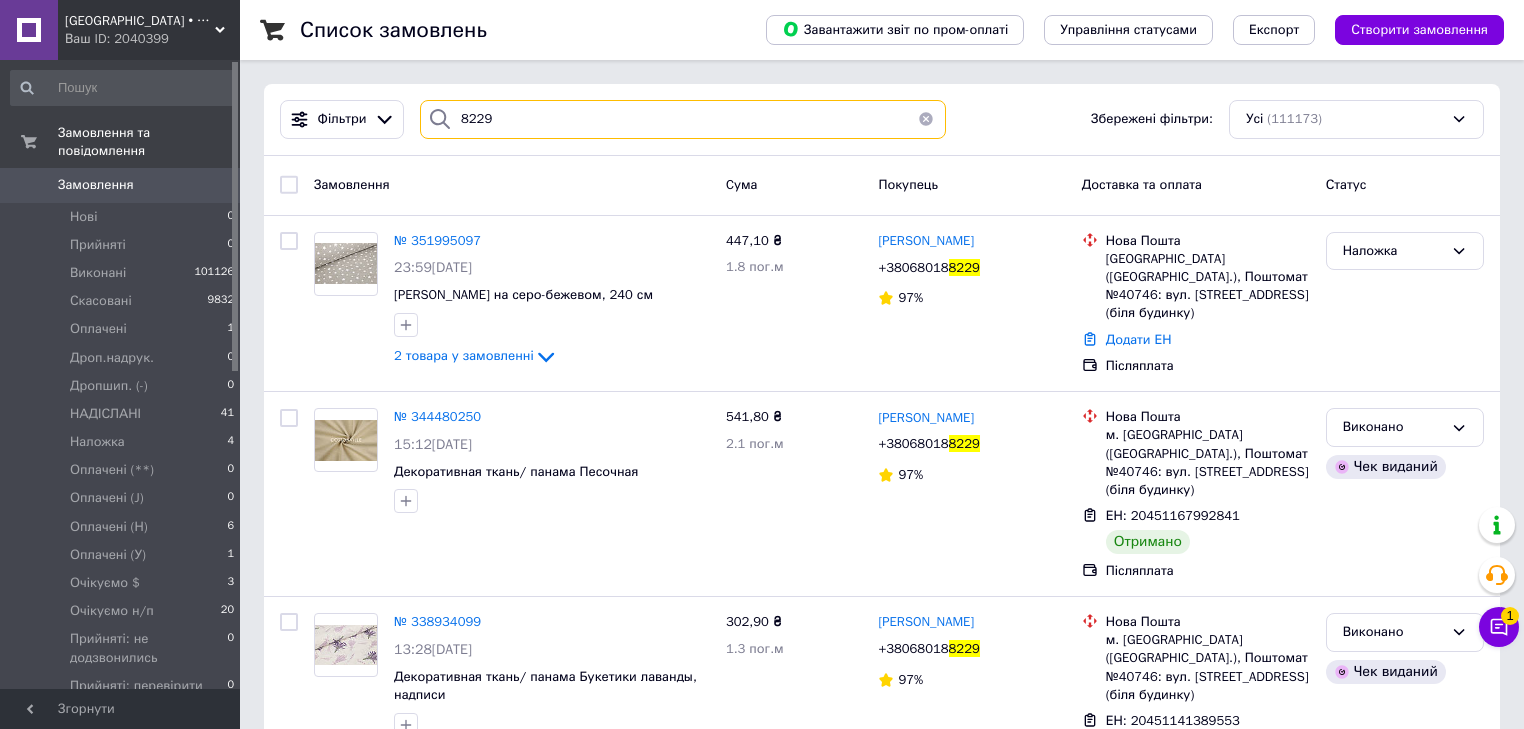 click on "Фільтри 8229 Збережені фільтри: Усі (111173)" at bounding box center (882, 119) 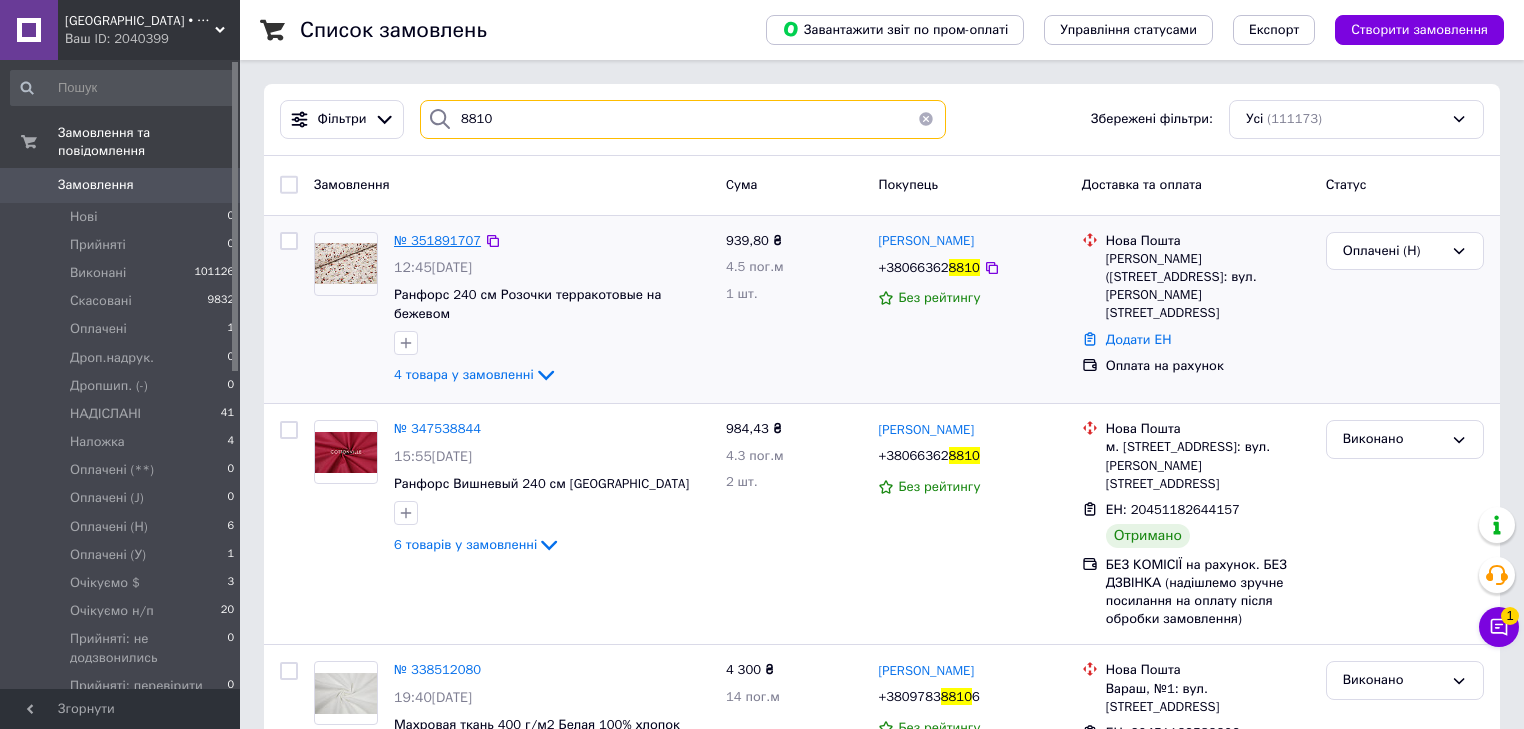 type on "8810" 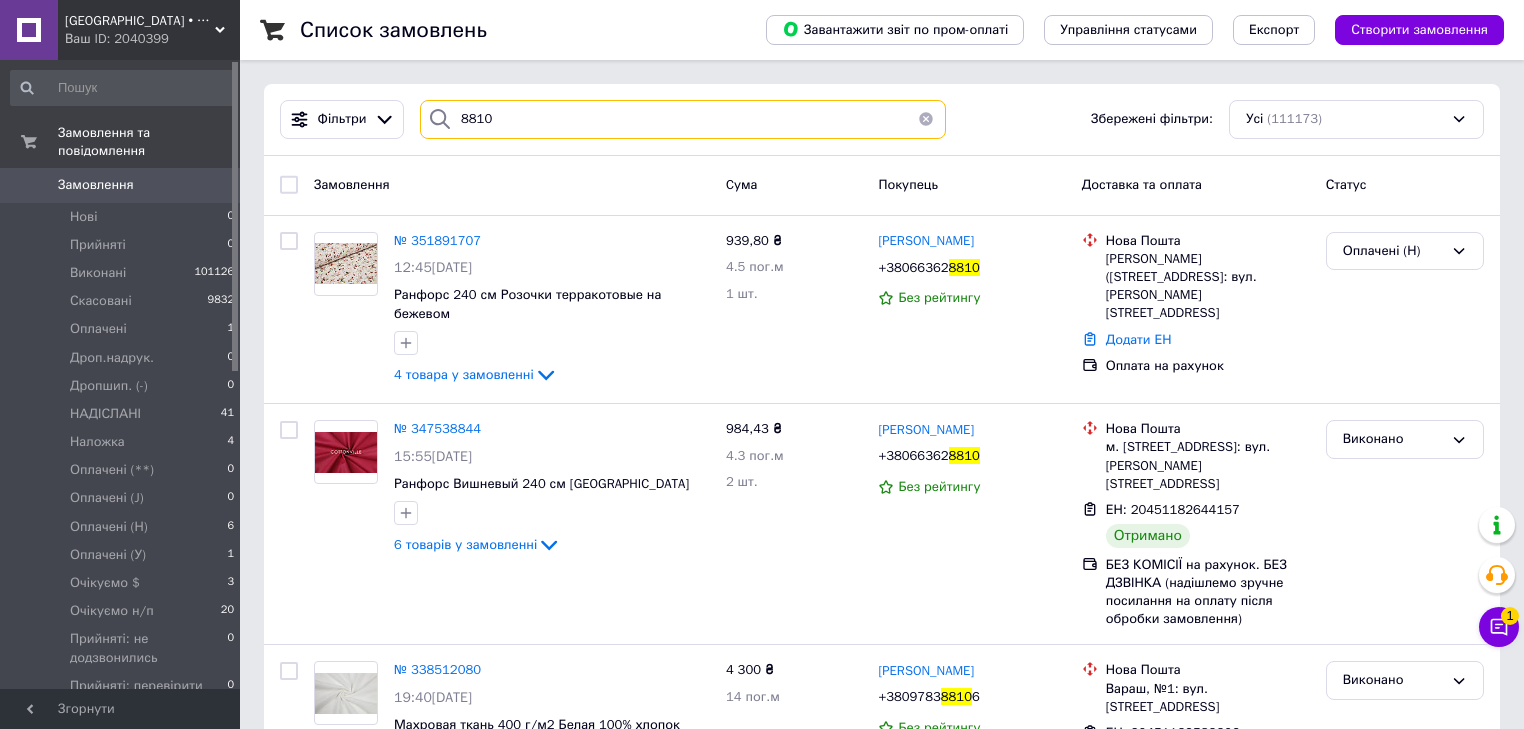 drag, startPoint x: 541, startPoint y: 103, endPoint x: 420, endPoint y: 120, distance: 122.18838 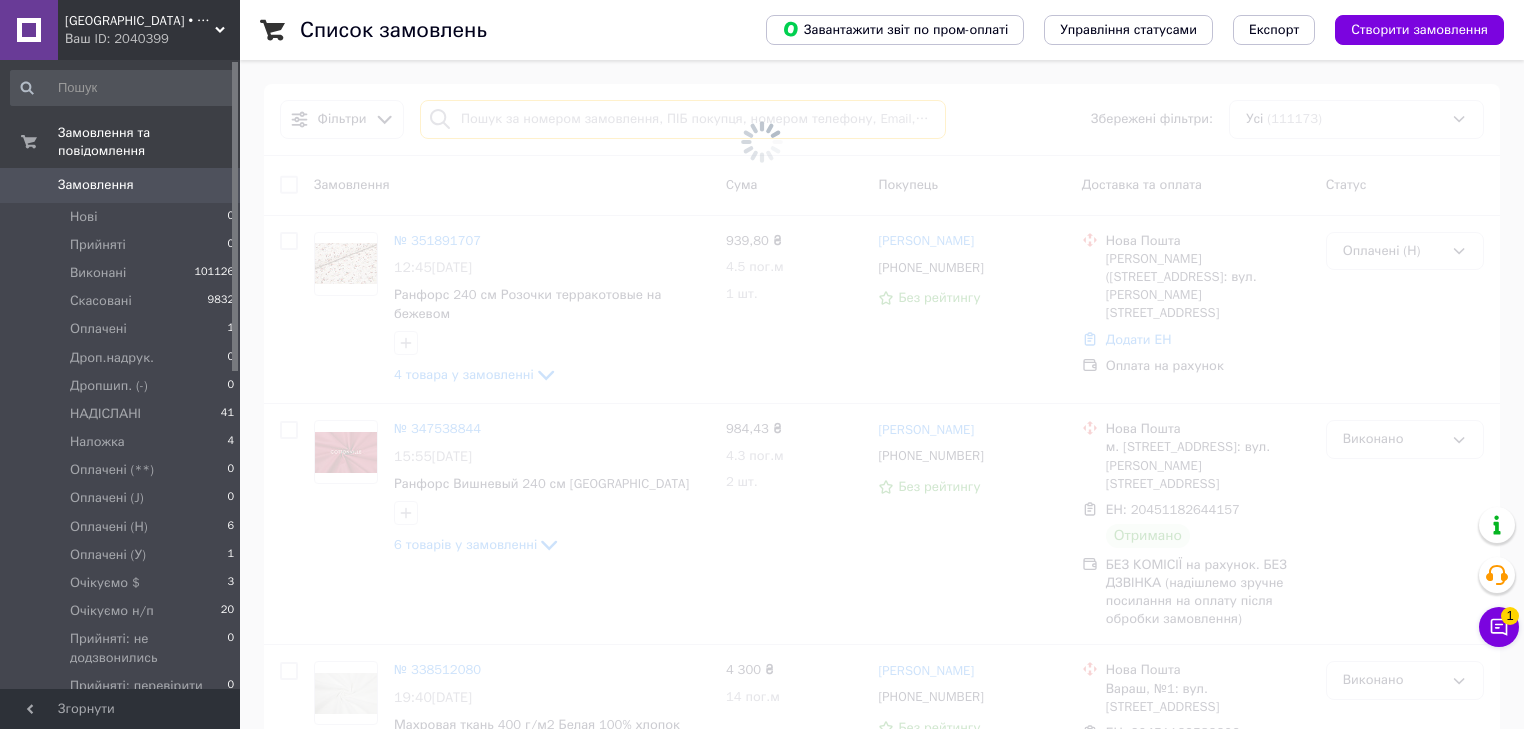 type 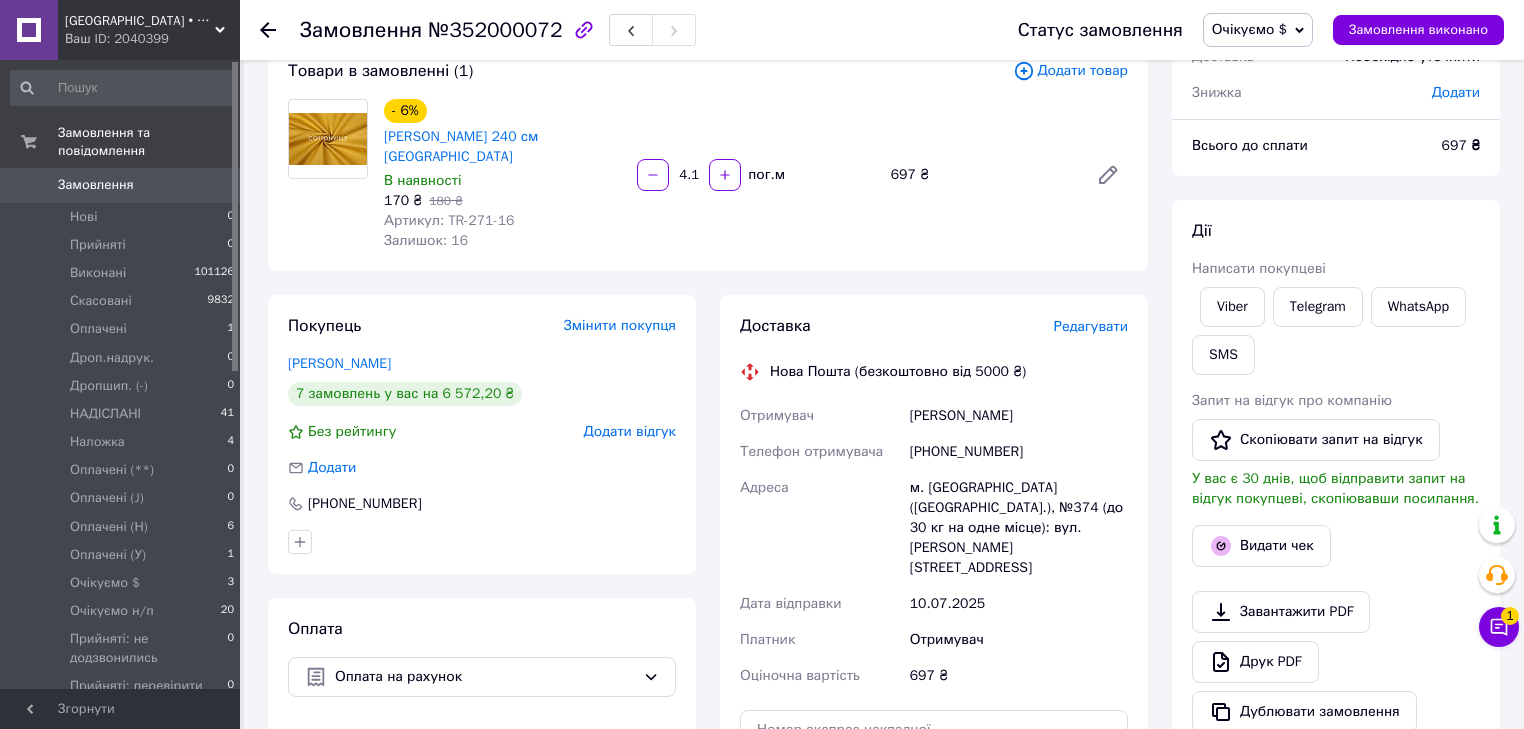 scroll, scrollTop: 160, scrollLeft: 0, axis: vertical 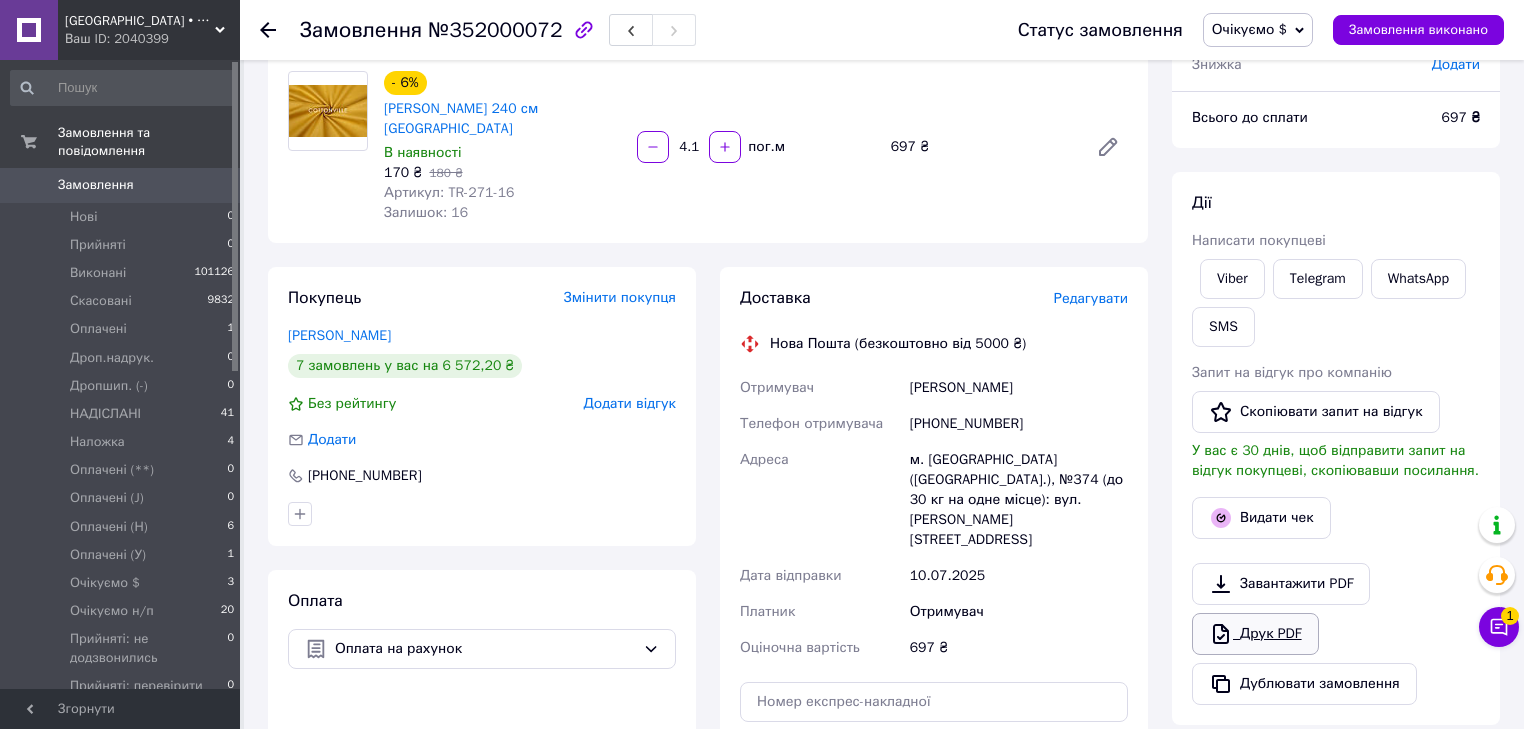 click on "Друк PDF" at bounding box center [1255, 634] 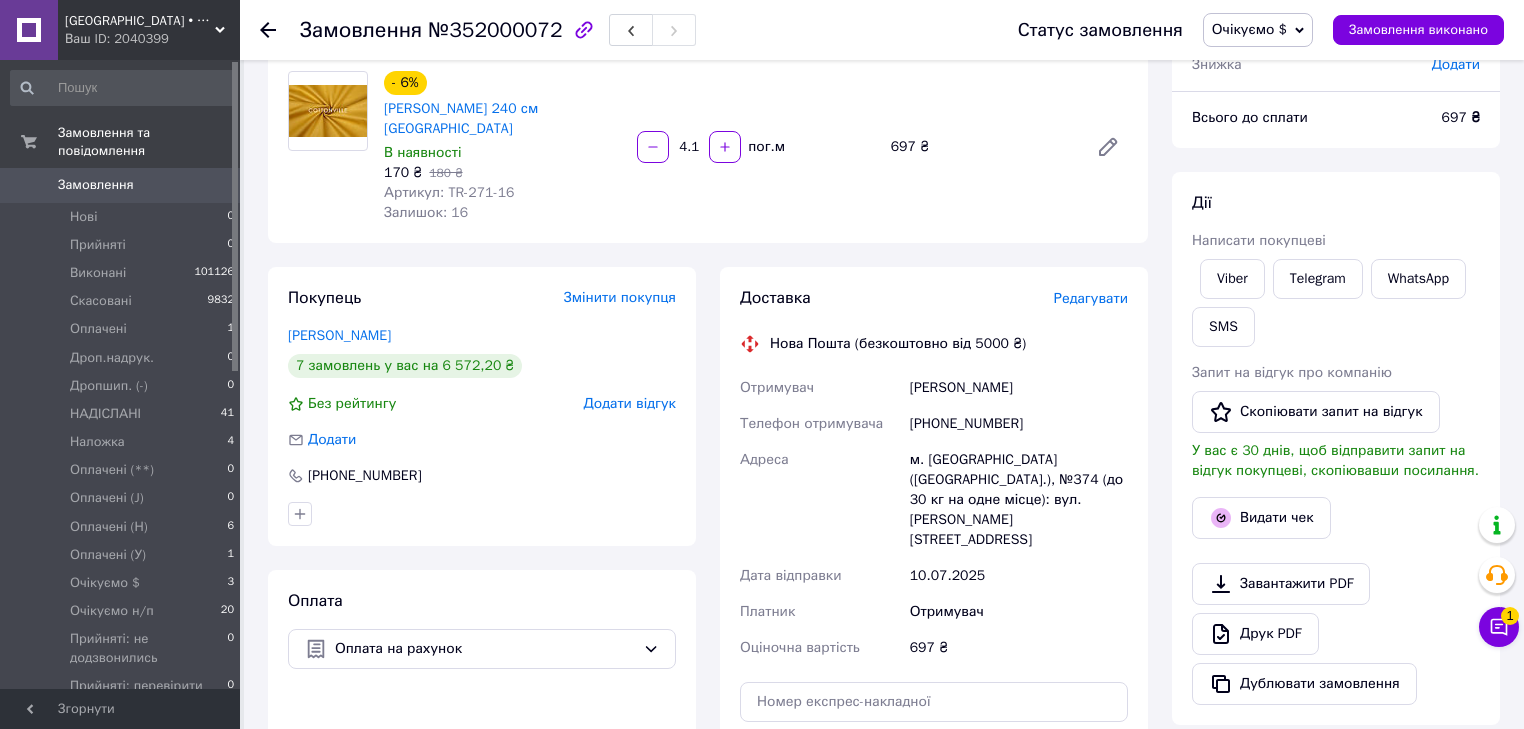 drag, startPoint x: 1278, startPoint y: 36, endPoint x: 1280, endPoint y: 46, distance: 10.198039 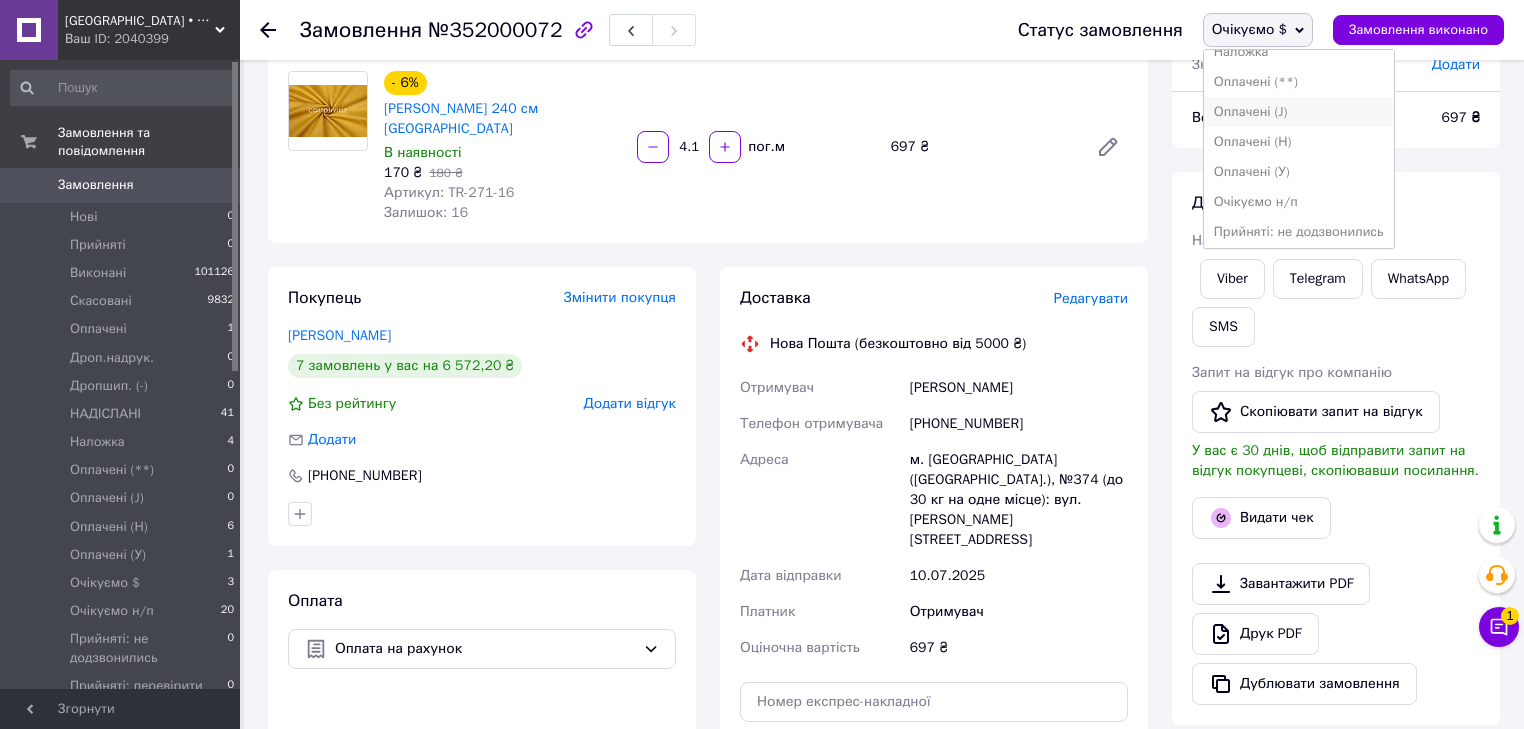 scroll, scrollTop: 240, scrollLeft: 0, axis: vertical 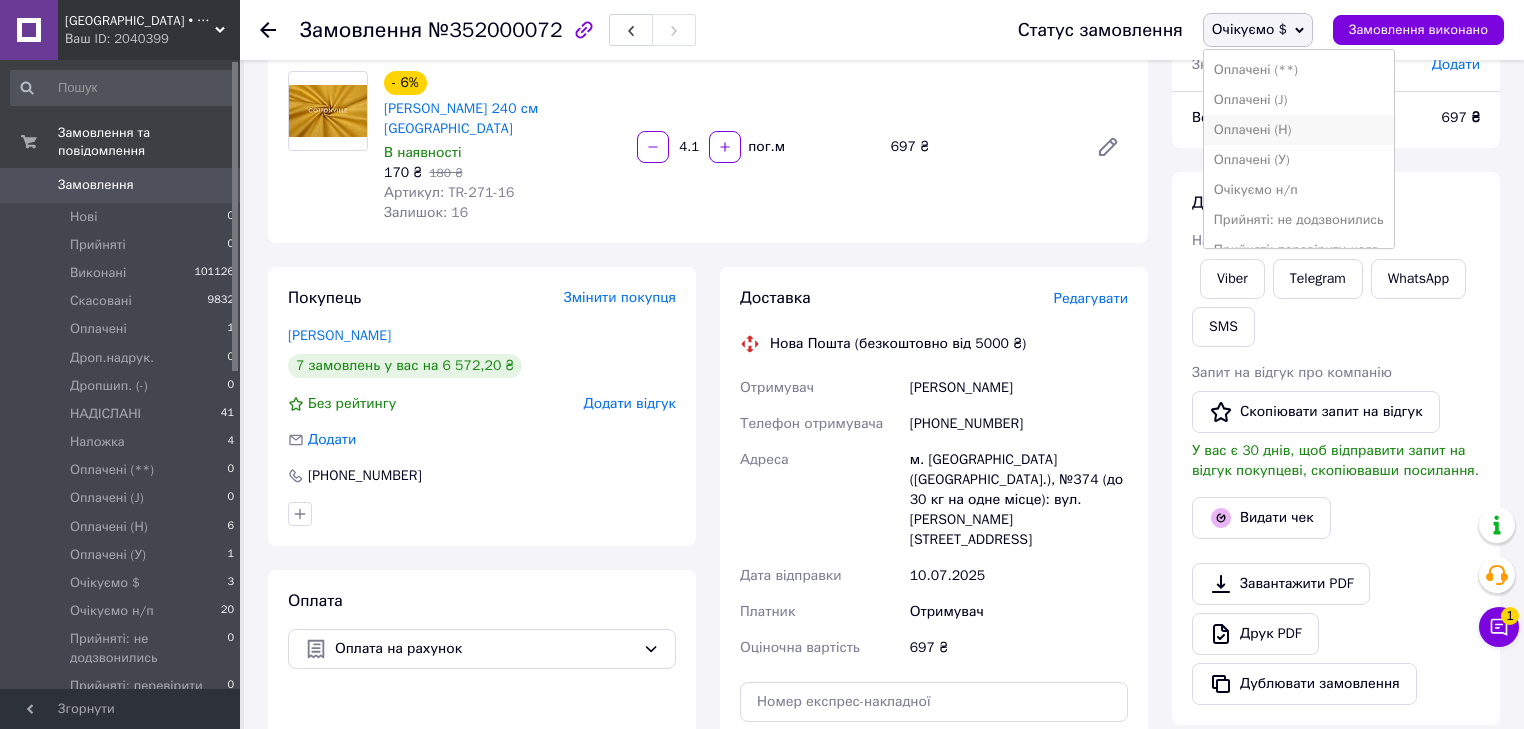 click on "Оплачені (Н)" at bounding box center [1299, 130] 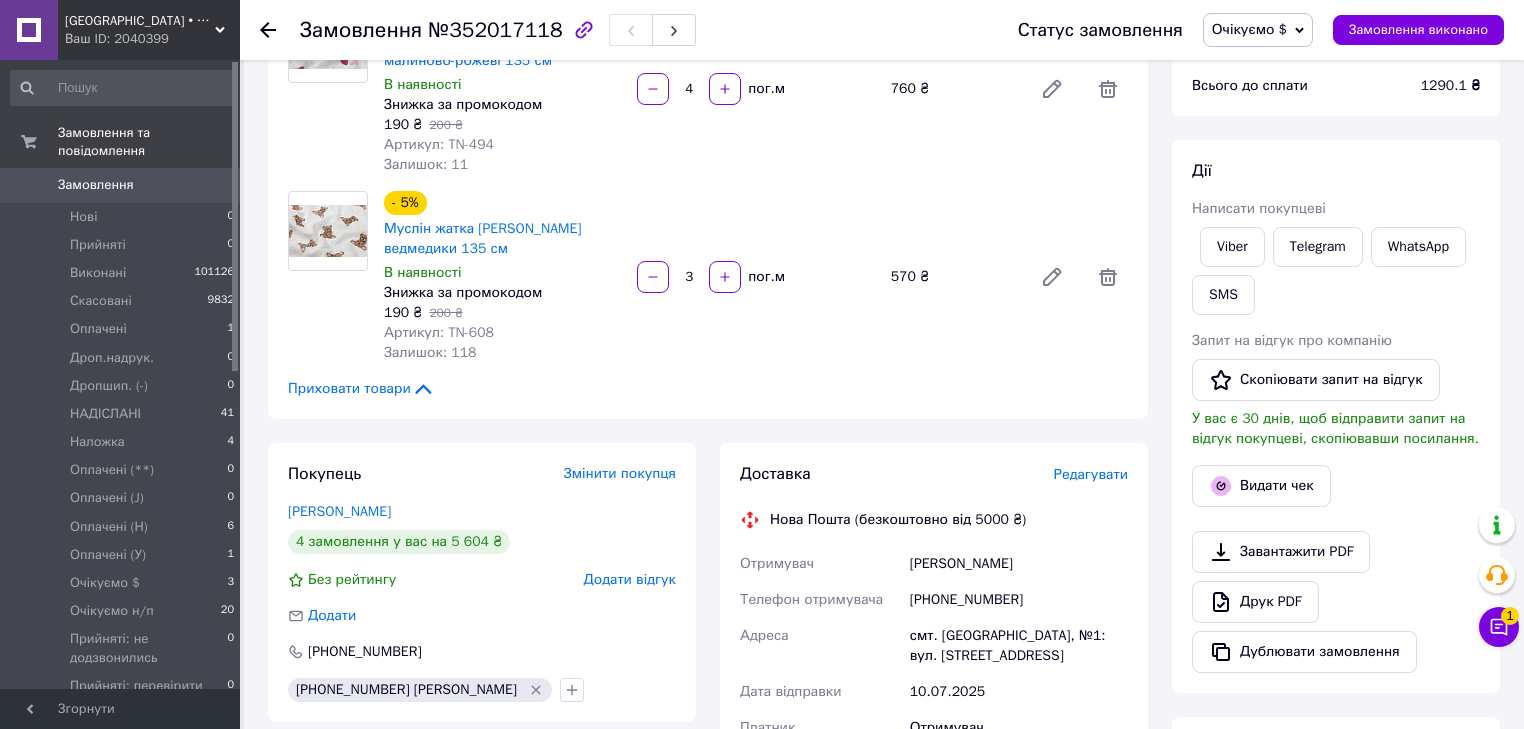 scroll, scrollTop: 320, scrollLeft: 0, axis: vertical 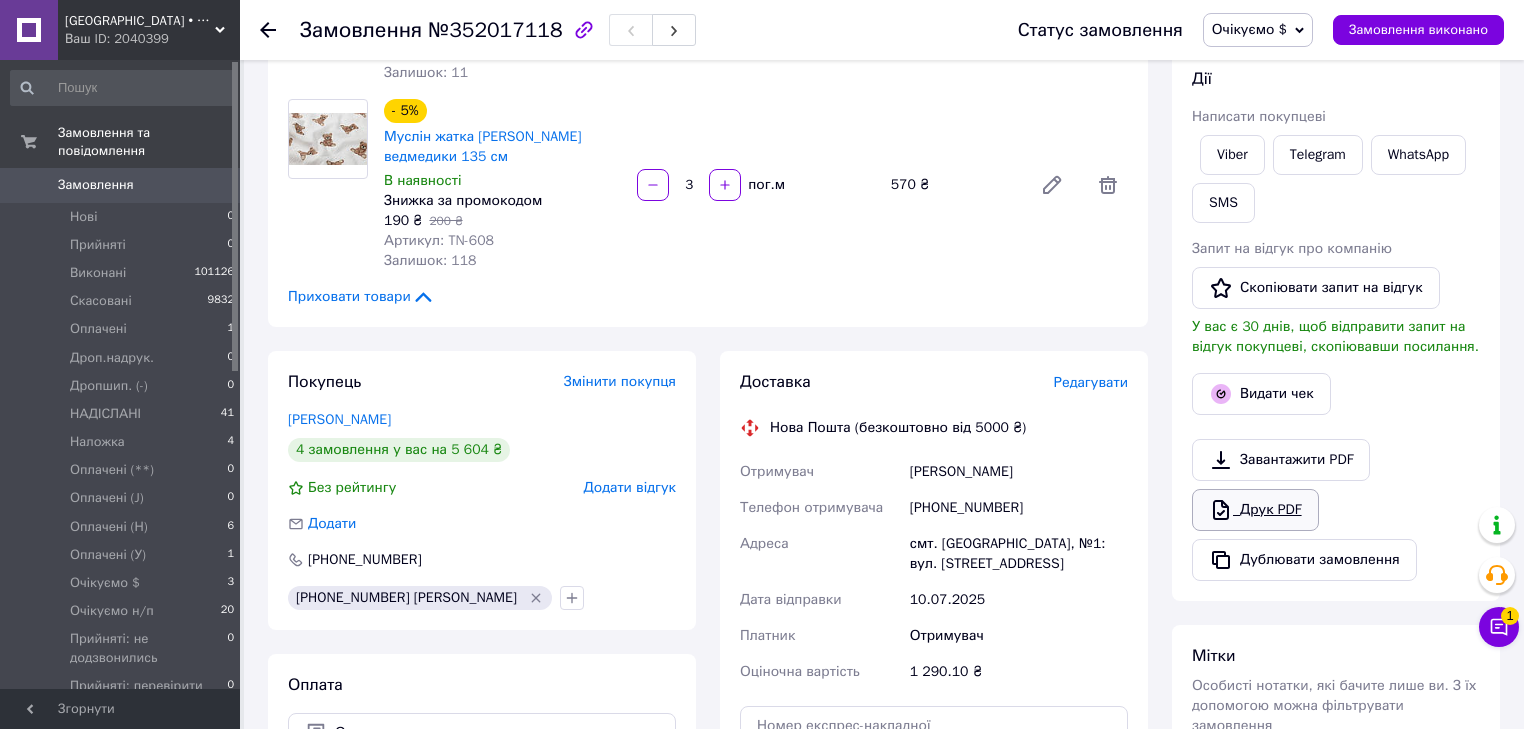 click on "Друк PDF" at bounding box center [1255, 510] 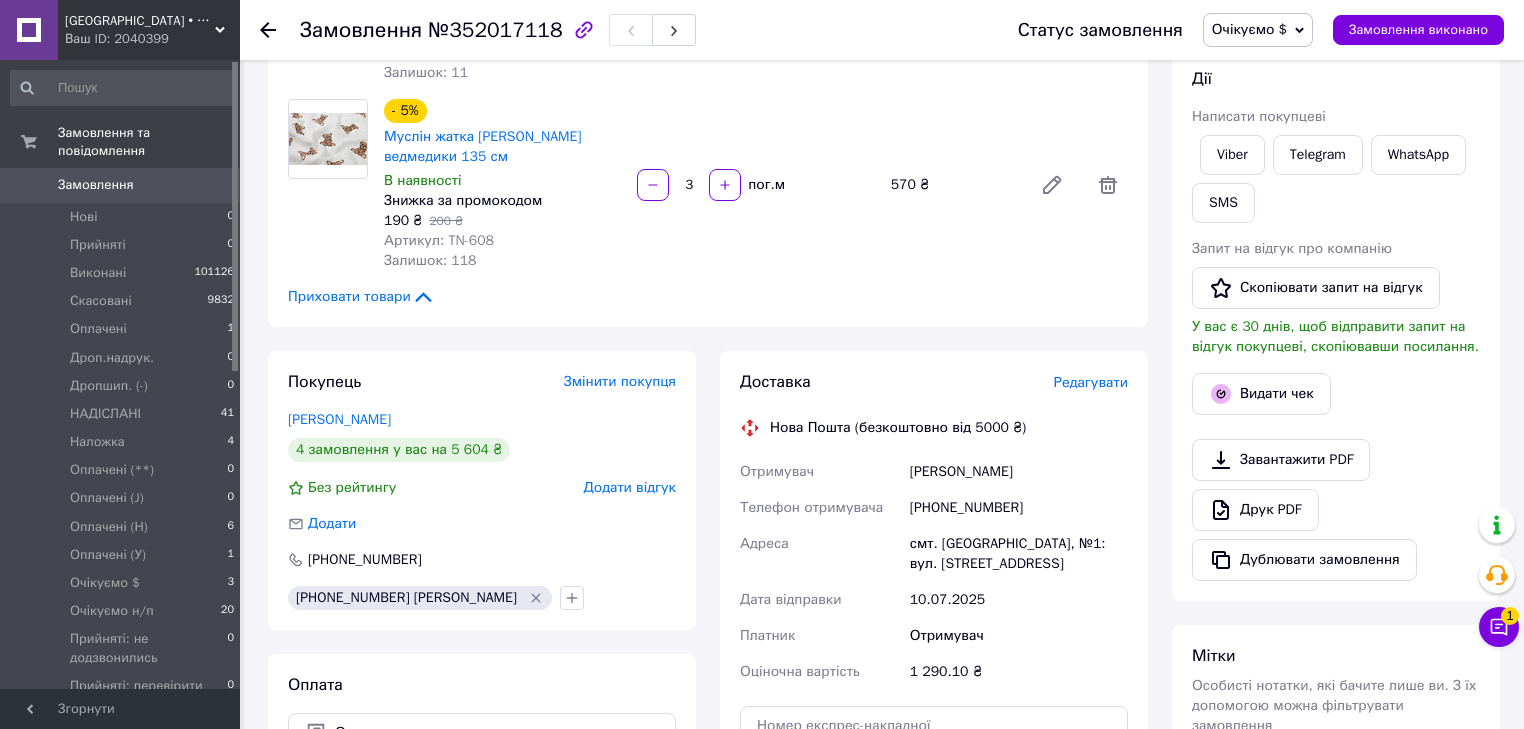 click on "Очікуємо $" at bounding box center [1258, 30] 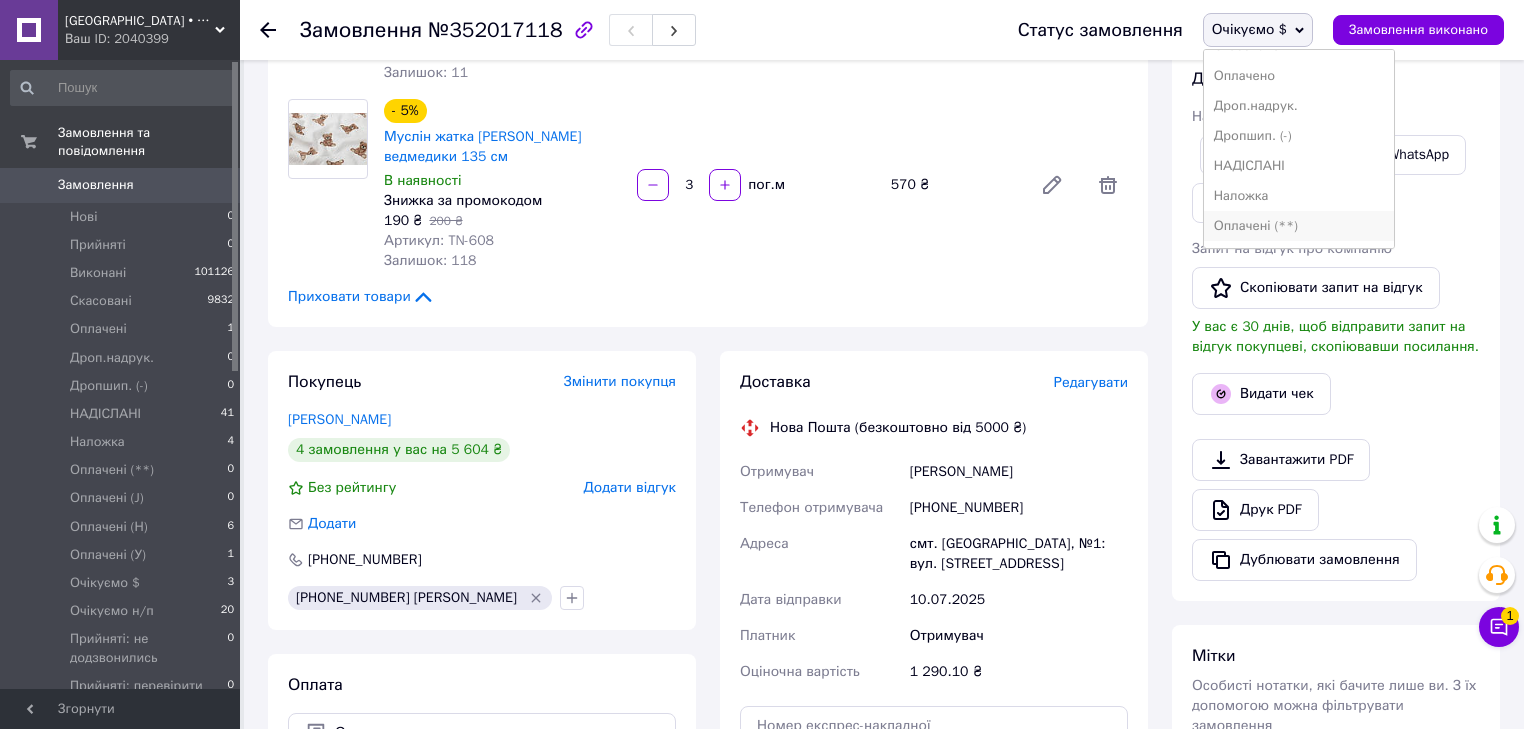 scroll, scrollTop: 160, scrollLeft: 0, axis: vertical 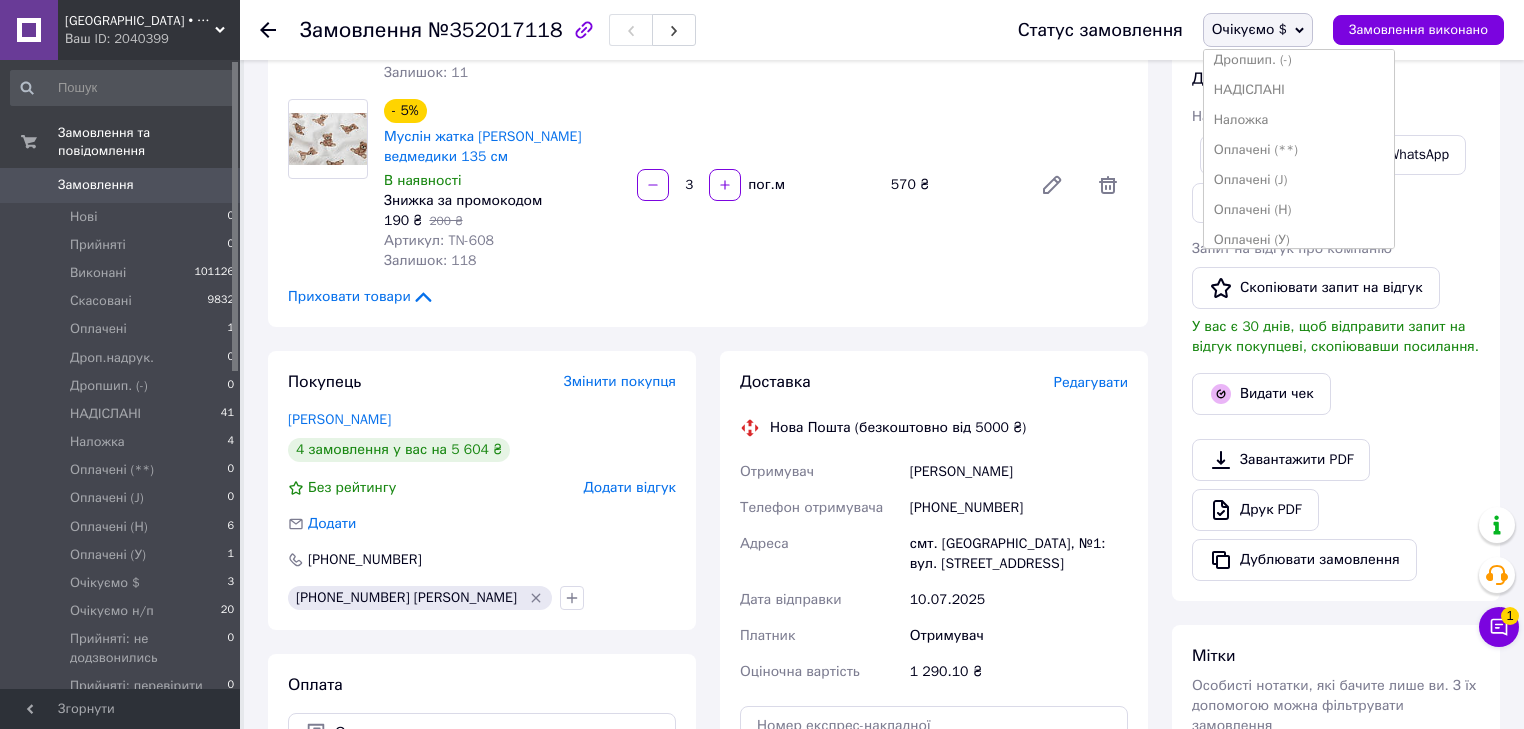 drag, startPoint x: 1292, startPoint y: 212, endPoint x: 1306, endPoint y: 180, distance: 34.928497 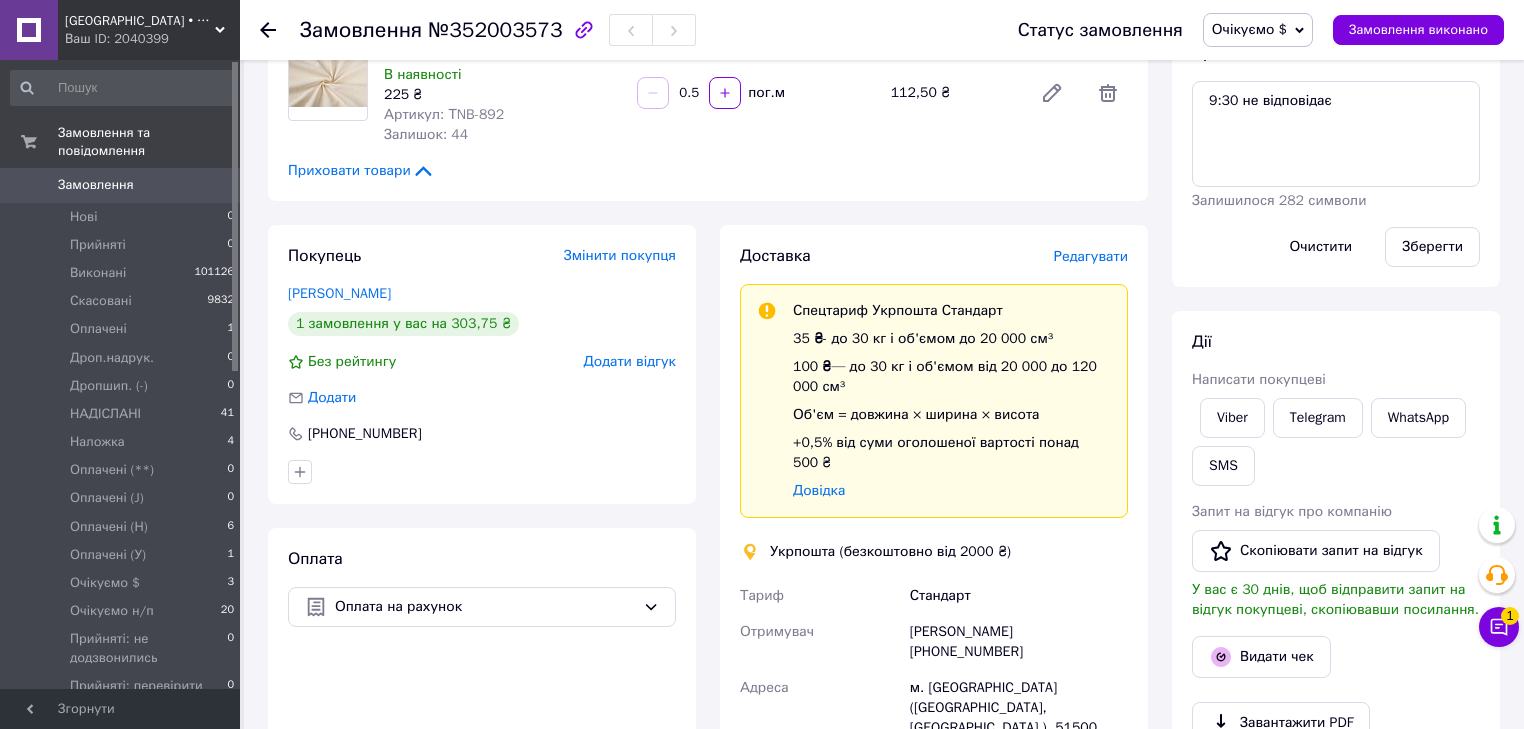 scroll, scrollTop: 400, scrollLeft: 0, axis: vertical 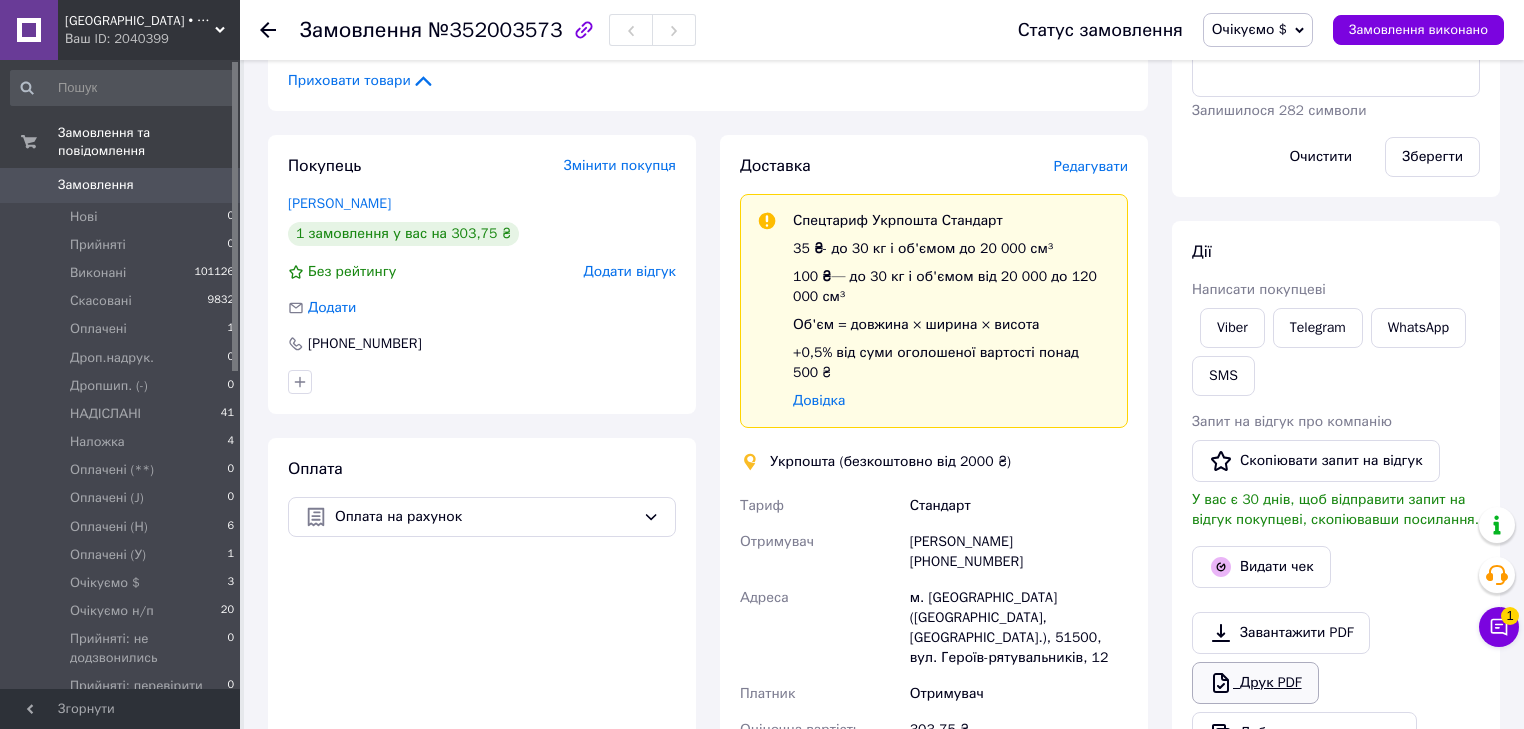 click on "Друк PDF" at bounding box center [1255, 683] 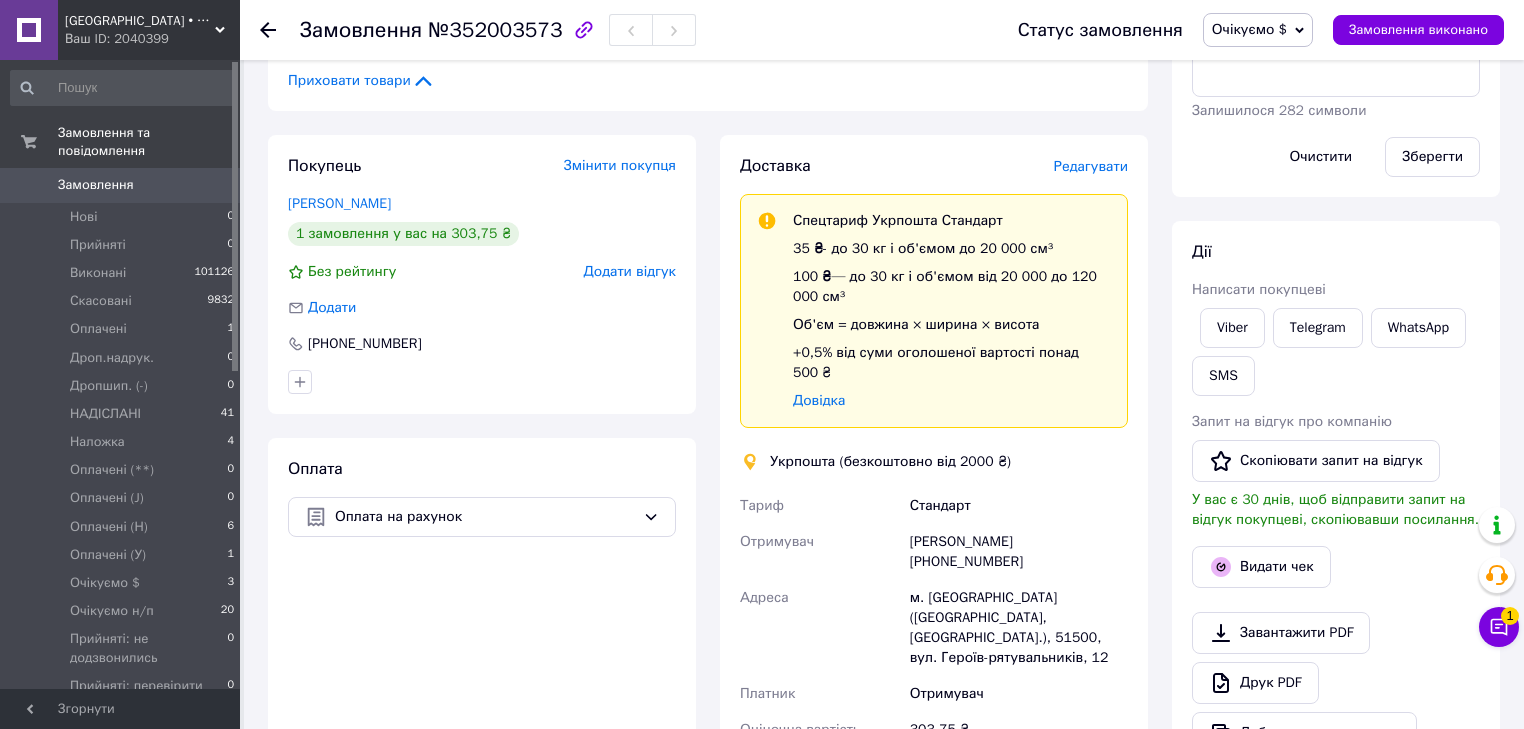 click on "Очікуємо $" at bounding box center [1258, 30] 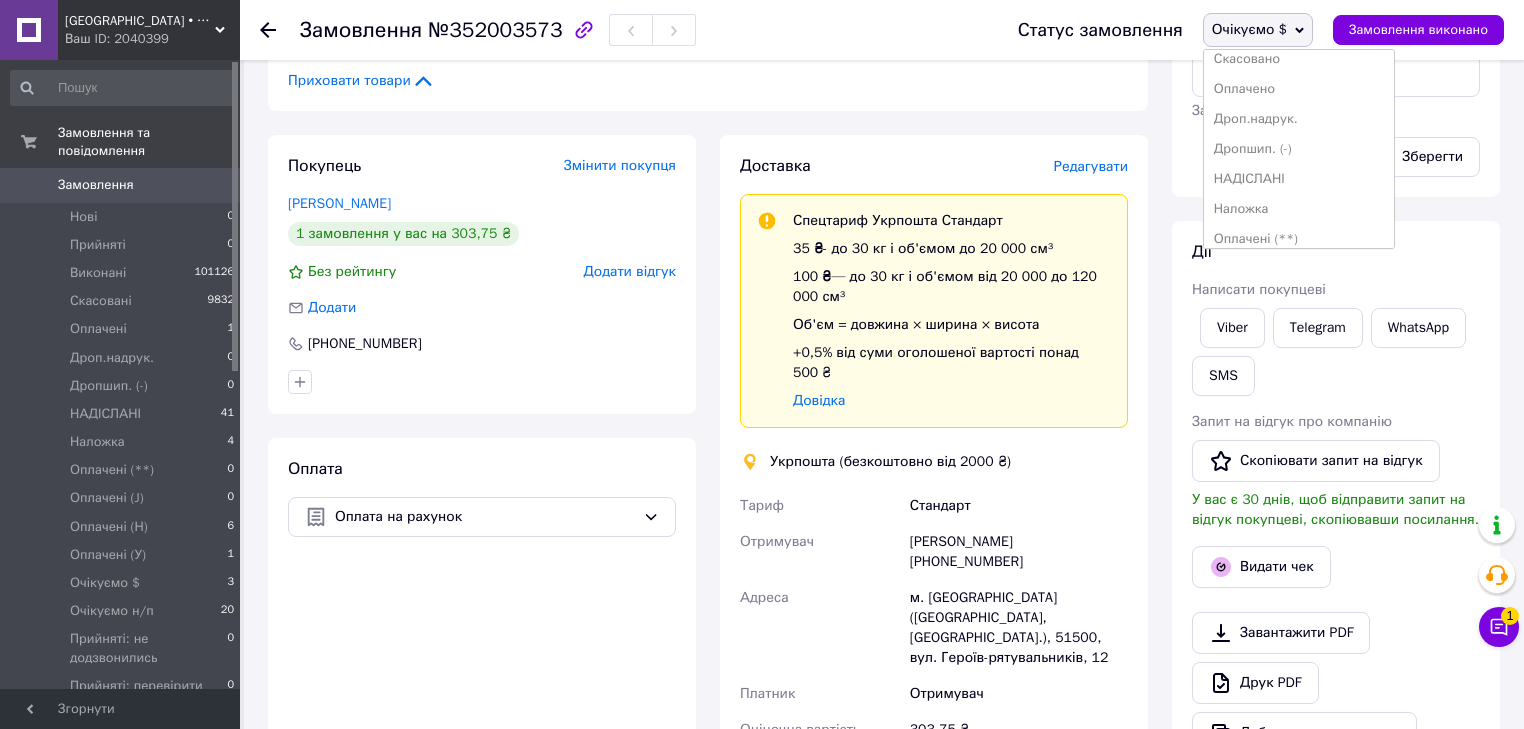 scroll, scrollTop: 240, scrollLeft: 0, axis: vertical 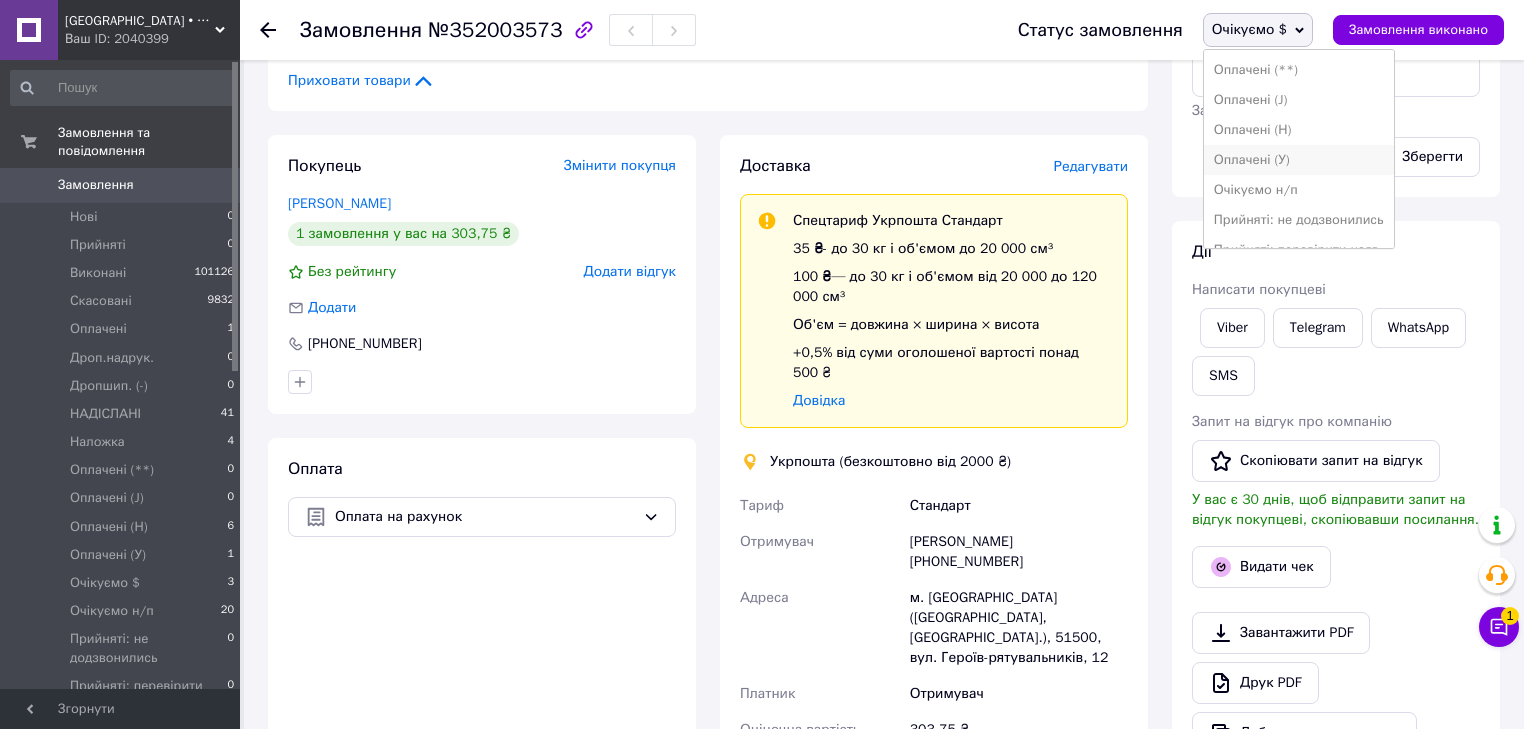 click on "Оплачені (У)" at bounding box center (1299, 160) 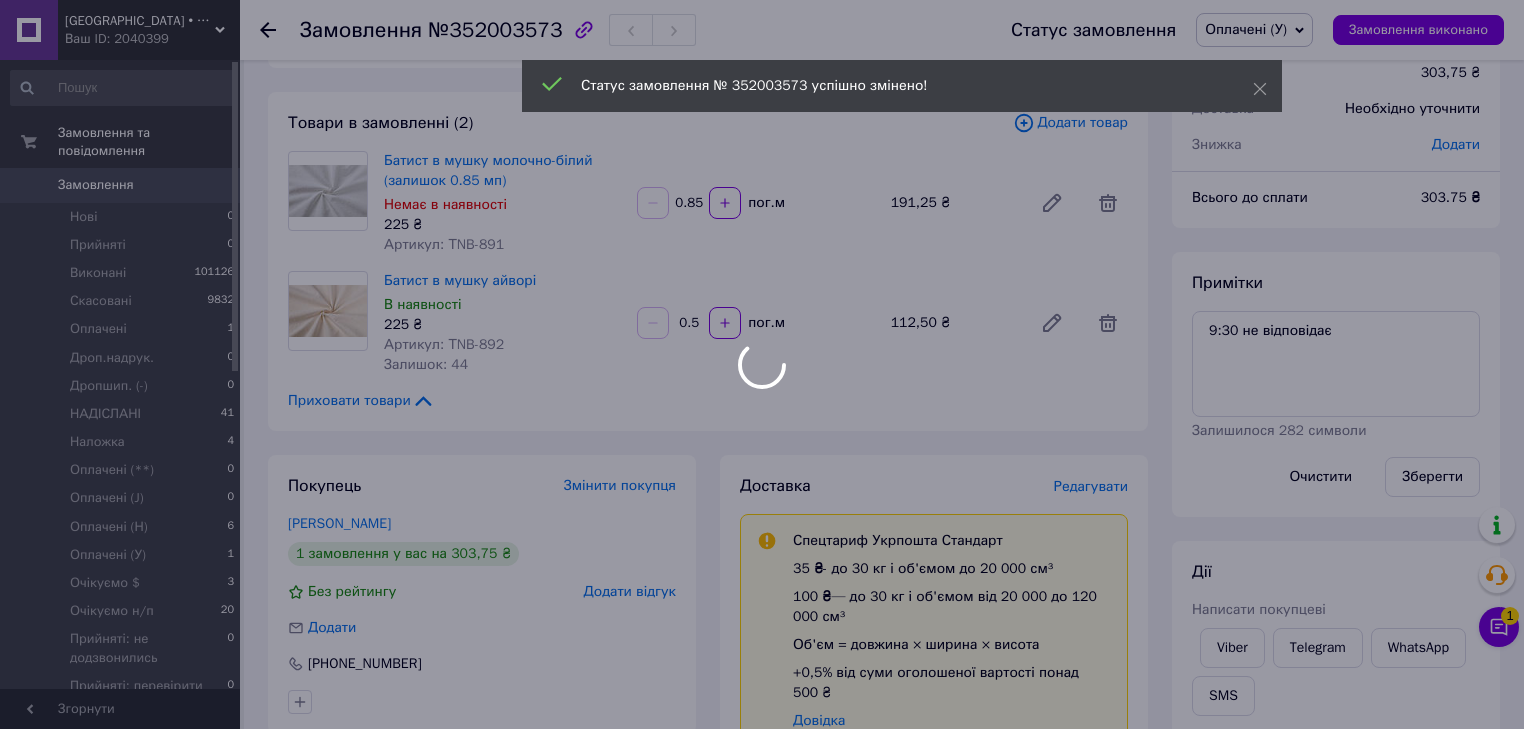 scroll, scrollTop: 0, scrollLeft: 0, axis: both 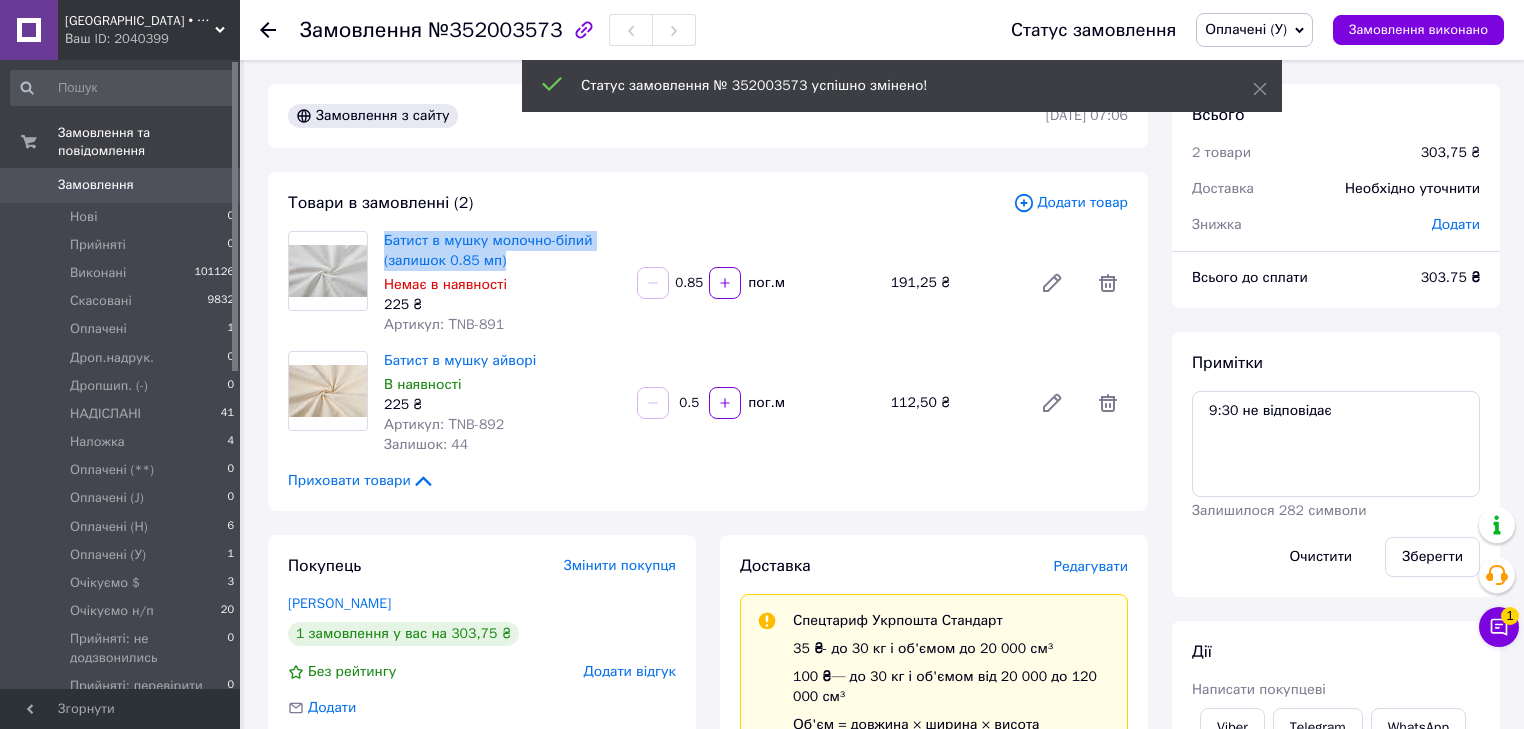 drag, startPoint x: 511, startPoint y: 266, endPoint x: 376, endPoint y: 236, distance: 138.29317 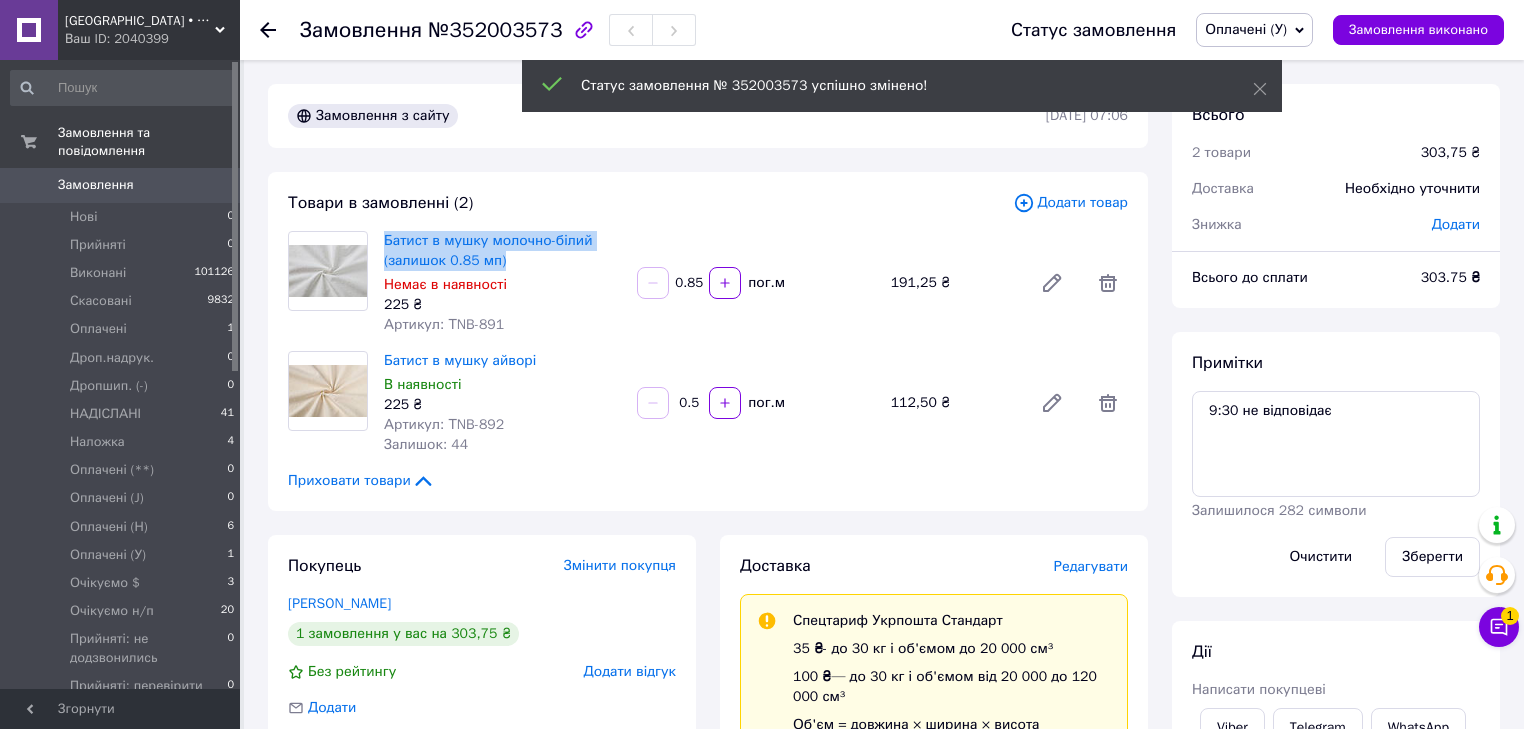click on "Батист в мушку молочно-білий (залишок  0.85 мп) Немає в наявності 225 ₴ Артикул: ТNB-891" at bounding box center (502, 283) 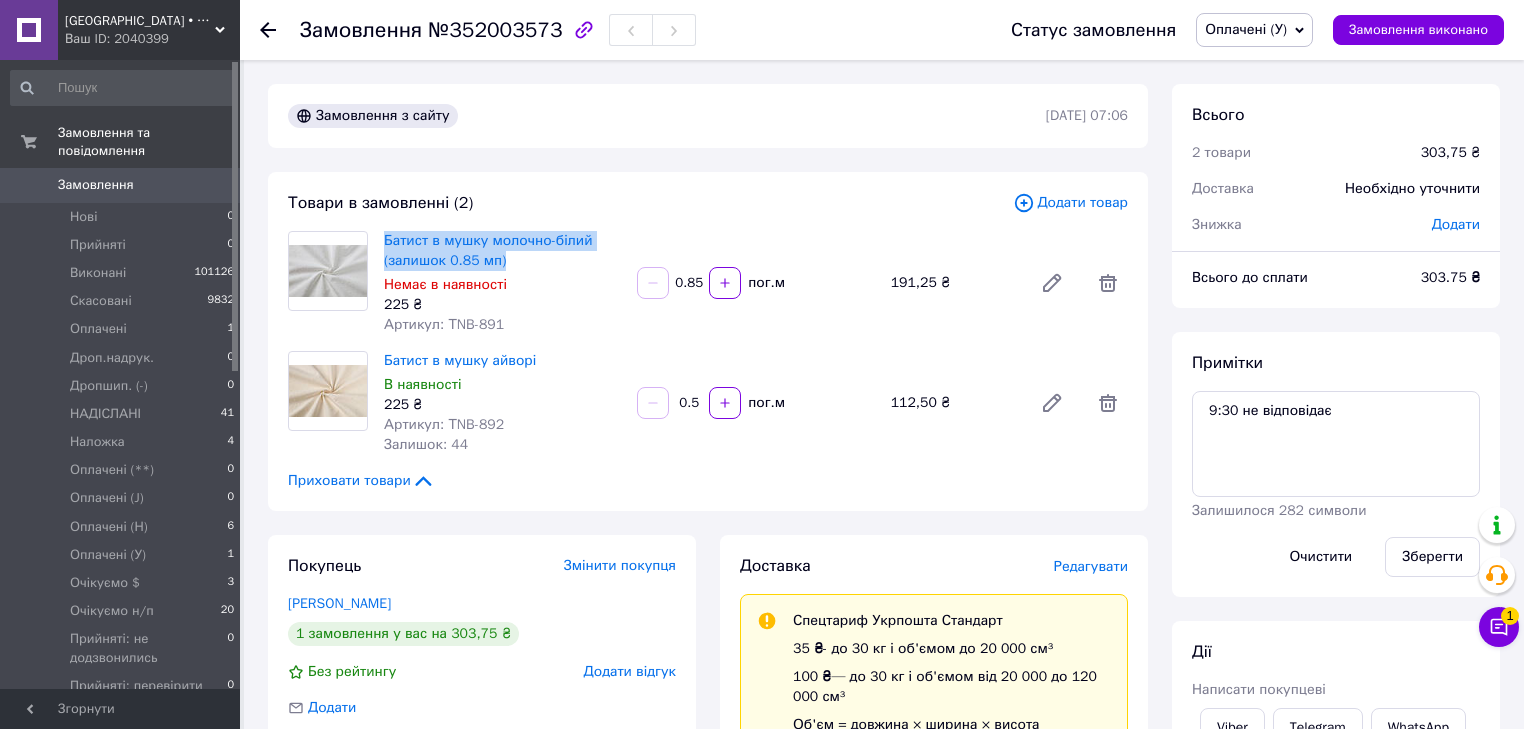 copy on "Батист в мушку молочно-білий (залишок  0.85 мп)" 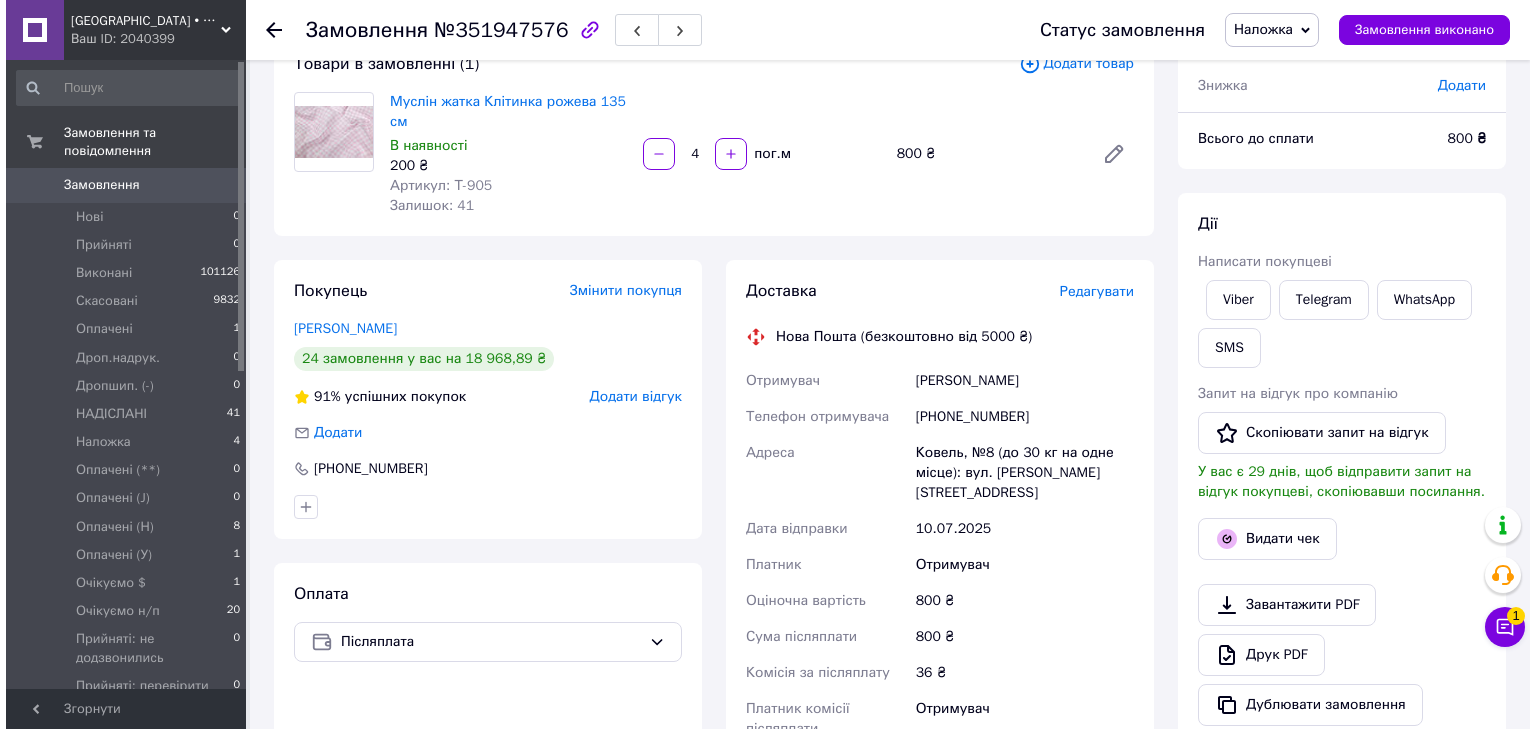 scroll, scrollTop: 160, scrollLeft: 0, axis: vertical 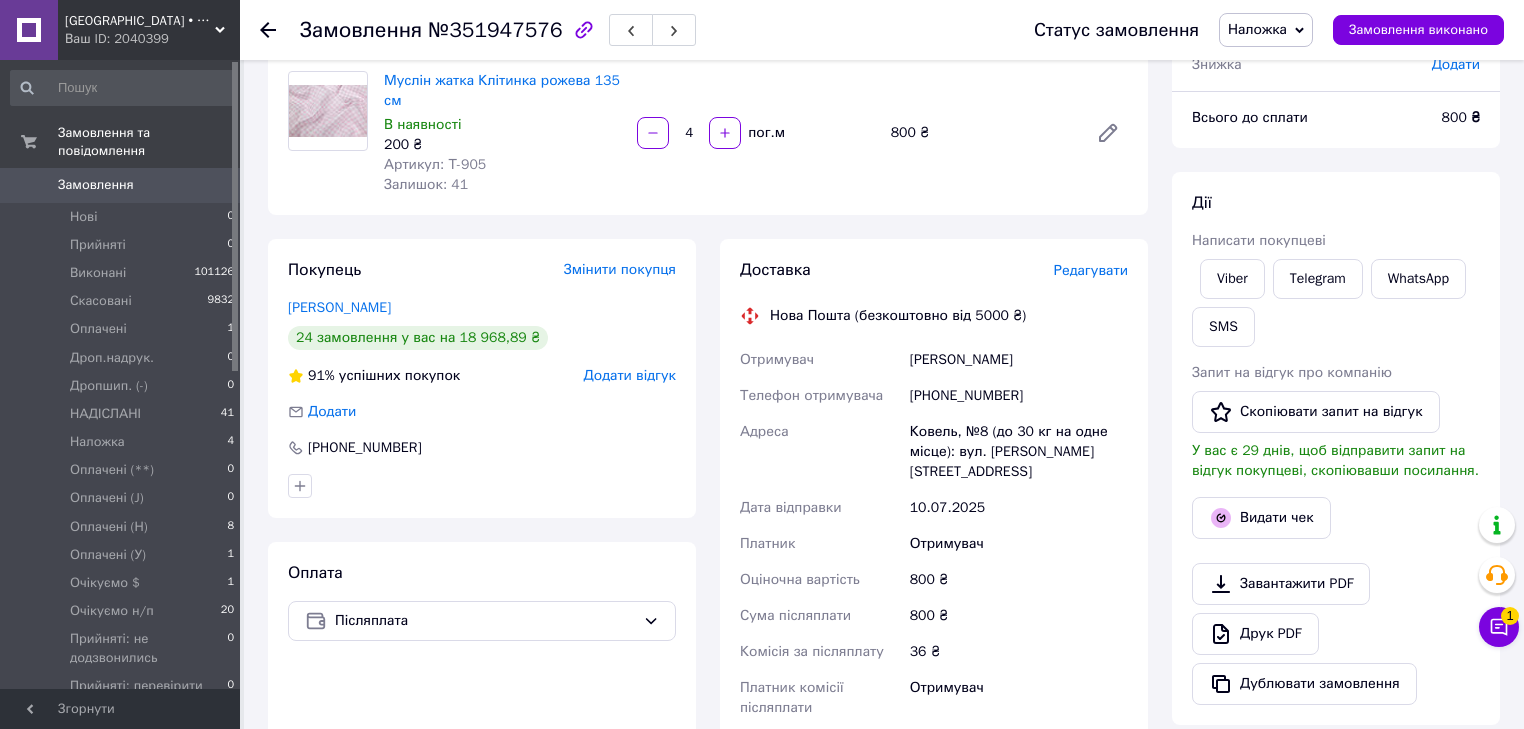 click on "Редагувати" at bounding box center [1091, 270] 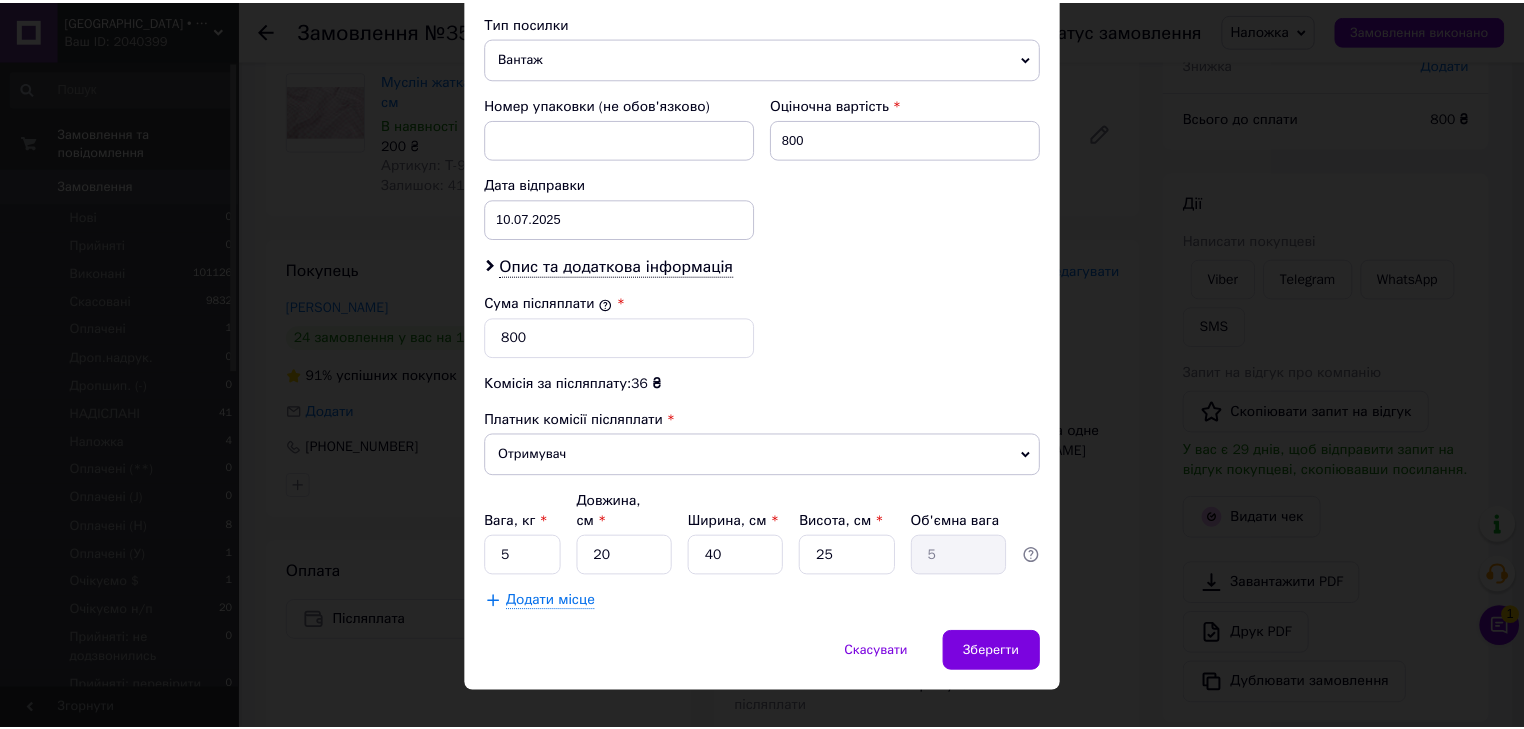 scroll, scrollTop: 791, scrollLeft: 0, axis: vertical 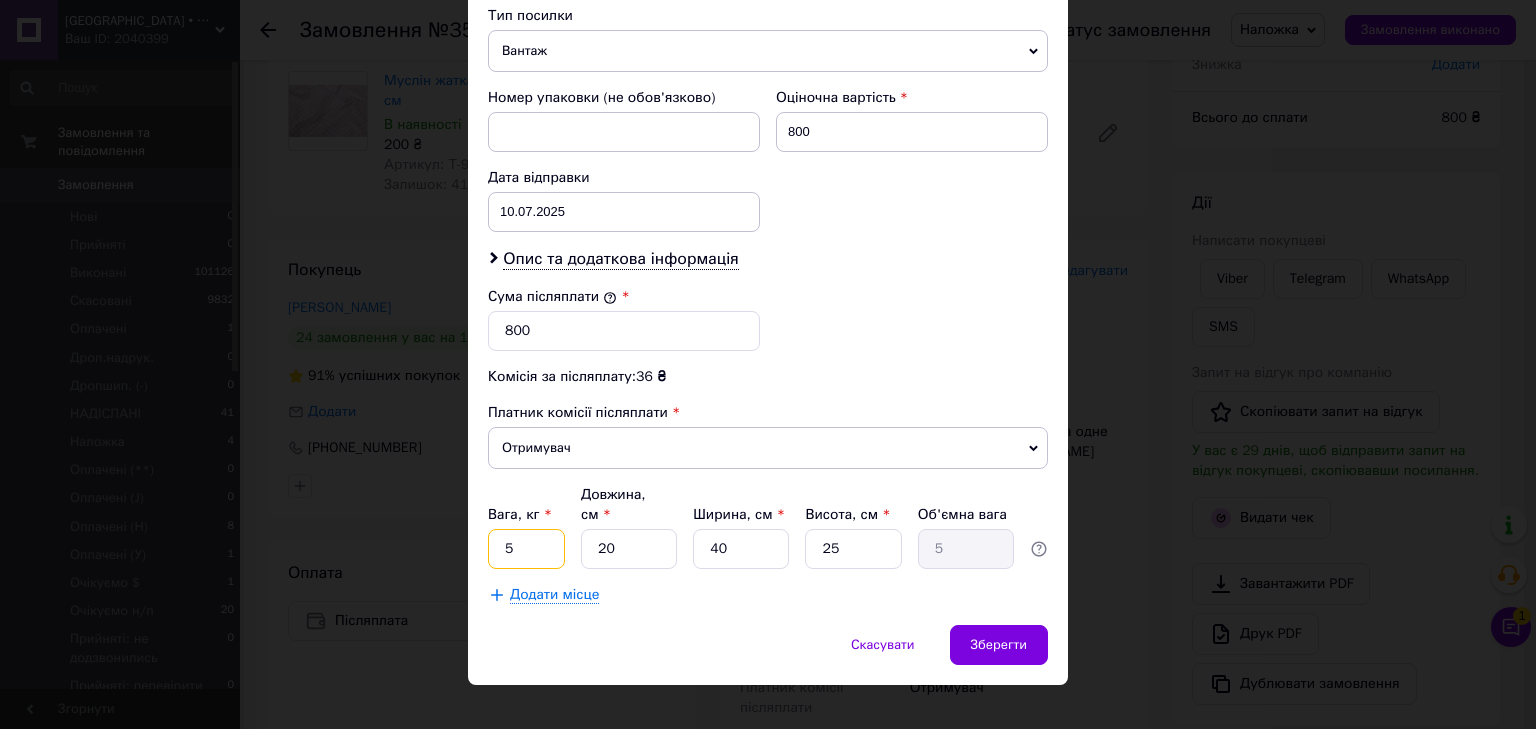 drag, startPoint x: 524, startPoint y: 514, endPoint x: 496, endPoint y: 516, distance: 28.071337 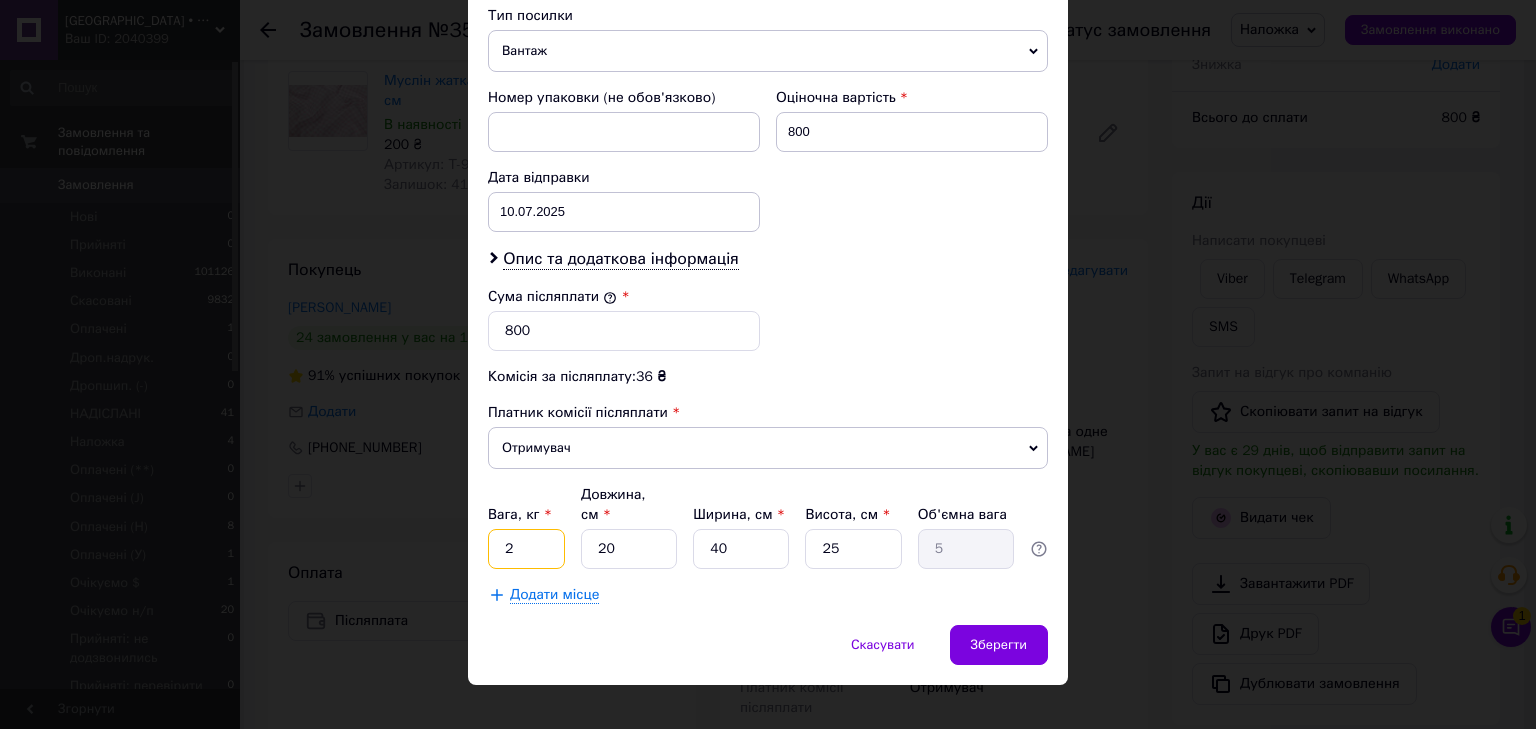 type on "2" 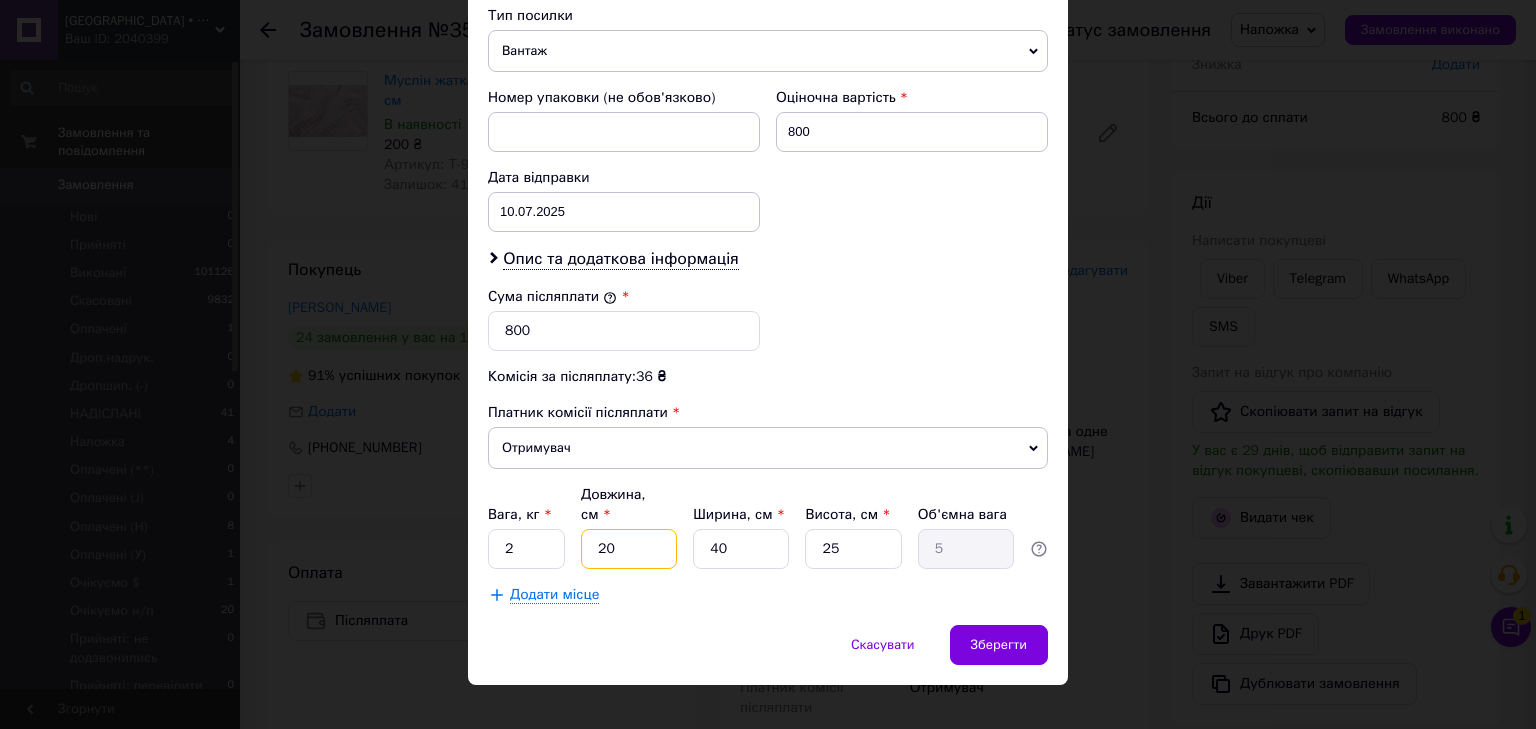 drag, startPoint x: 594, startPoint y: 515, endPoint x: 558, endPoint y: 517, distance: 36.05551 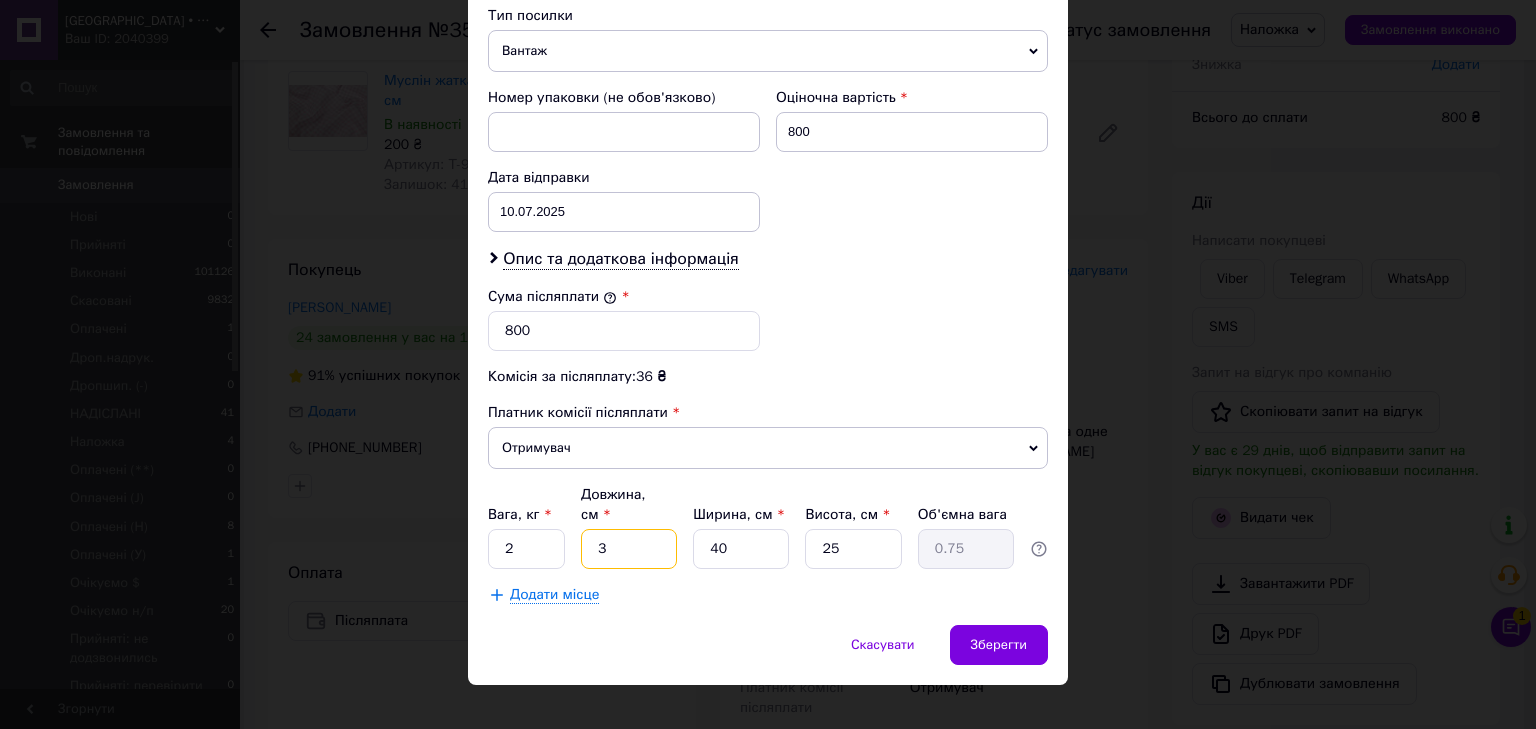 type on "30" 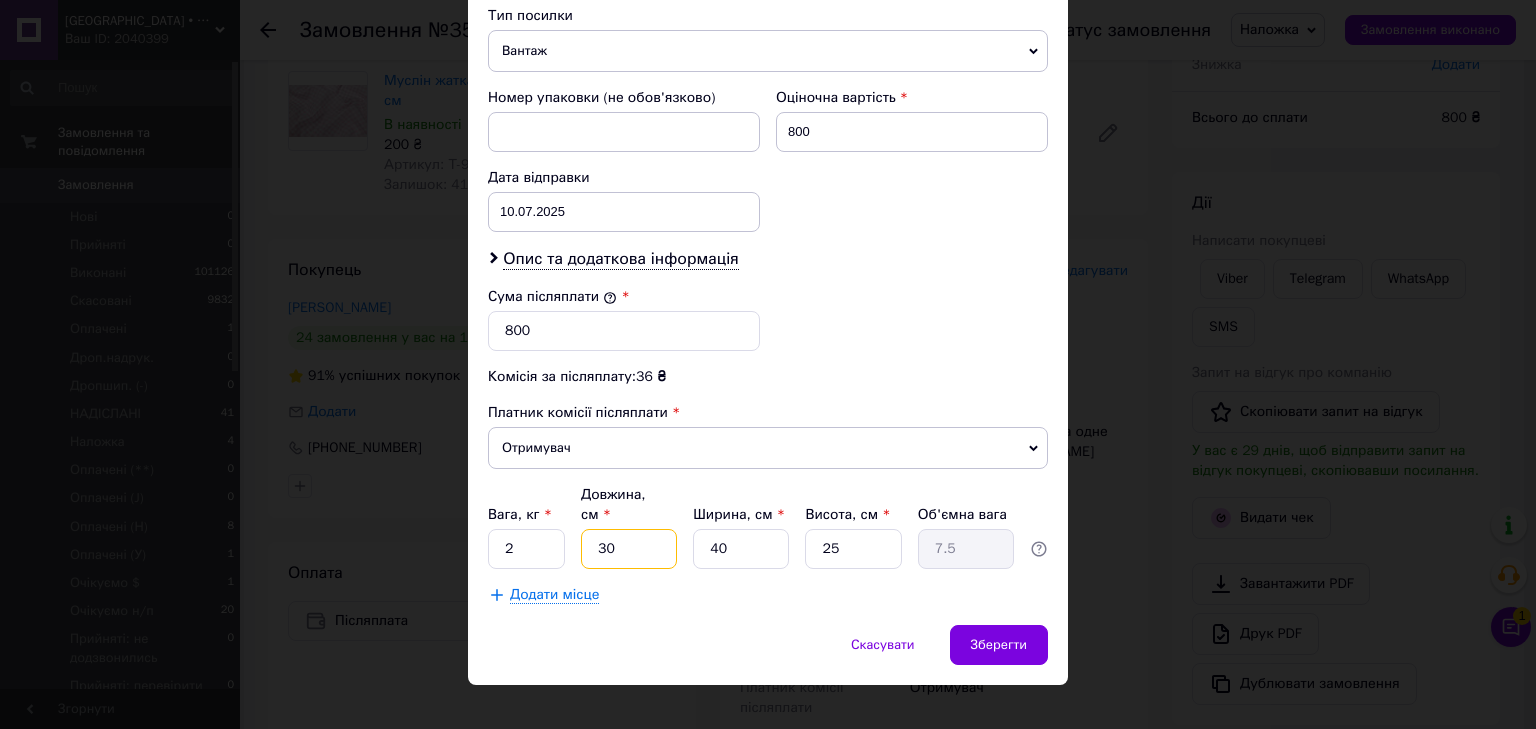 type on "30" 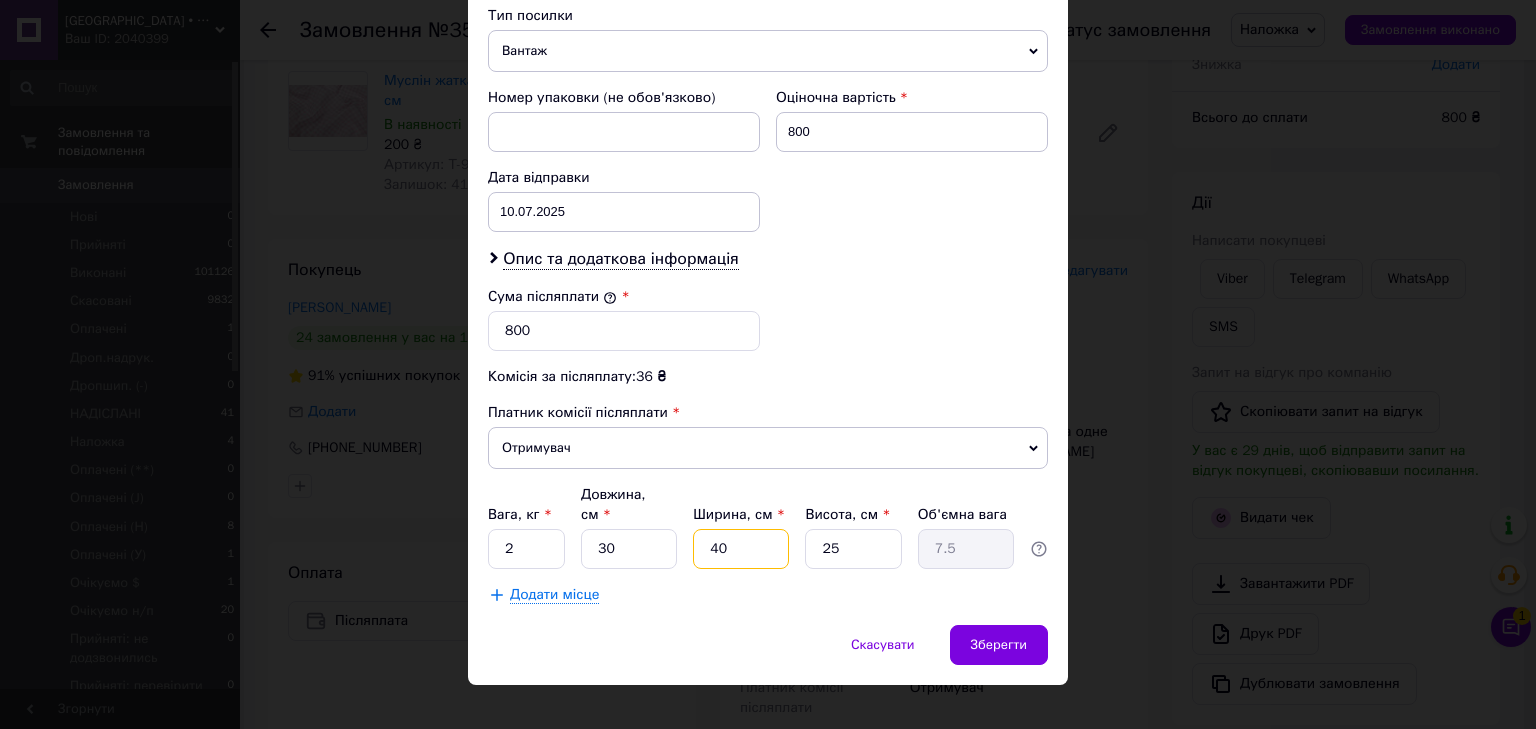 drag, startPoint x: 721, startPoint y: 524, endPoint x: 692, endPoint y: 511, distance: 31.780497 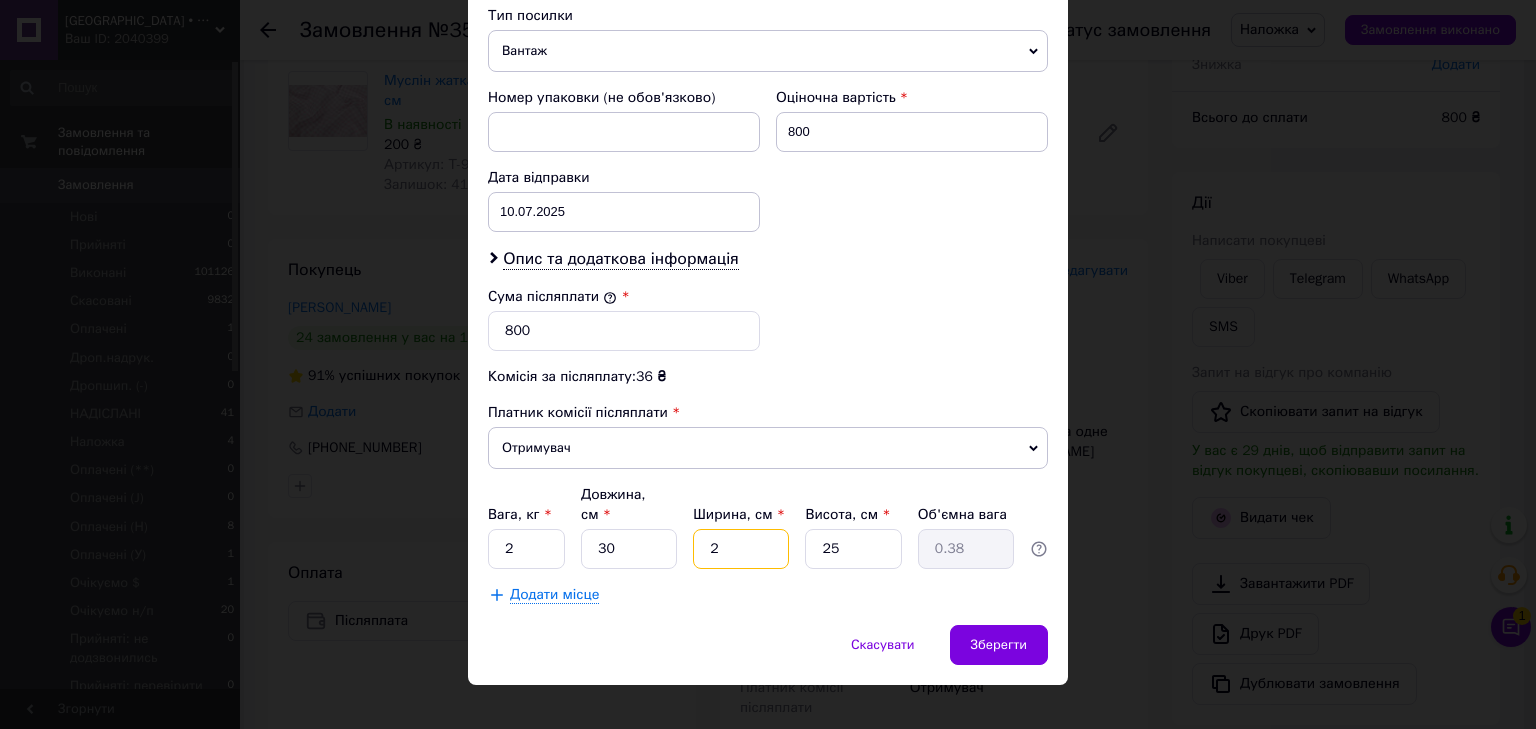 type on "28" 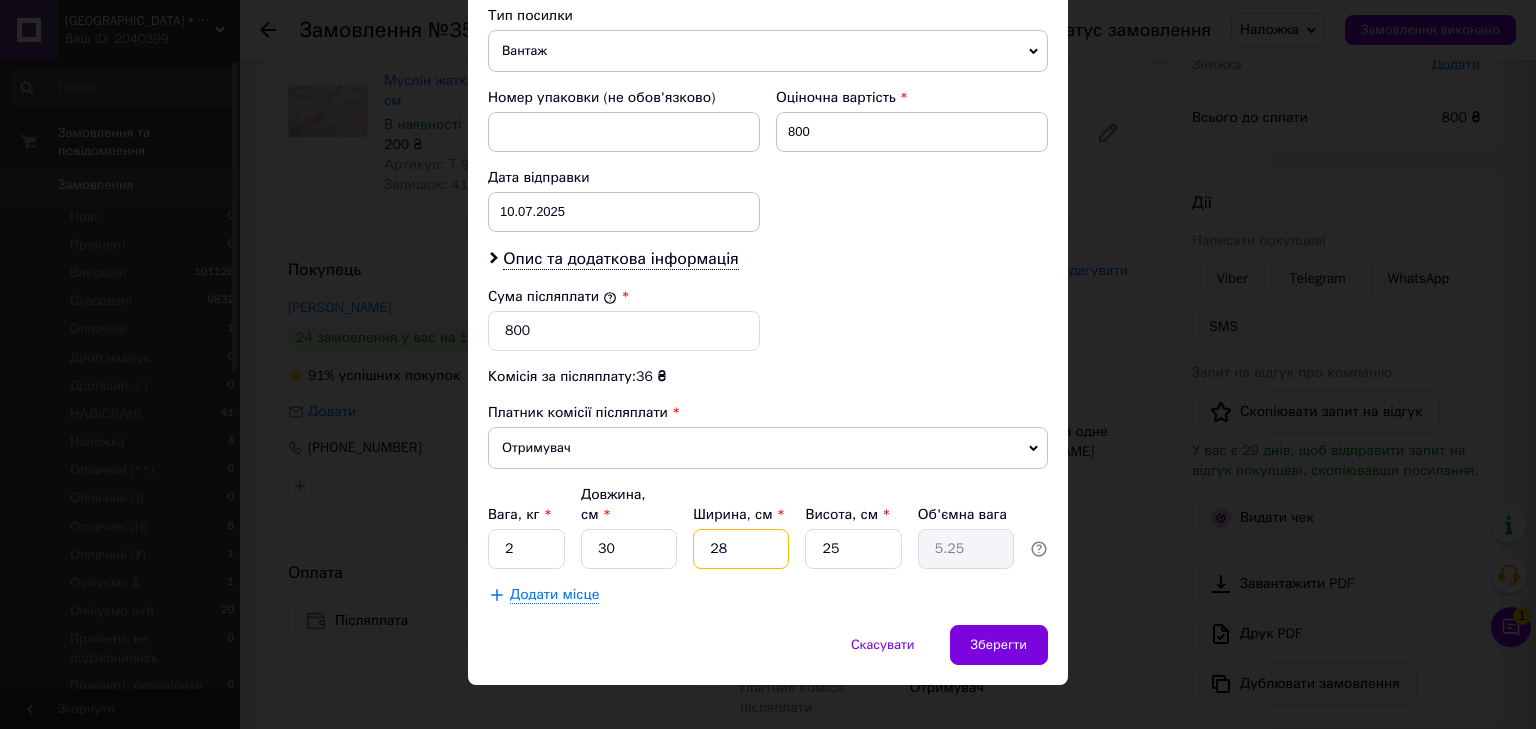 type on "28" 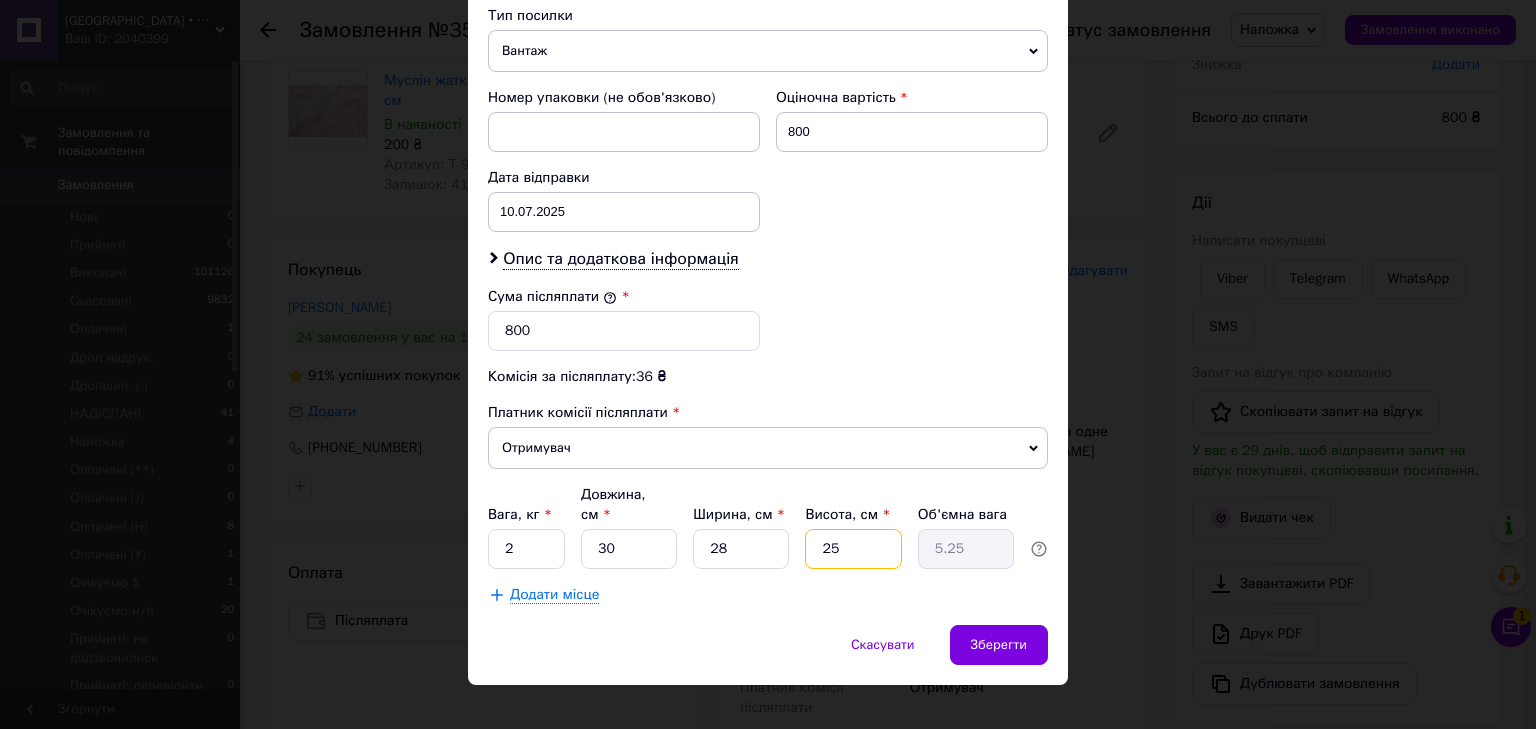 drag, startPoint x: 803, startPoint y: 521, endPoint x: 828, endPoint y: 532, distance: 27.313 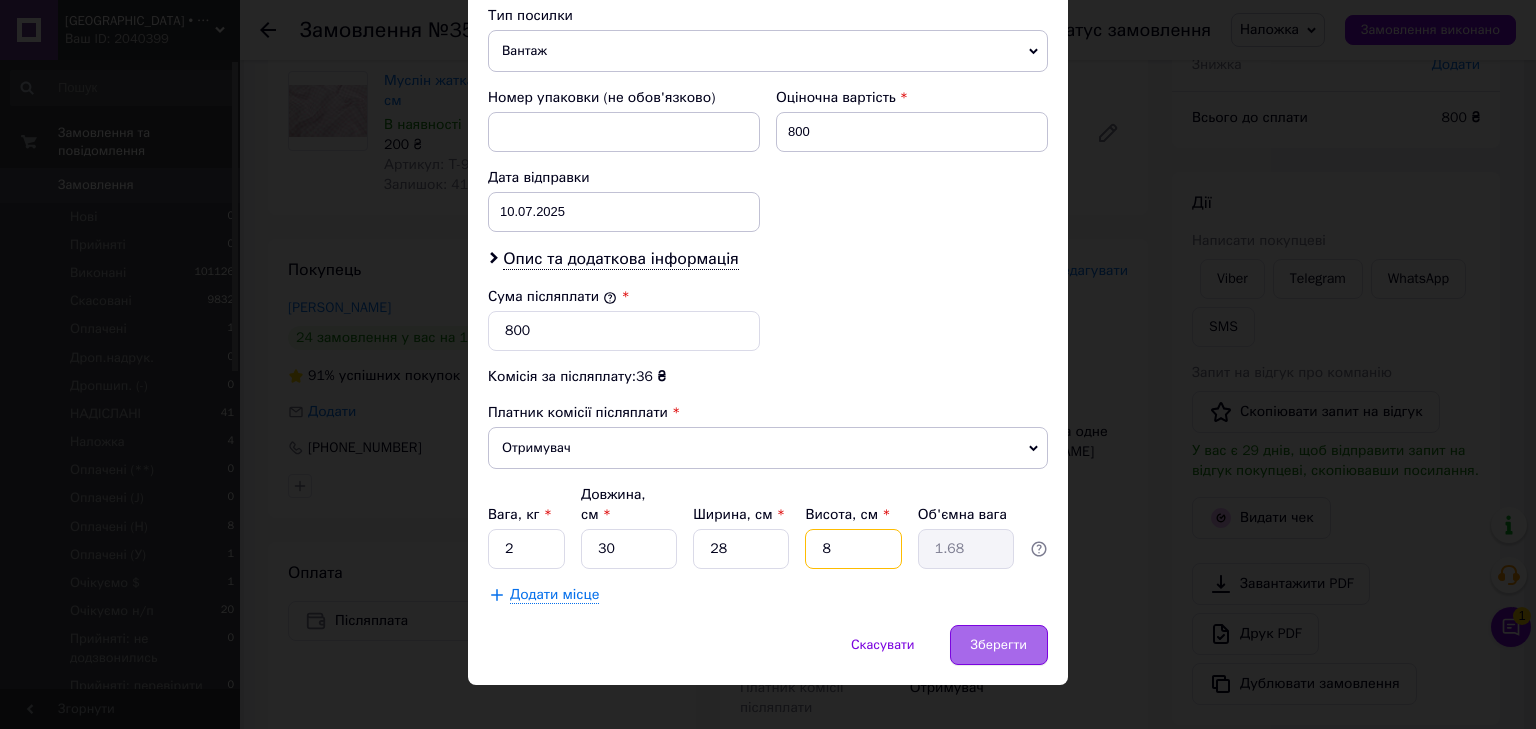type on "8" 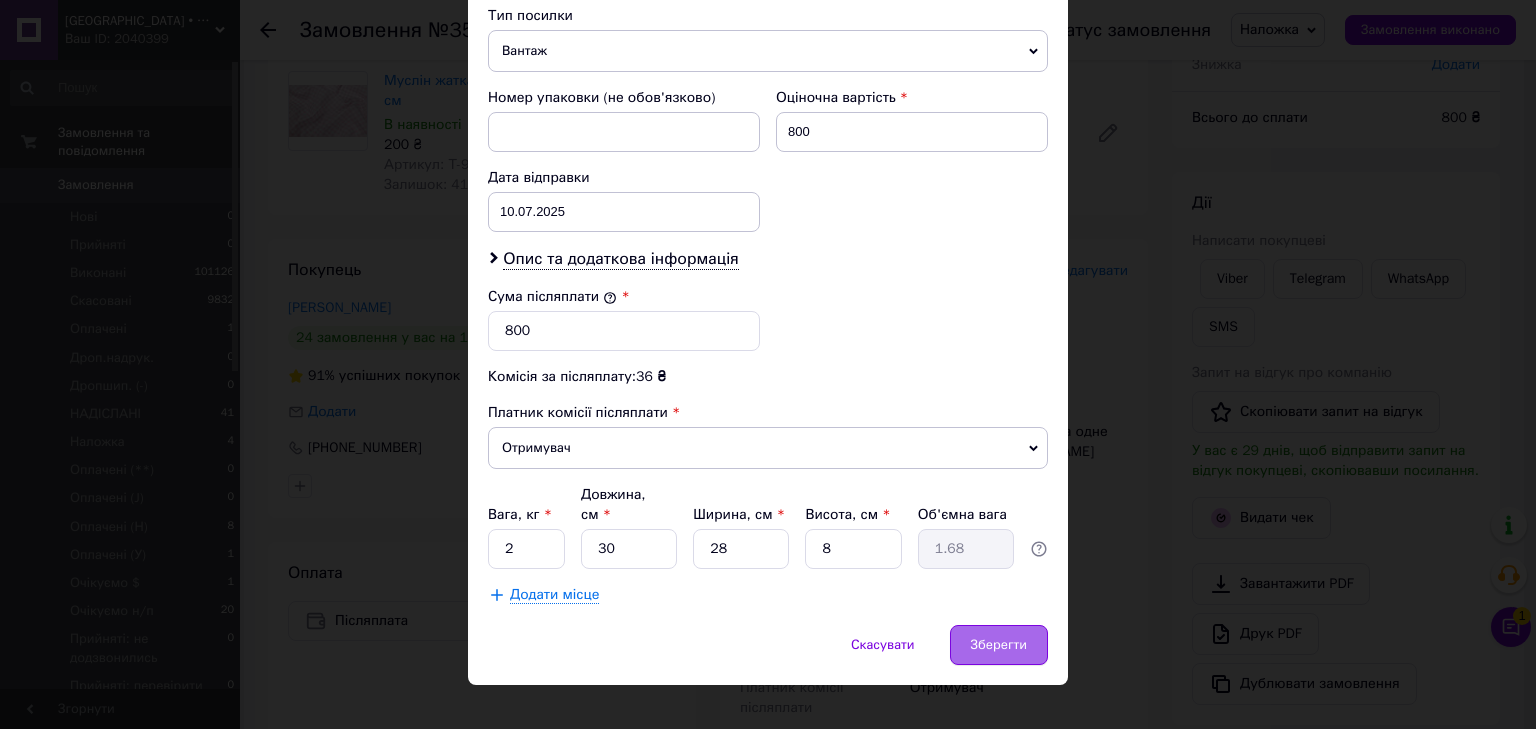 click on "Зберегти" at bounding box center [999, 645] 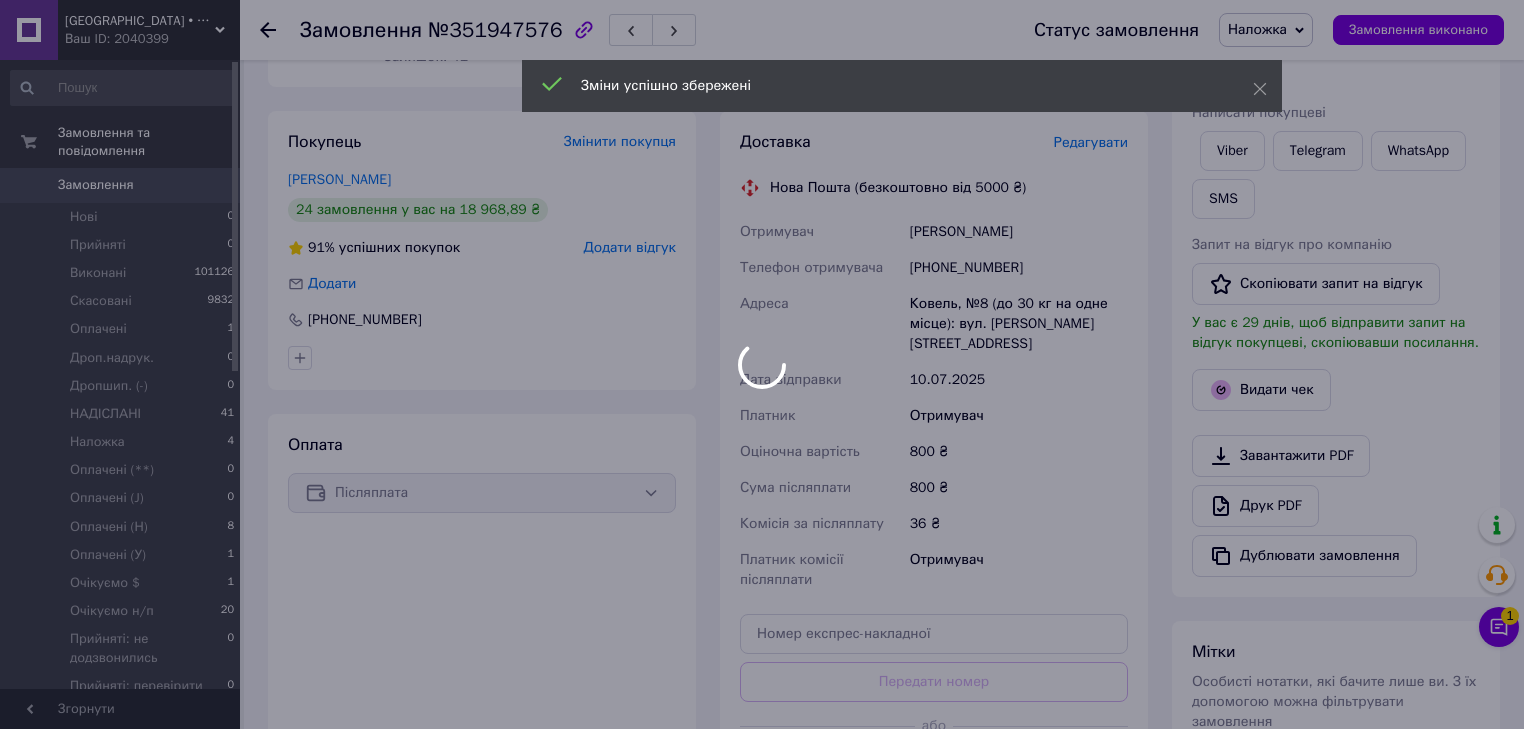 scroll, scrollTop: 480, scrollLeft: 0, axis: vertical 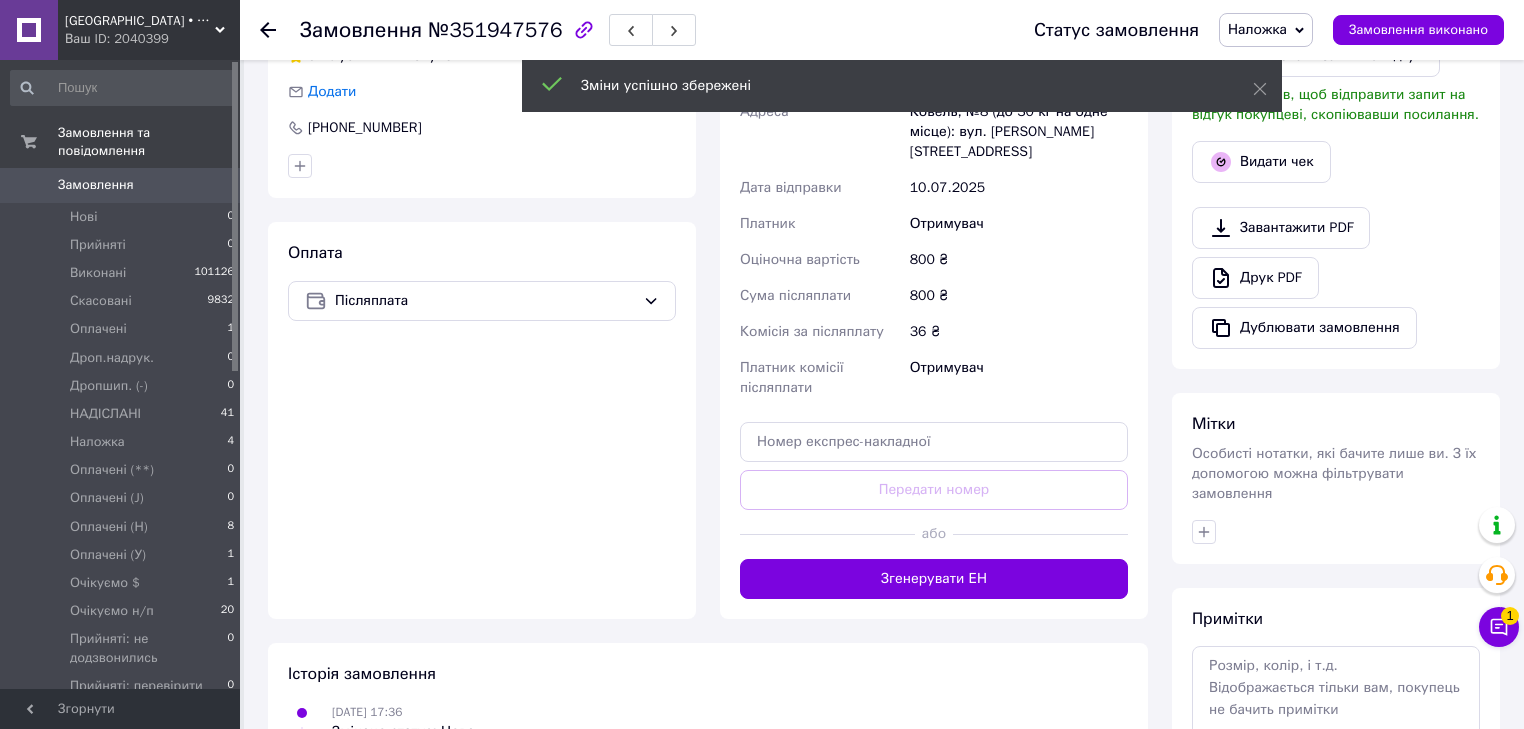 click on "Згенерувати ЕН" at bounding box center [934, 579] 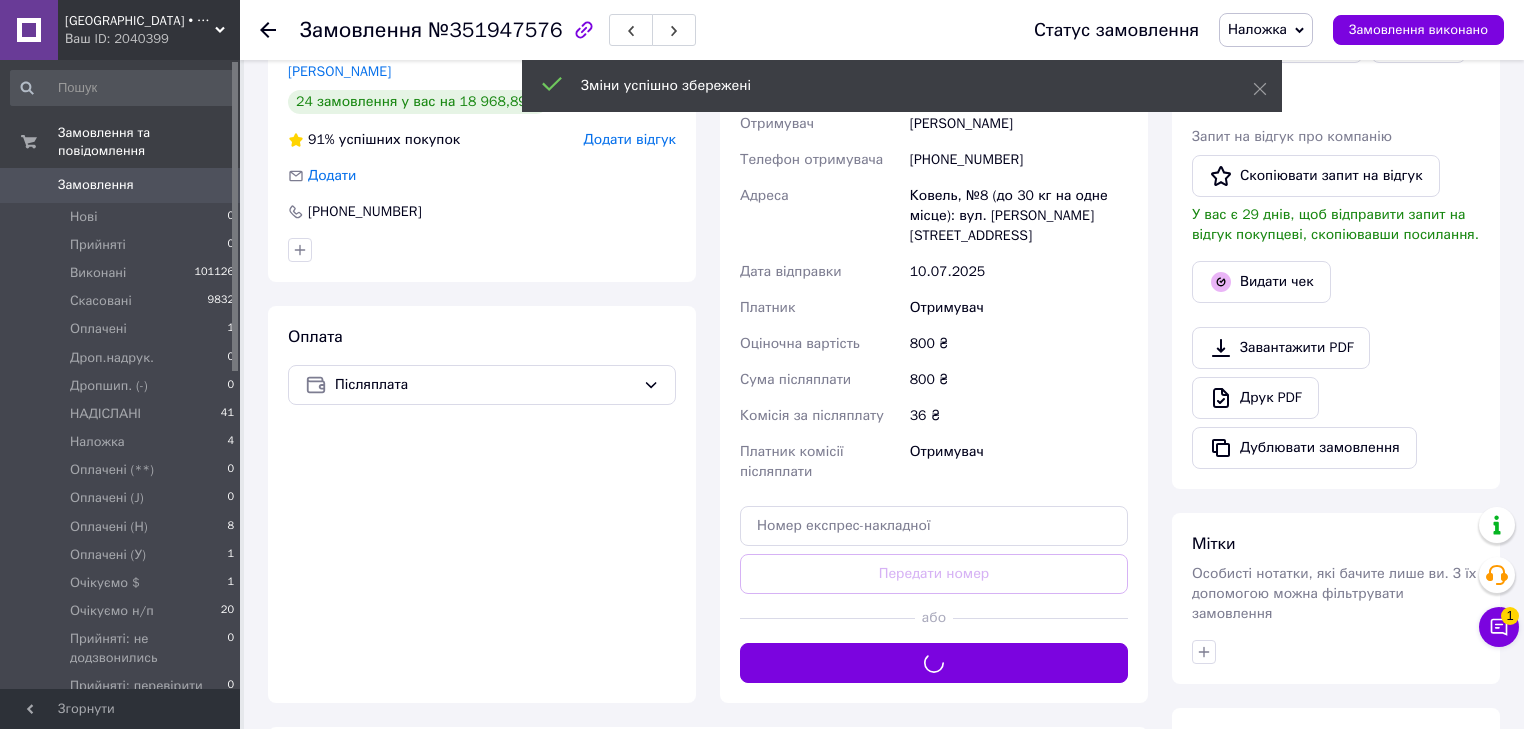 scroll, scrollTop: 240, scrollLeft: 0, axis: vertical 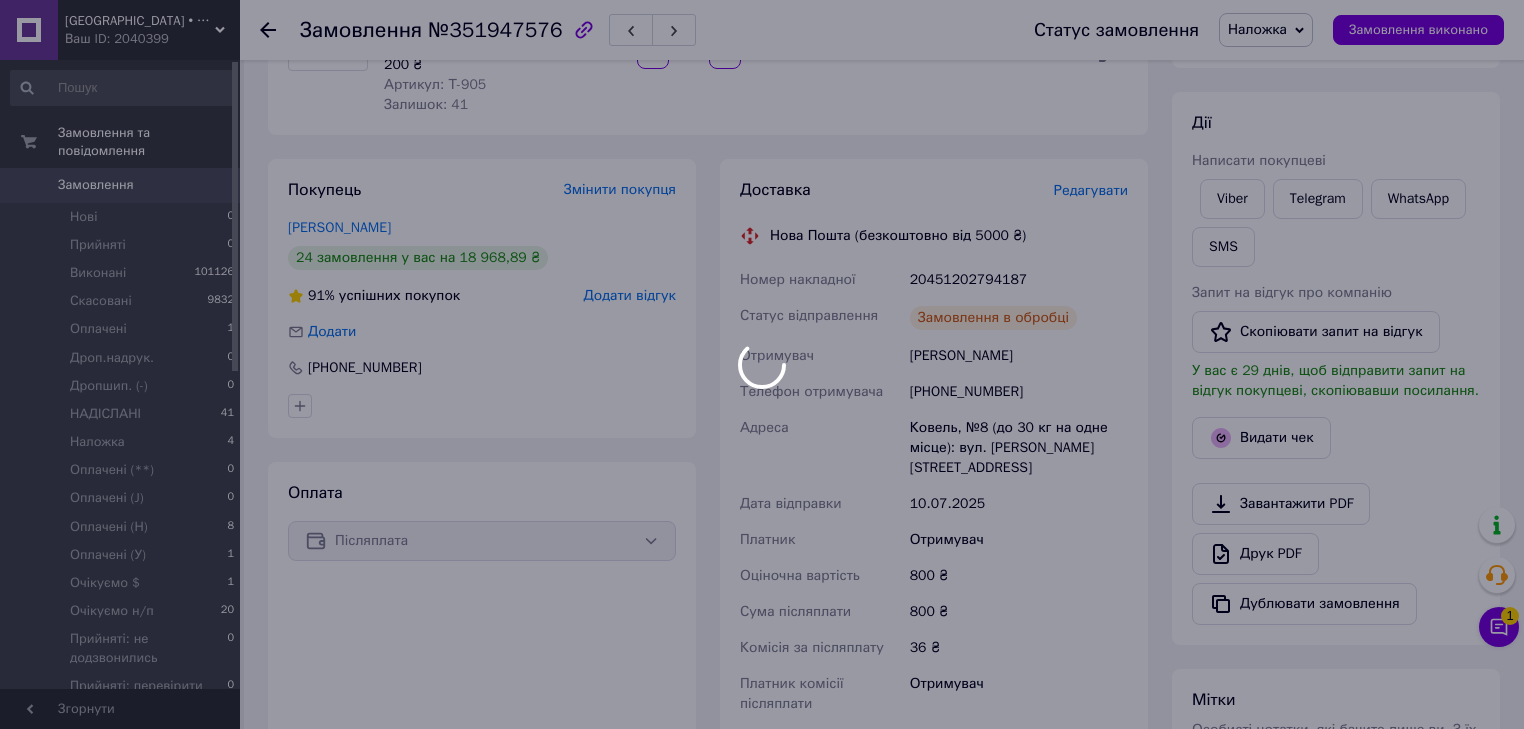 drag, startPoint x: 903, startPoint y: 282, endPoint x: 916, endPoint y: 281, distance: 13.038404 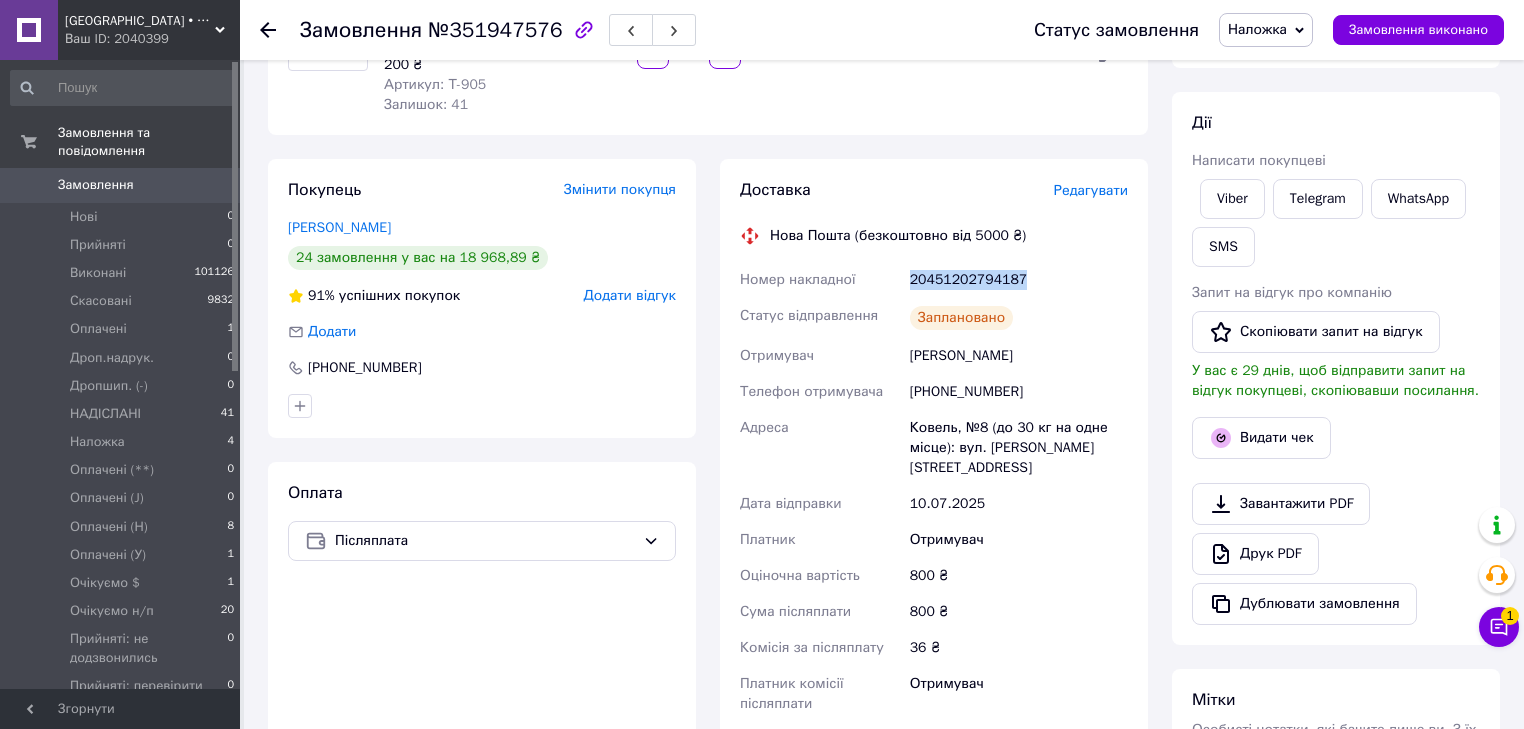 drag, startPoint x: 904, startPoint y: 285, endPoint x: 1066, endPoint y: 261, distance: 163.76813 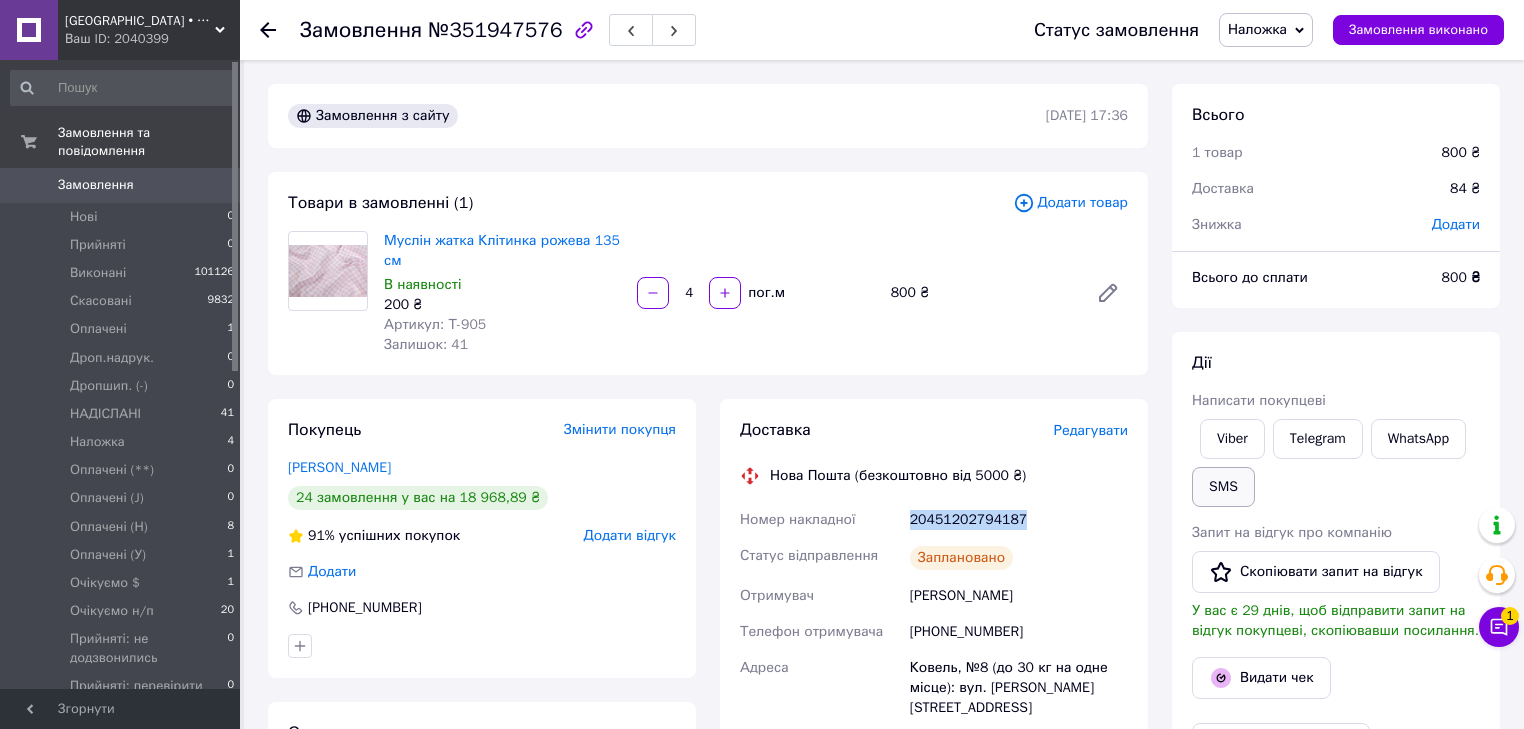 click on "SMS" at bounding box center [1223, 487] 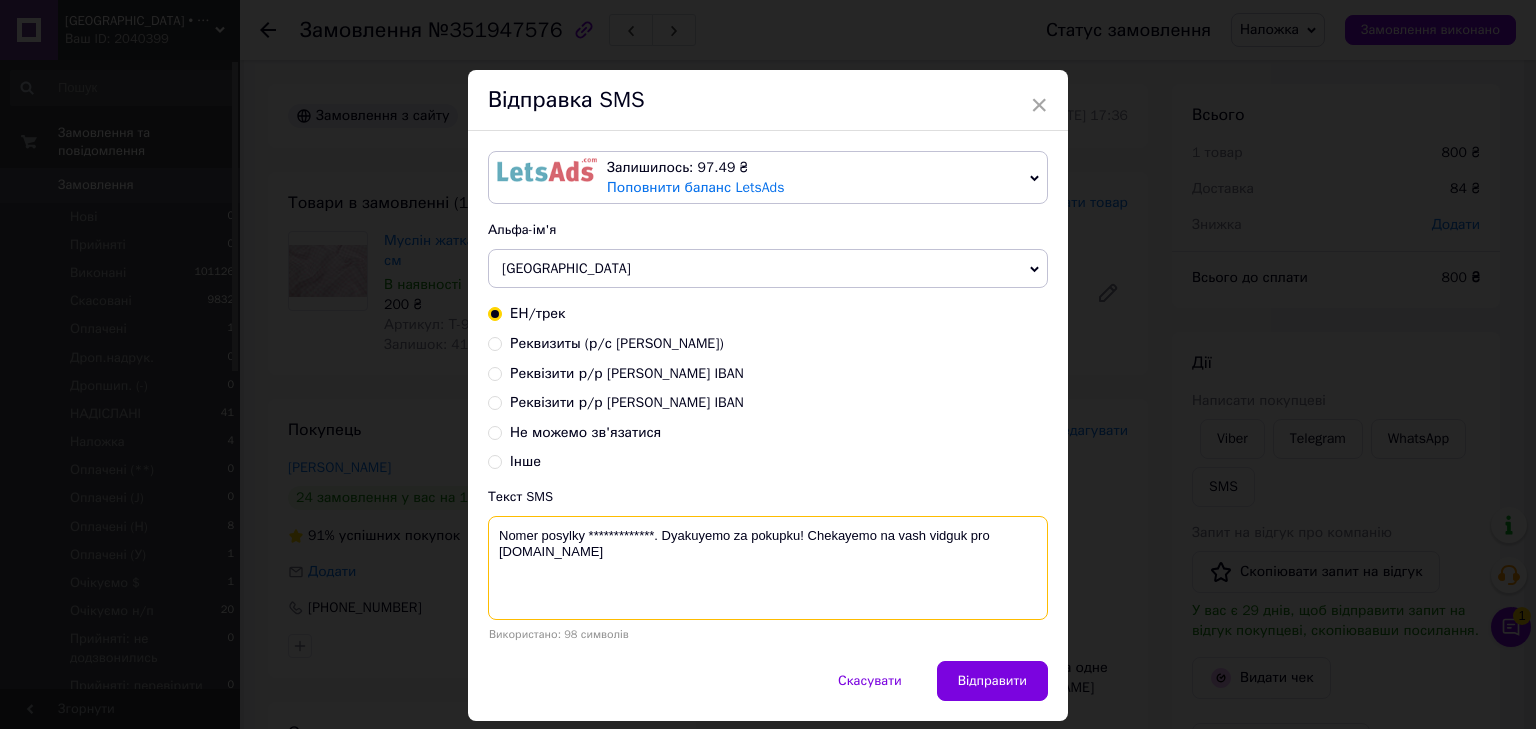 drag, startPoint x: 655, startPoint y: 520, endPoint x: 628, endPoint y: 521, distance: 27.018513 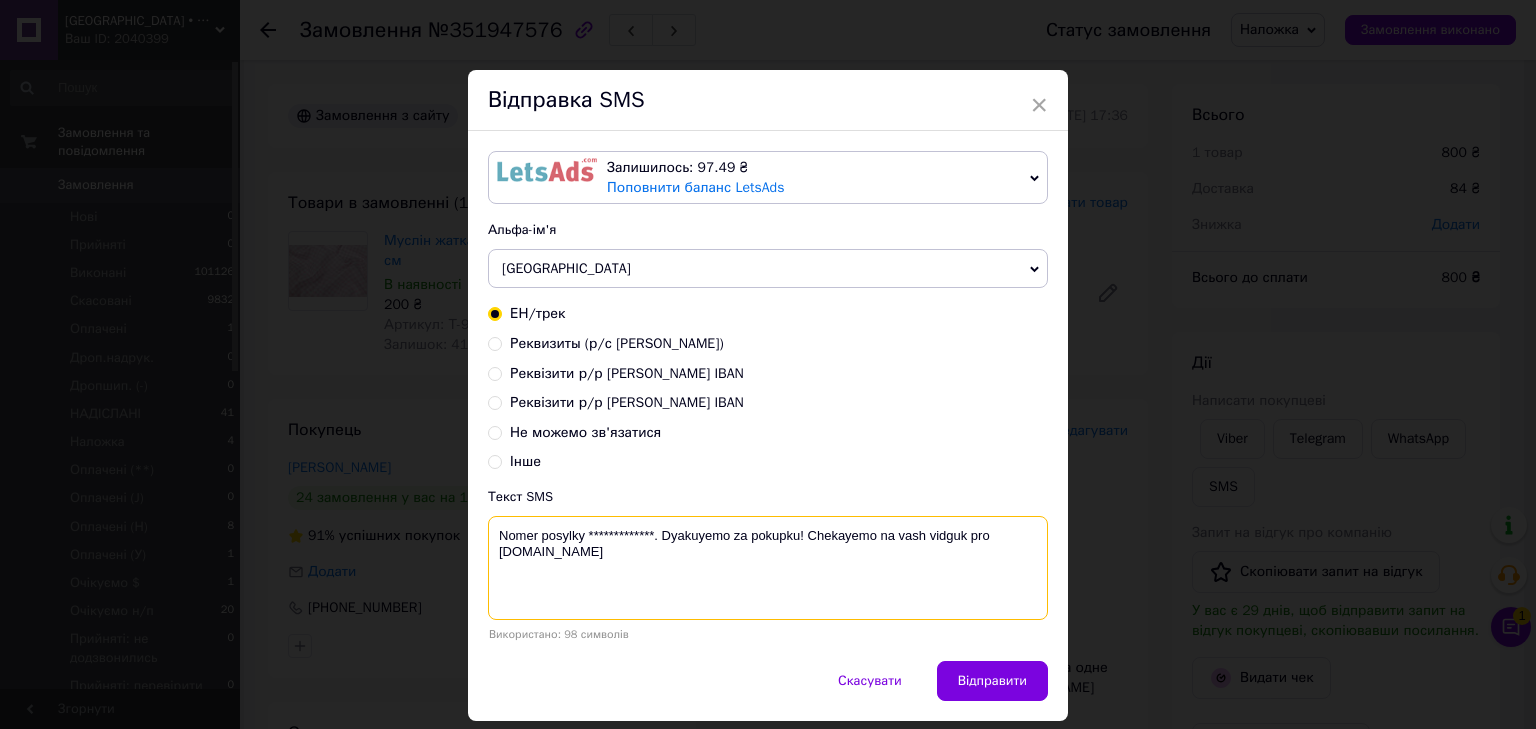 paste on "20451202794187" 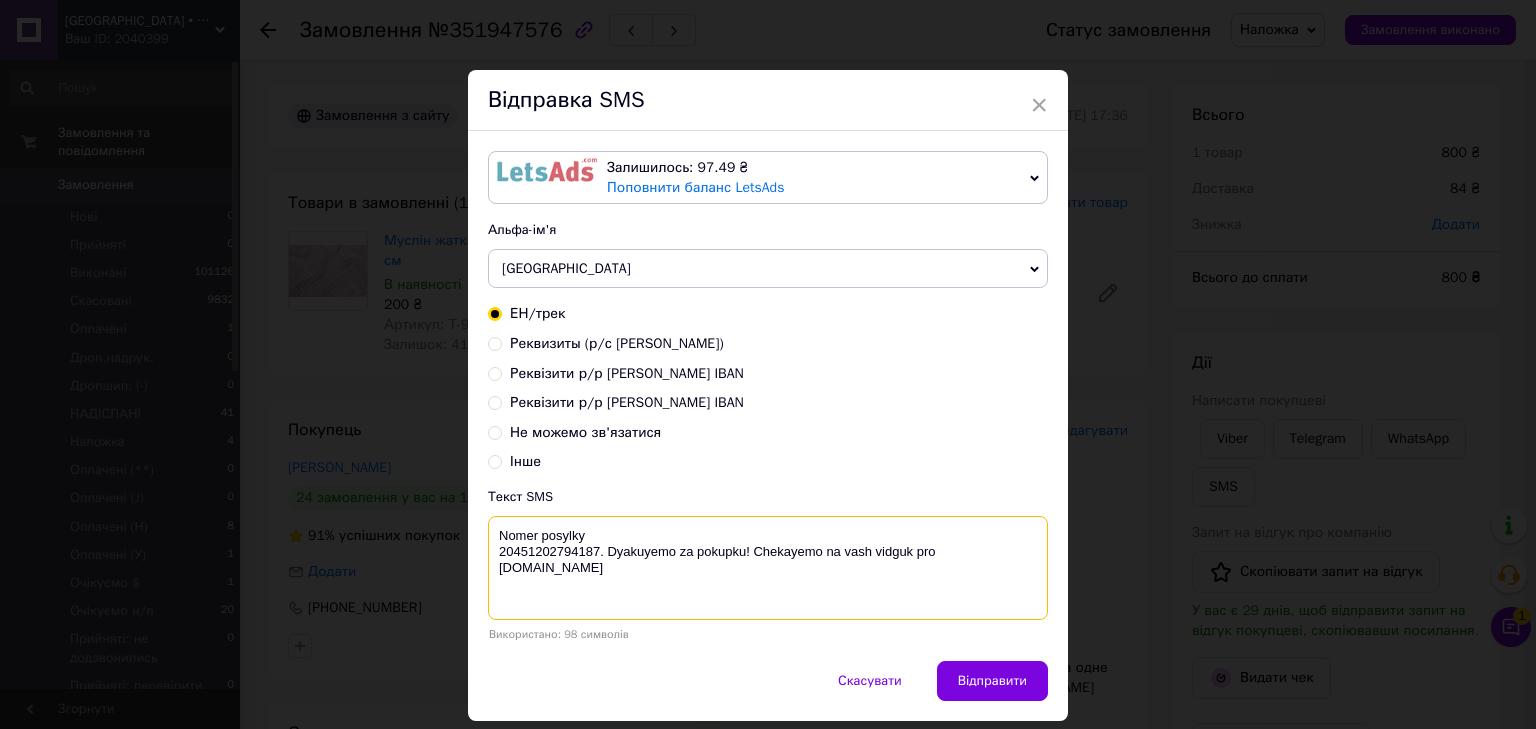 drag, startPoint x: 652, startPoint y: 525, endPoint x: 583, endPoint y: 517, distance: 69.46222 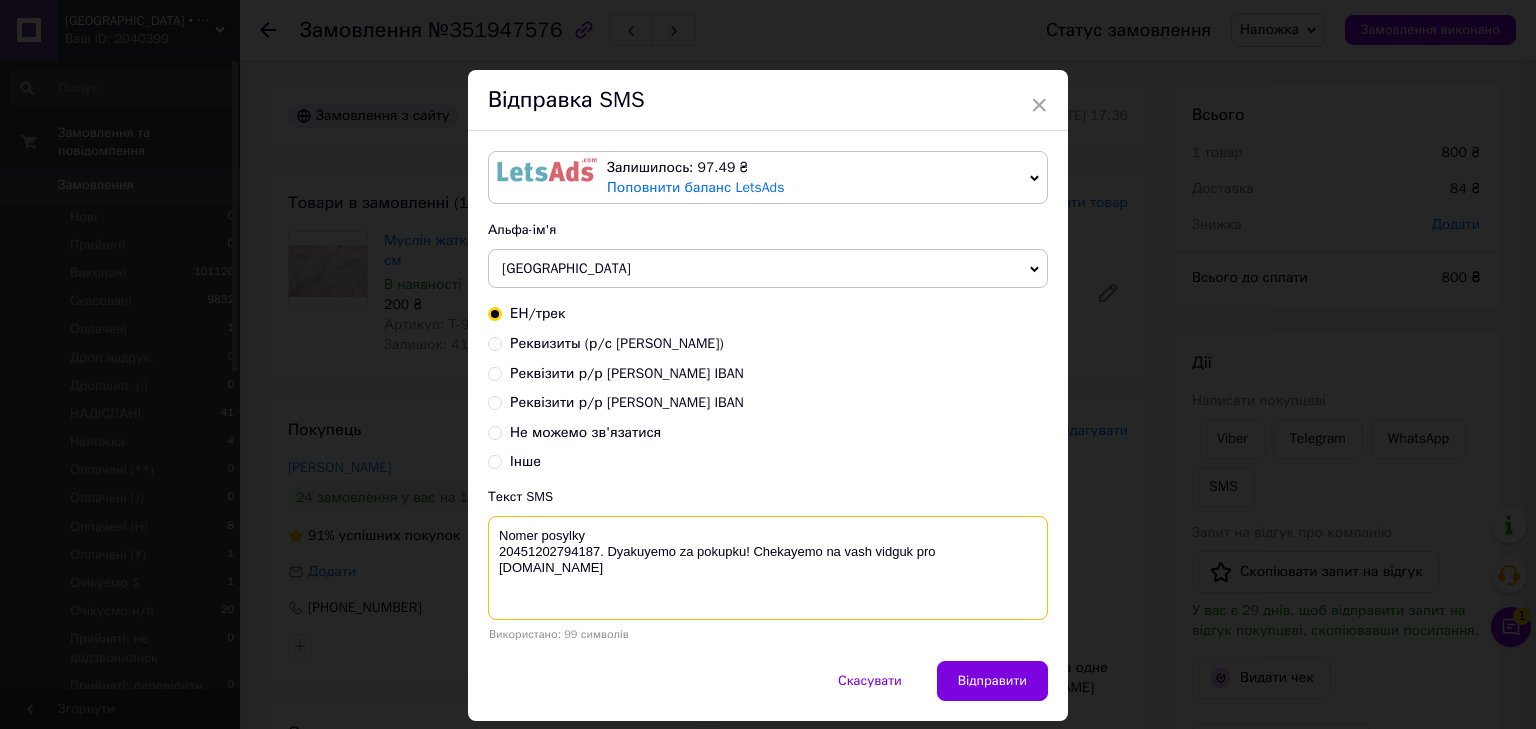 click on "Nomer posylky
20451202794187. Dyakuyemo za pokupku! Chekayemo na vash vidguk pro COTTONville.com.ua" at bounding box center [768, 568] 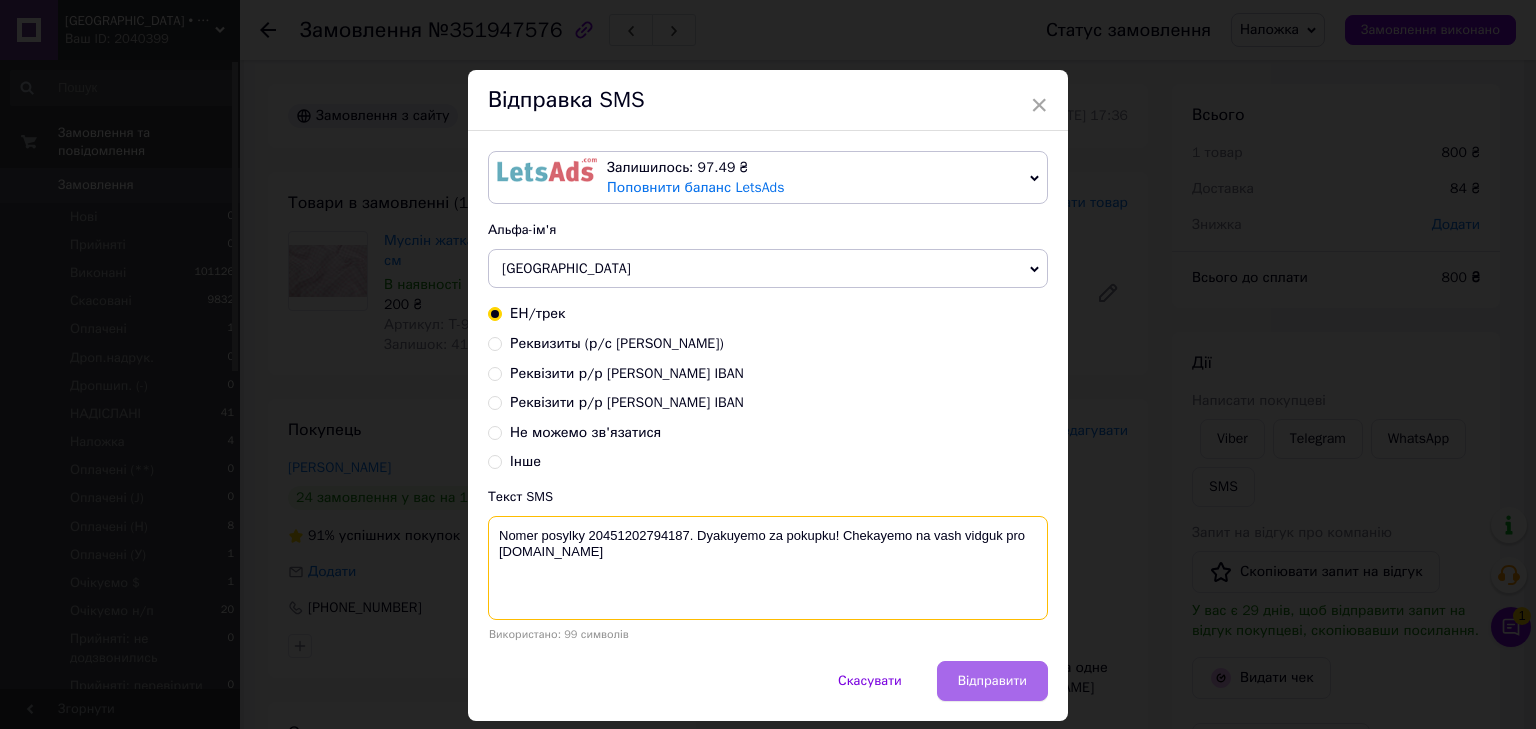 type on "Nomer posylky 20451202794187. Dyakuyemo za pokupku! Chekayemo na vash vidguk pro COTTONville.com.ua" 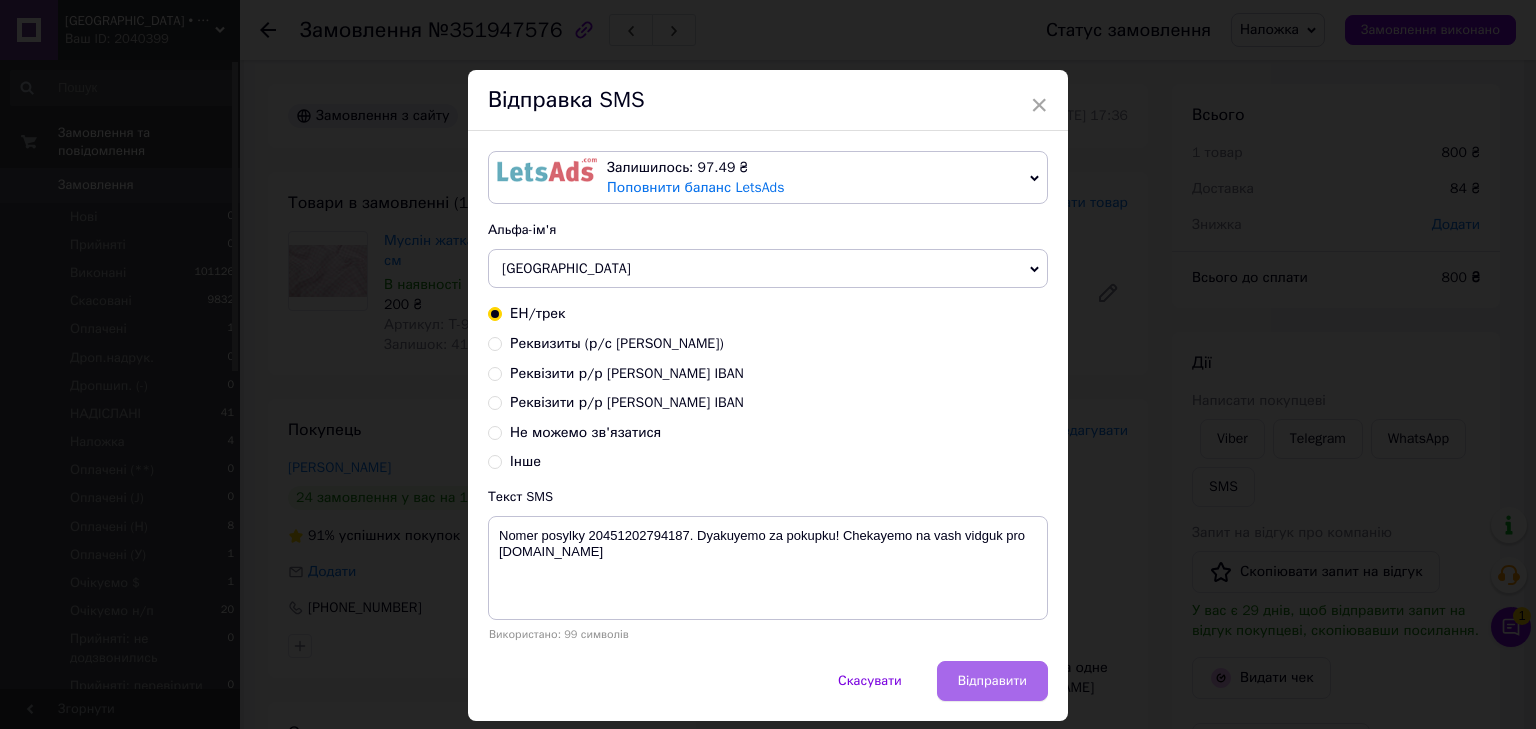 click on "Відправити" at bounding box center (992, 681) 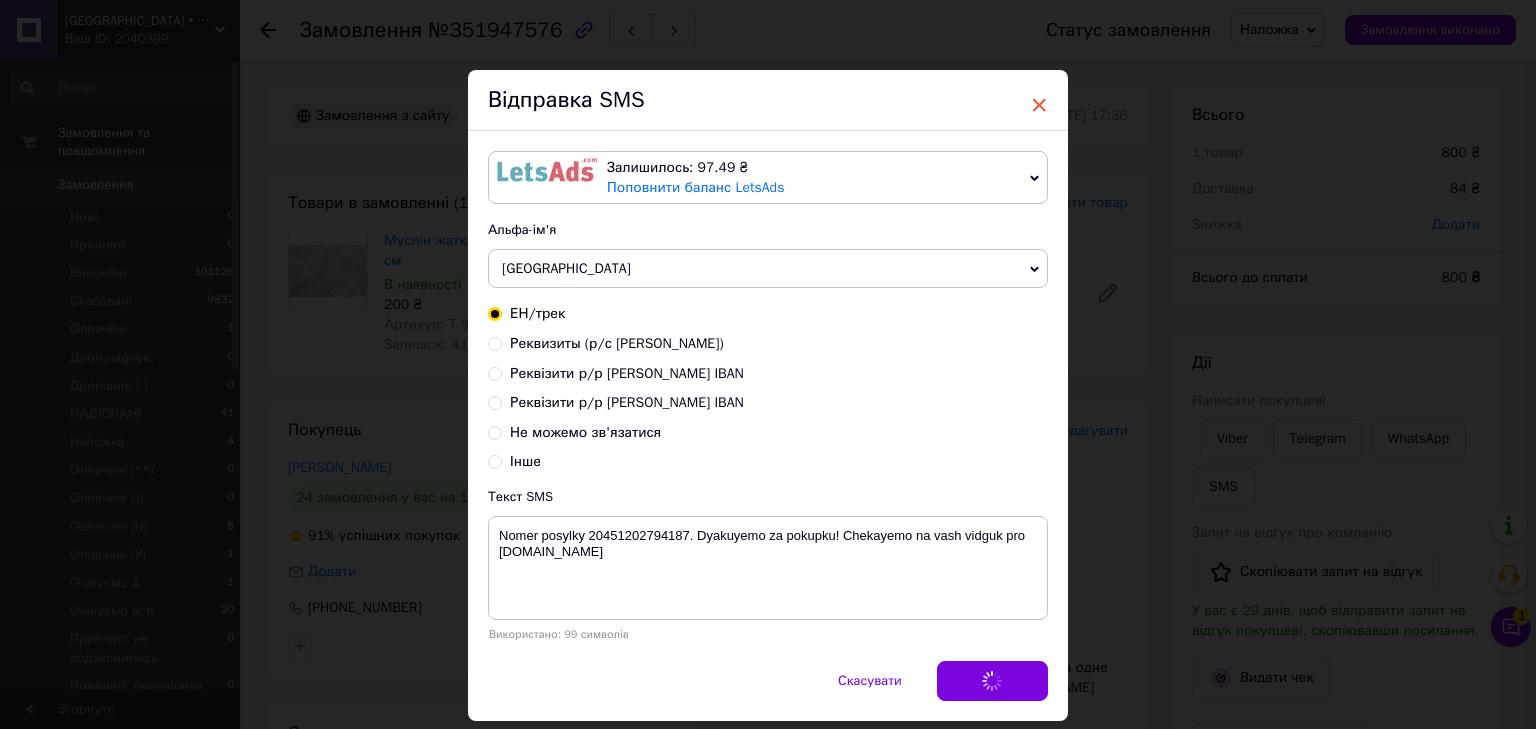 click on "×" at bounding box center (1039, 105) 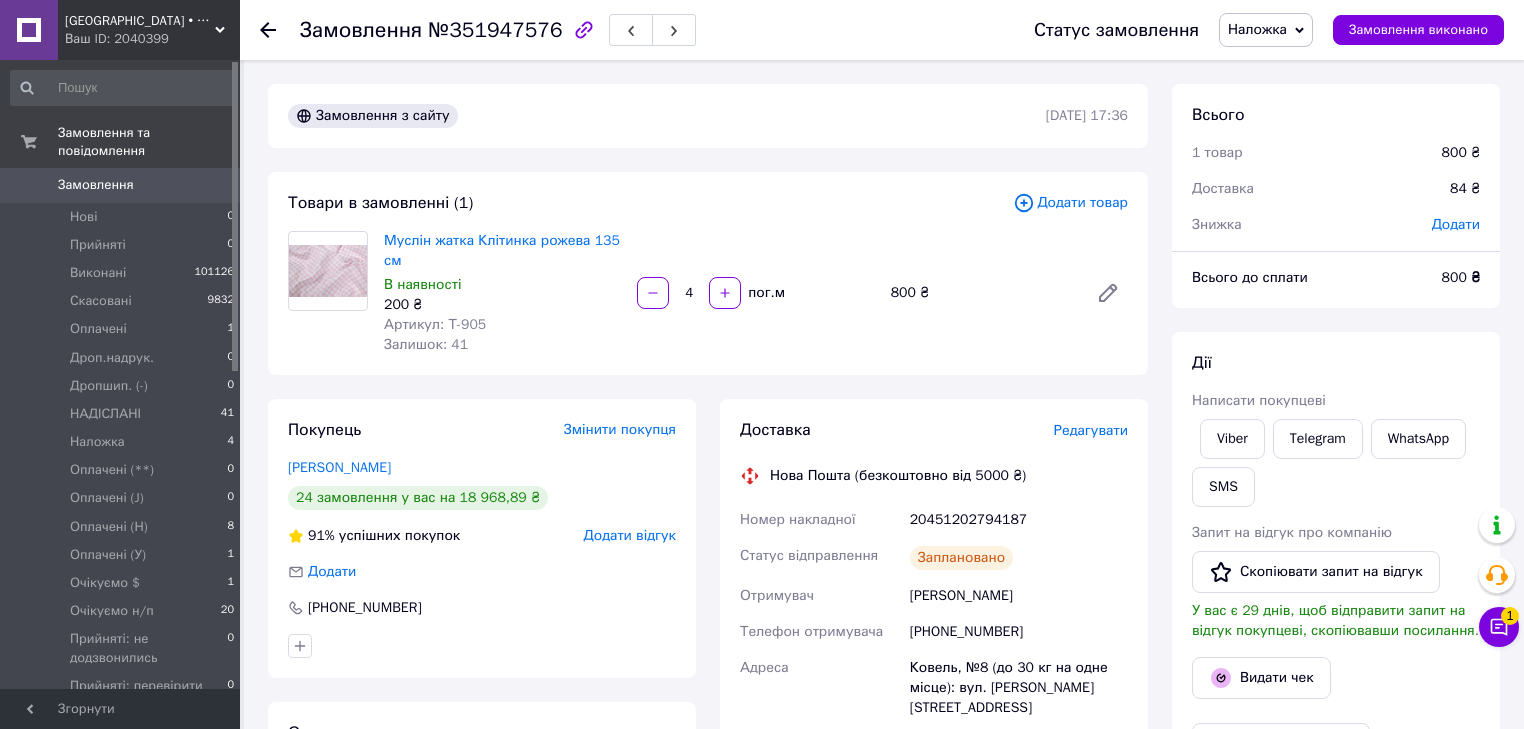 click on "Наложка" at bounding box center (1257, 29) 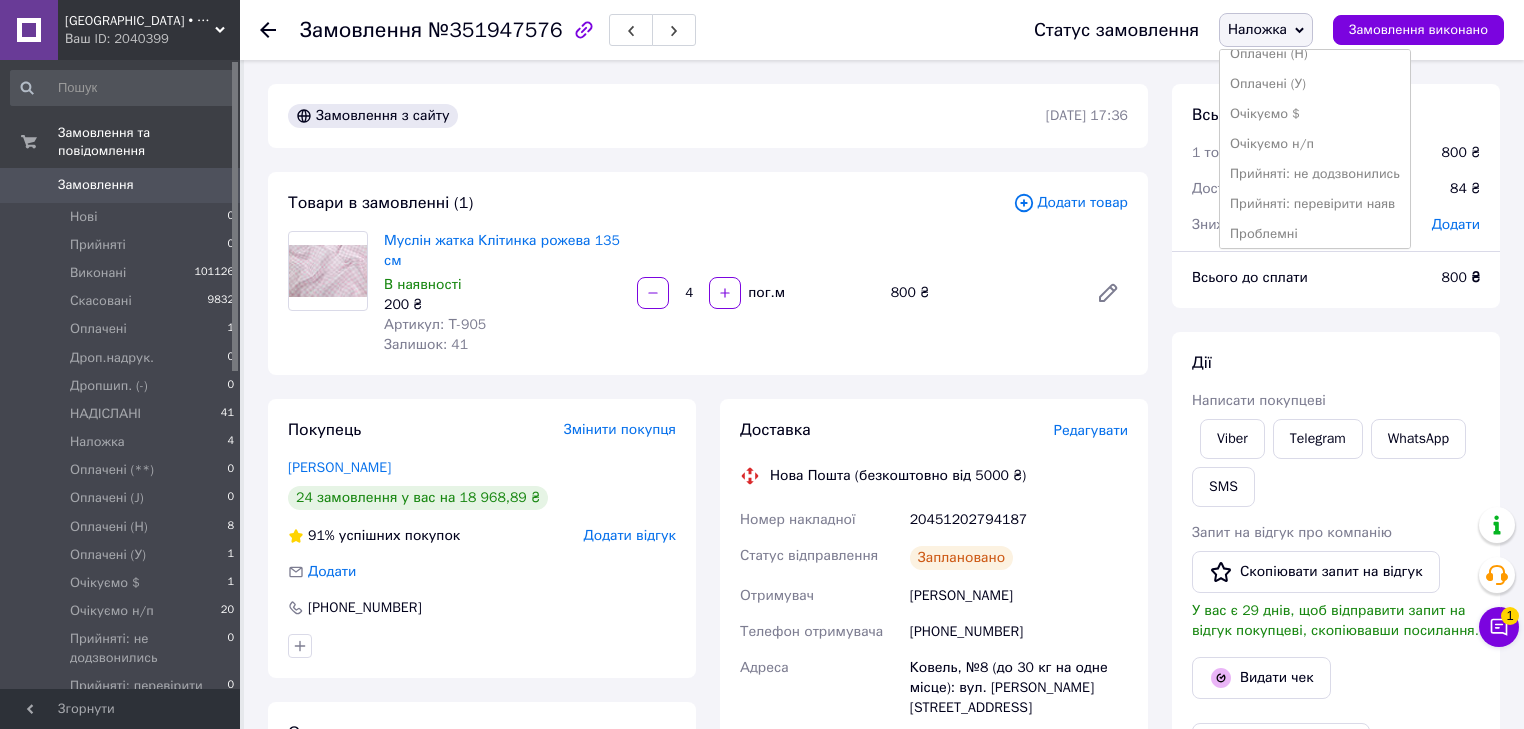 scroll, scrollTop: 320, scrollLeft: 0, axis: vertical 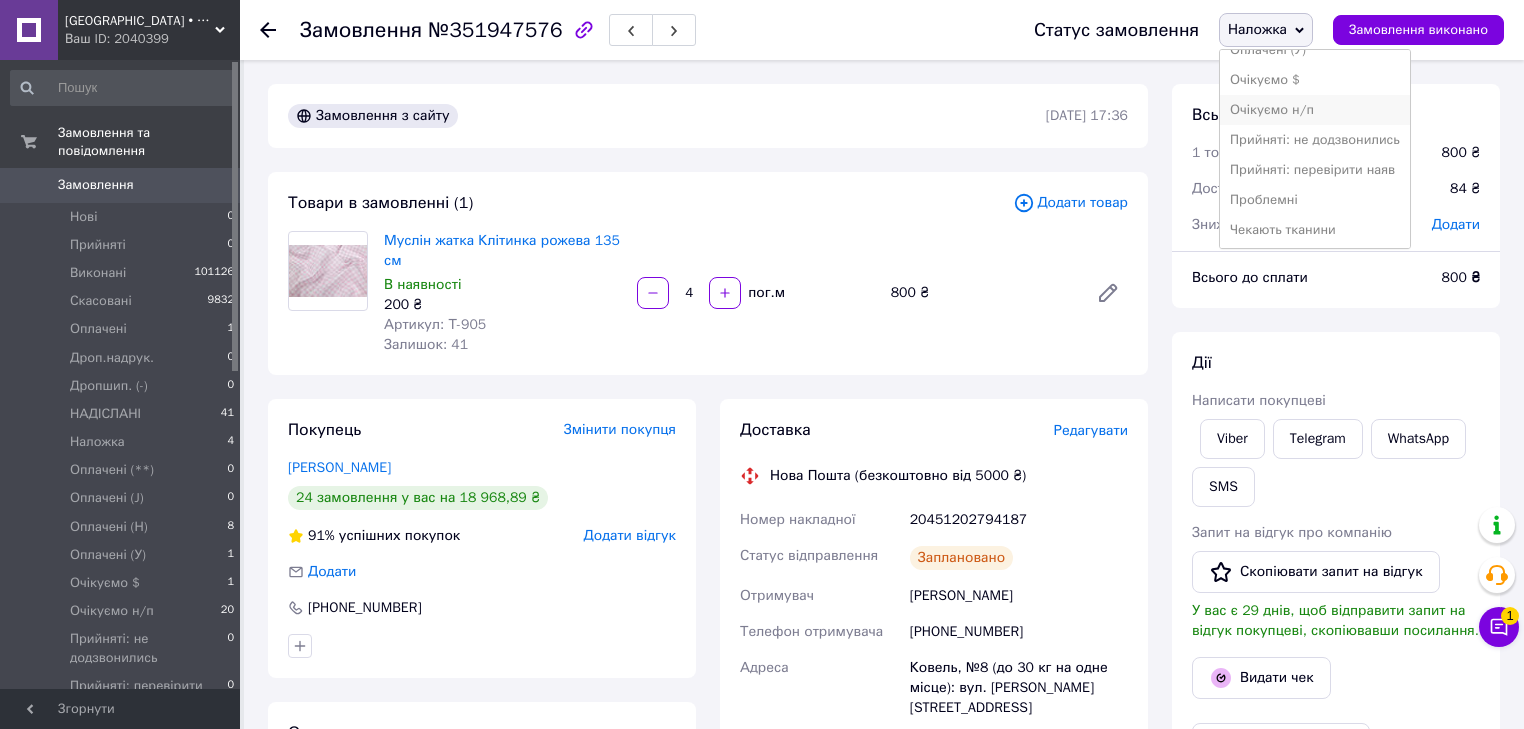 click on "Очікуємо н/п" at bounding box center [1315, 110] 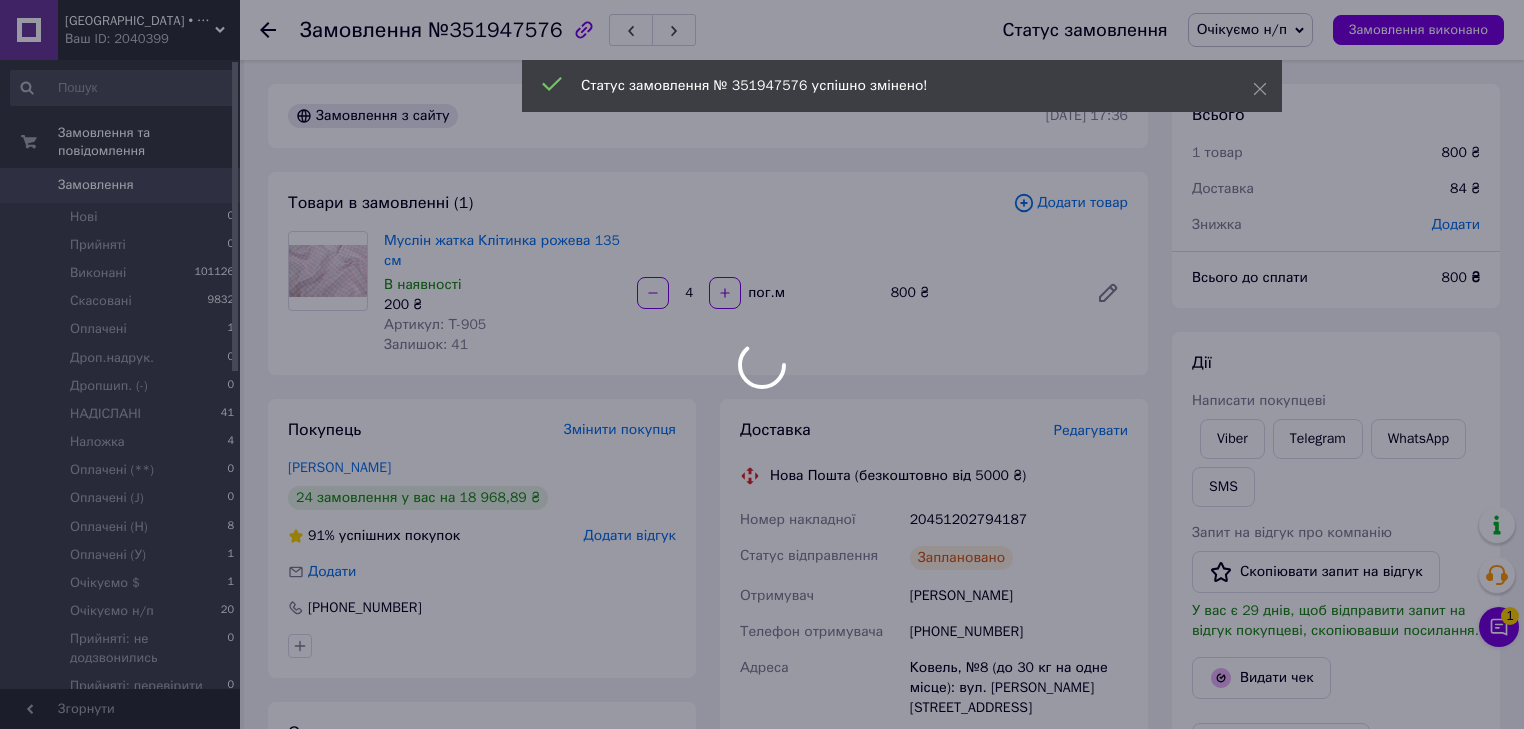 click at bounding box center [762, 364] 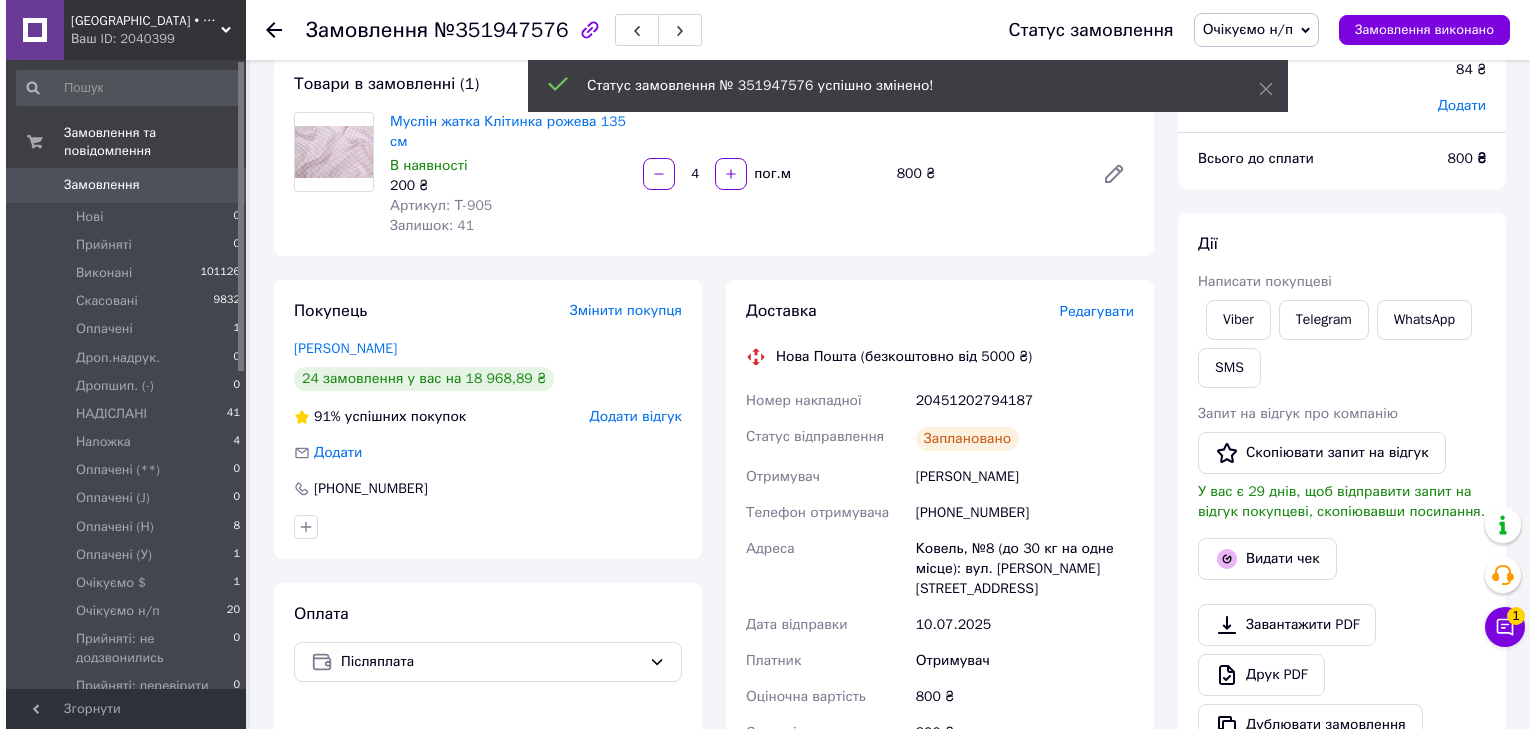 scroll, scrollTop: 240, scrollLeft: 0, axis: vertical 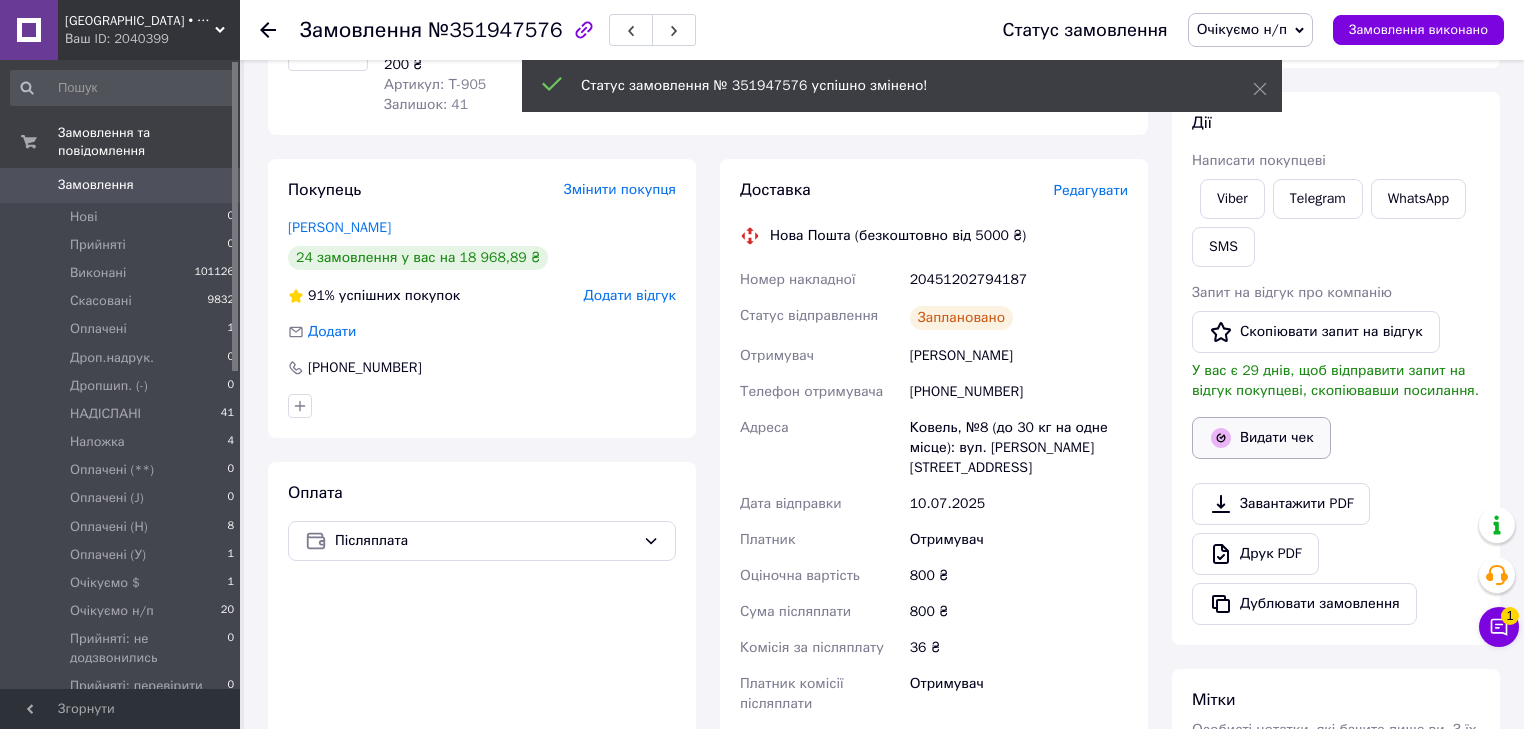 click on "Видати чек" at bounding box center [1261, 438] 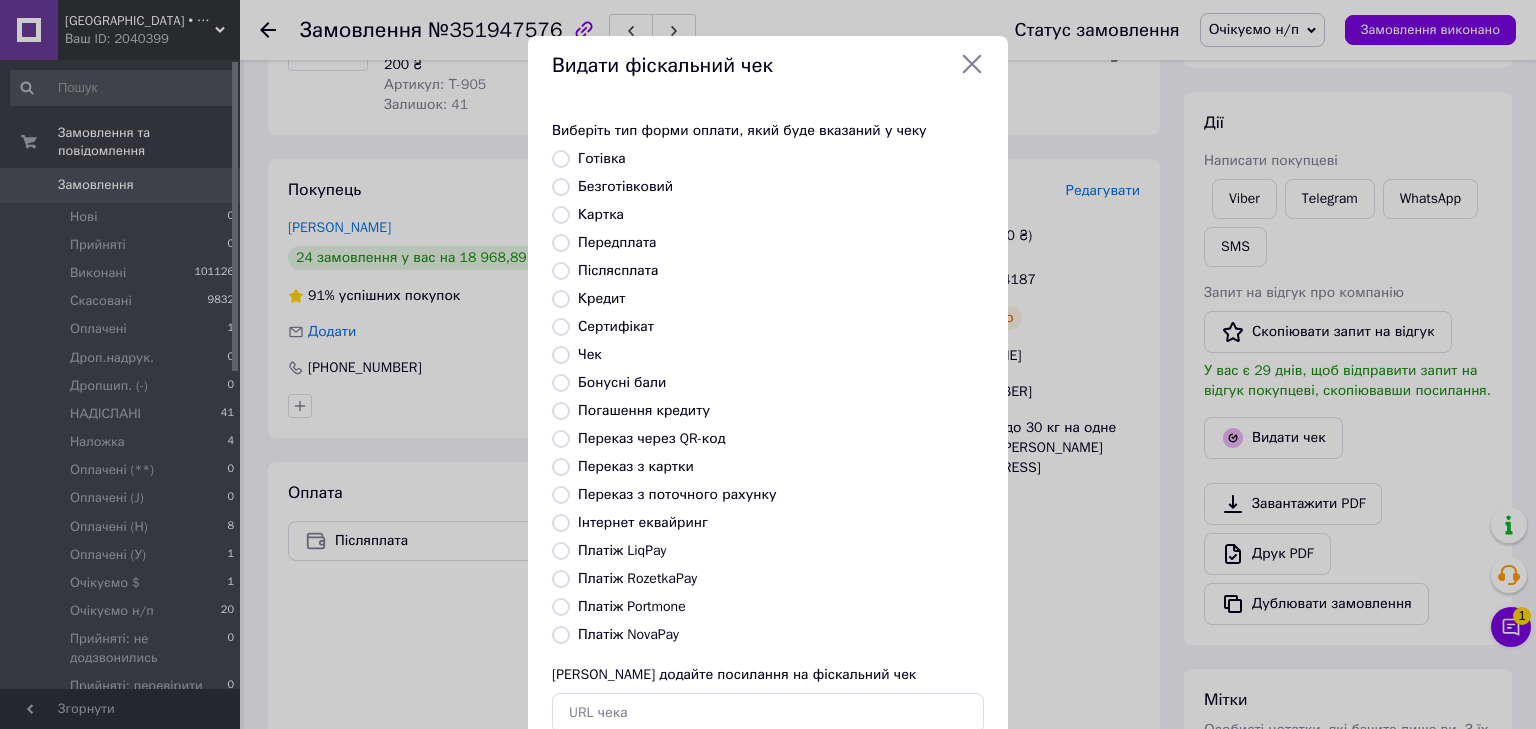 click on "Післясплата" at bounding box center (561, 271) 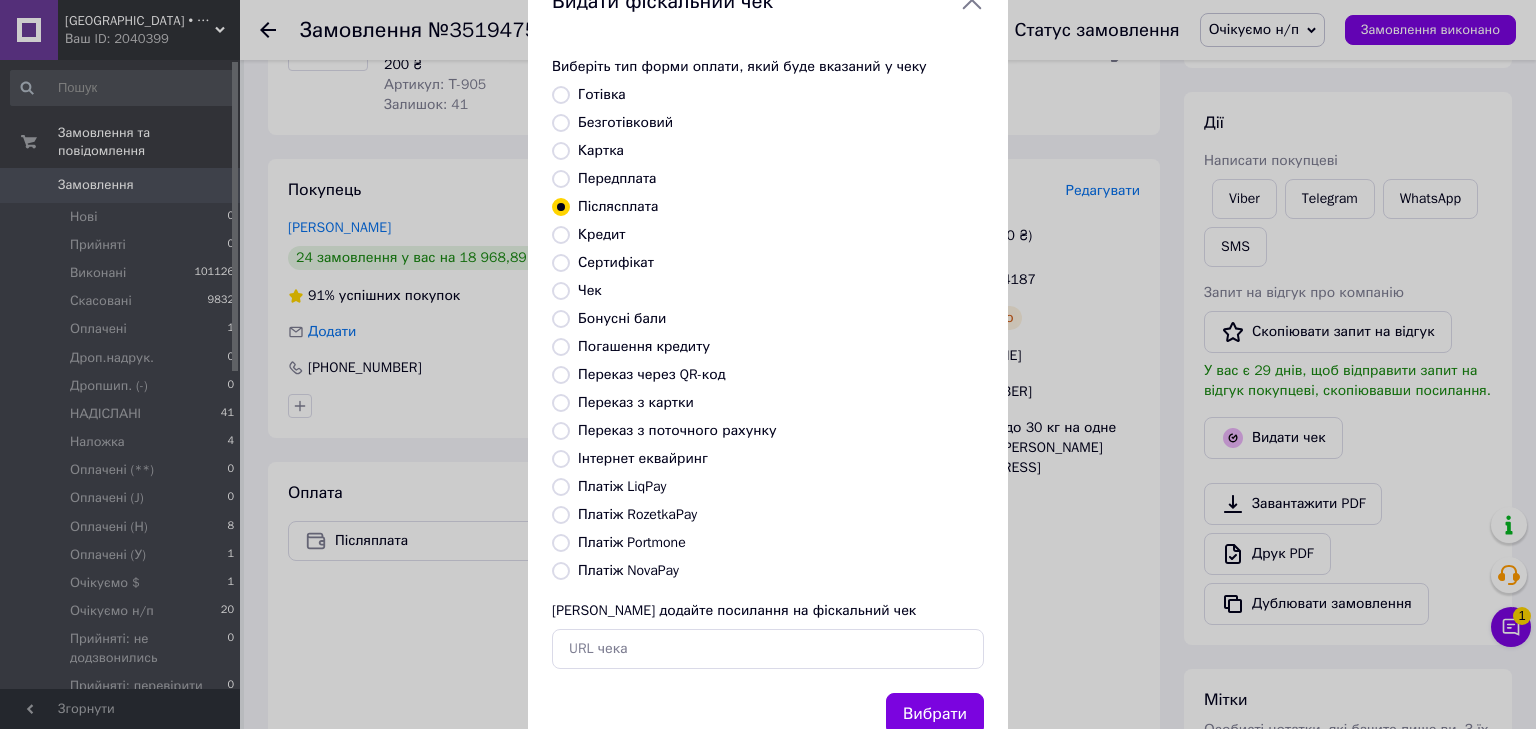 scroll, scrollTop: 129, scrollLeft: 0, axis: vertical 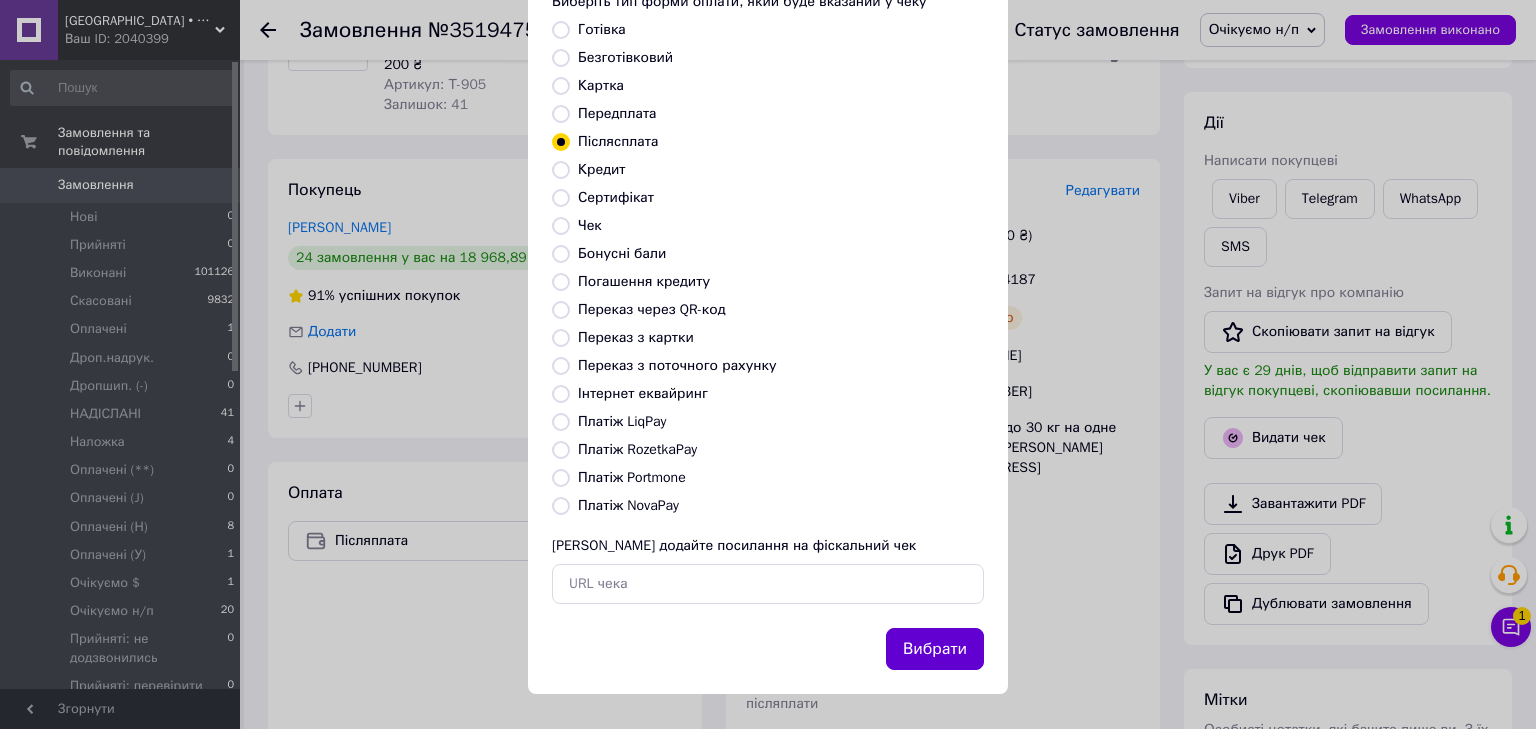 click on "Вибрати" at bounding box center [935, 649] 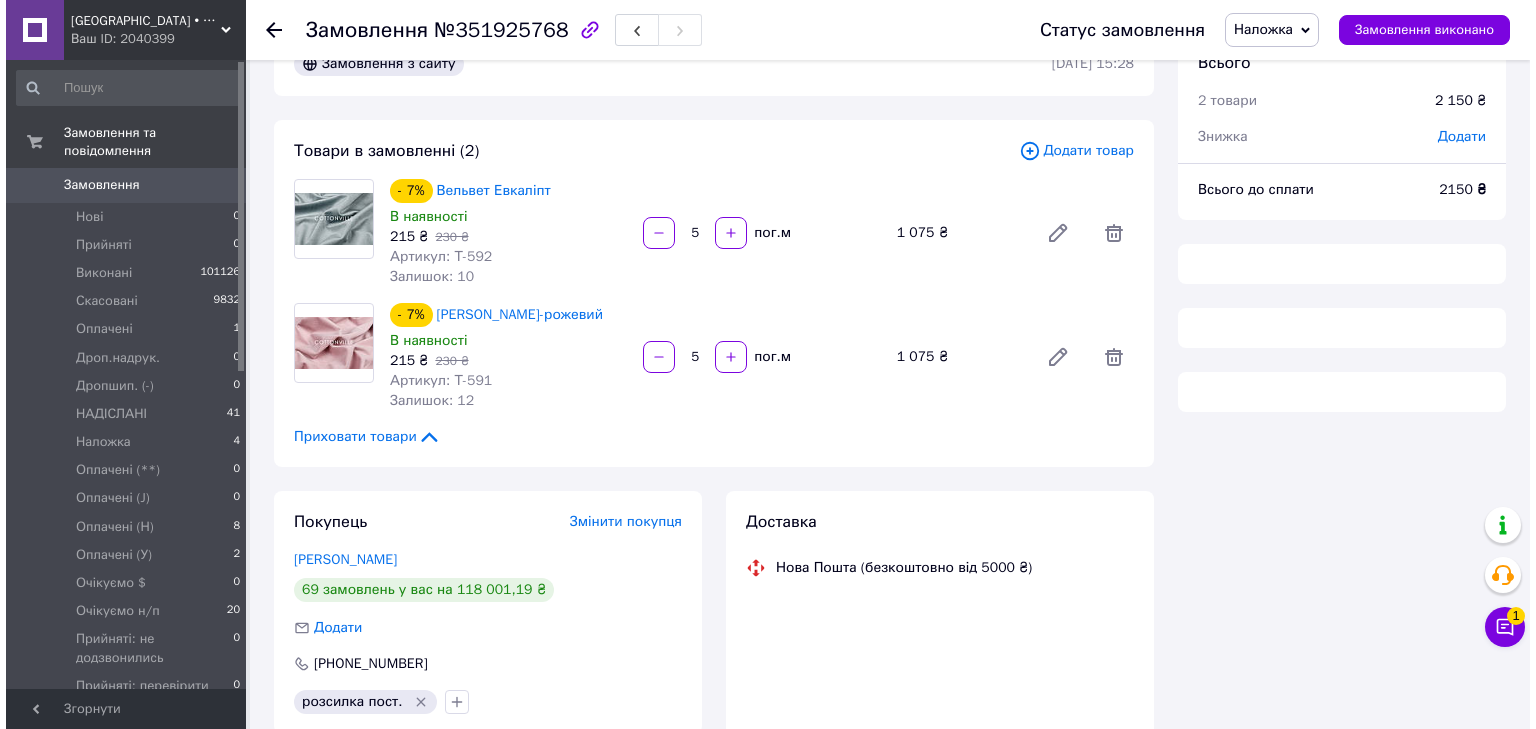 scroll, scrollTop: 80, scrollLeft: 0, axis: vertical 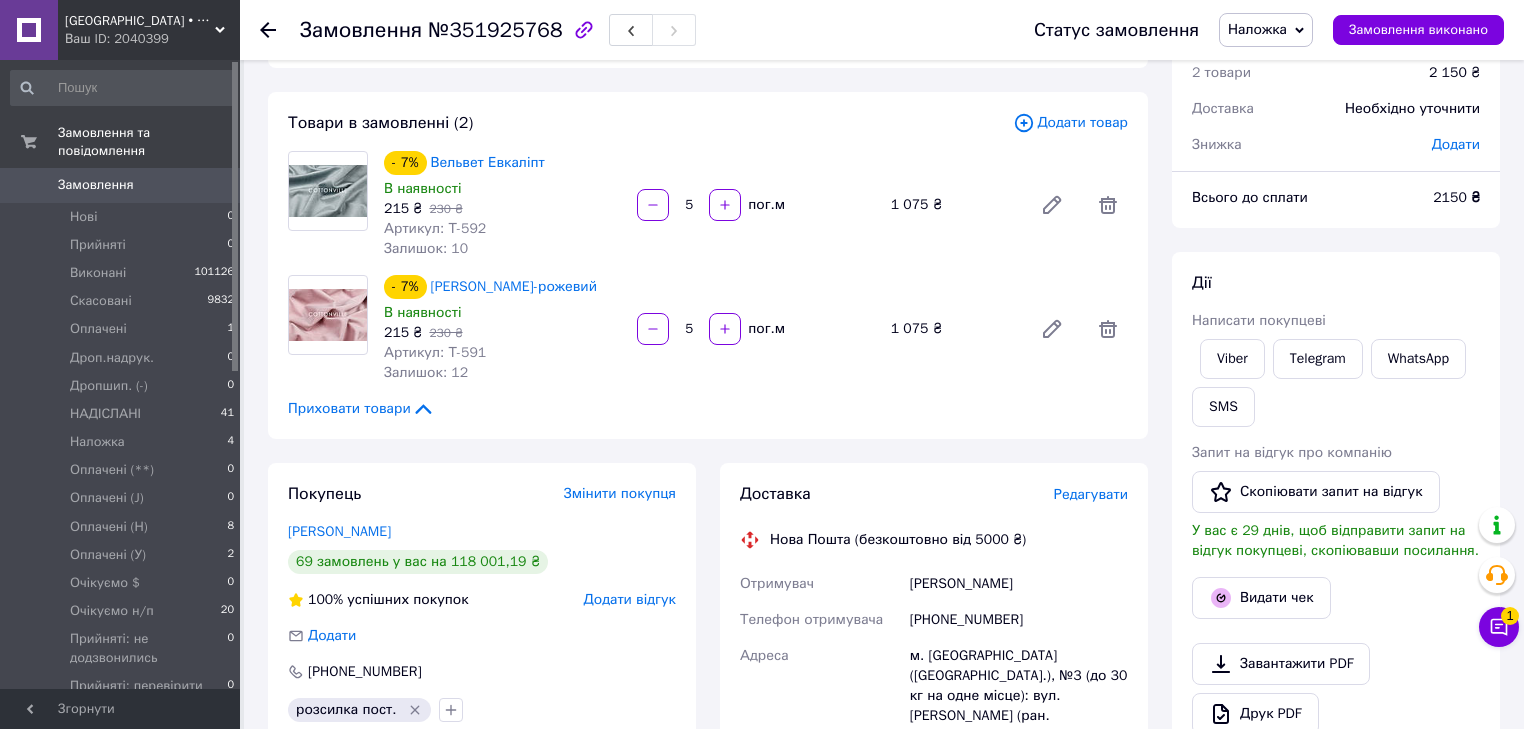 click on "Редагувати" at bounding box center (1091, 494) 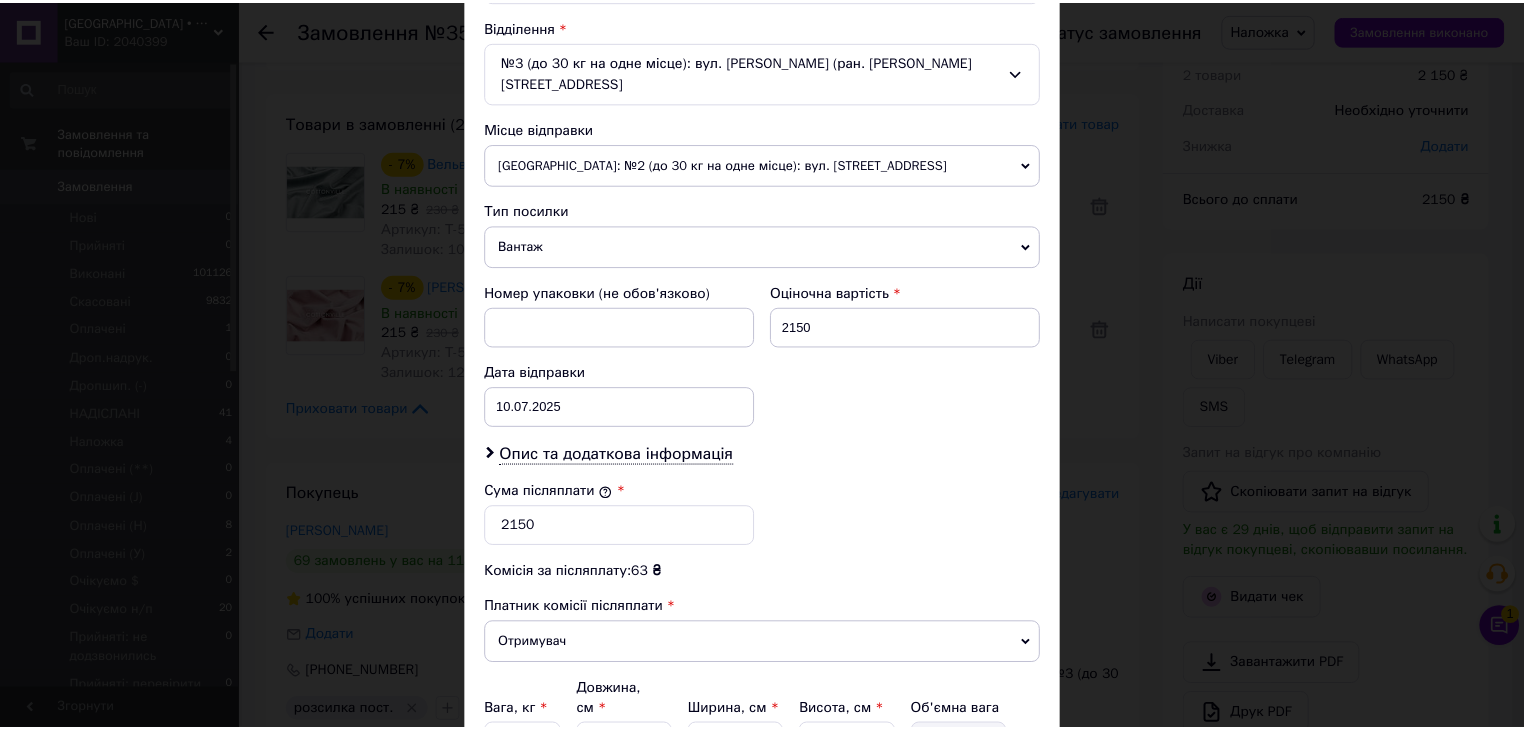 scroll, scrollTop: 791, scrollLeft: 0, axis: vertical 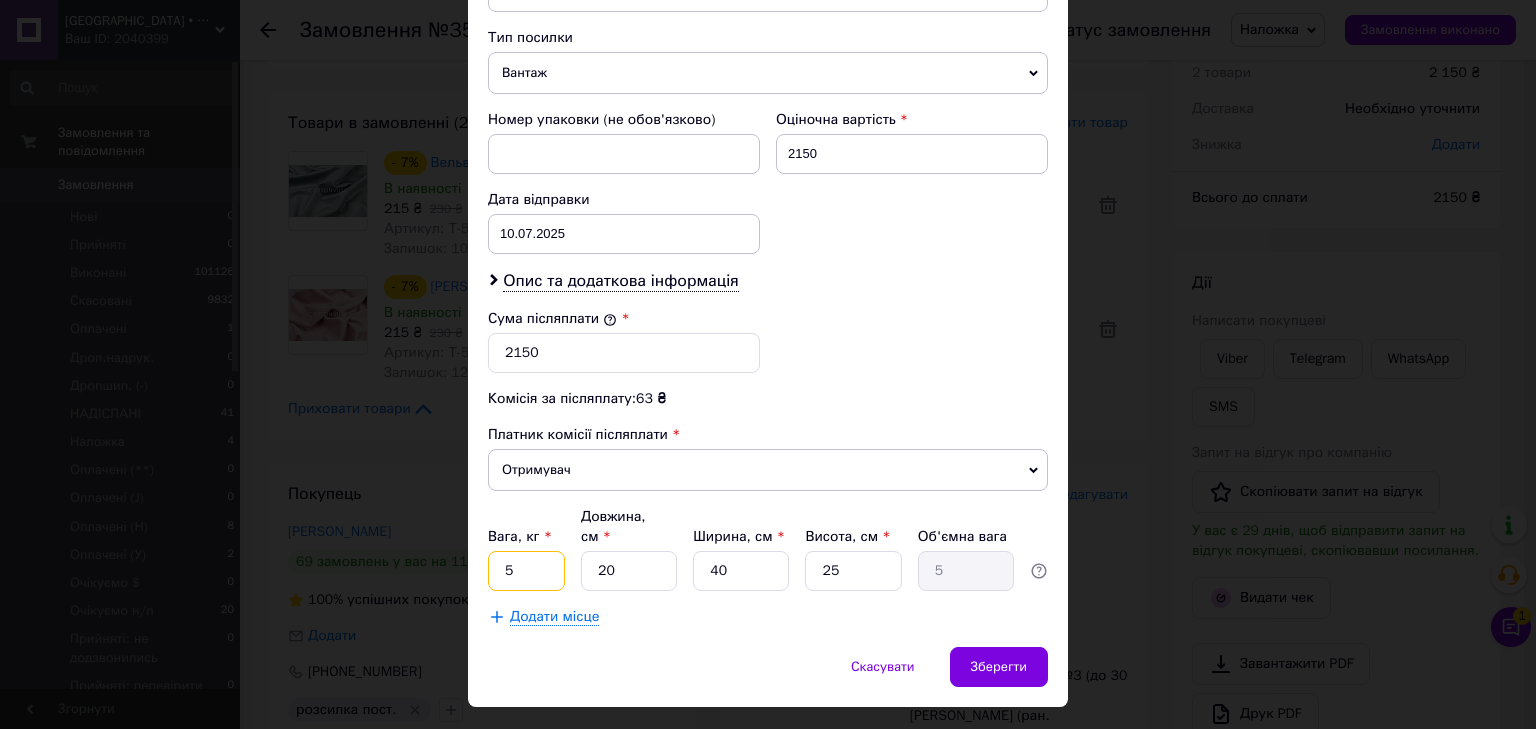 drag, startPoint x: 500, startPoint y: 533, endPoint x: 515, endPoint y: 528, distance: 15.811388 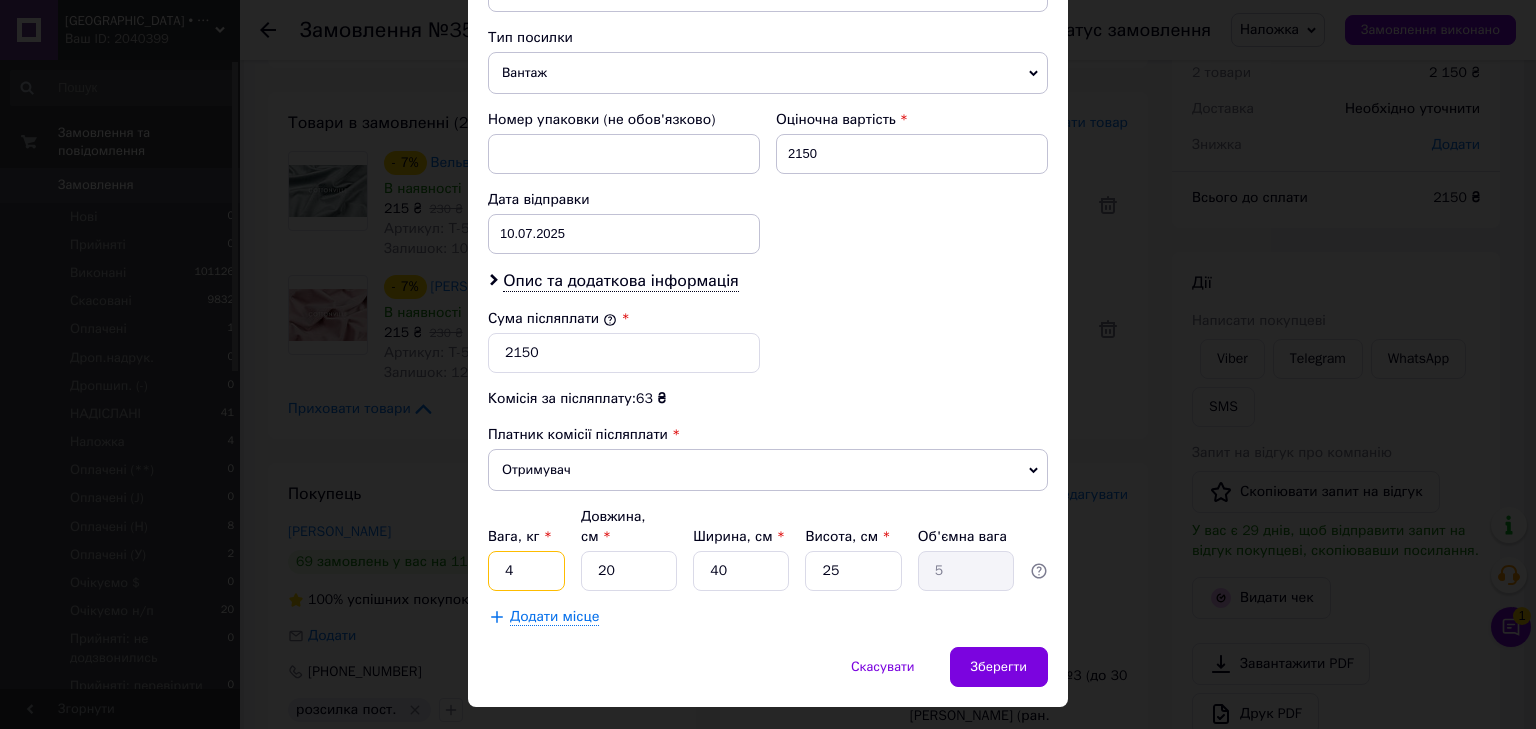 type on "4" 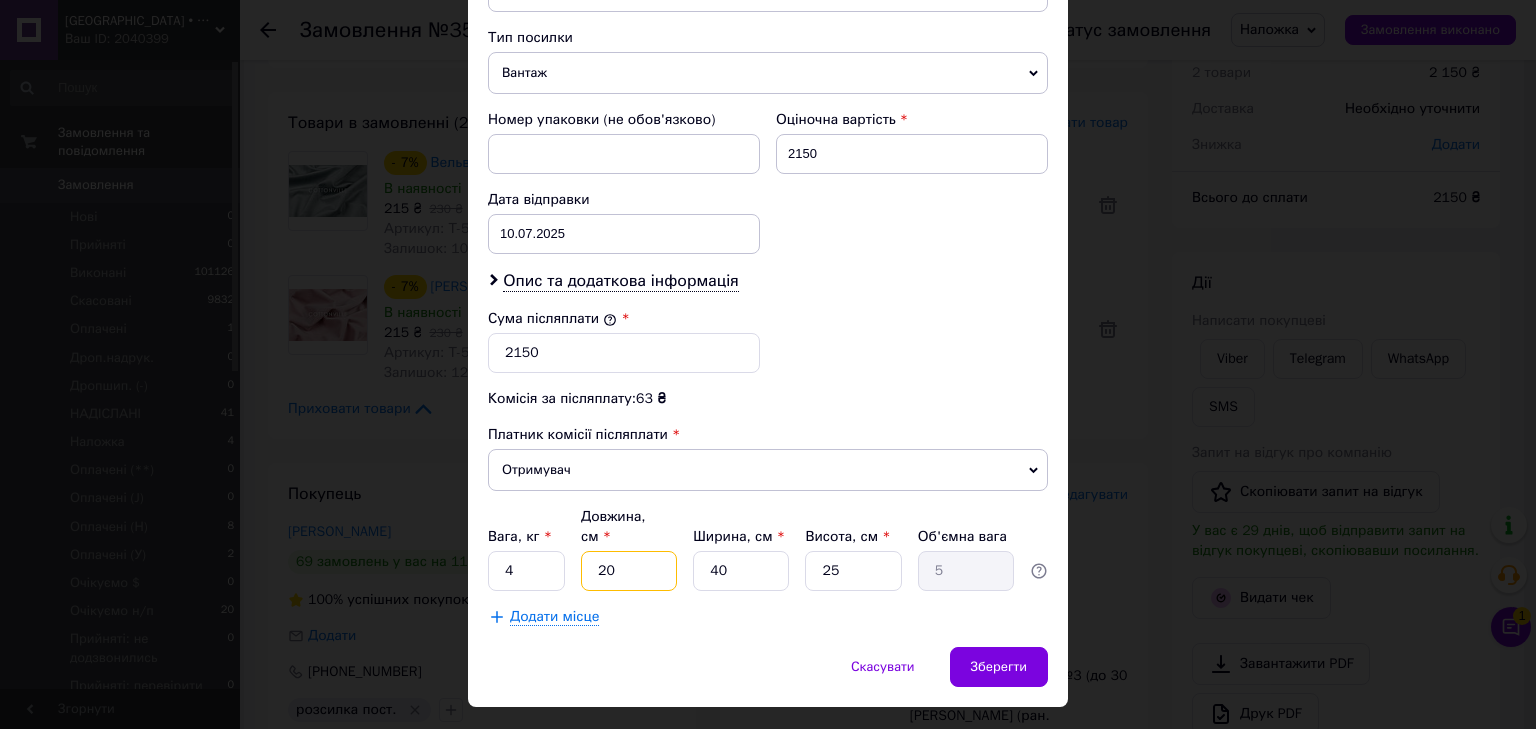 drag, startPoint x: 608, startPoint y: 510, endPoint x: 579, endPoint y: 509, distance: 29.017237 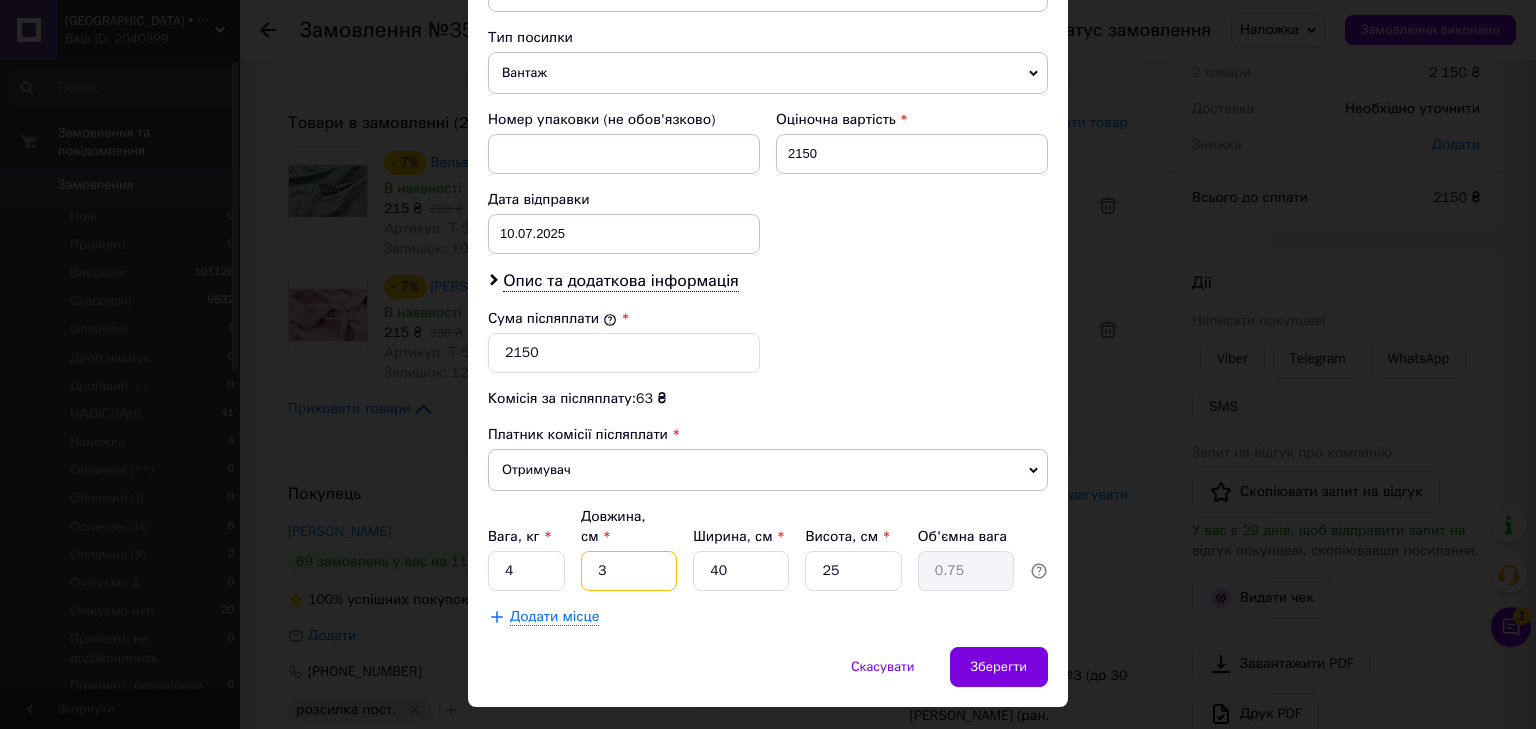 type on "30" 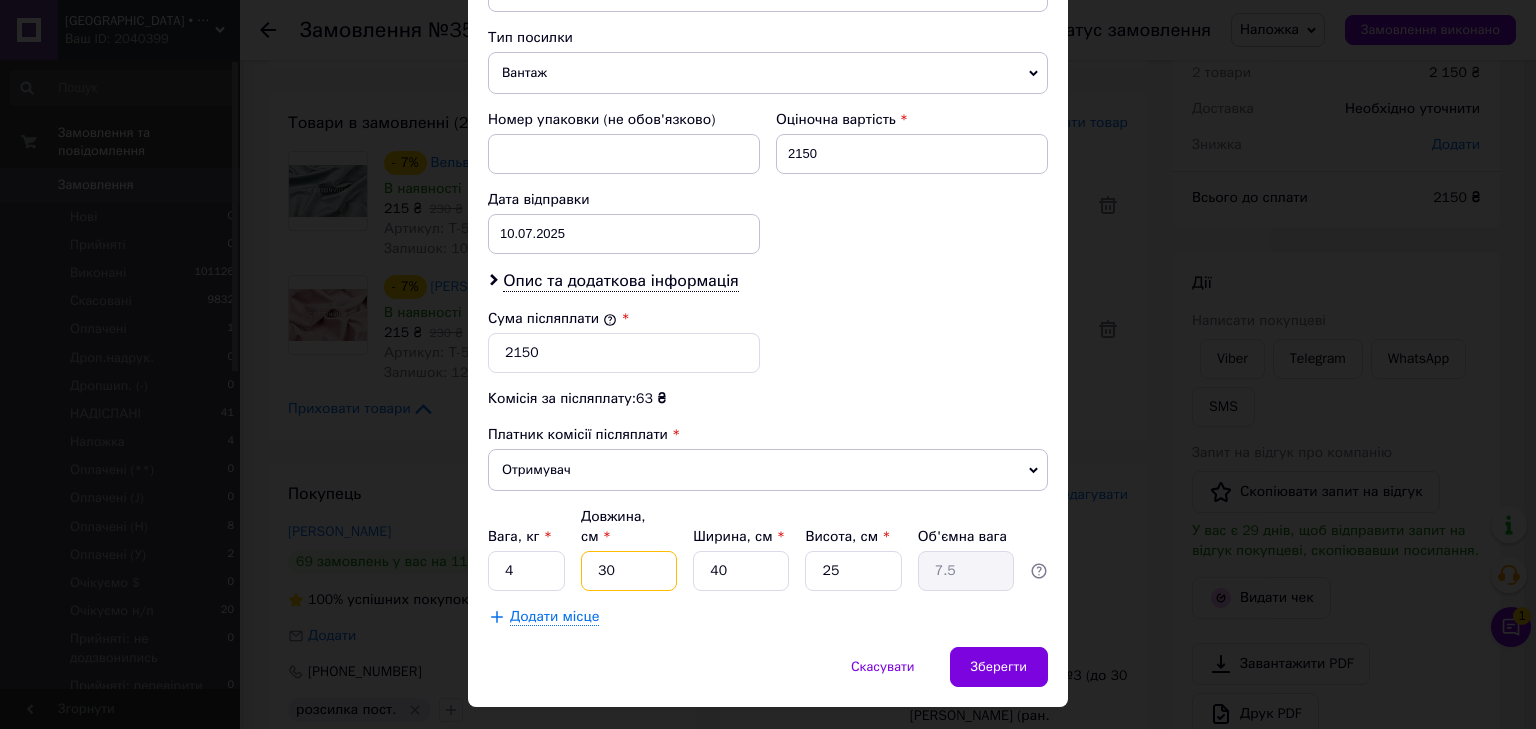 type on "30" 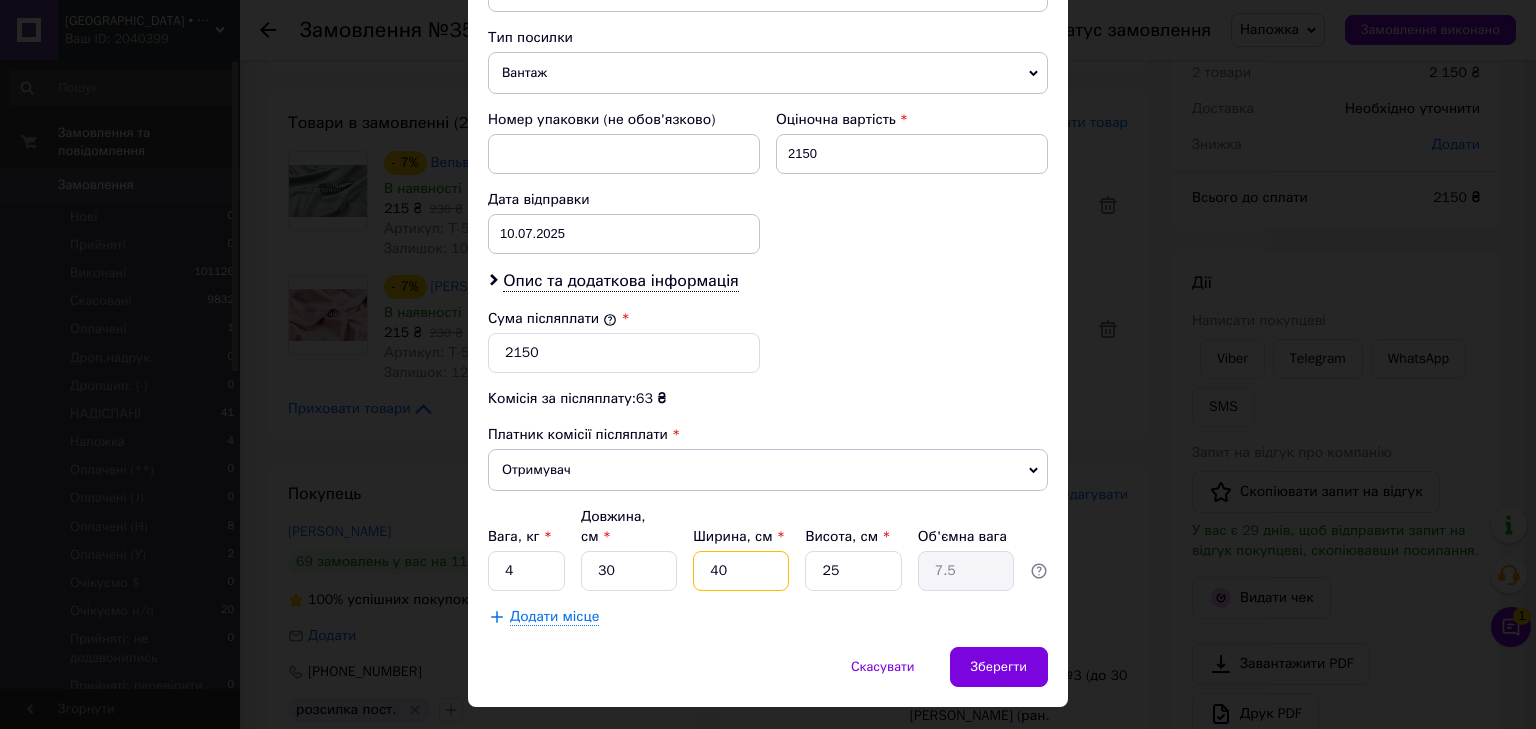 drag, startPoint x: 724, startPoint y: 519, endPoint x: 708, endPoint y: 507, distance: 20 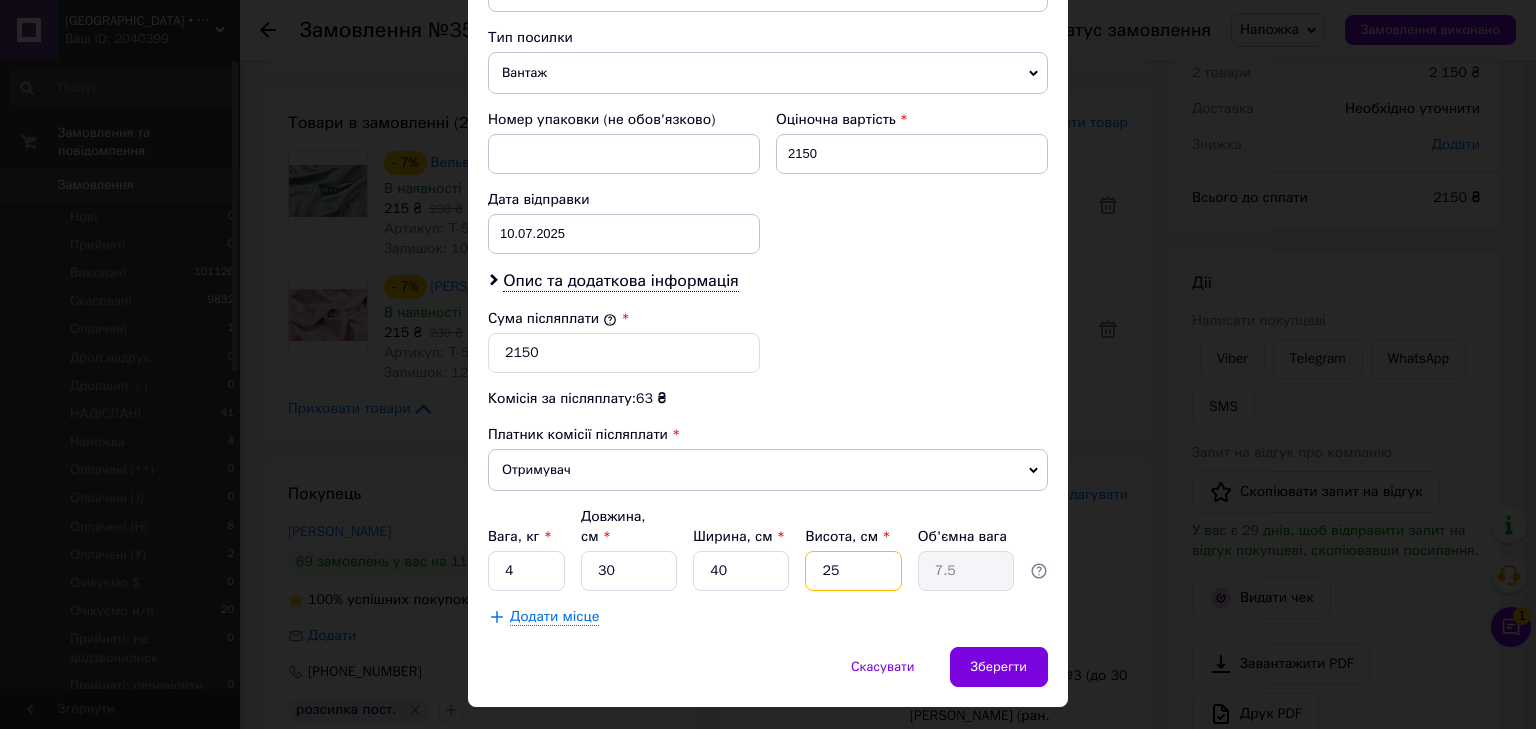 drag, startPoint x: 845, startPoint y: 523, endPoint x: 784, endPoint y: 513, distance: 61.81424 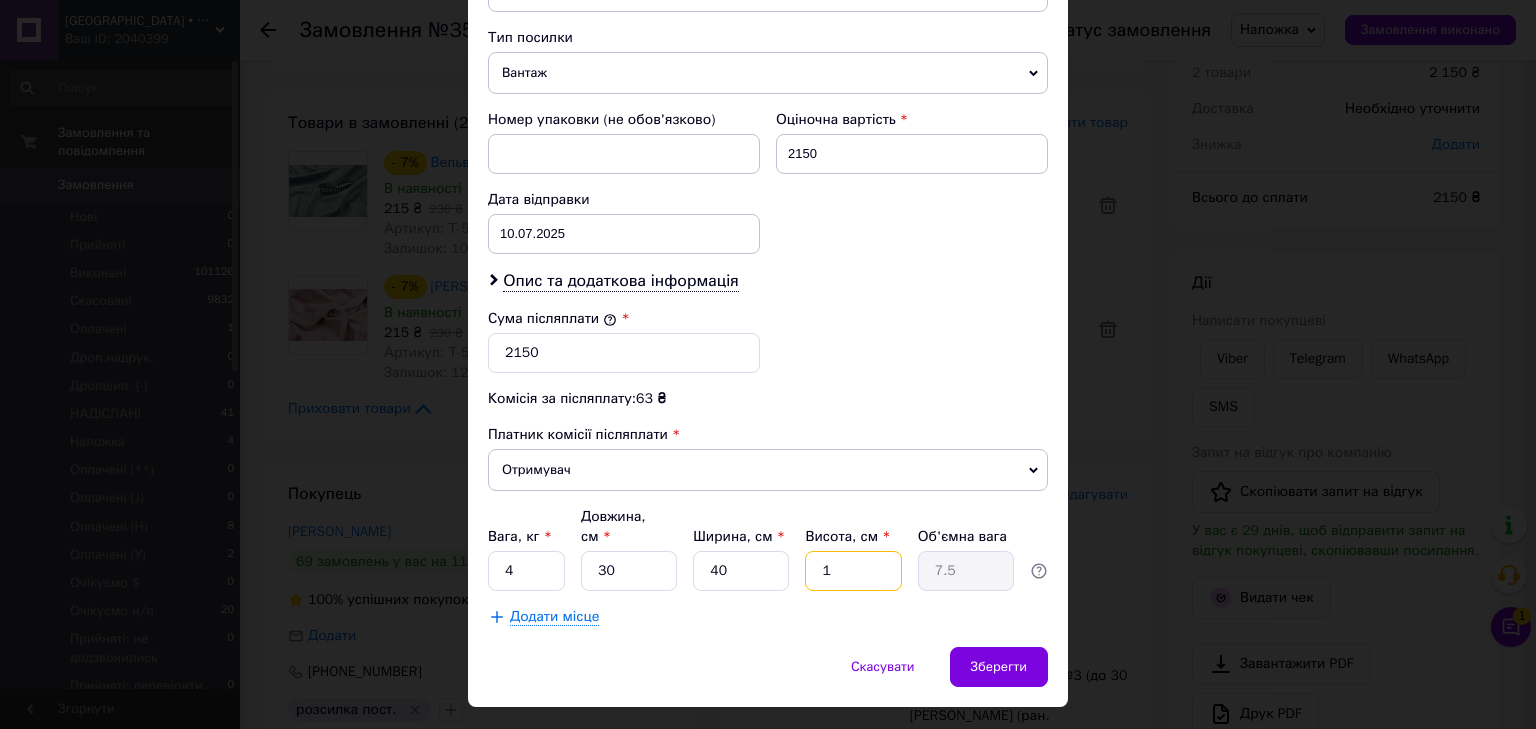 type on "1" 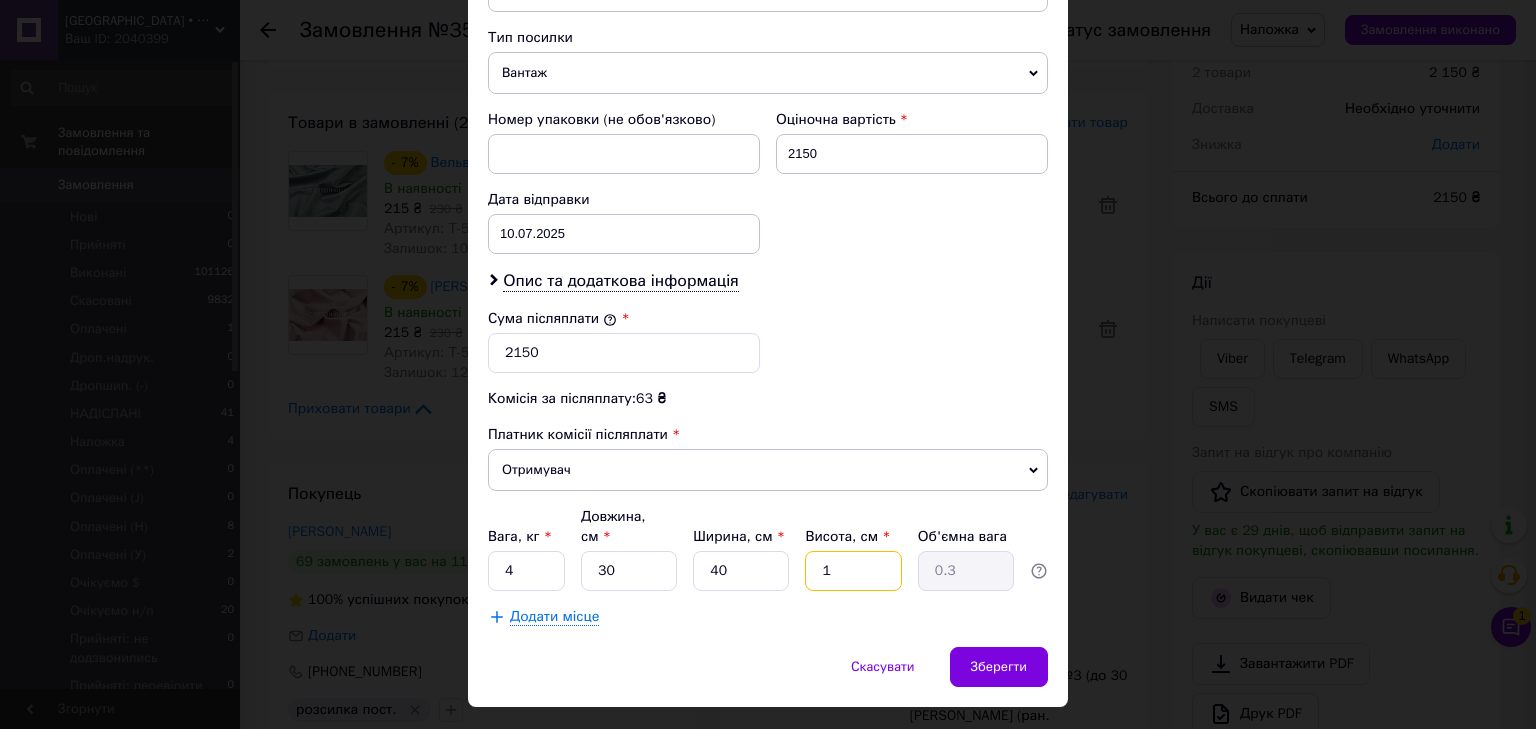 type on "10" 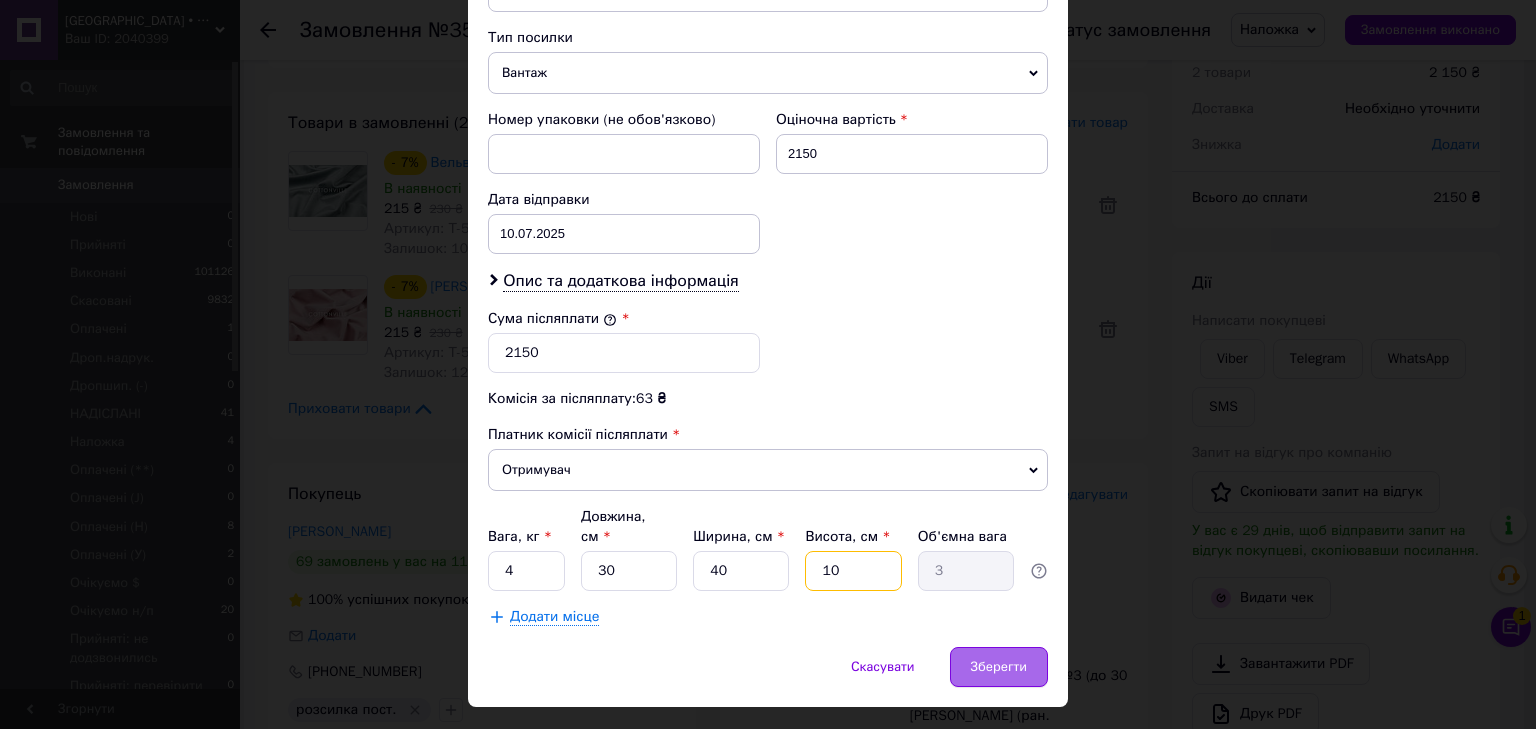 type on "10" 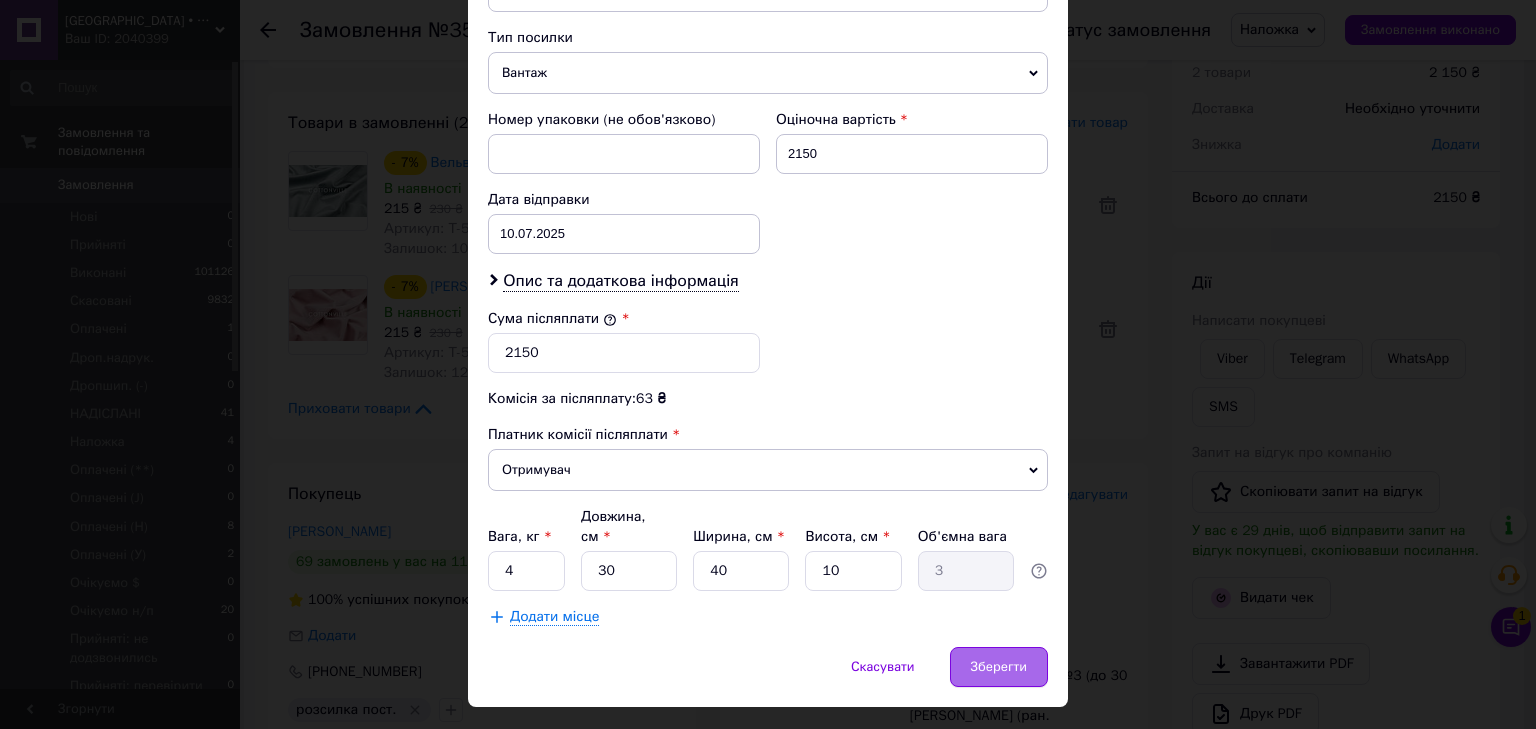 click on "Зберегти" at bounding box center [999, 667] 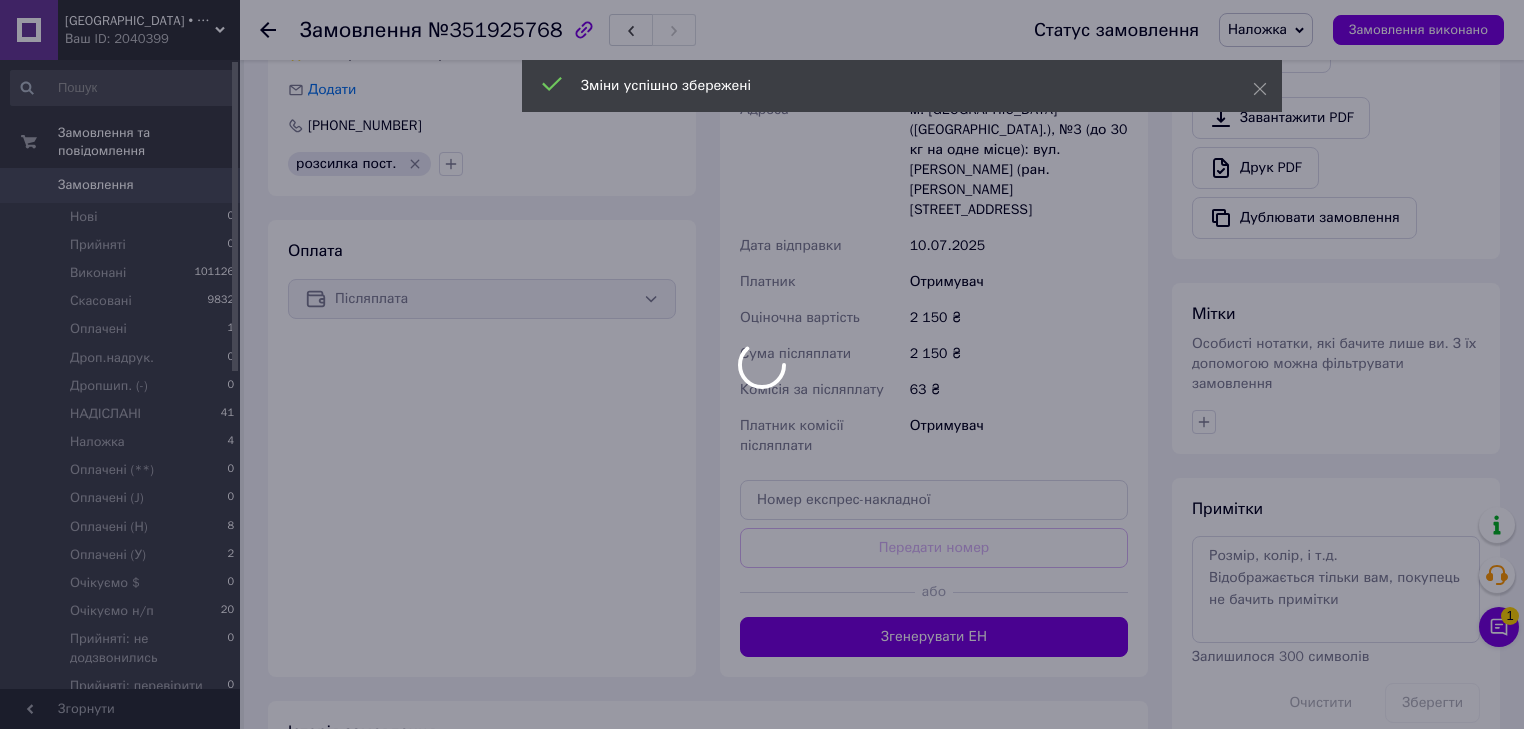 scroll, scrollTop: 640, scrollLeft: 0, axis: vertical 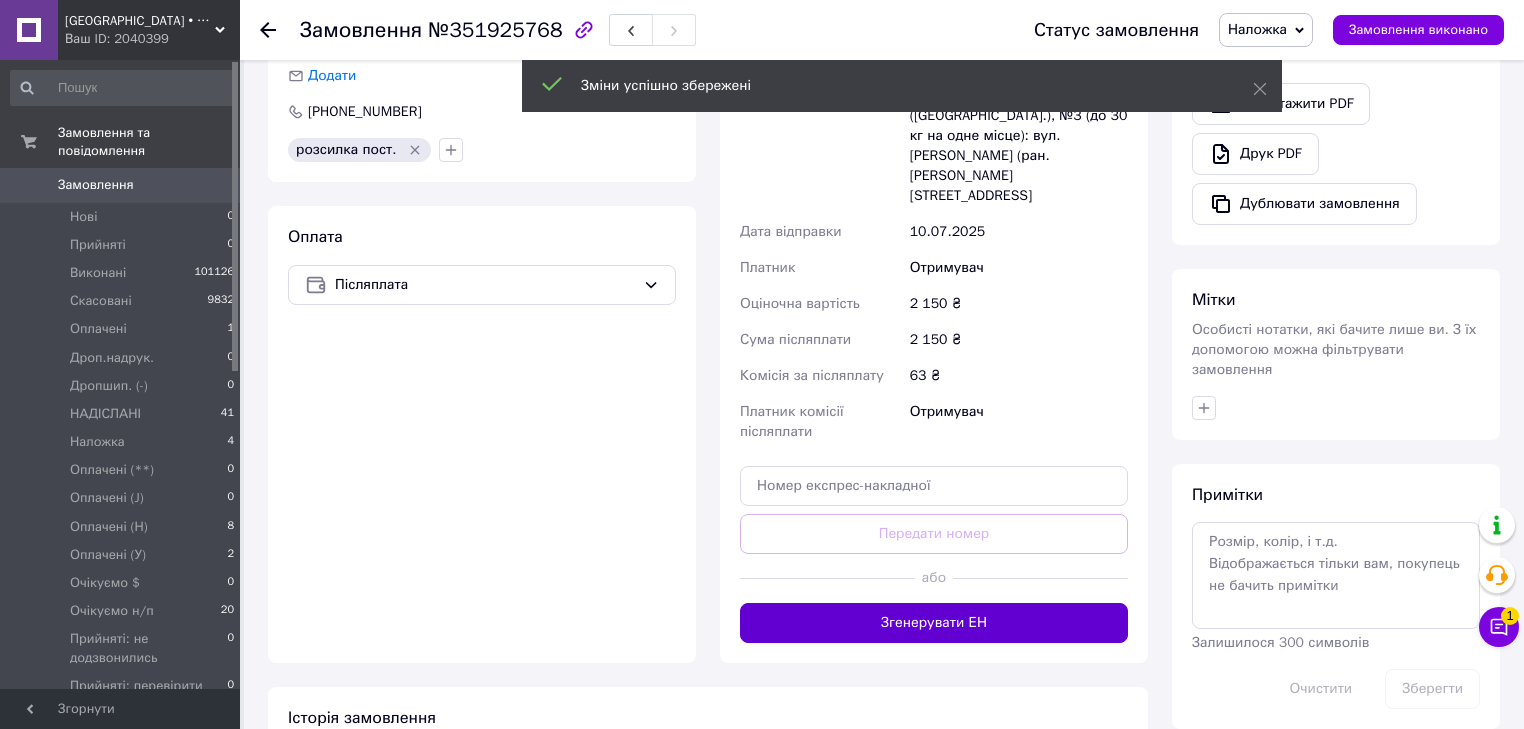 click on "Згенерувати ЕН" at bounding box center (934, 623) 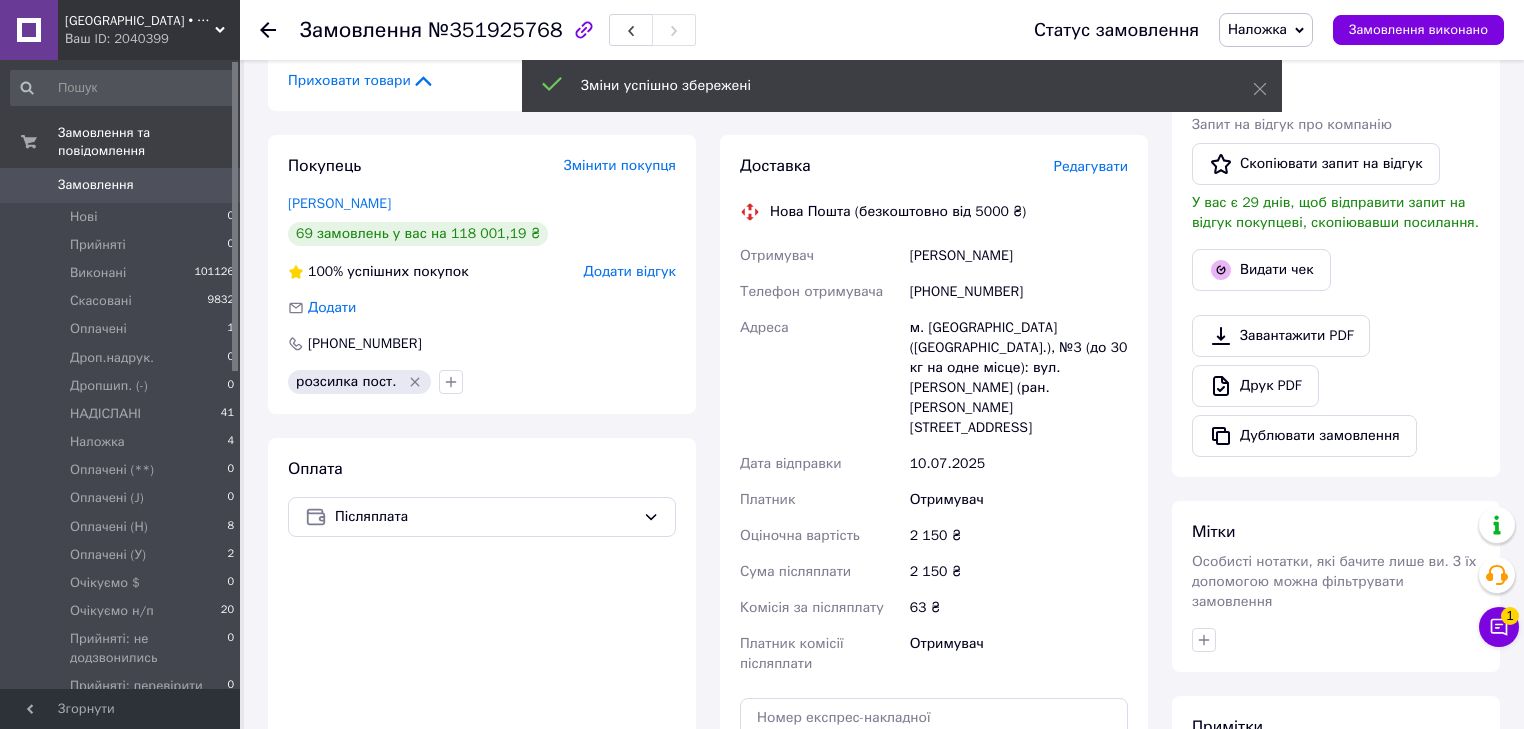 scroll, scrollTop: 400, scrollLeft: 0, axis: vertical 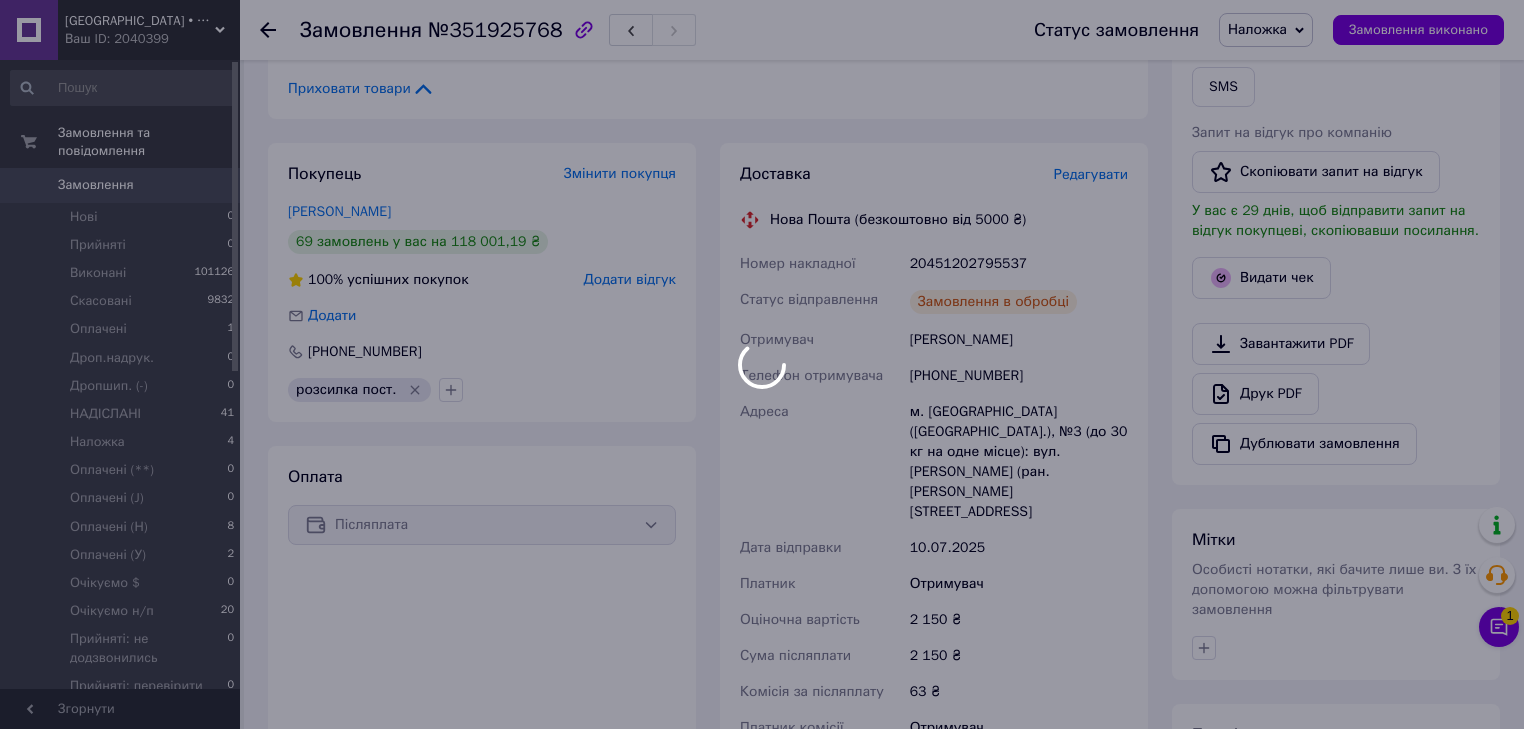click at bounding box center [762, 364] 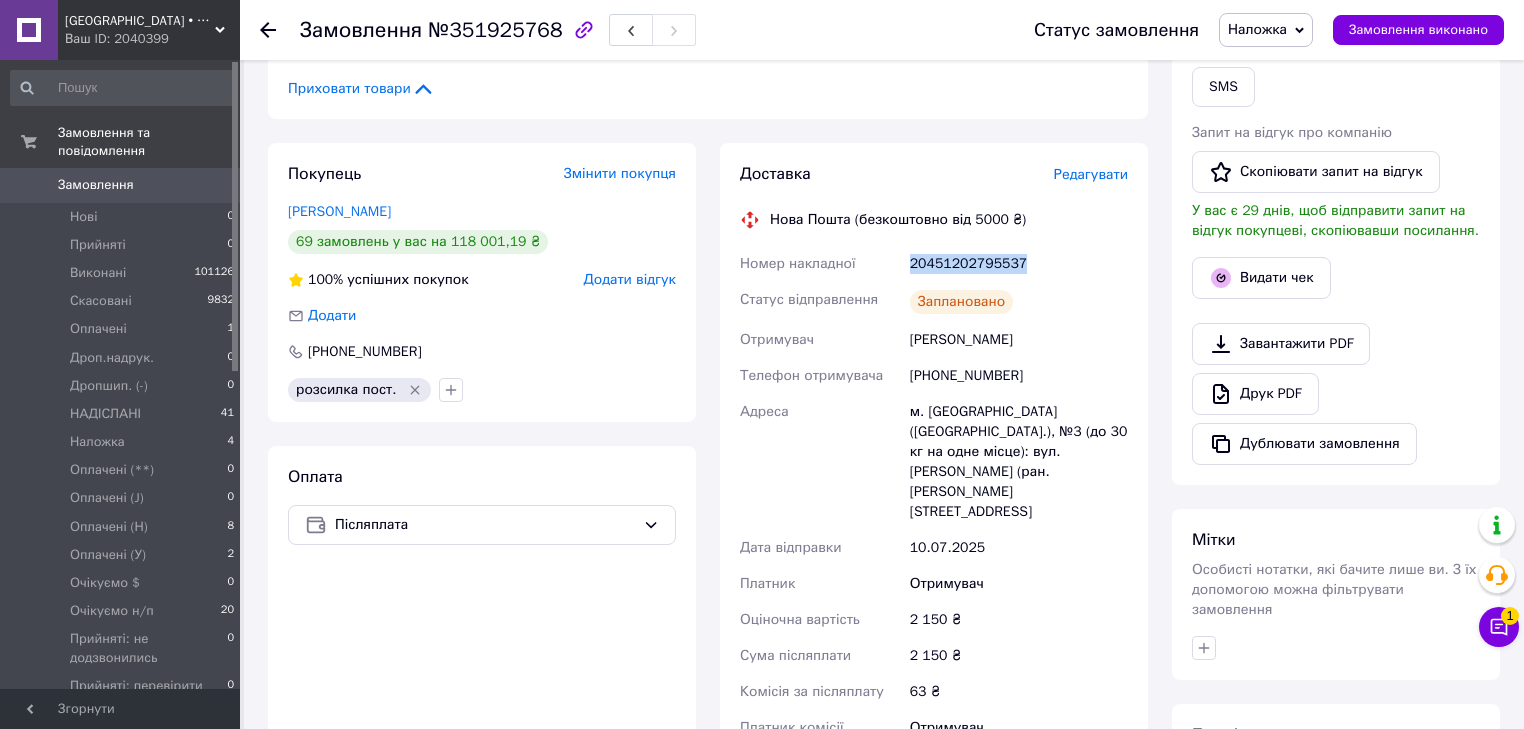 drag, startPoint x: 902, startPoint y: 265, endPoint x: 1025, endPoint y: 278, distance: 123.68508 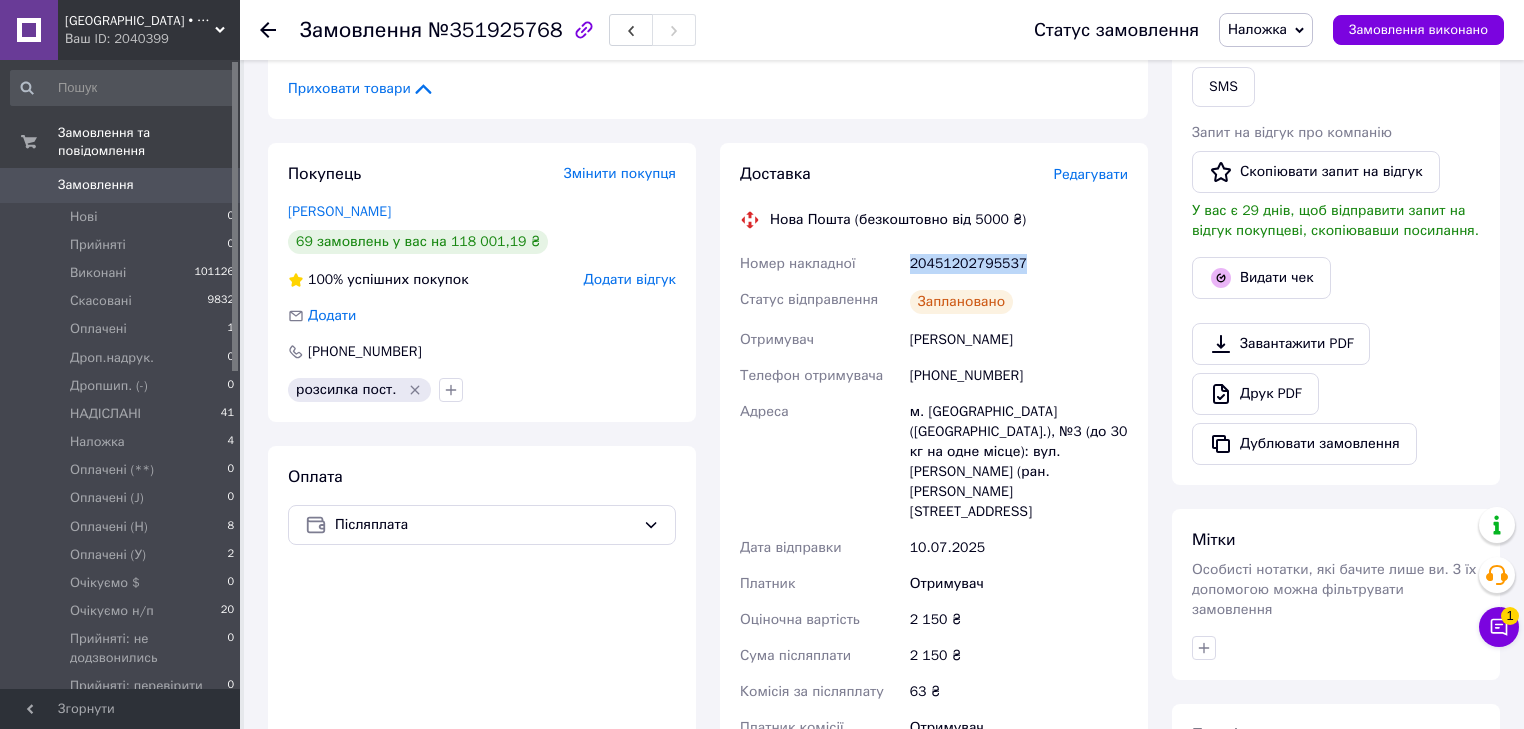 click on "Номер накладної 20451202795537 Статус відправлення Заплановано Отримувач Зінченко Максим Телефон отримувача +380669433006 Адреса м. Хмельницький (Хмельницька обл.), №3 (до 30 кг на одне місце): вул. Сіцінського (ран. Ватутіна), 11 Дата відправки 10.07.2025 Платник Отримувач Оціночна вартість 2 150 ₴ Сума післяплати 2 150 ₴ Комісія за післяплату 63 ₴ Платник комісії післяплати Отримувач Вартість доставки 120.75 ₴" at bounding box center (934, 524) 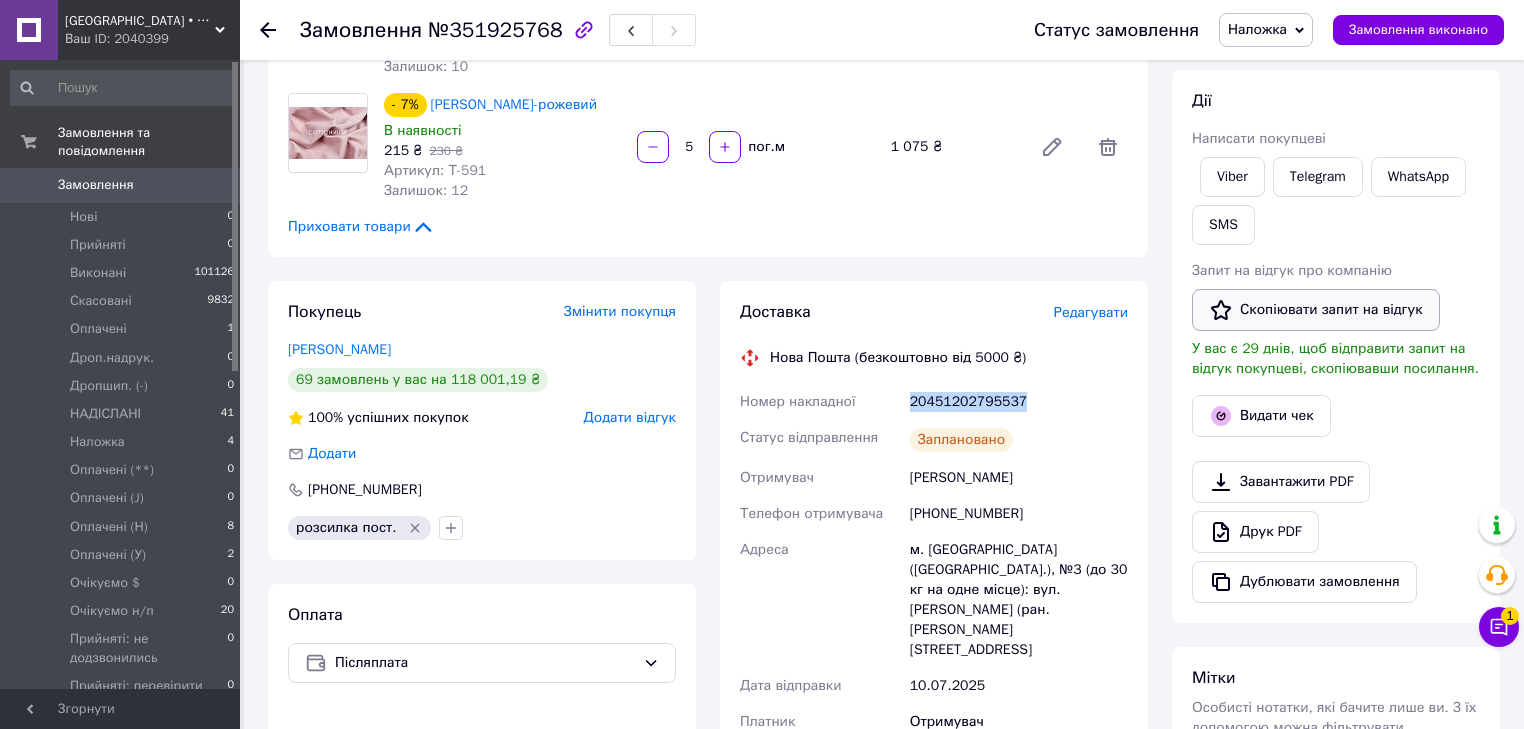scroll, scrollTop: 240, scrollLeft: 0, axis: vertical 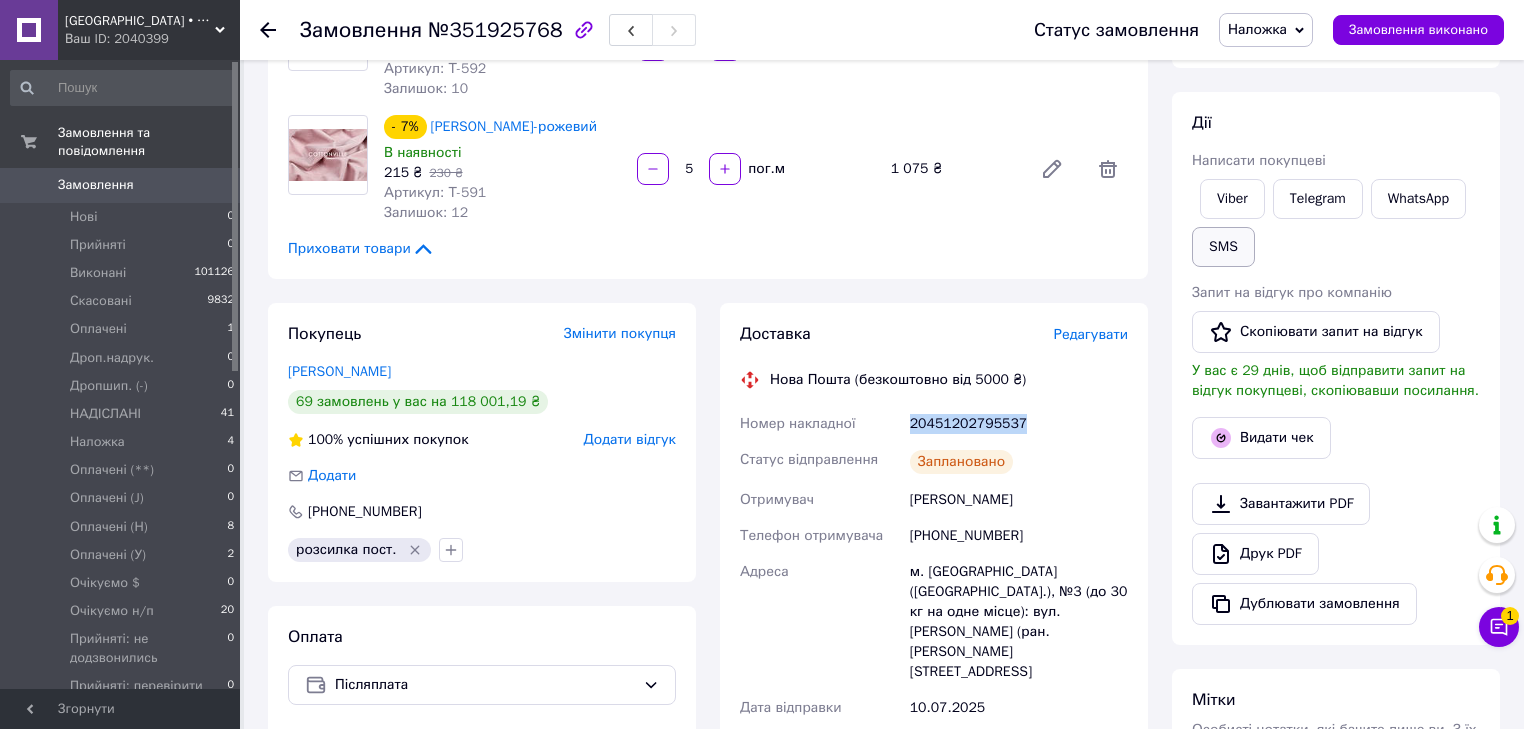 click on "SMS" at bounding box center [1223, 247] 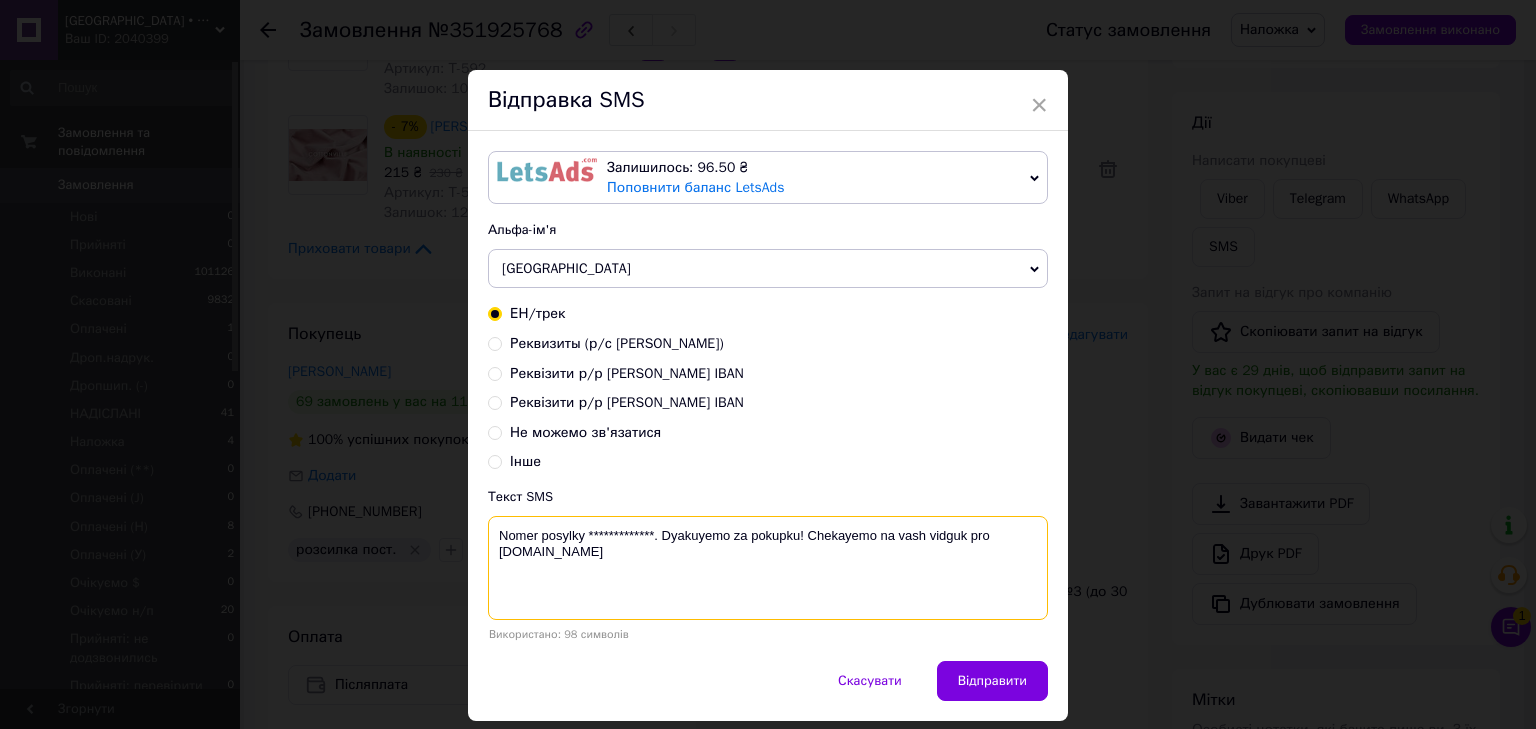 drag, startPoint x: 652, startPoint y: 525, endPoint x: 586, endPoint y: 521, distance: 66.1211 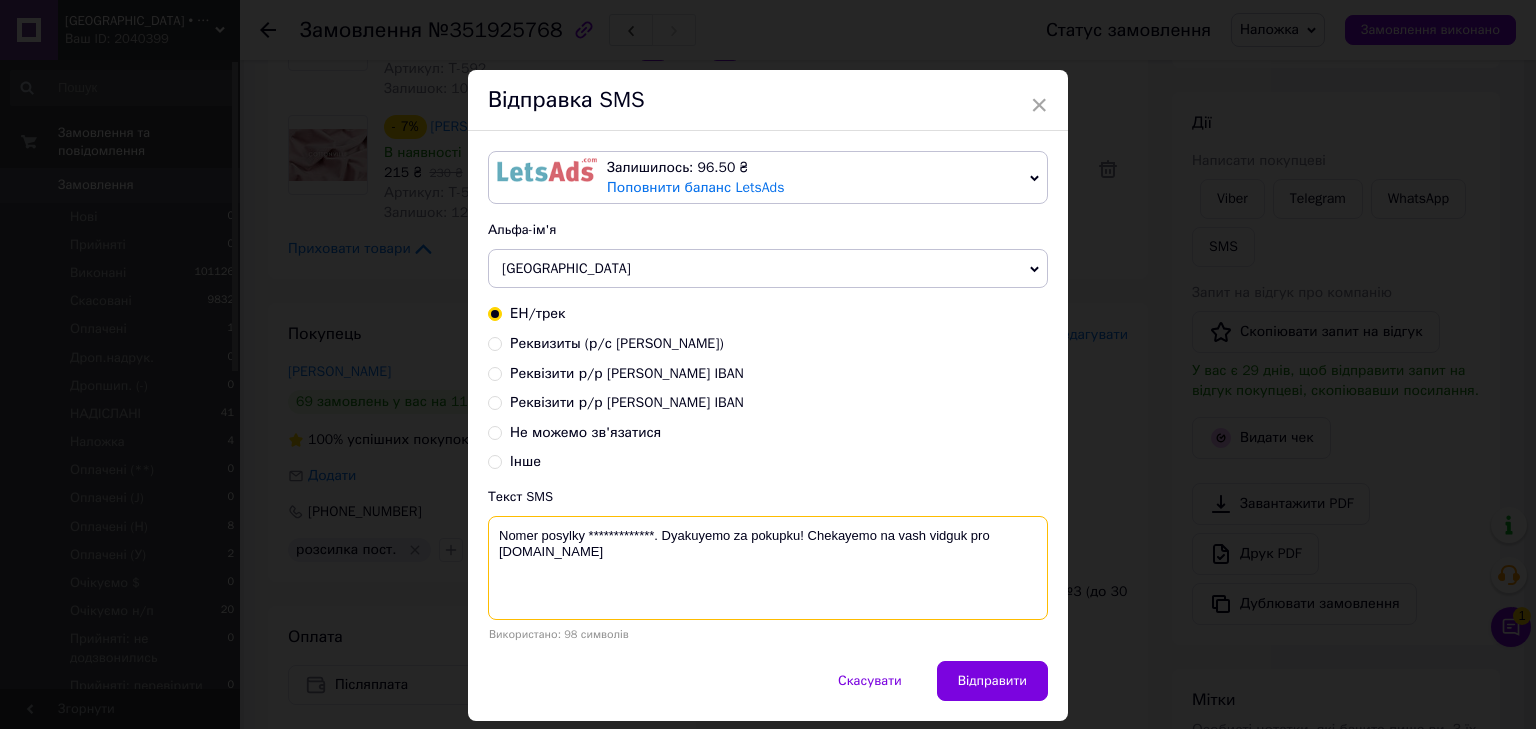 click on "**********" at bounding box center (768, 568) 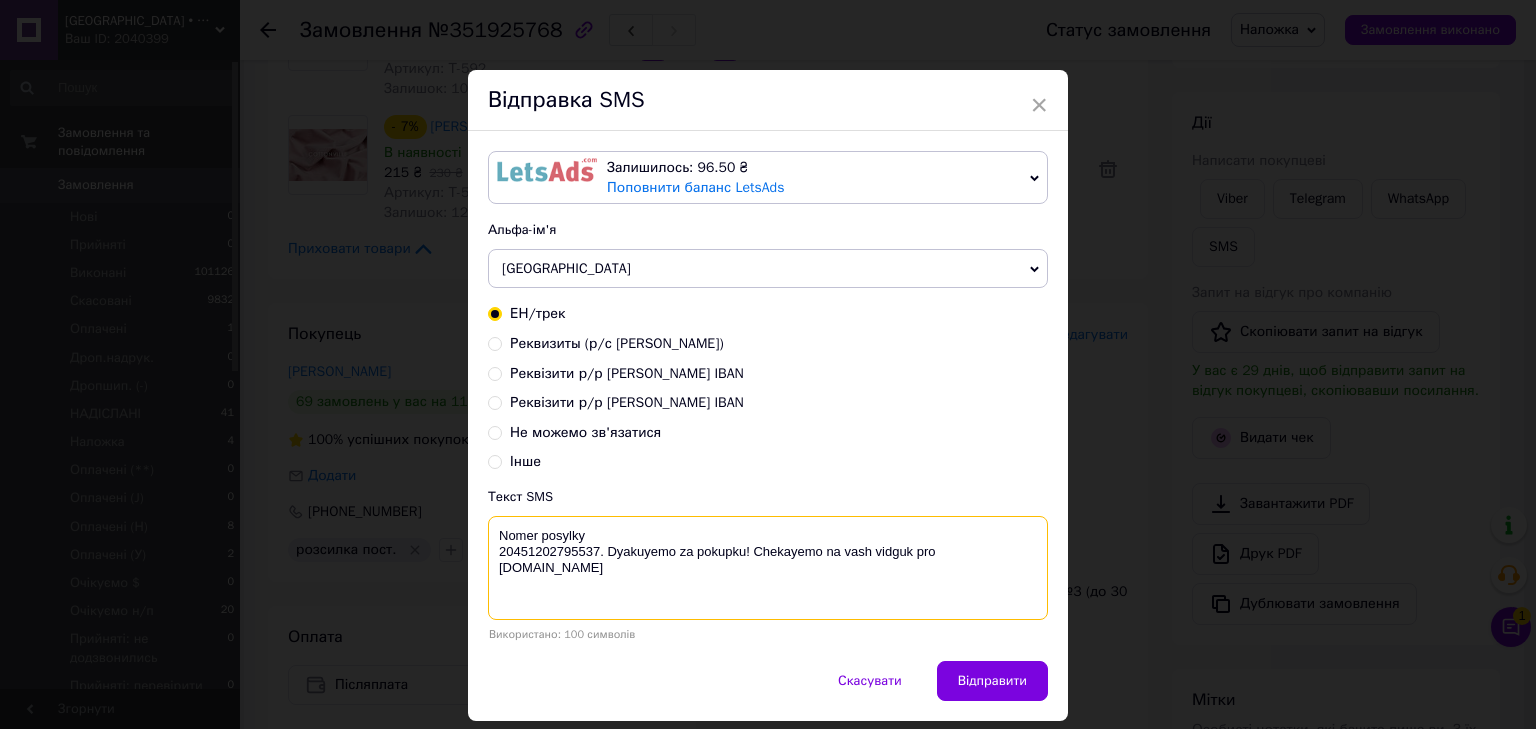 click on "Nomer posylky
20451202795537. Dyakuyemo za pokupku! Chekayemo na vash vidguk pro COTTONville.com.ua" at bounding box center (768, 568) 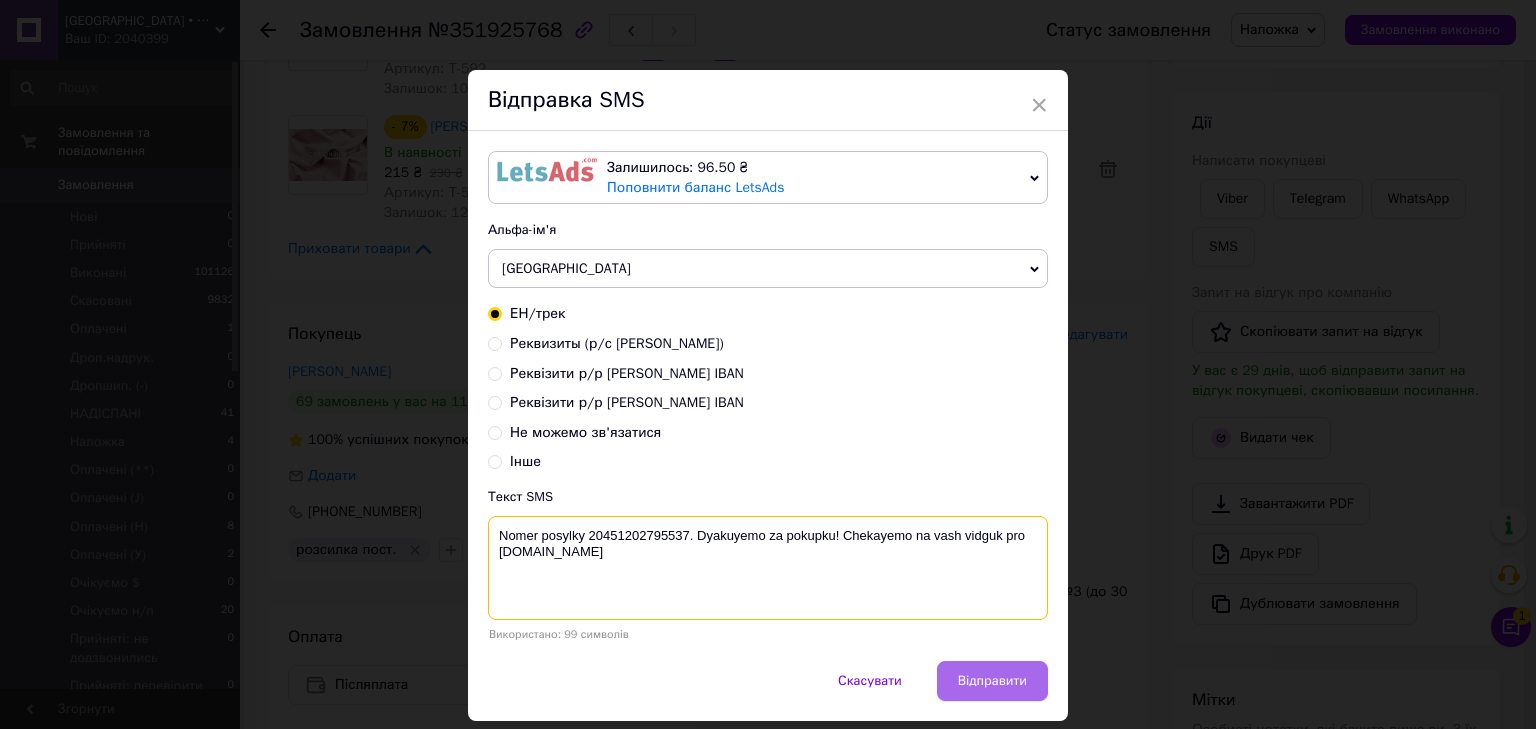 type on "Nomer posylky 20451202795537. Dyakuyemo za pokupku! Chekayemo na vash vidguk pro COTTONville.com.ua" 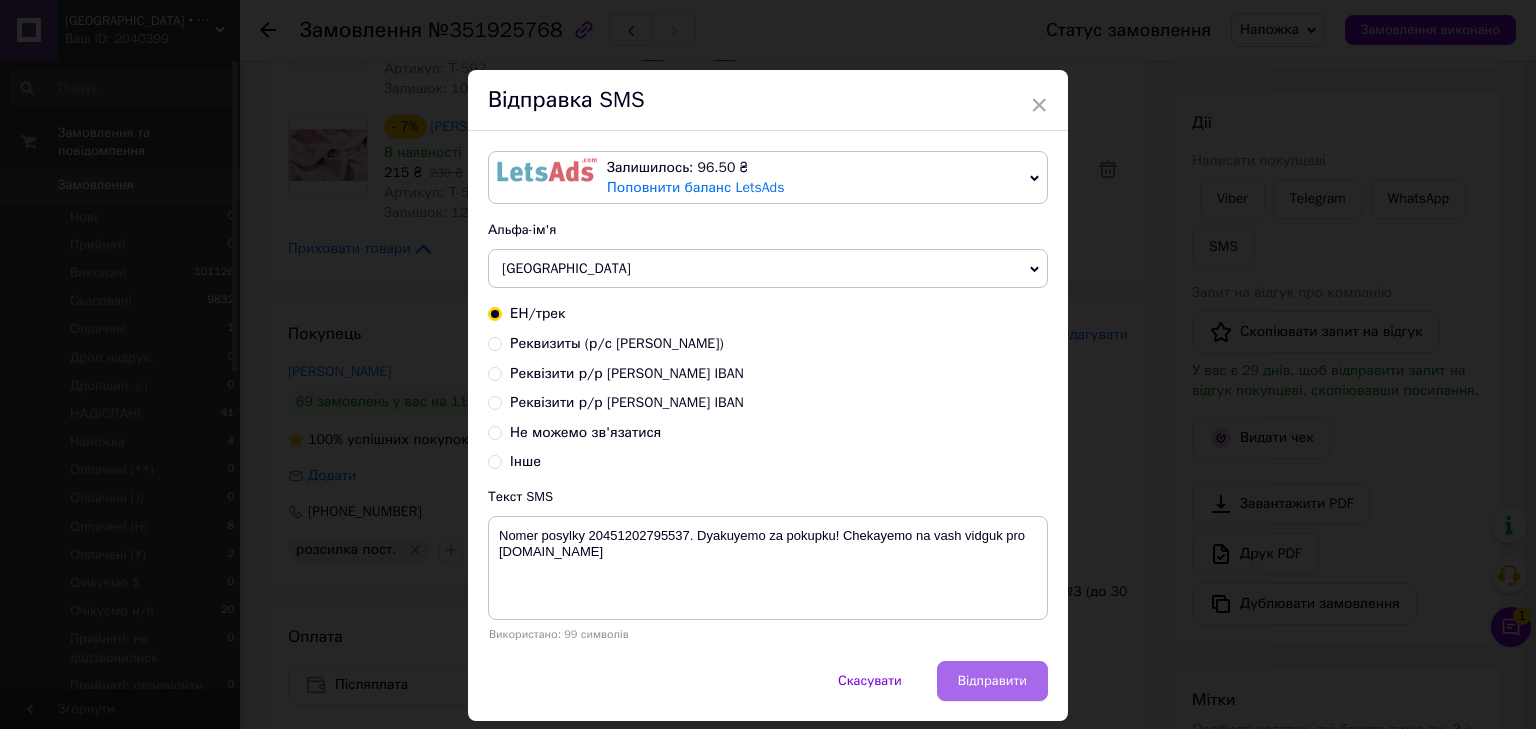 click on "Відправити" at bounding box center (992, 681) 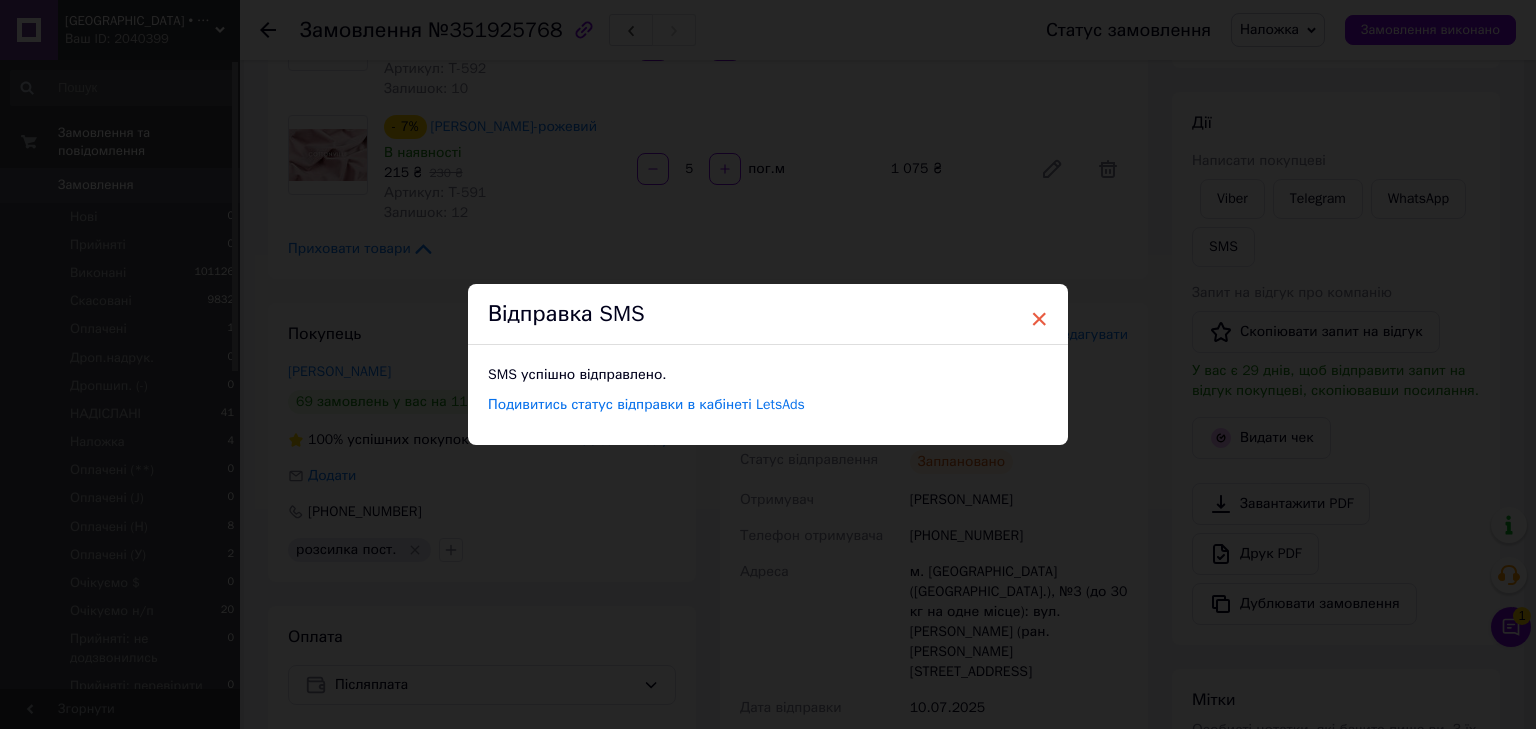 click on "×" at bounding box center (1039, 319) 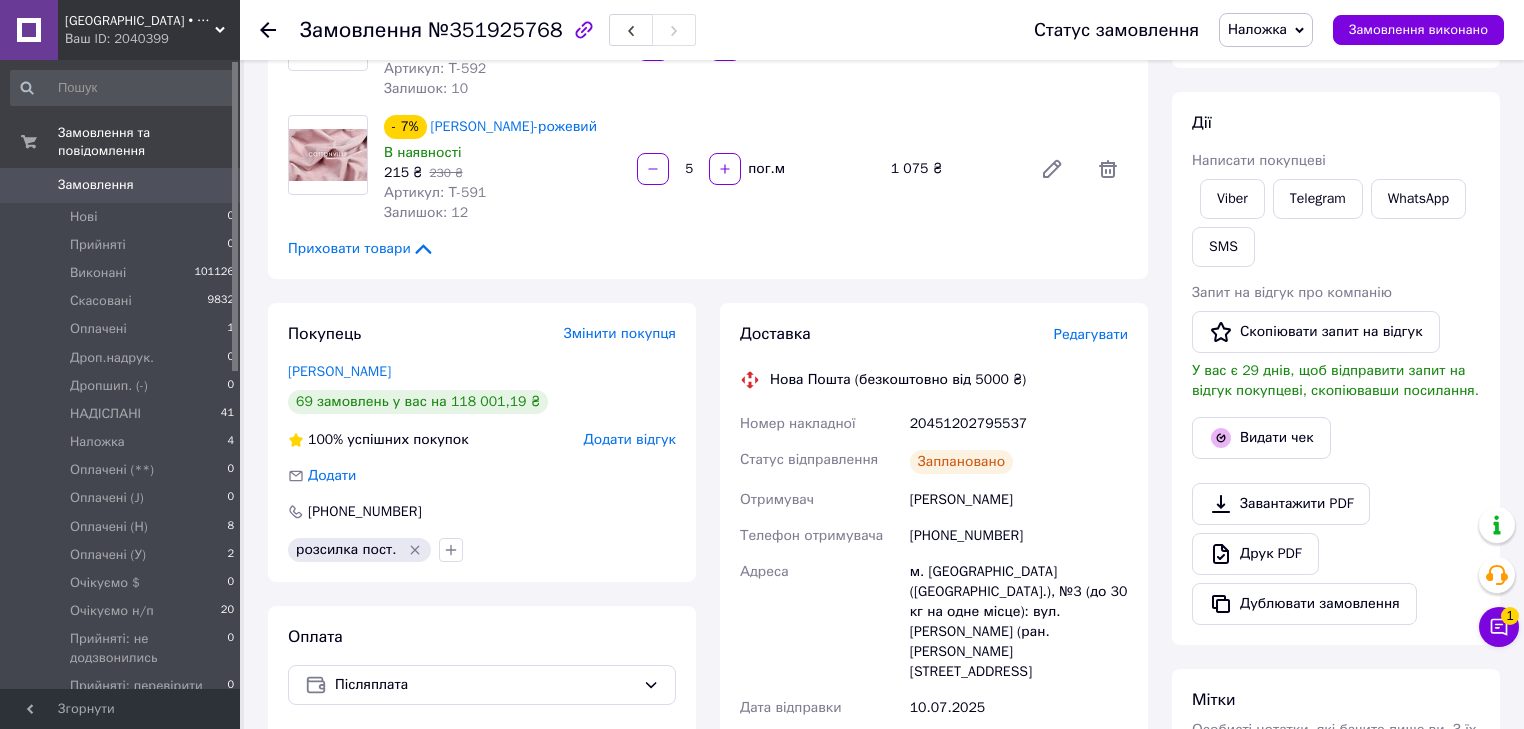 click on "Наложка" at bounding box center [1266, 30] 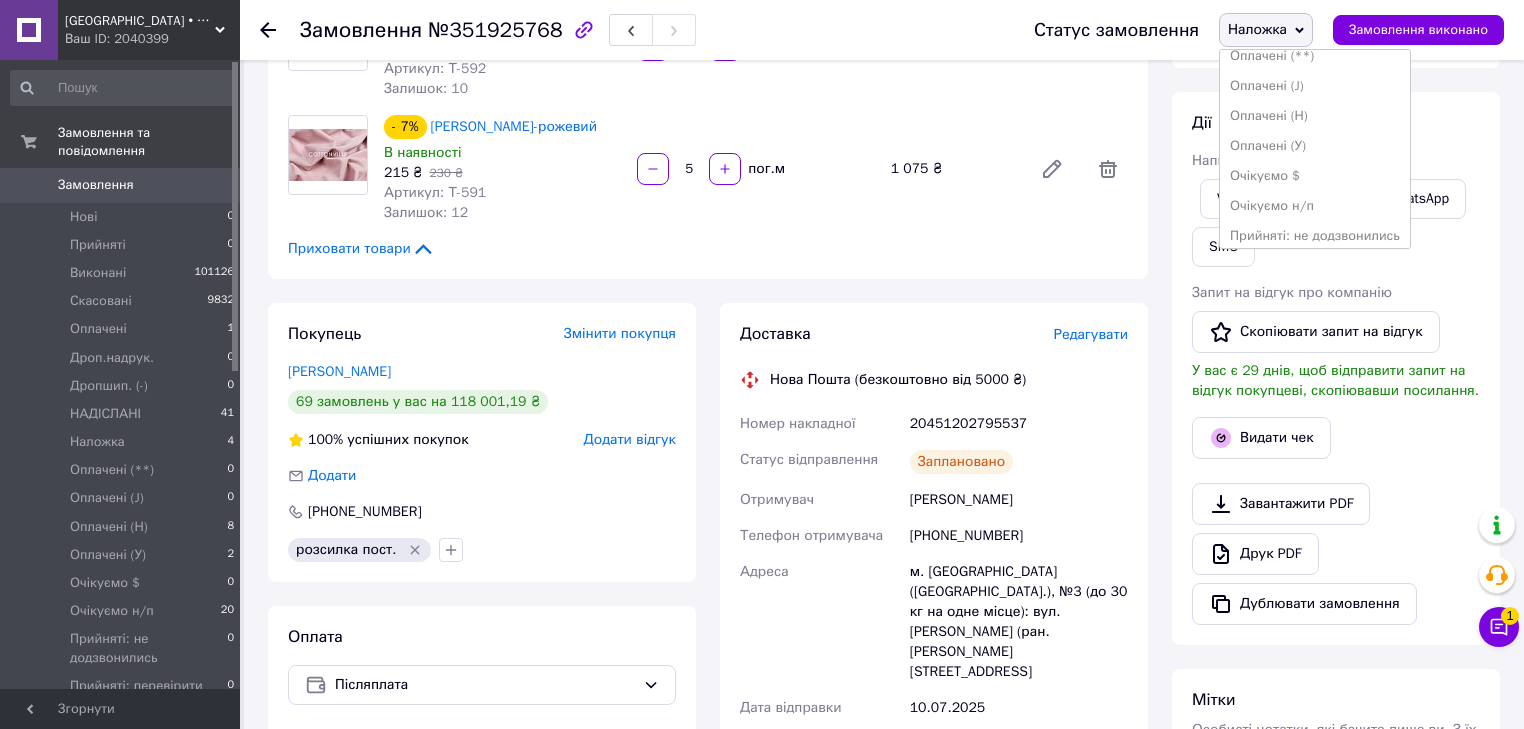 scroll, scrollTop: 240, scrollLeft: 0, axis: vertical 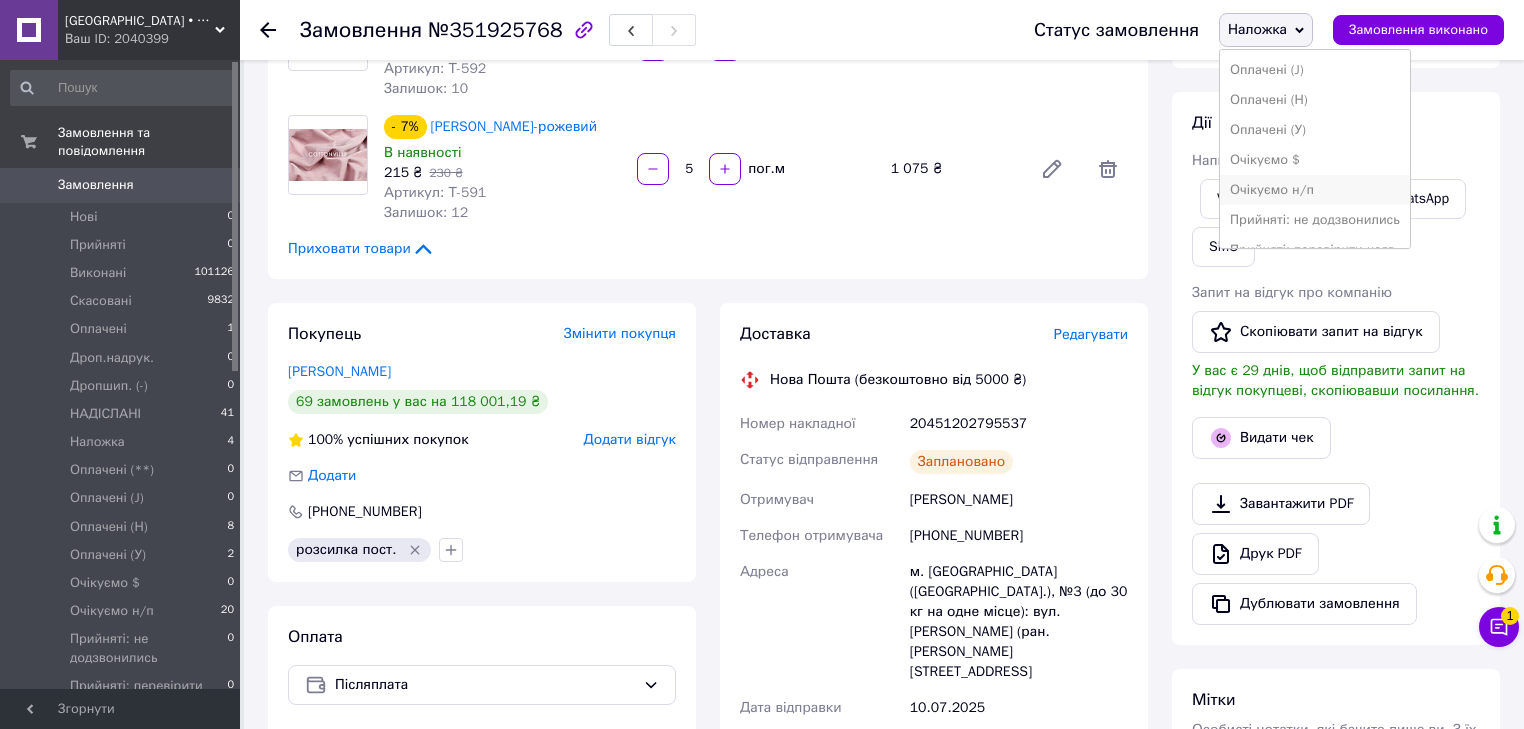 click on "Очікуємо н/п" at bounding box center [1315, 190] 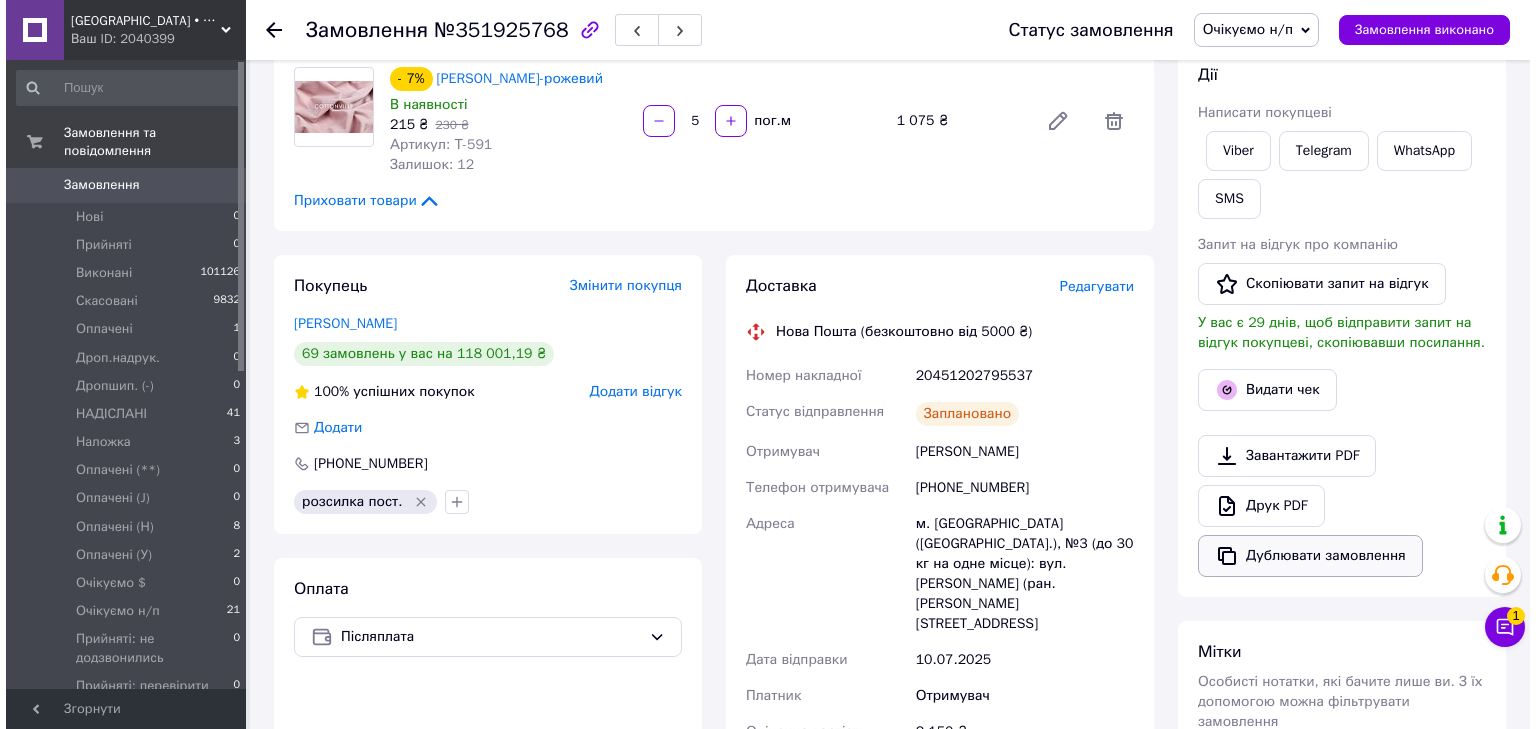scroll, scrollTop: 196, scrollLeft: 0, axis: vertical 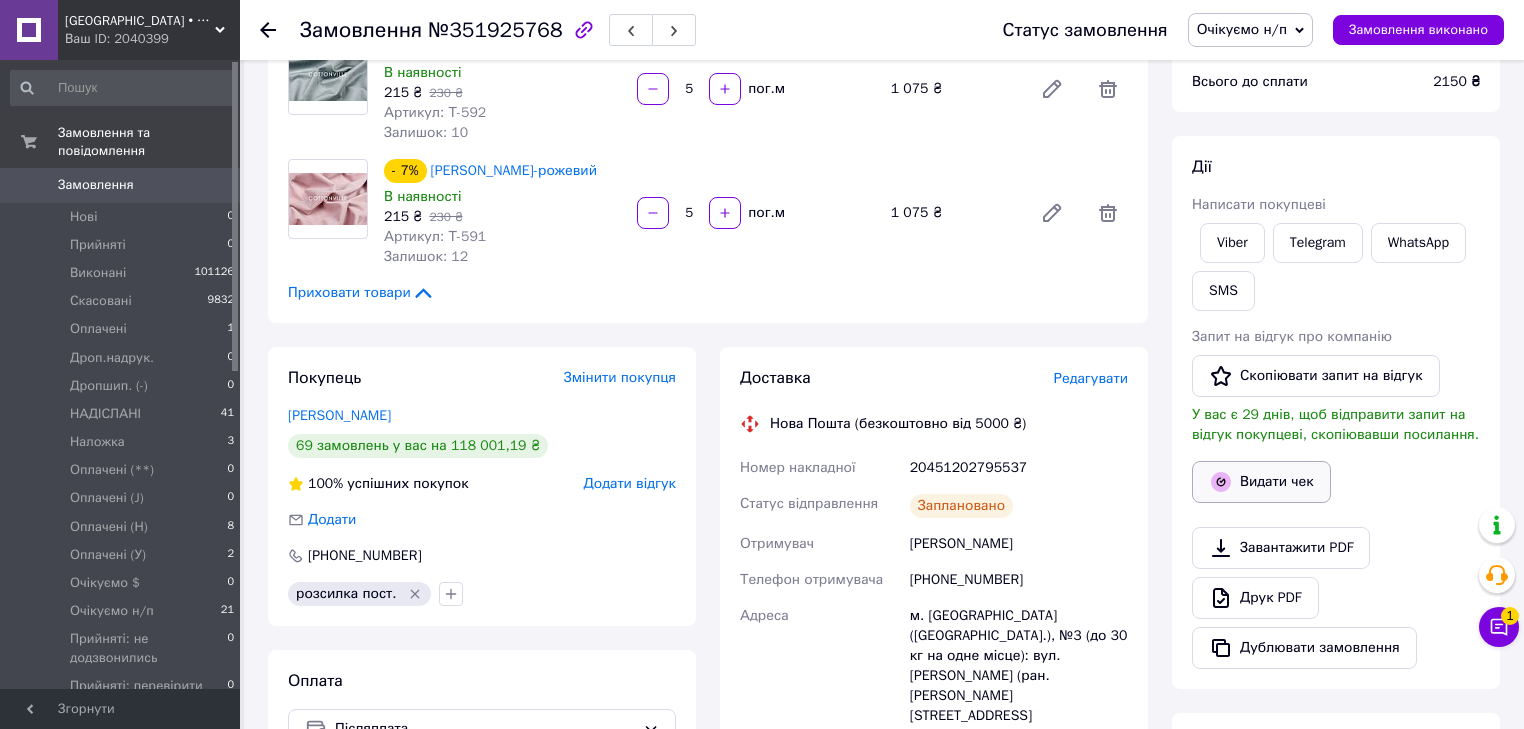 click on "Видати чек" at bounding box center (1261, 482) 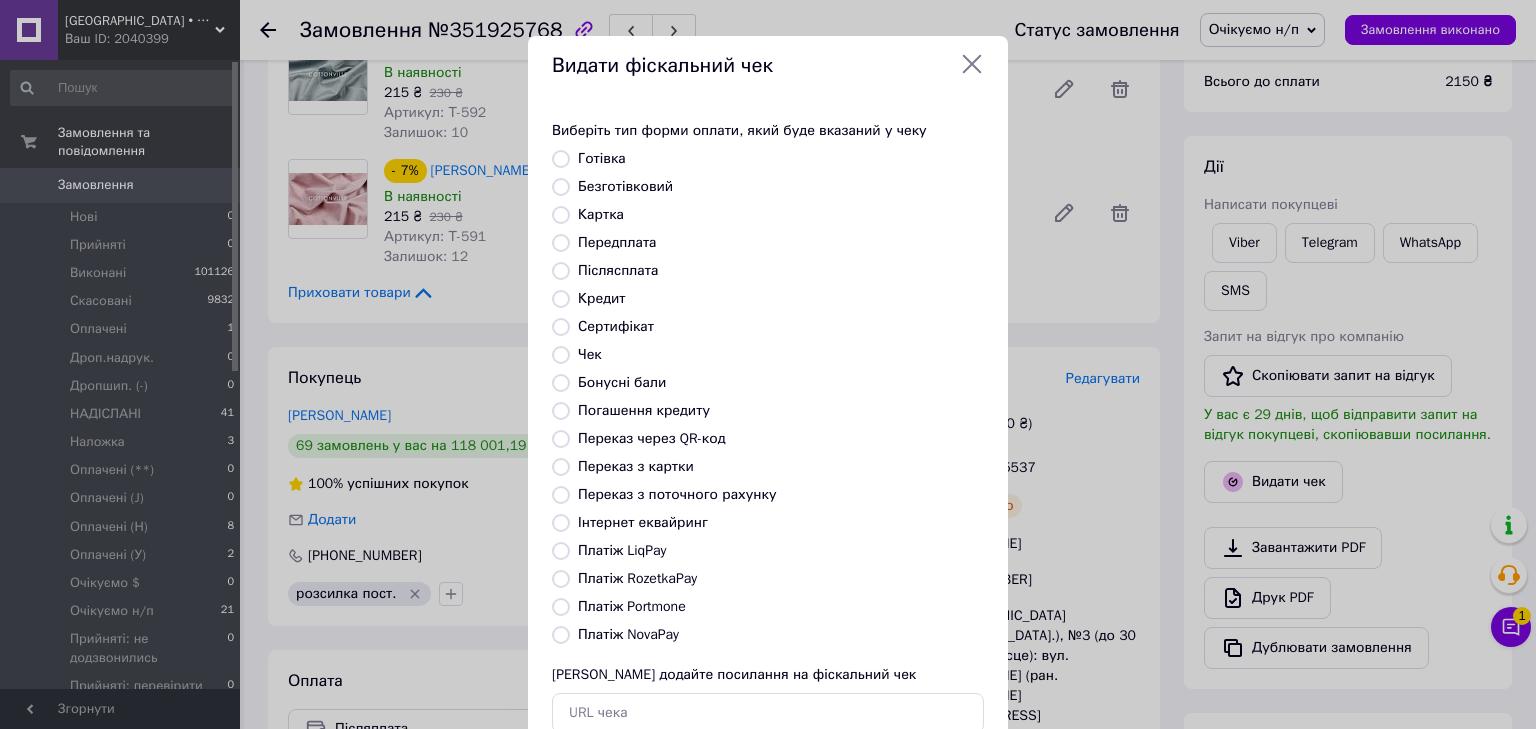 click on "Післясплата" at bounding box center (561, 271) 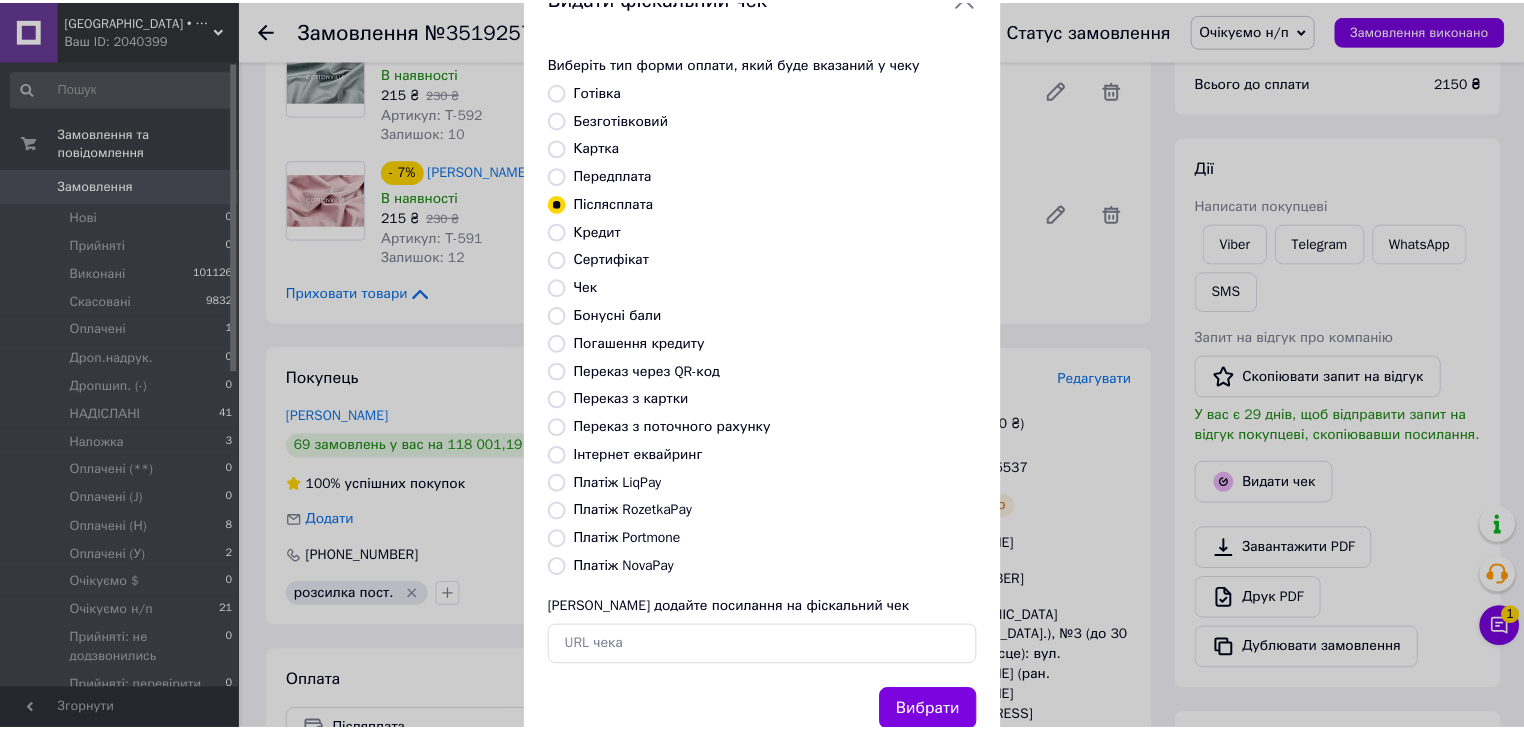 scroll, scrollTop: 129, scrollLeft: 0, axis: vertical 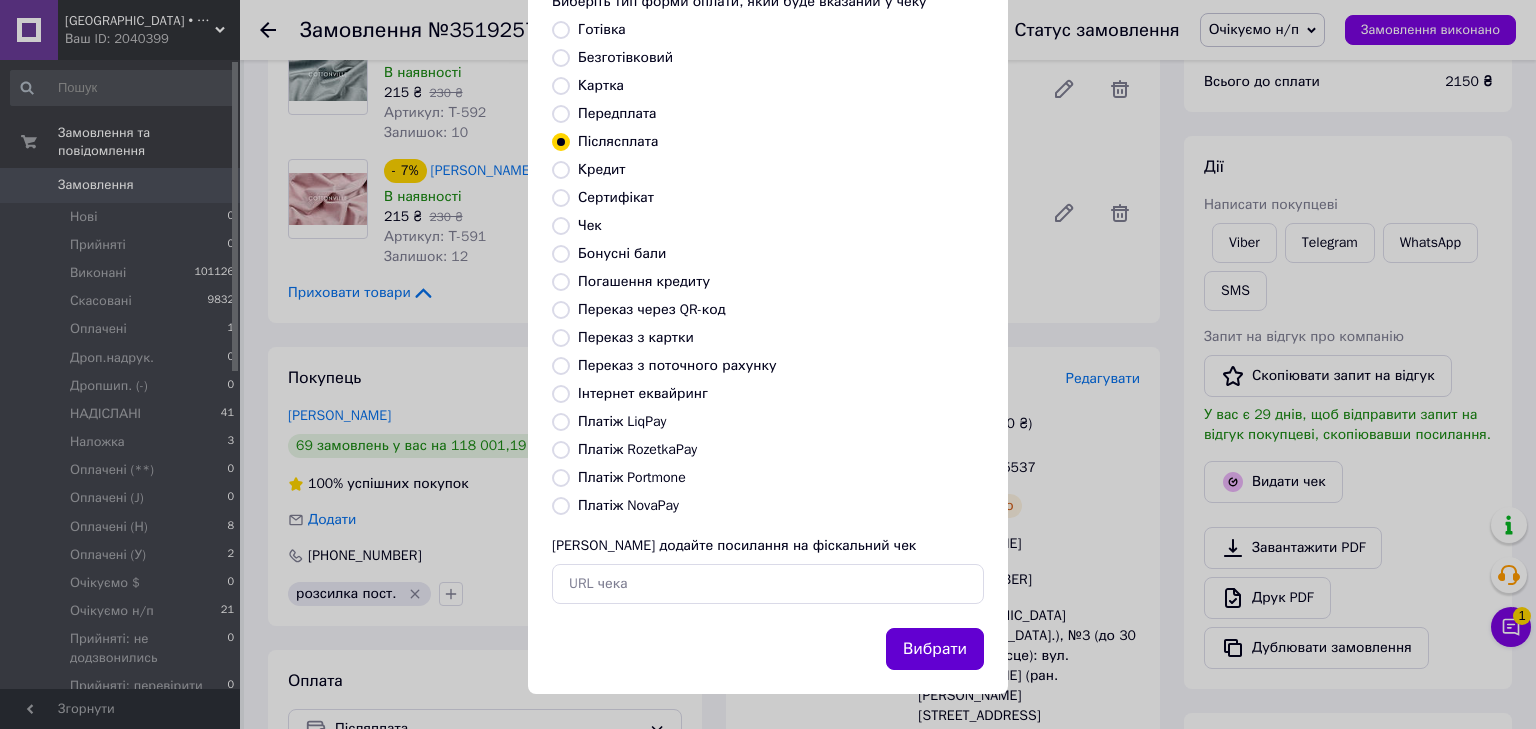 click on "Вибрати" at bounding box center [935, 649] 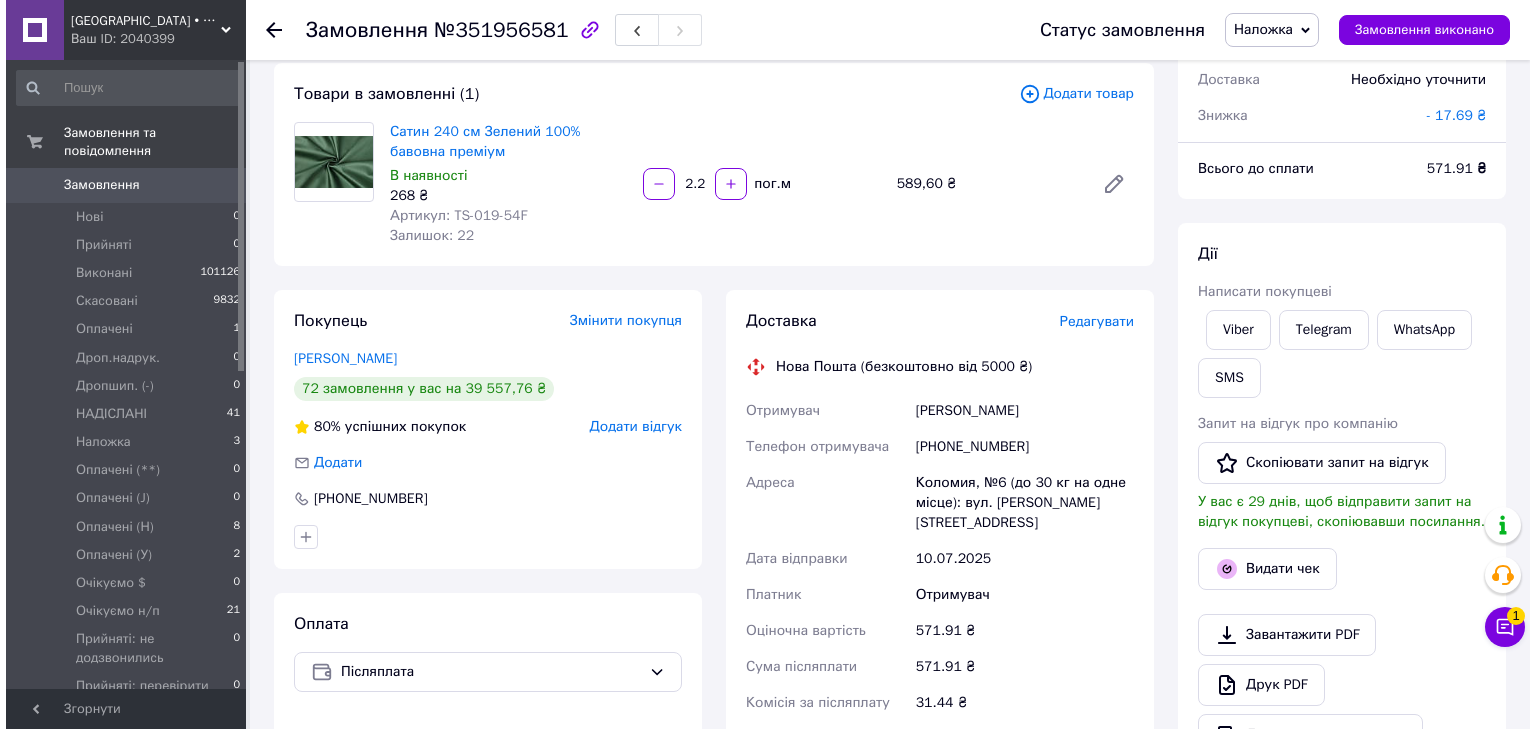 scroll, scrollTop: 160, scrollLeft: 0, axis: vertical 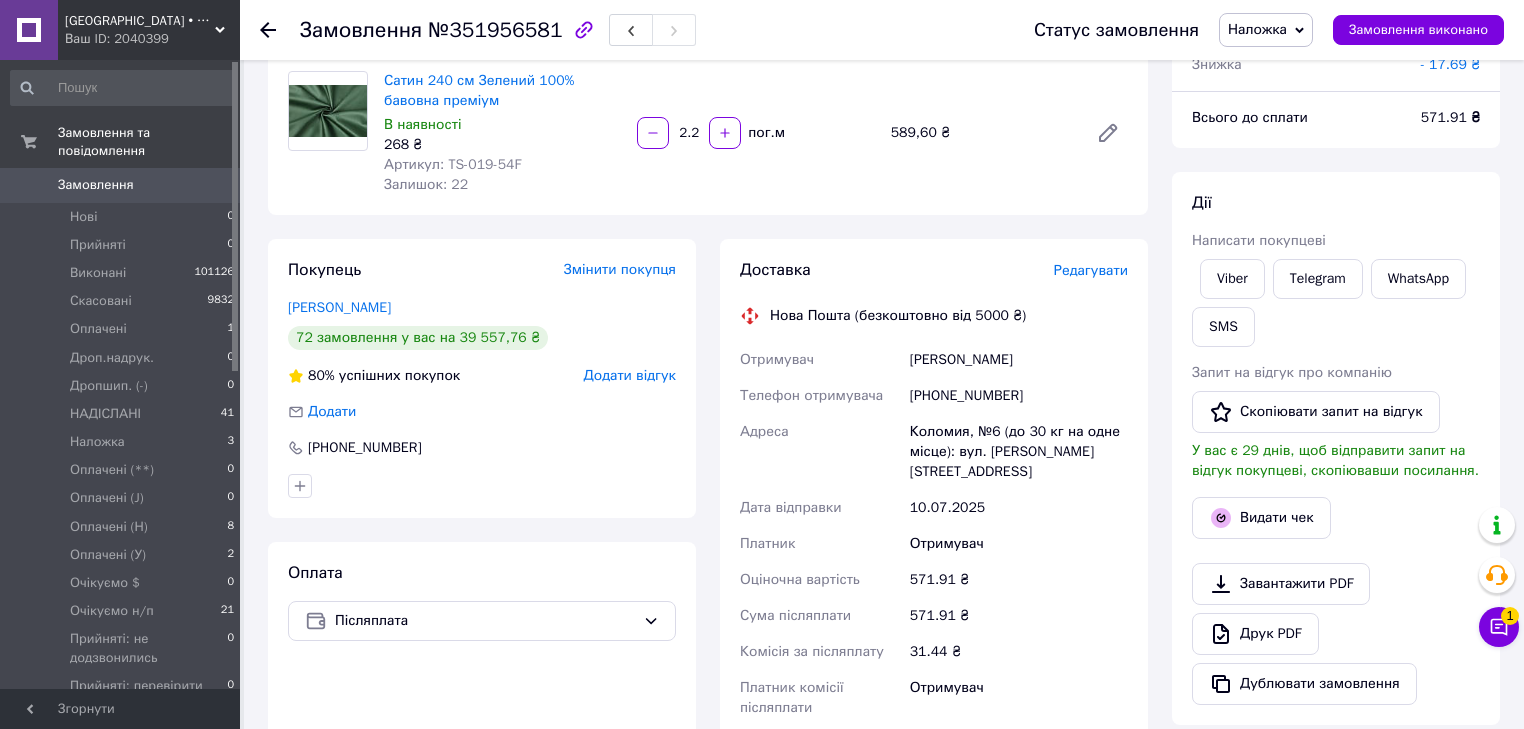 click on "Редагувати" at bounding box center [1091, 270] 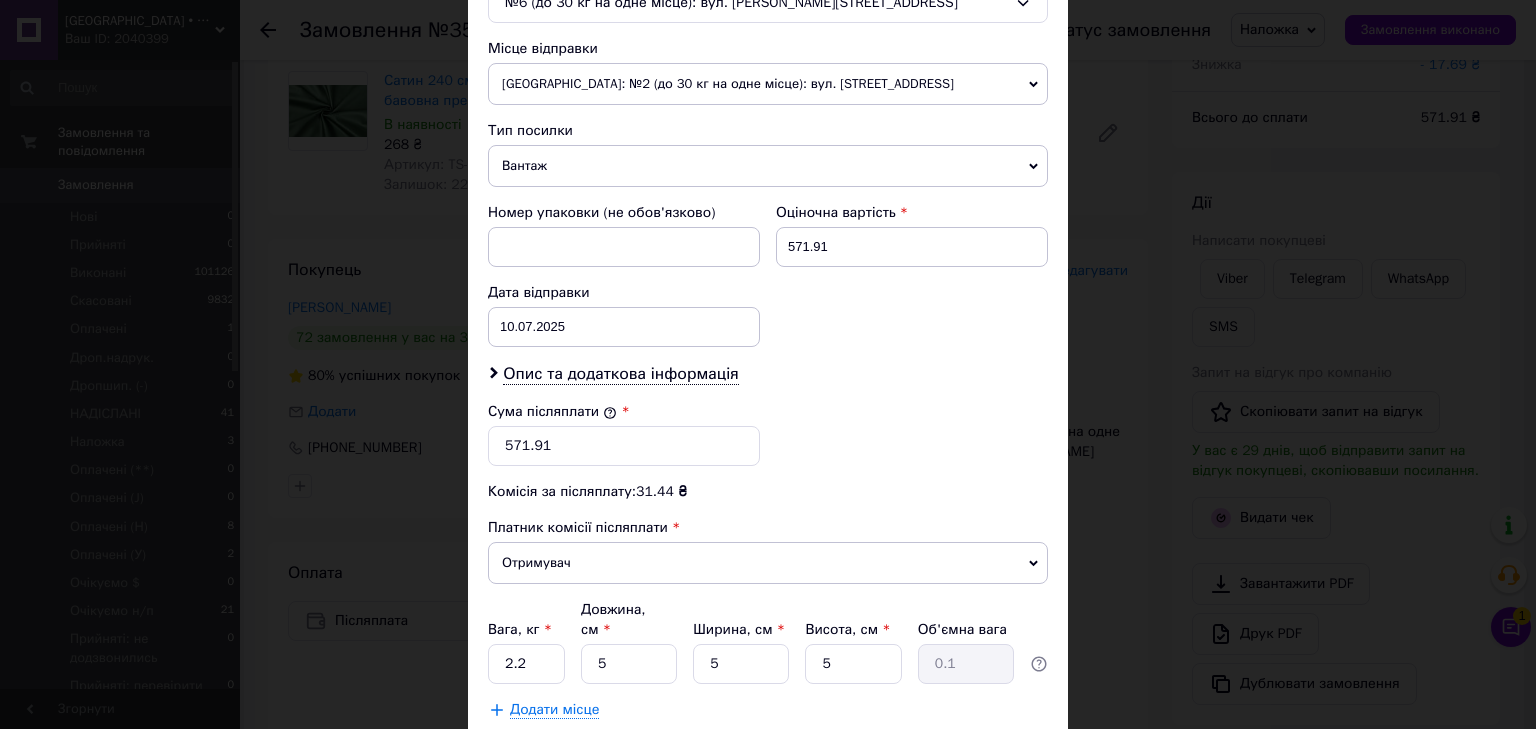 scroll, scrollTop: 791, scrollLeft: 0, axis: vertical 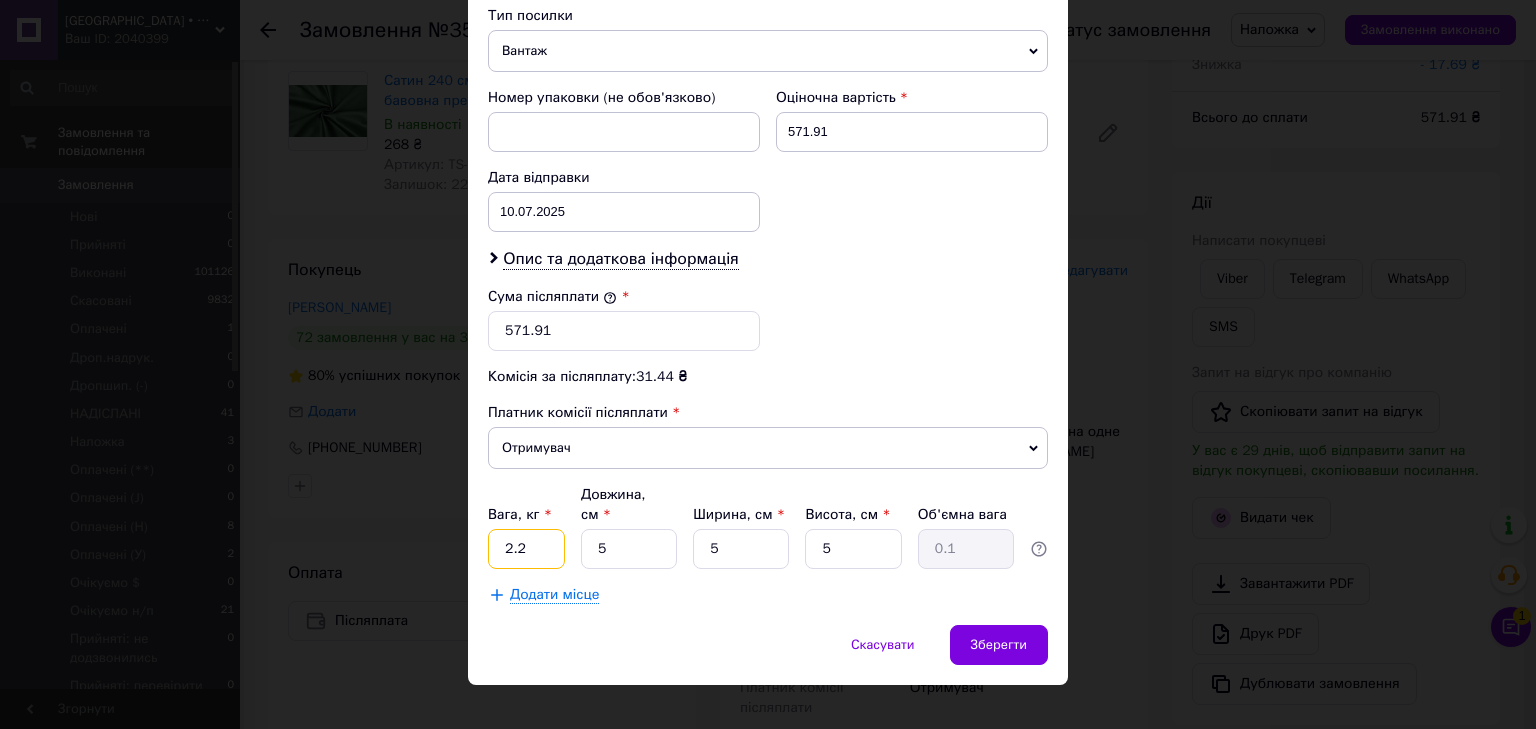 drag, startPoint x: 527, startPoint y: 516, endPoint x: 472, endPoint y: 507, distance: 55.7315 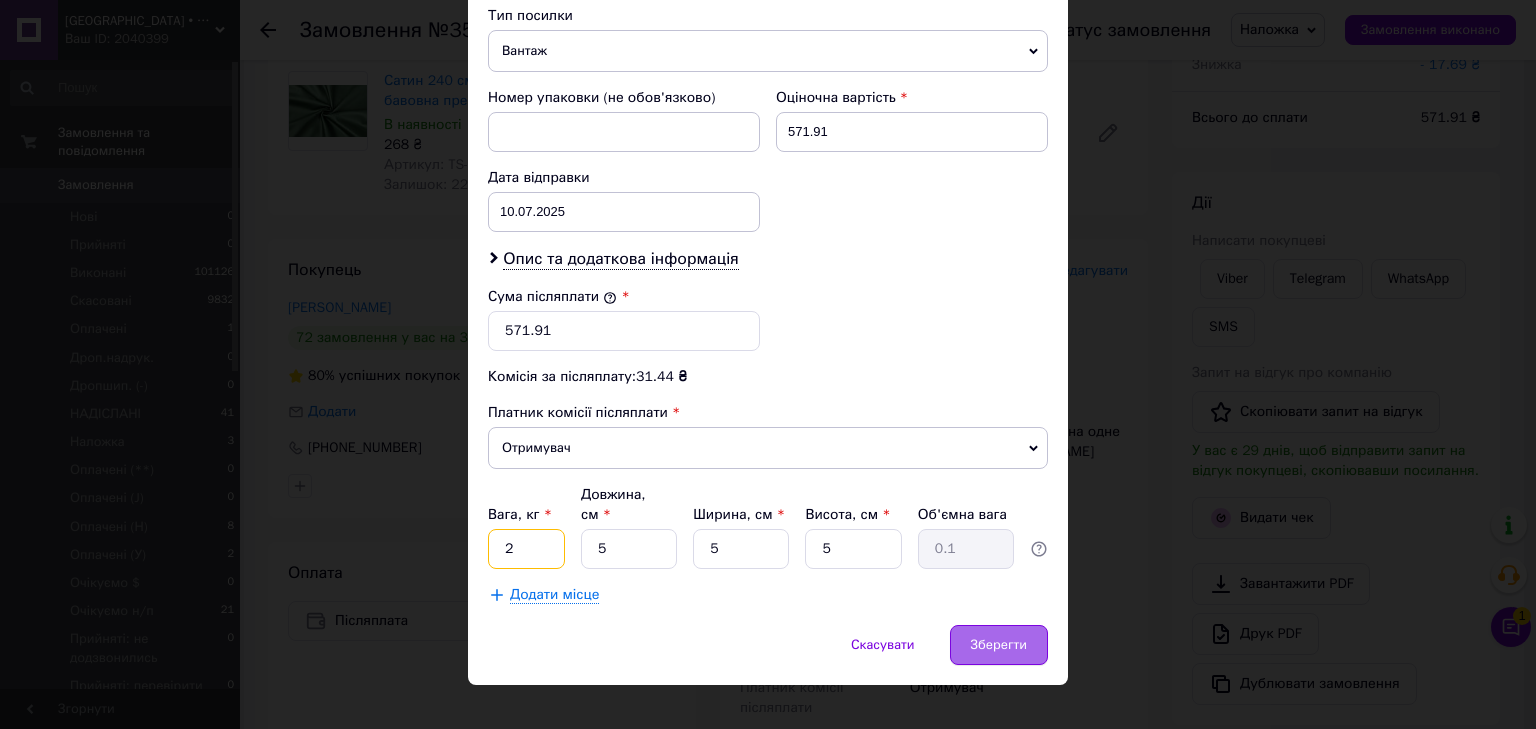 type on "2" 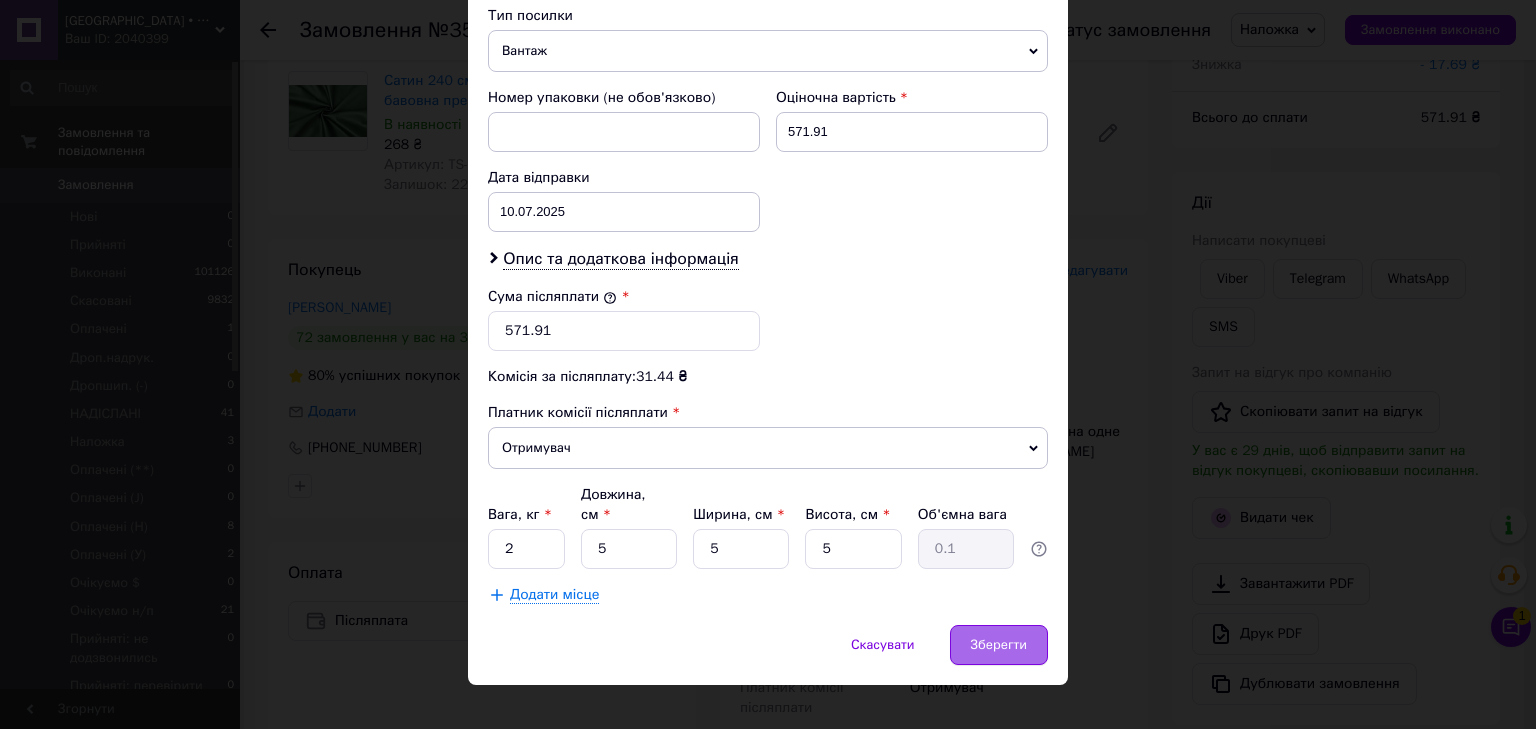 click on "Зберегти" at bounding box center (999, 645) 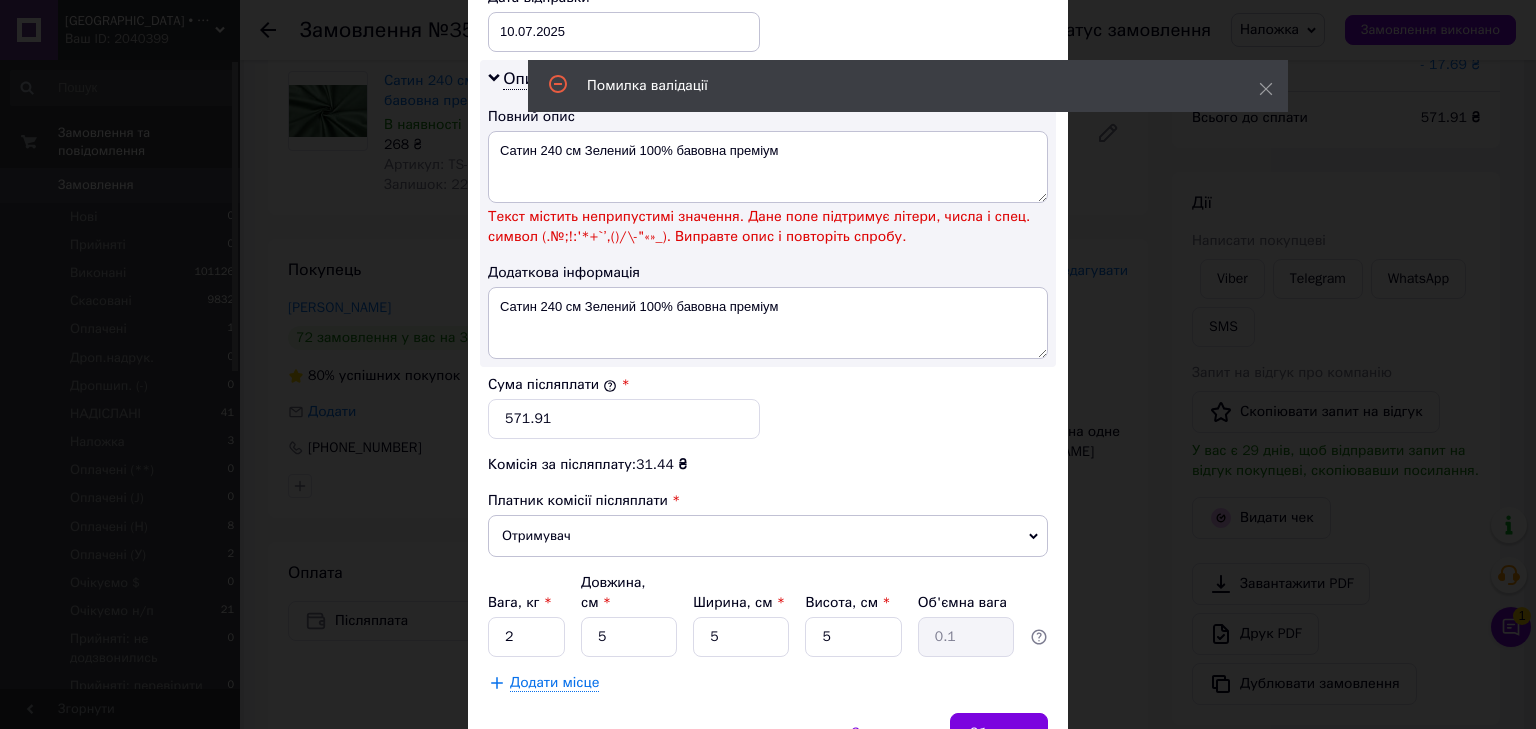 scroll, scrollTop: 871, scrollLeft: 0, axis: vertical 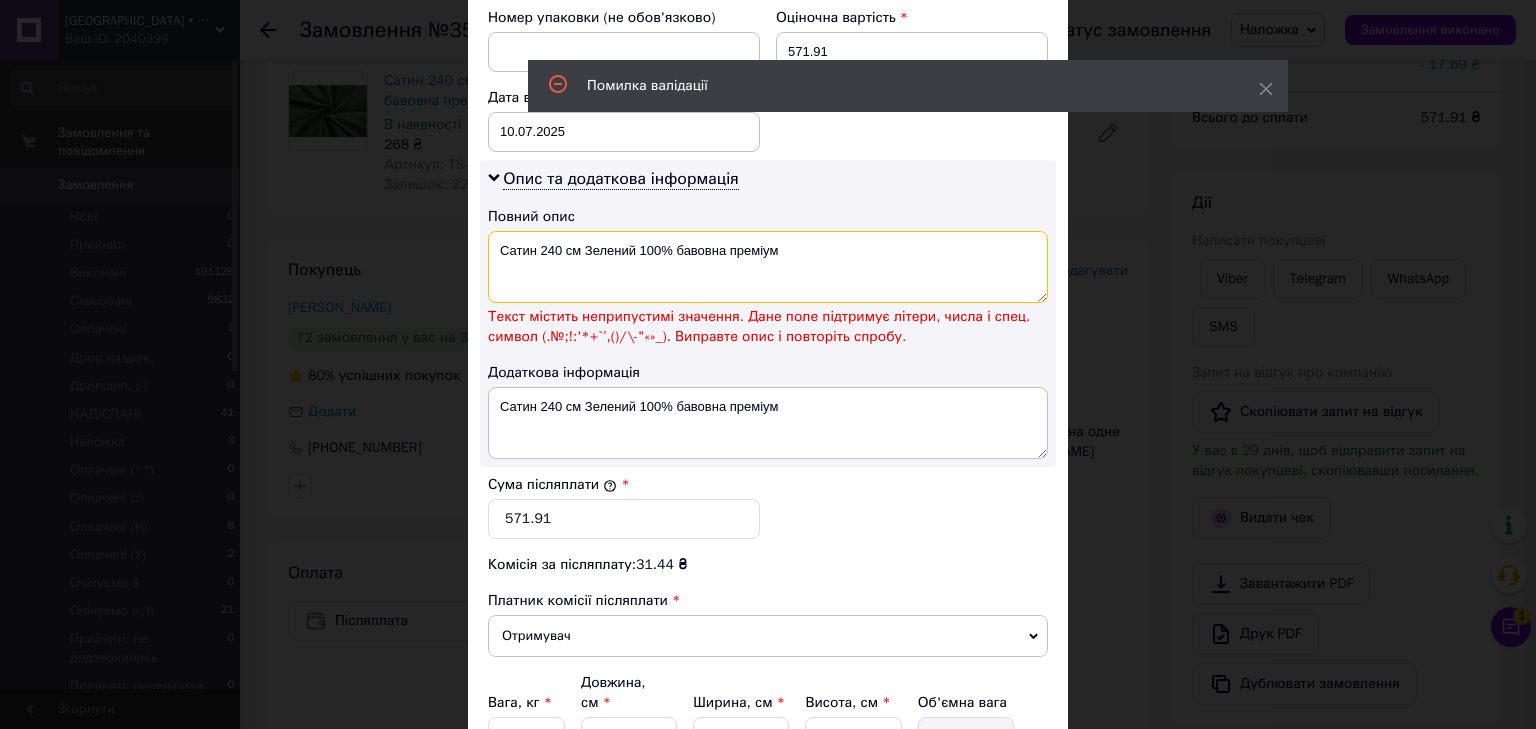 drag, startPoint x: 690, startPoint y: 230, endPoint x: 536, endPoint y: 232, distance: 154.01299 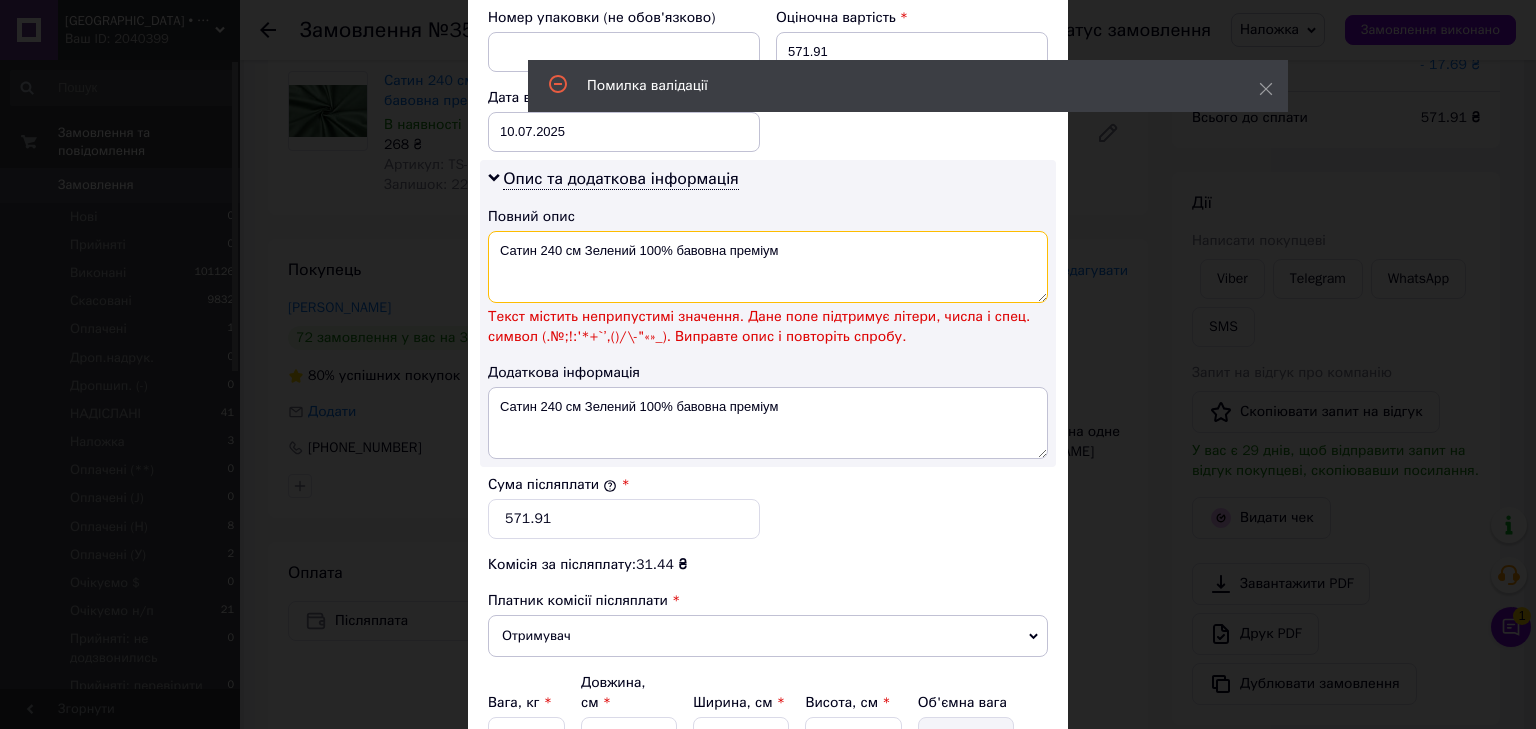 click on "Сатин 240 см Зелений 100% бавовна преміум" at bounding box center (768, 267) 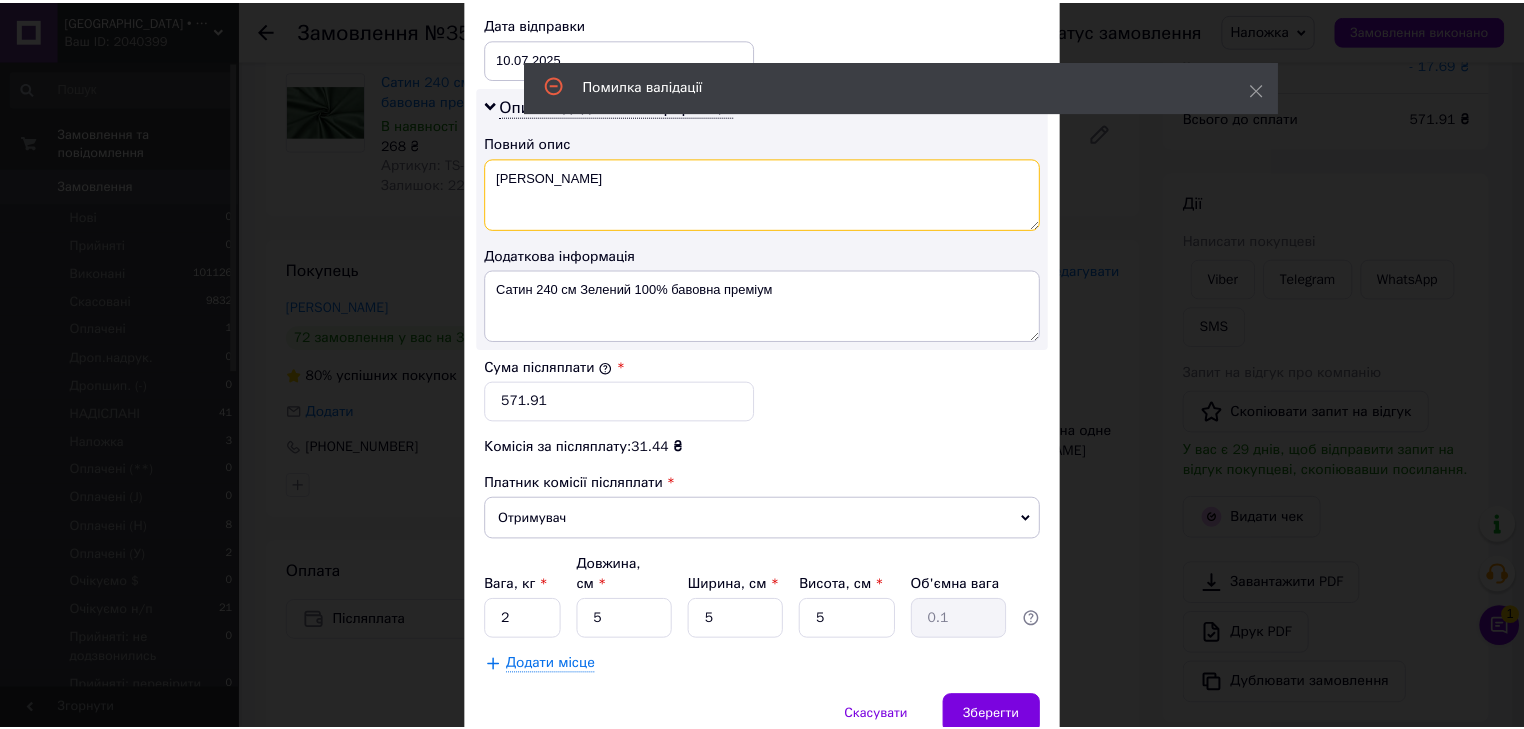 scroll, scrollTop: 1014, scrollLeft: 0, axis: vertical 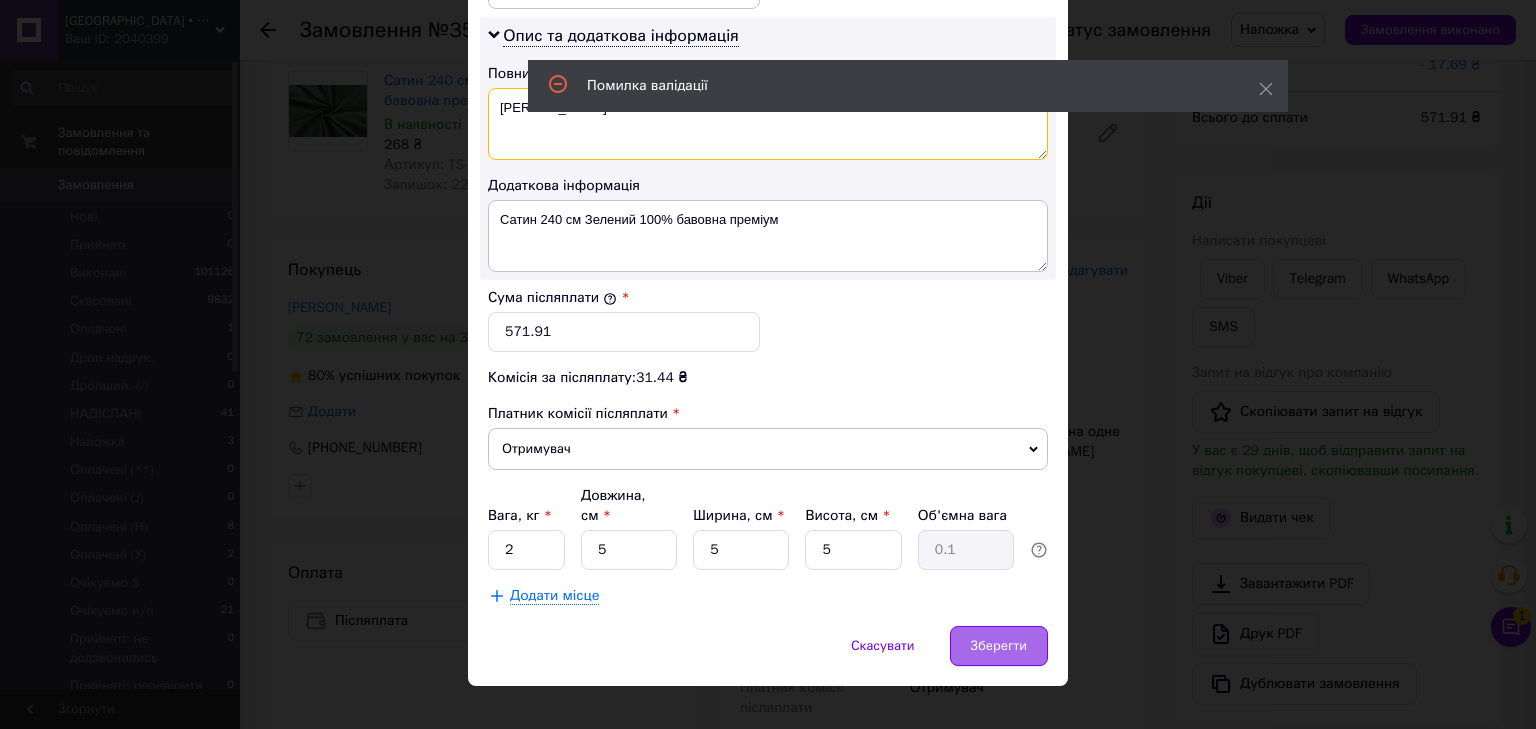type on "[PERSON_NAME]" 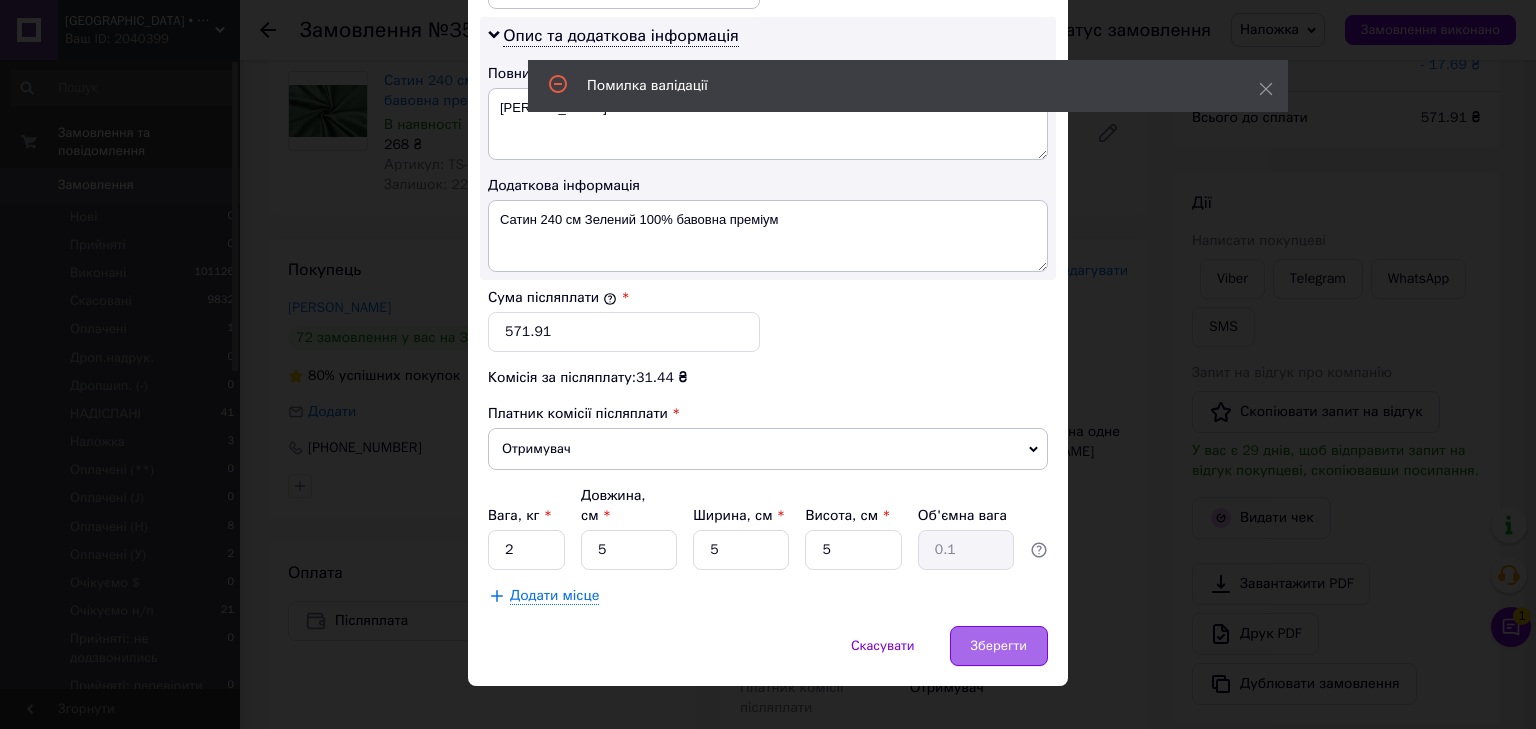 click on "Зберегти" at bounding box center [999, 646] 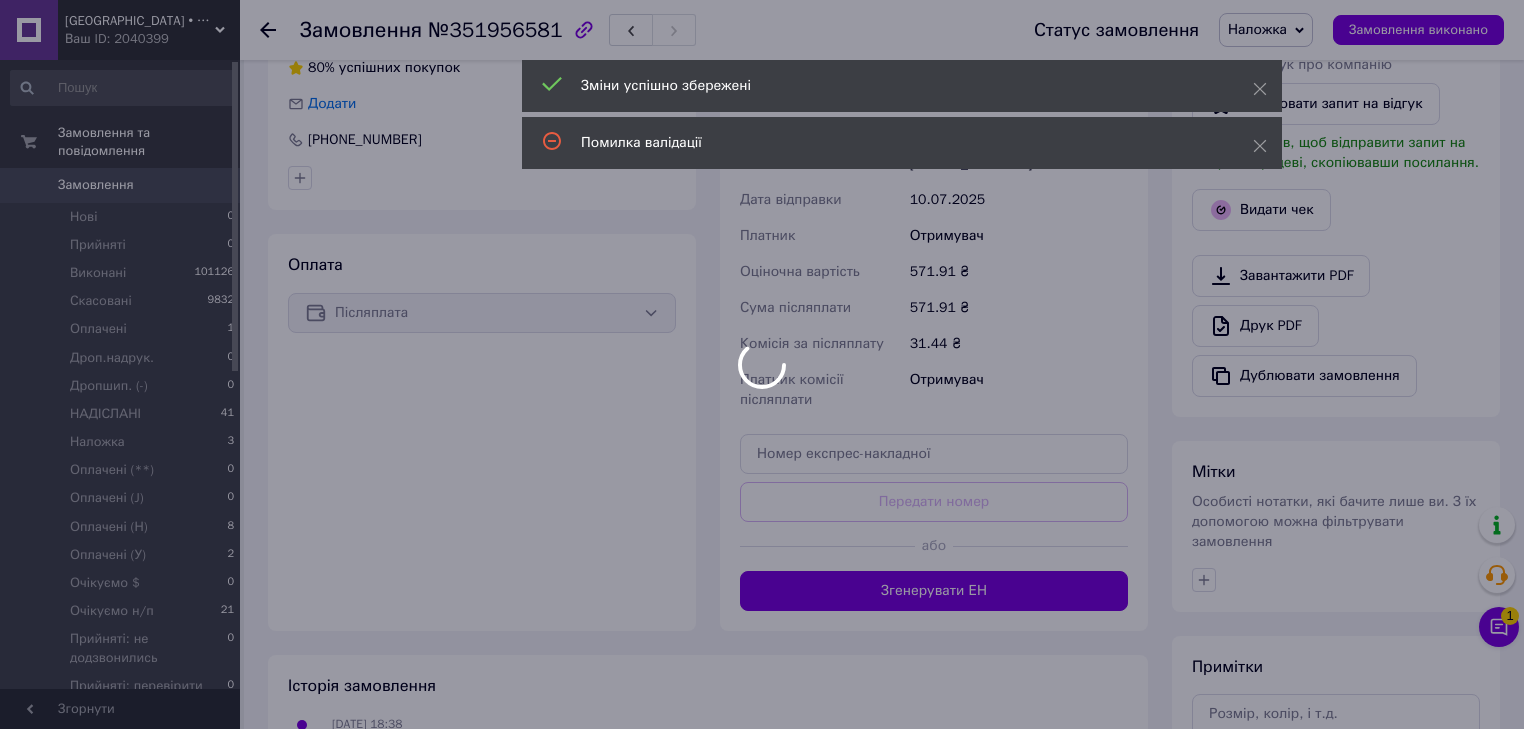 scroll, scrollTop: 480, scrollLeft: 0, axis: vertical 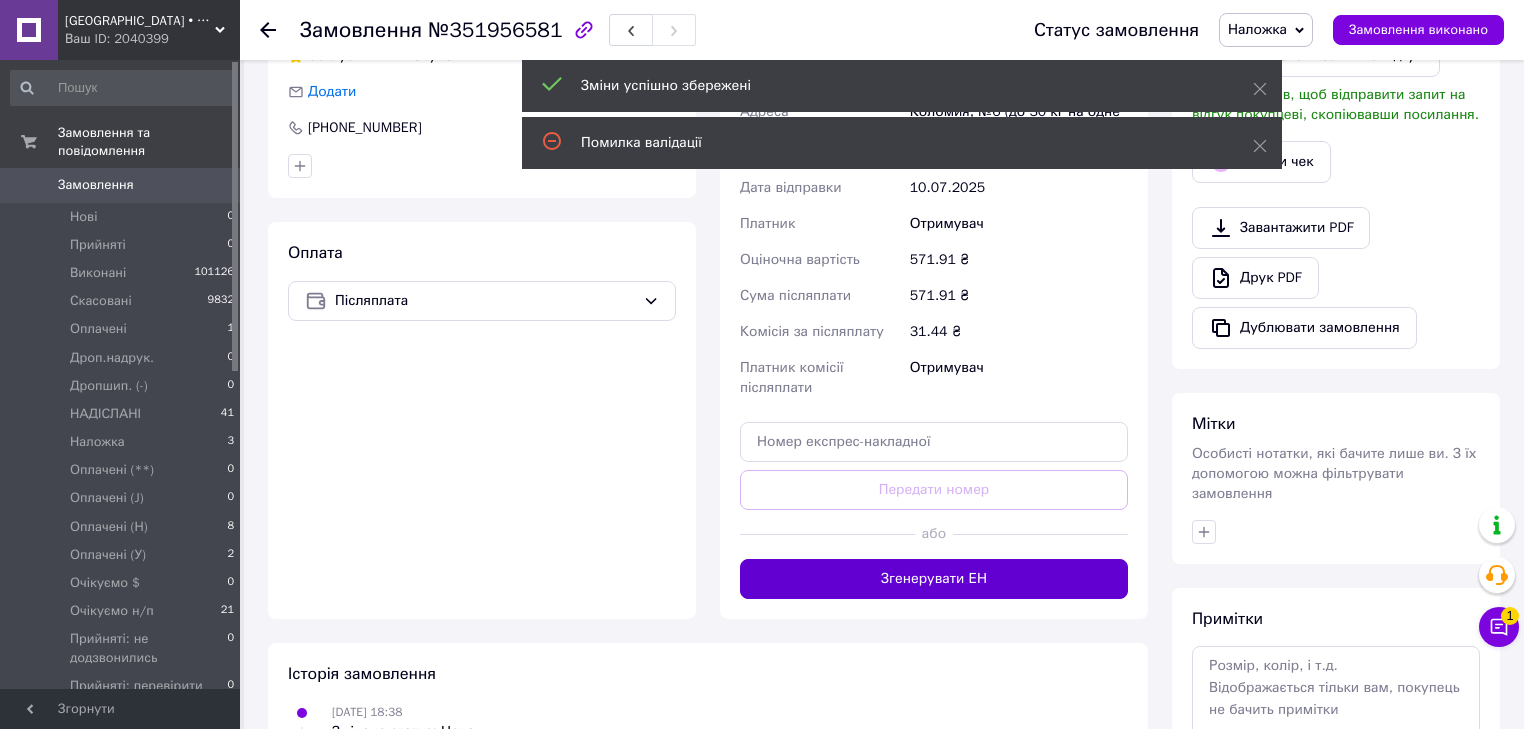 click on "Згенерувати ЕН" at bounding box center (934, 579) 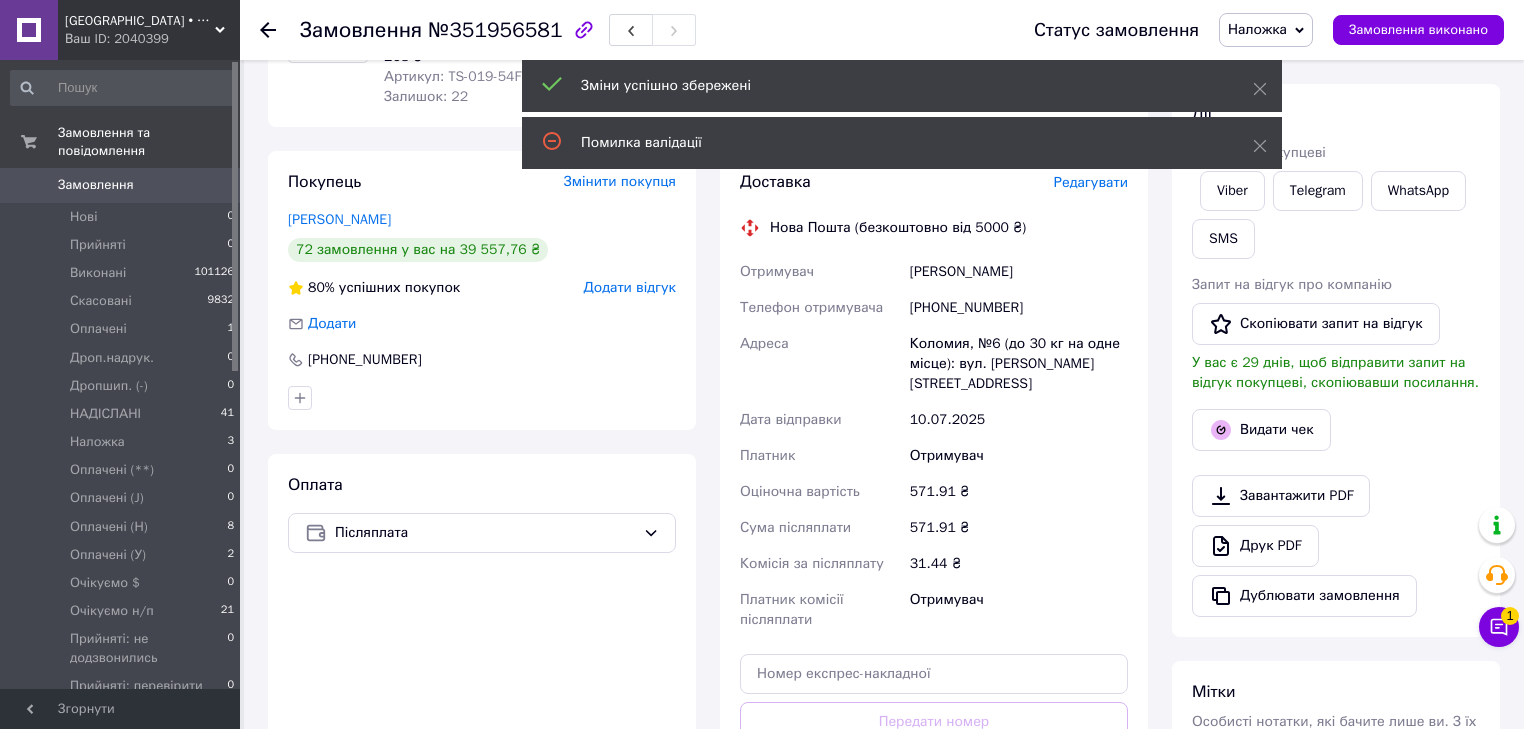 scroll, scrollTop: 240, scrollLeft: 0, axis: vertical 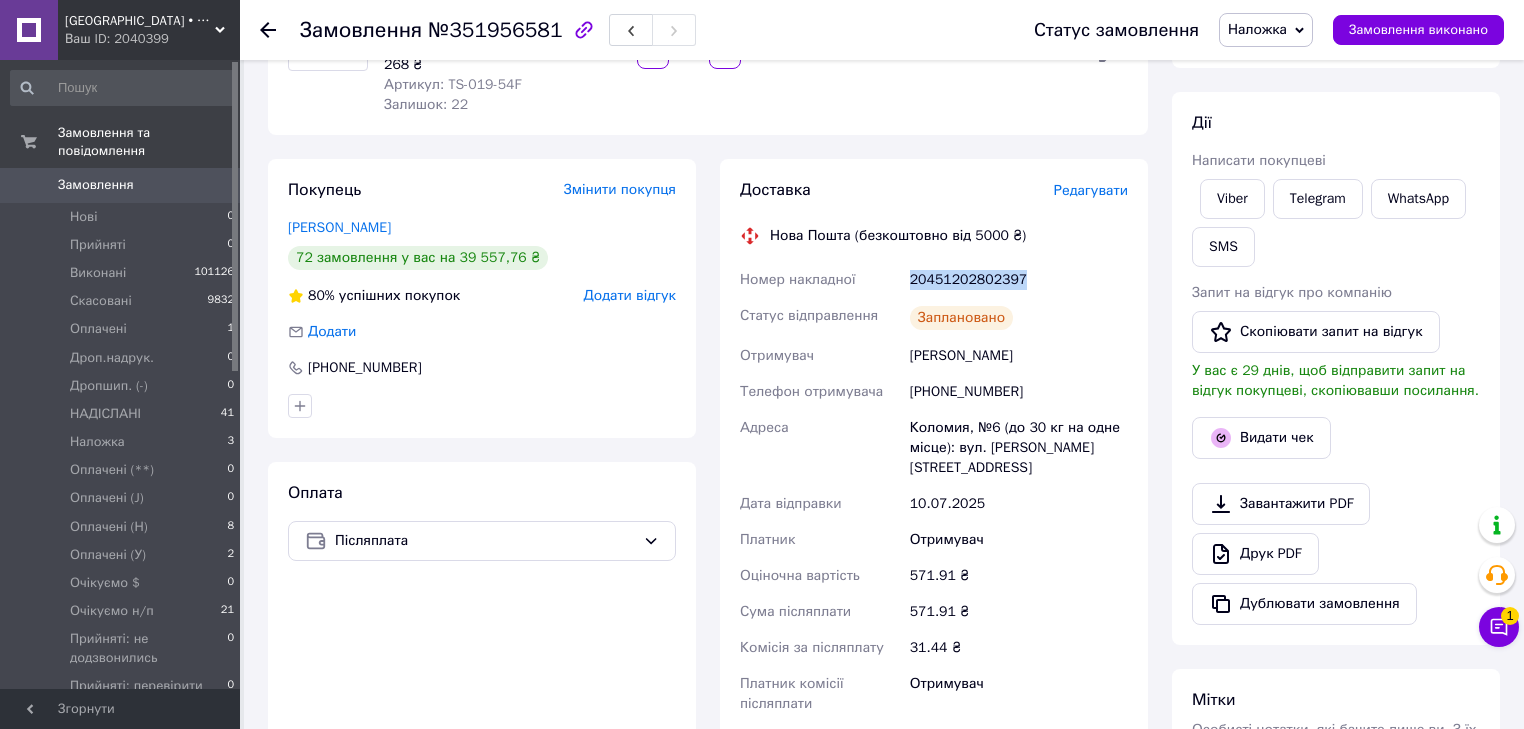 drag, startPoint x: 899, startPoint y: 287, endPoint x: 1026, endPoint y: 290, distance: 127.03543 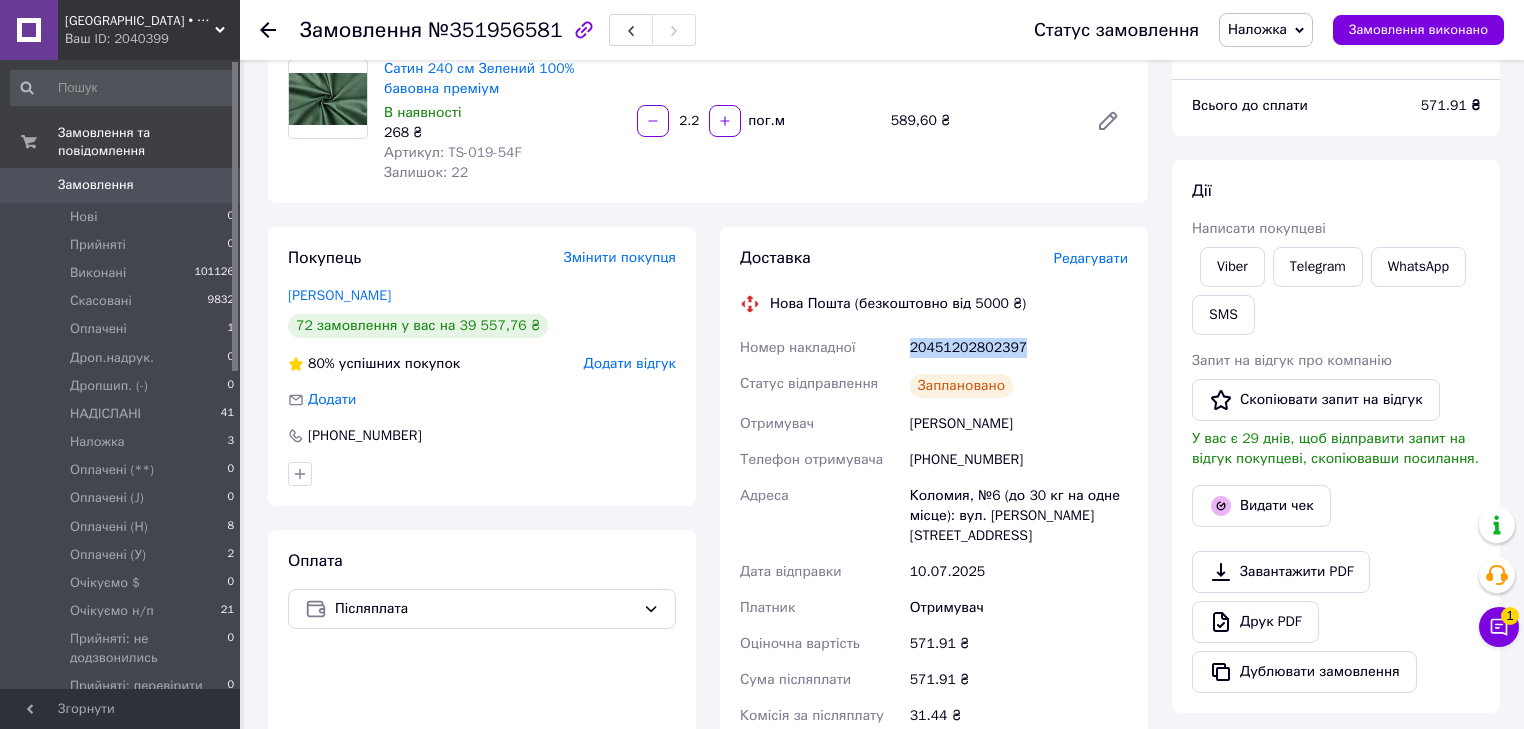 scroll, scrollTop: 80, scrollLeft: 0, axis: vertical 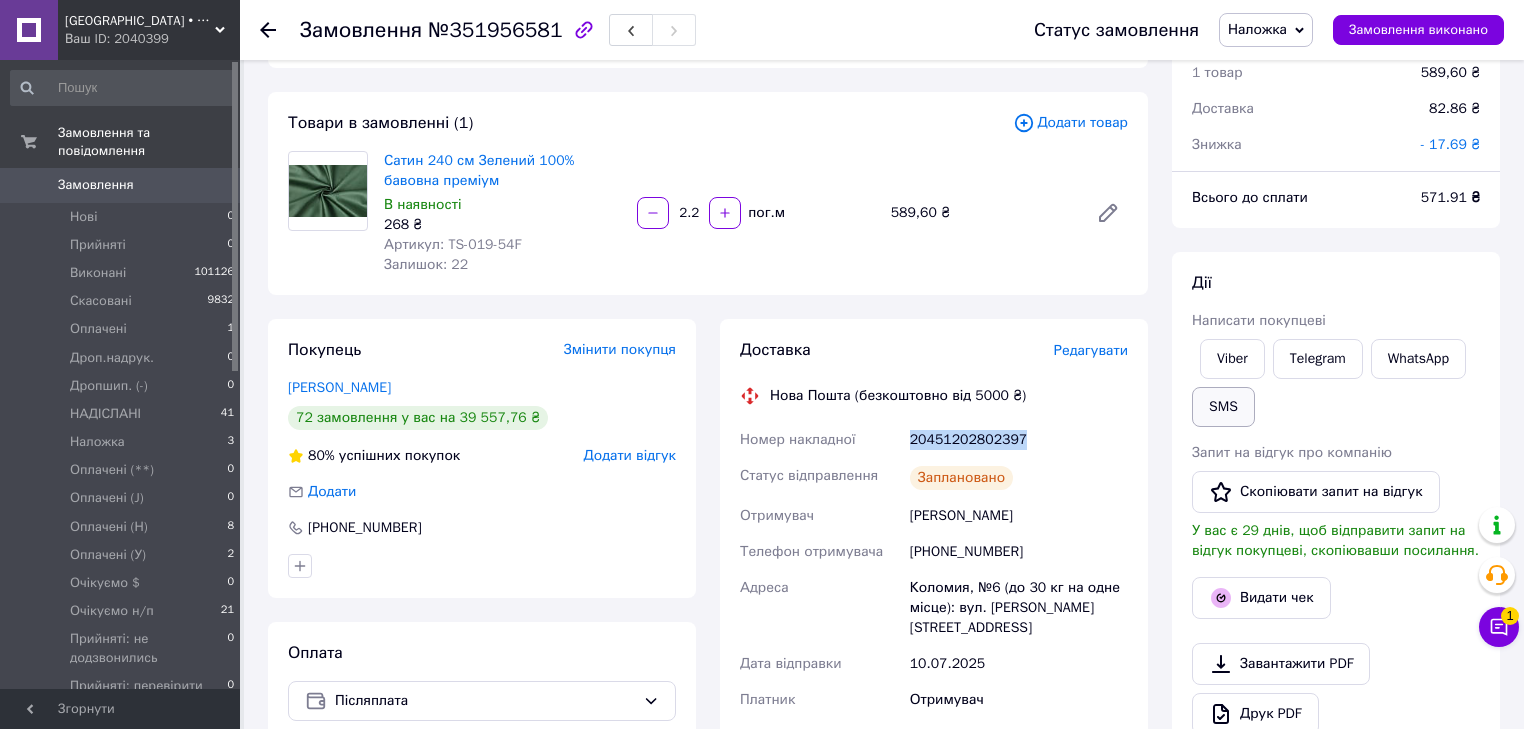 click on "SMS" at bounding box center [1223, 407] 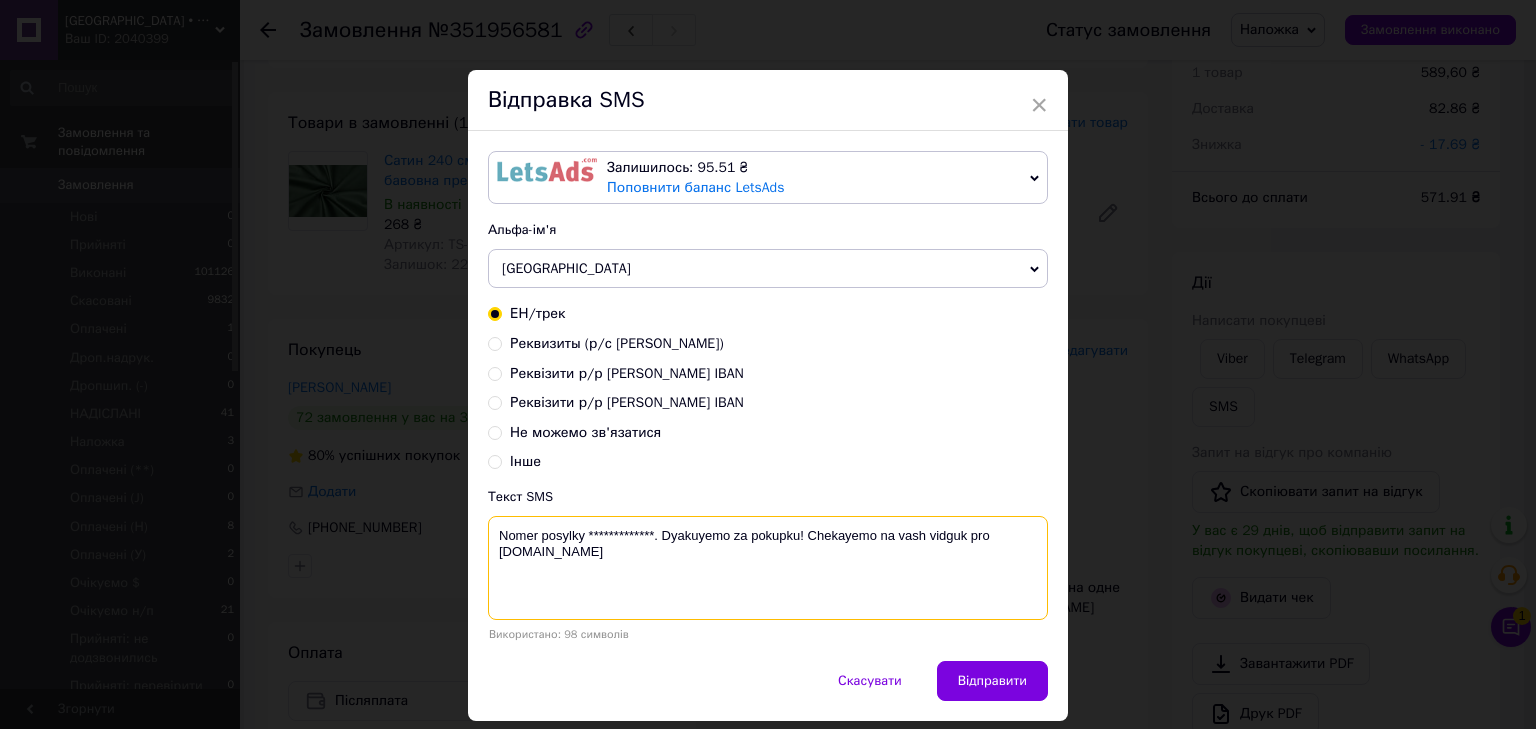 drag, startPoint x: 653, startPoint y: 529, endPoint x: 609, endPoint y: 525, distance: 44.181442 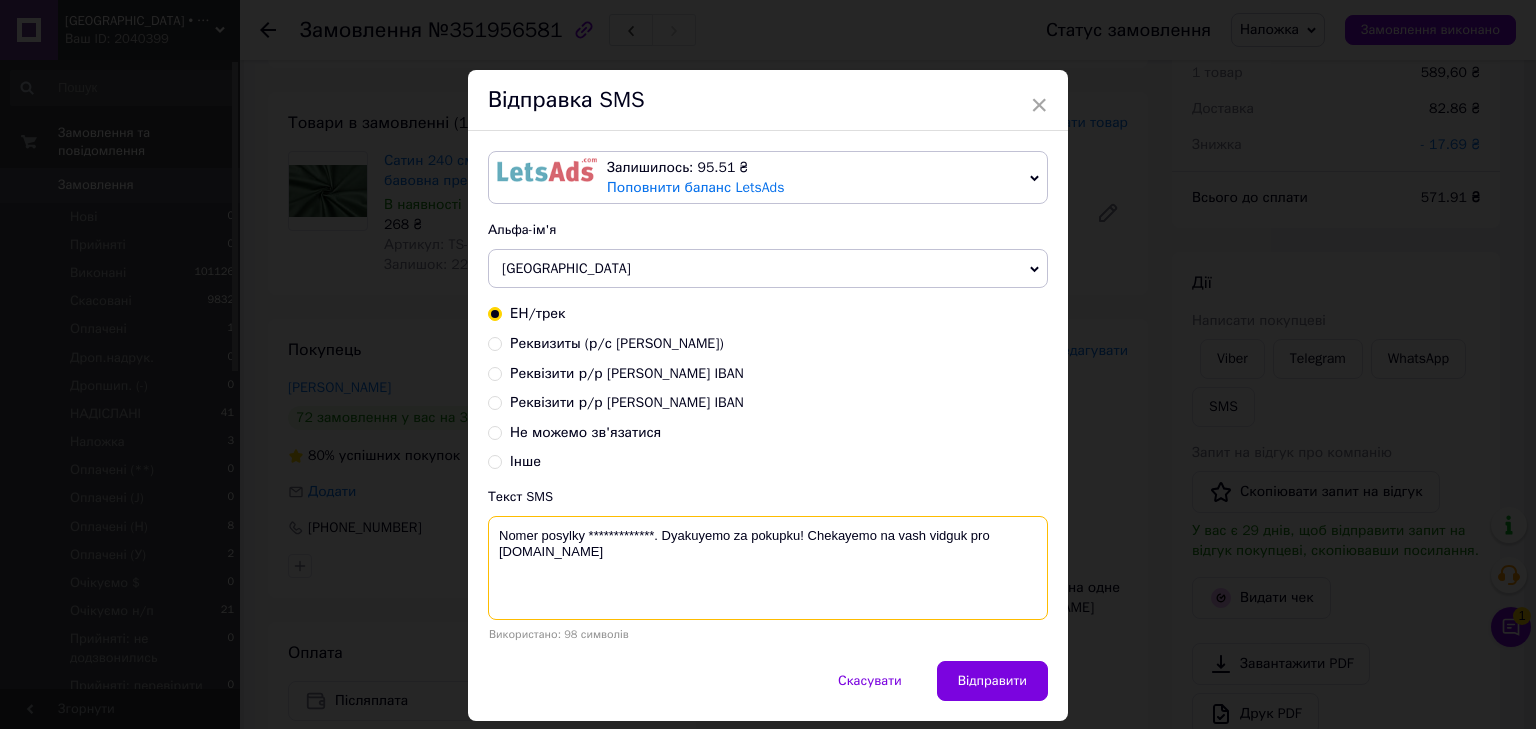 drag, startPoint x: 652, startPoint y: 528, endPoint x: 584, endPoint y: 524, distance: 68.117546 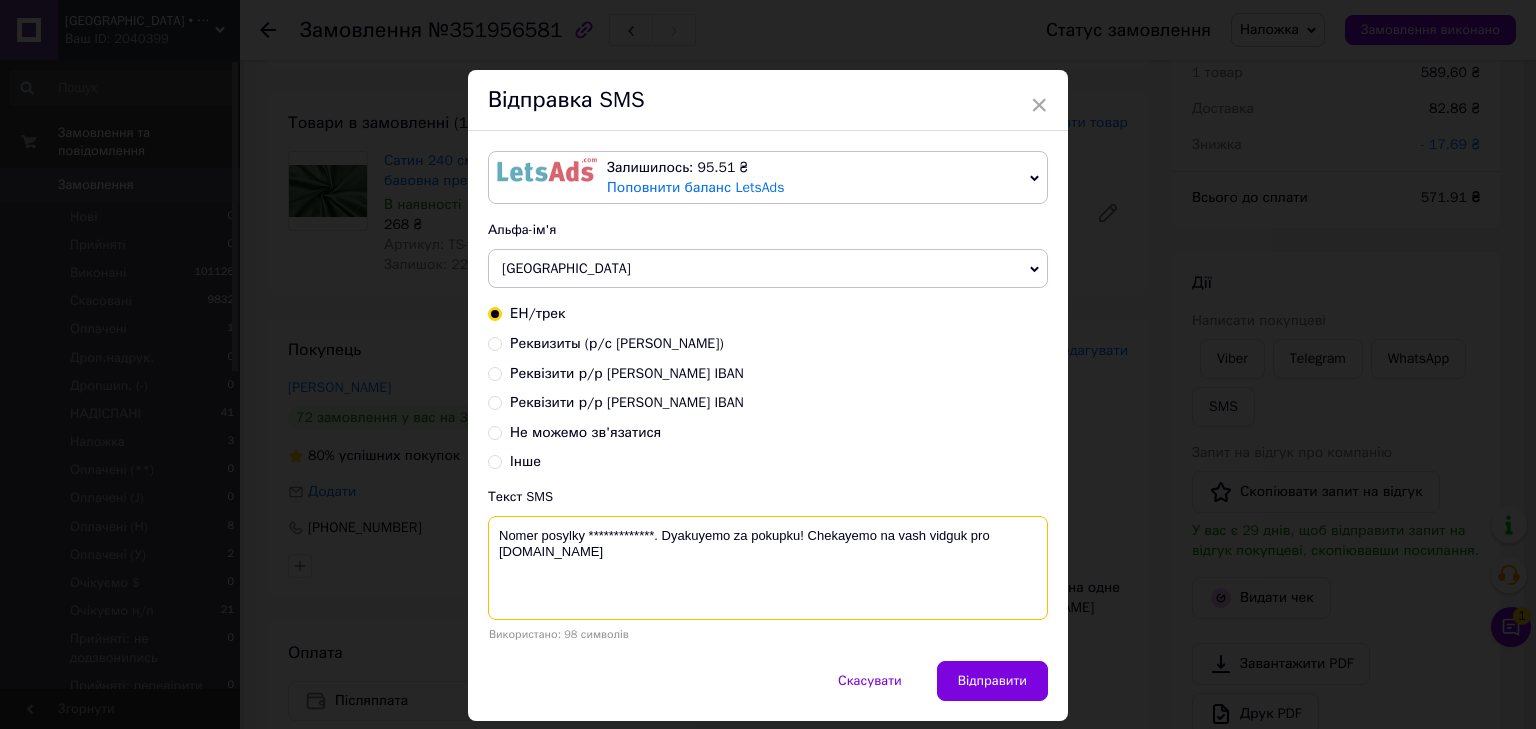 click on "**********" at bounding box center [768, 568] 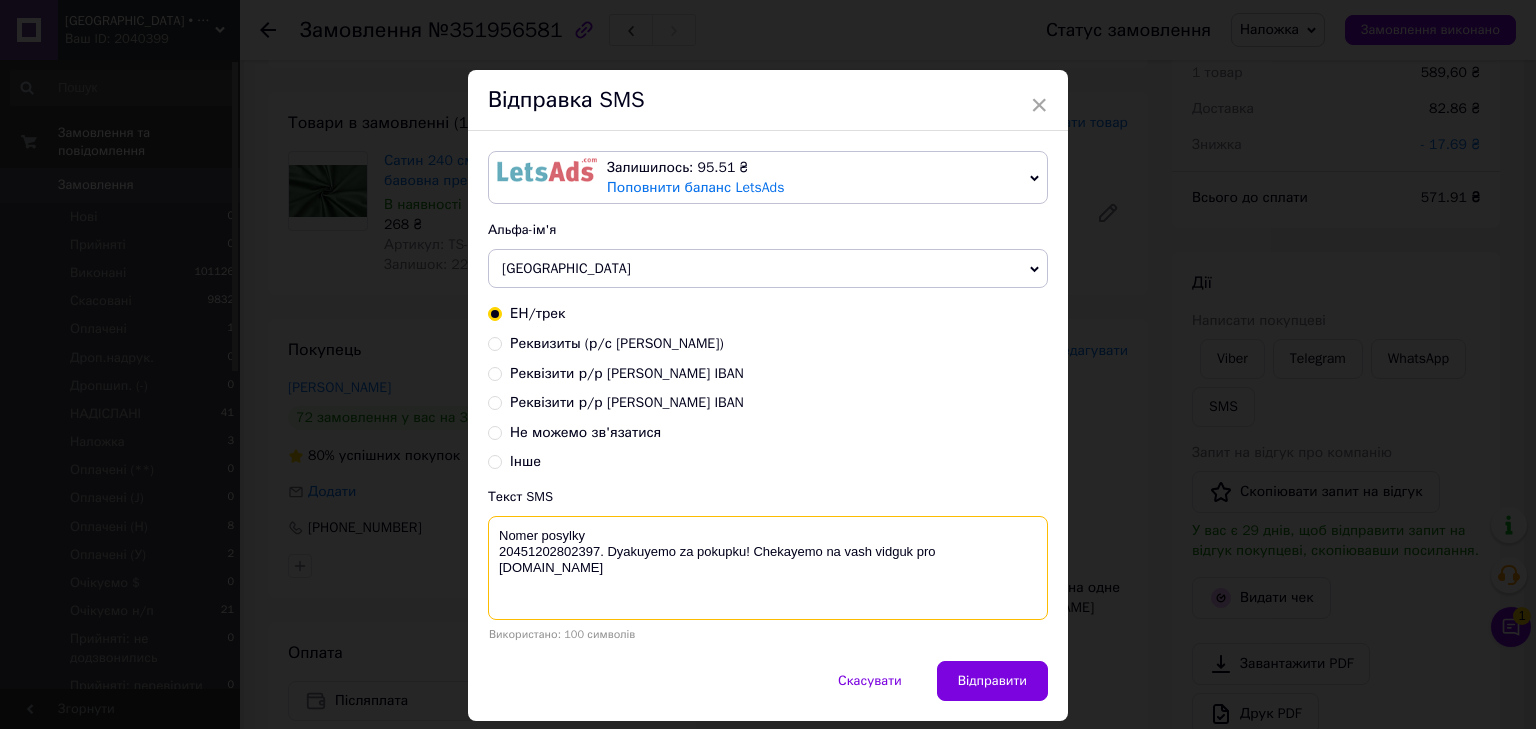 click on "Nomer posylky
20451202802397. Dyakuyemo za pokupku! Chekayemo na vash vidguk pro [DOMAIN_NAME]" at bounding box center (768, 568) 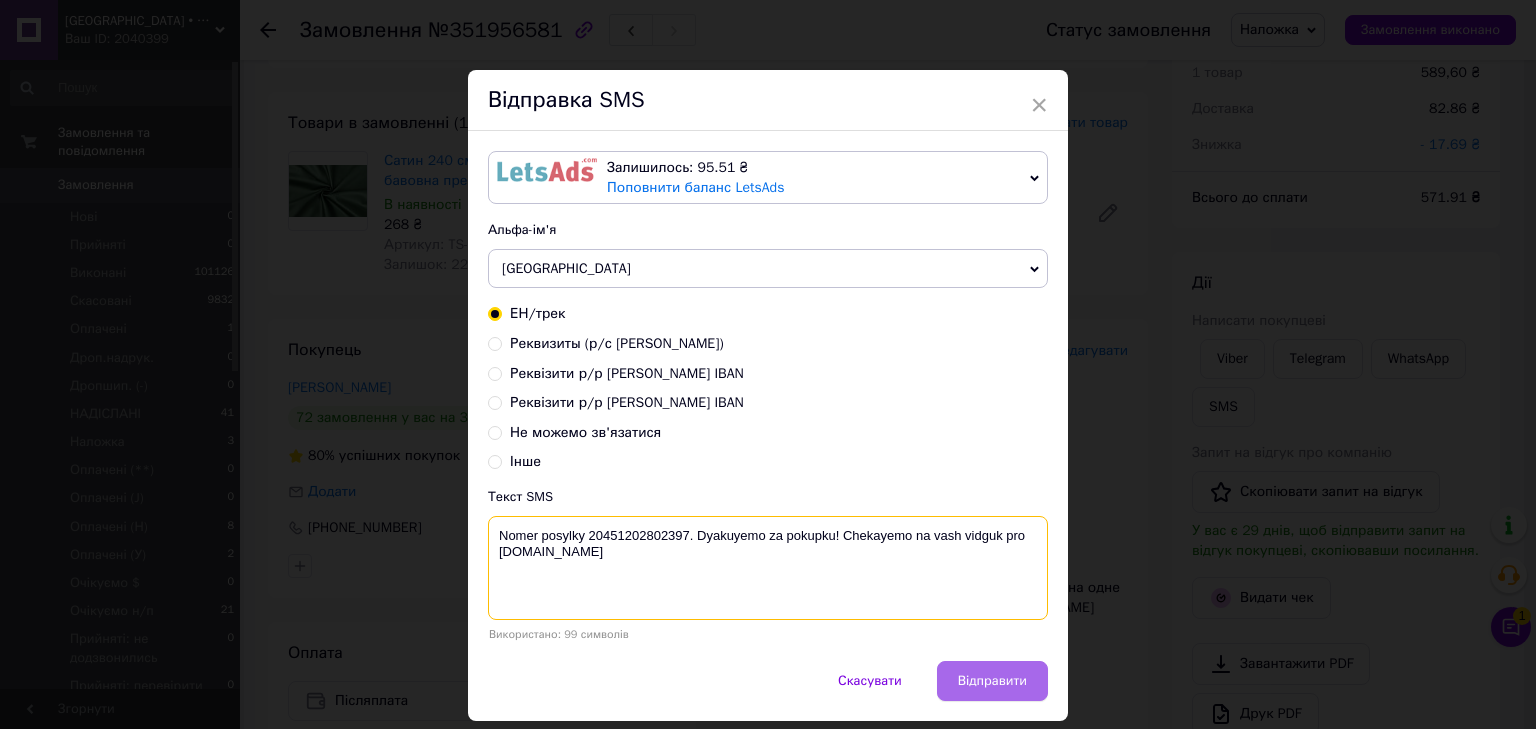 type on "Nomer posylky 20451202802397. Dyakuyemo za pokupku! Chekayemo na vash vidguk pro [DOMAIN_NAME]" 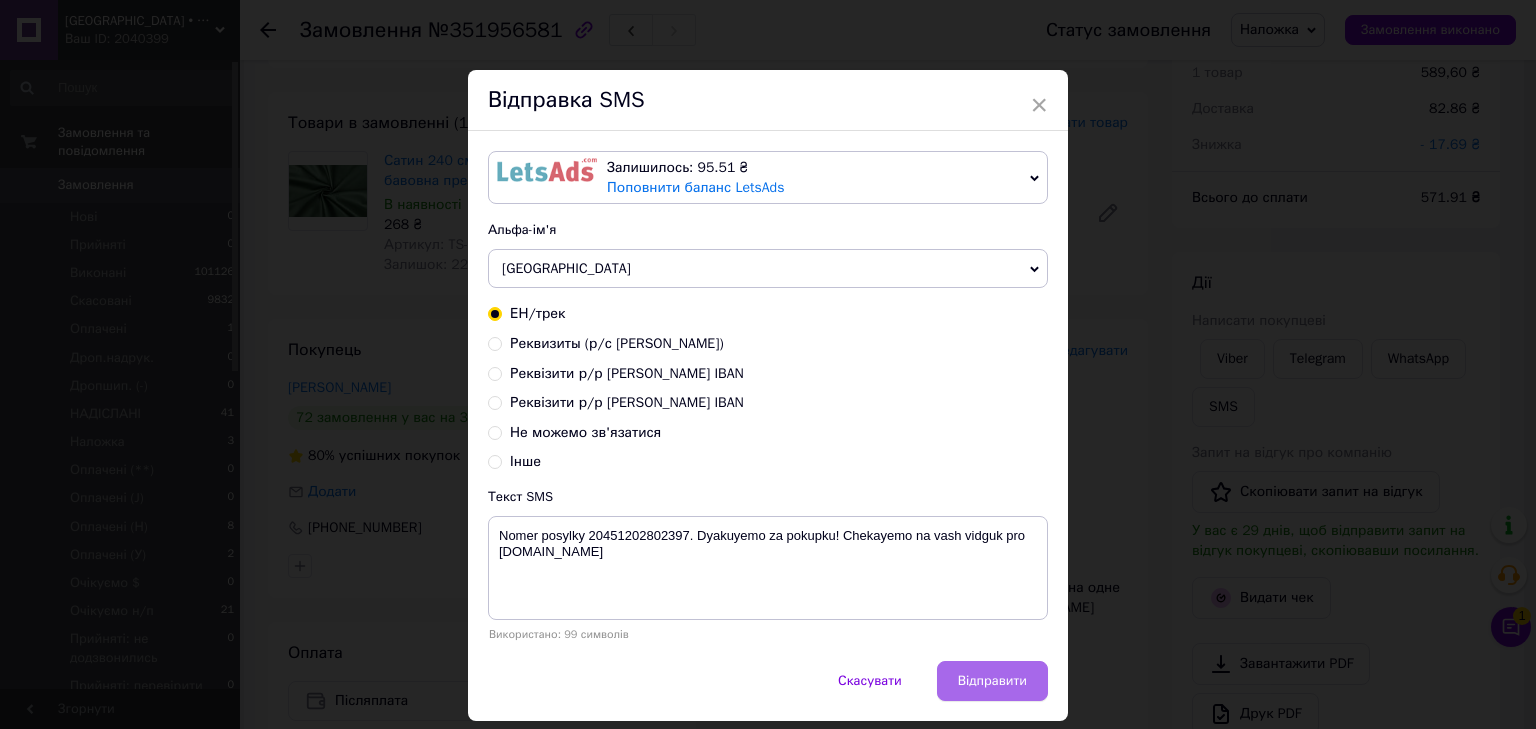 click on "Відправити" at bounding box center (992, 681) 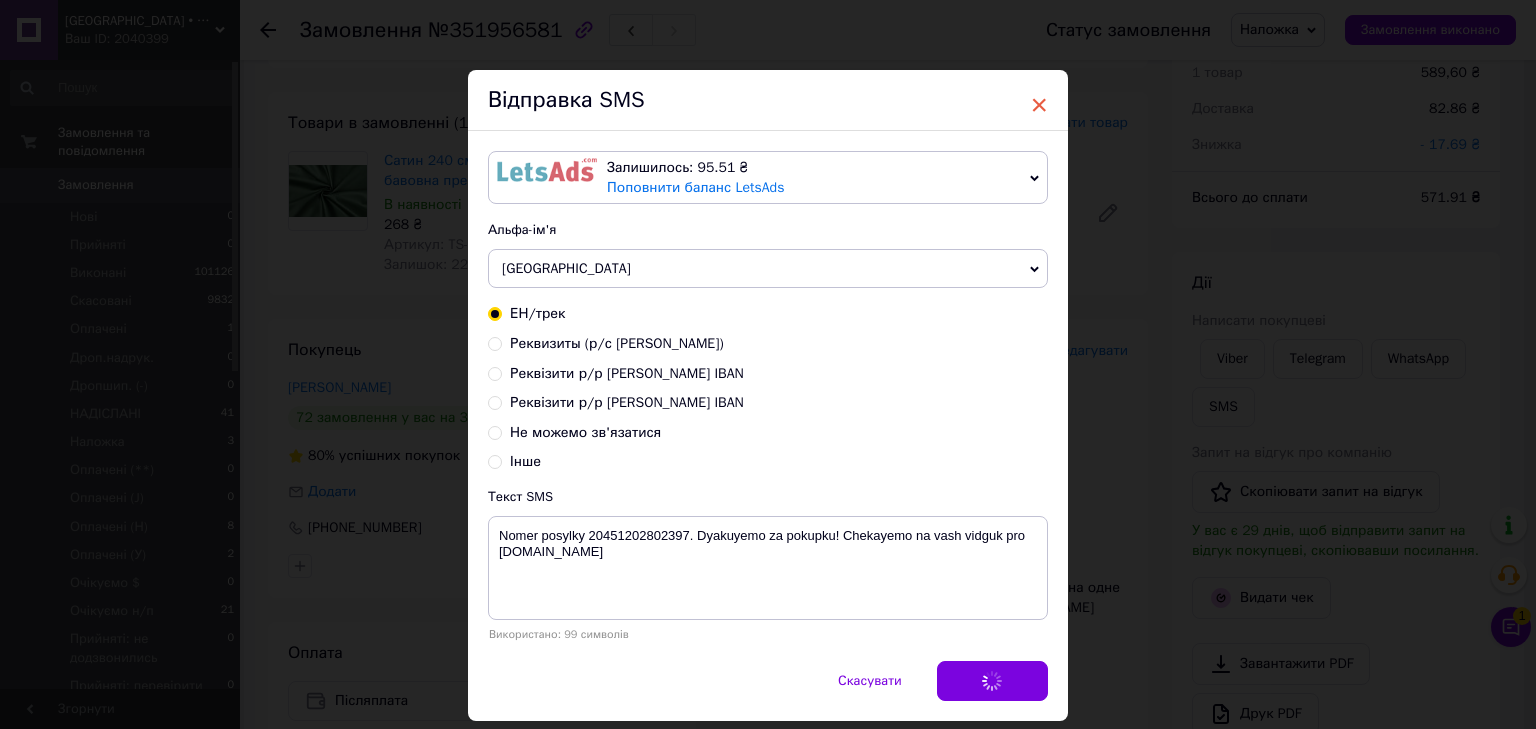 click on "× Відправка SMS Залишилось: 95.51 ₴ Поповнити баланс LetsAds Підключити SMSClub Альфа-ім'я  COTTONville magazin Оновити список альфа-імен  ЕН/трек Реквизиты (р/с Евтушок) Реквізити р/р Дмитрук IBAN Реквізити р/р Євтушок IBAN Не можемо зв'язатися Інше Текст SMS Nomer posylky 20451202802397. Dyakuyemo za pokupku! Chekayemo na vash vidguk pro COTTONville.com.ua Використано: 99 символів Скасувати   Відправити" at bounding box center (768, 364) 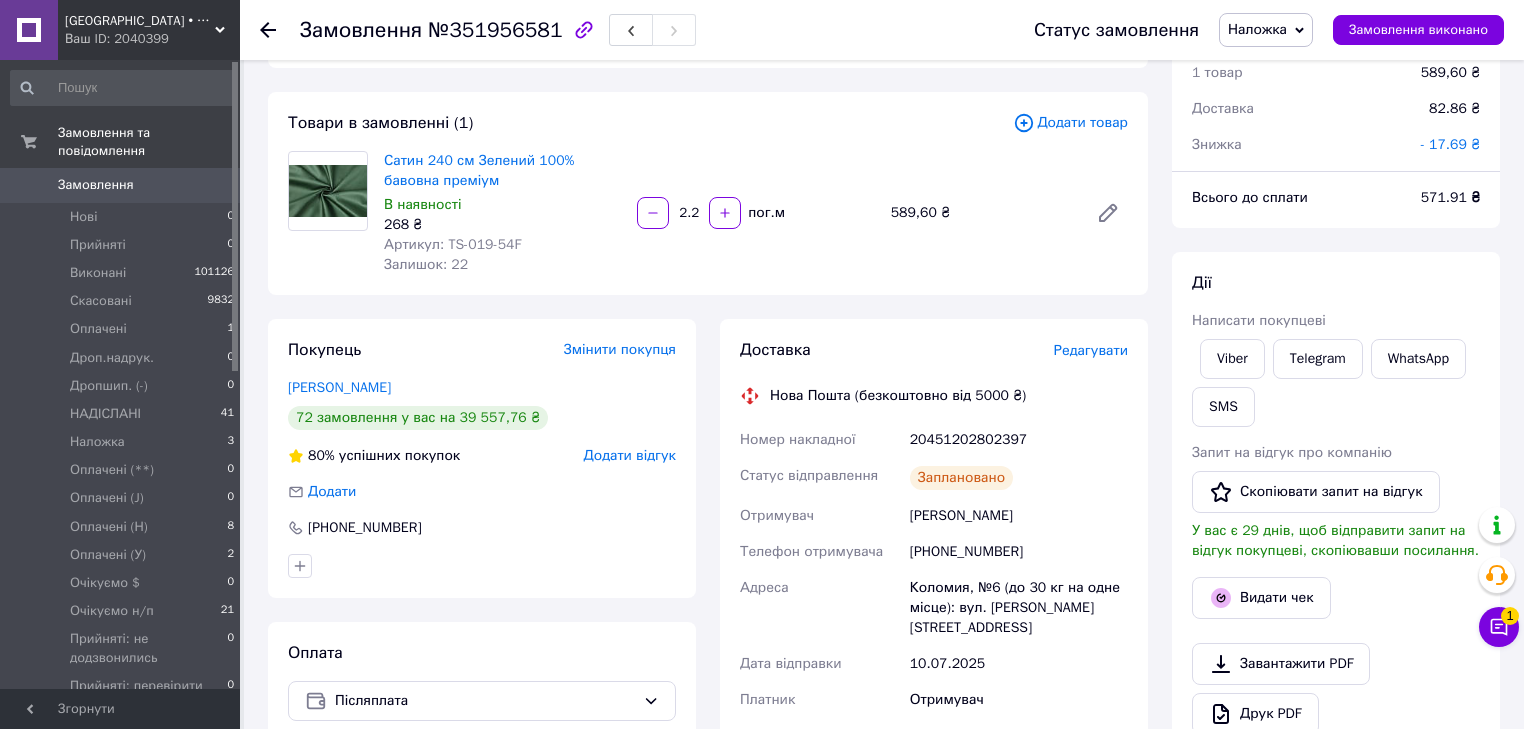 click on "Наложка" at bounding box center (1266, 30) 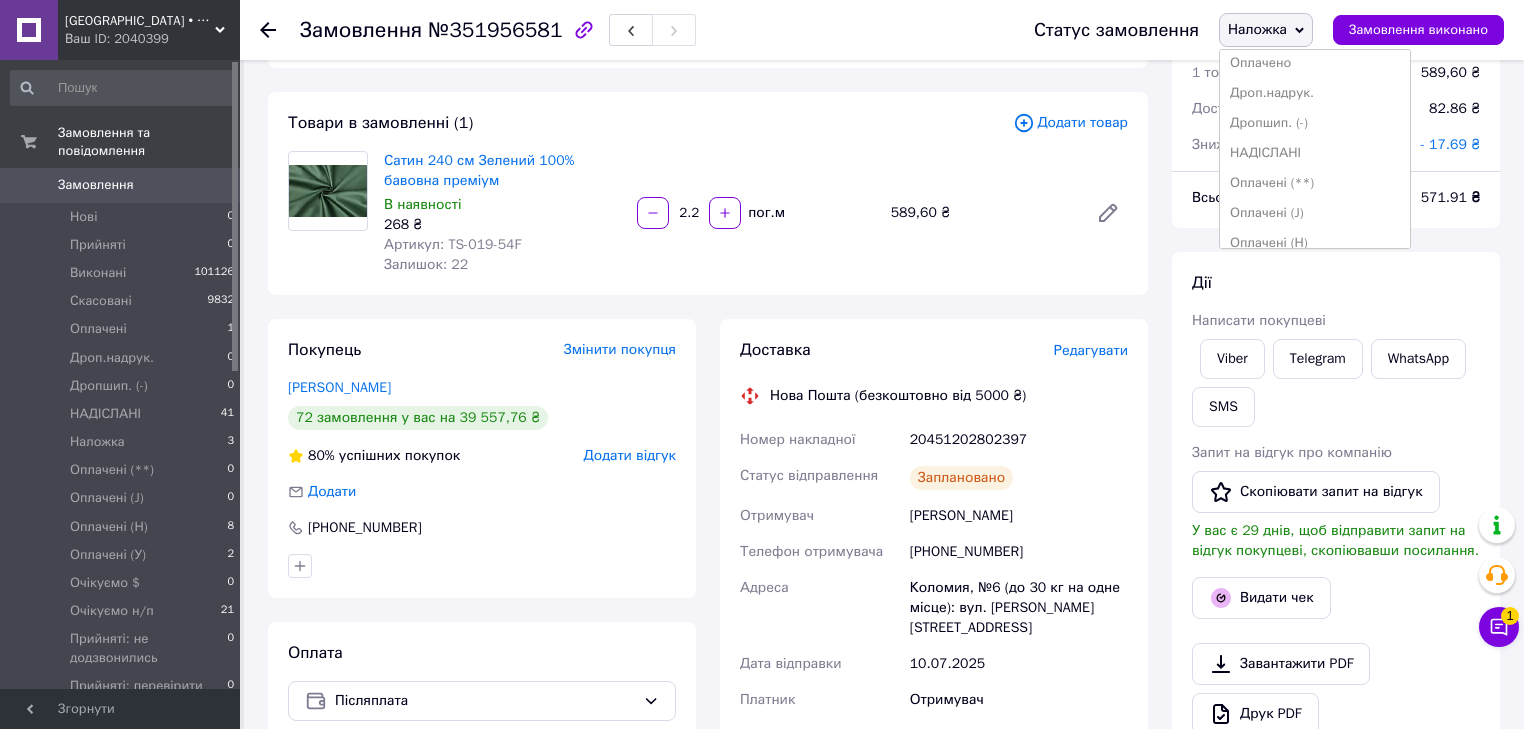 scroll, scrollTop: 240, scrollLeft: 0, axis: vertical 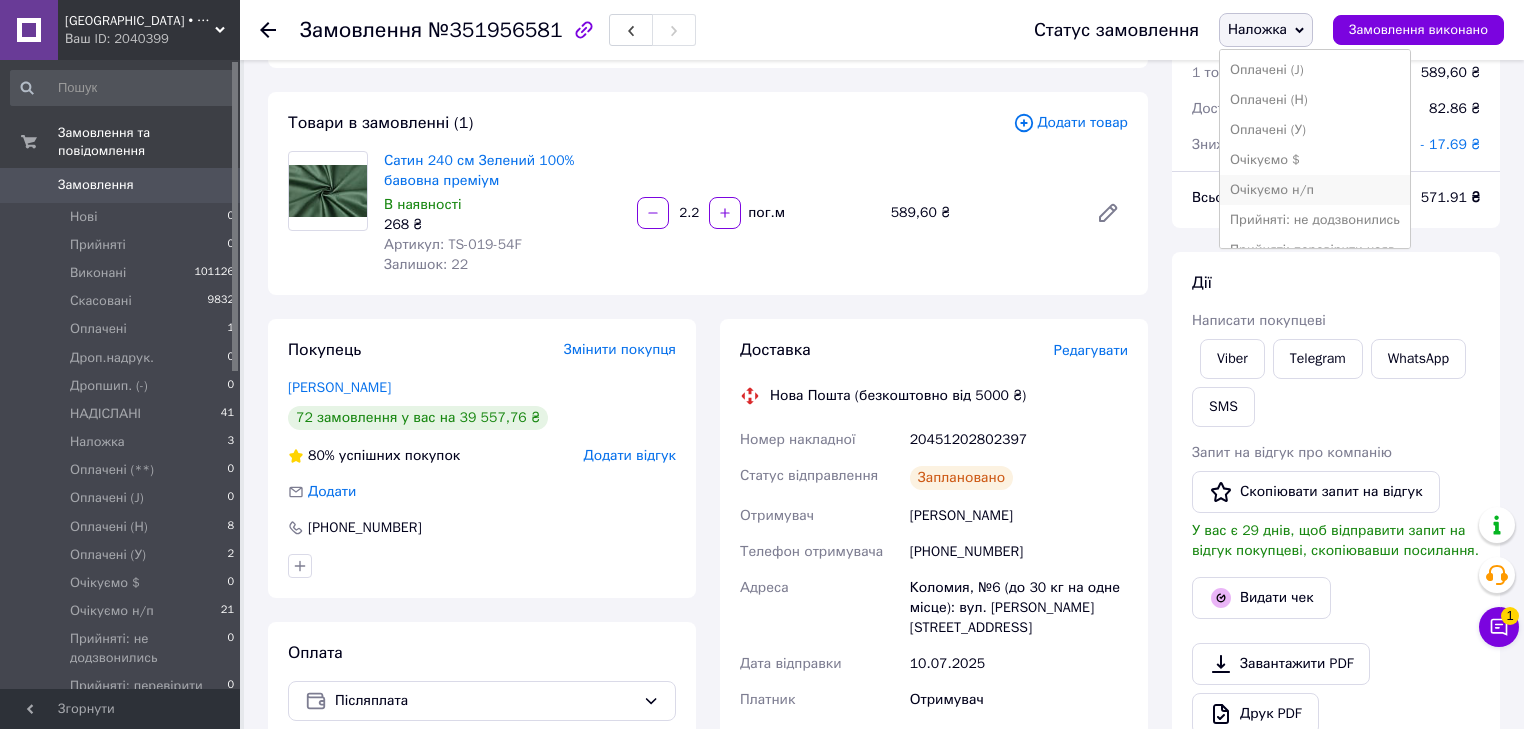 click on "Очікуємо н/п" at bounding box center [1315, 190] 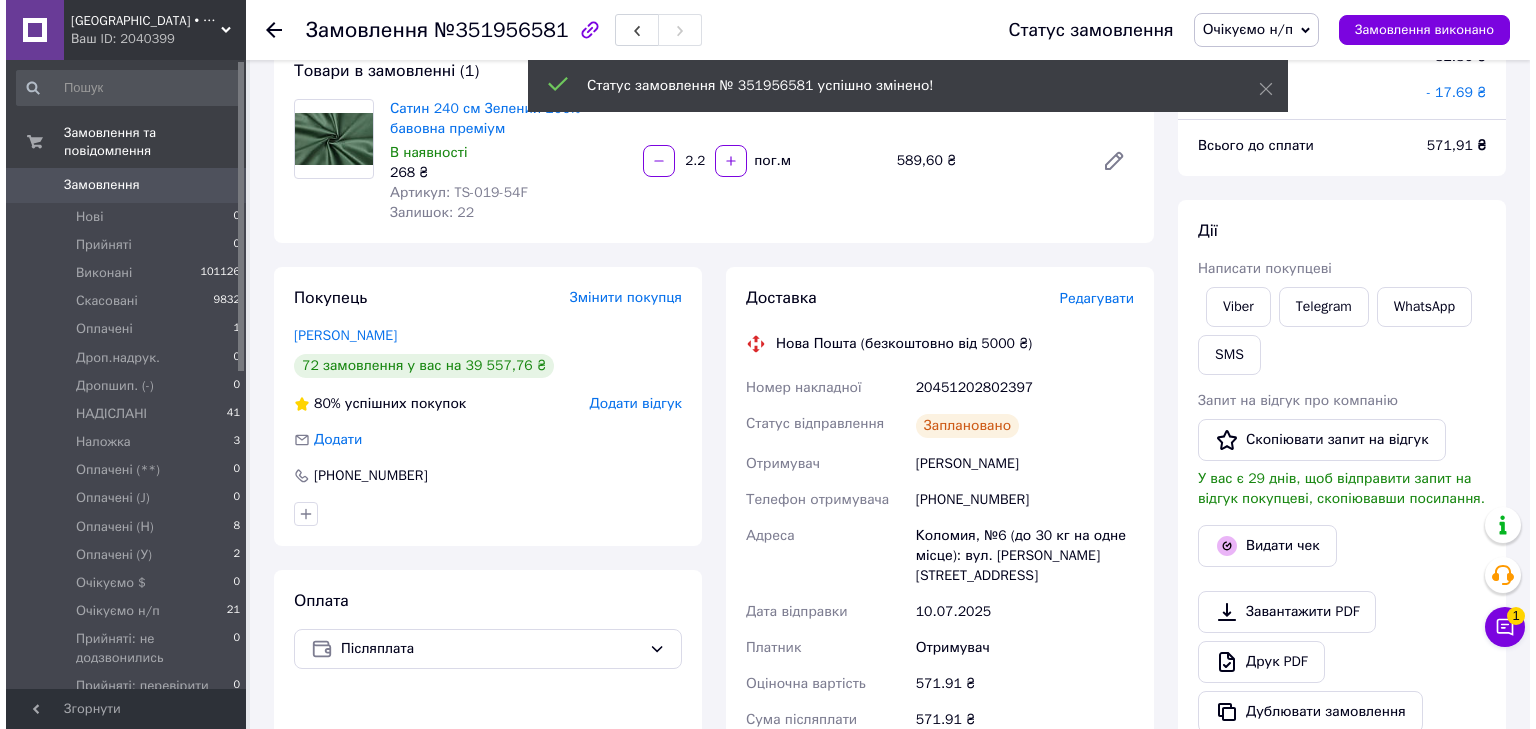 scroll, scrollTop: 160, scrollLeft: 0, axis: vertical 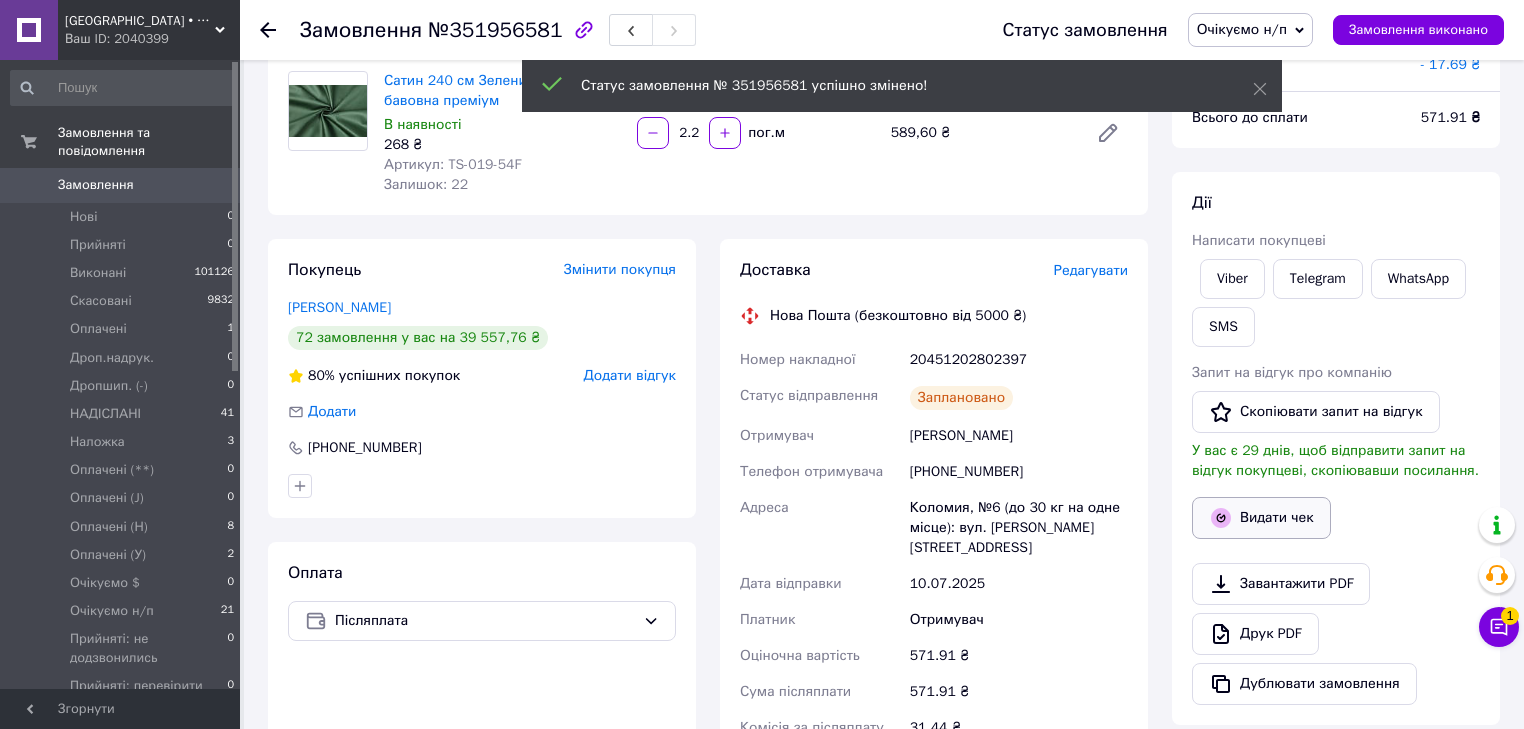 click on "Видати чек" at bounding box center (1261, 518) 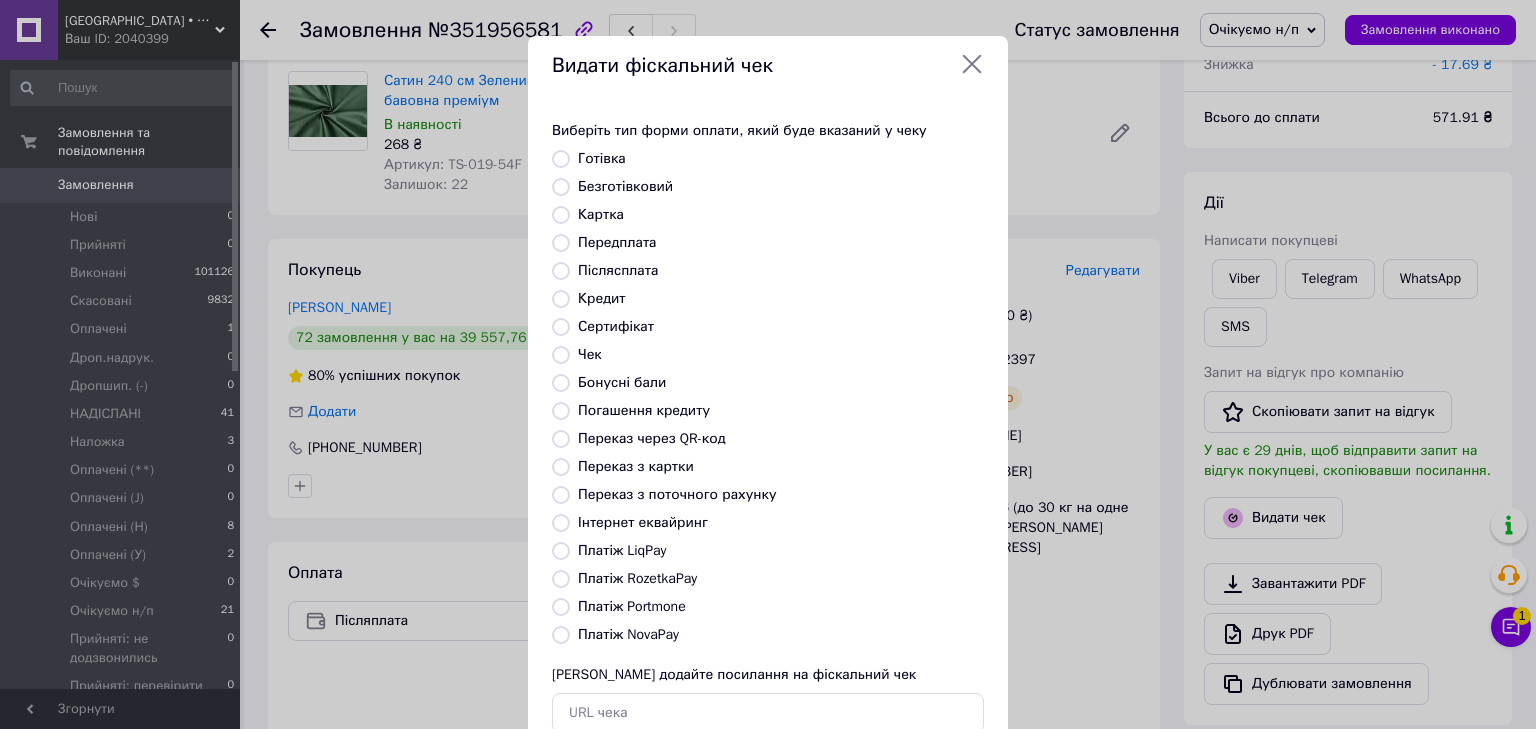 click at bounding box center [561, 271] 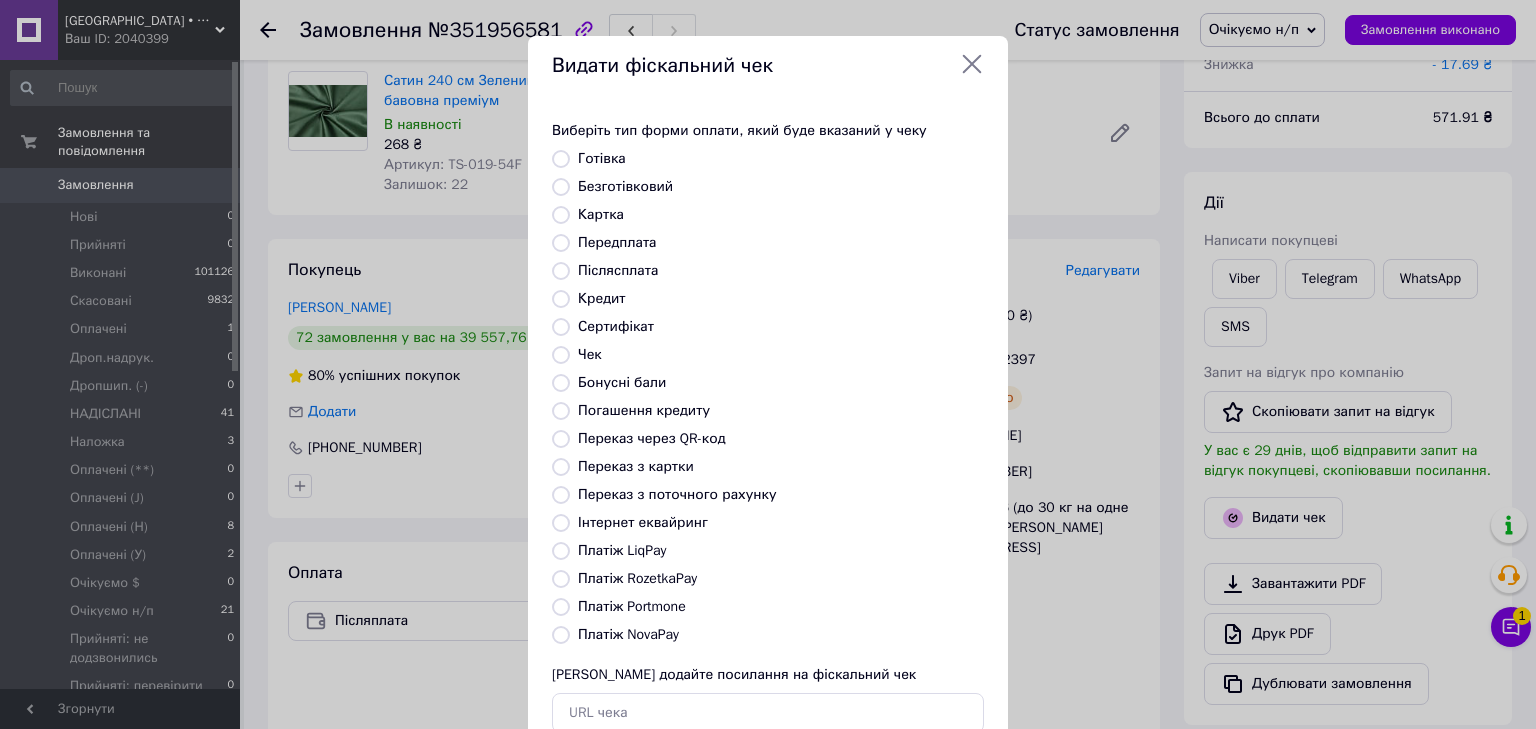 click on "Післясплата" at bounding box center (561, 271) 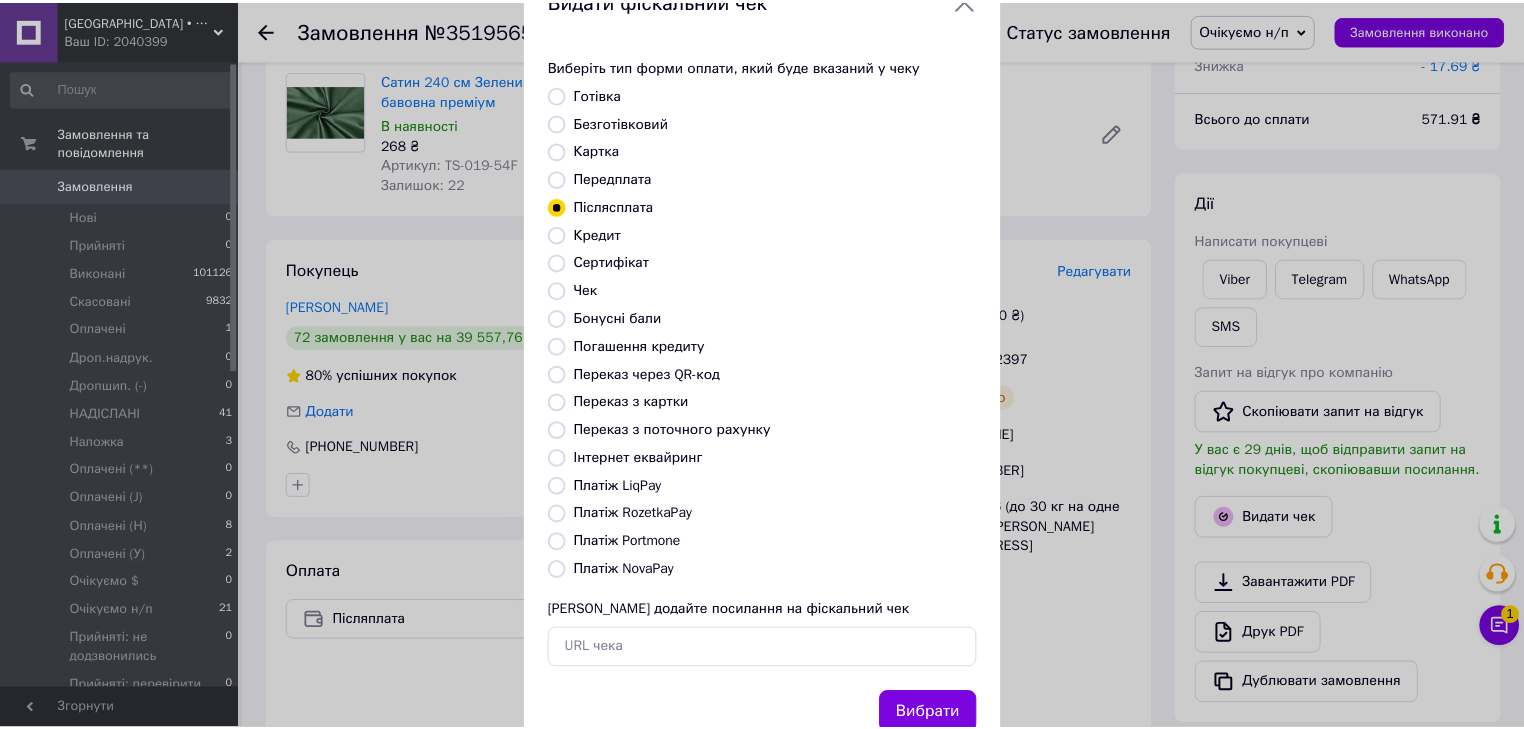 scroll, scrollTop: 129, scrollLeft: 0, axis: vertical 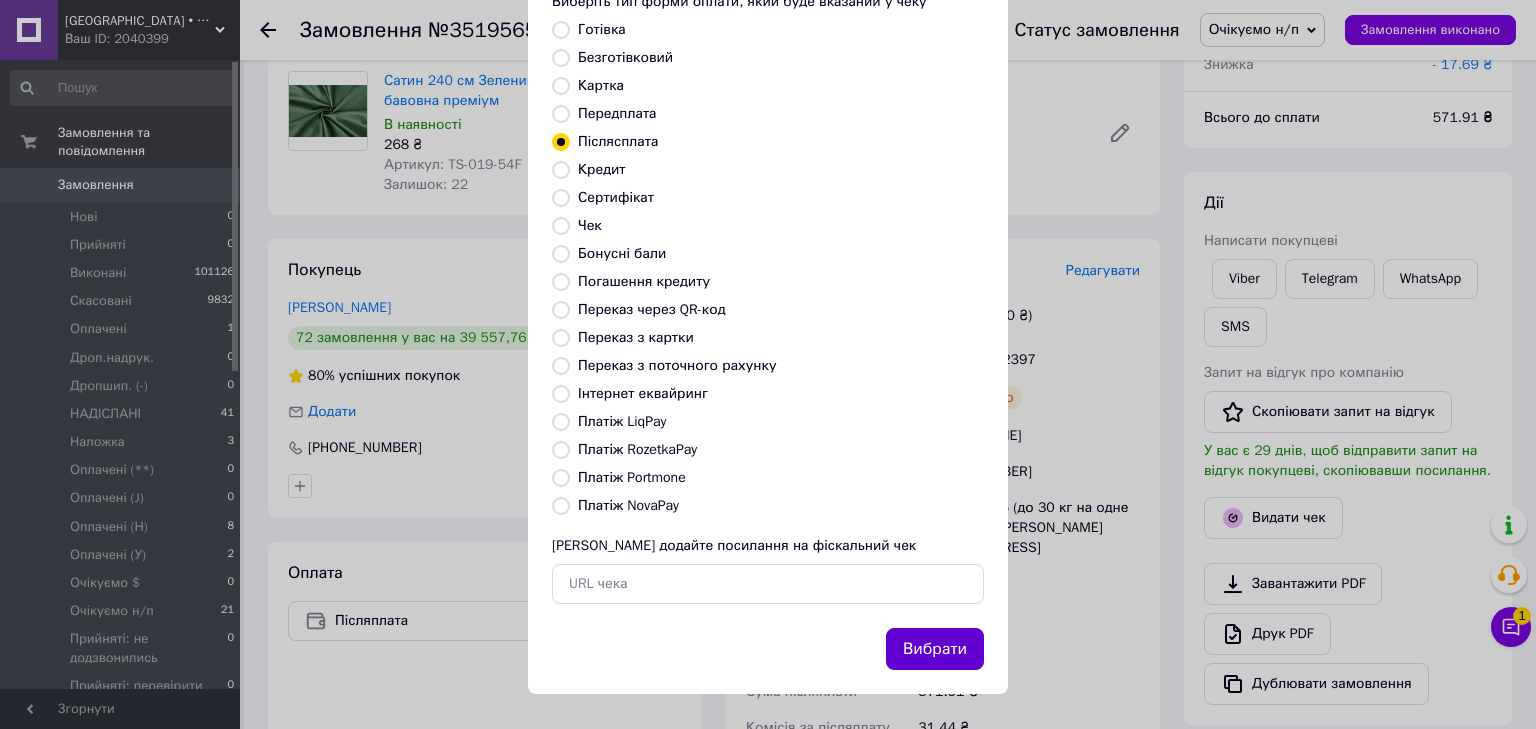 click on "Вибрати" at bounding box center (935, 649) 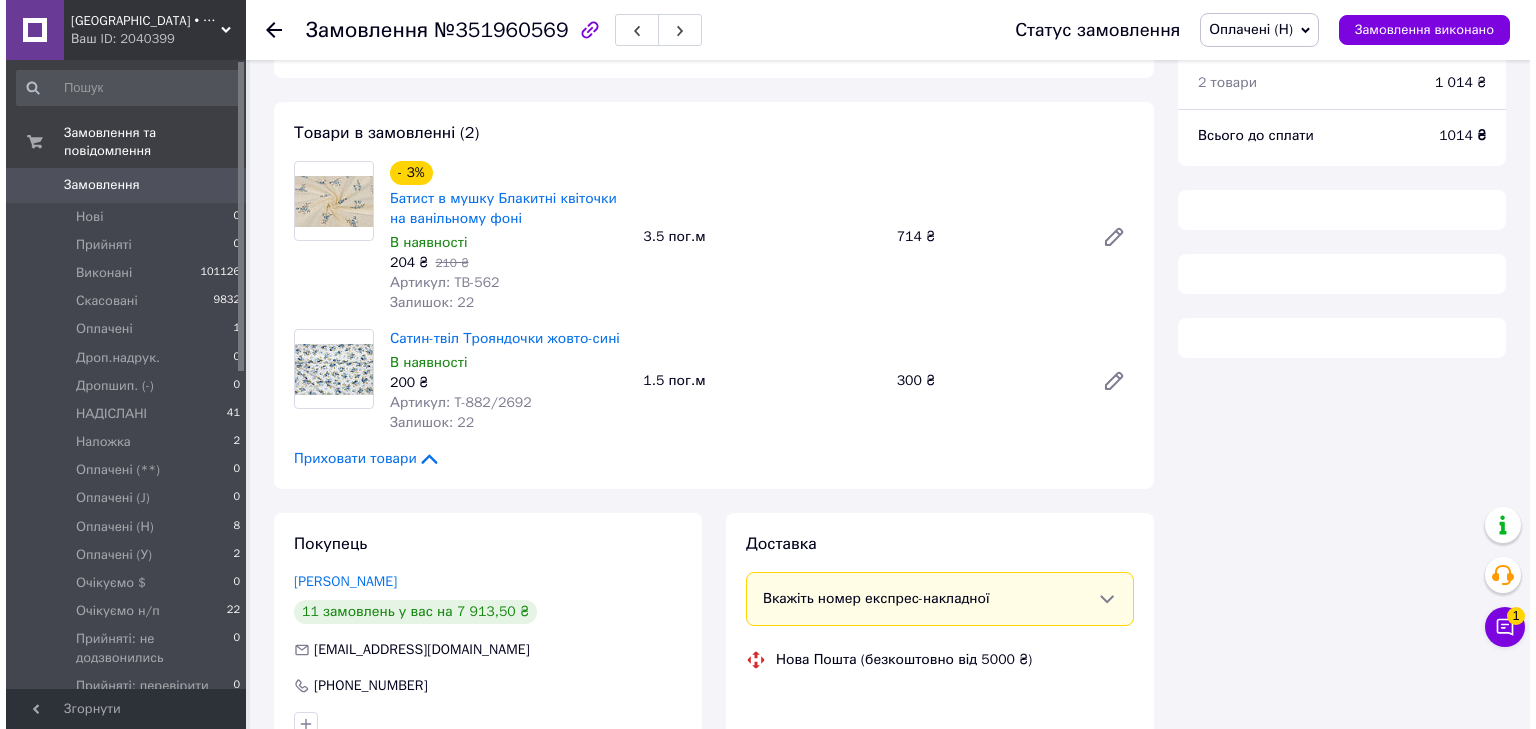 scroll, scrollTop: 160, scrollLeft: 0, axis: vertical 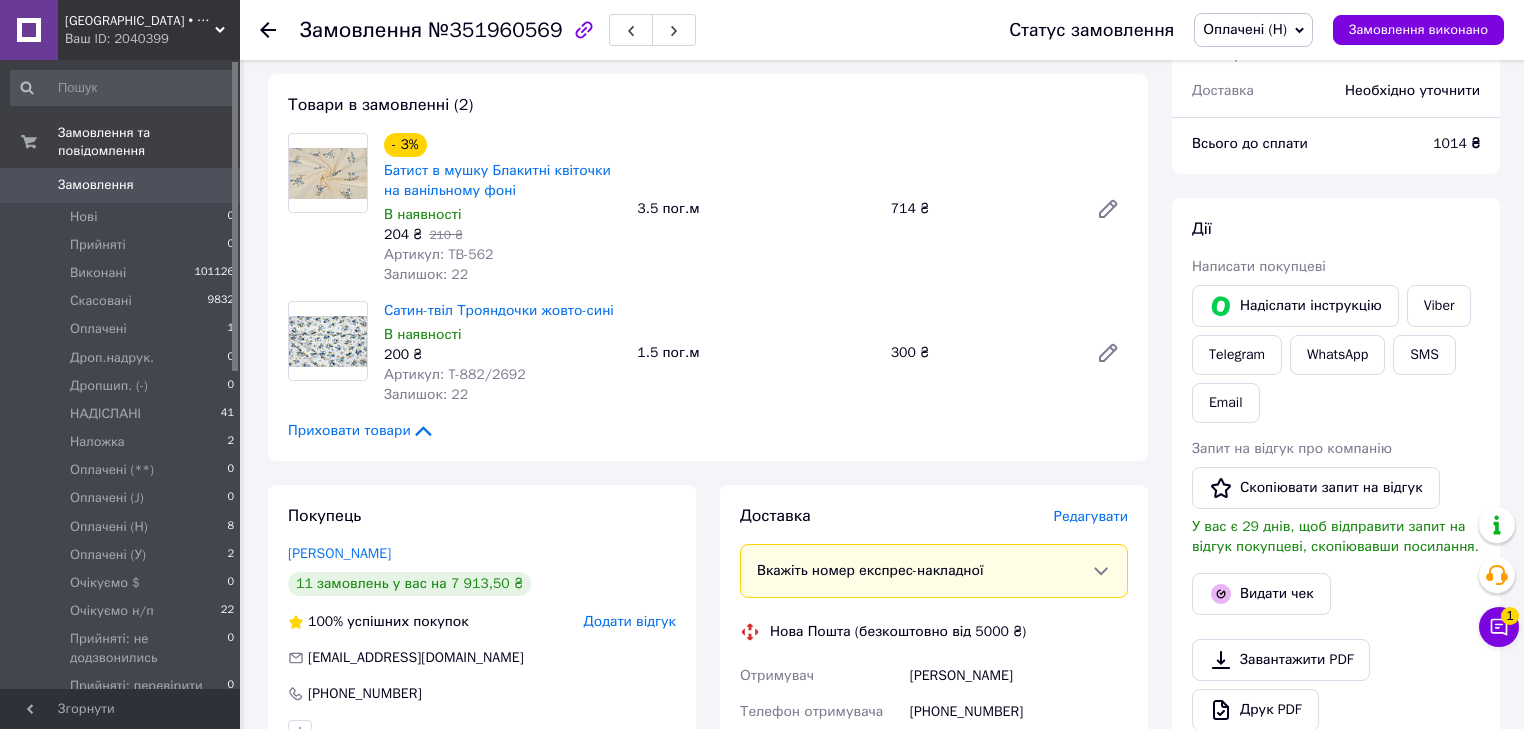 click on "Редагувати" at bounding box center (1091, 516) 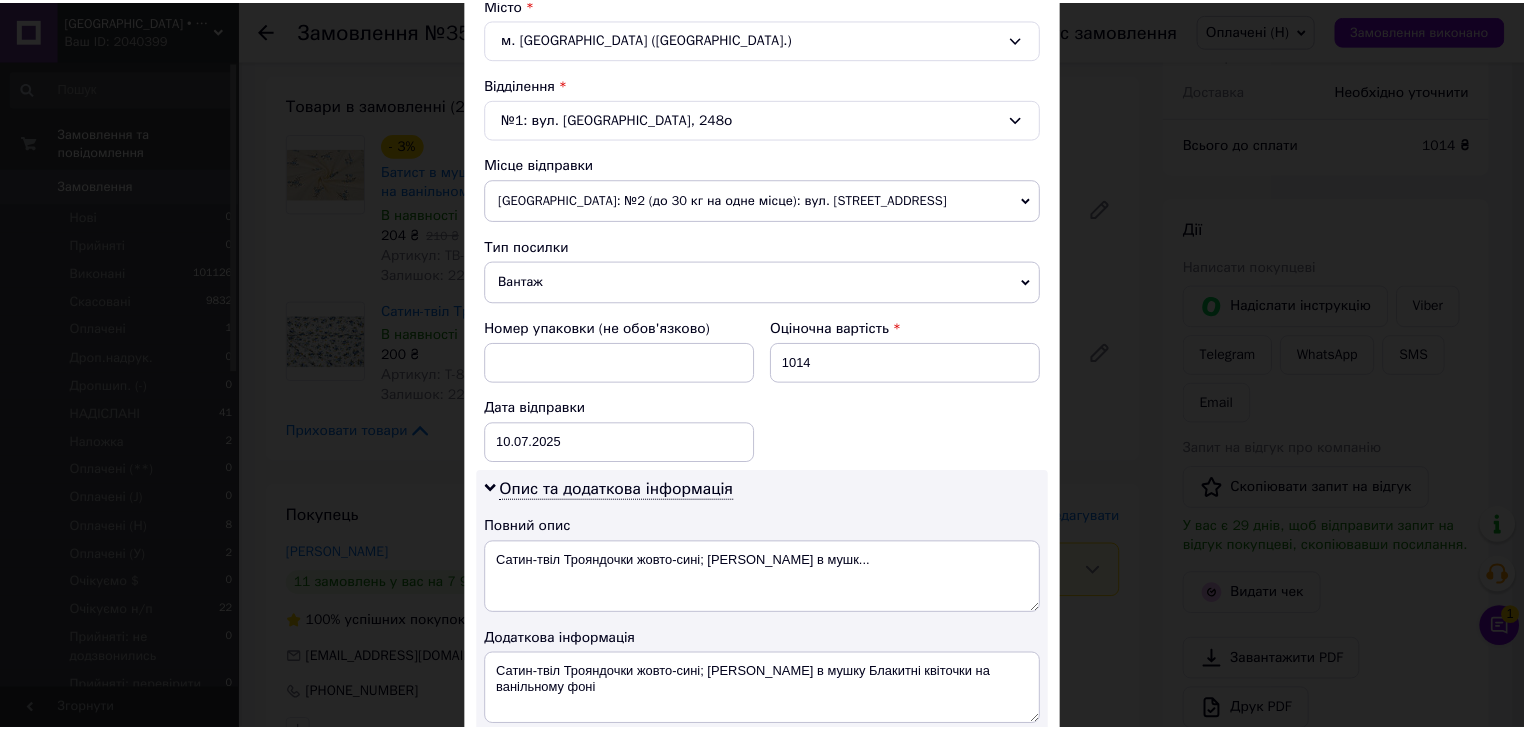 scroll, scrollTop: 800, scrollLeft: 0, axis: vertical 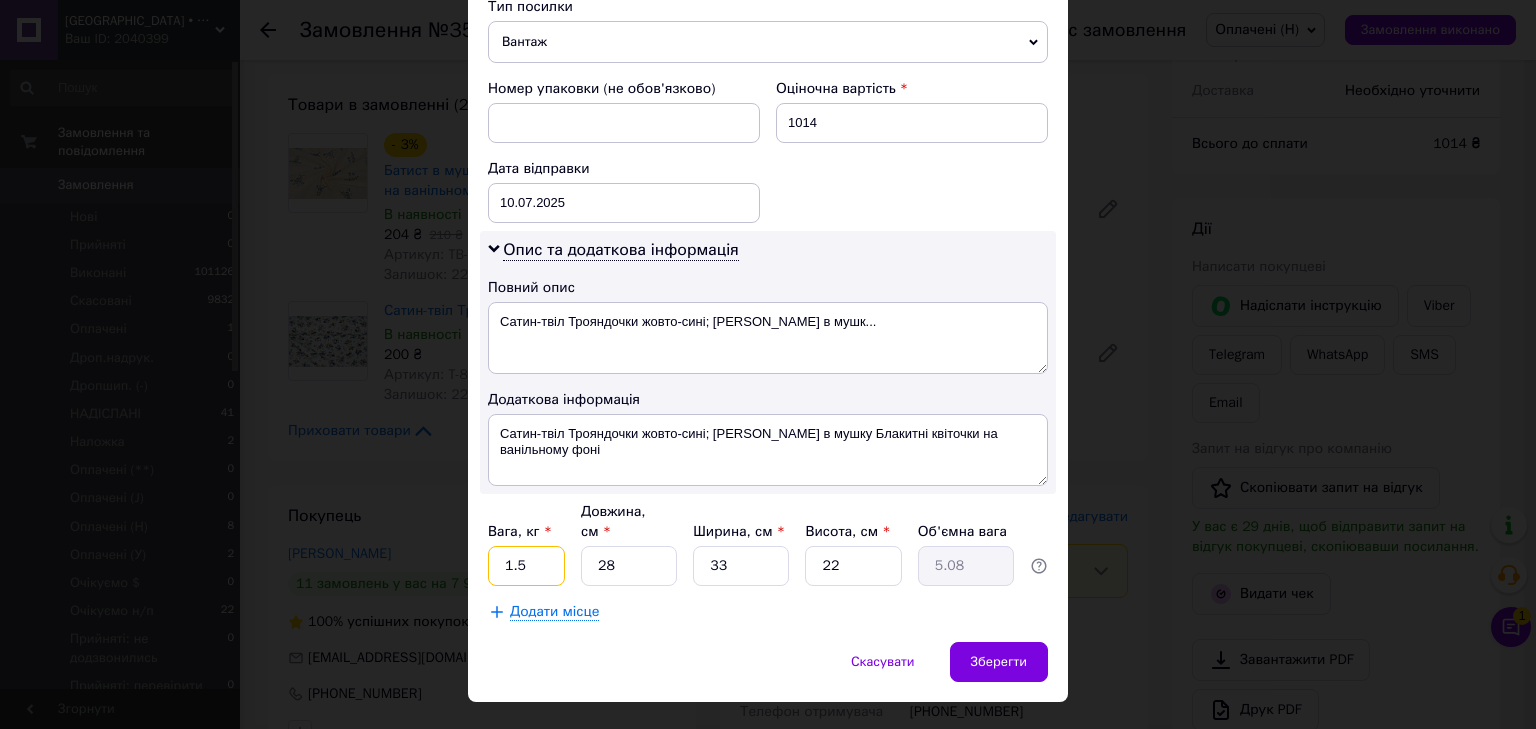 drag, startPoint x: 507, startPoint y: 537, endPoint x: 561, endPoint y: 536, distance: 54.00926 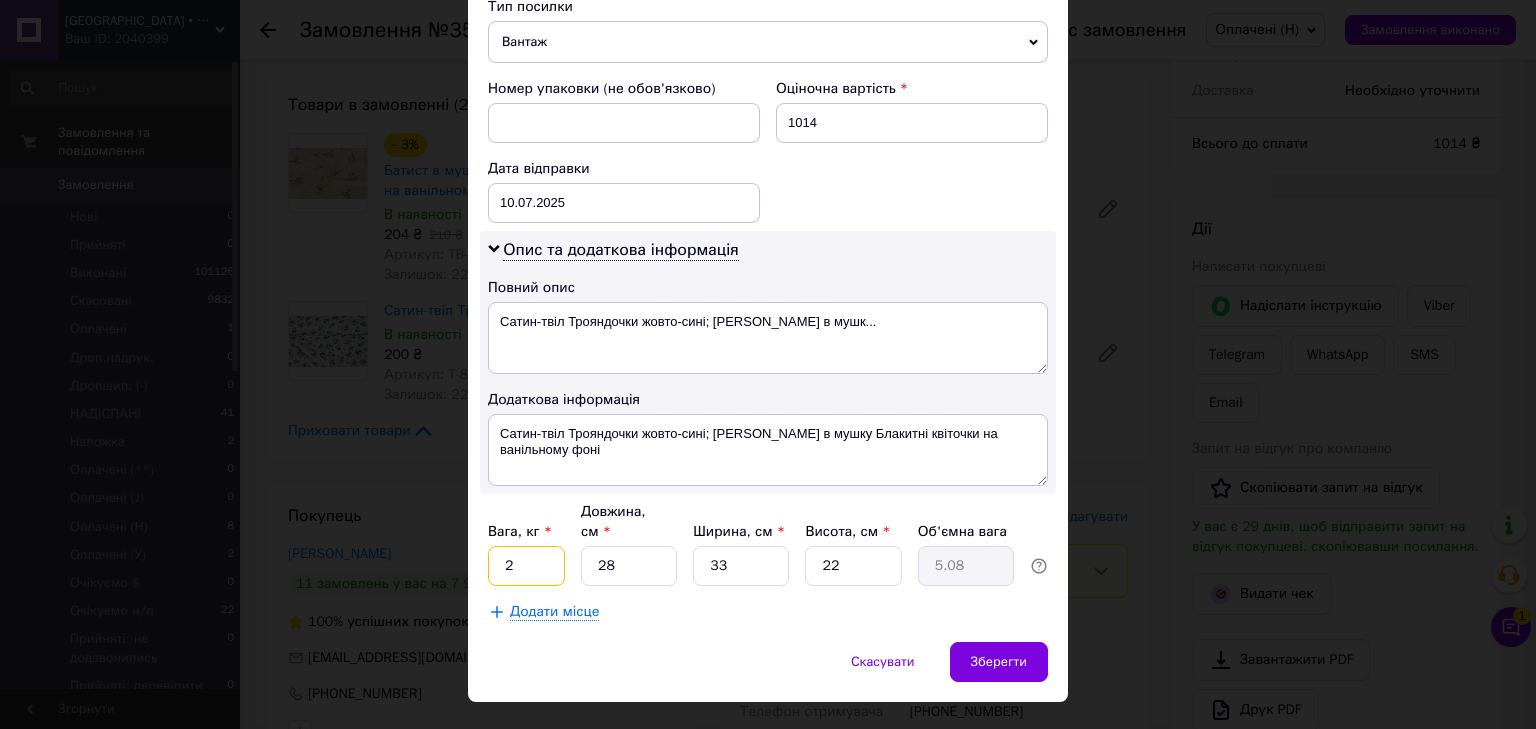 type on "2" 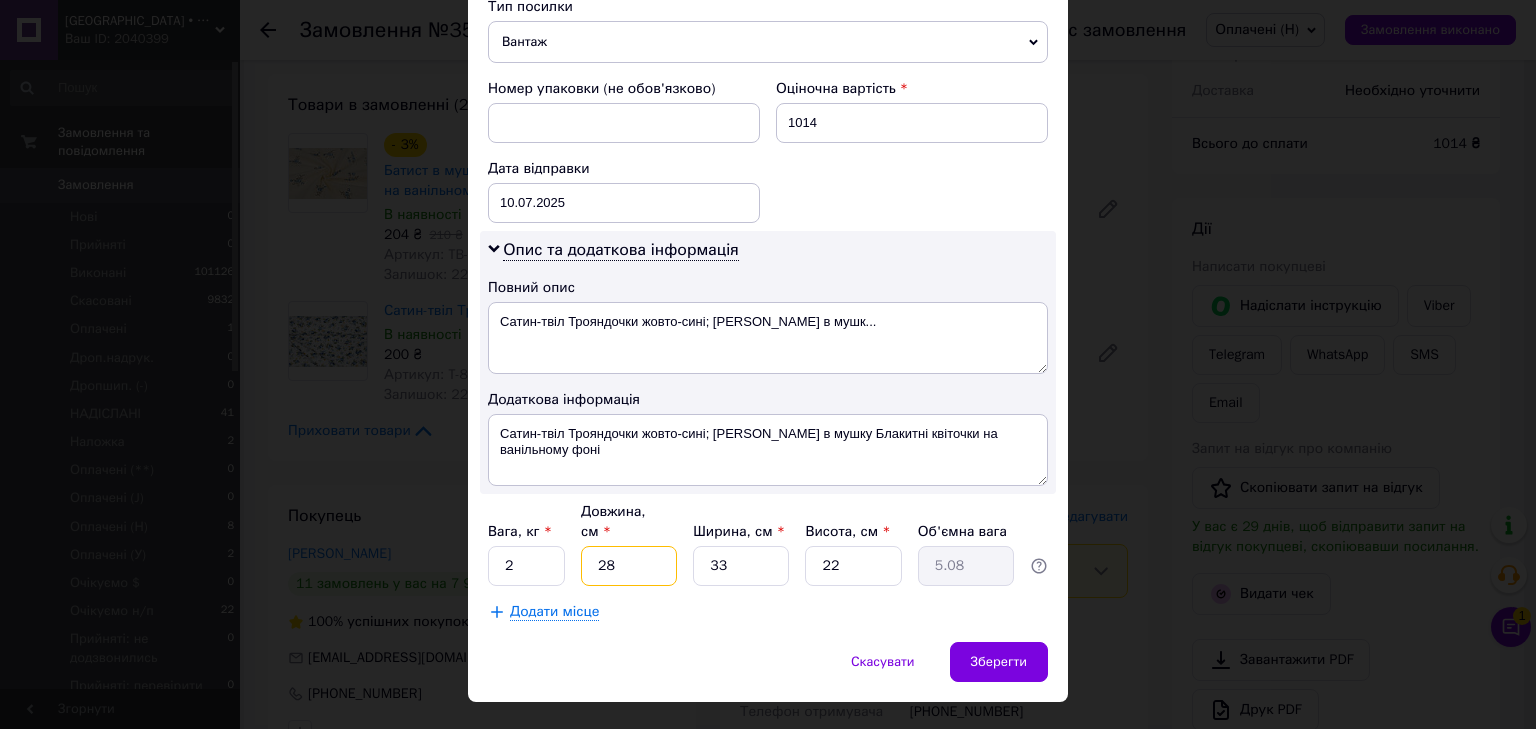 click on "Вага, кг   * 2 Довжина, см   * 28 Ширина, см   * 33 Висота, см   * 22 Об'ємна вага 5.08" at bounding box center (768, 544) 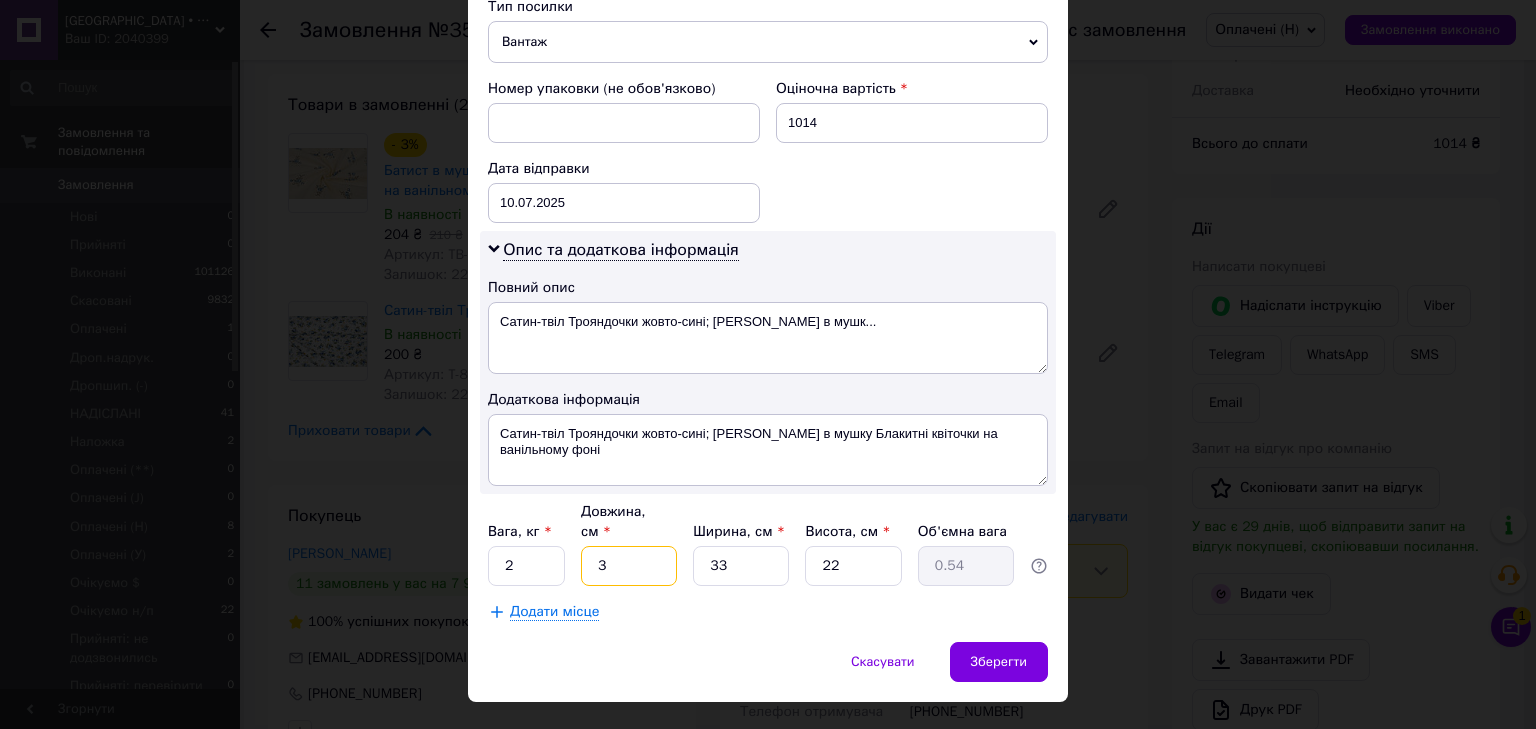 type on "30" 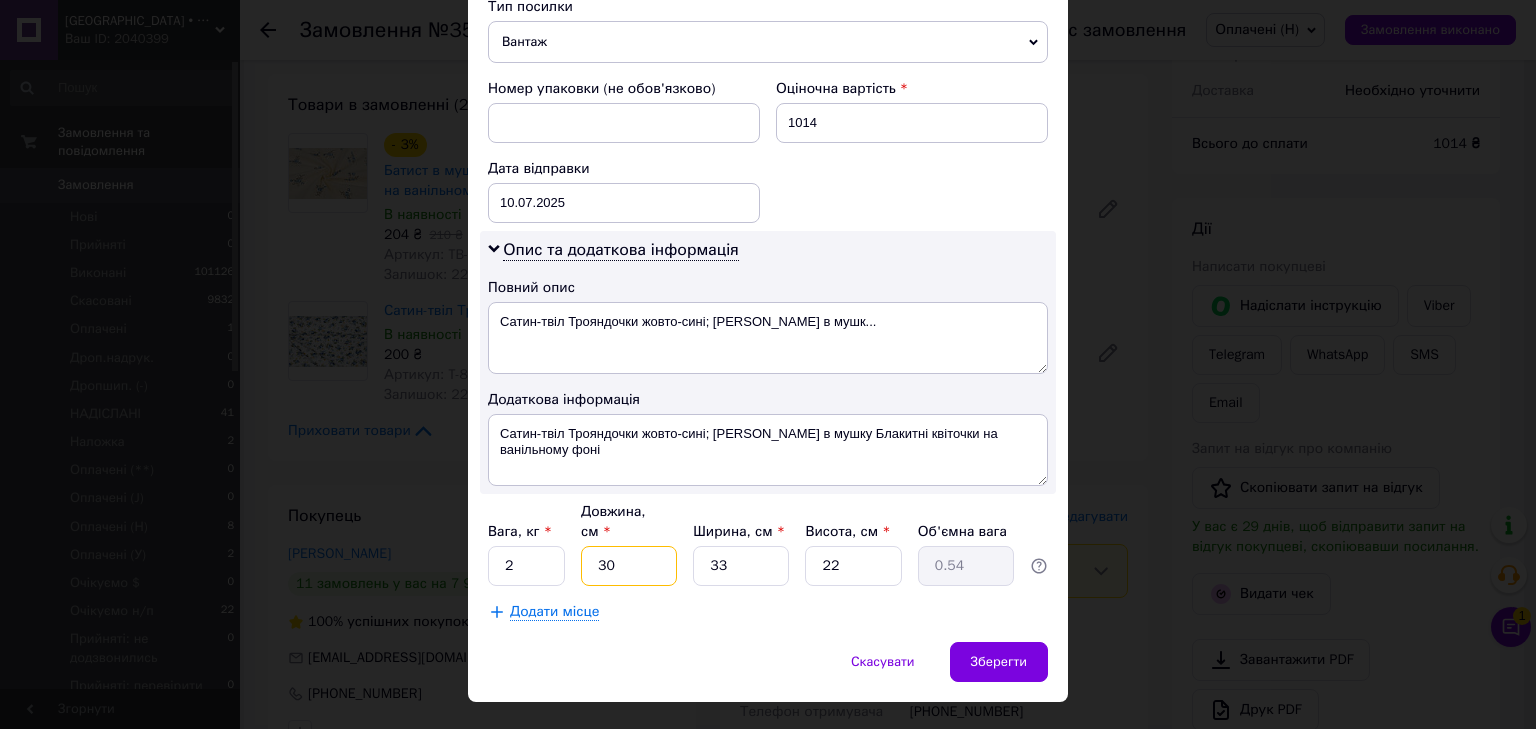type on "5.45" 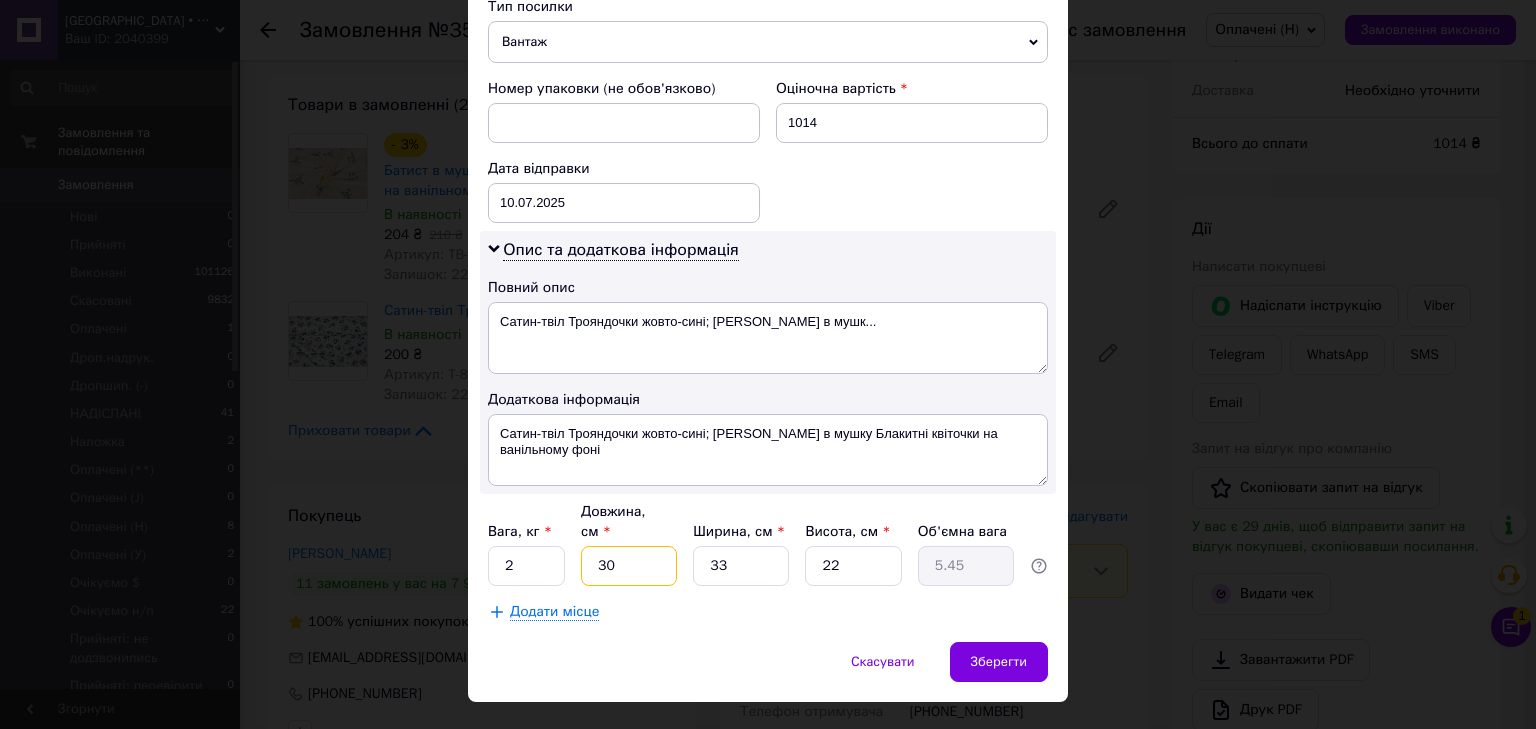 type on "30" 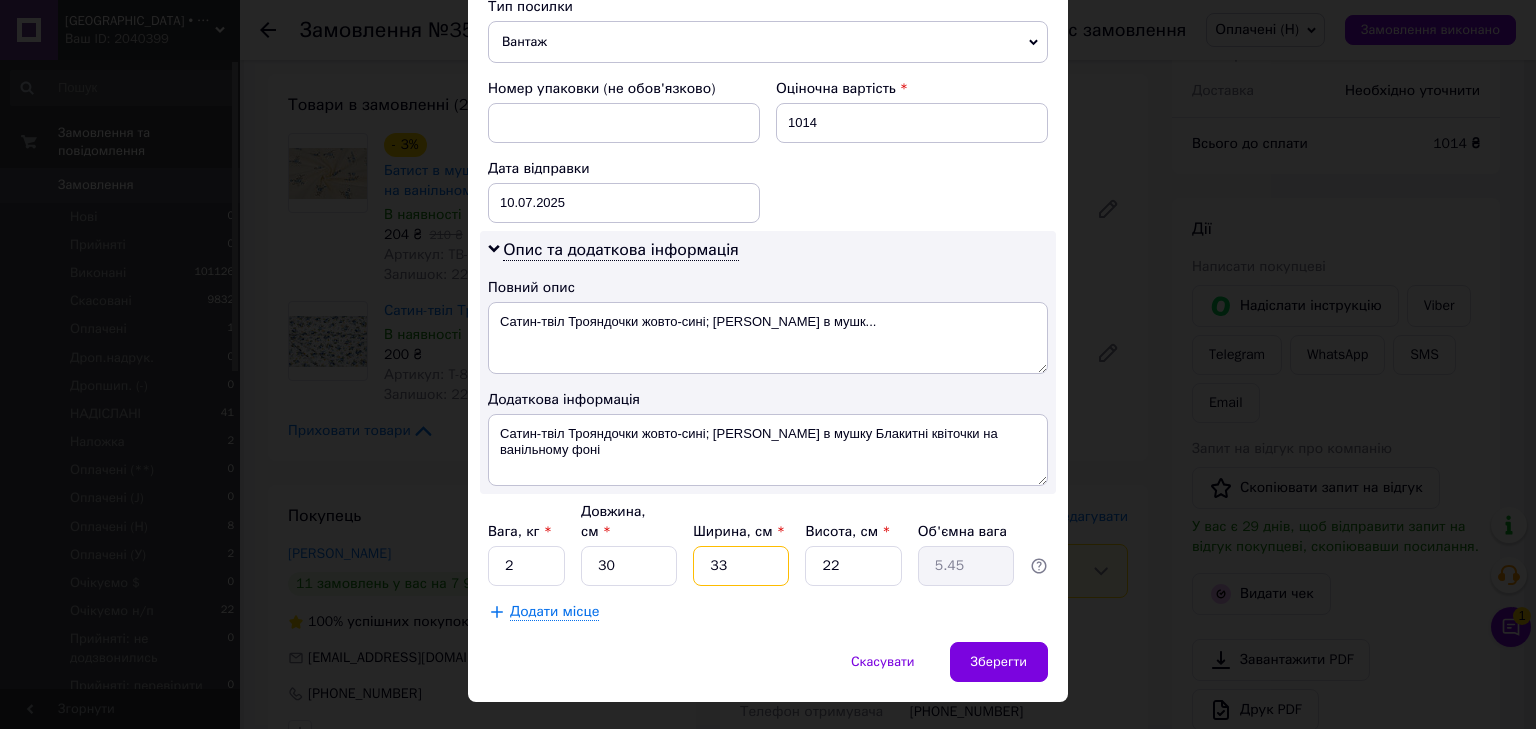 drag, startPoint x: 702, startPoint y: 531, endPoint x: 681, endPoint y: 532, distance: 21.023796 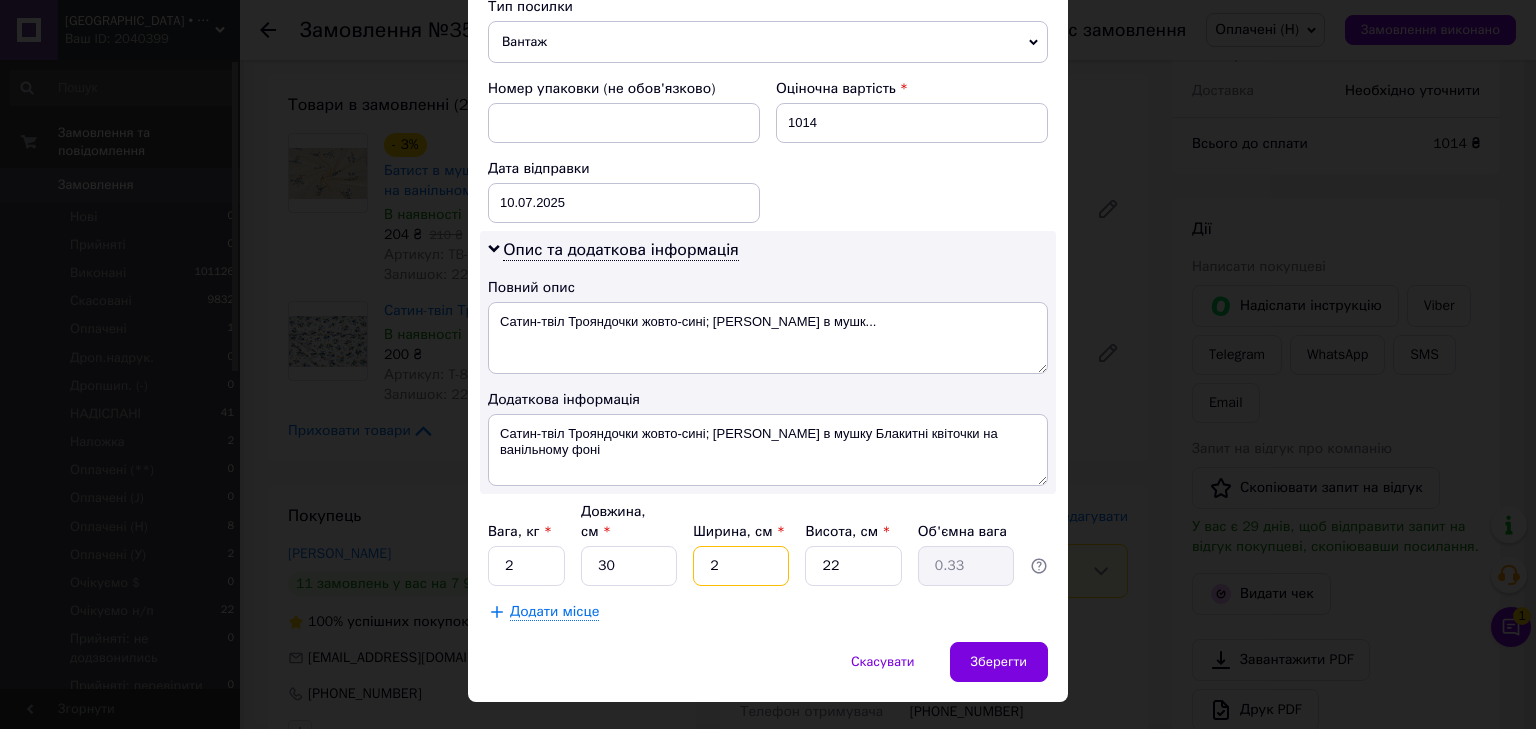 type on "28" 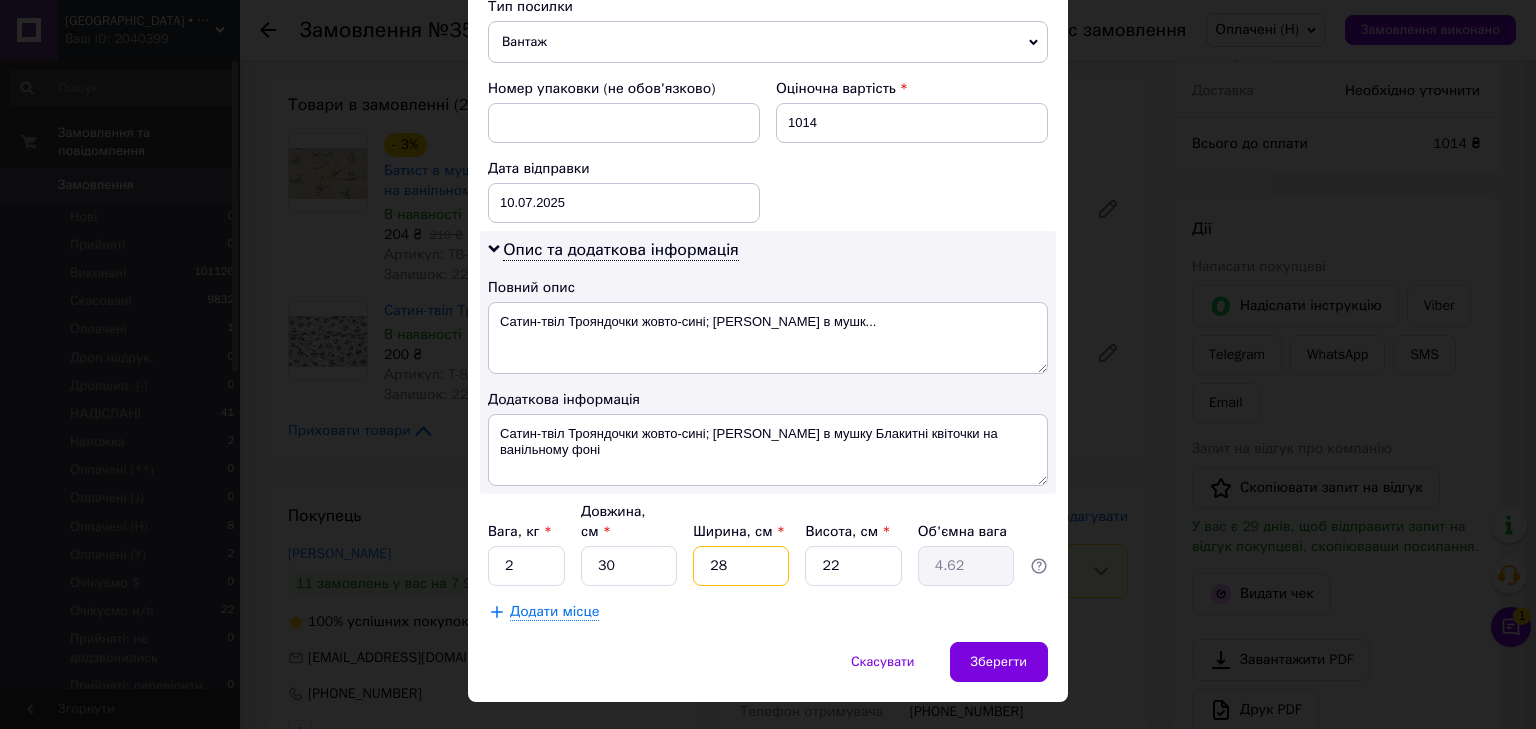 type on "28" 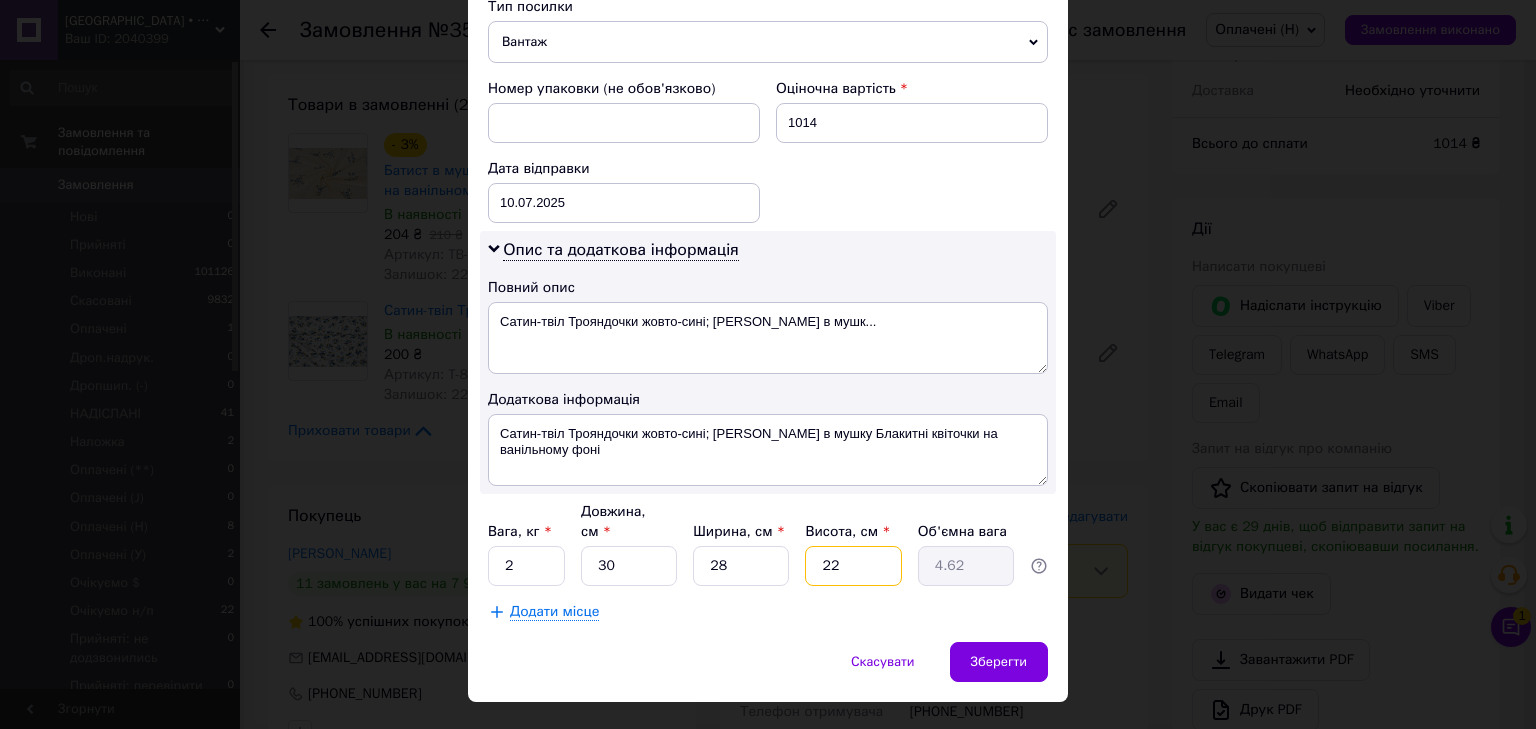 drag, startPoint x: 836, startPoint y: 535, endPoint x: 813, endPoint y: 535, distance: 23 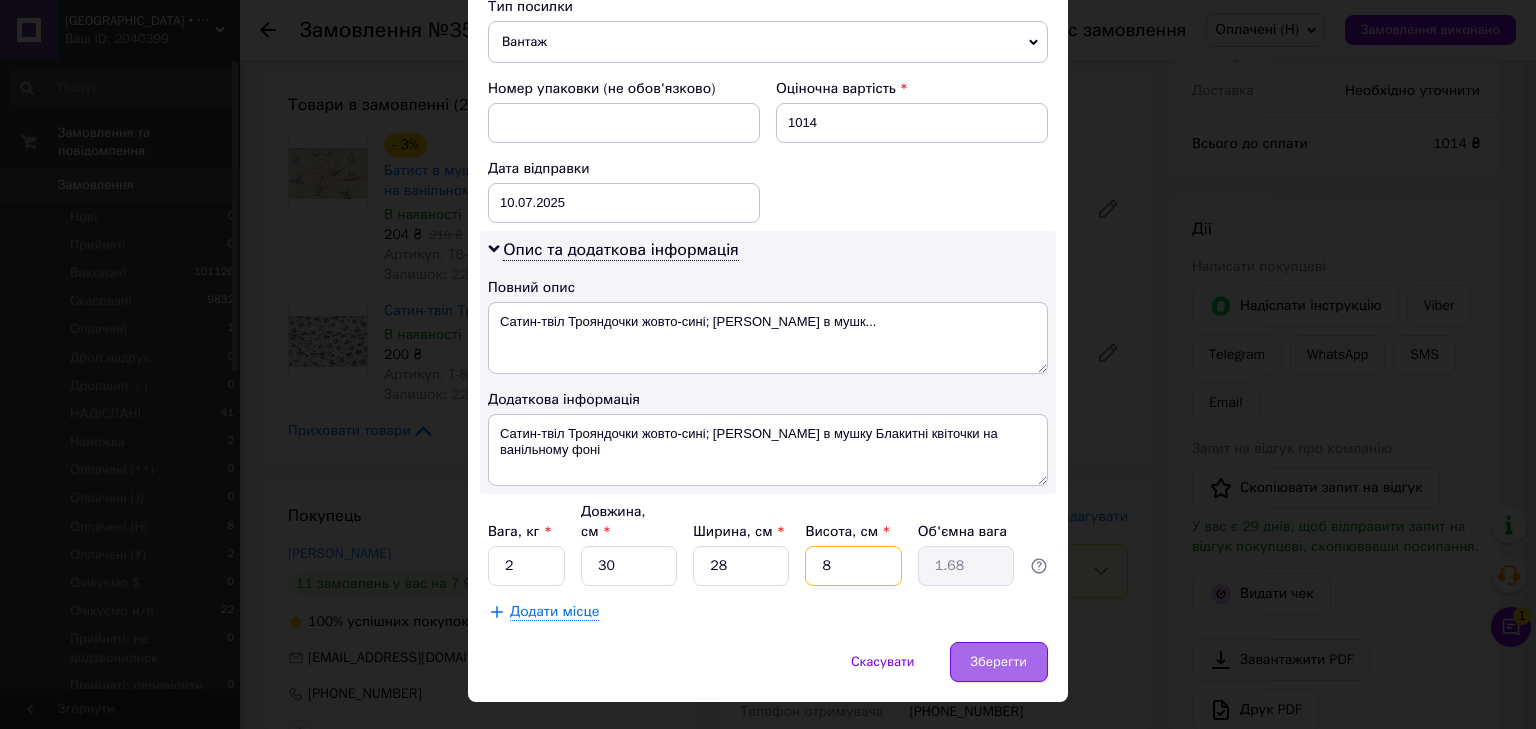 type on "8" 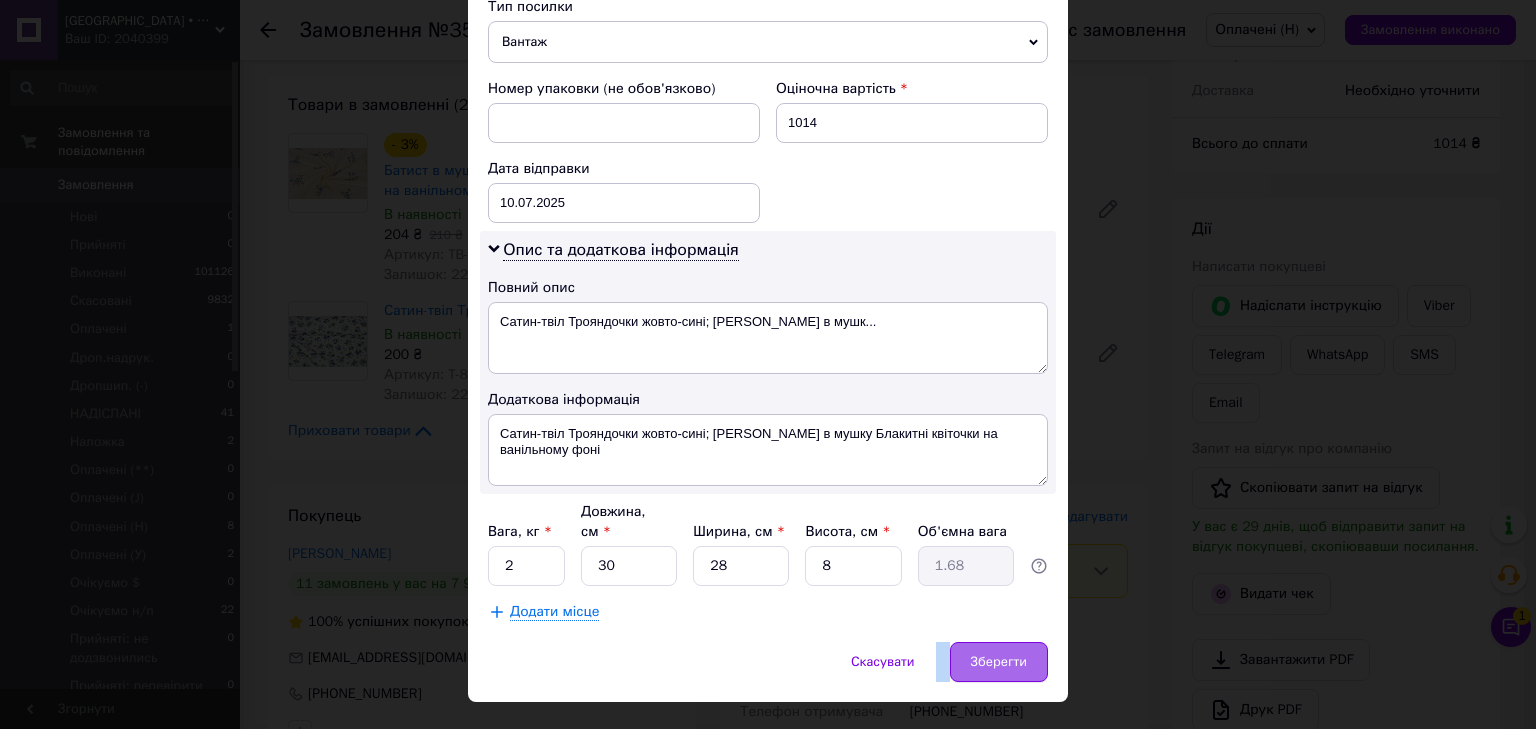 click on "× Редагування доставки Спосіб доставки Нова Пошта (безкоштовно від 5000 ₴) Платник Отримувач Відправник Прізвище отримувача Кучеренко Ім'я отримувача Евгения По батькові отримувача Телефон отримувача +380938127967 Тип доставки У відділенні Кур'єром В поштоматі Місто м. Чернівці (Чернівецька обл.) Відділення №1: вул. Руська, 248о Місце відправки Нововолинськ: №2 (до 30 кг на одне місце): вул. Стуса, 2 Нововолинськ: №1: вул. Луцька, 25 Додати ще місце відправки Тип посилки Вантаж Документи Номер упаковки (не обов'язково) Оціночна вартість 1014 Дата відправки 10.07.2025 < 2025 > < > Пн" at bounding box center (768, -14) 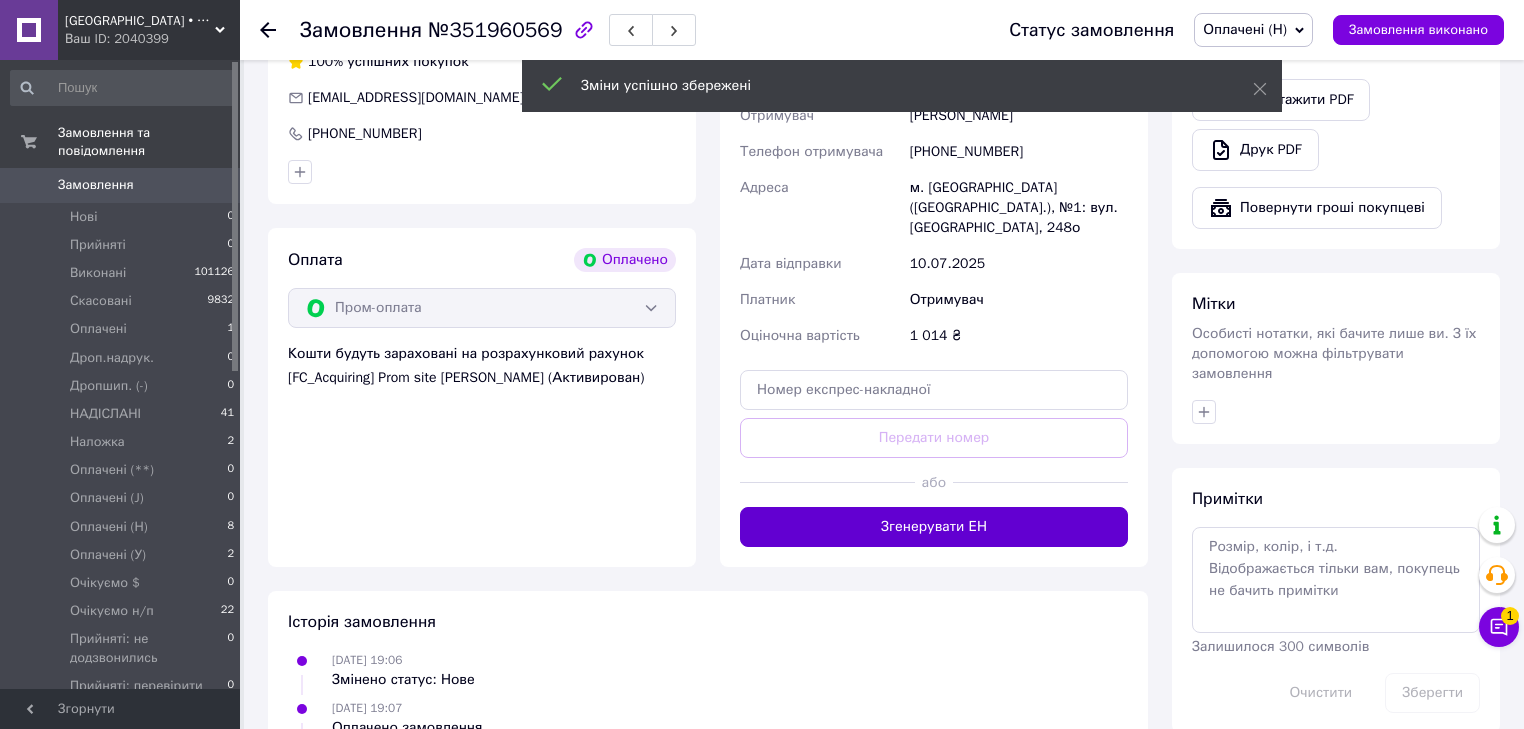 click on "Згенерувати ЕН" at bounding box center [934, 527] 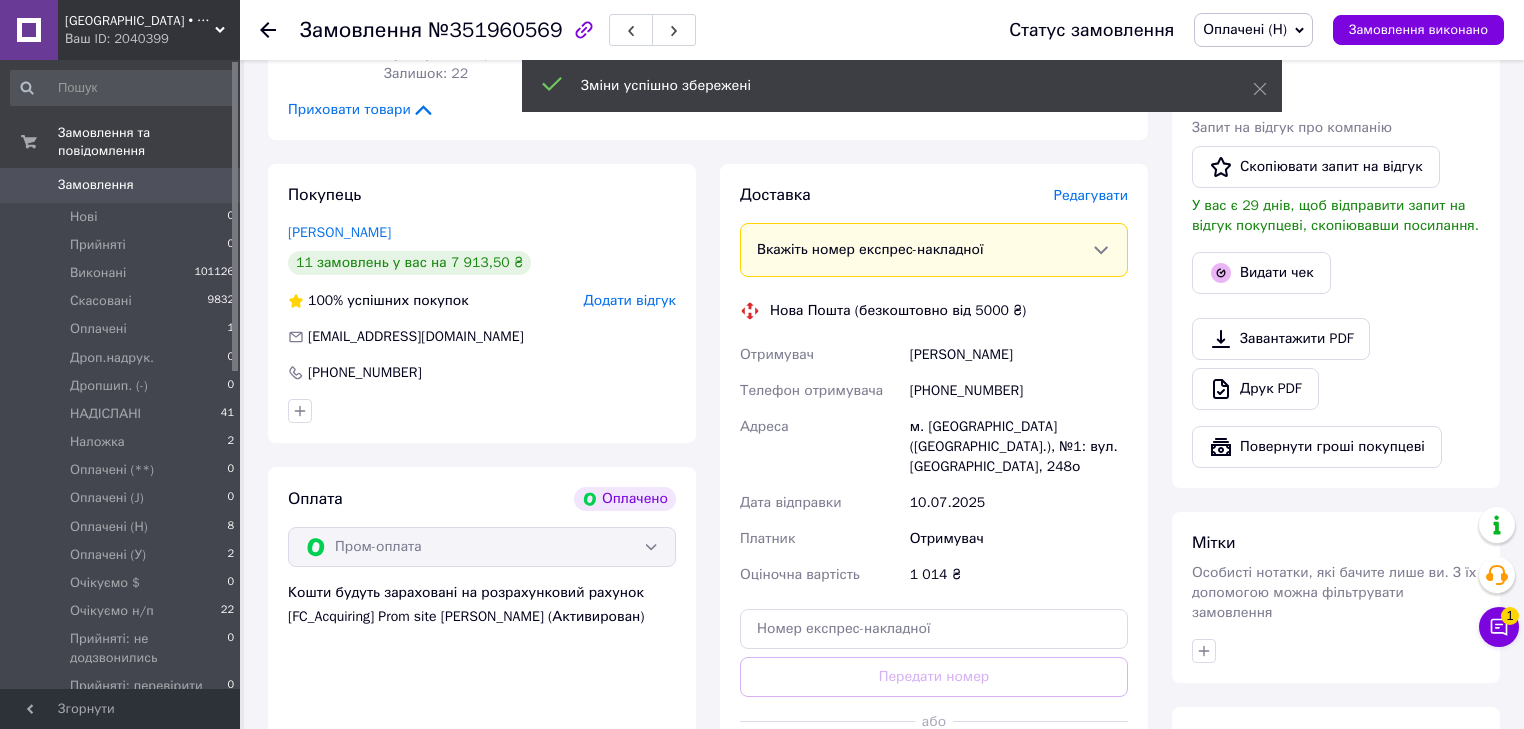 scroll, scrollTop: 480, scrollLeft: 0, axis: vertical 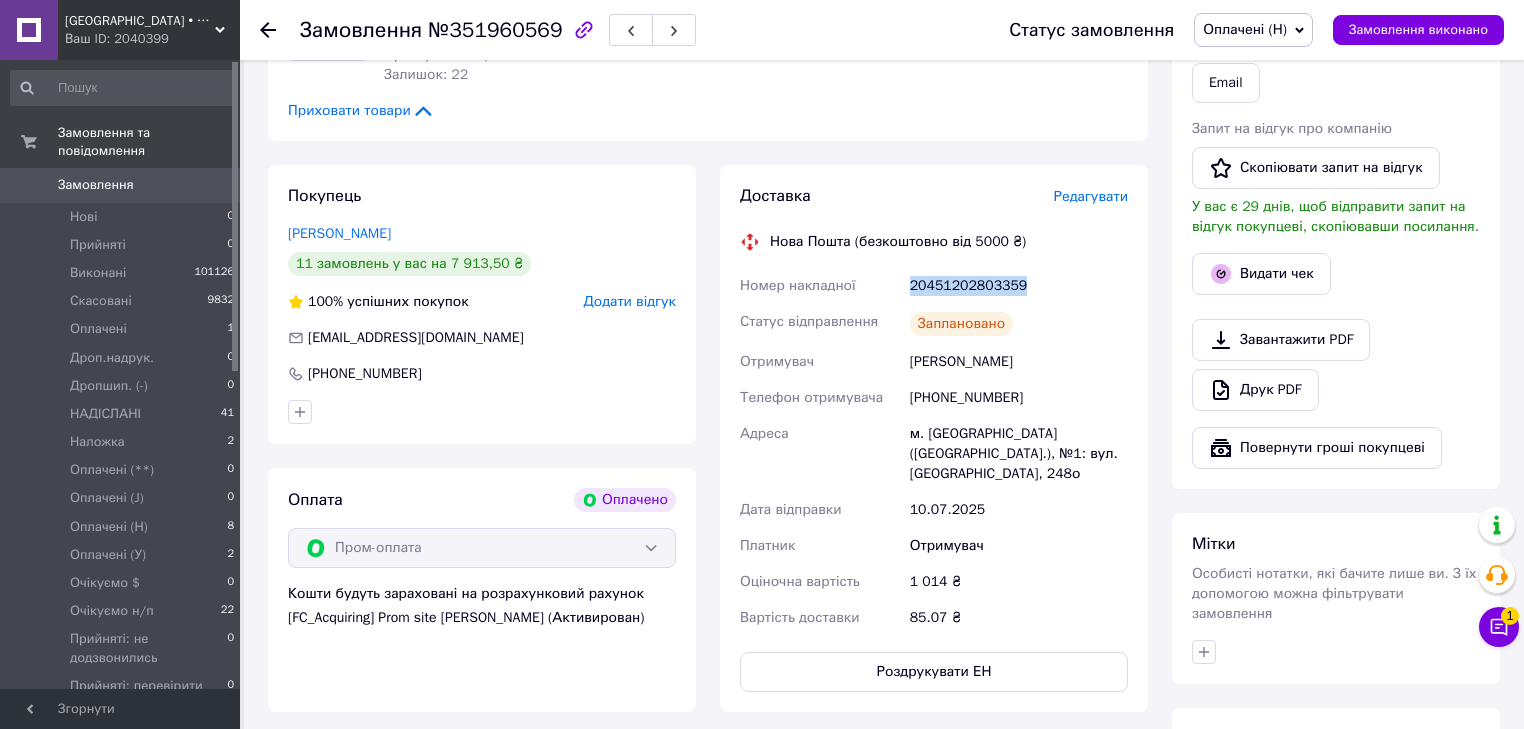 drag, startPoint x: 906, startPoint y: 288, endPoint x: 1036, endPoint y: 279, distance: 130.31117 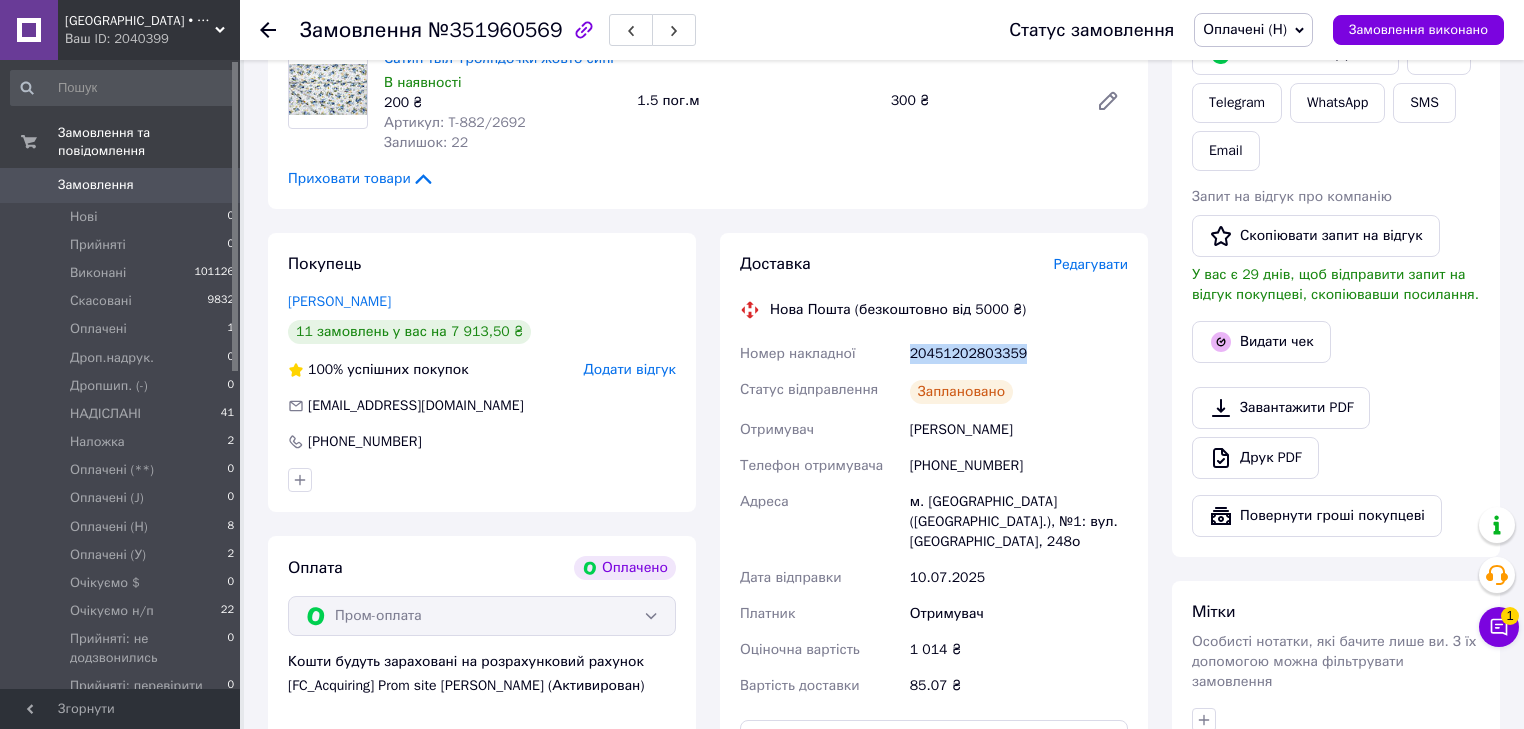 scroll, scrollTop: 320, scrollLeft: 0, axis: vertical 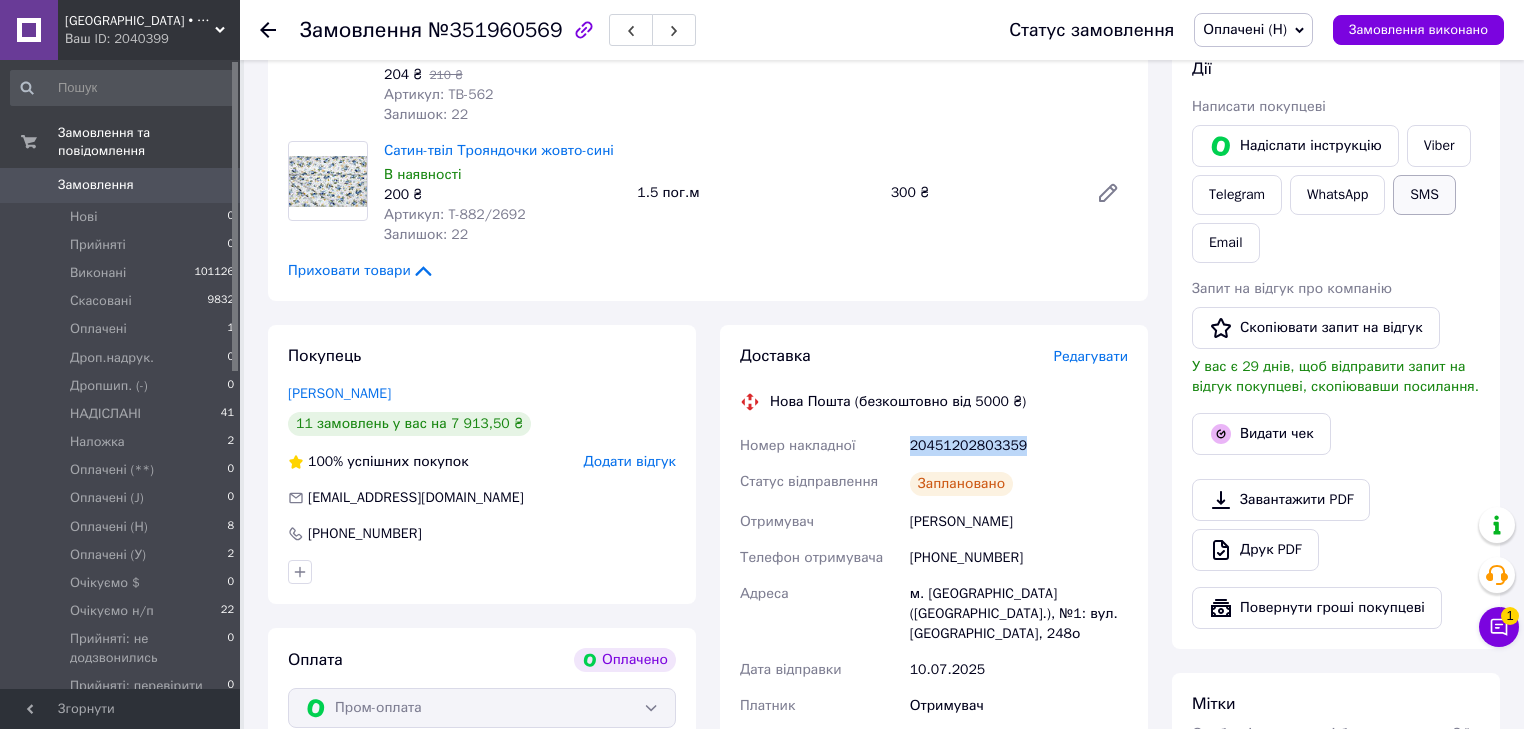 click on "SMS" at bounding box center (1424, 195) 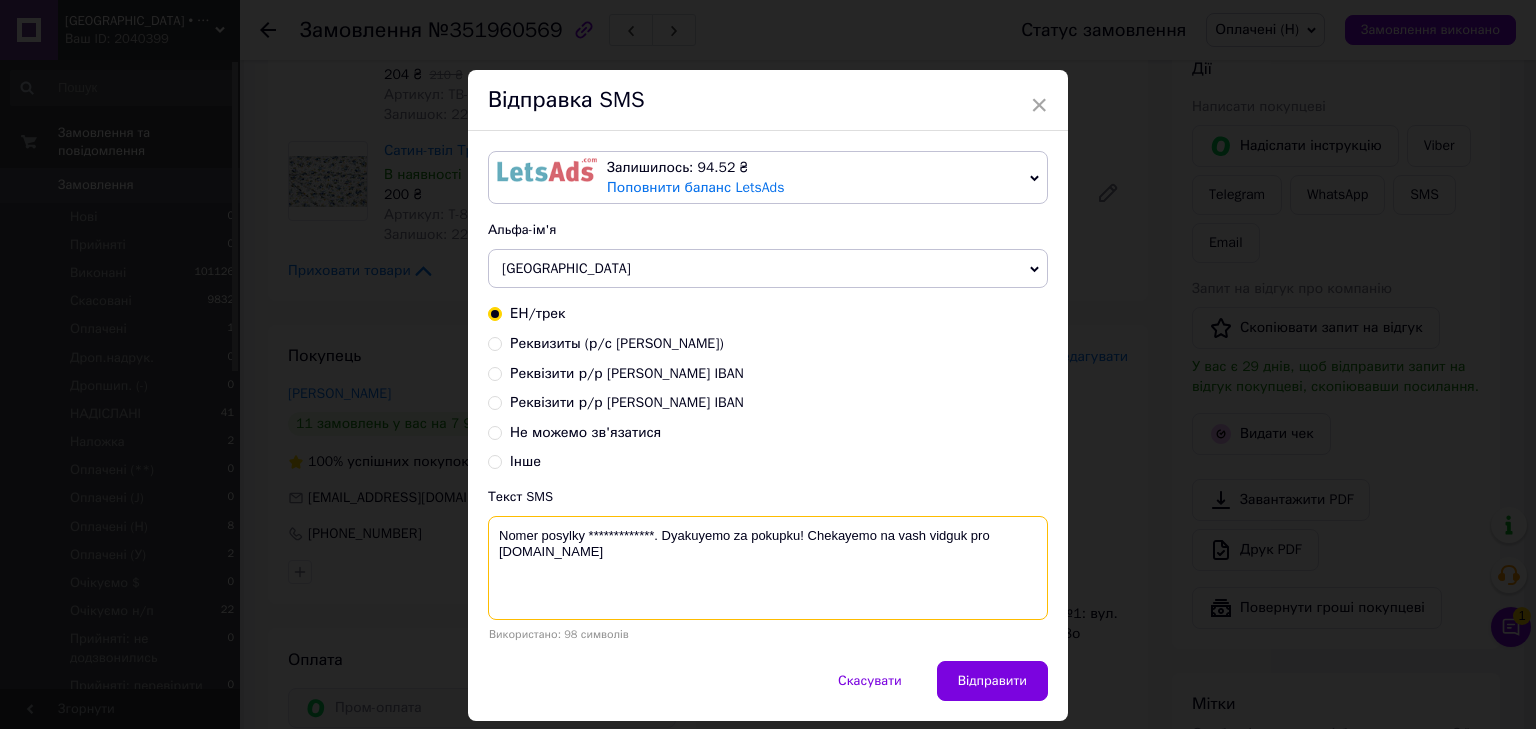 paste on "20451202802397" 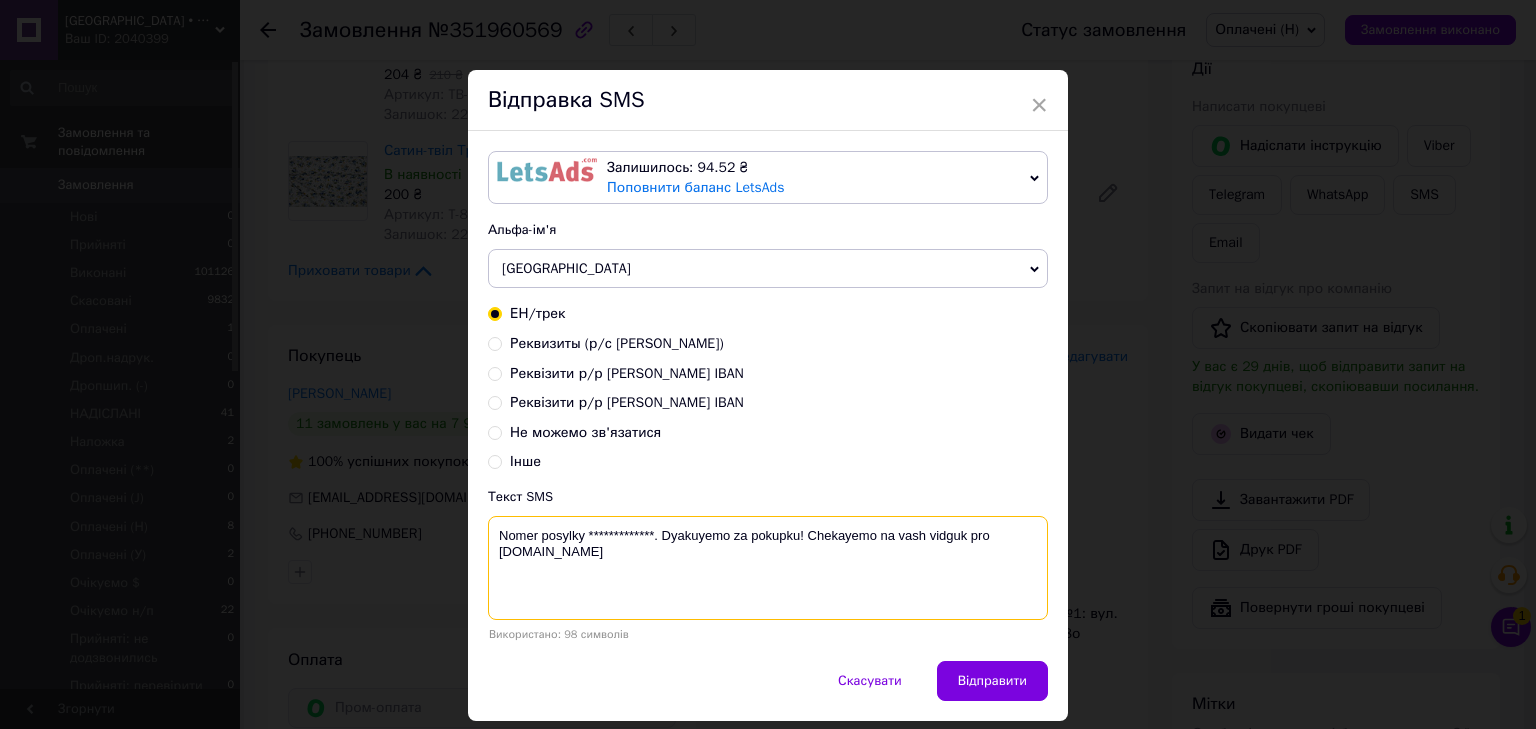 drag, startPoint x: 650, startPoint y: 525, endPoint x: 587, endPoint y: 525, distance: 63 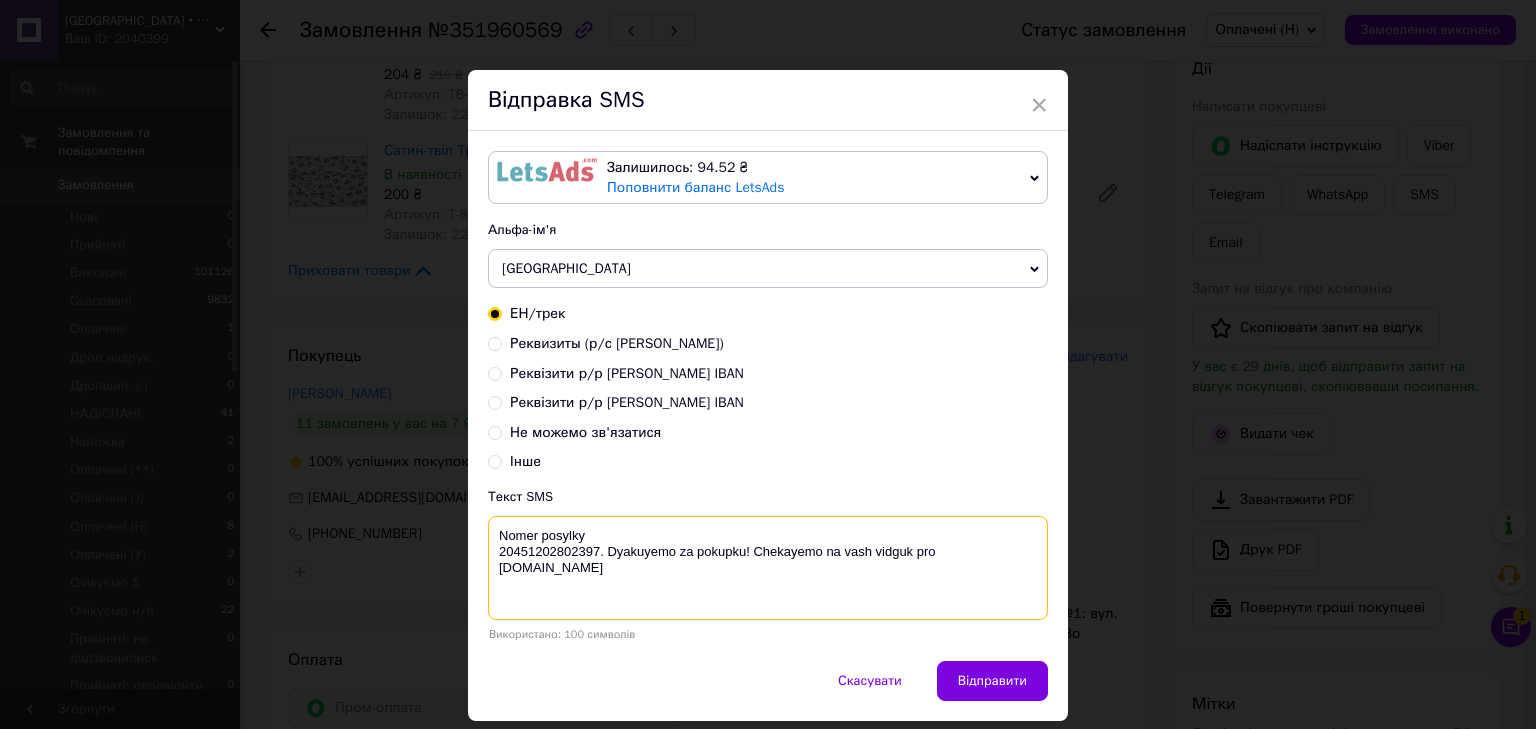 click on "Nomer posylky
20451202802397. Dyakuyemo za pokupku! Chekayemo na vash vidguk pro COTTONville.com.ua" at bounding box center (768, 568) 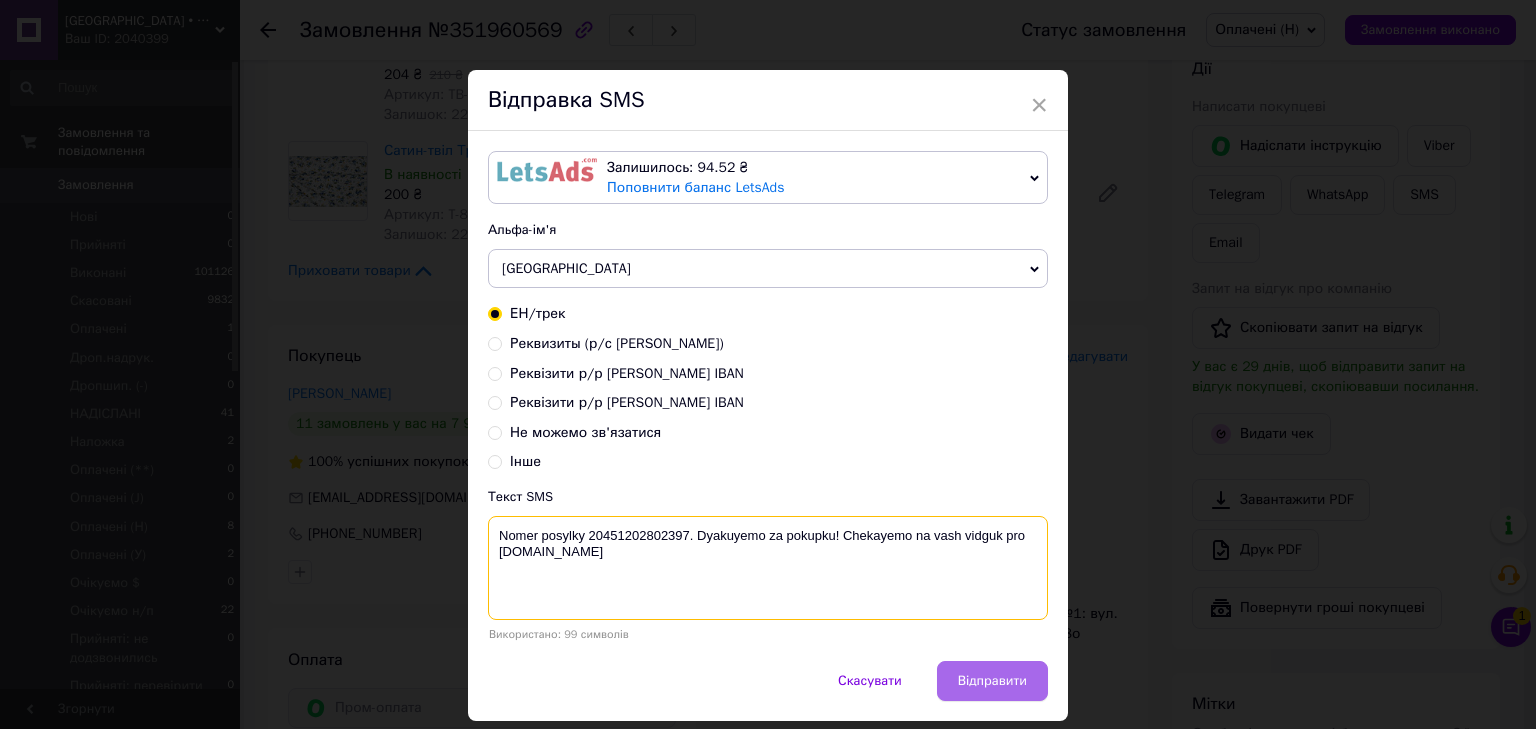 type on "Nomer posylky 20451202802397. Dyakuyemo za pokupku! Chekayemo na vash vidguk pro COTTONville.com.ua" 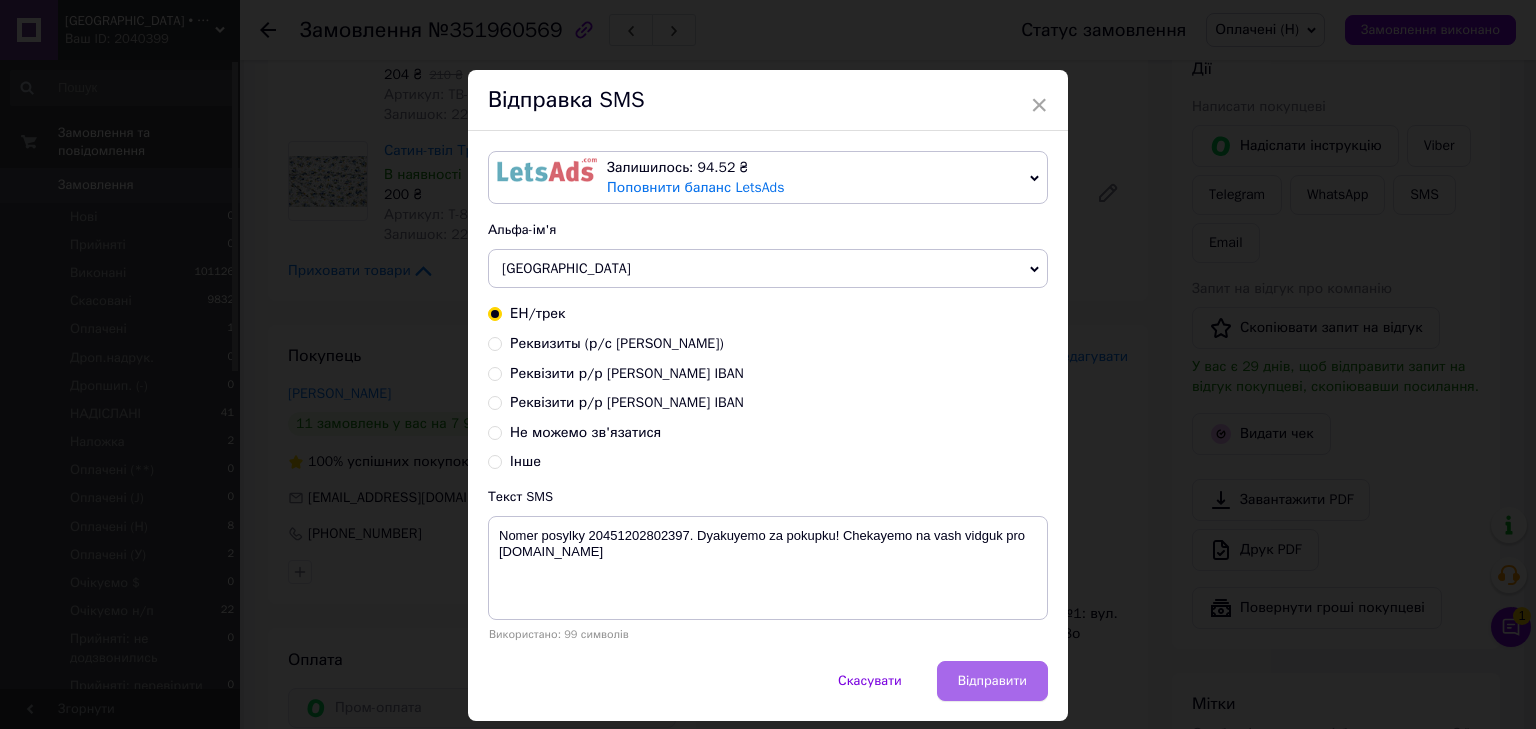 click on "Відправити" at bounding box center (992, 681) 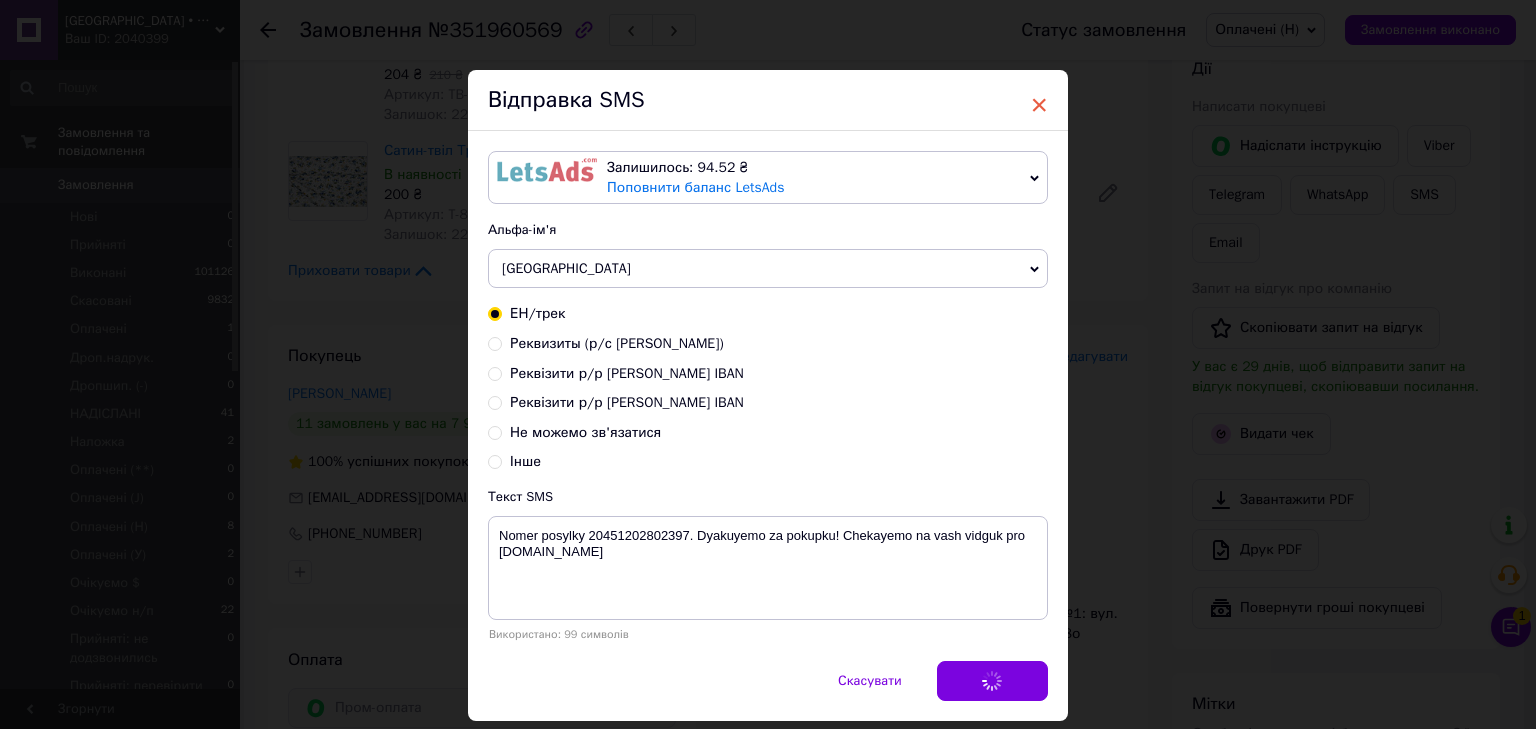 click on "×" at bounding box center [1039, 105] 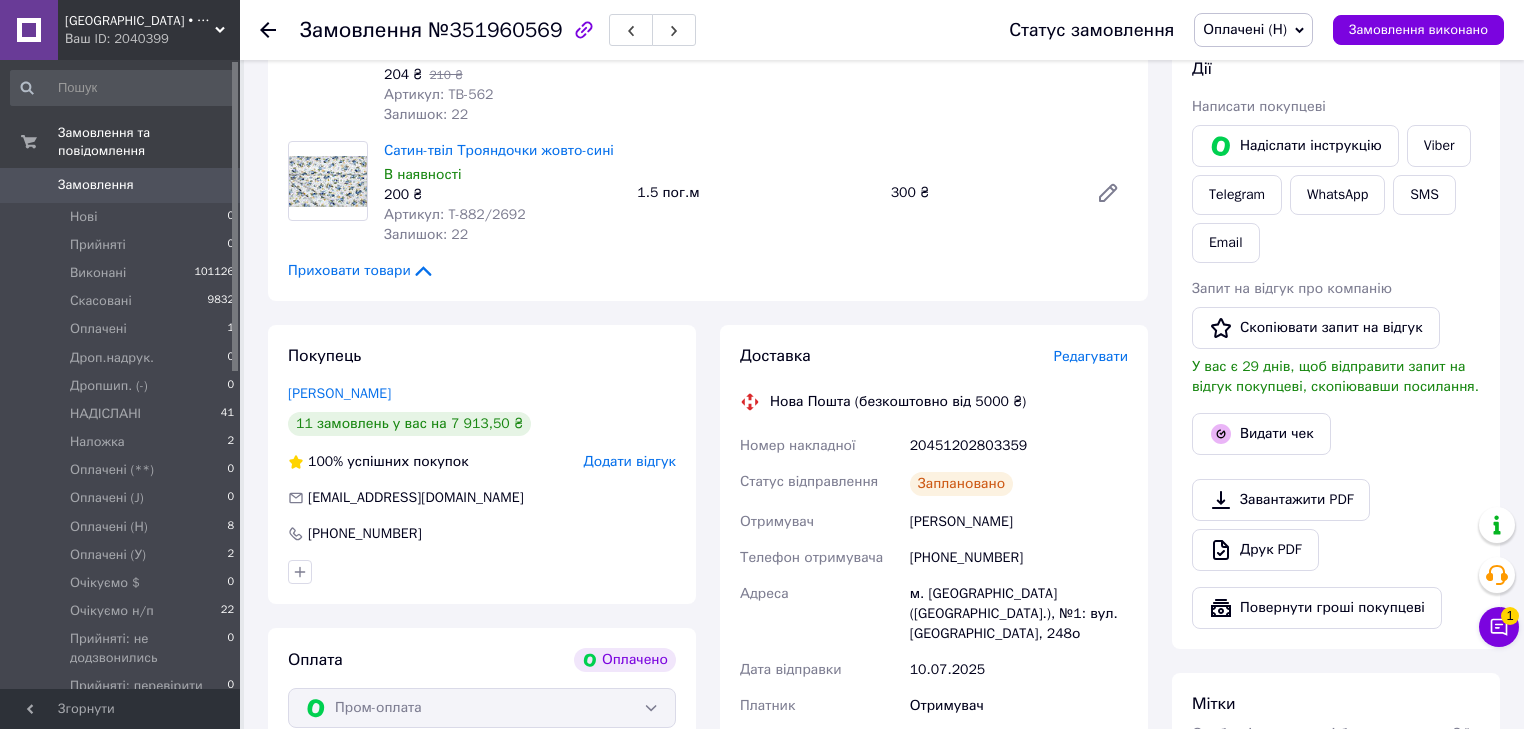 click on "Оплачені (Н)" at bounding box center (1245, 29) 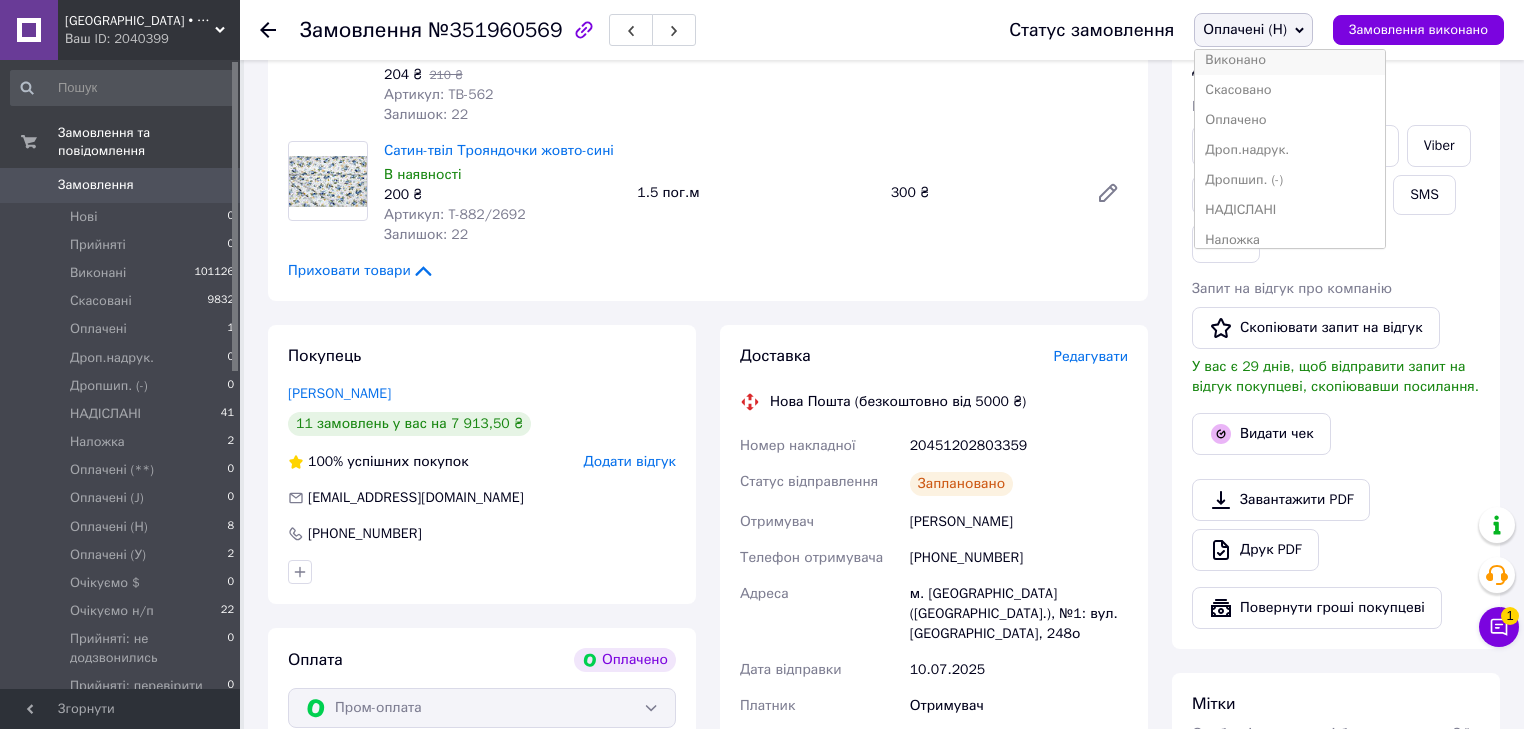 scroll, scrollTop: 80, scrollLeft: 0, axis: vertical 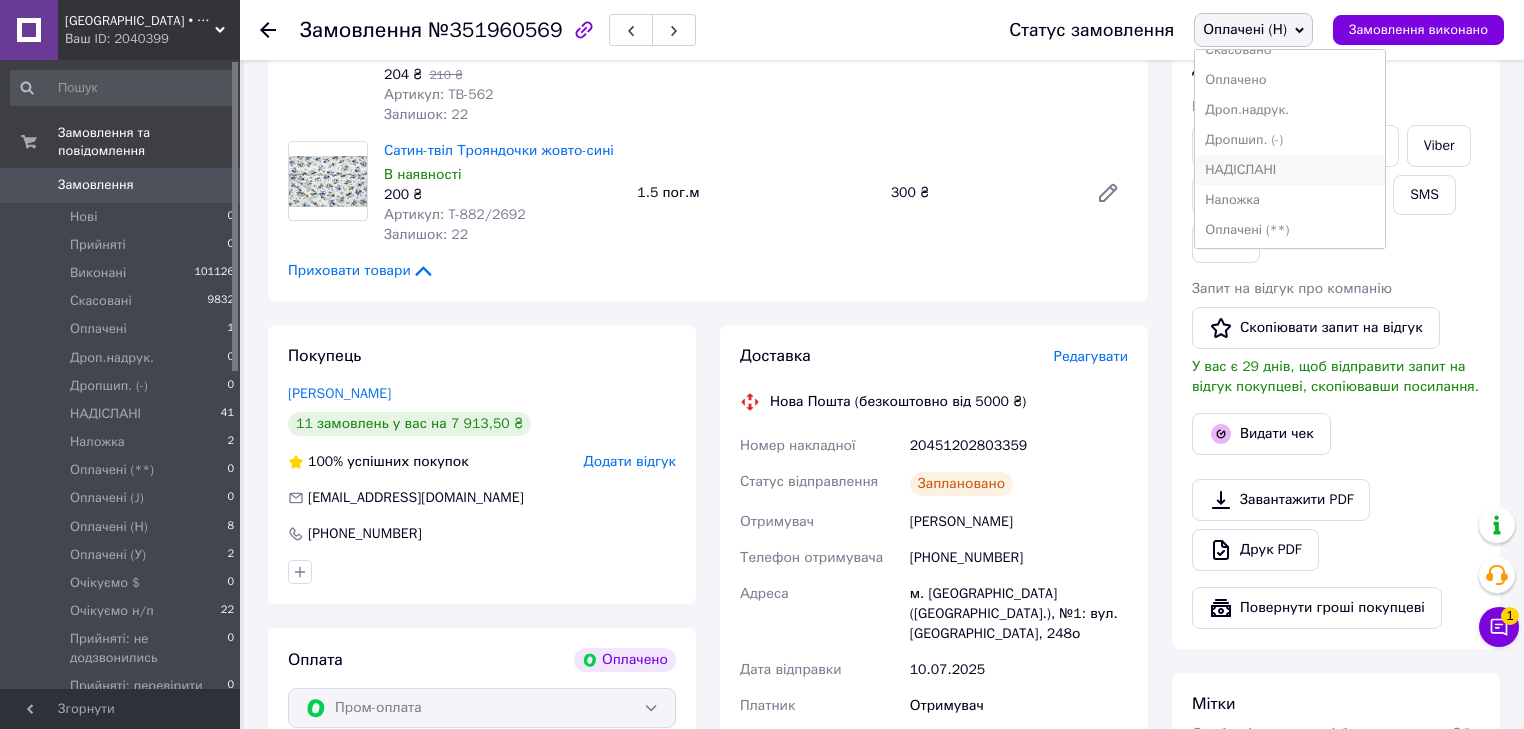 click on "НАДІСЛАНІ" at bounding box center [1290, 170] 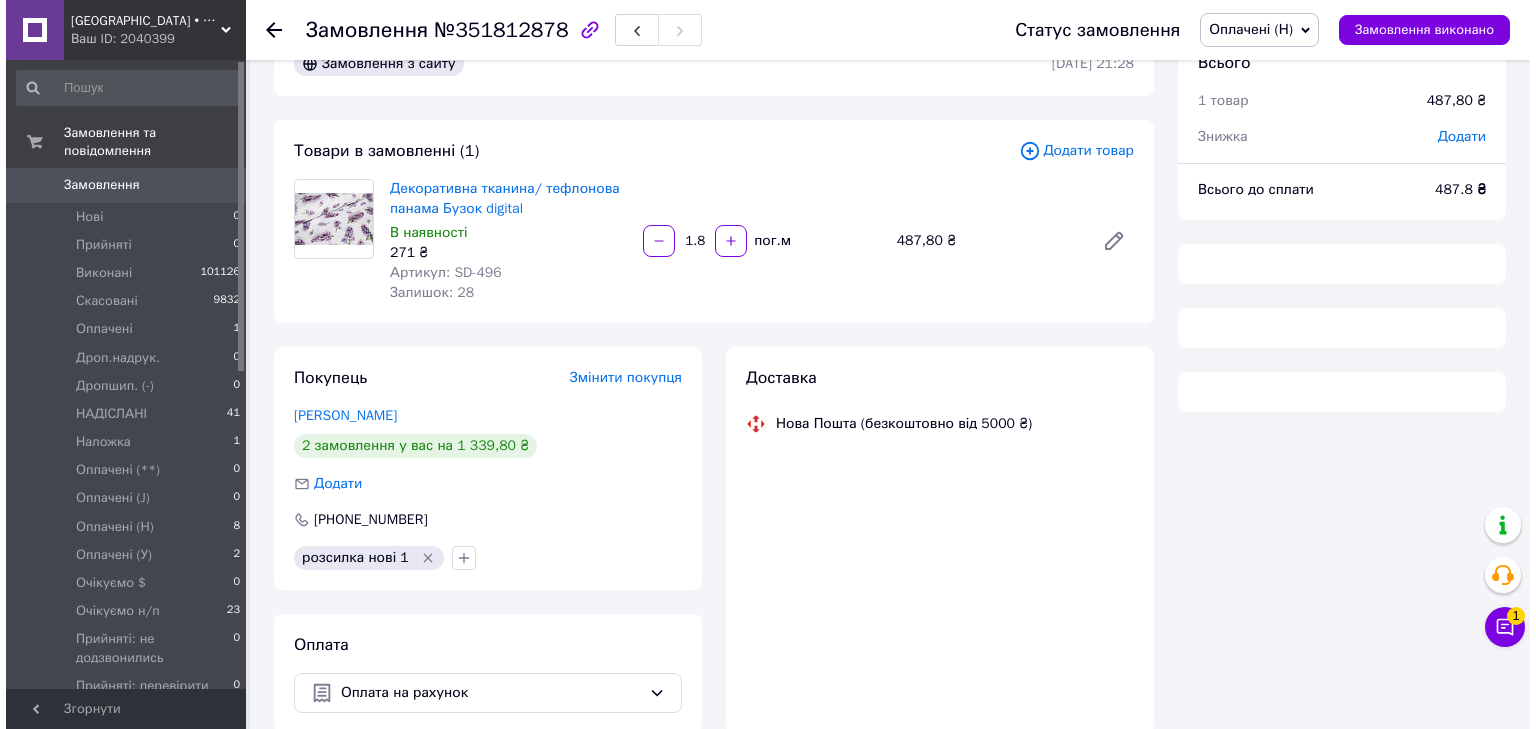 scroll, scrollTop: 80, scrollLeft: 0, axis: vertical 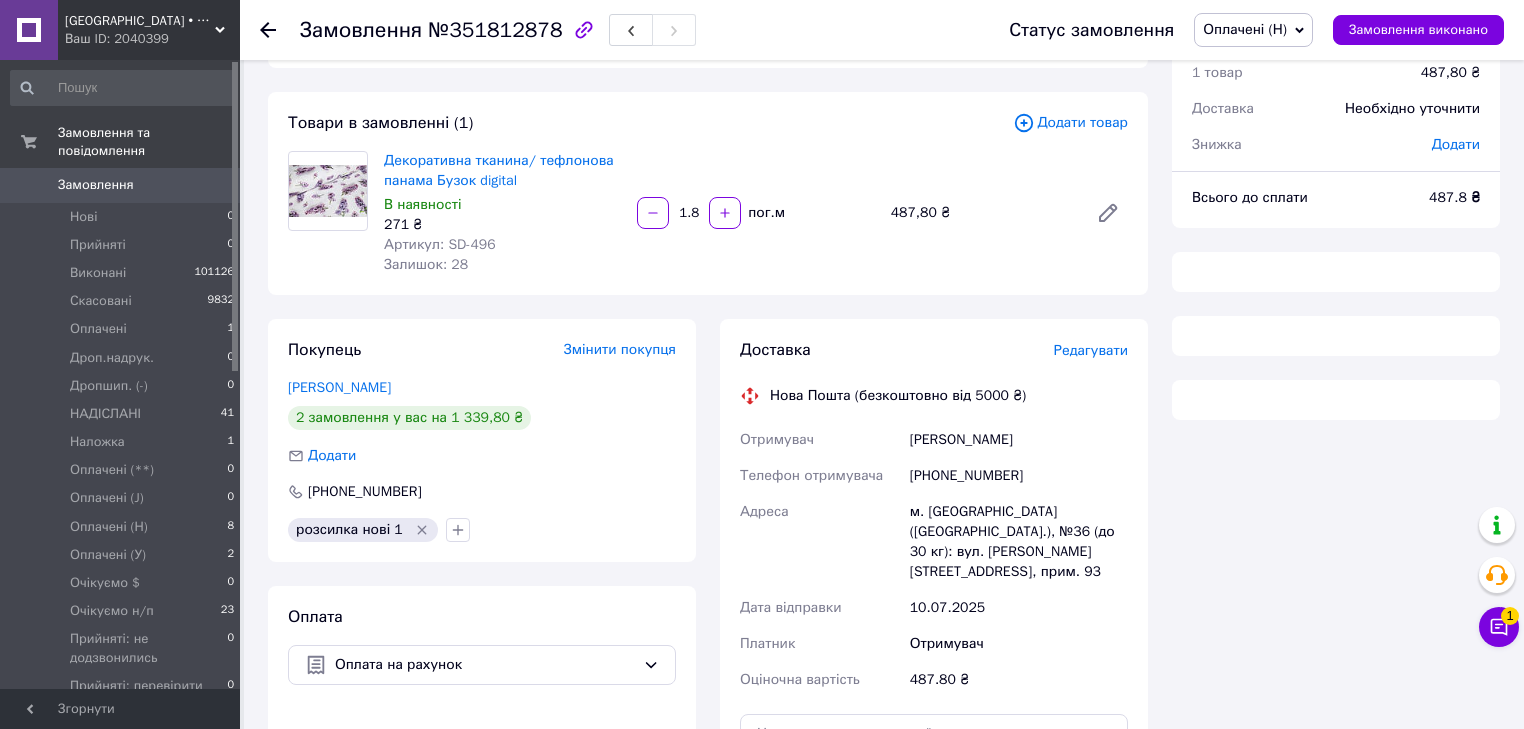 click on "Редагувати" at bounding box center (1091, 350) 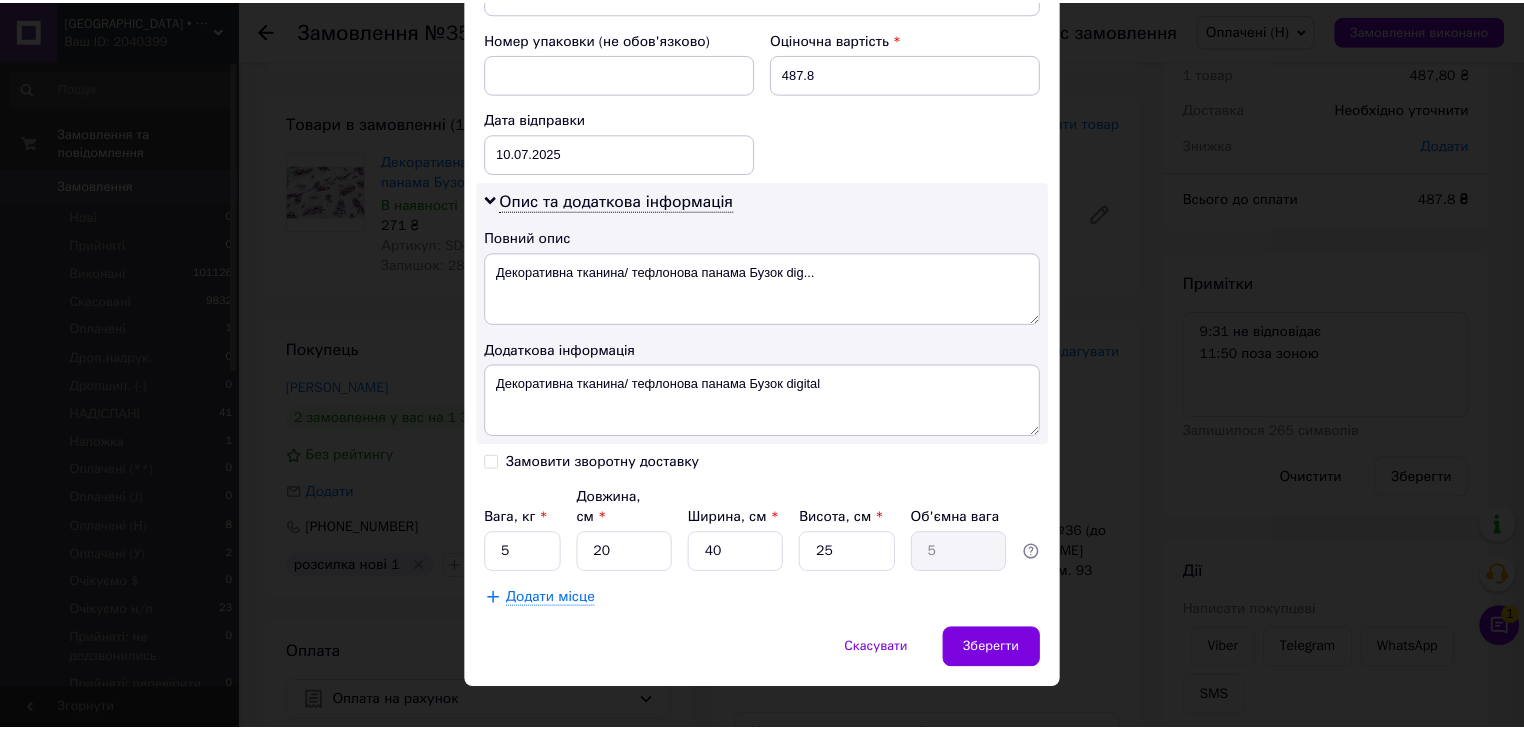 scroll, scrollTop: 852, scrollLeft: 0, axis: vertical 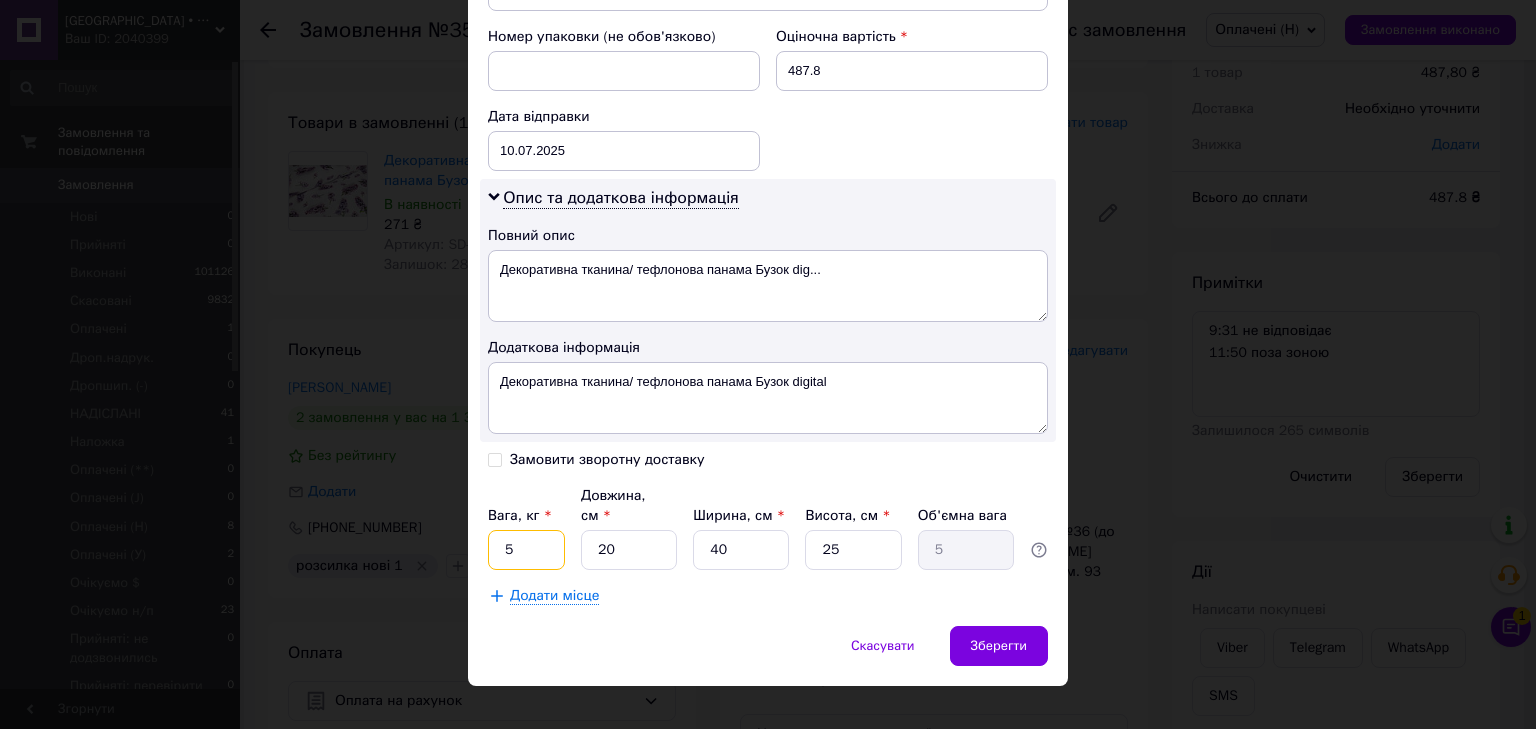 drag, startPoint x: 525, startPoint y: 535, endPoint x: 500, endPoint y: 526, distance: 26.57066 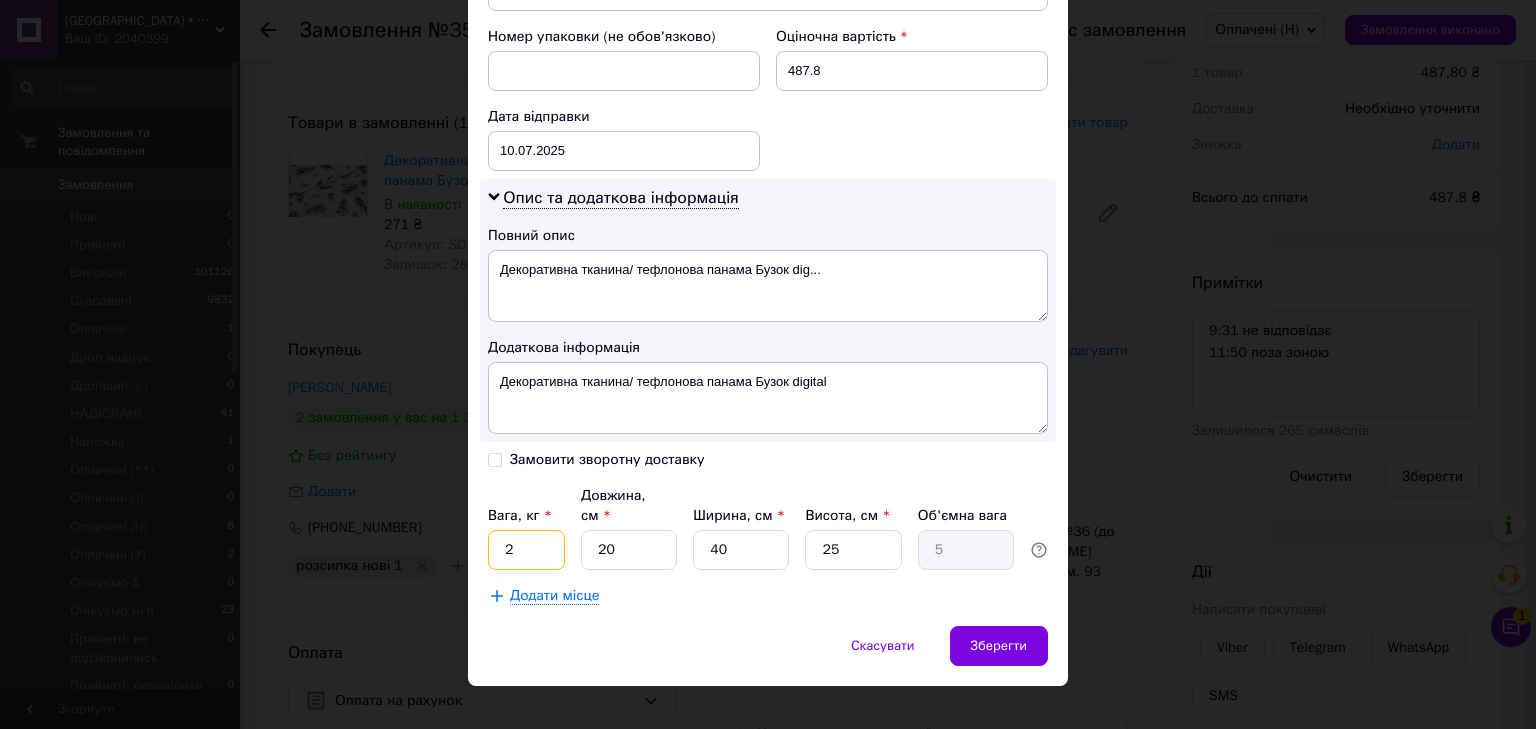 type on "2" 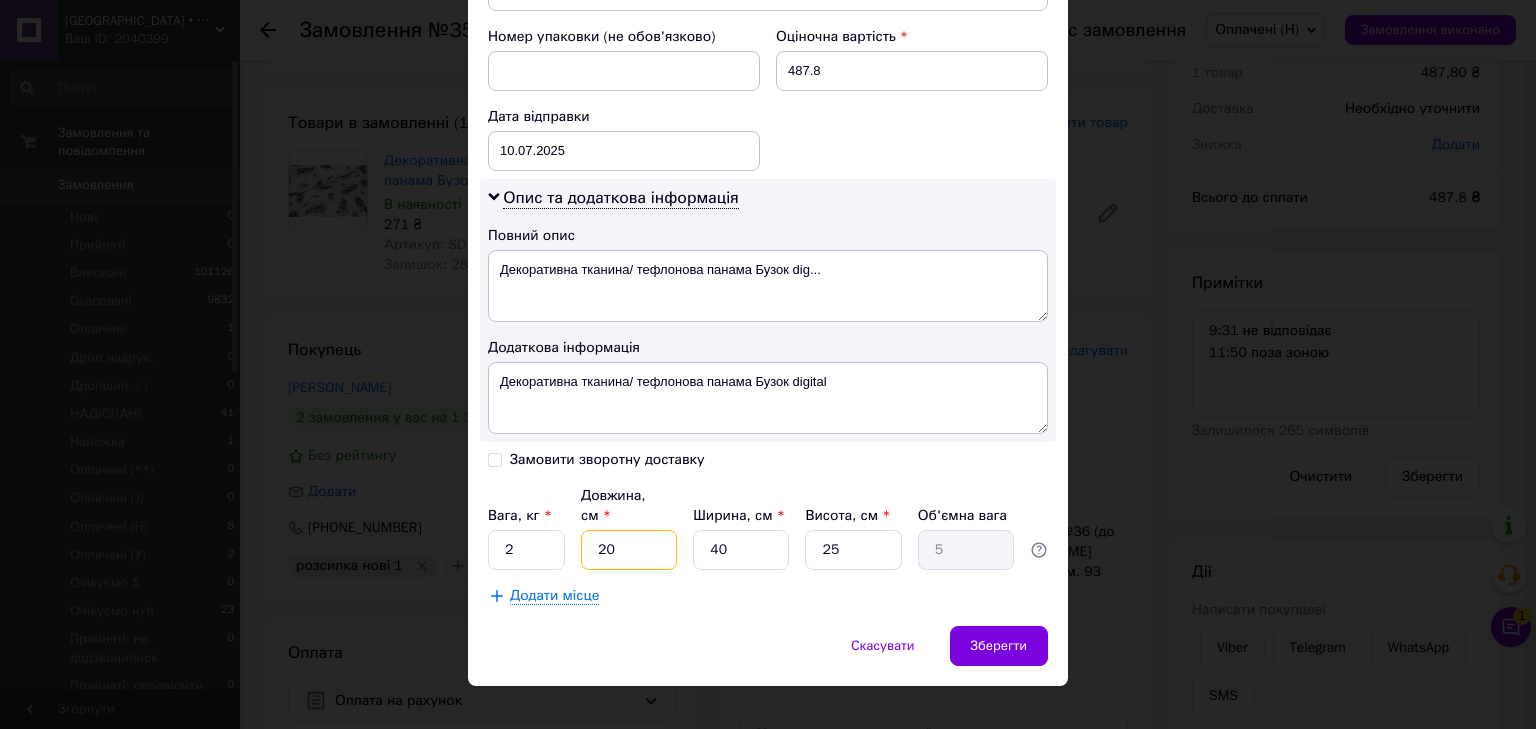 drag, startPoint x: 600, startPoint y: 523, endPoint x: 580, endPoint y: 519, distance: 20.396078 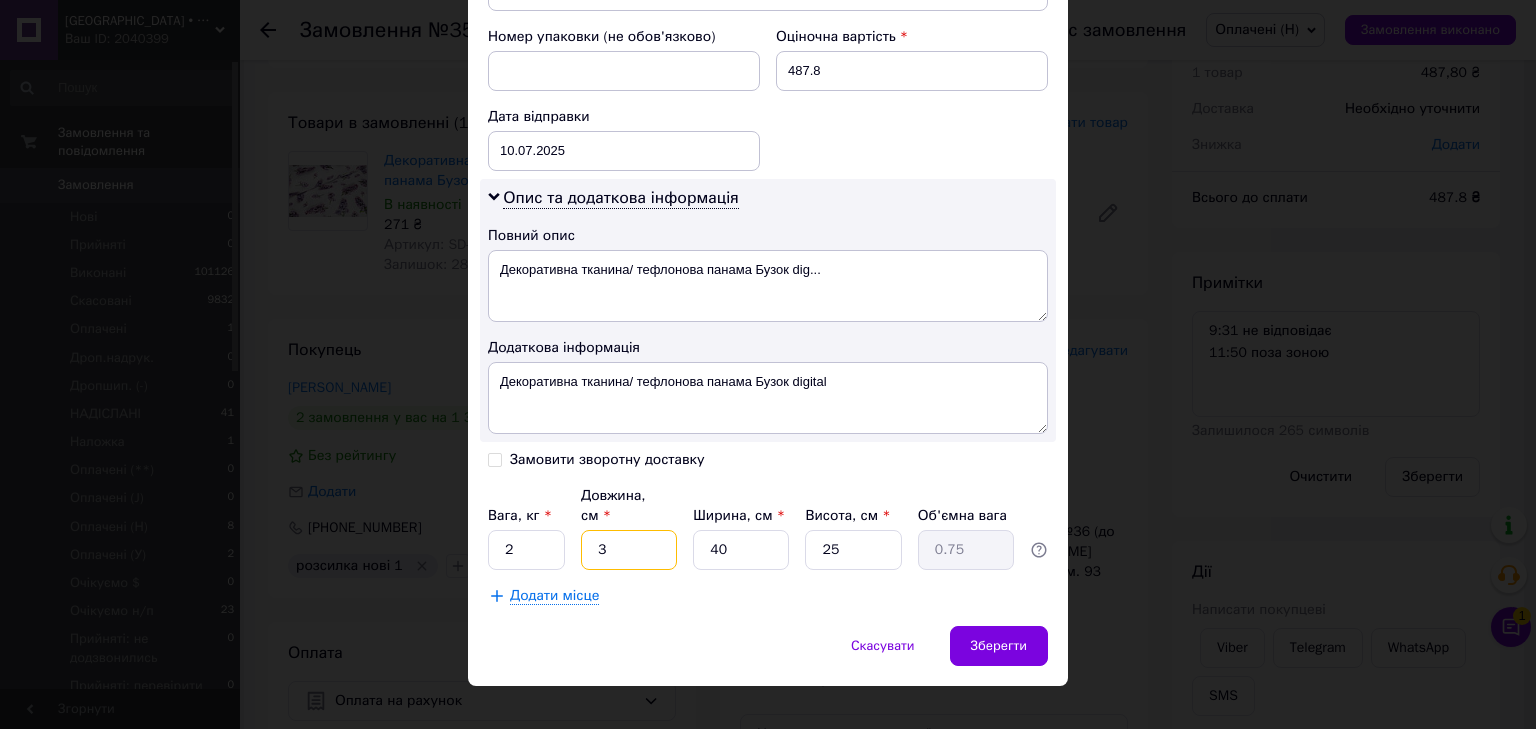 type on "30" 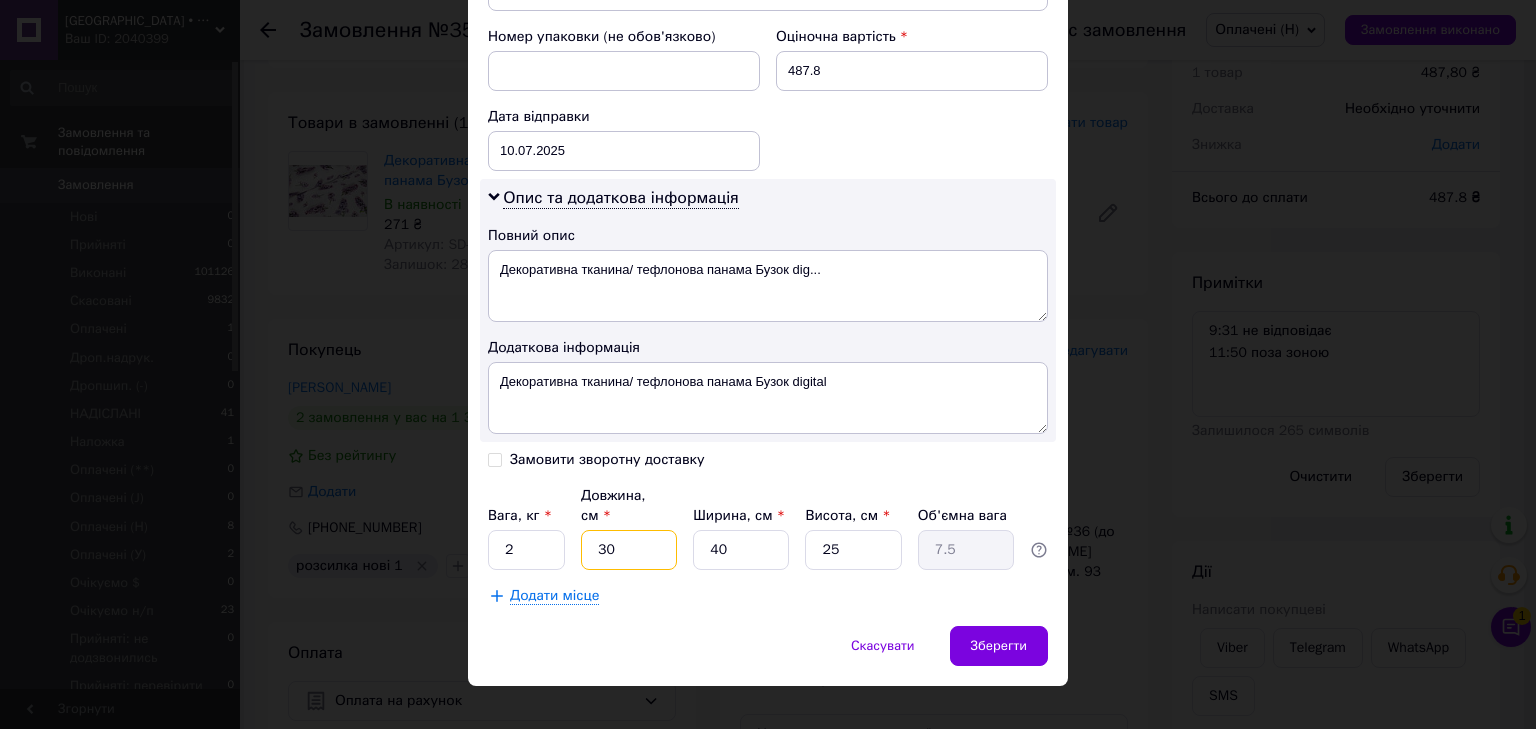 type on "30" 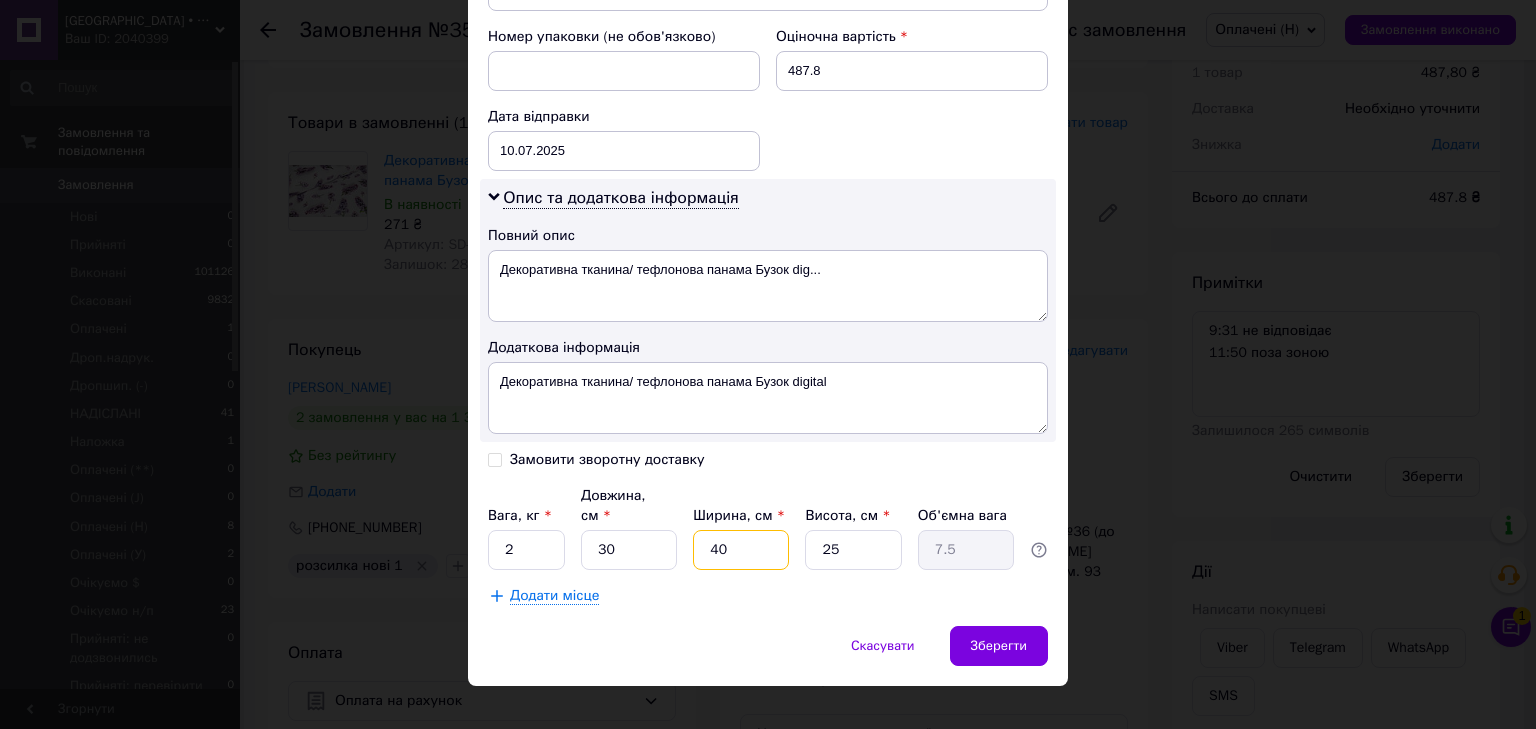 drag, startPoint x: 724, startPoint y: 513, endPoint x: 703, endPoint y: 512, distance: 21.023796 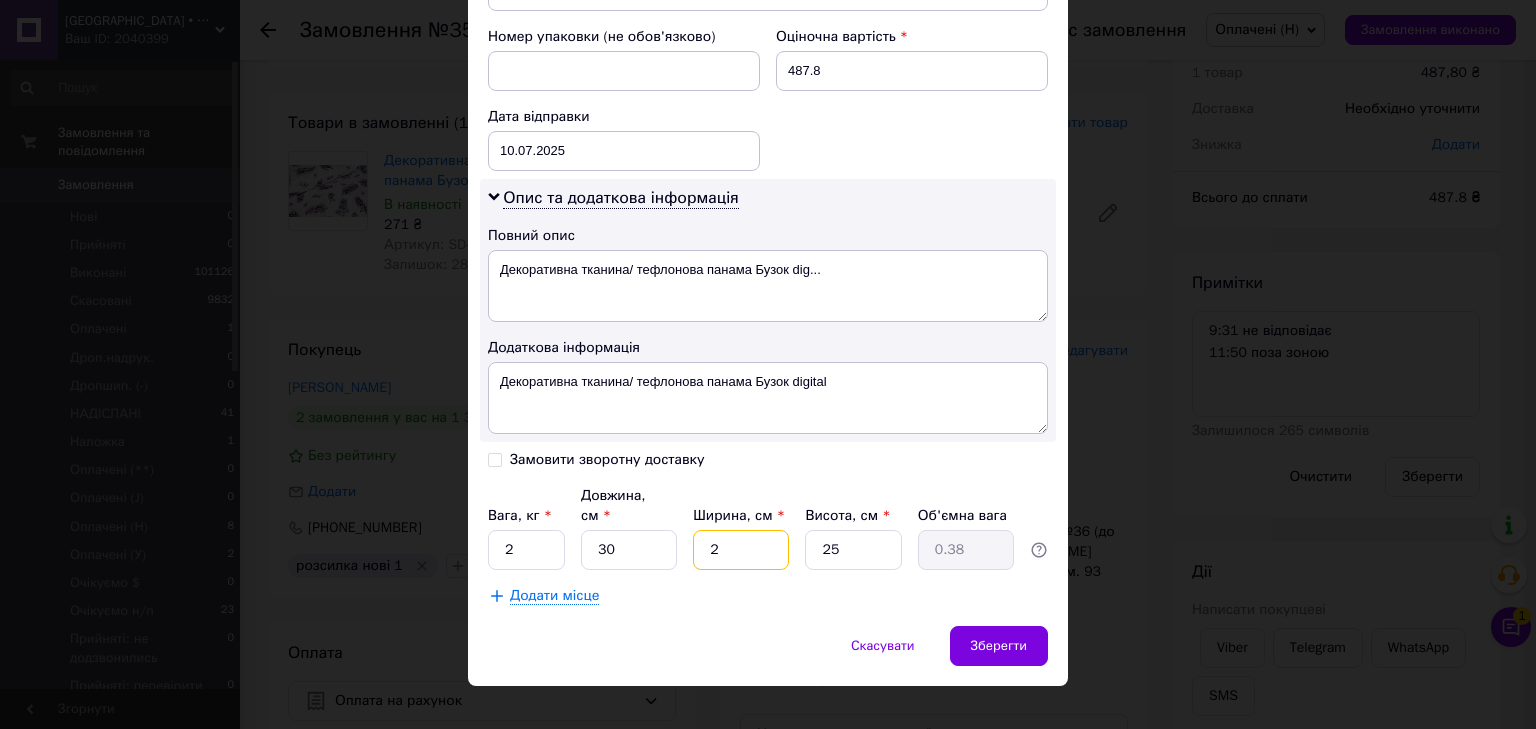 type on "28" 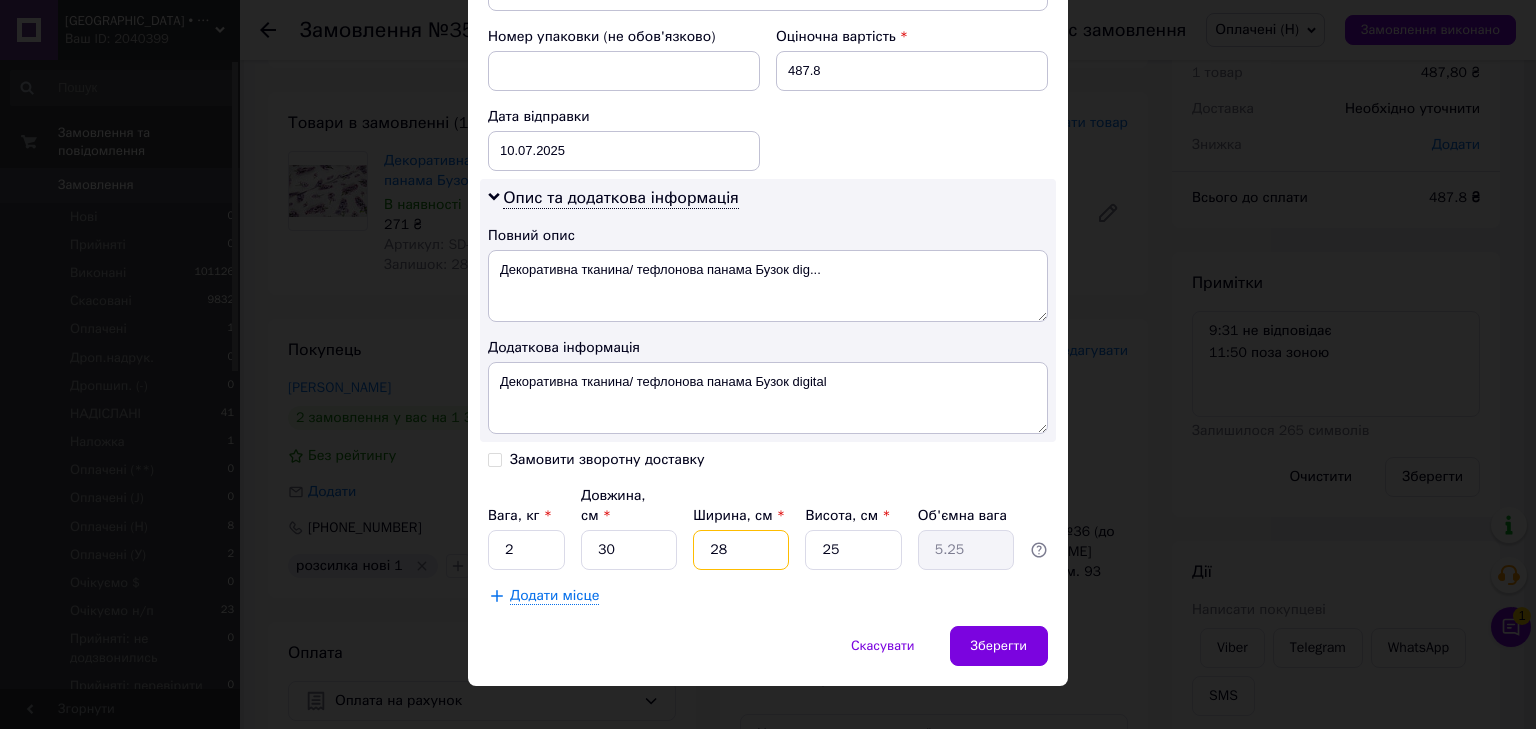 type on "28" 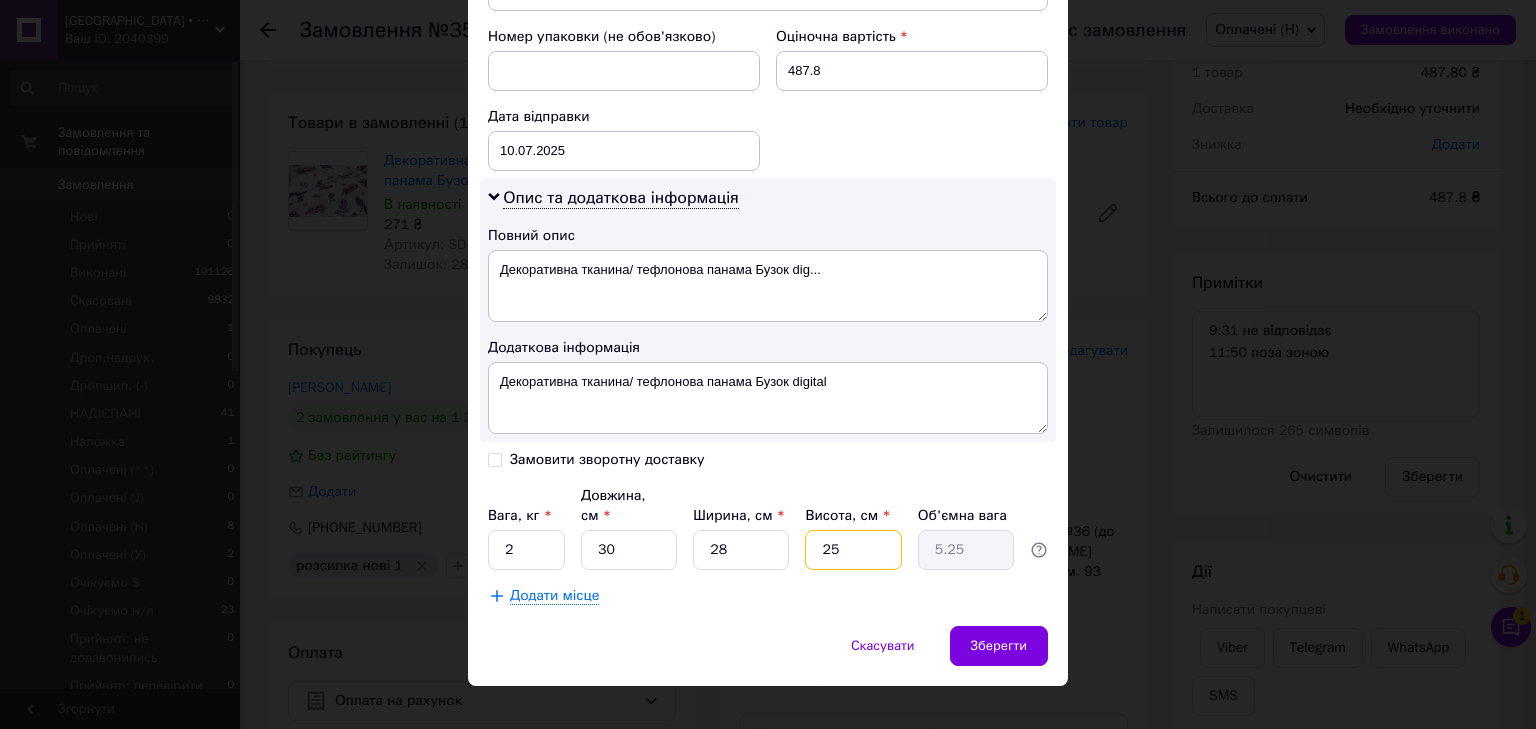click on "25" at bounding box center (853, 550) 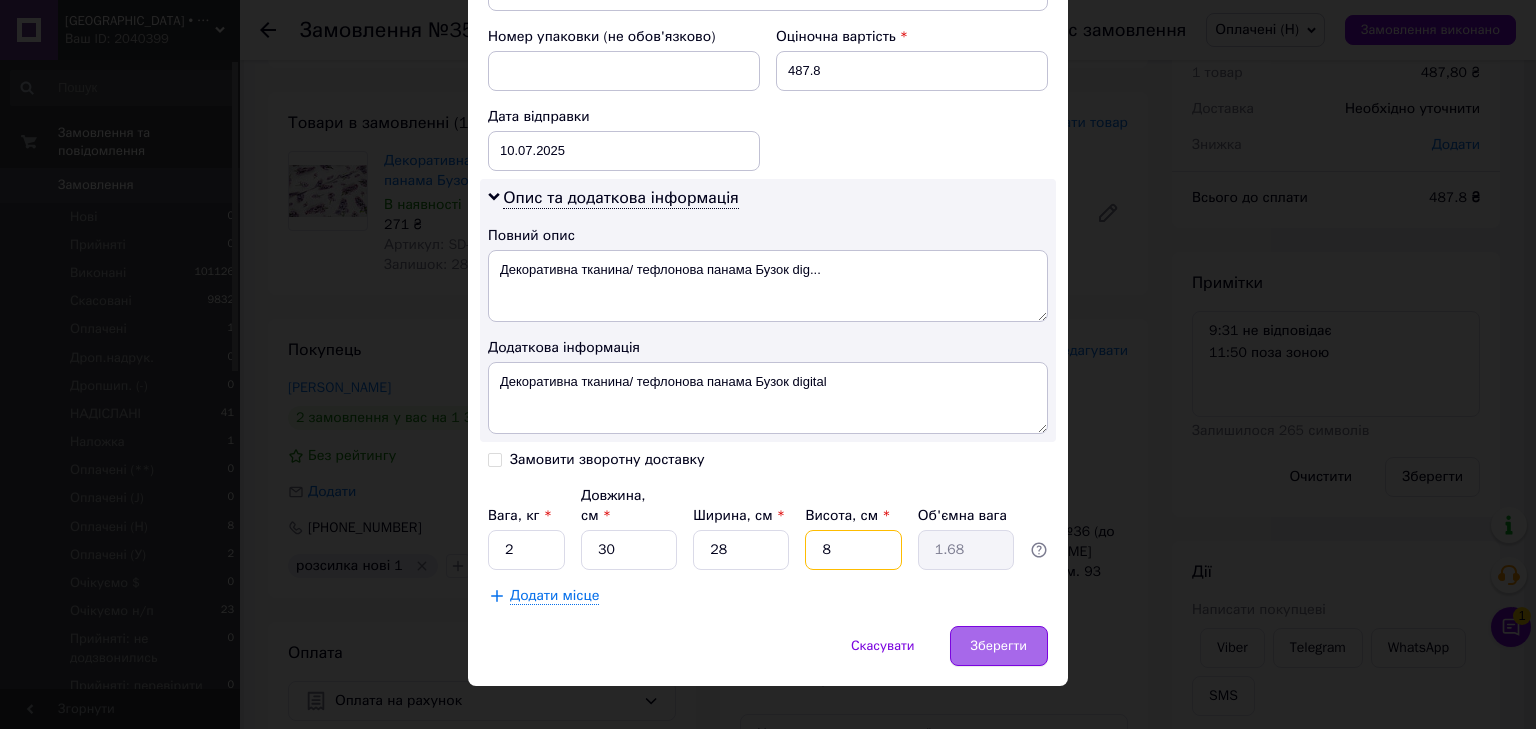 type on "8" 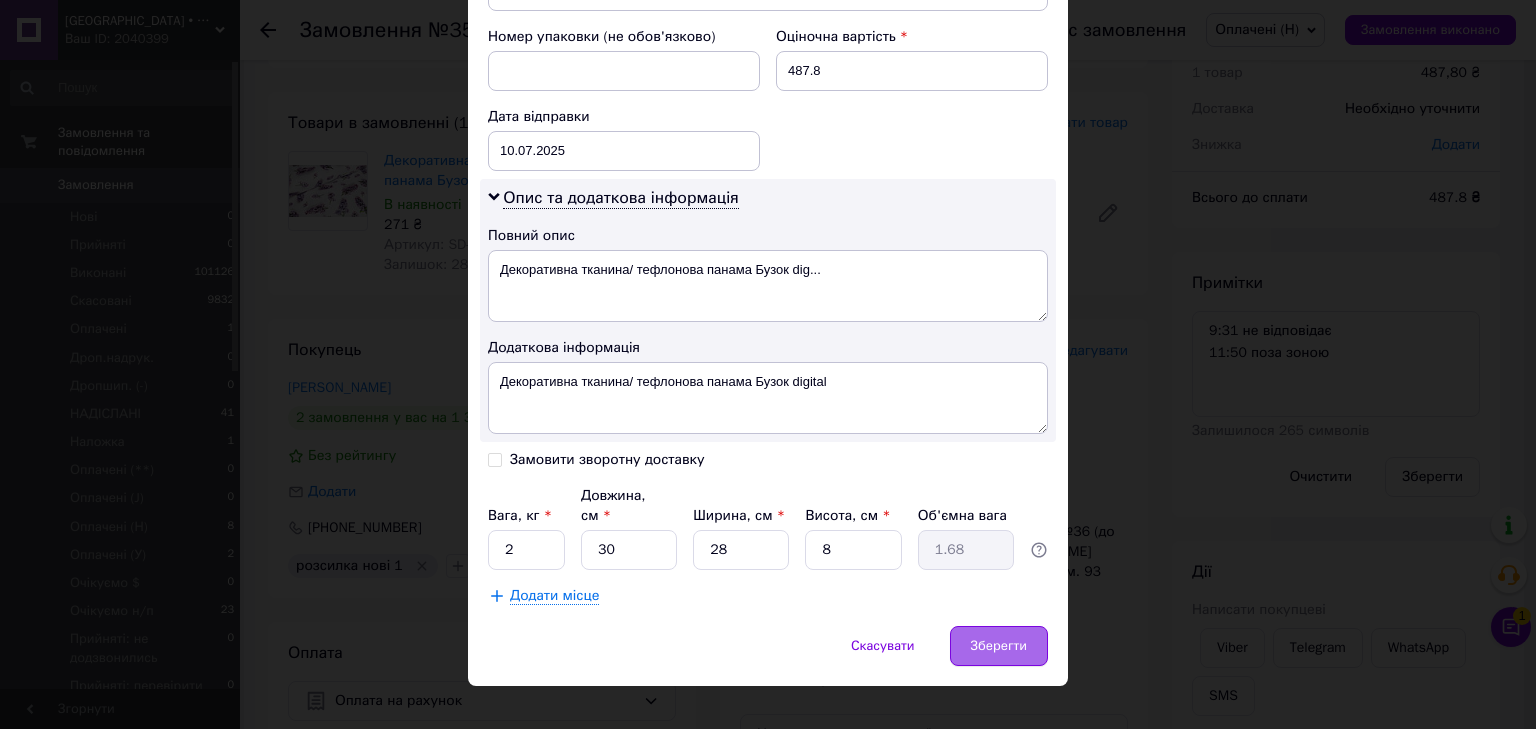 click on "Зберегти" at bounding box center (999, 646) 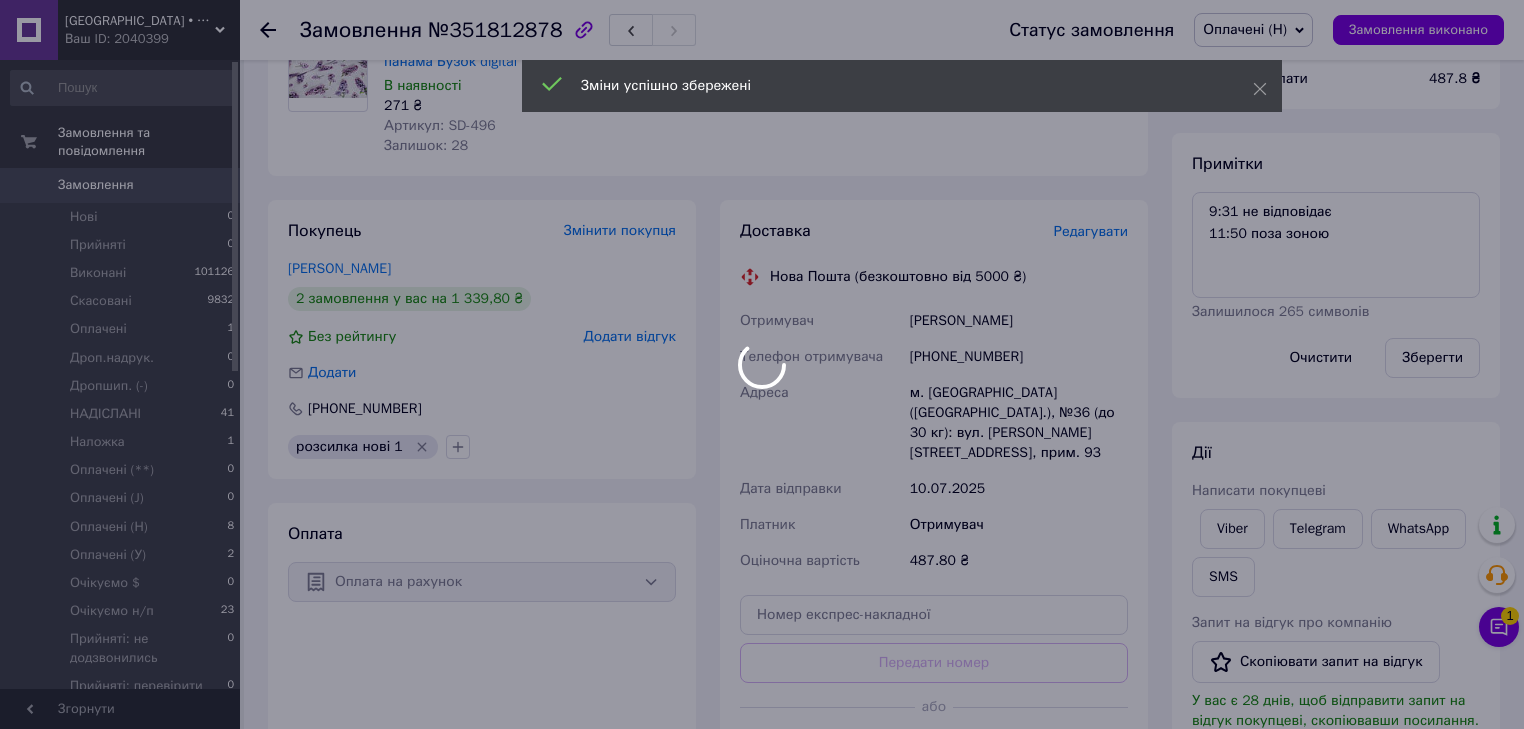 scroll, scrollTop: 400, scrollLeft: 0, axis: vertical 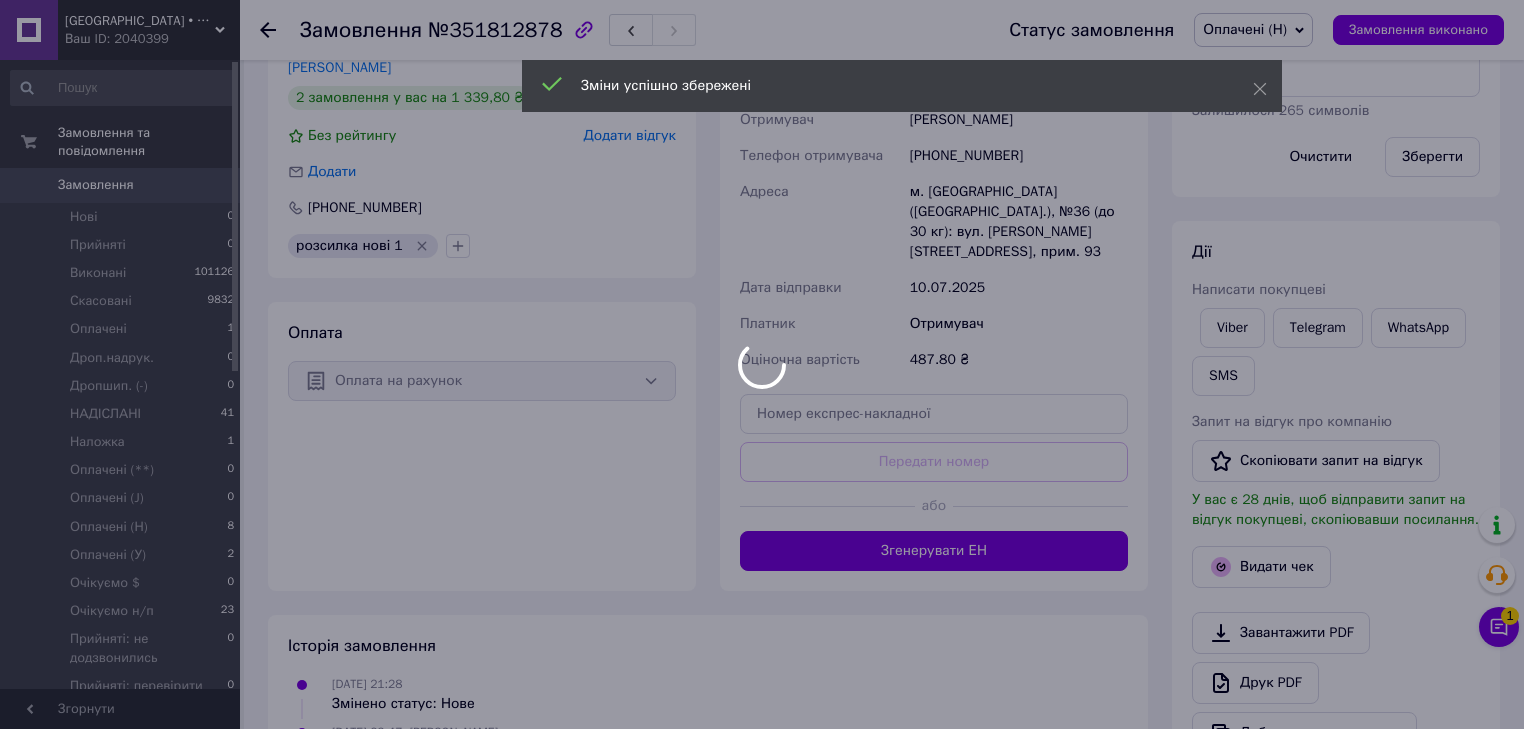 click at bounding box center (762, 364) 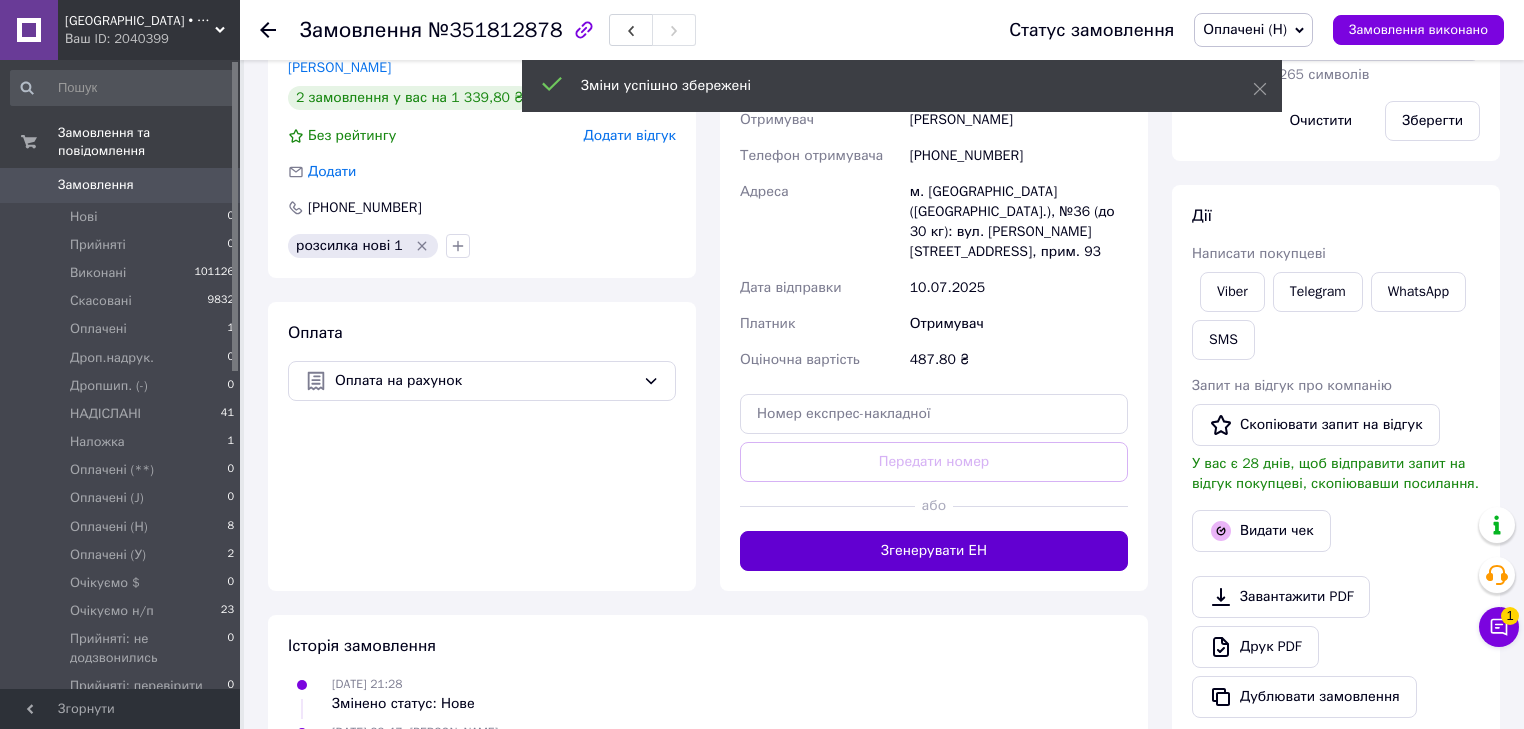click on "Згенерувати ЕН" at bounding box center [934, 551] 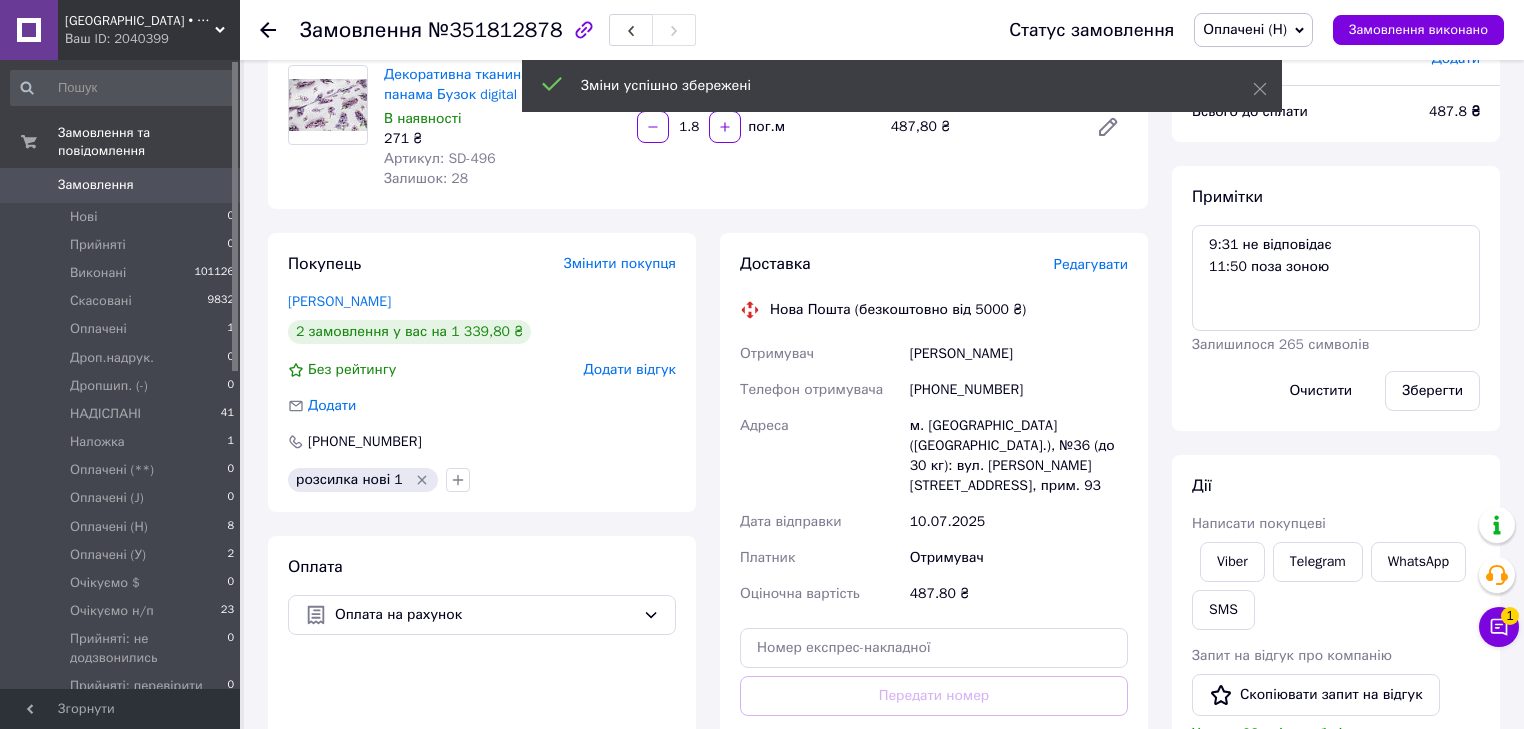 scroll, scrollTop: 160, scrollLeft: 0, axis: vertical 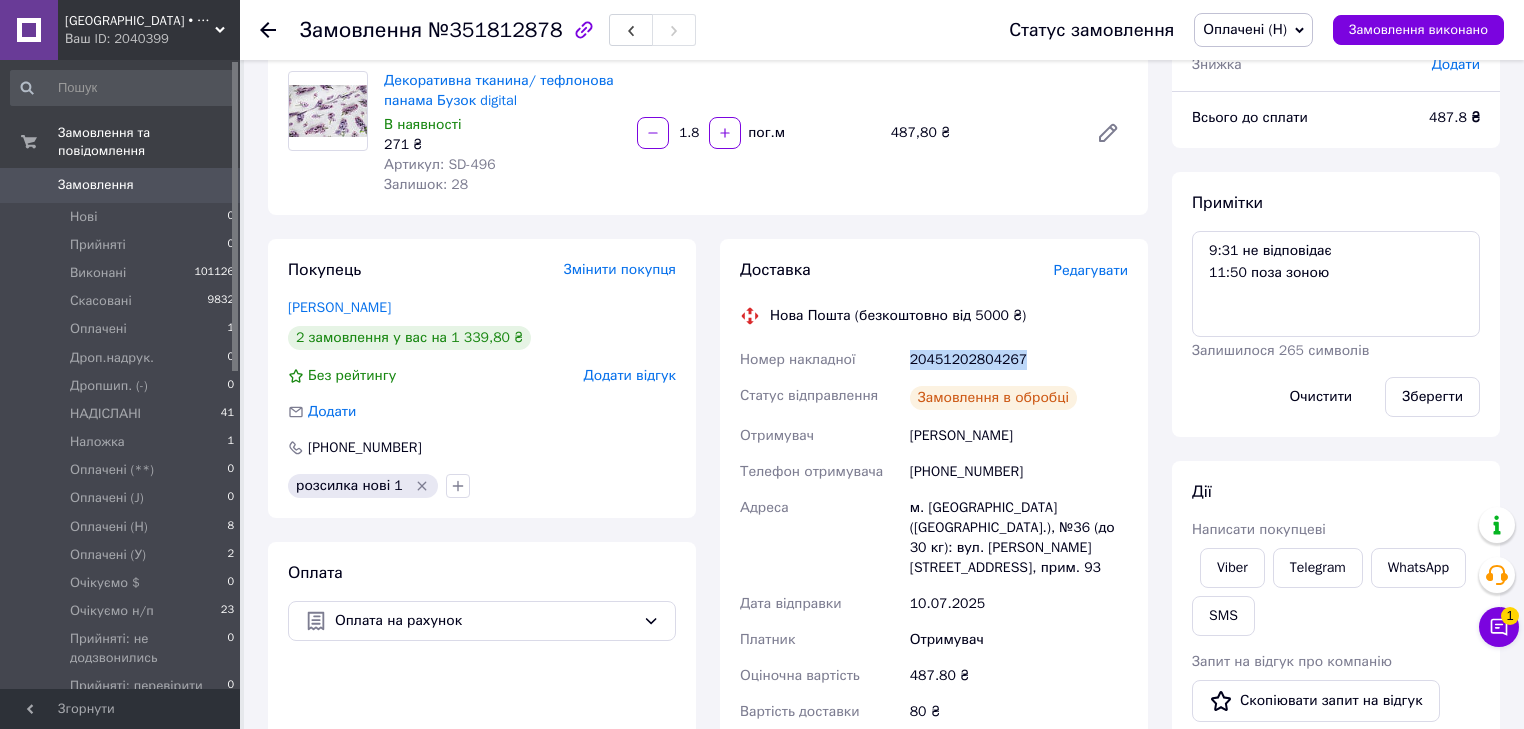 drag, startPoint x: 1011, startPoint y: 348, endPoint x: 1045, endPoint y: 348, distance: 34 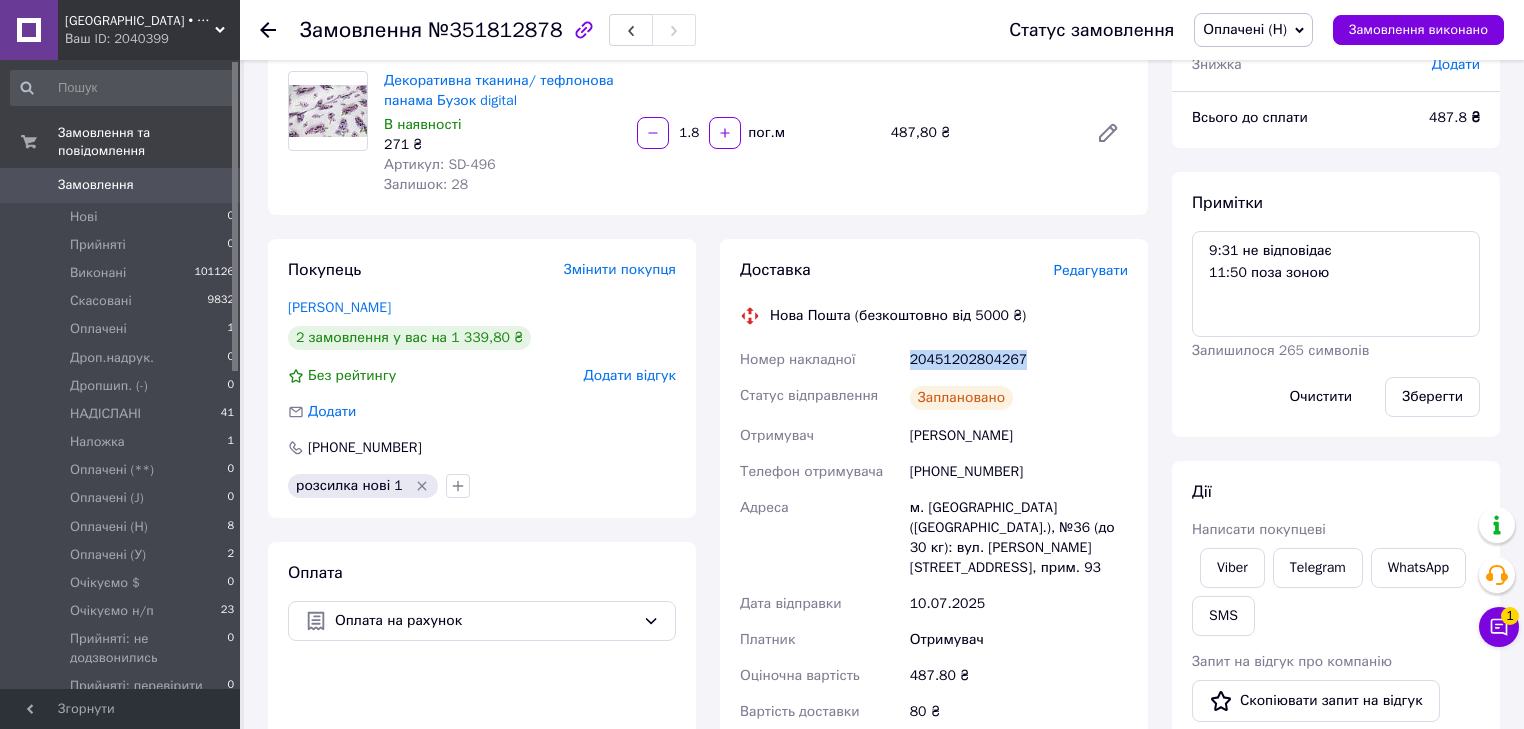 copy on "20451202804267" 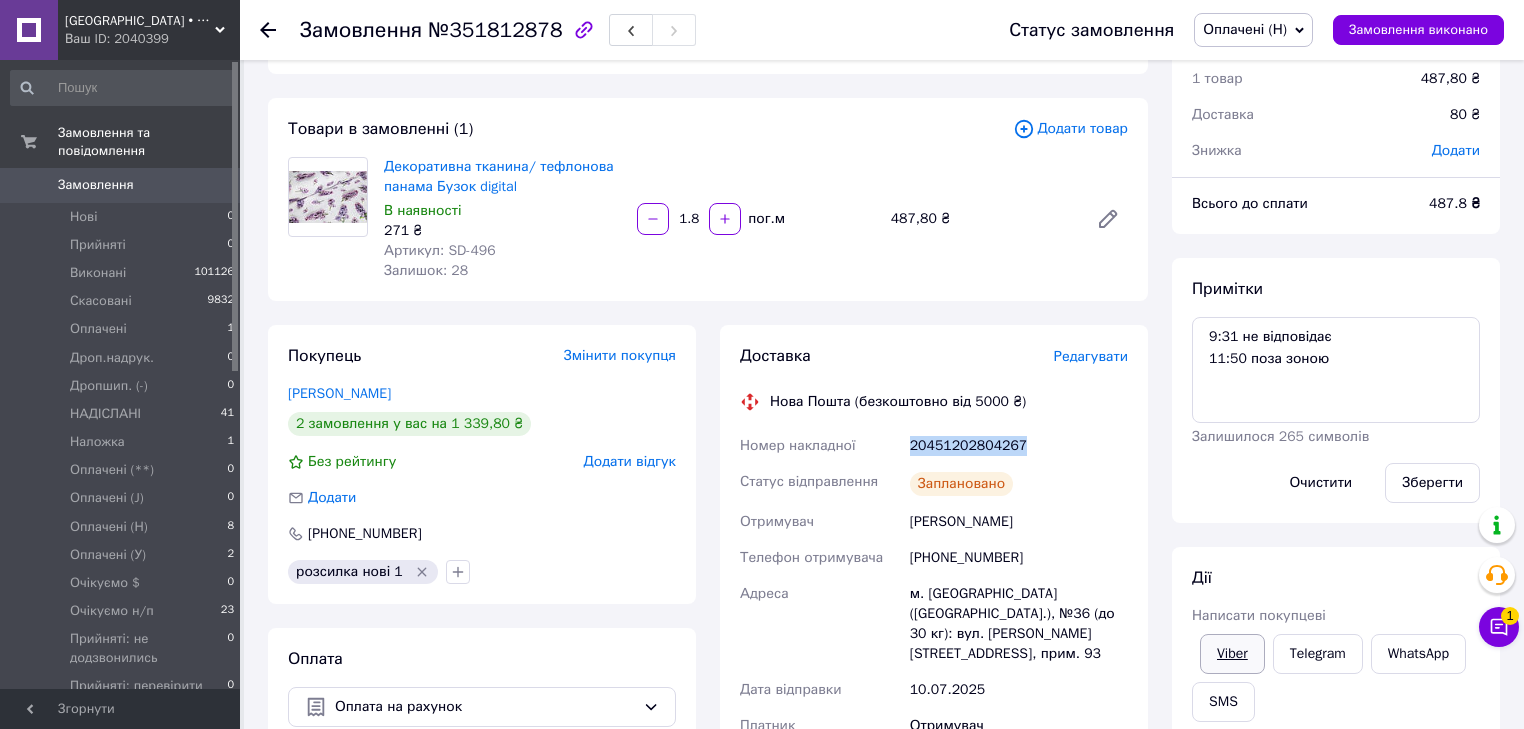 scroll, scrollTop: 160, scrollLeft: 0, axis: vertical 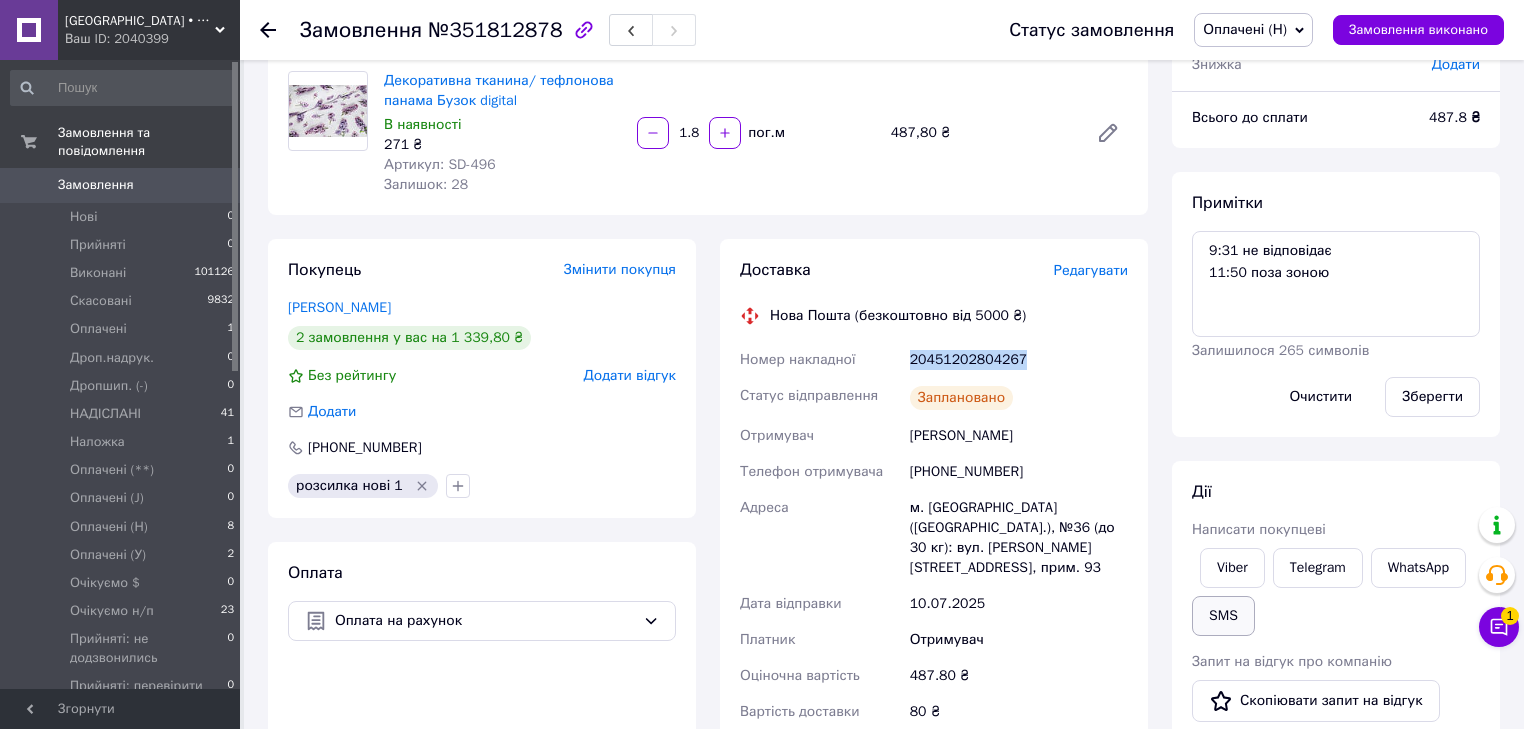 click on "SMS" at bounding box center (1223, 616) 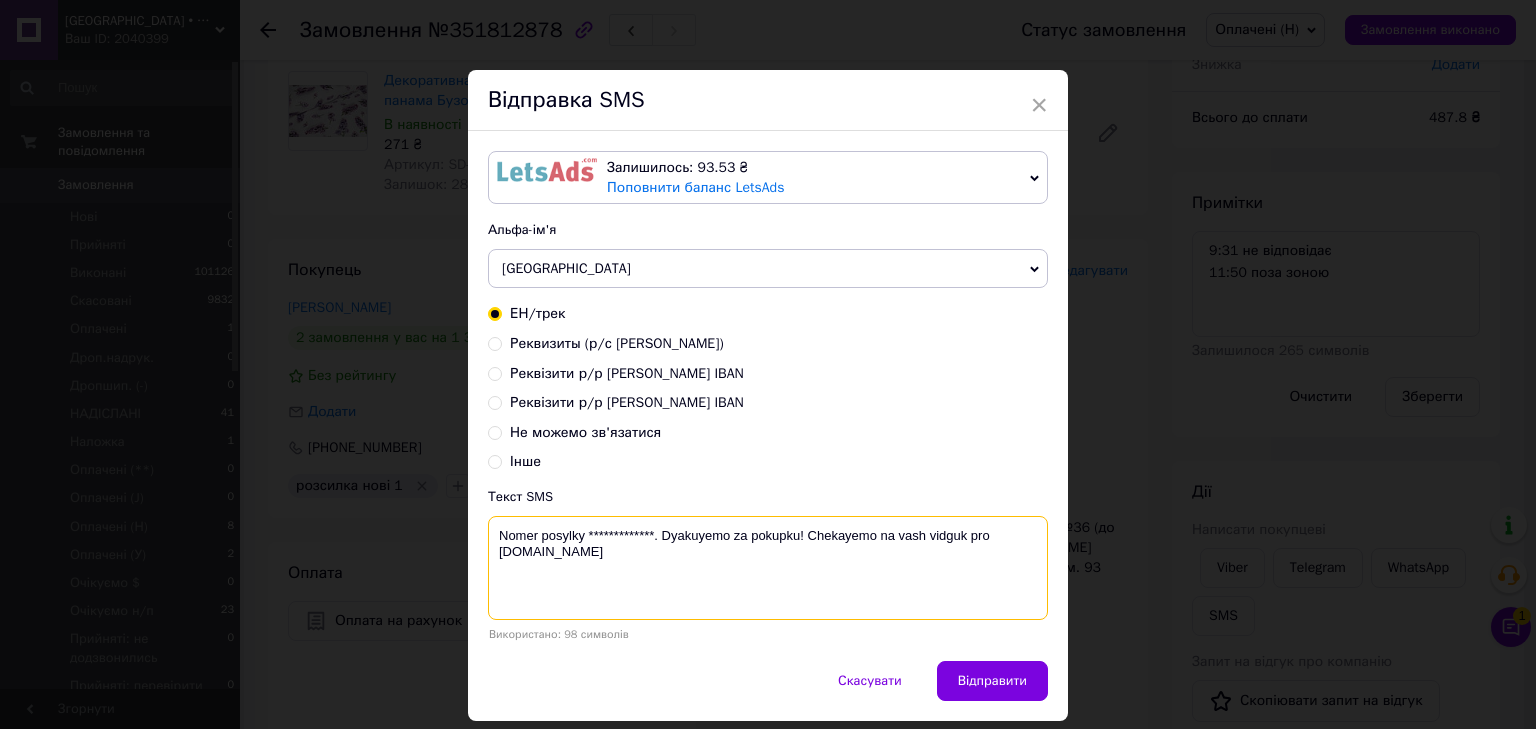 paste on "20451202804267" 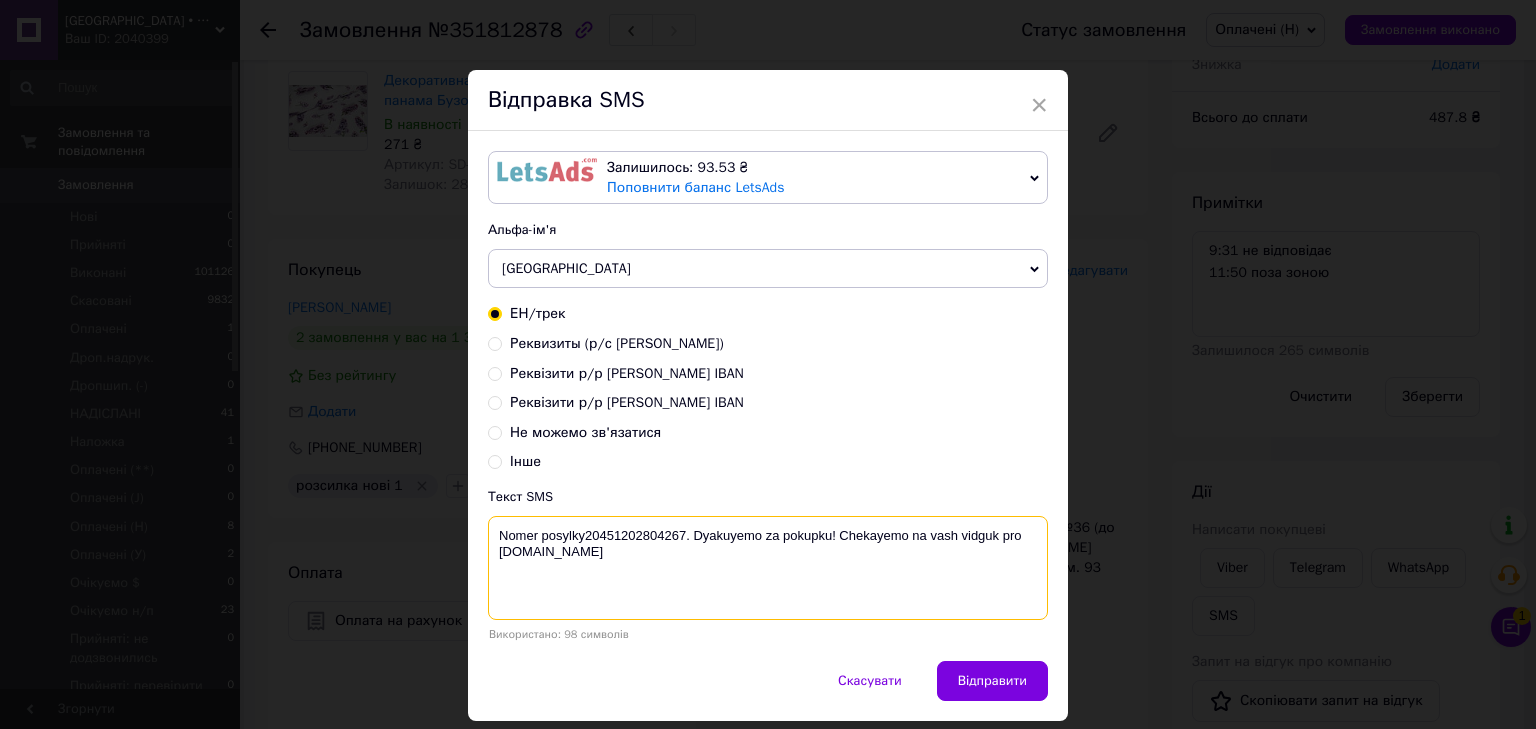 drag, startPoint x: 651, startPoint y: 531, endPoint x: 583, endPoint y: 524, distance: 68.359344 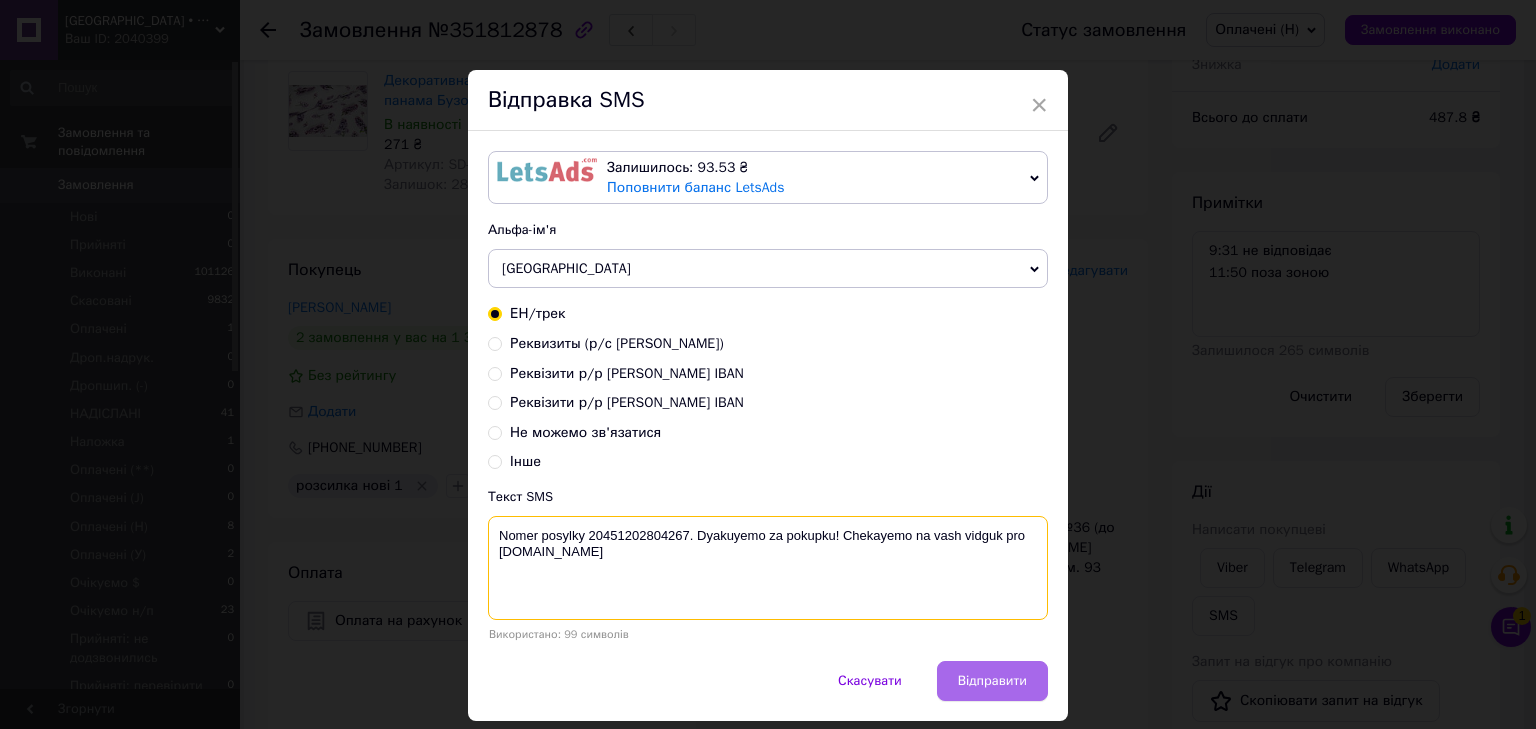 type on "Nomer posylky 20451202804267. Dyakuyemo za pokupku! Chekayemo na vash vidguk pro COTTONville.com.ua" 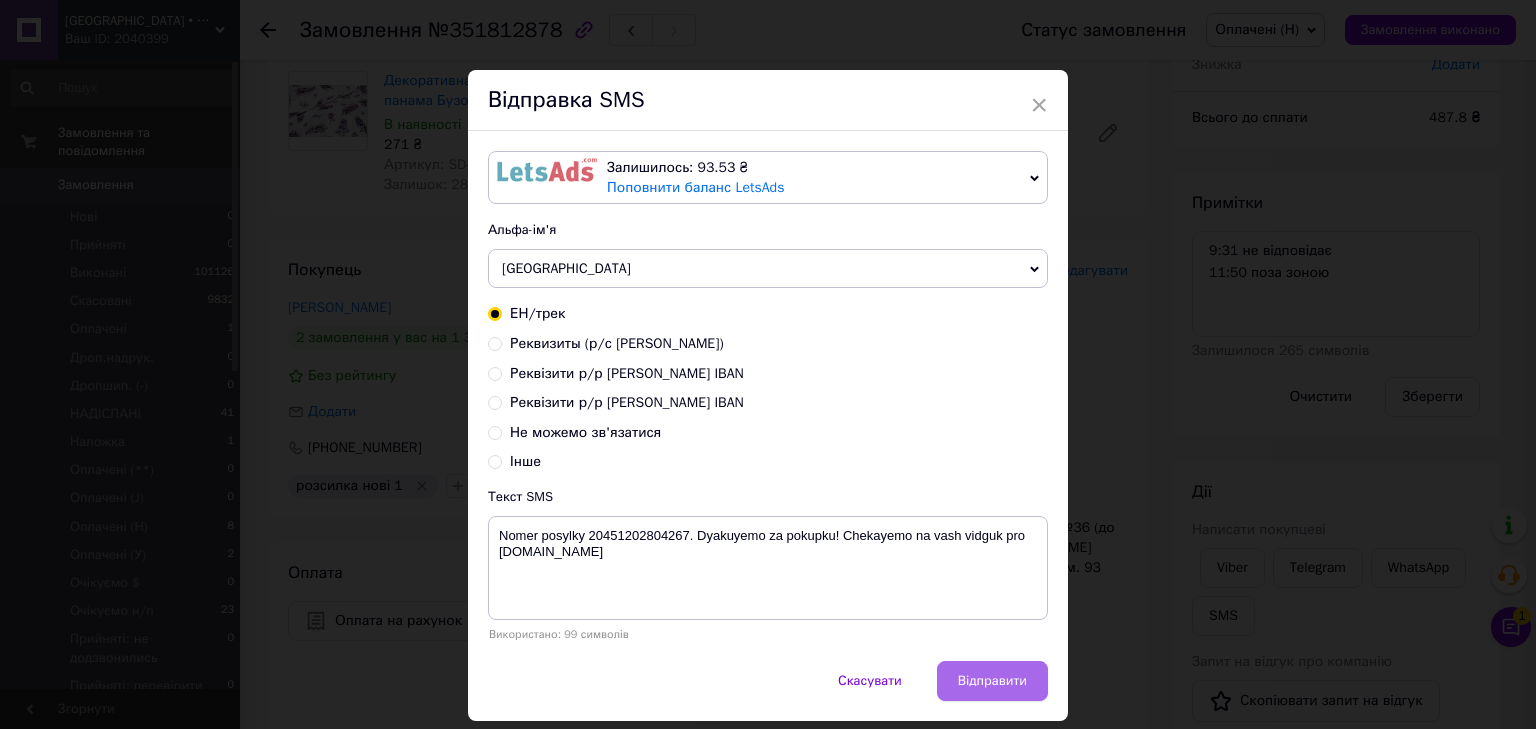 click on "Відправити" at bounding box center (992, 681) 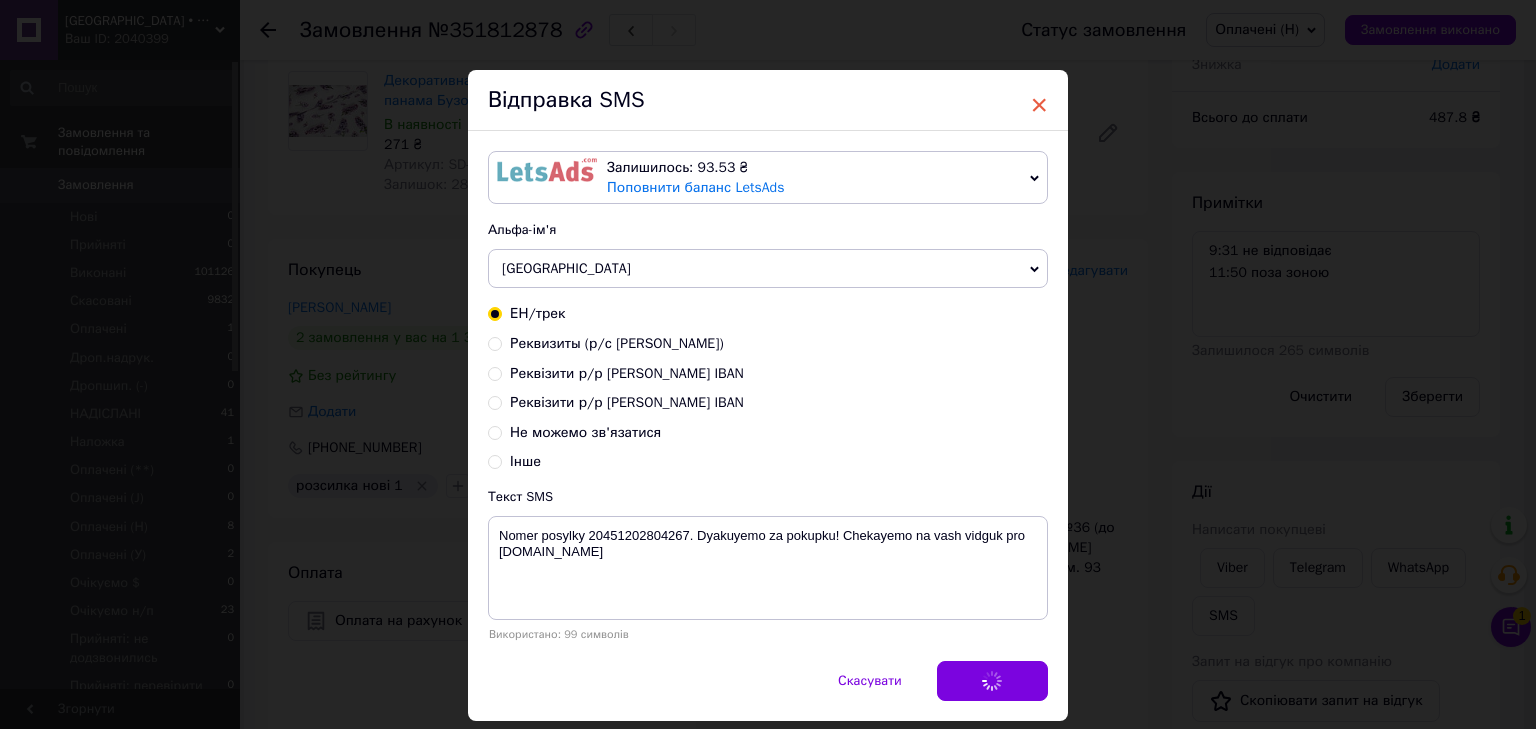 click on "×" at bounding box center [1039, 105] 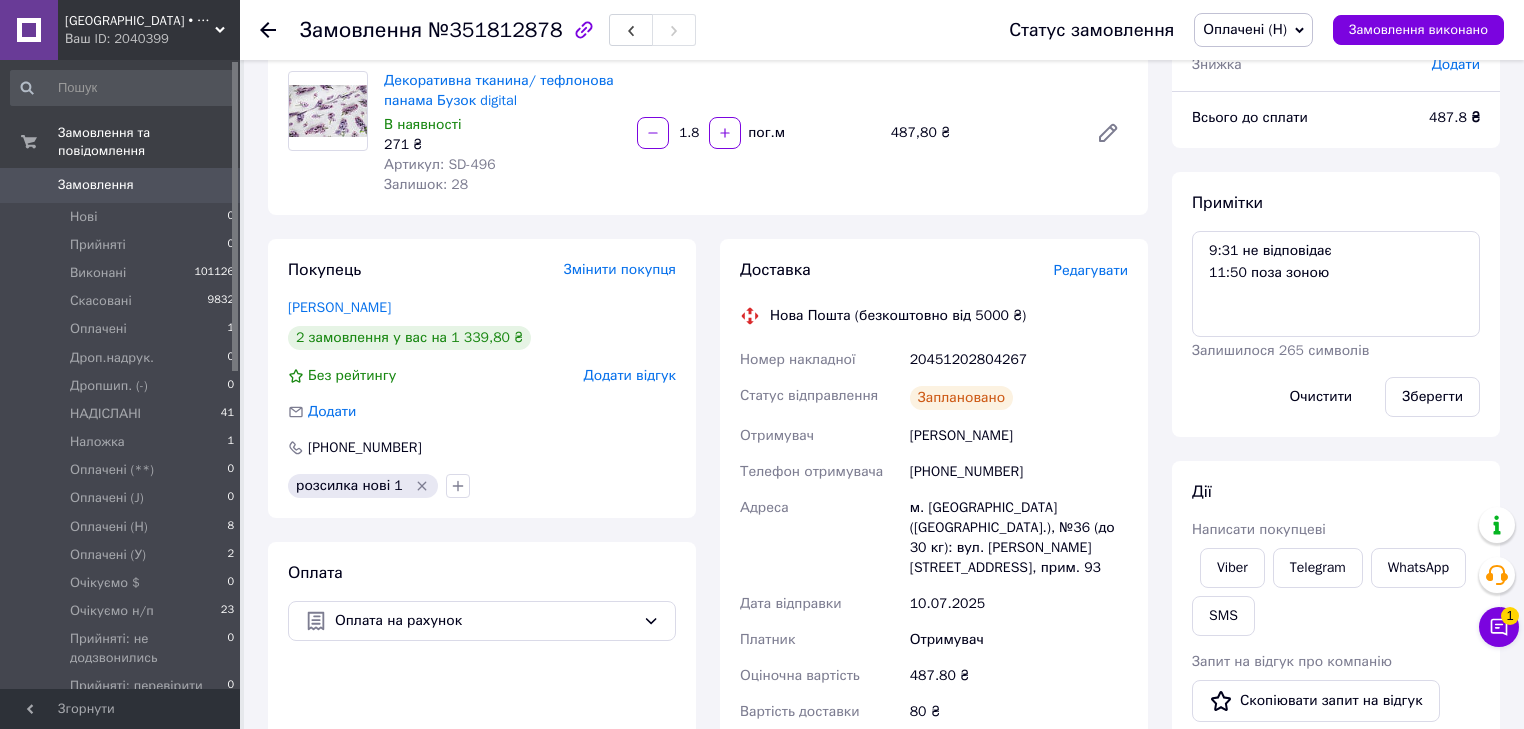 click on "Оплачені (Н)" at bounding box center [1253, 30] 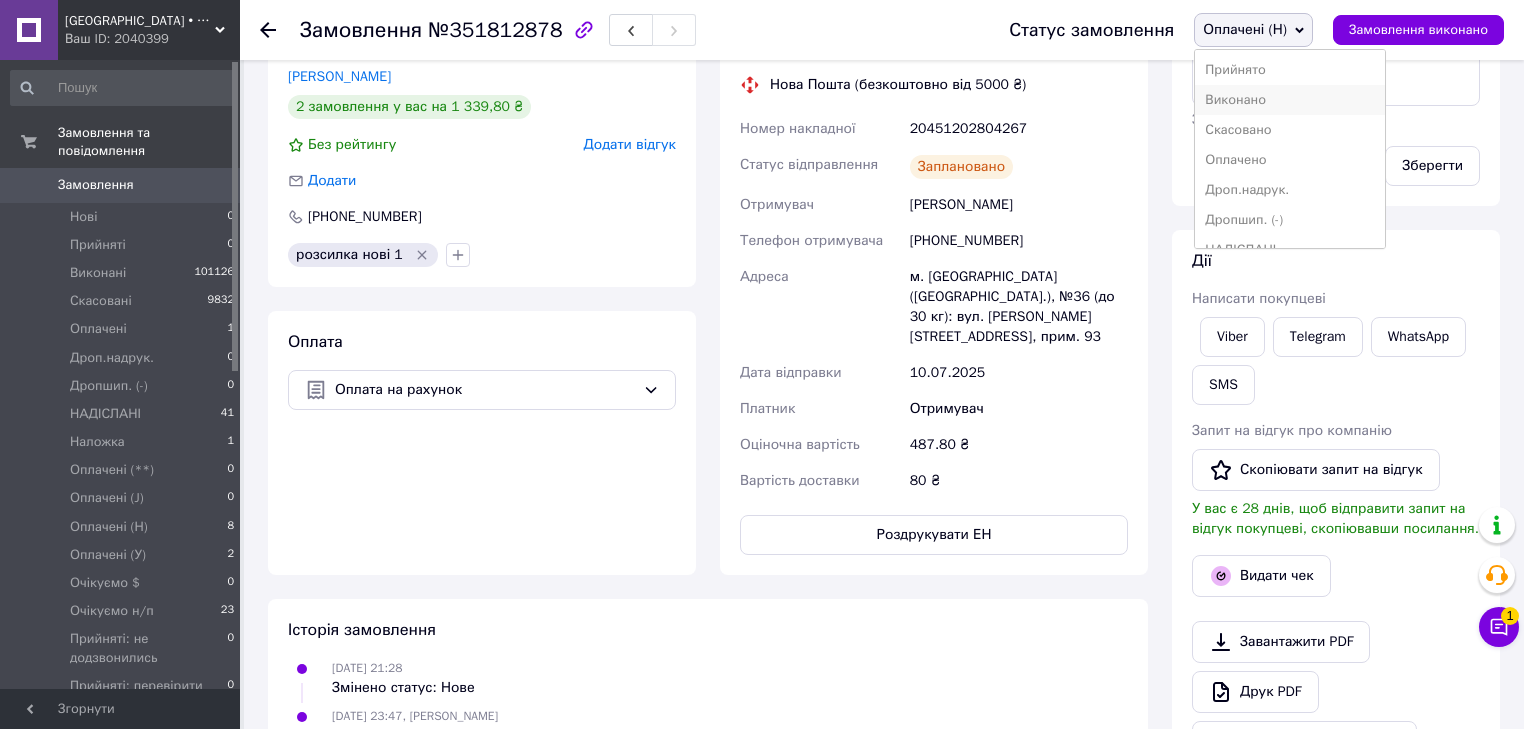 scroll, scrollTop: 400, scrollLeft: 0, axis: vertical 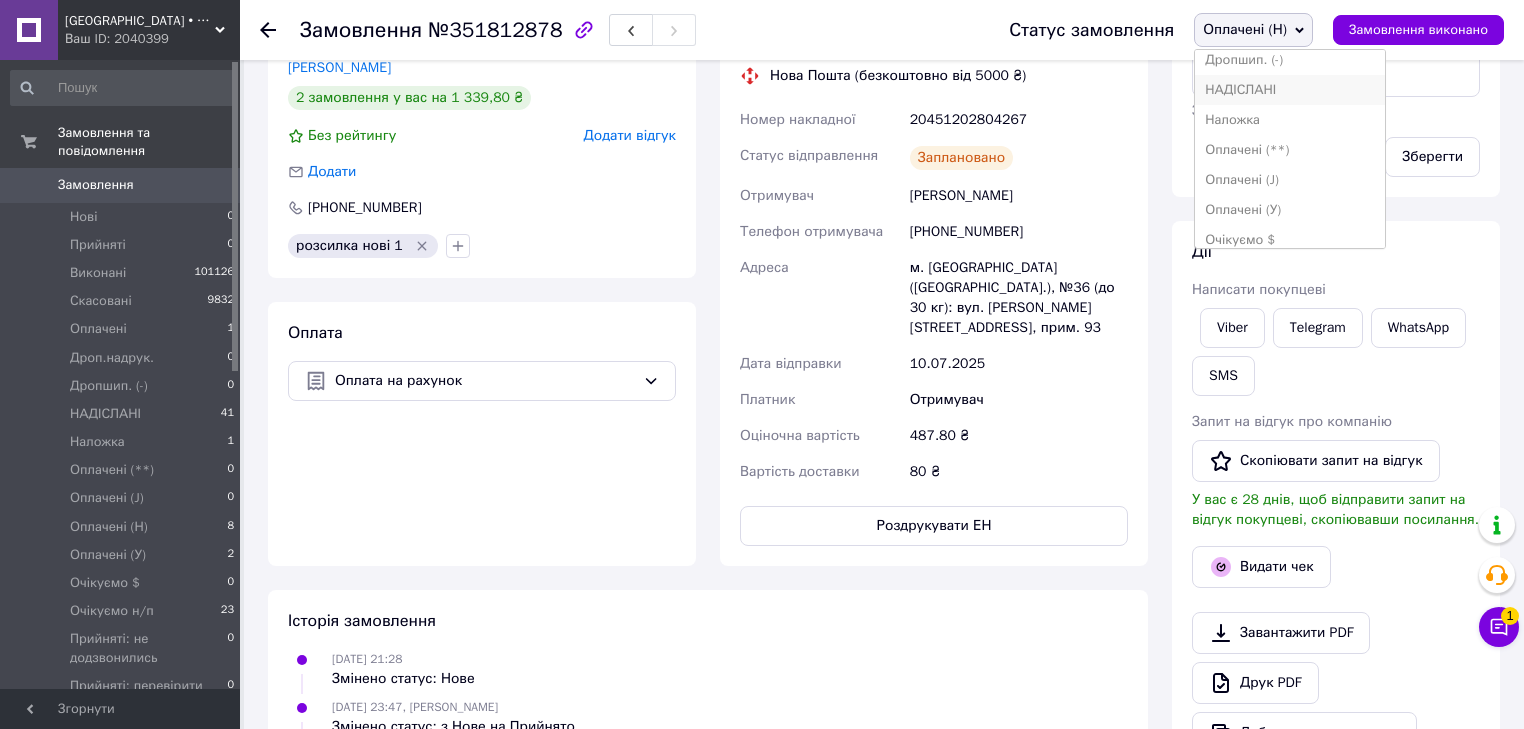 click on "НАДІСЛАНІ" at bounding box center [1290, 90] 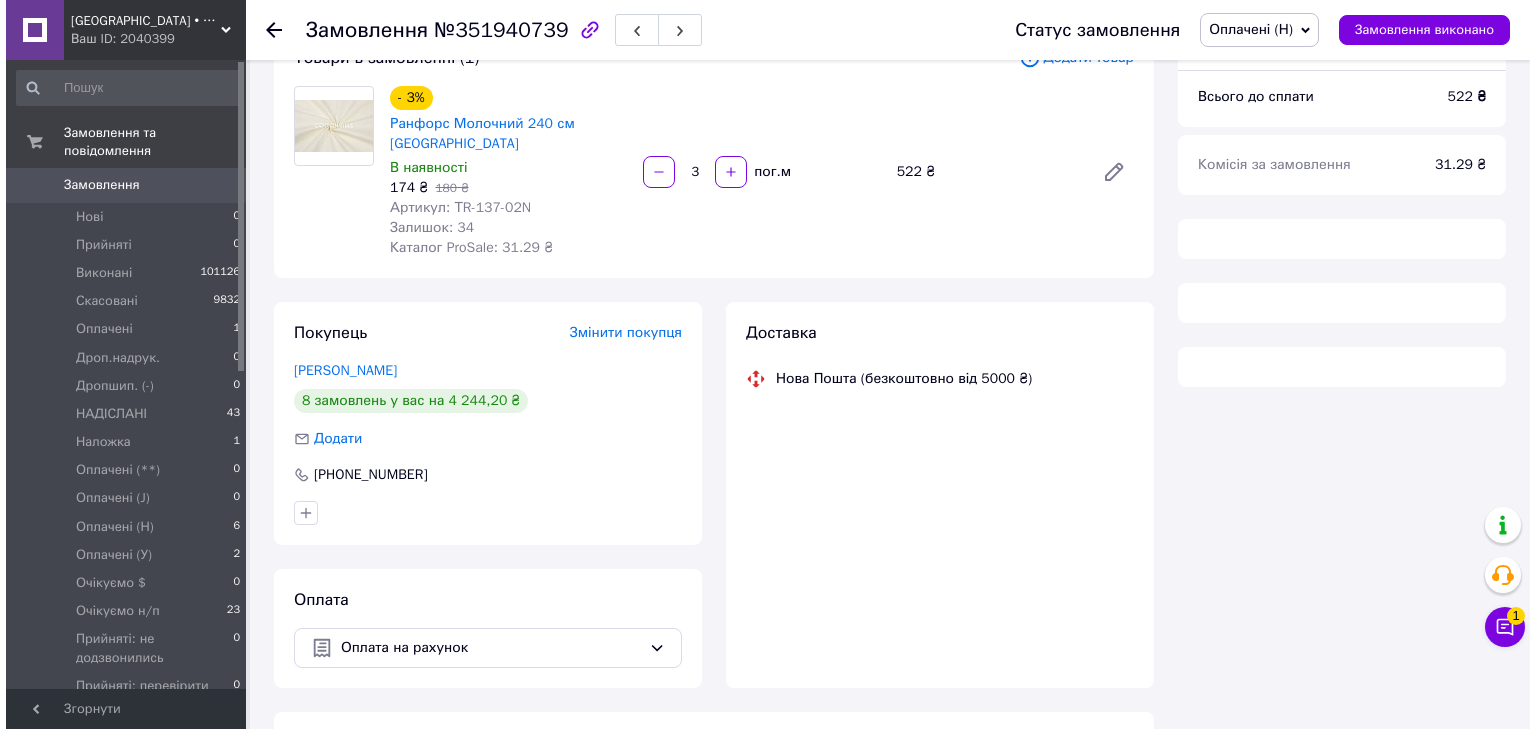 scroll, scrollTop: 160, scrollLeft: 0, axis: vertical 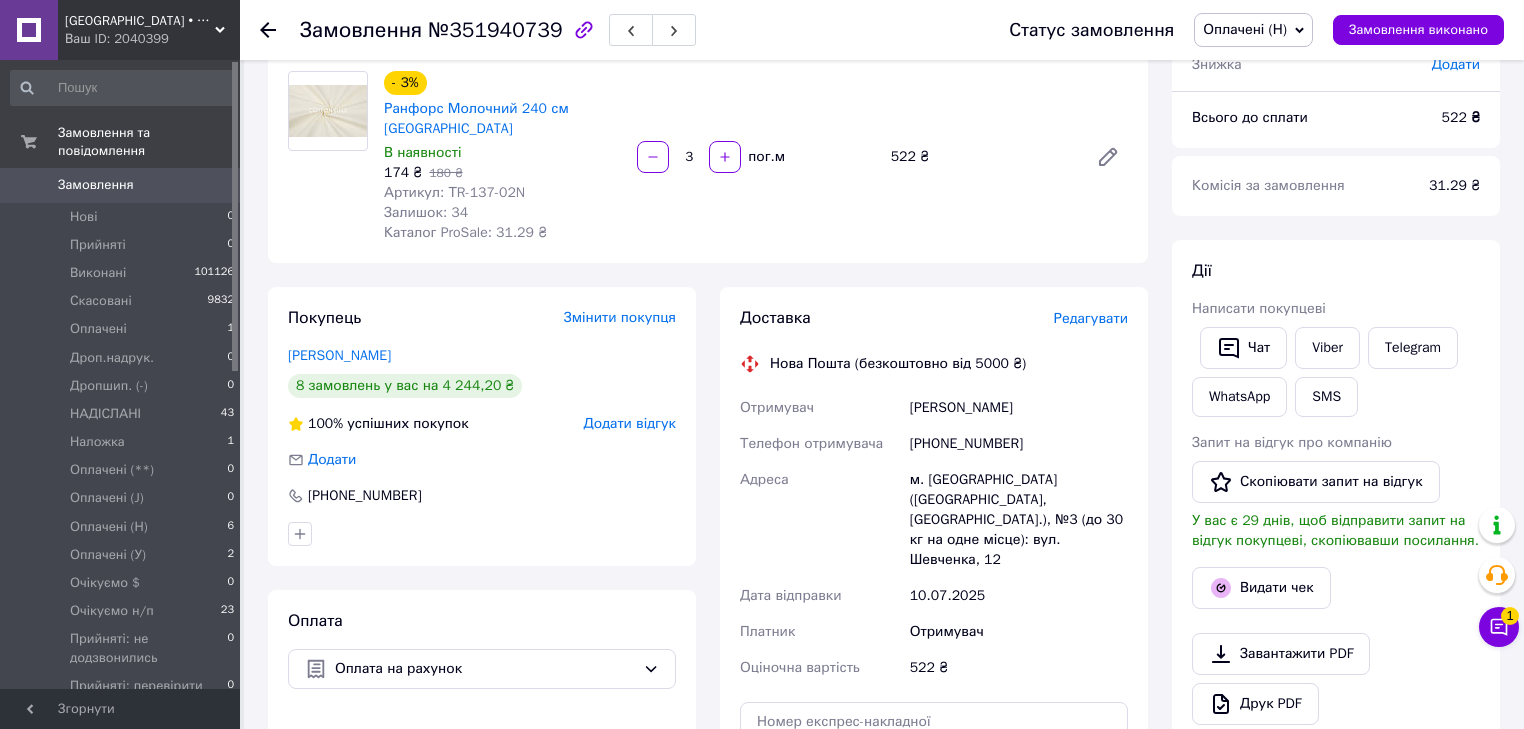 click on "Редагувати" at bounding box center [1091, 318] 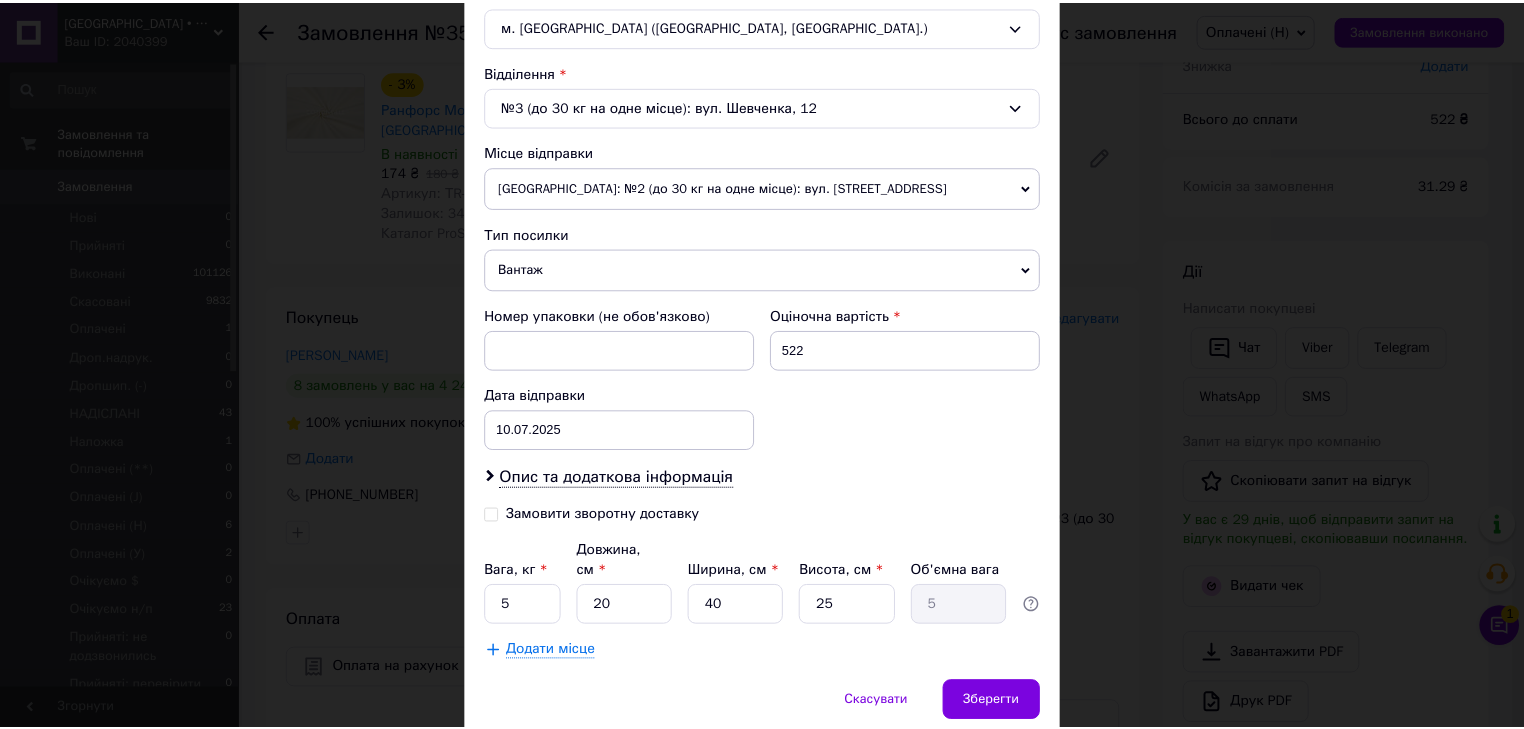 scroll, scrollTop: 629, scrollLeft: 0, axis: vertical 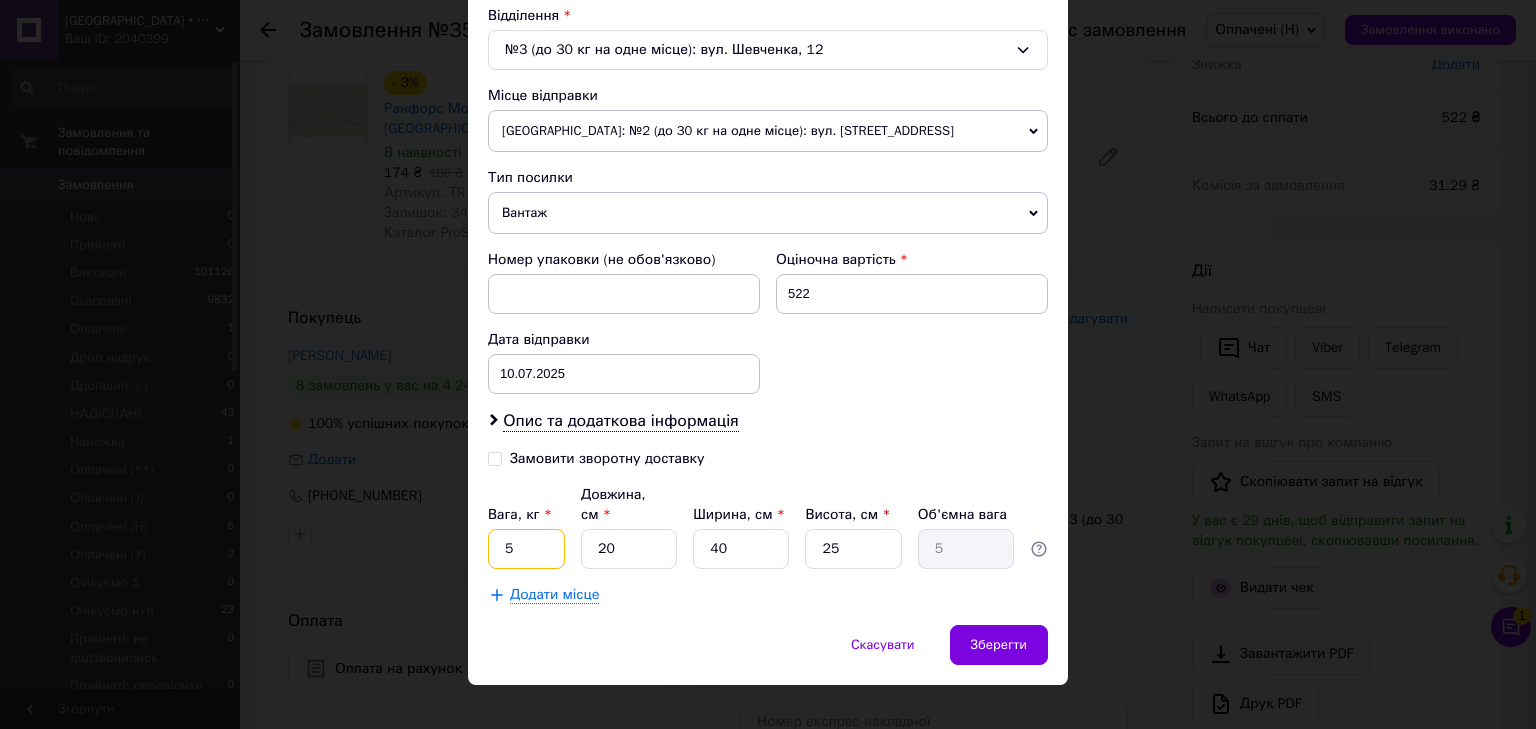 click on "5" at bounding box center (526, 549) 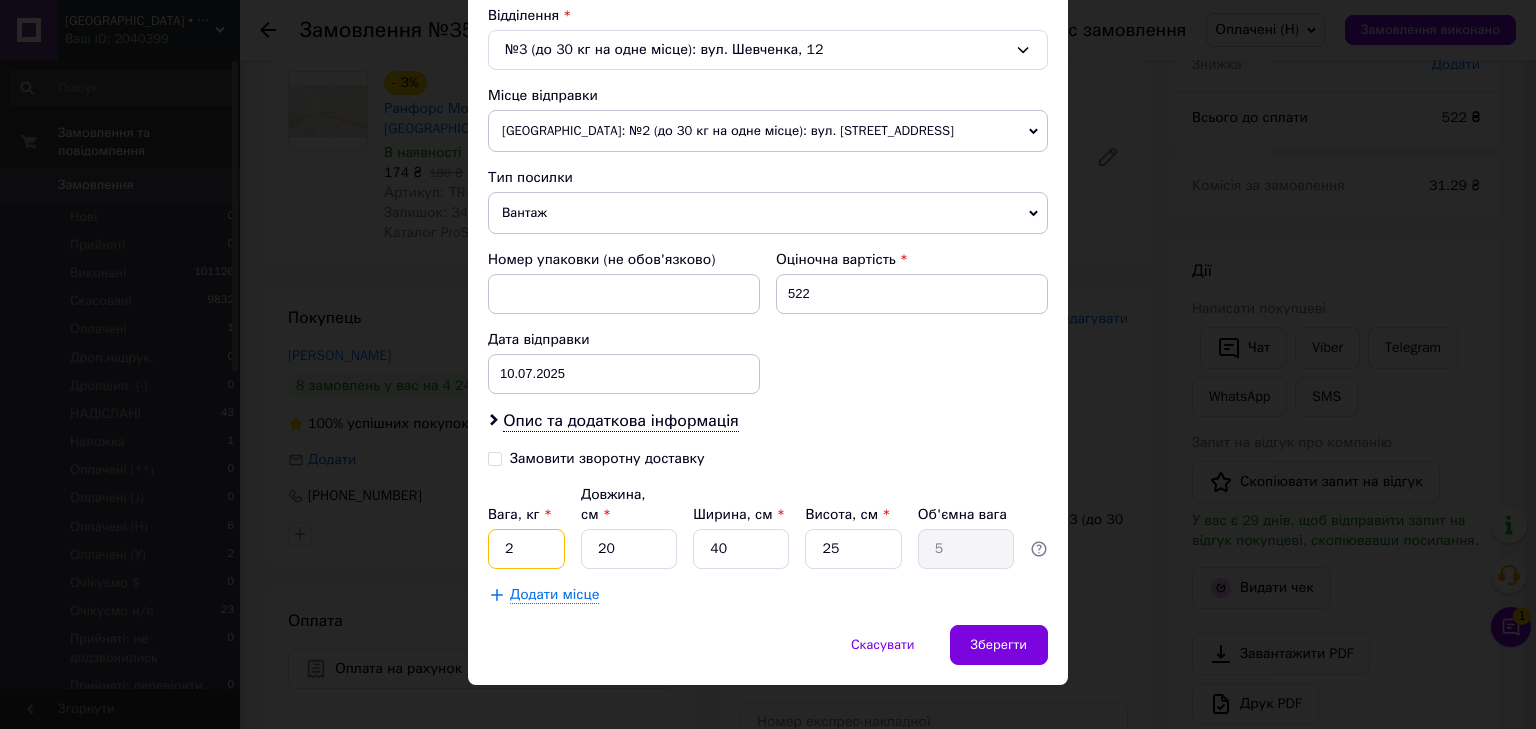 type on "2" 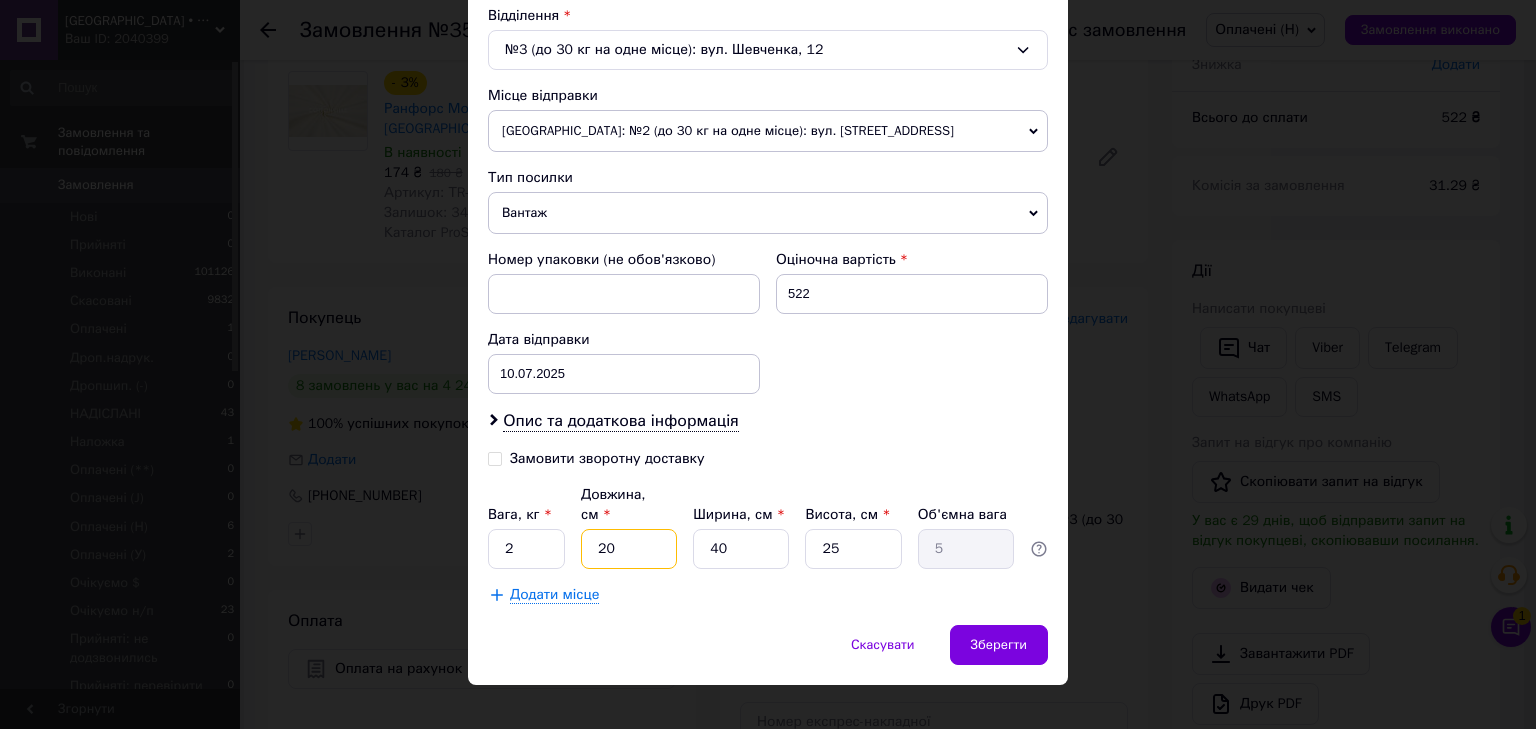 drag, startPoint x: 592, startPoint y: 524, endPoint x: 668, endPoint y: 532, distance: 76.41989 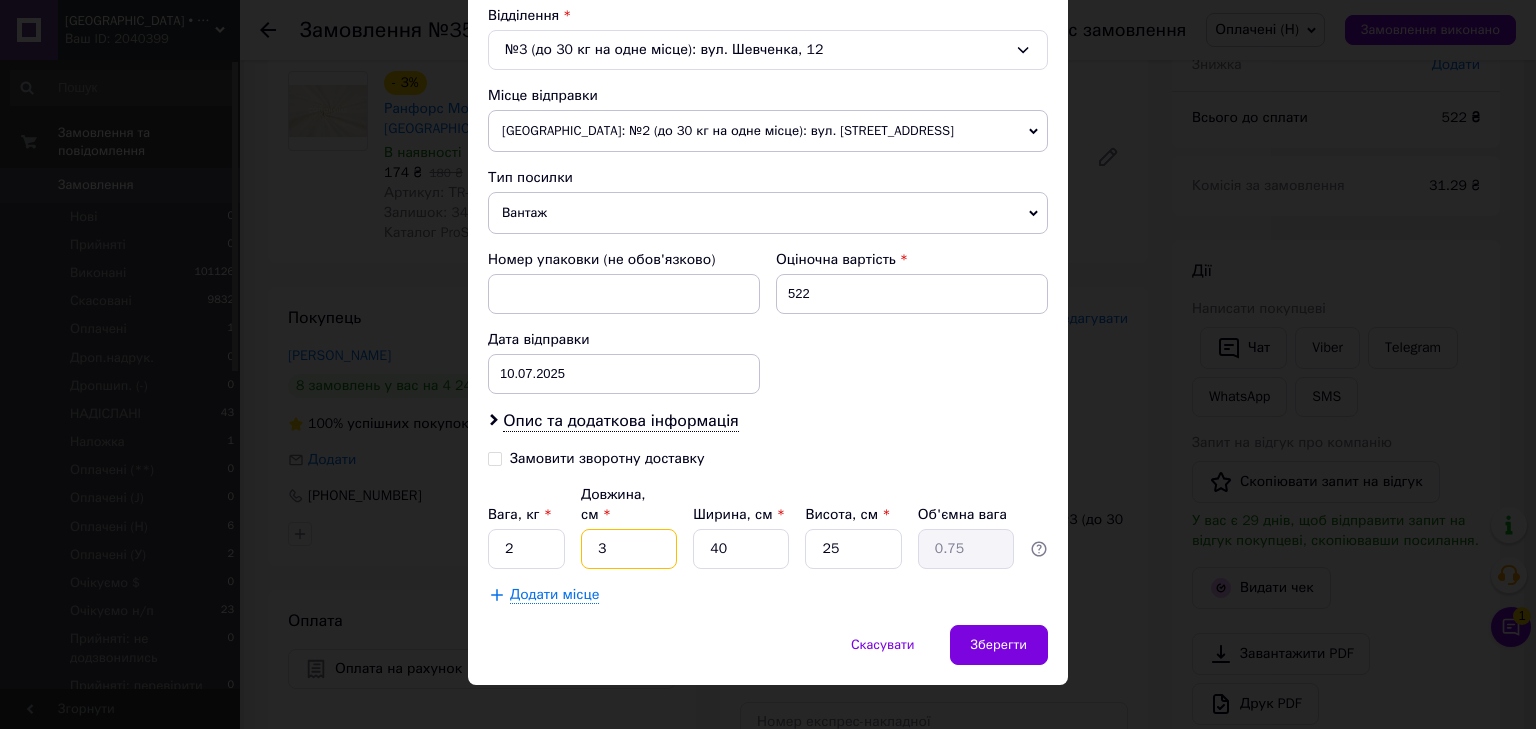 type on "30" 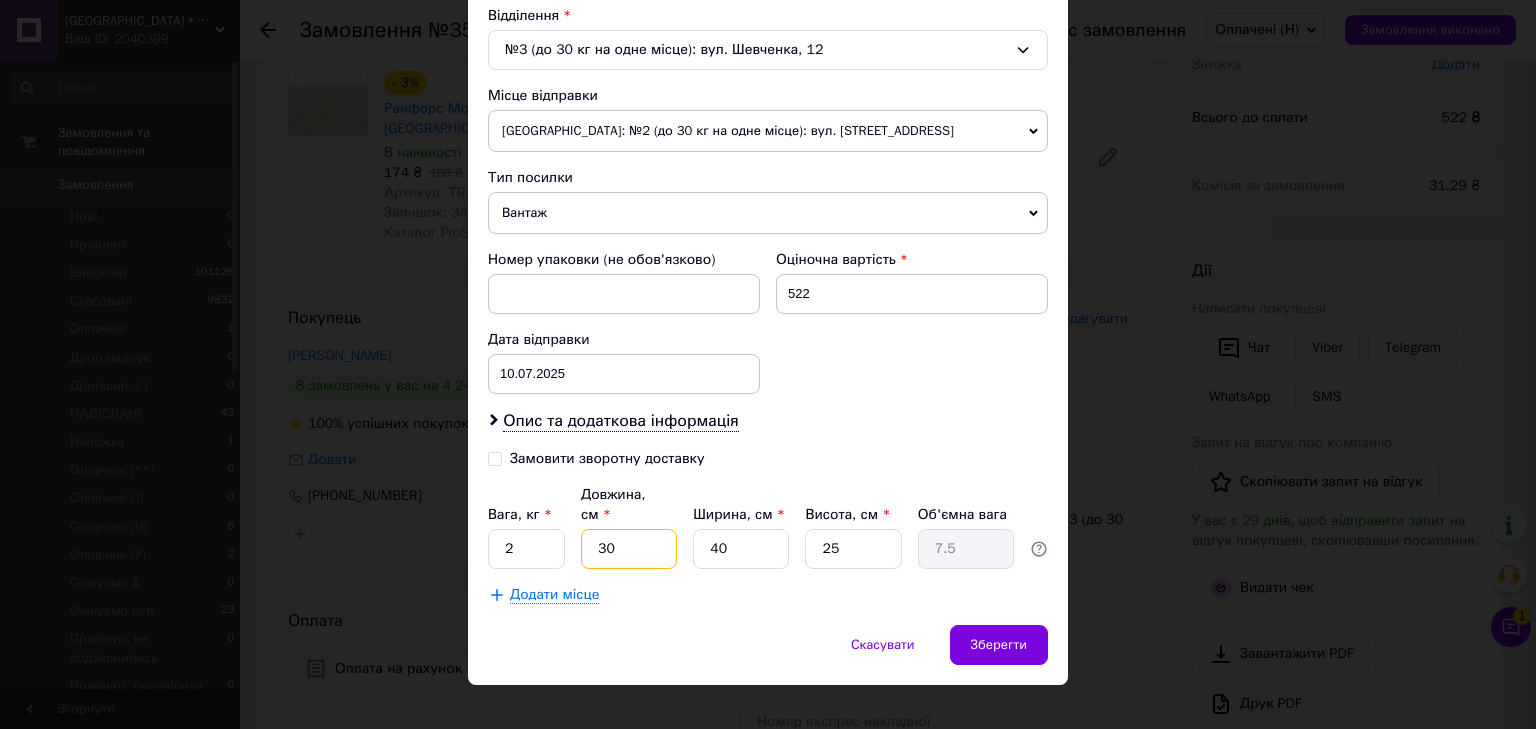 type on "30" 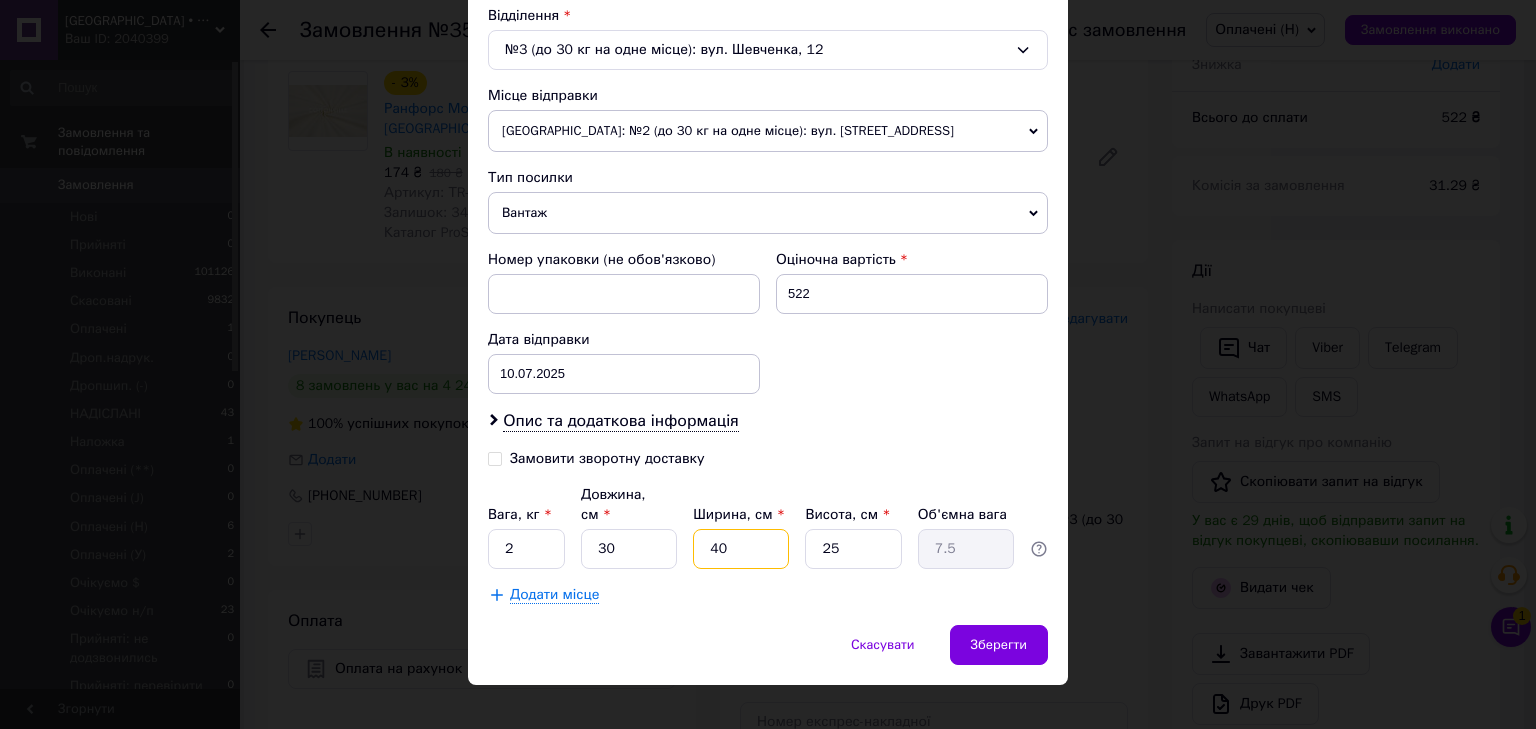 click on "40" at bounding box center (741, 549) 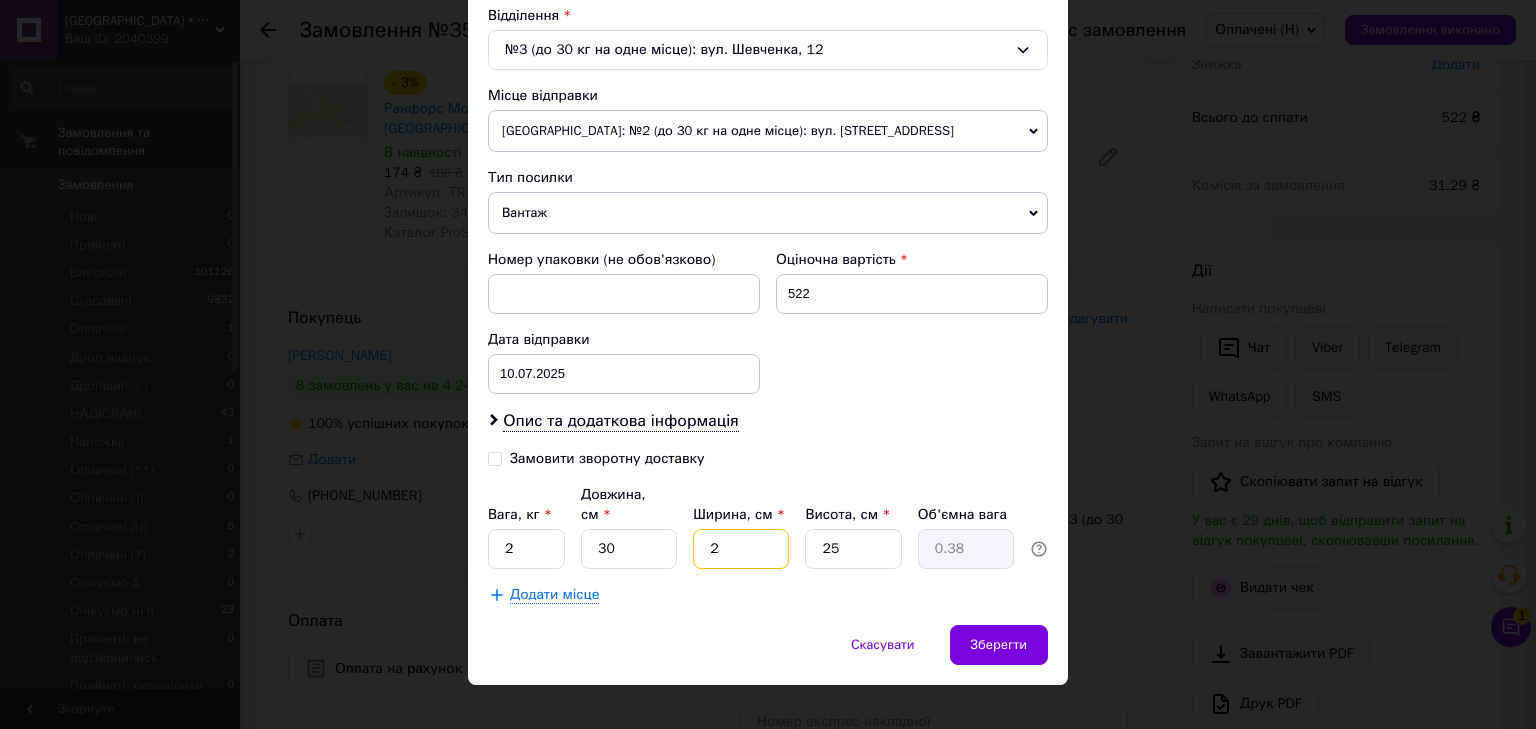 type on "28" 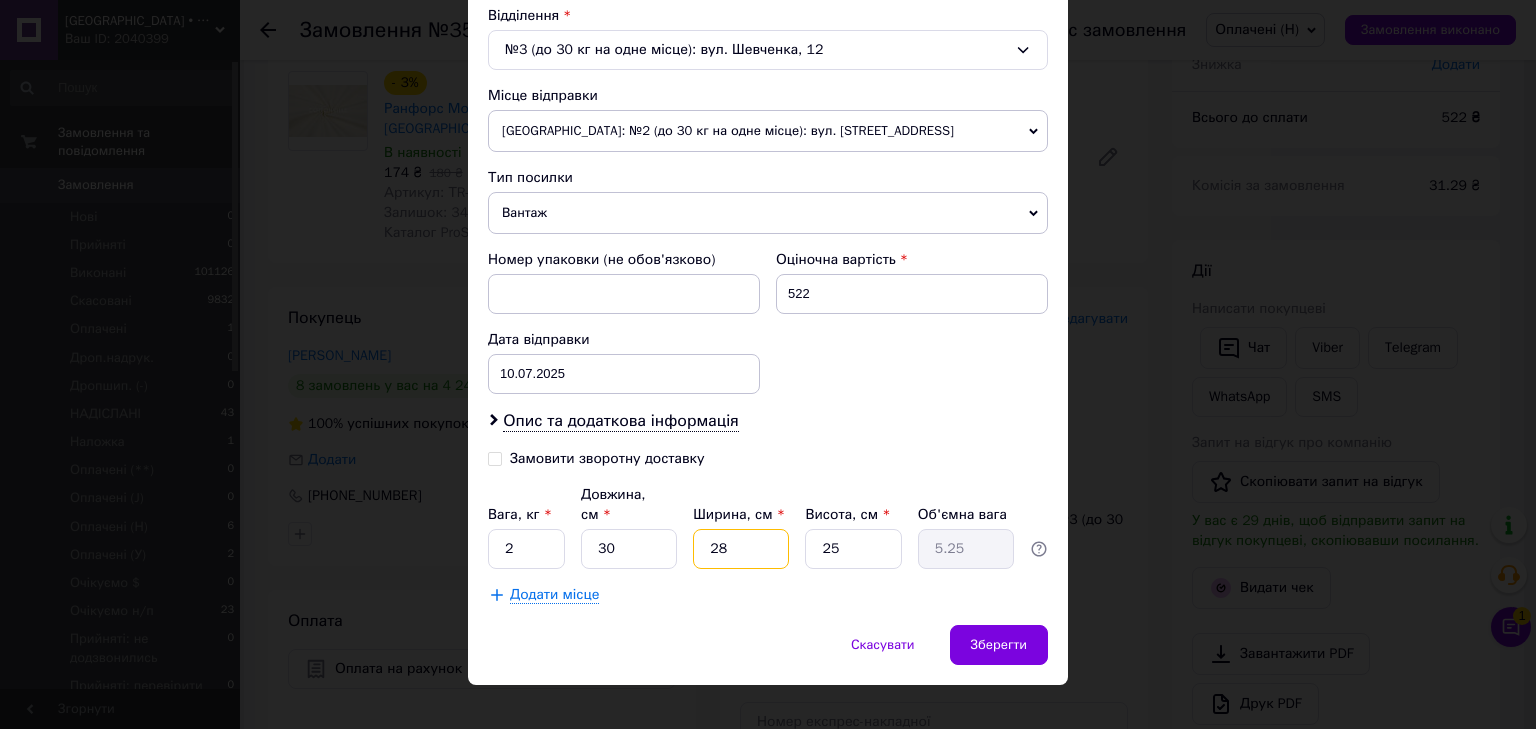 type on "28" 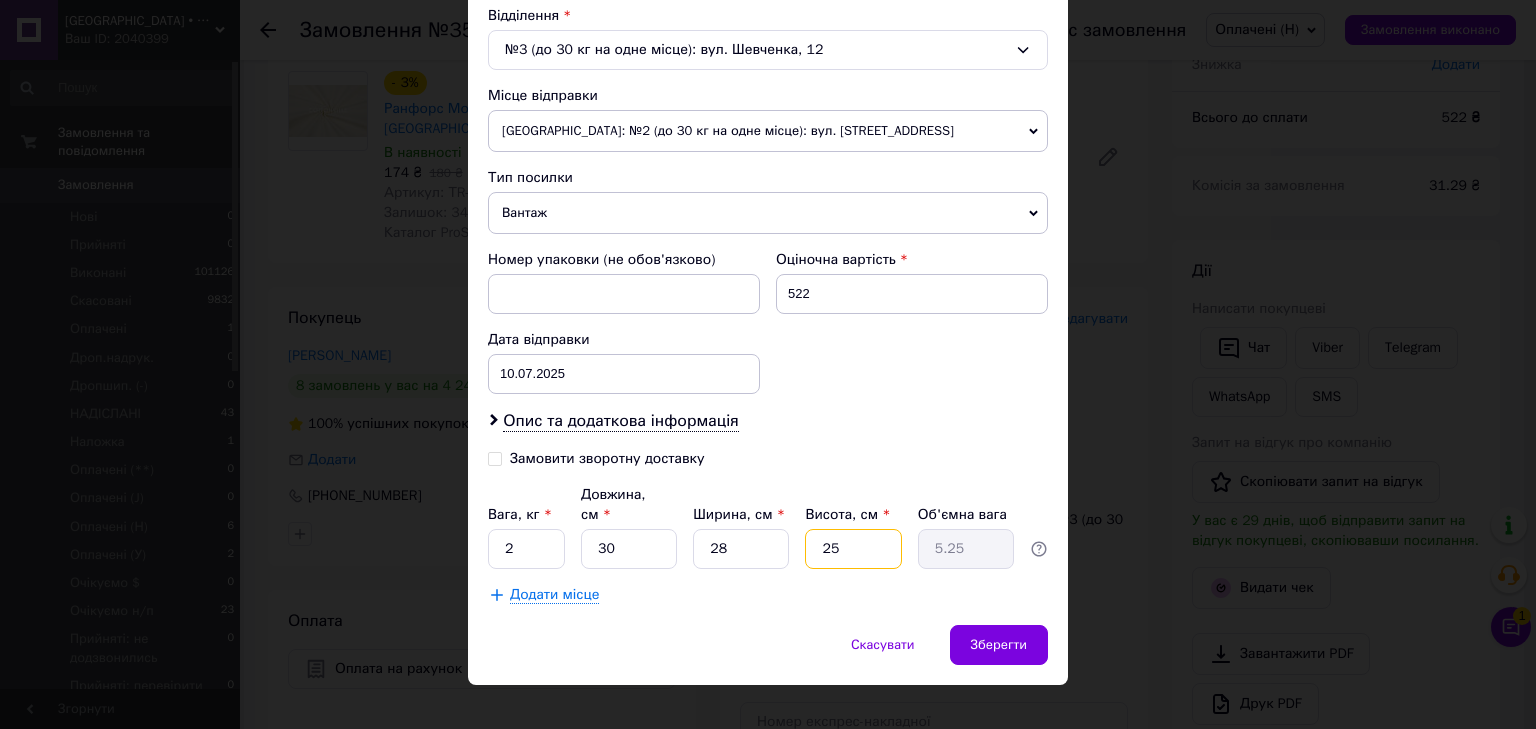 click on "Вага, кг   * 2 Довжина, см   * 30 Ширина, см   * 28 Висота, см   * 25 Об'ємна вага 5.25" at bounding box center [768, 527] 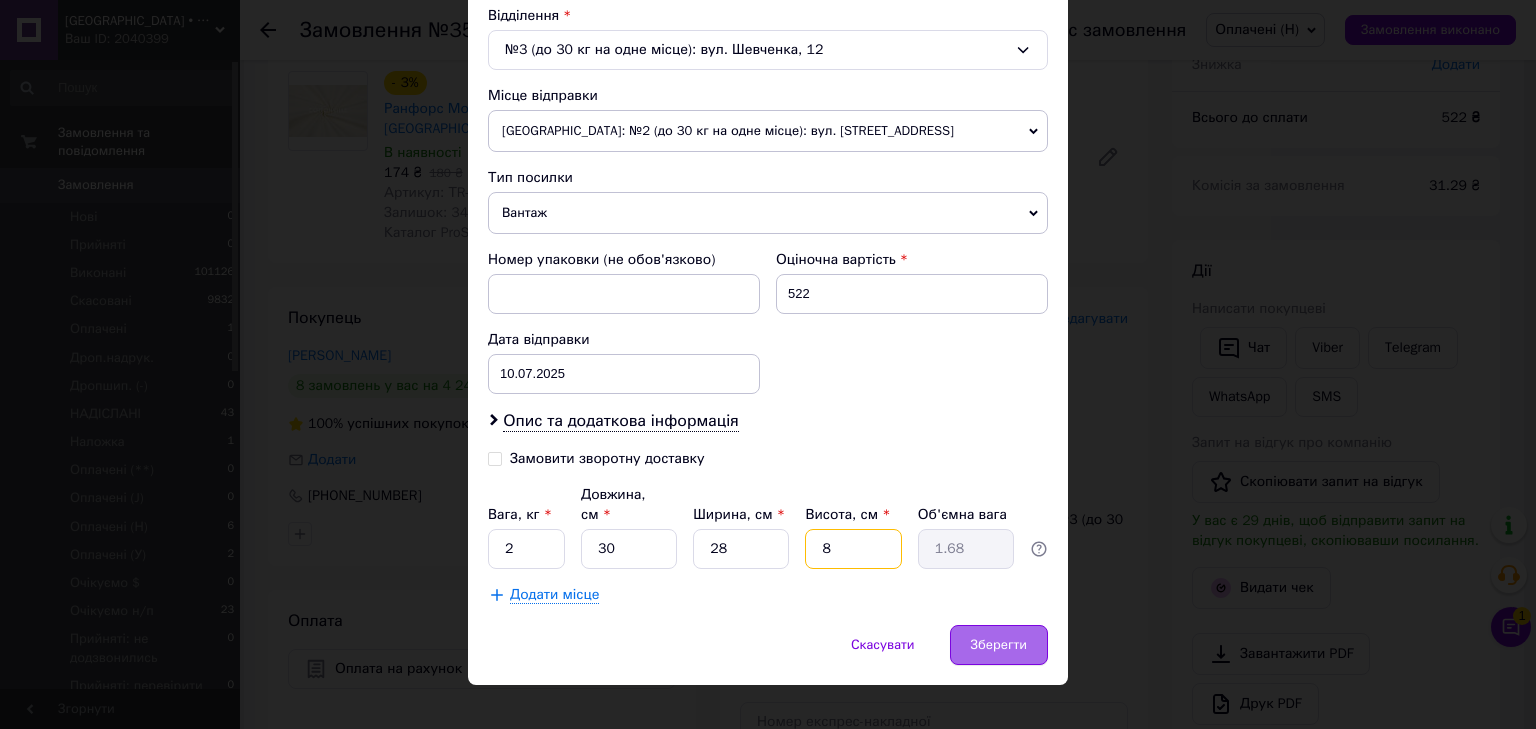 type on "8" 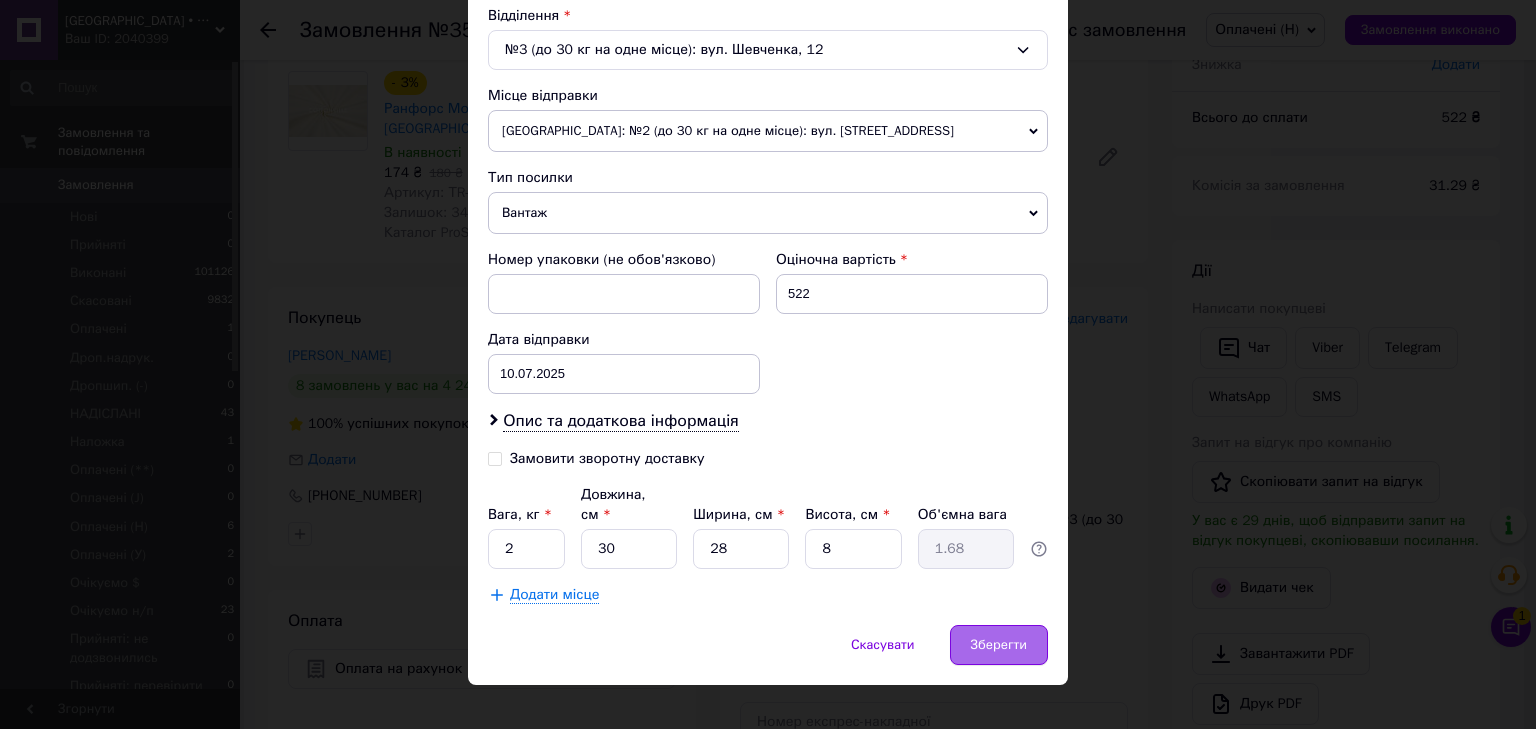 click on "Зберегти" at bounding box center [999, 645] 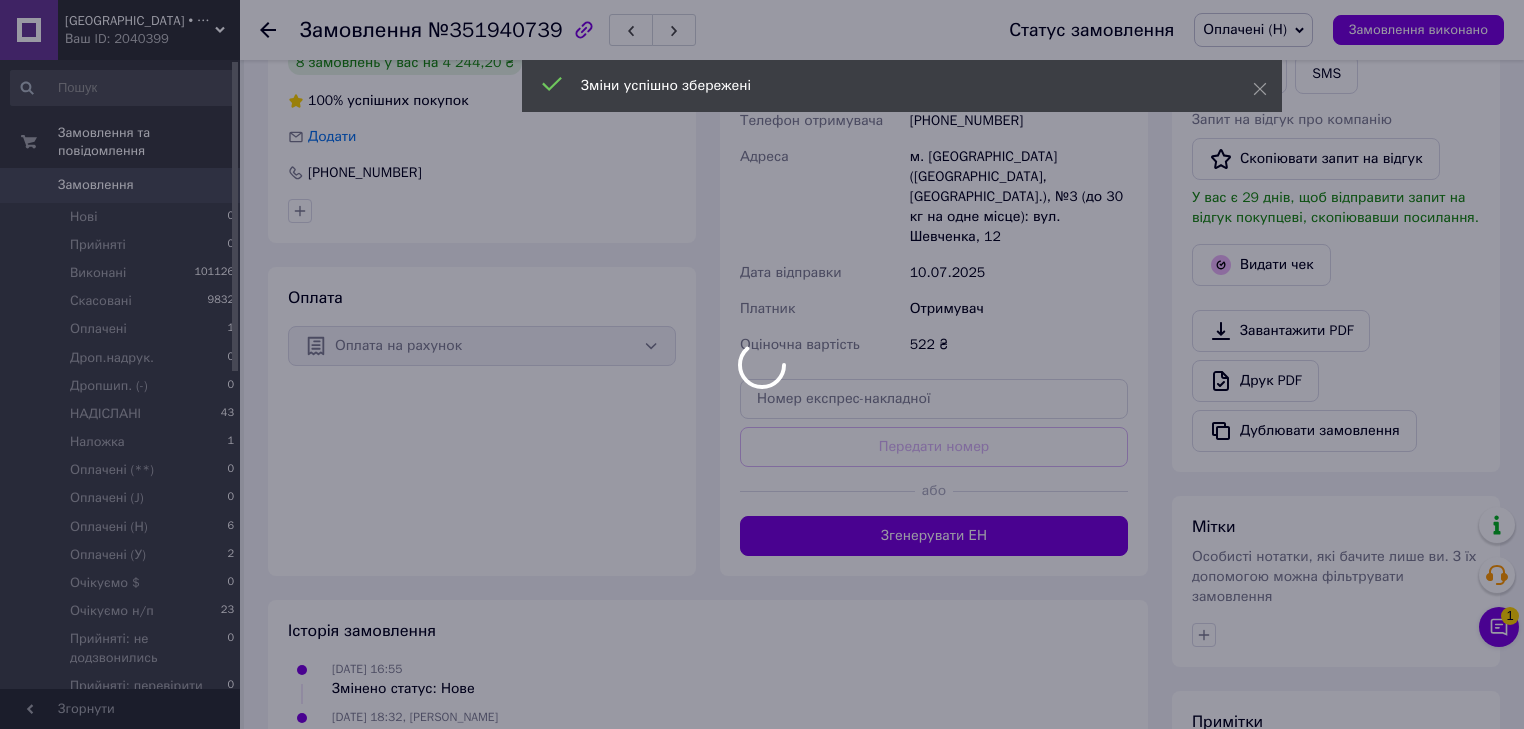 scroll, scrollTop: 560, scrollLeft: 0, axis: vertical 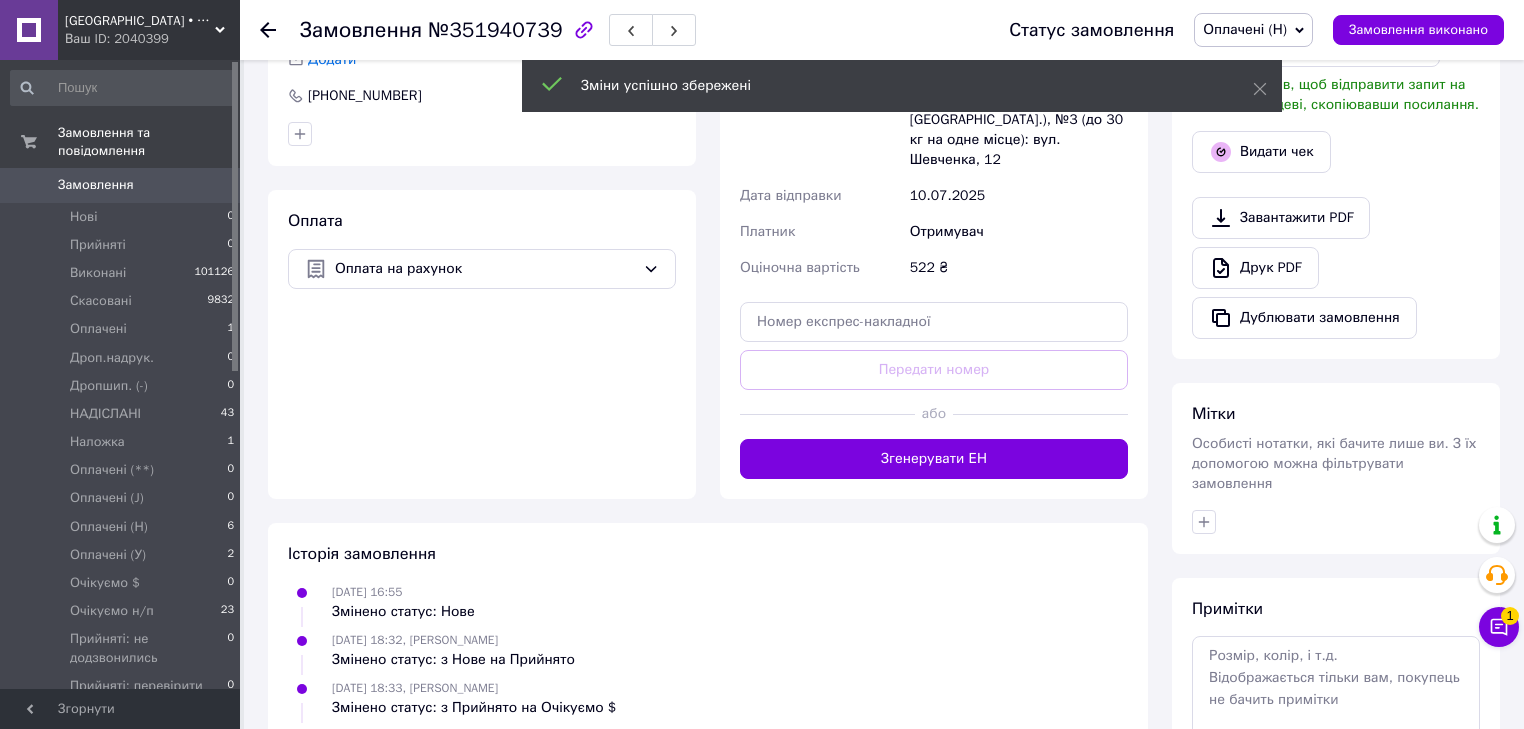 click on "Згенерувати ЕН" at bounding box center (934, 459) 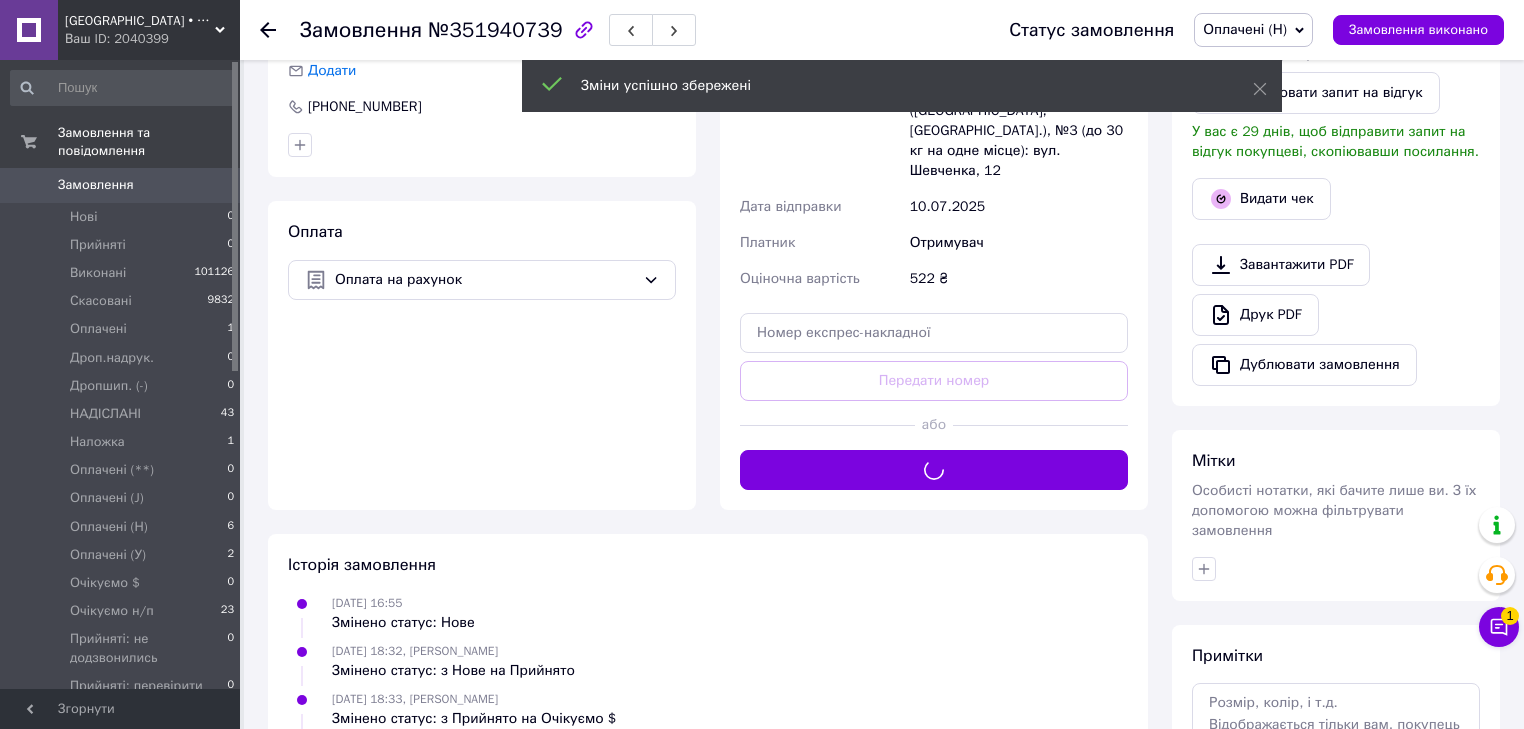 scroll, scrollTop: 320, scrollLeft: 0, axis: vertical 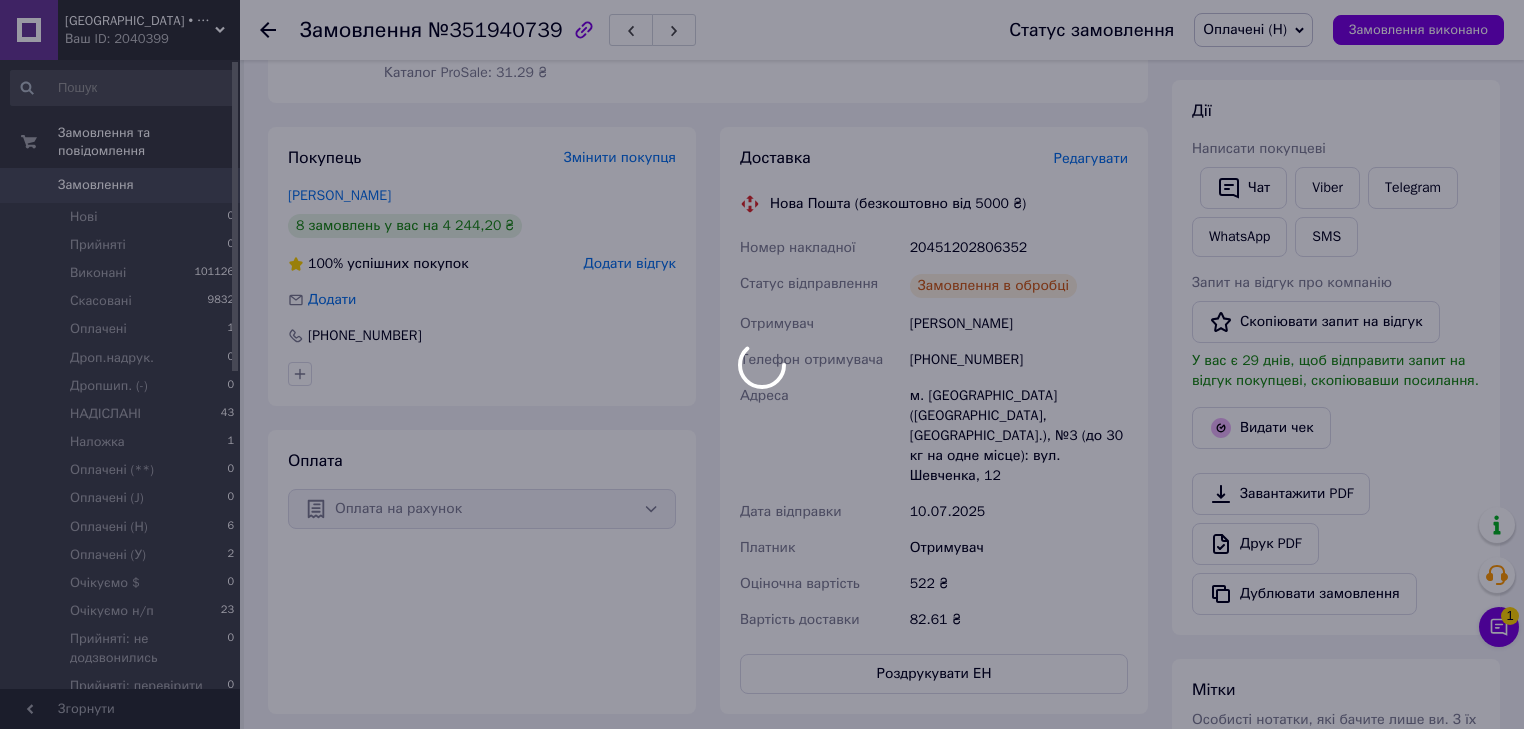 click at bounding box center [762, 364] 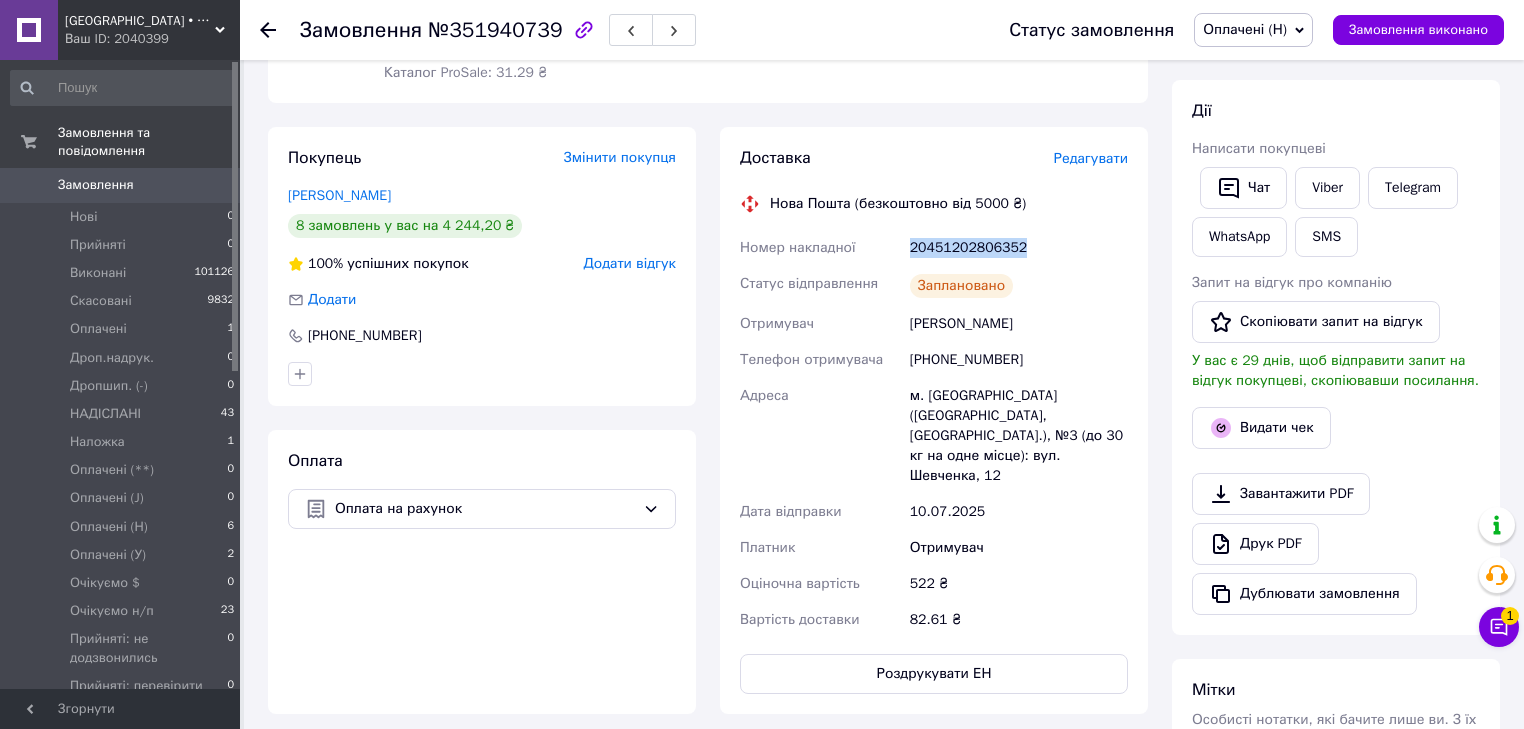drag, startPoint x: 900, startPoint y: 256, endPoint x: 1046, endPoint y: 249, distance: 146.16771 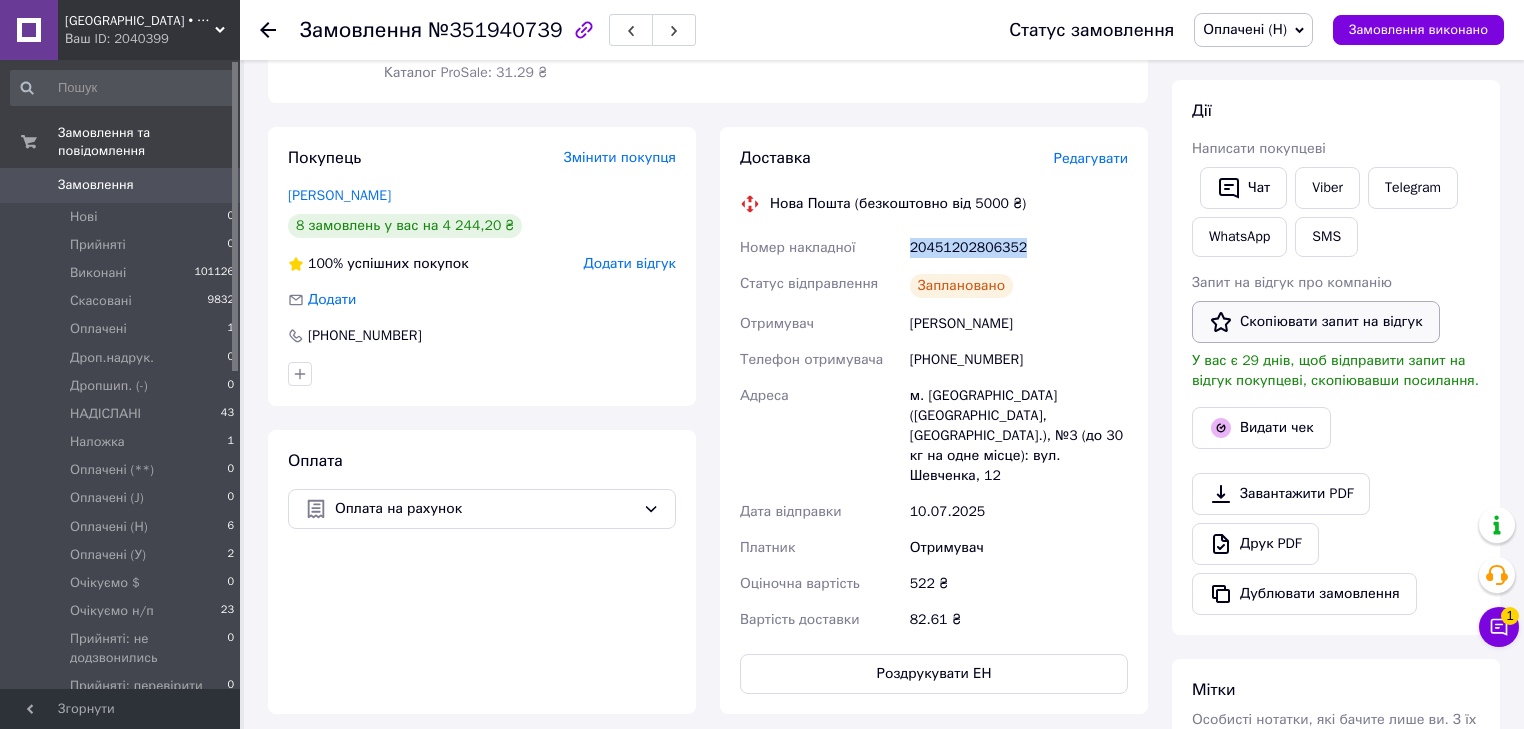 copy on "Номер накладної 20451202806352" 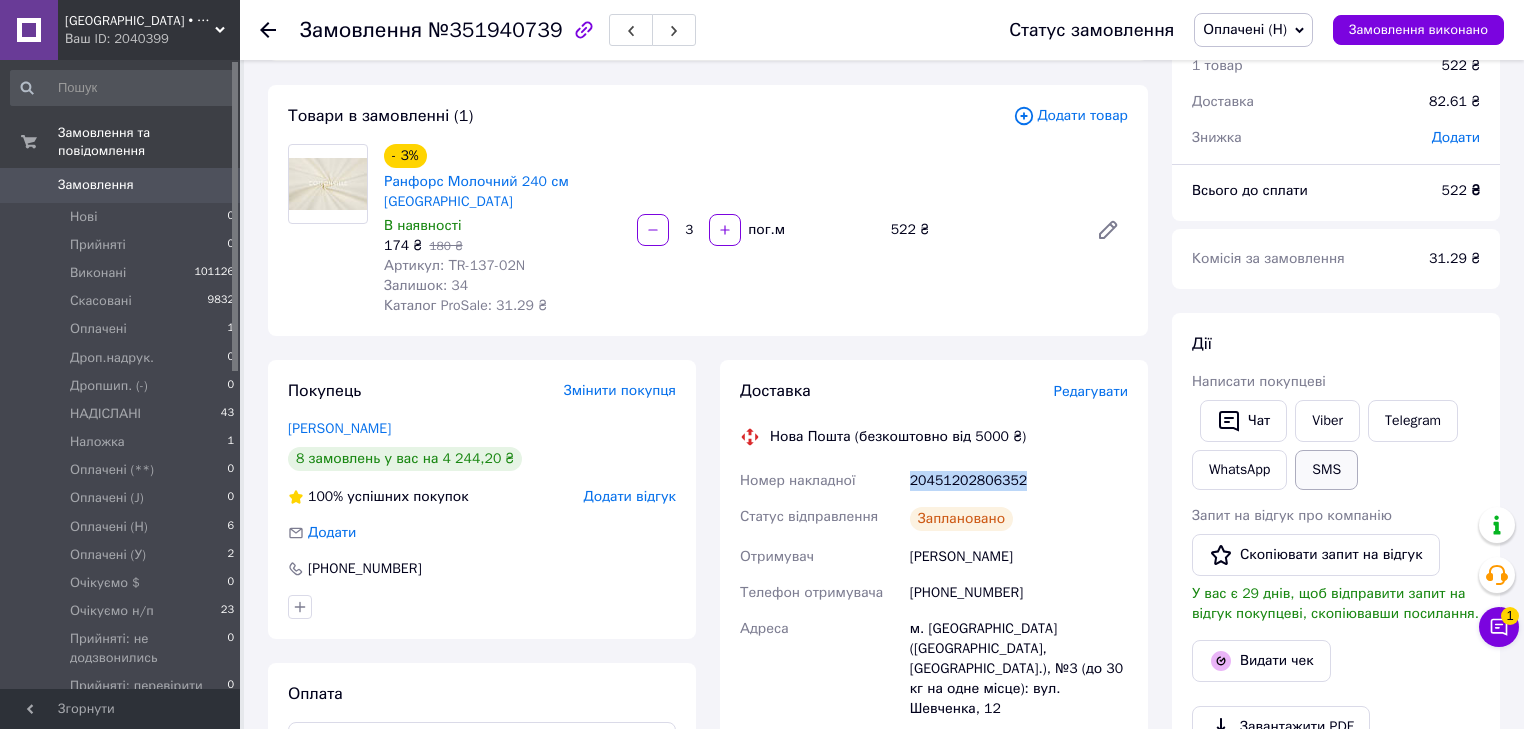 scroll, scrollTop: 80, scrollLeft: 0, axis: vertical 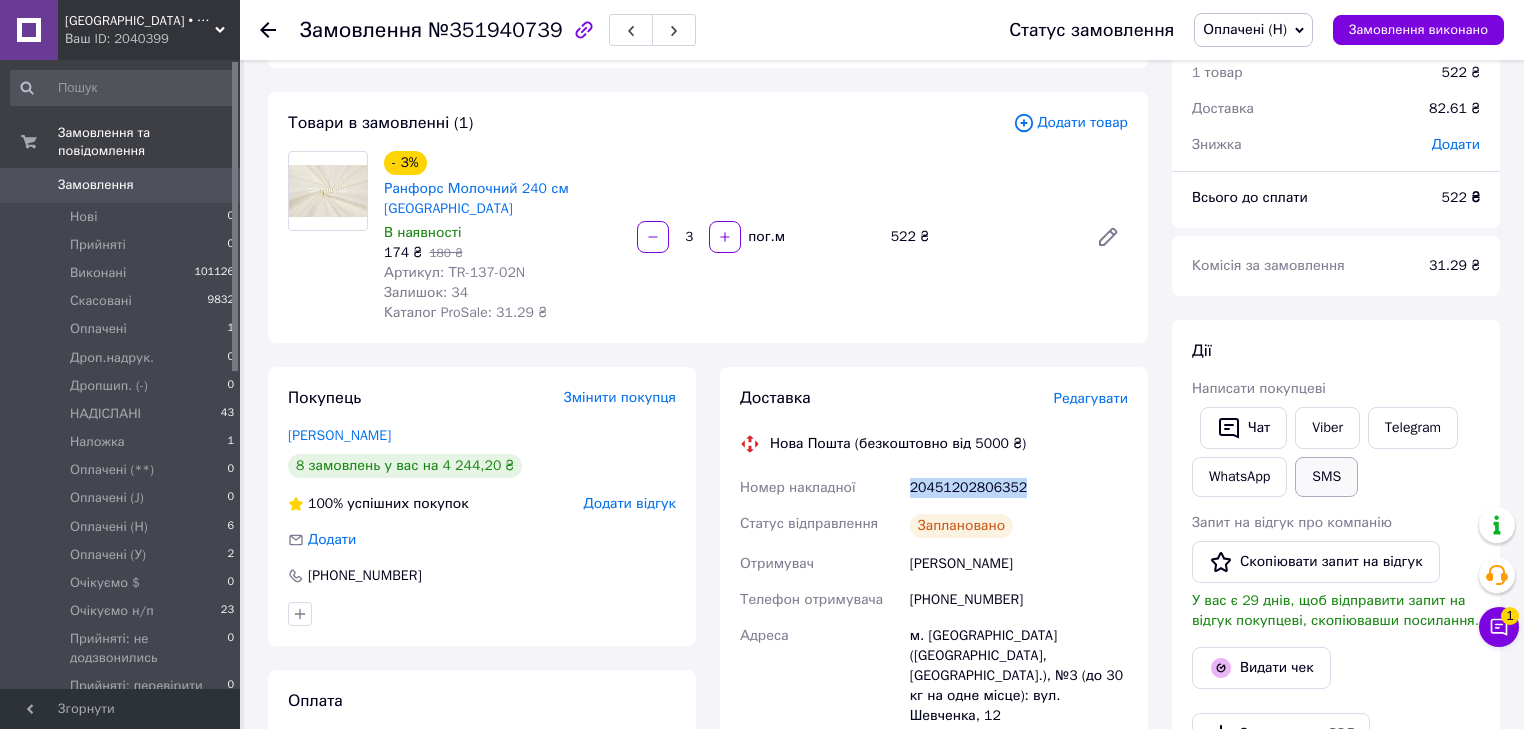 click on "SMS" at bounding box center (1326, 477) 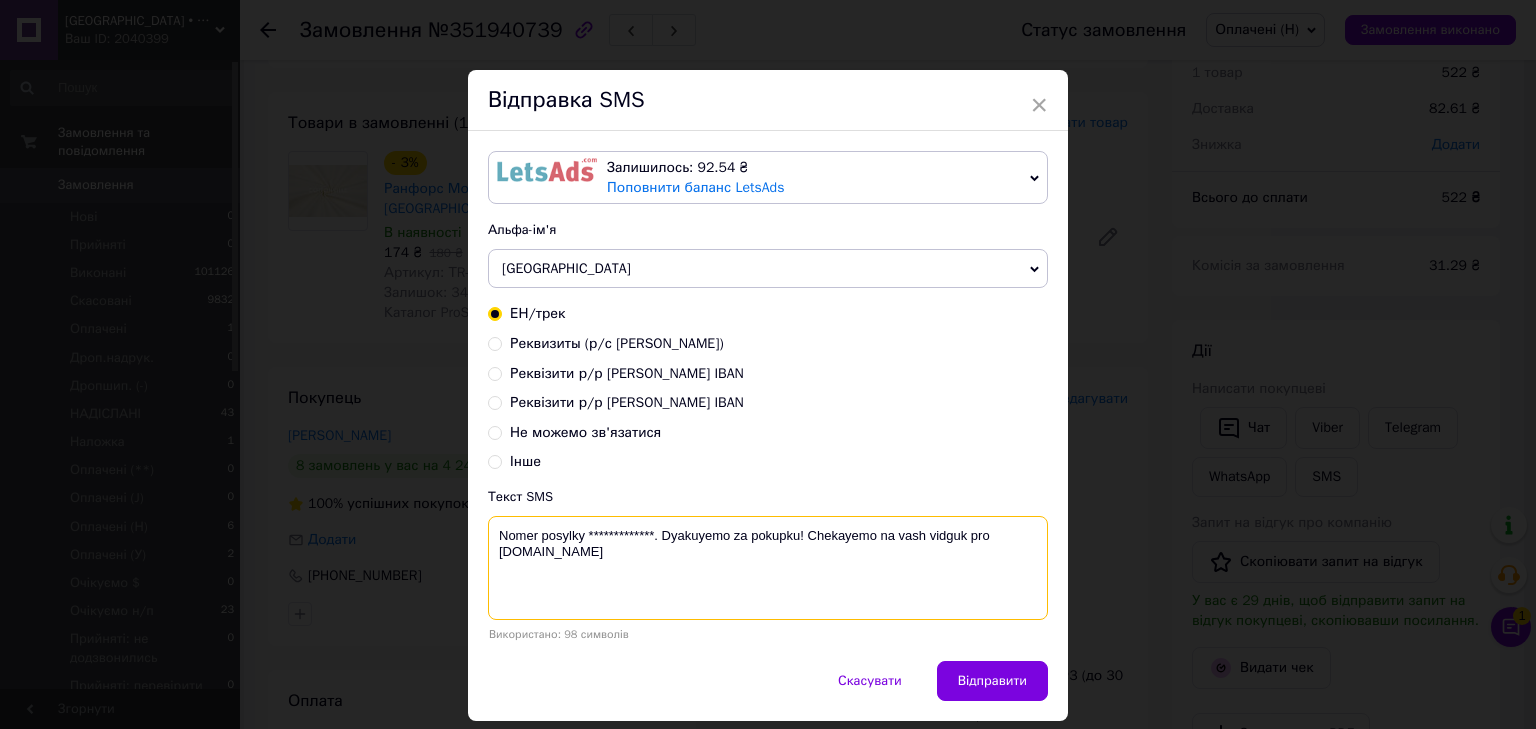 click on "**********" at bounding box center [768, 568] 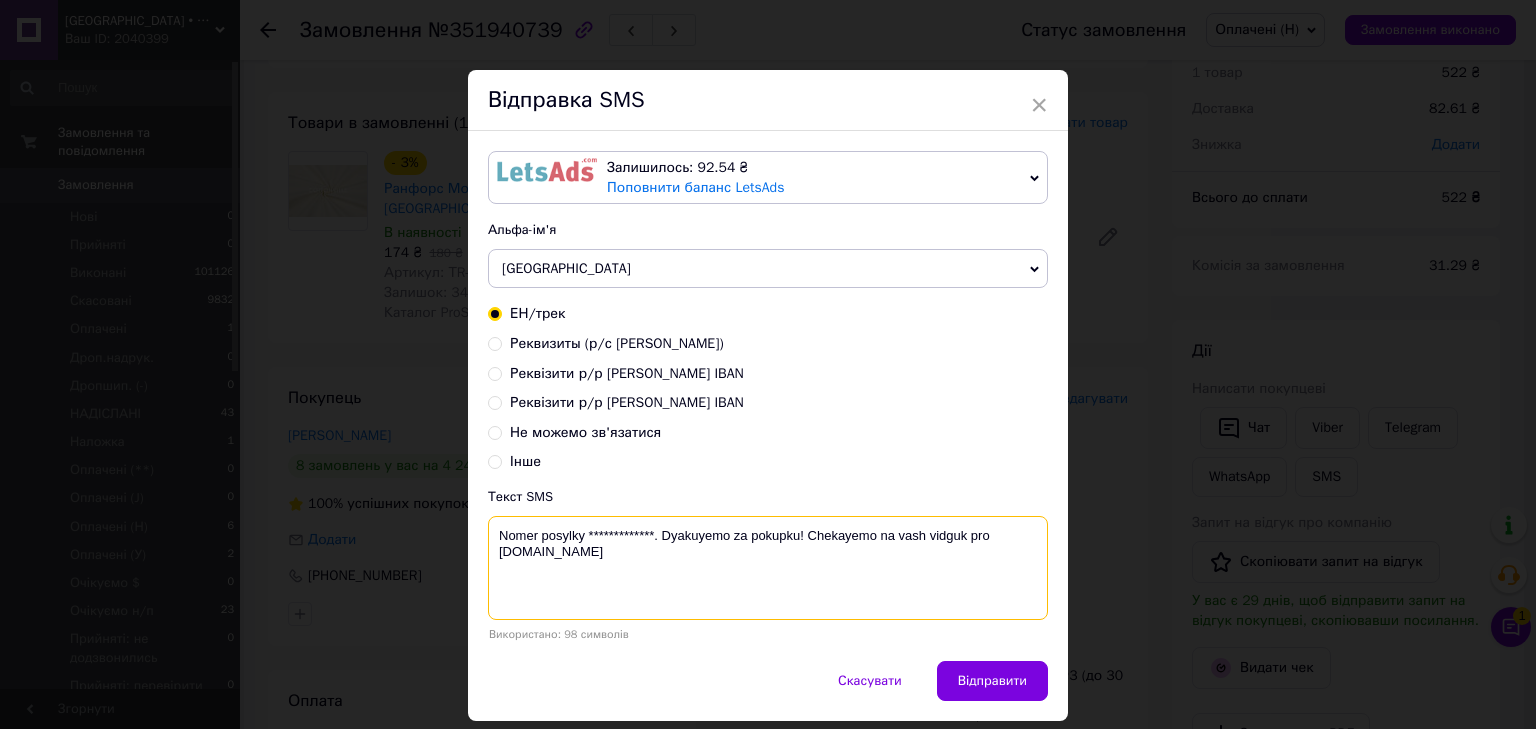 drag, startPoint x: 648, startPoint y: 531, endPoint x: 584, endPoint y: 516, distance: 65.734314 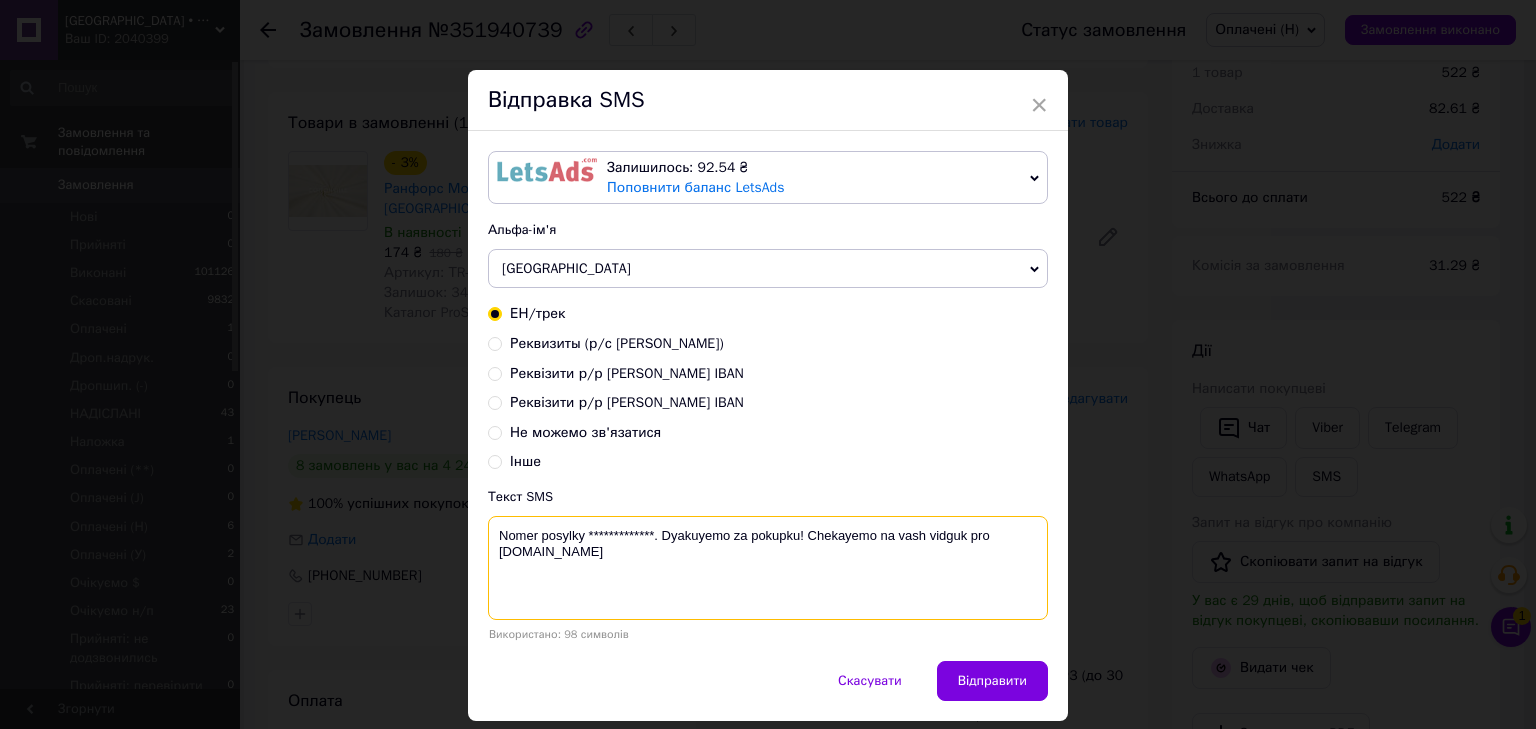 click on "**********" at bounding box center [768, 568] 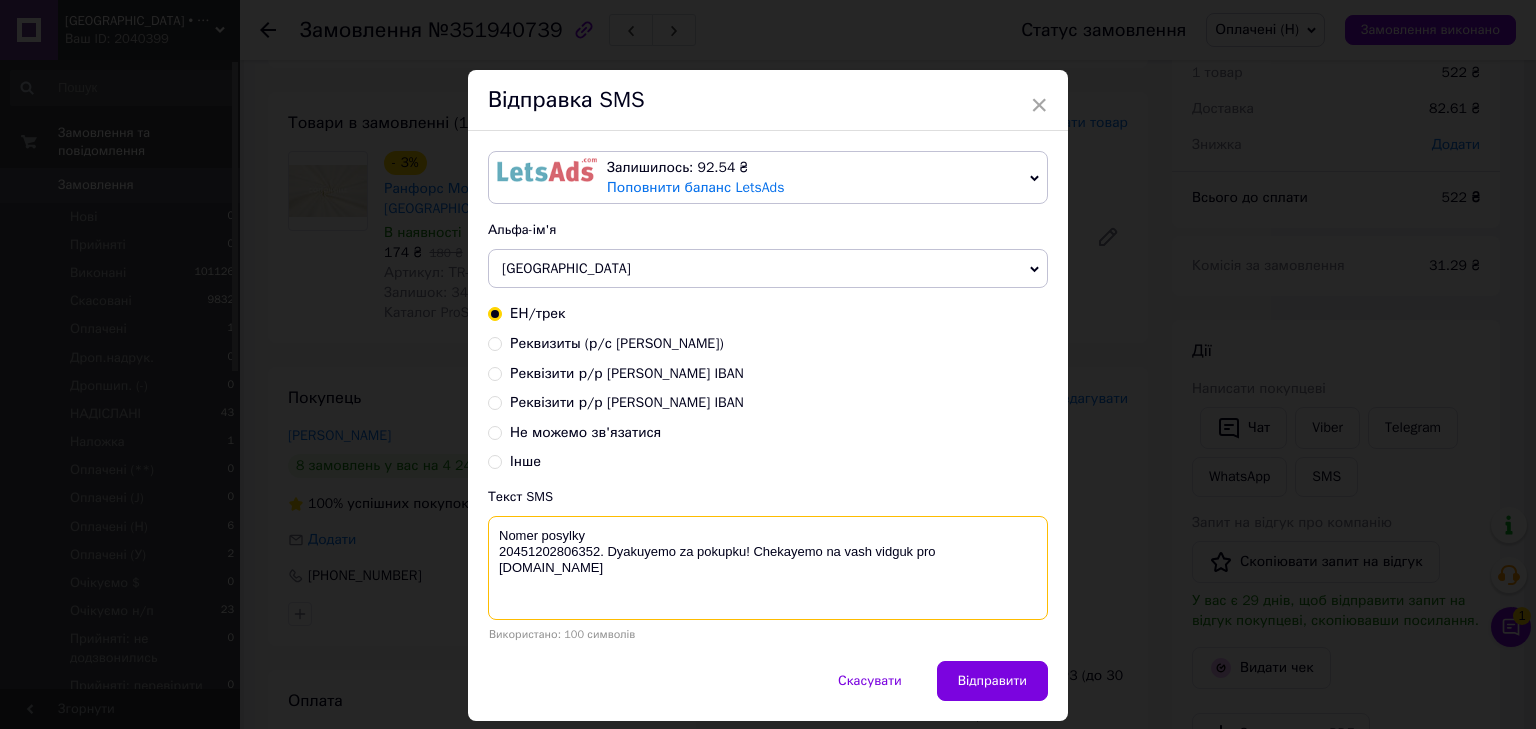 click on "Nomer posylky
20451202806352. Dyakuyemo za pokupku! Chekayemo na vash vidguk pro COTTONville.com.ua" at bounding box center (768, 568) 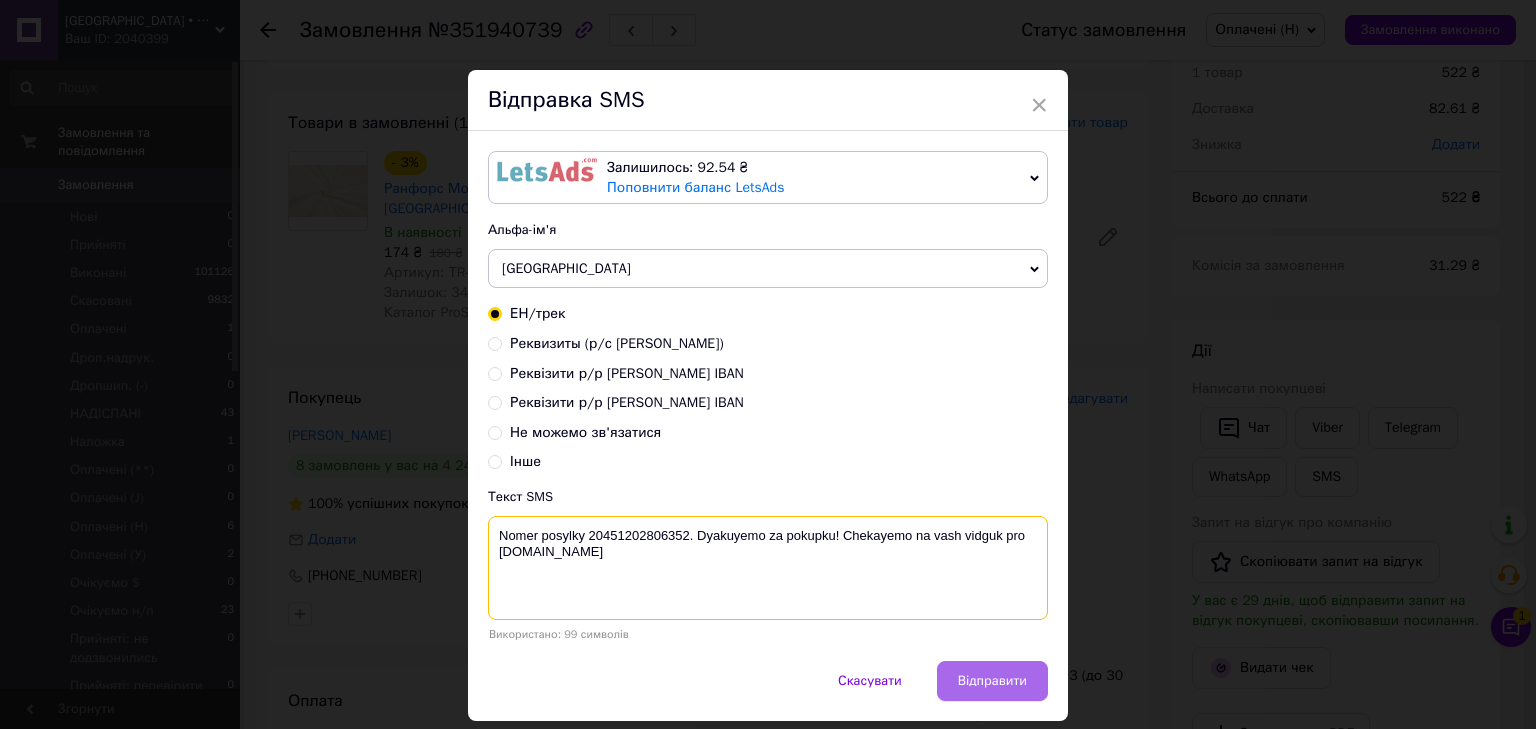 type on "Nomer posylky 20451202806352. Dyakuyemo za pokupku! Chekayemo na vash vidguk pro COTTONville.com.ua" 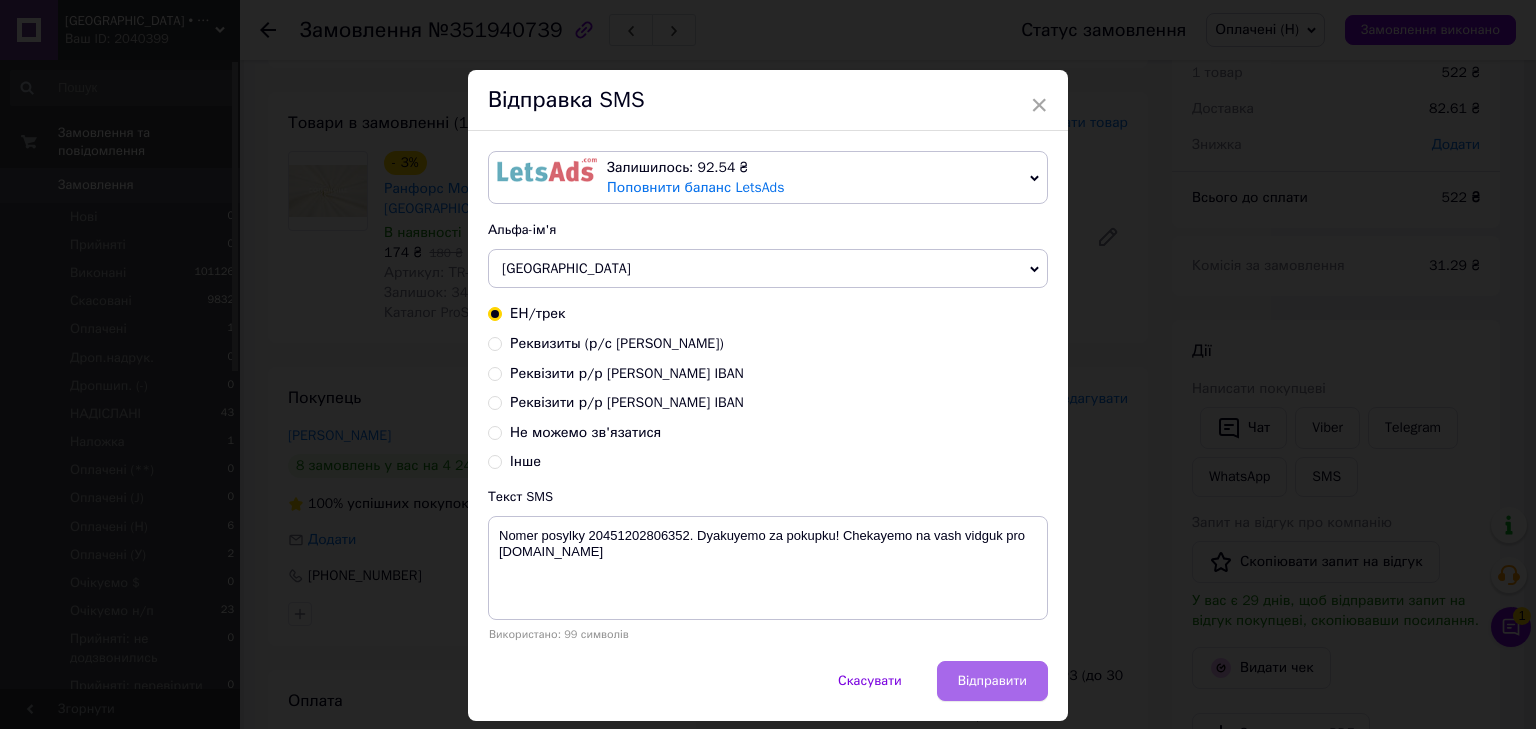 click on "Відправити" at bounding box center [992, 681] 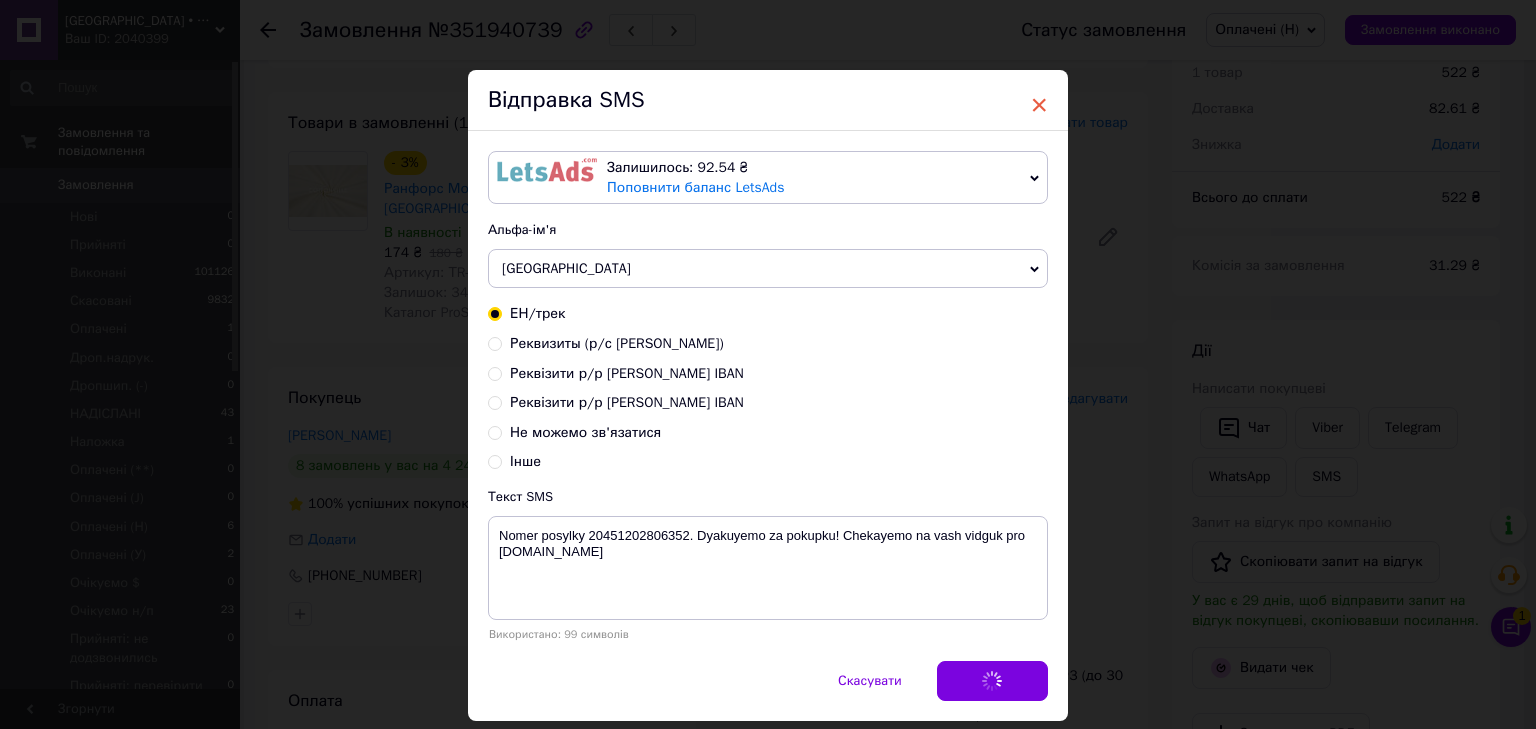 click on "×" at bounding box center [1039, 105] 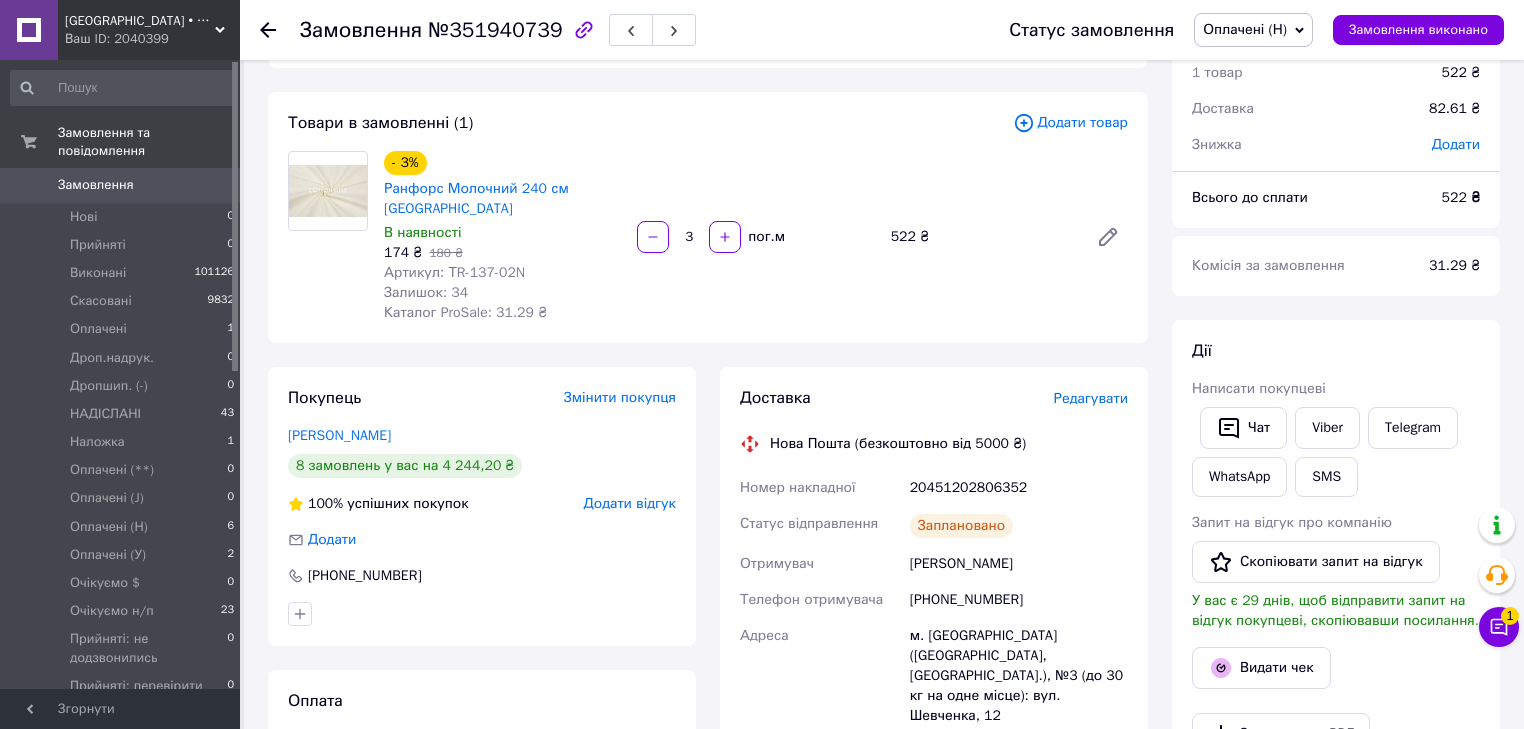 click on "Оплачені (Н)" at bounding box center (1253, 30) 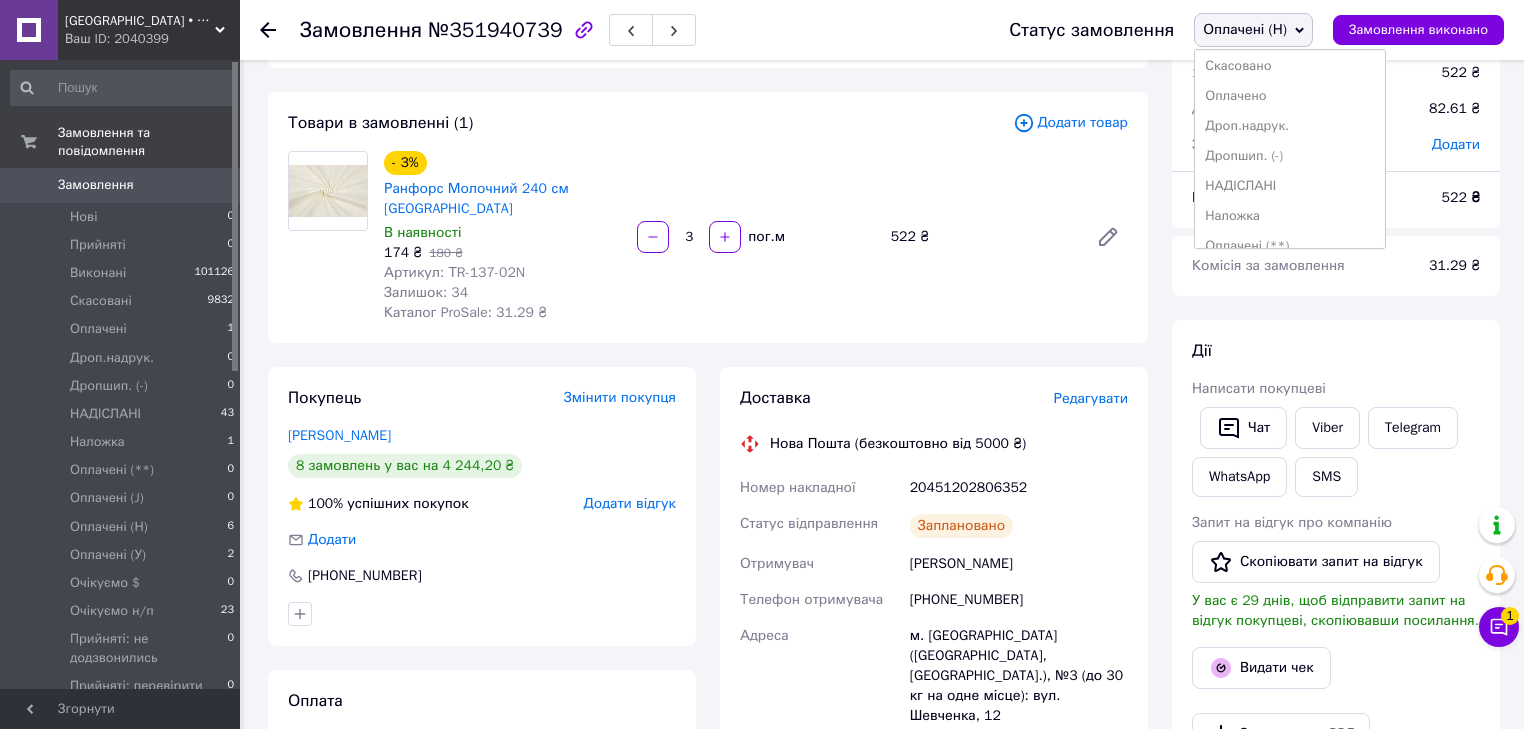 scroll, scrollTop: 160, scrollLeft: 0, axis: vertical 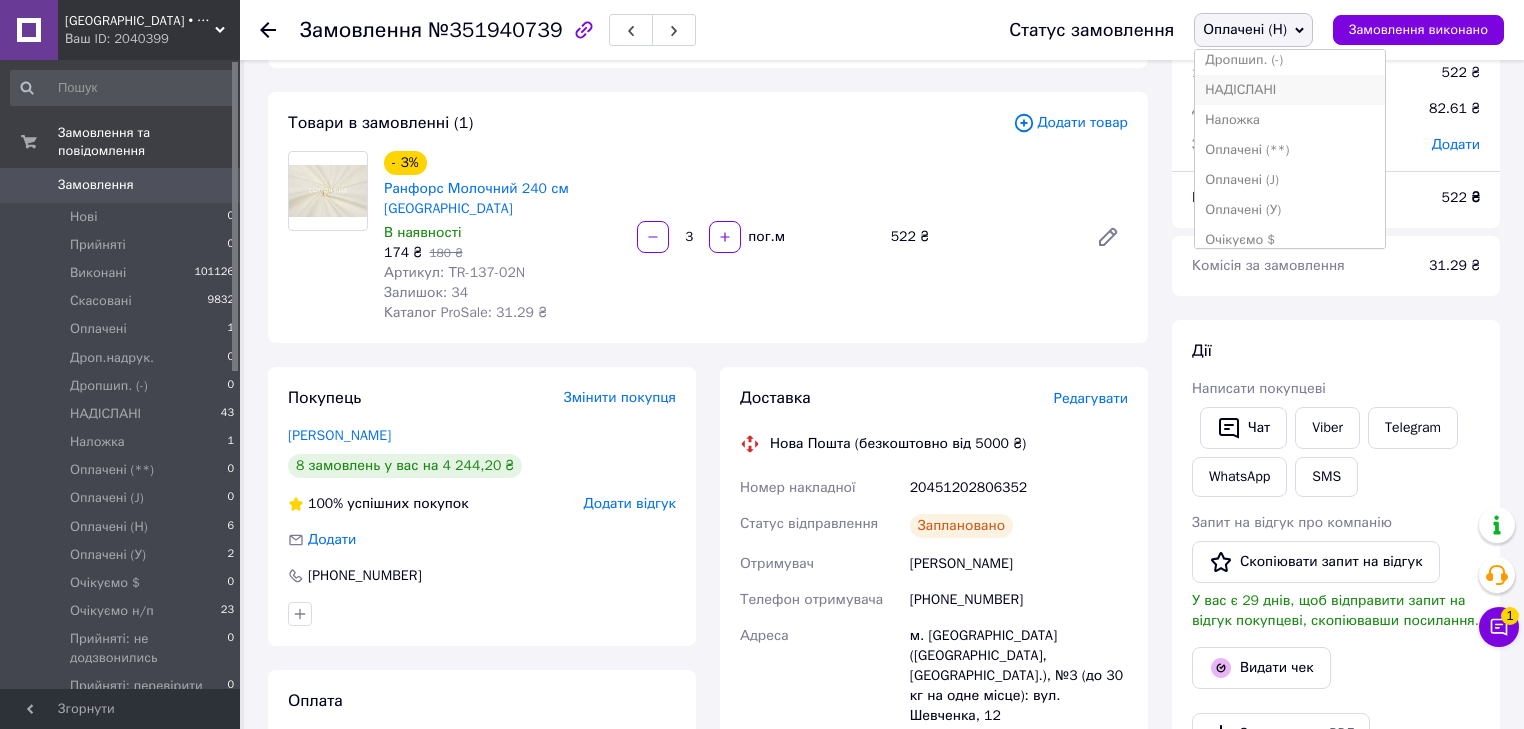 click on "НАДІСЛАНІ" at bounding box center (1290, 90) 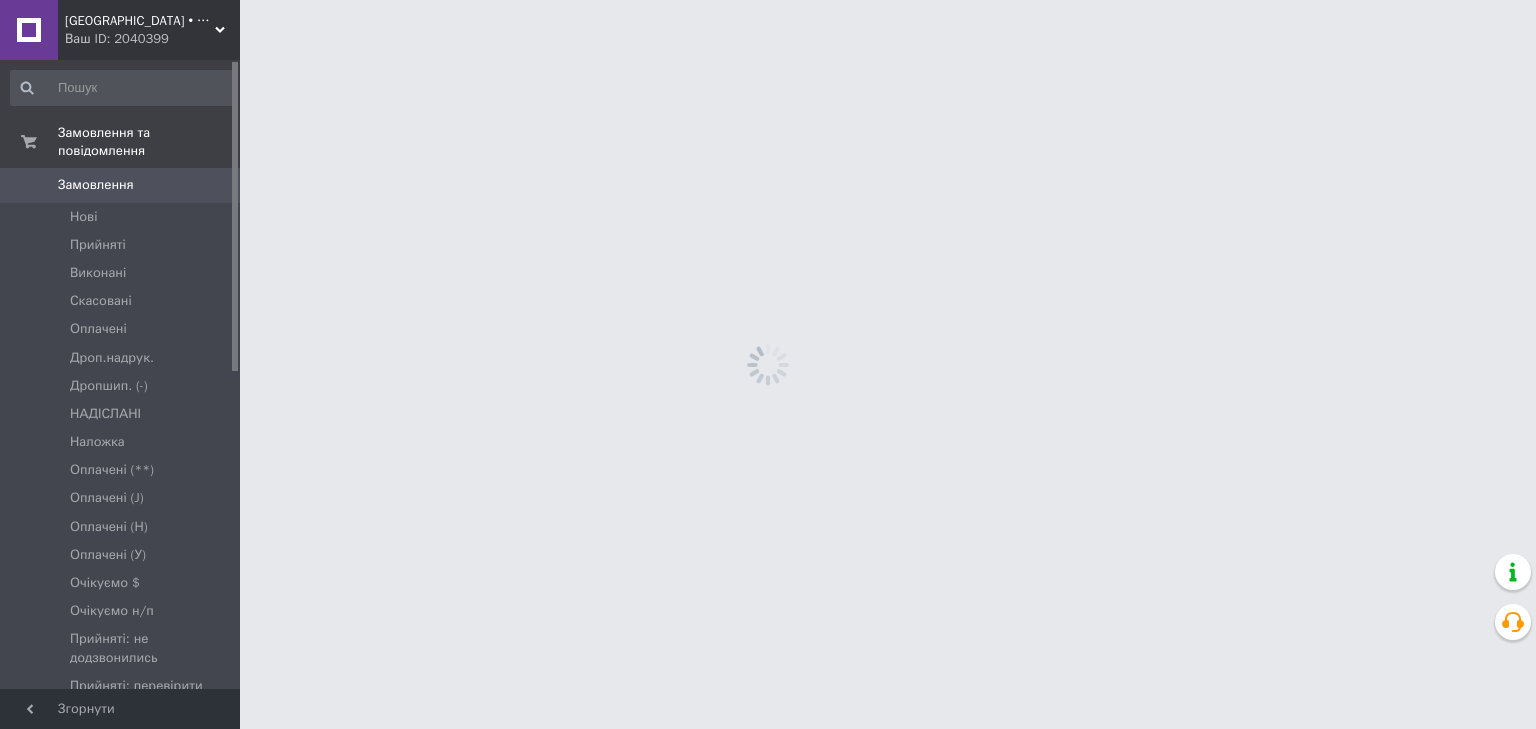 scroll, scrollTop: 0, scrollLeft: 0, axis: both 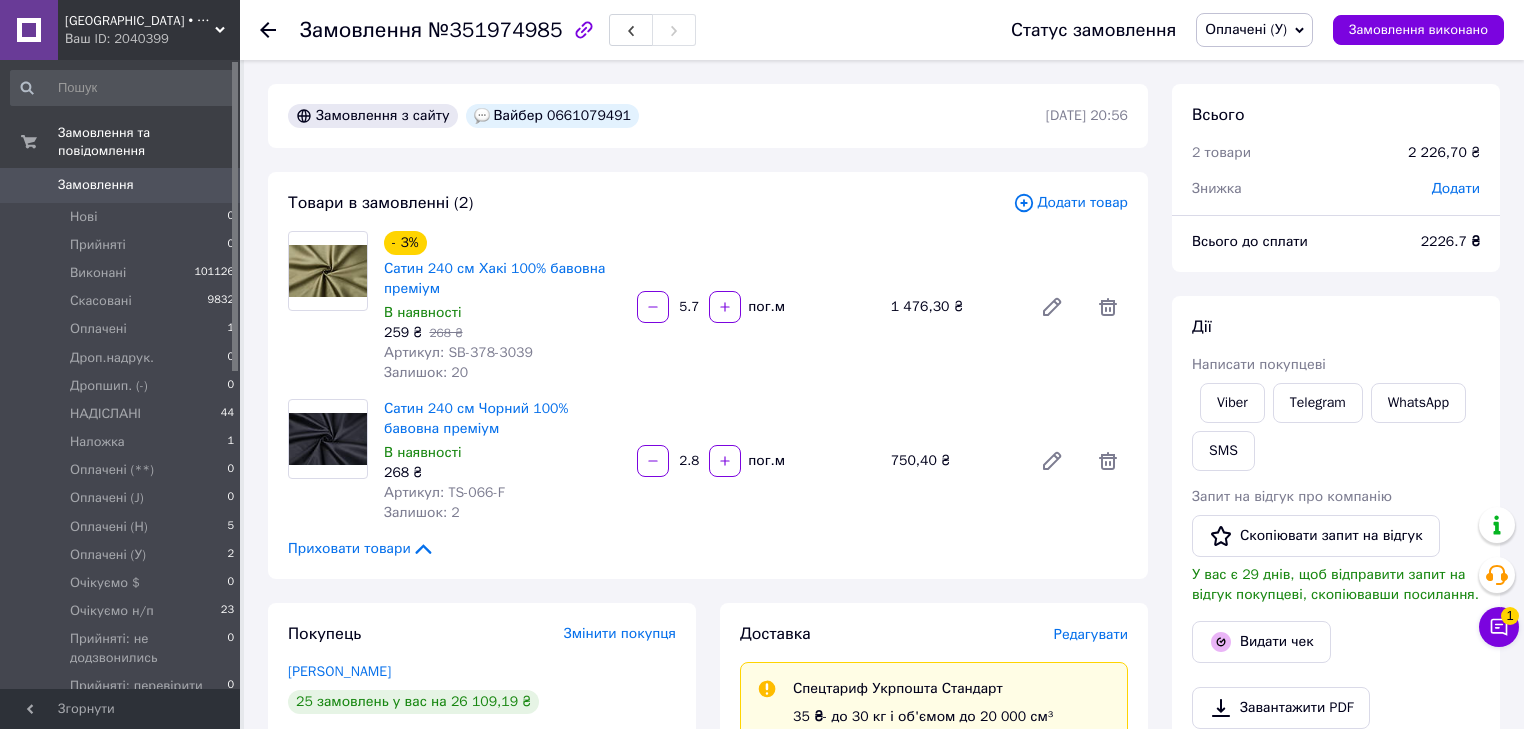 click on "Редагувати" at bounding box center (1091, 634) 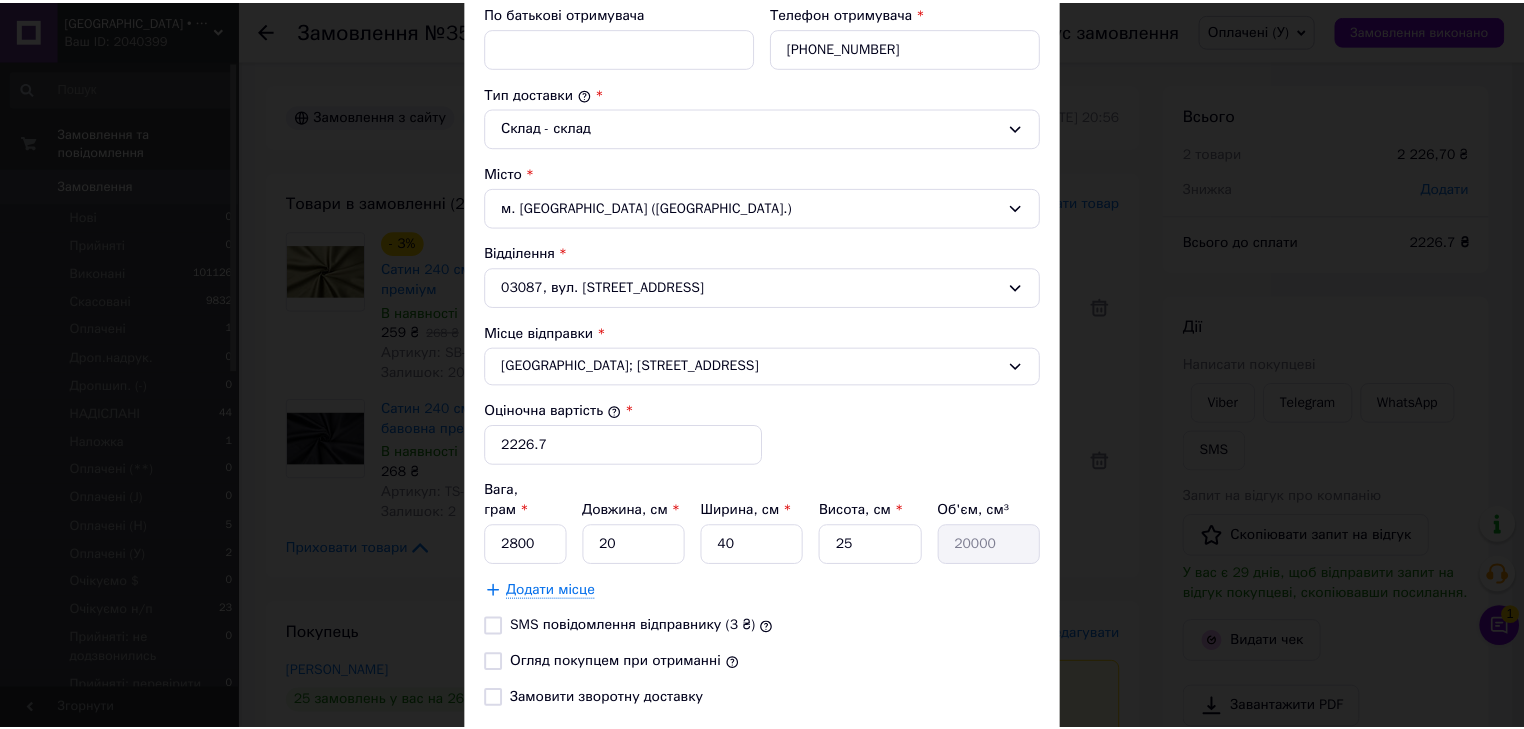 scroll, scrollTop: 589, scrollLeft: 0, axis: vertical 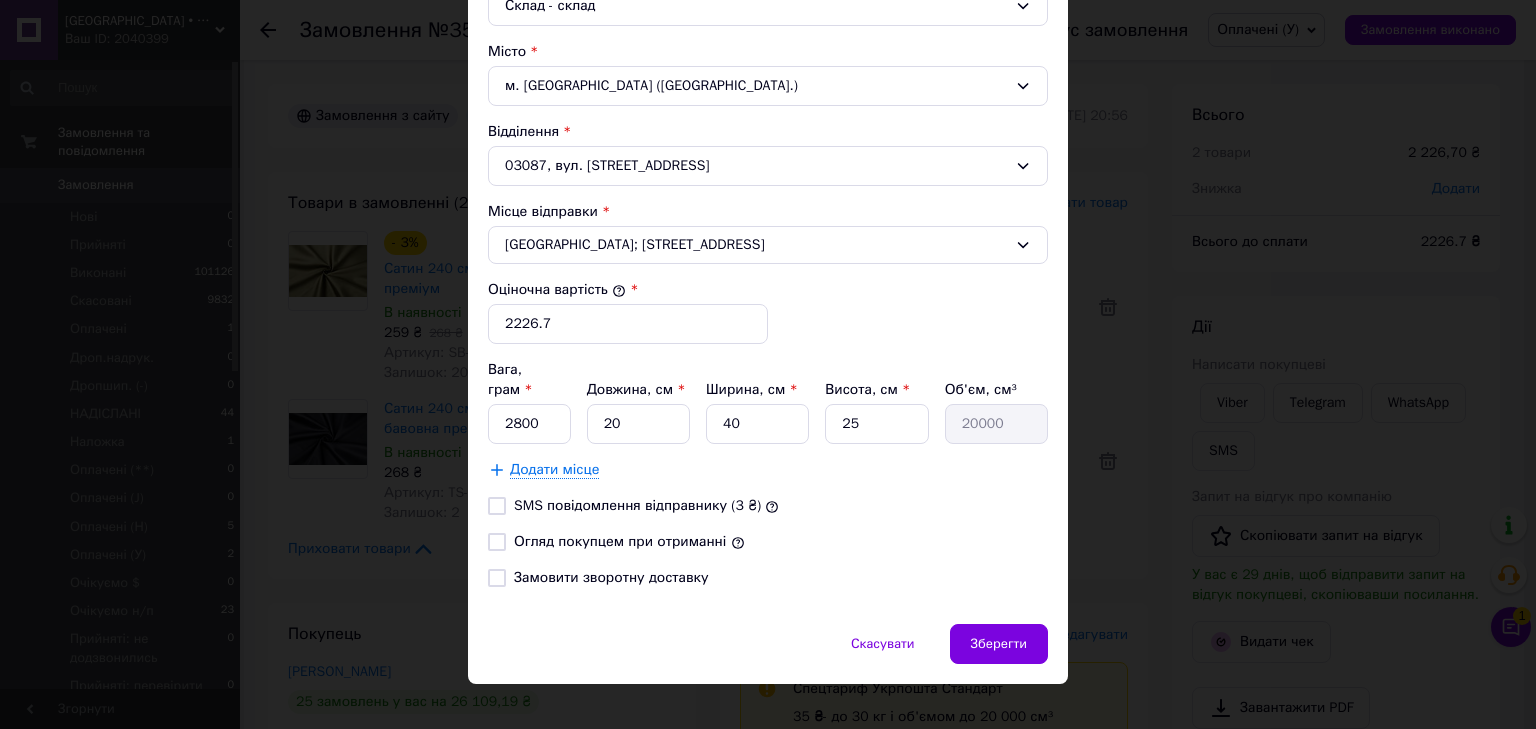 click on "Огляд покупцем при отриманні" at bounding box center [497, 542] 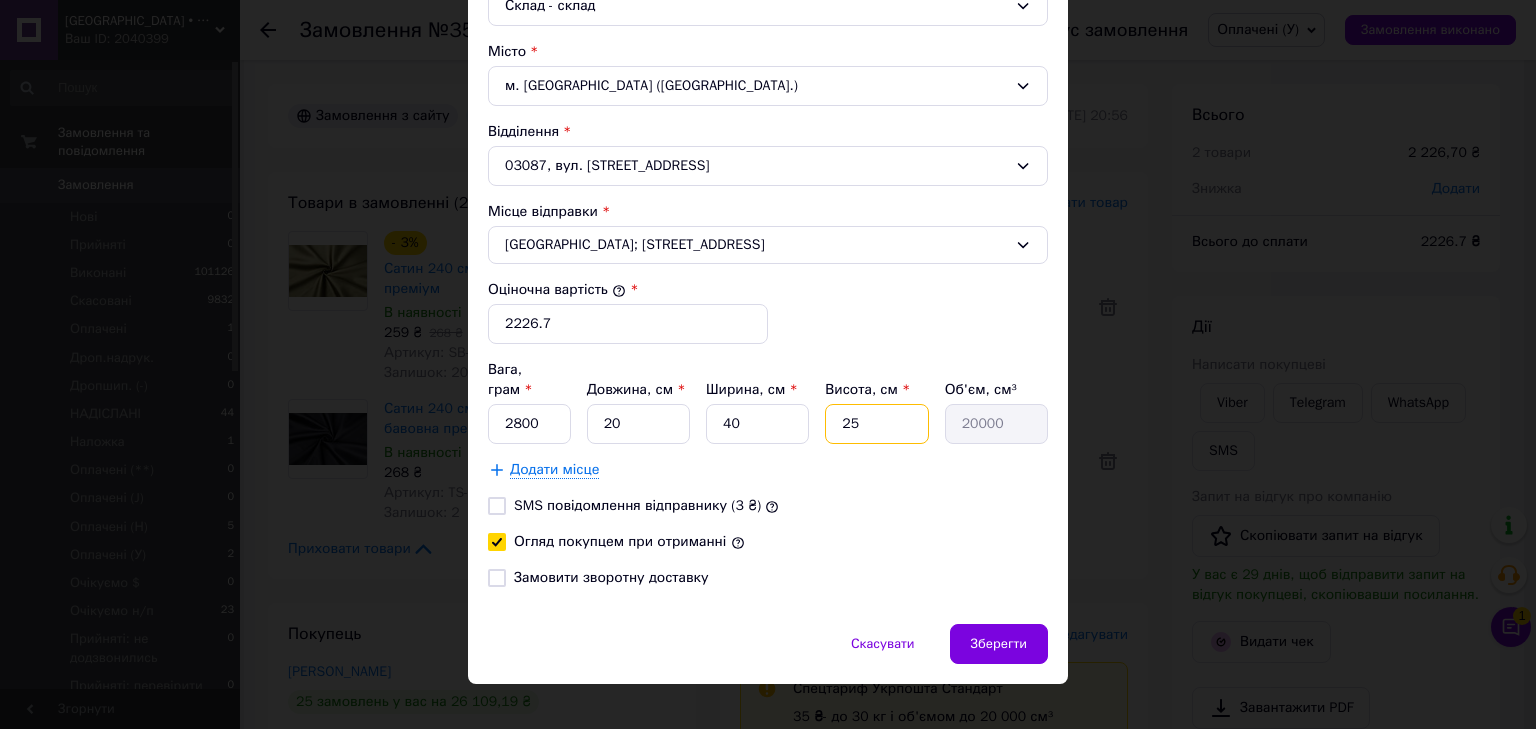 drag, startPoint x: 848, startPoint y: 397, endPoint x: 823, endPoint y: 390, distance: 25.96151 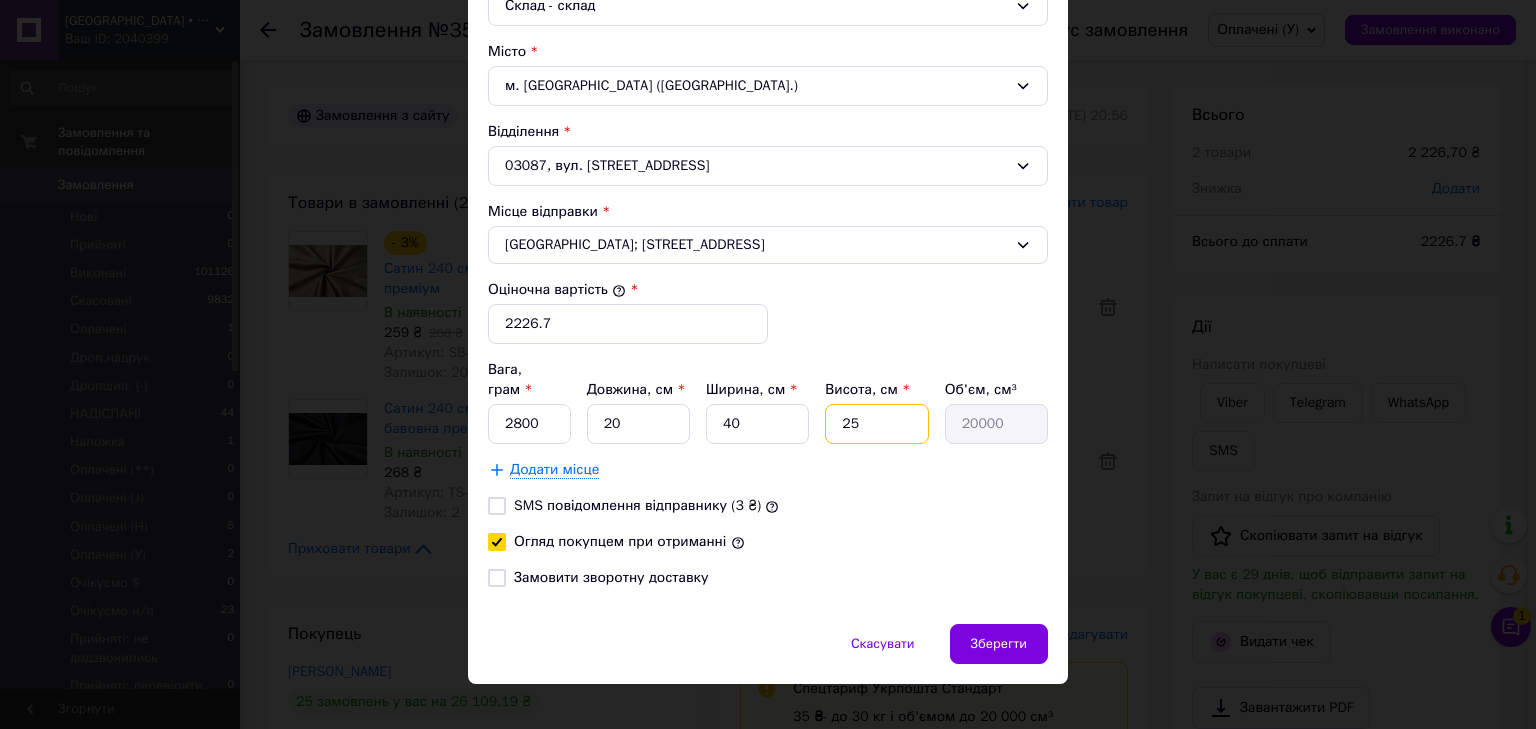 type on "5" 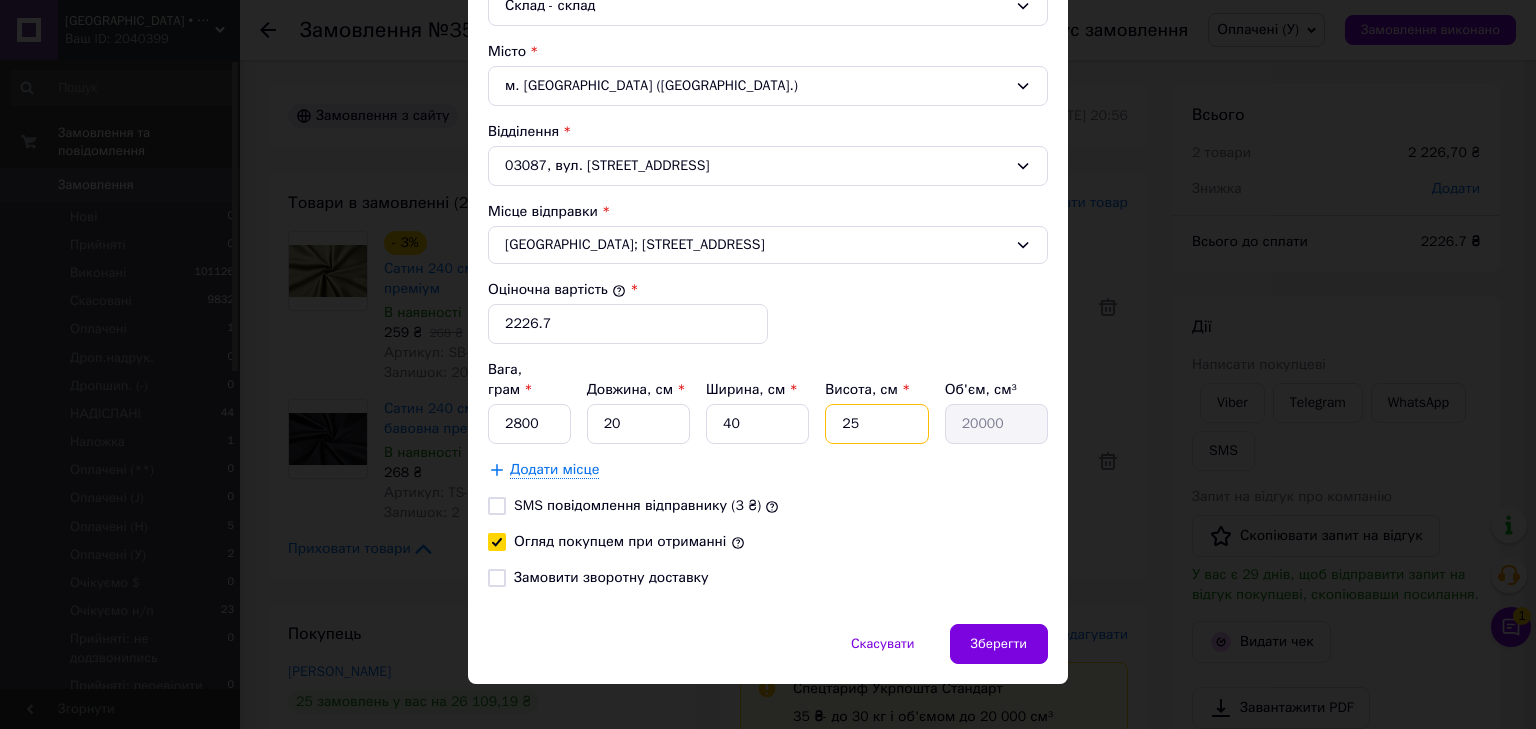 type on "4000" 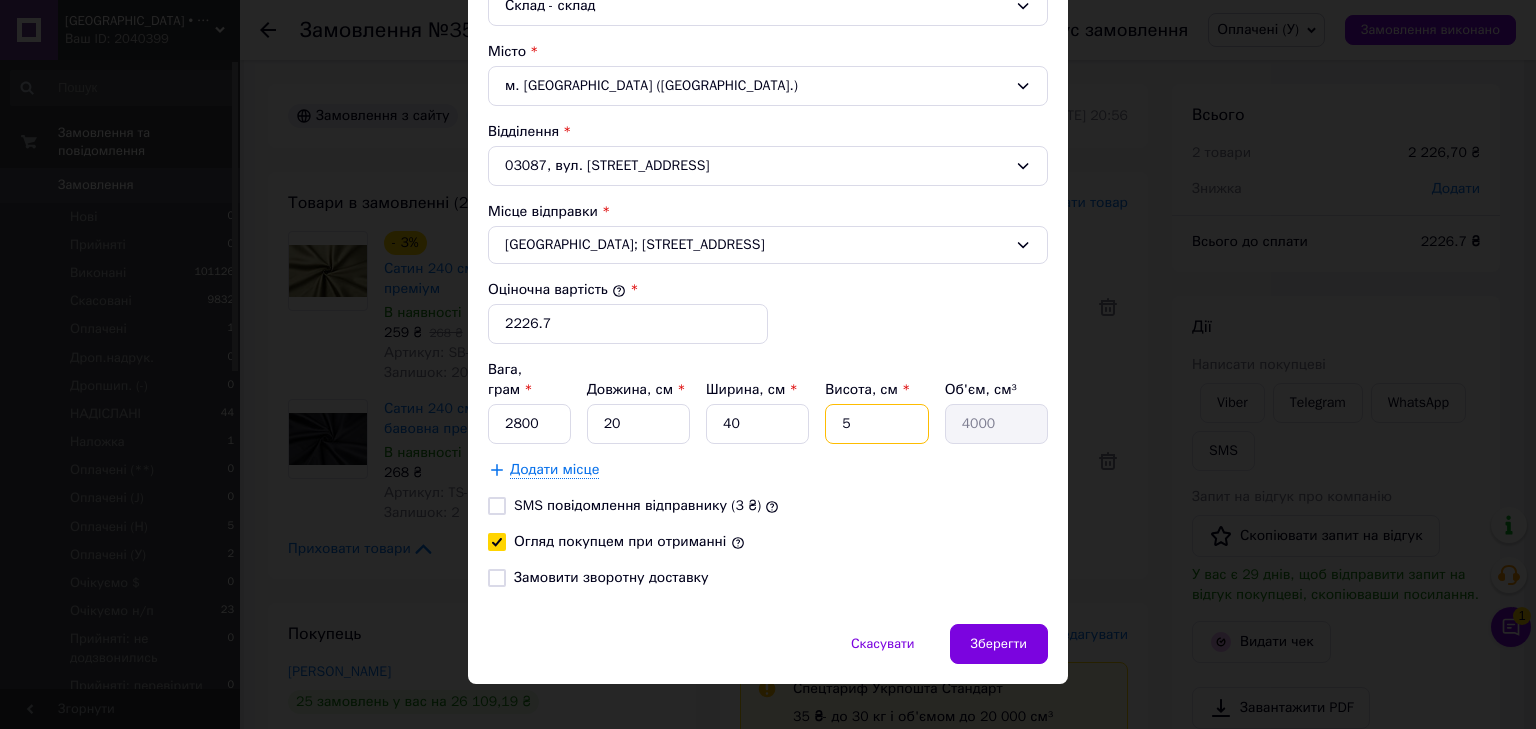 type on "5" 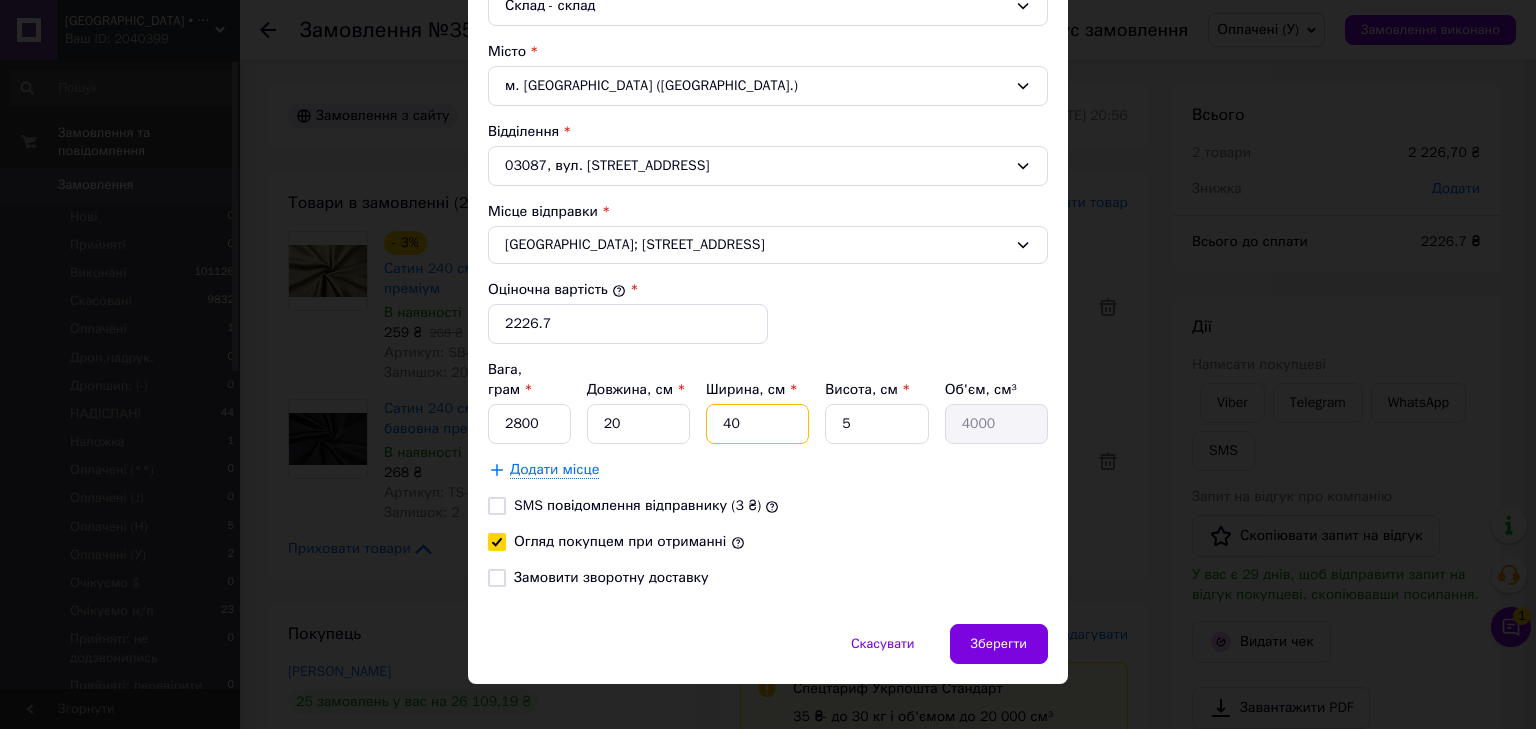 click on "Вага, грам   * 2800 Довжина, см   * 20 Ширина, см   * 40 Висота, см   * 5 Об'єм, см³ 4000" at bounding box center [768, 402] 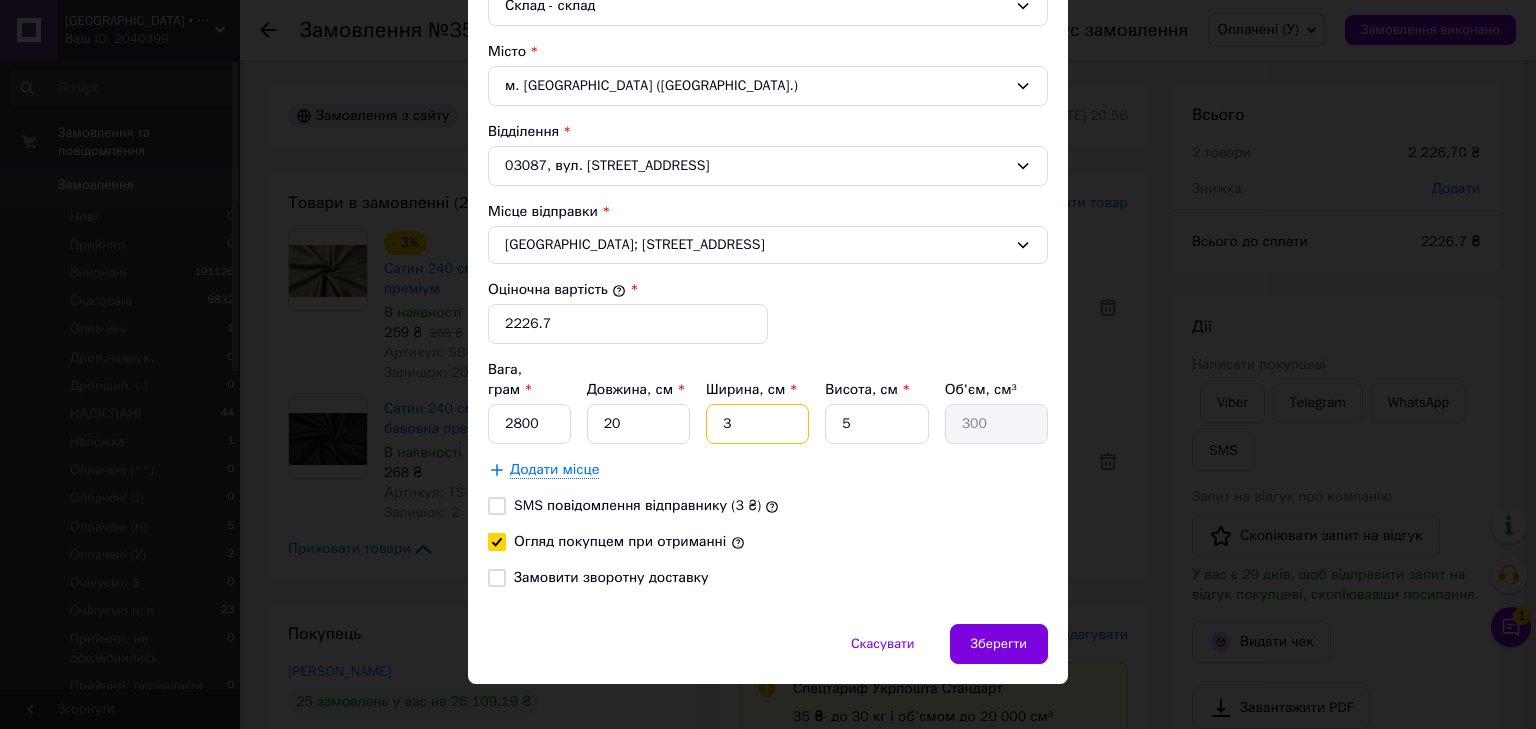 type on "30" 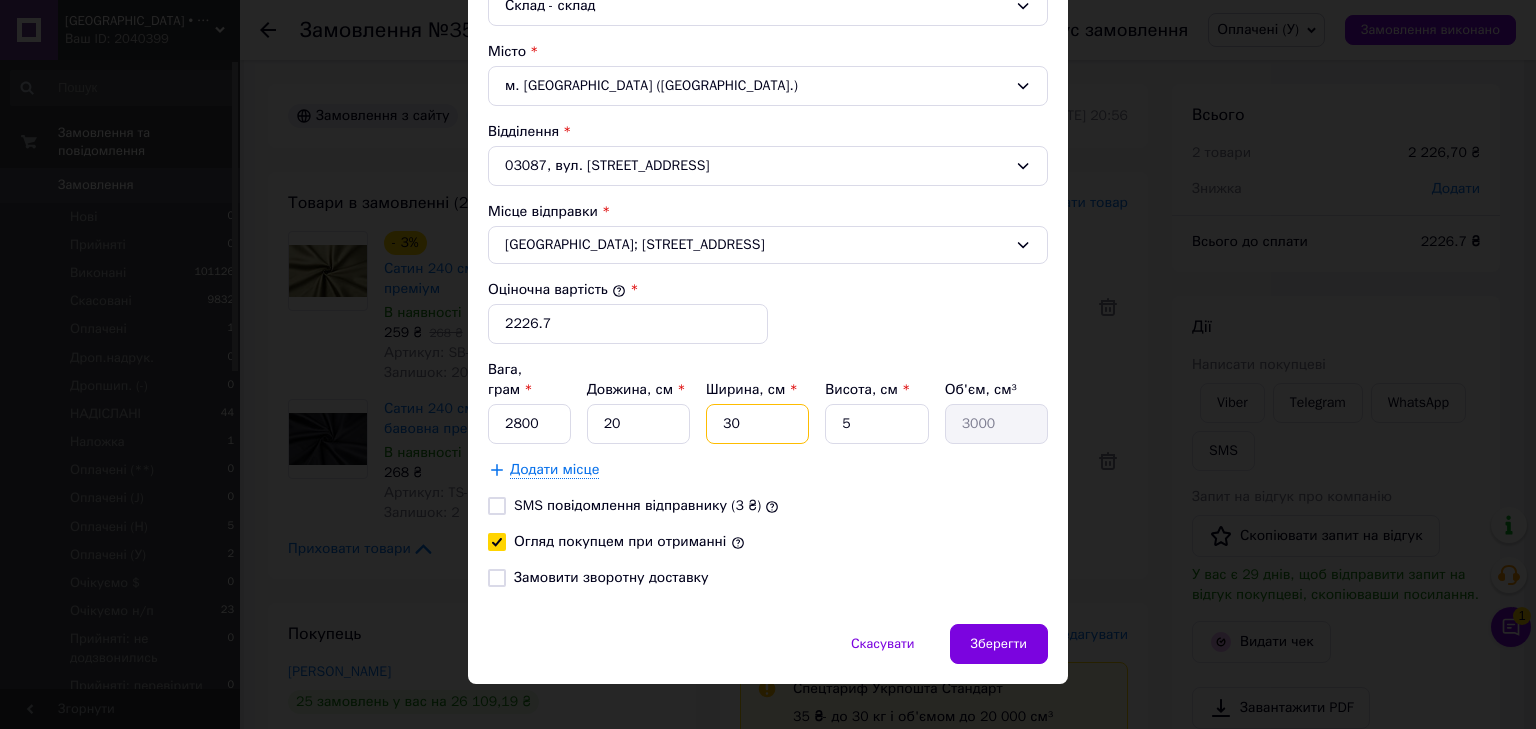 type on "30" 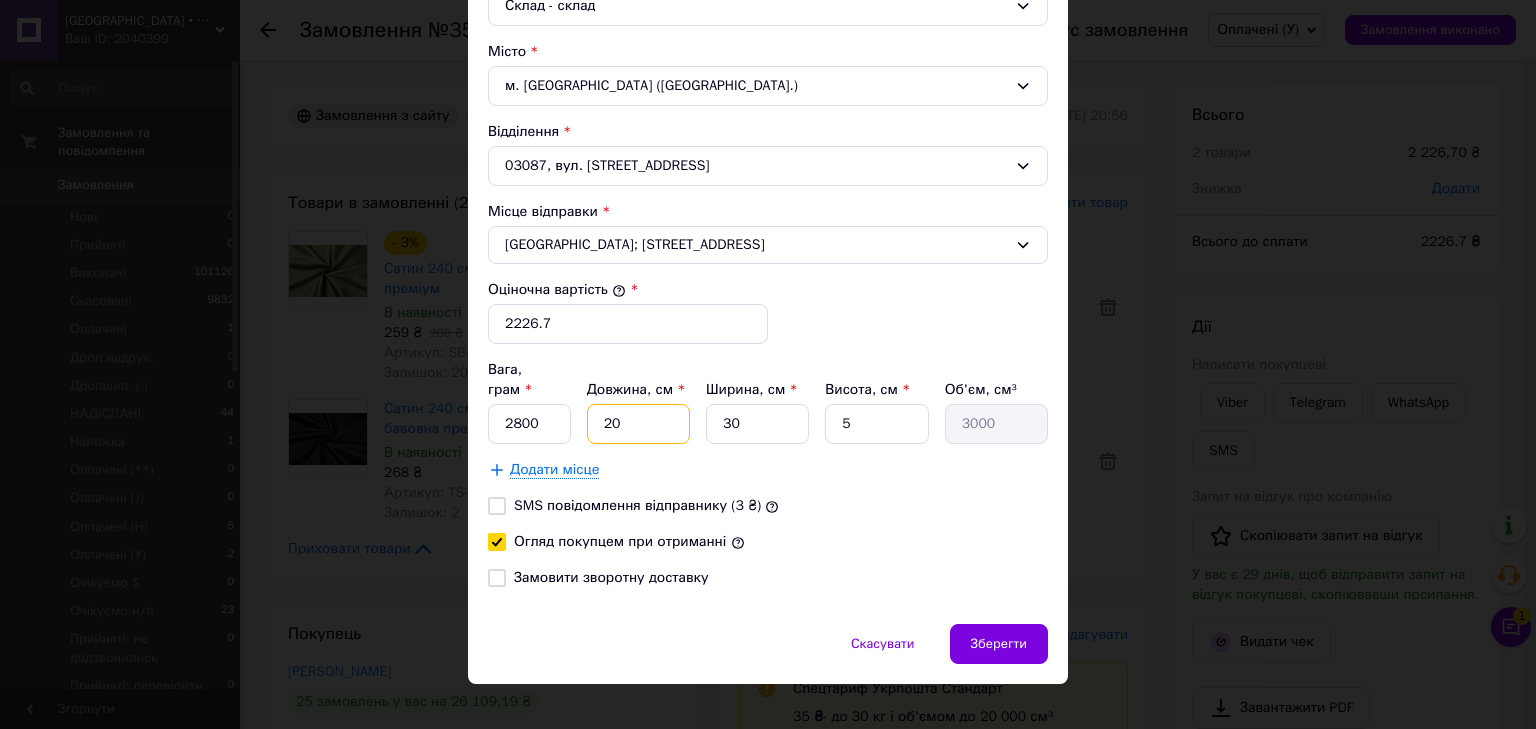 drag, startPoint x: 637, startPoint y: 397, endPoint x: 563, endPoint y: 386, distance: 74.8131 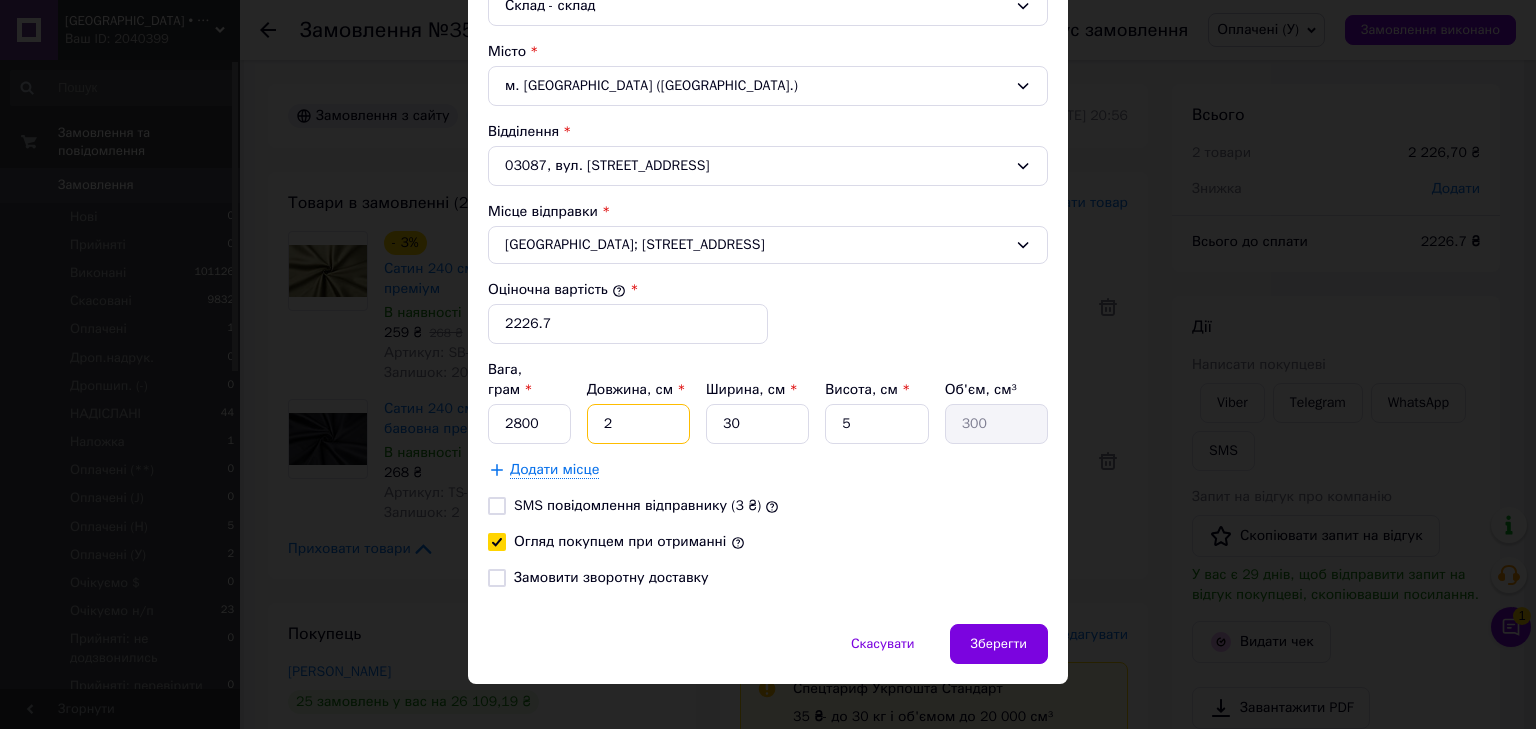 type on "28" 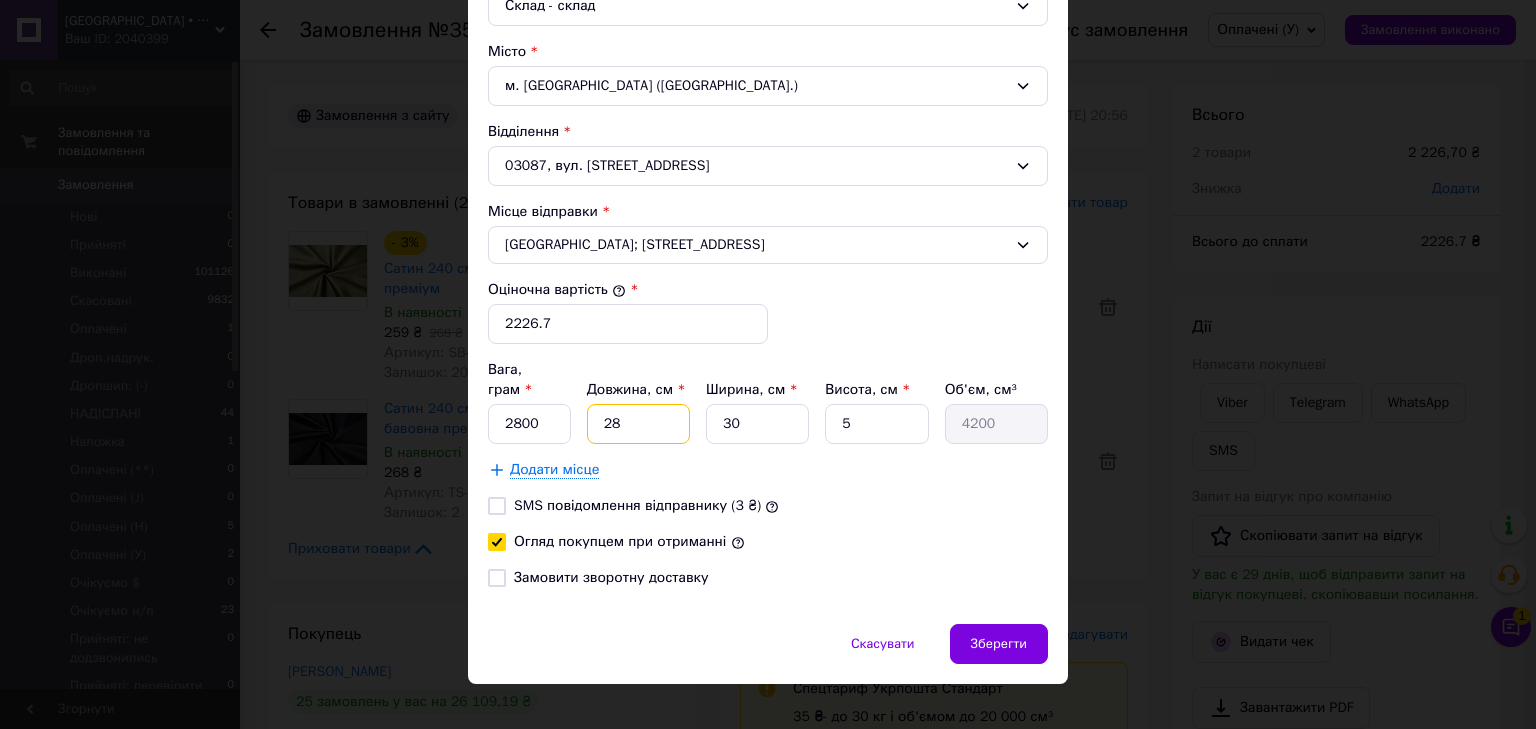 type on "28" 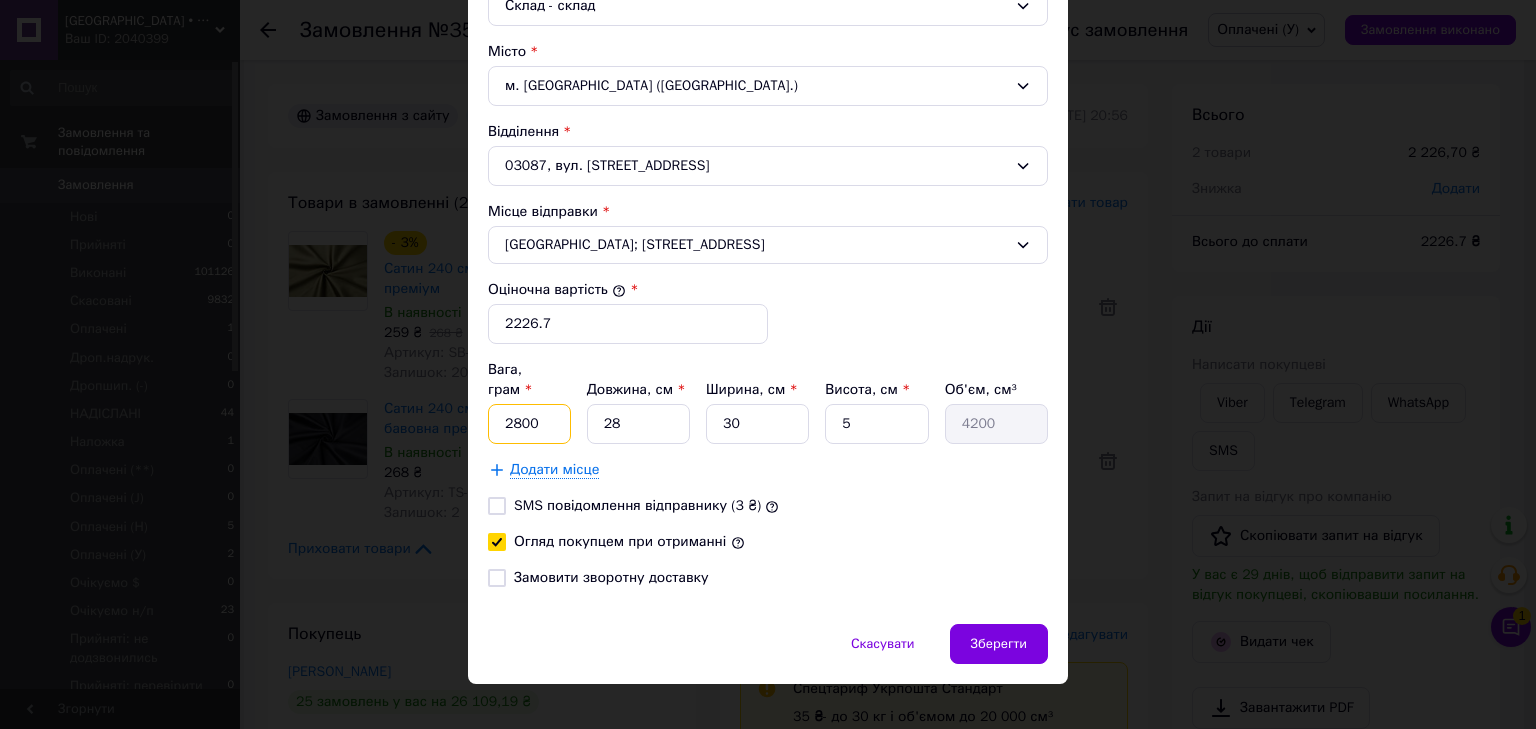 drag, startPoint x: 554, startPoint y: 398, endPoint x: 486, endPoint y: 386, distance: 69.050705 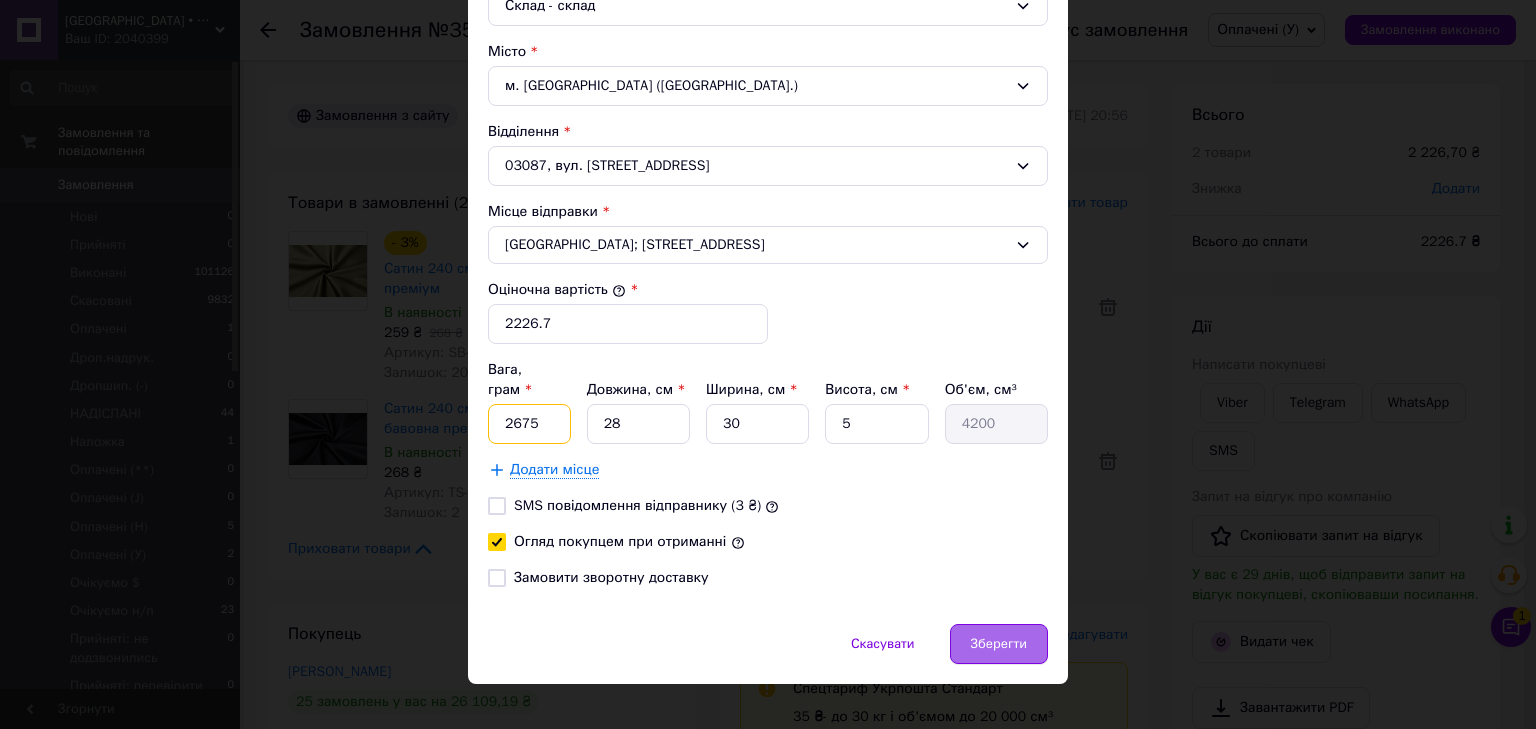 type on "2675" 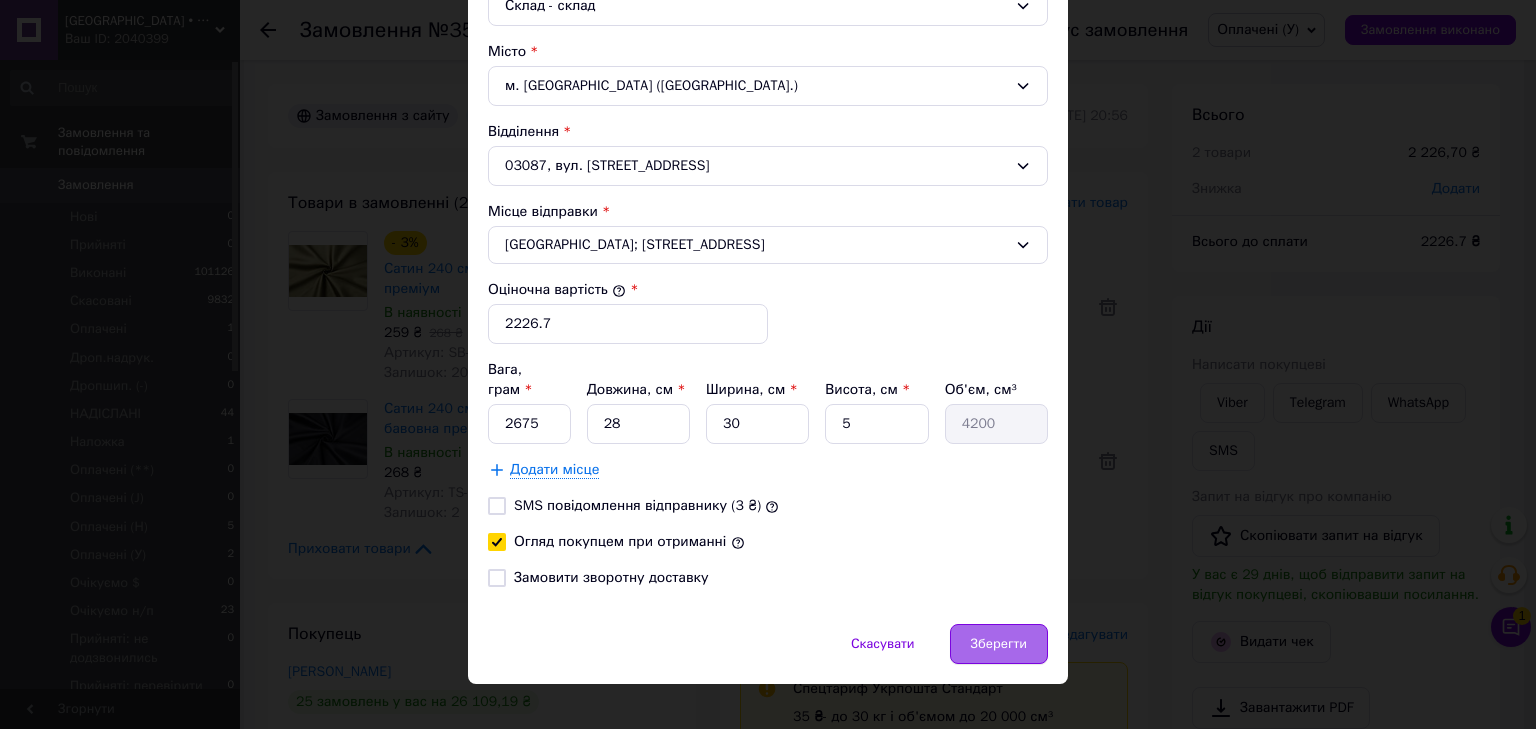 drag, startPoint x: 982, startPoint y: 627, endPoint x: 1000, endPoint y: 638, distance: 21.095022 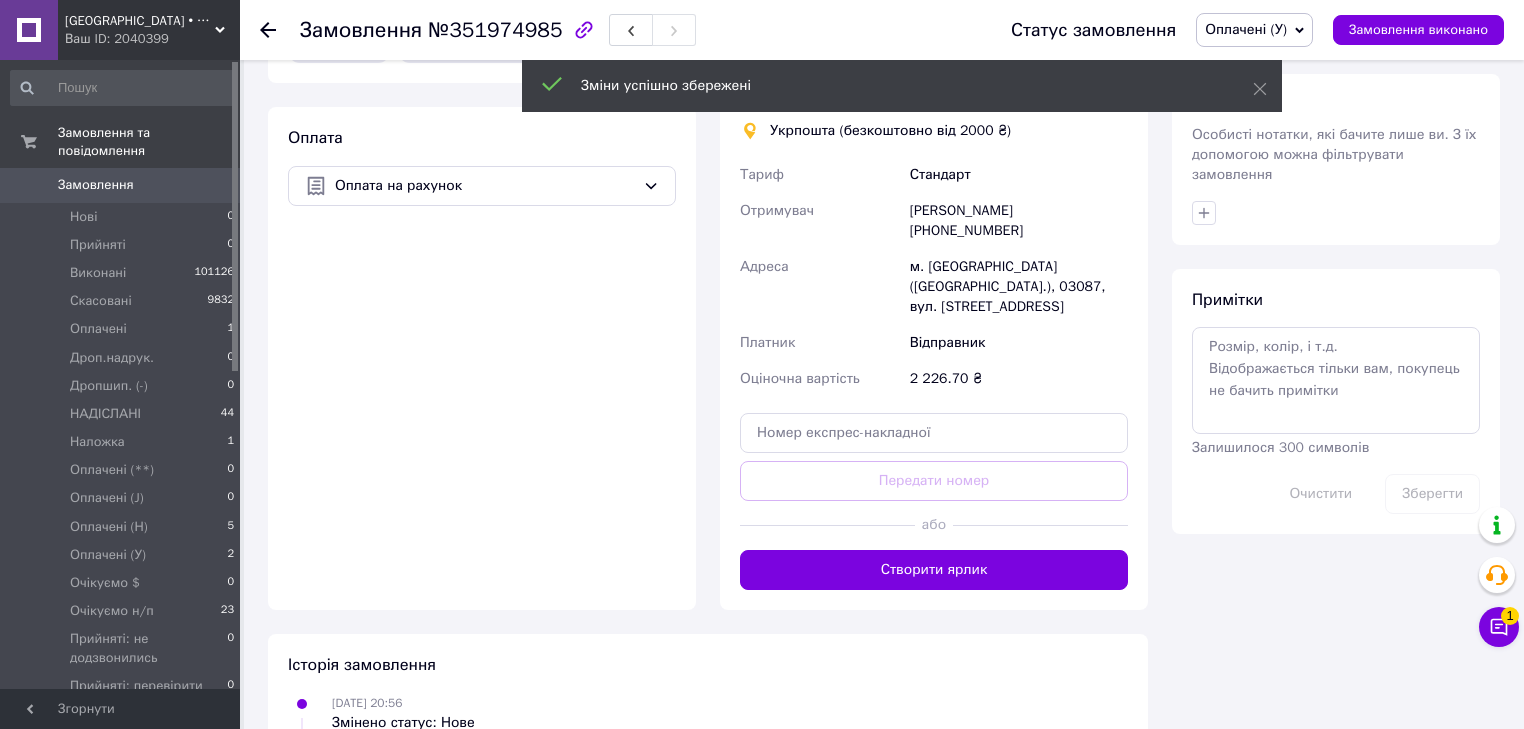 scroll, scrollTop: 800, scrollLeft: 0, axis: vertical 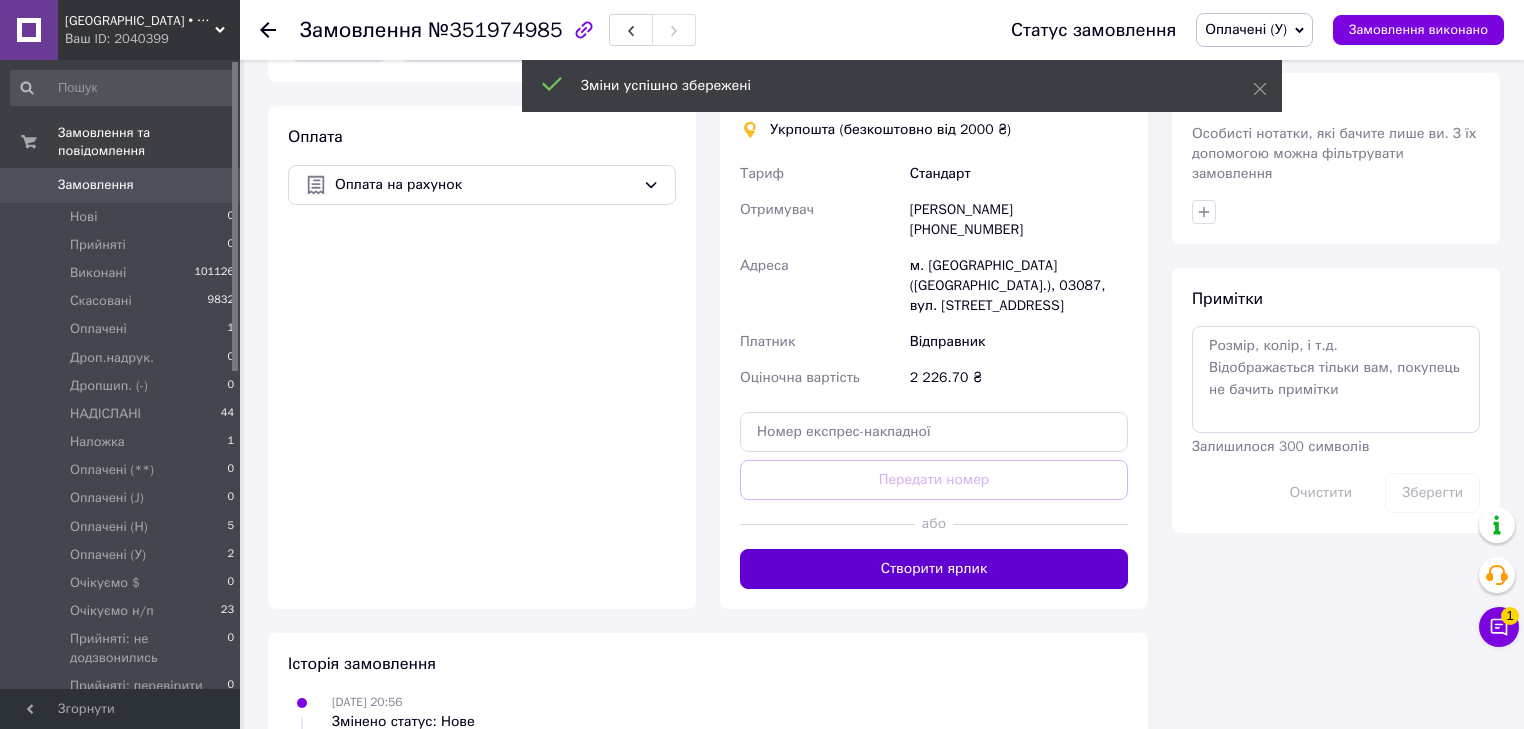click on "Створити ярлик" at bounding box center [934, 569] 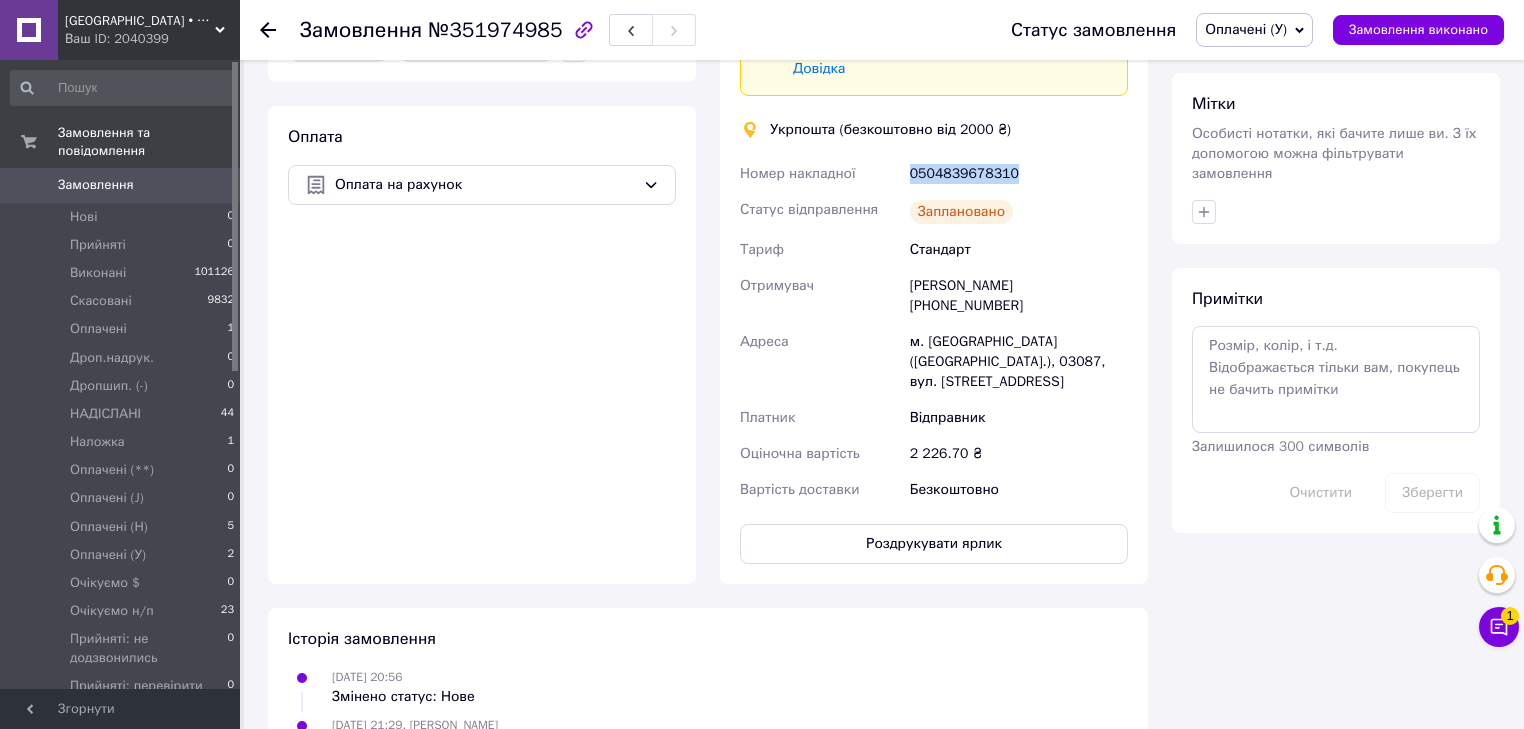 drag, startPoint x: 909, startPoint y: 156, endPoint x: 1017, endPoint y: 158, distance: 108.01852 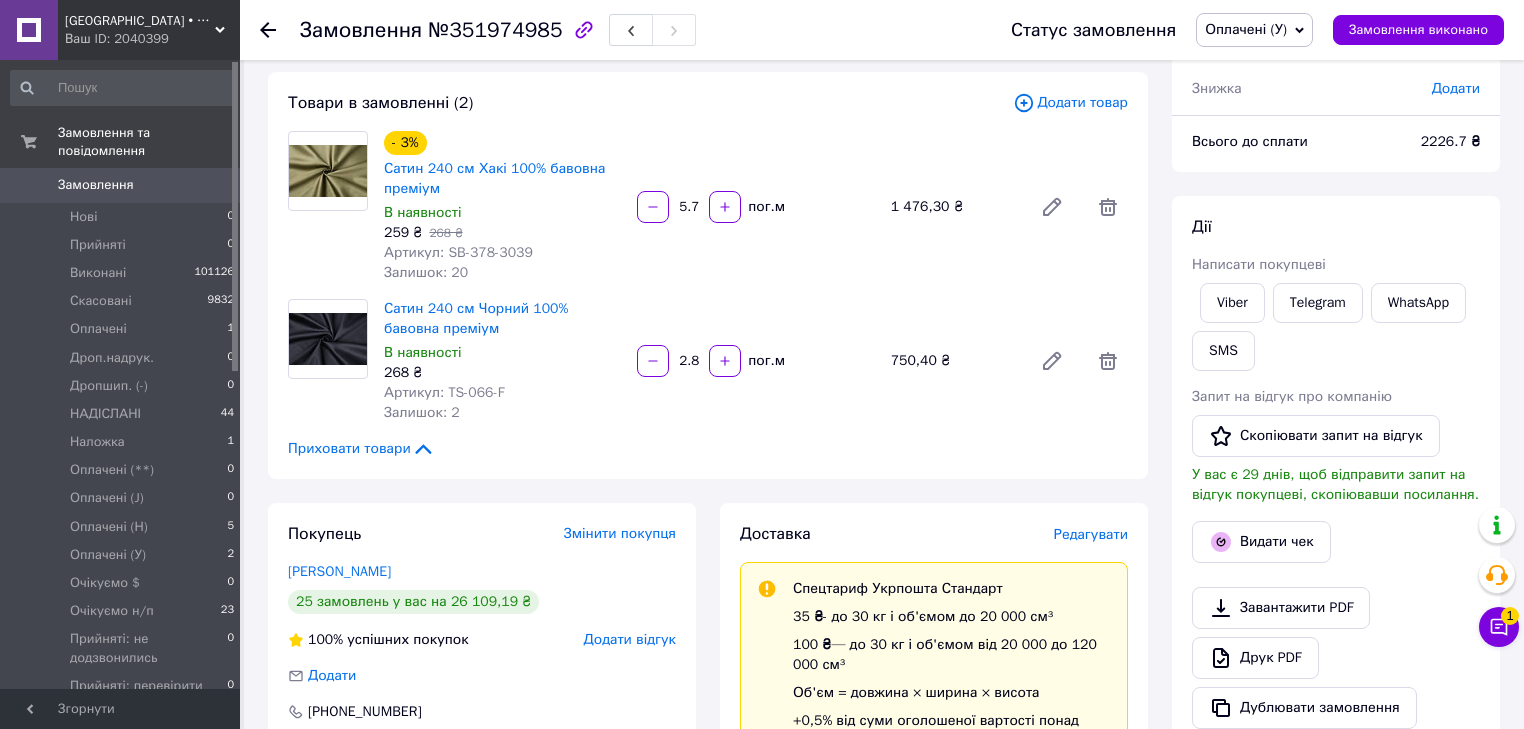 scroll, scrollTop: 0, scrollLeft: 0, axis: both 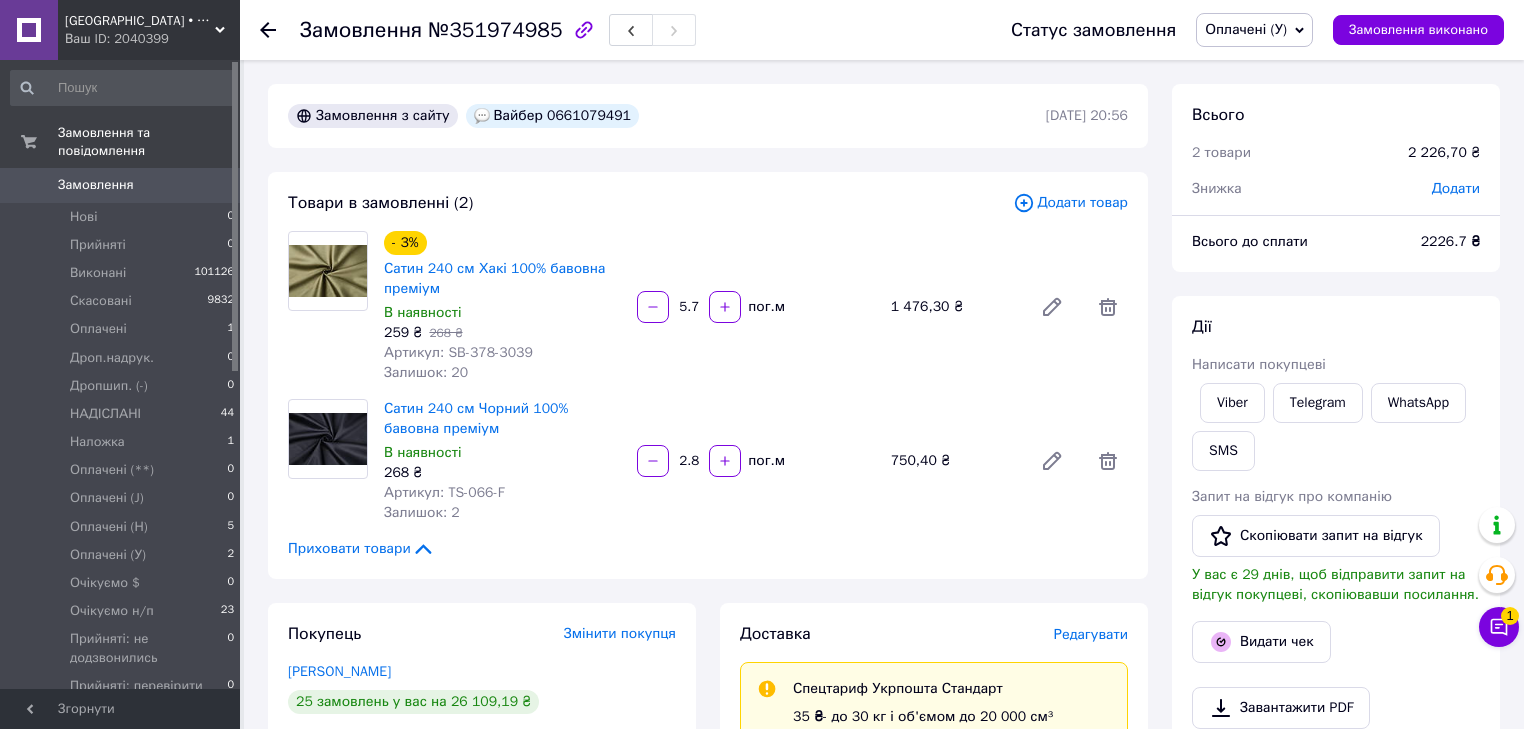 click on "Дії Написати покупцеві Viber Telegram WhatsApp SMS Запит на відгук про компанію   Скопіювати запит на відгук У вас є 29 днів, щоб відправити запит на відгук покупцеві, скопіювавши посилання.   Видати чек   Завантажити PDF   Друк PDF   Дублювати замовлення" at bounding box center (1336, 572) 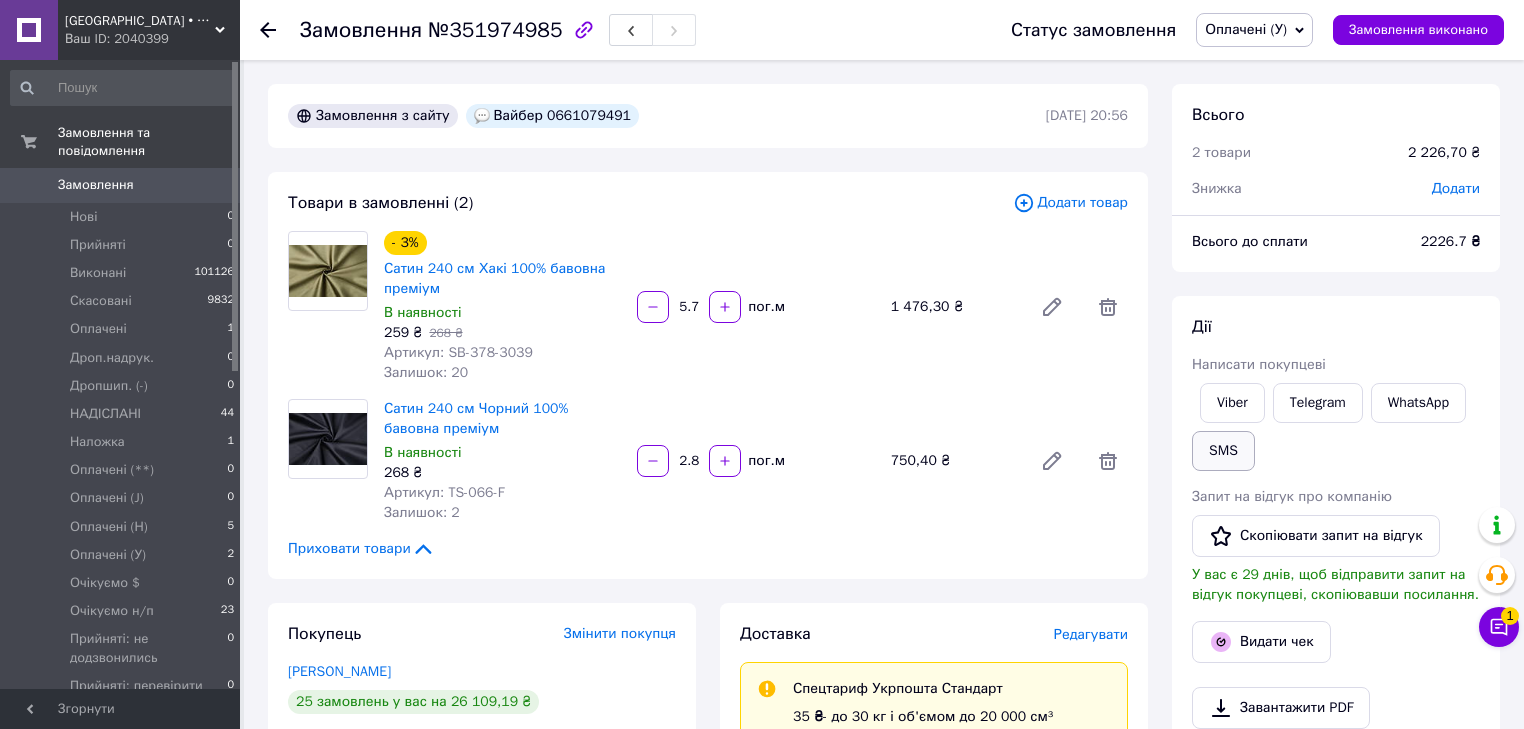 click on "SMS" at bounding box center (1223, 451) 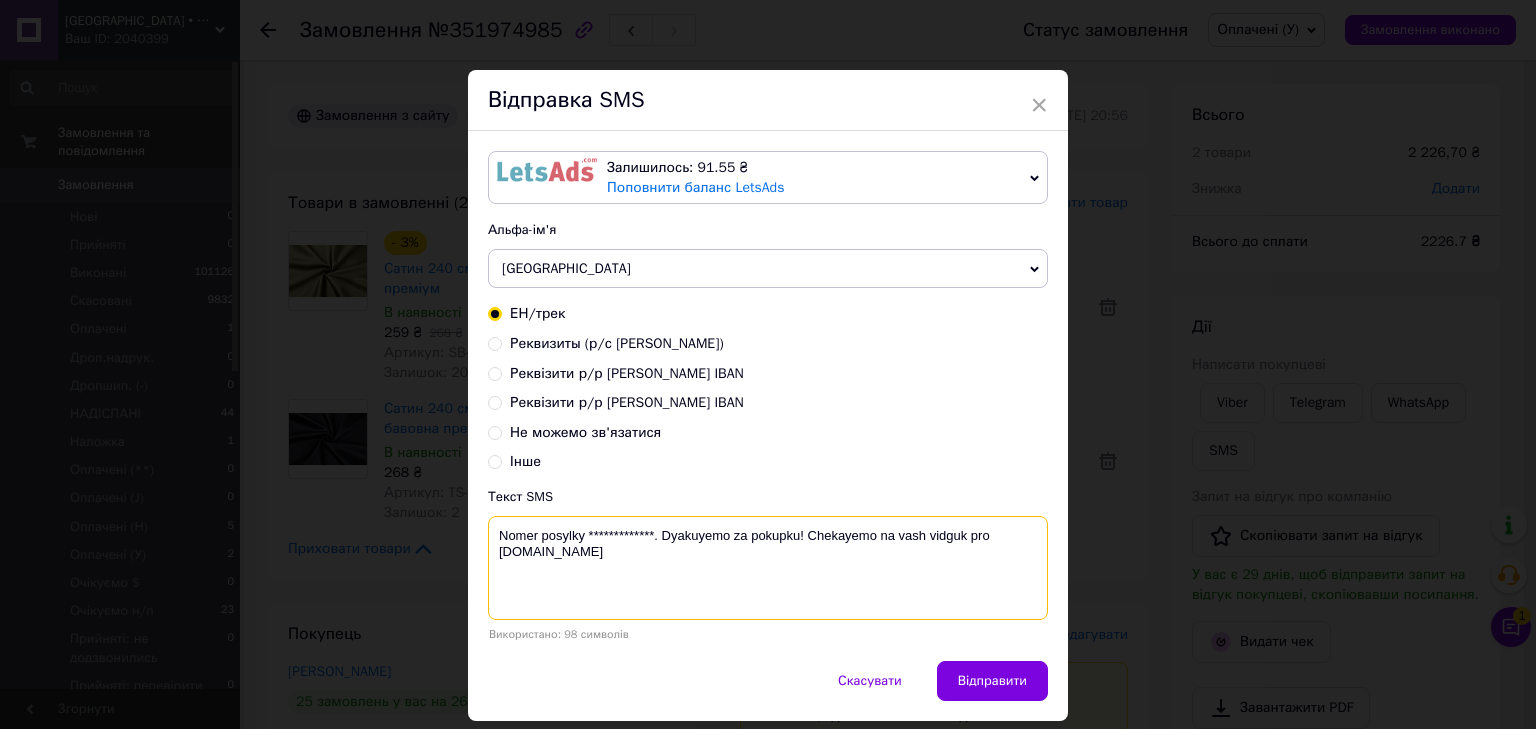 click on "**********" at bounding box center (768, 568) 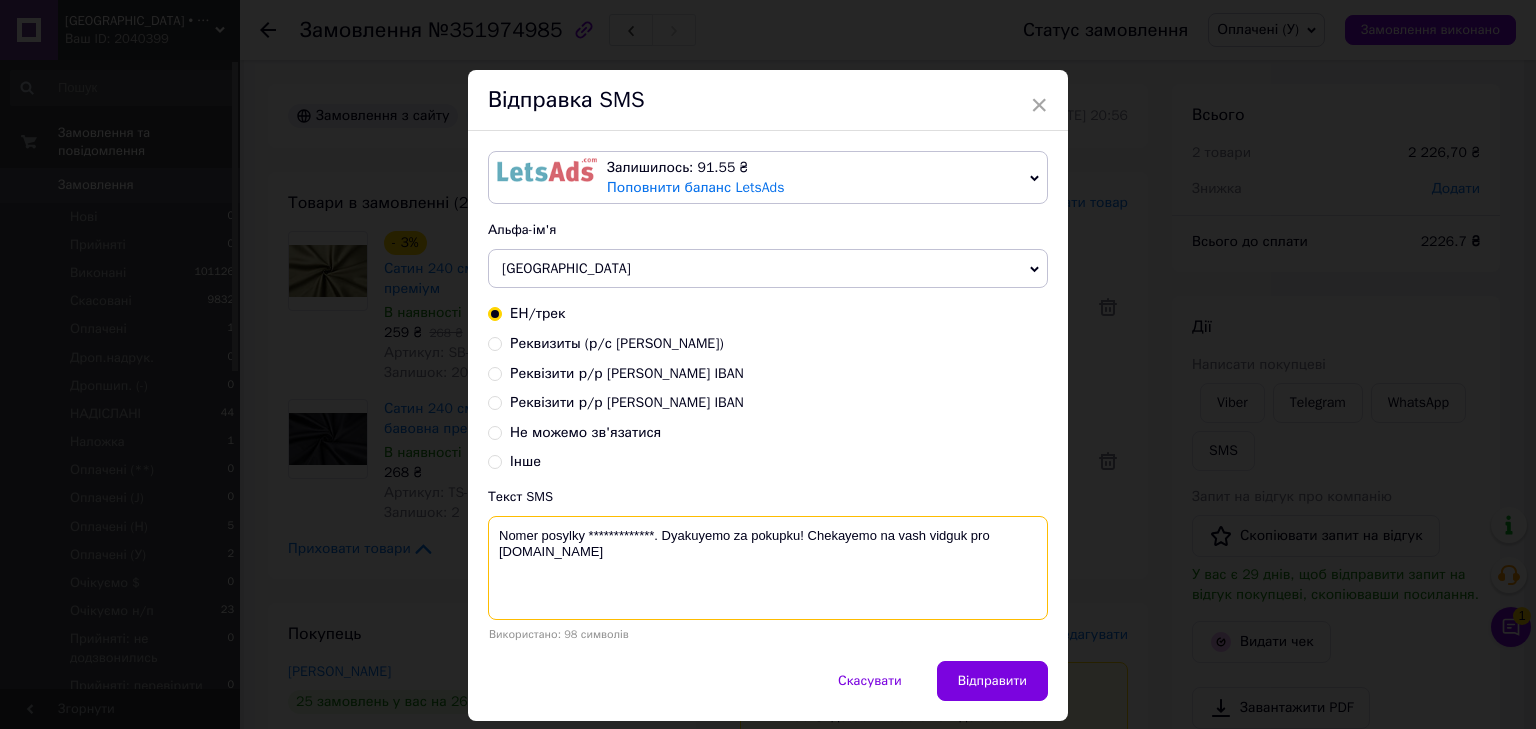 drag, startPoint x: 652, startPoint y: 531, endPoint x: 588, endPoint y: 527, distance: 64.12488 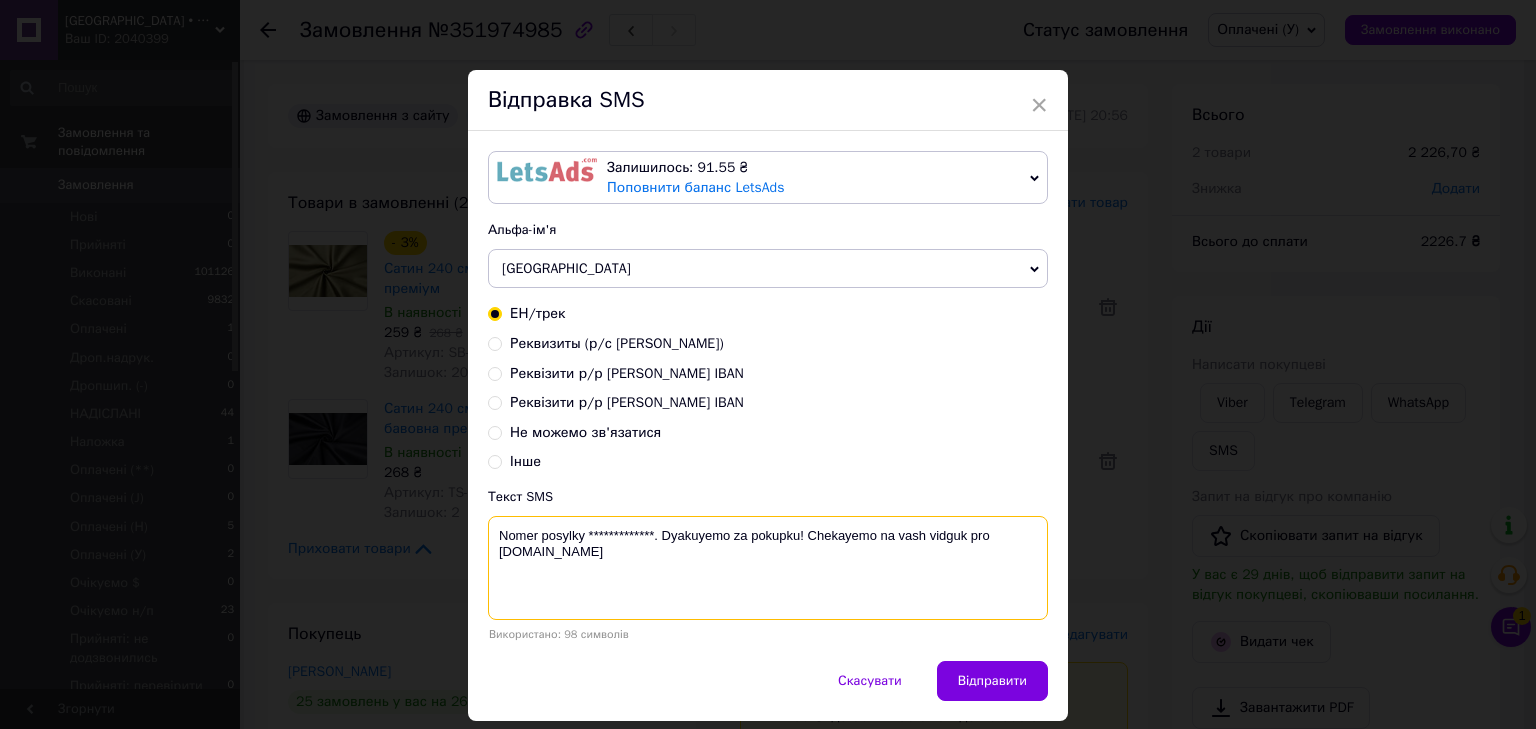 click on "**********" at bounding box center (768, 568) 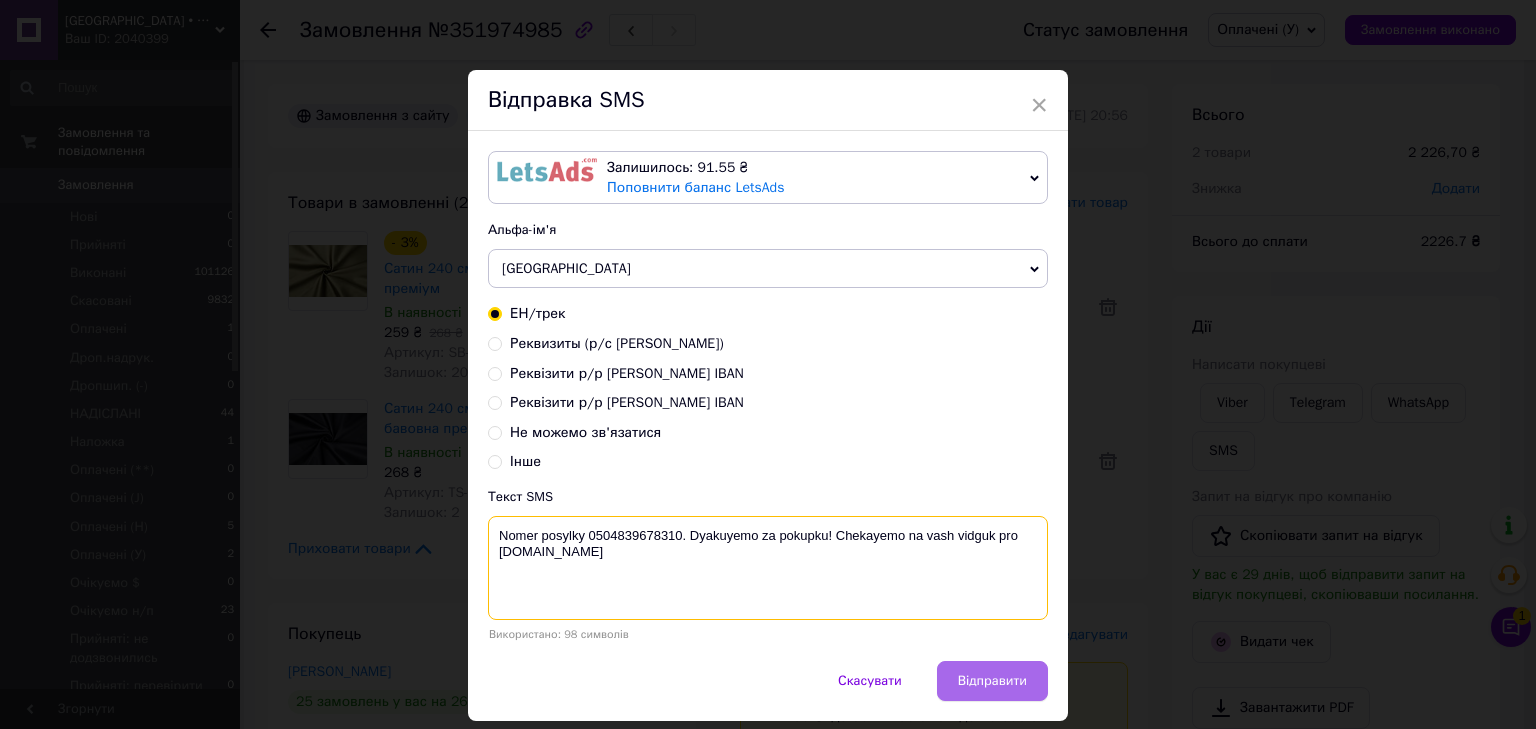 type on "Nomer posylky 0504839678310. Dyakuyemo za pokupku! Chekayemo na vash vidguk pro COTTONville.com.ua" 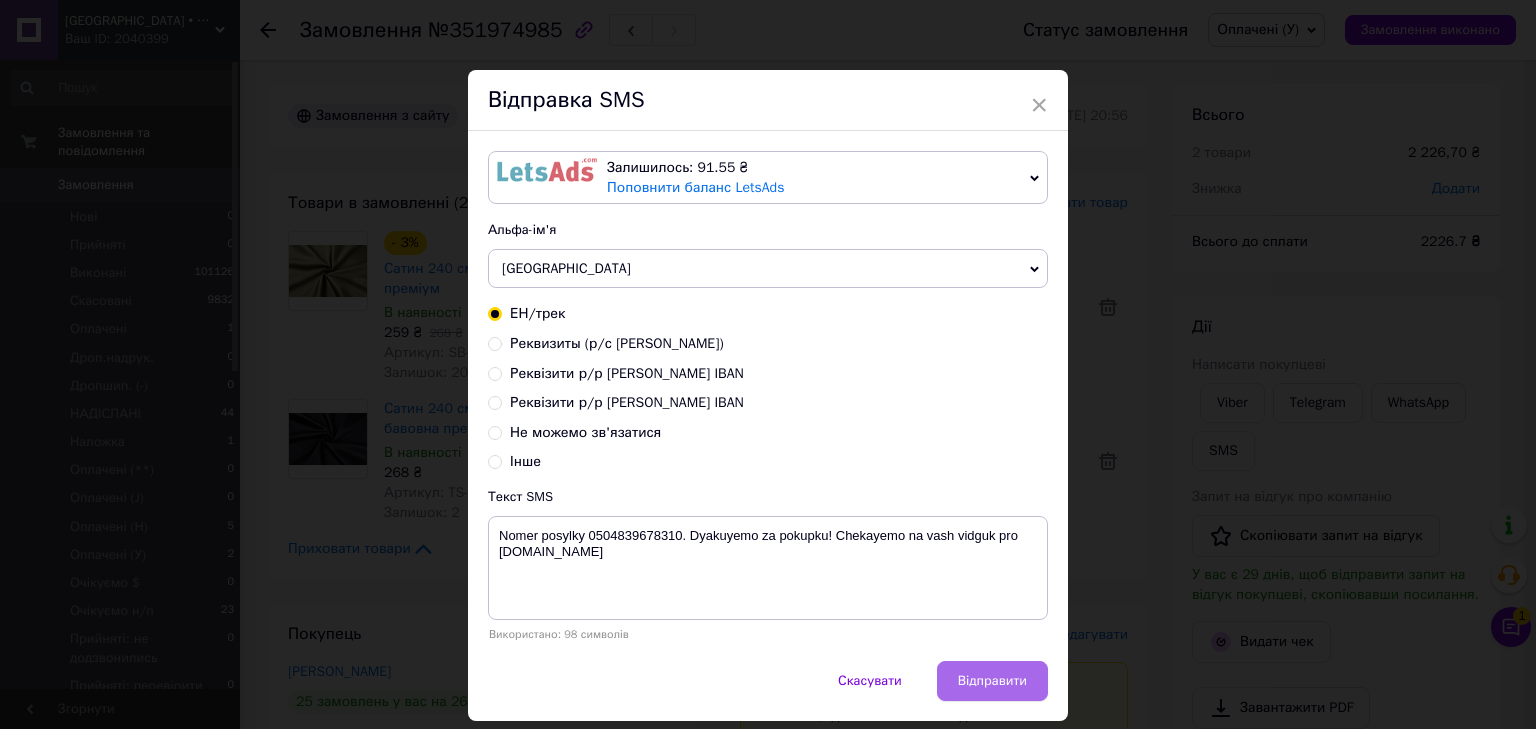 click on "Відправити" at bounding box center (992, 681) 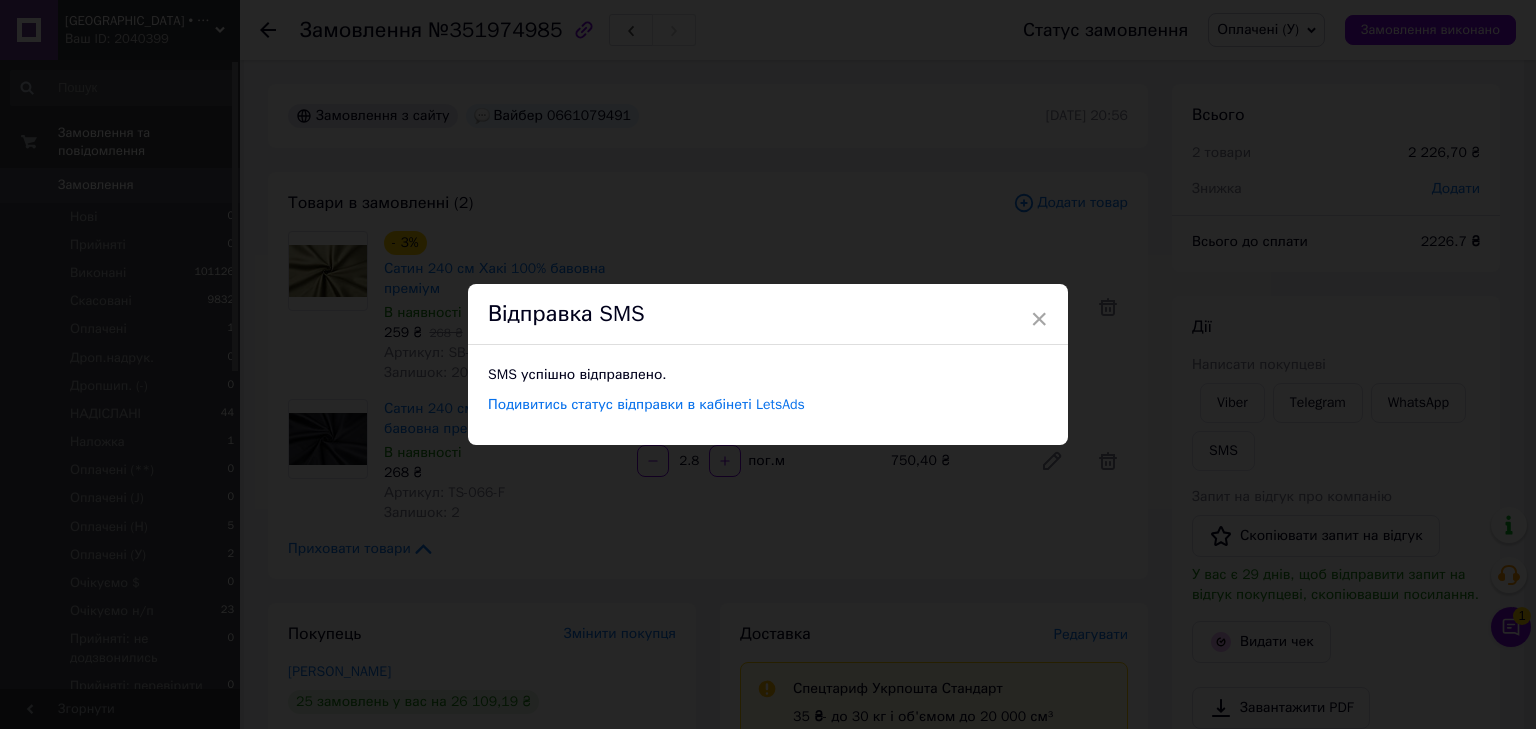 click on "× Відправка SMS SMS успішно відправлено. Подивитись статус відправки в кабінеті LetsAds" at bounding box center [768, 364] 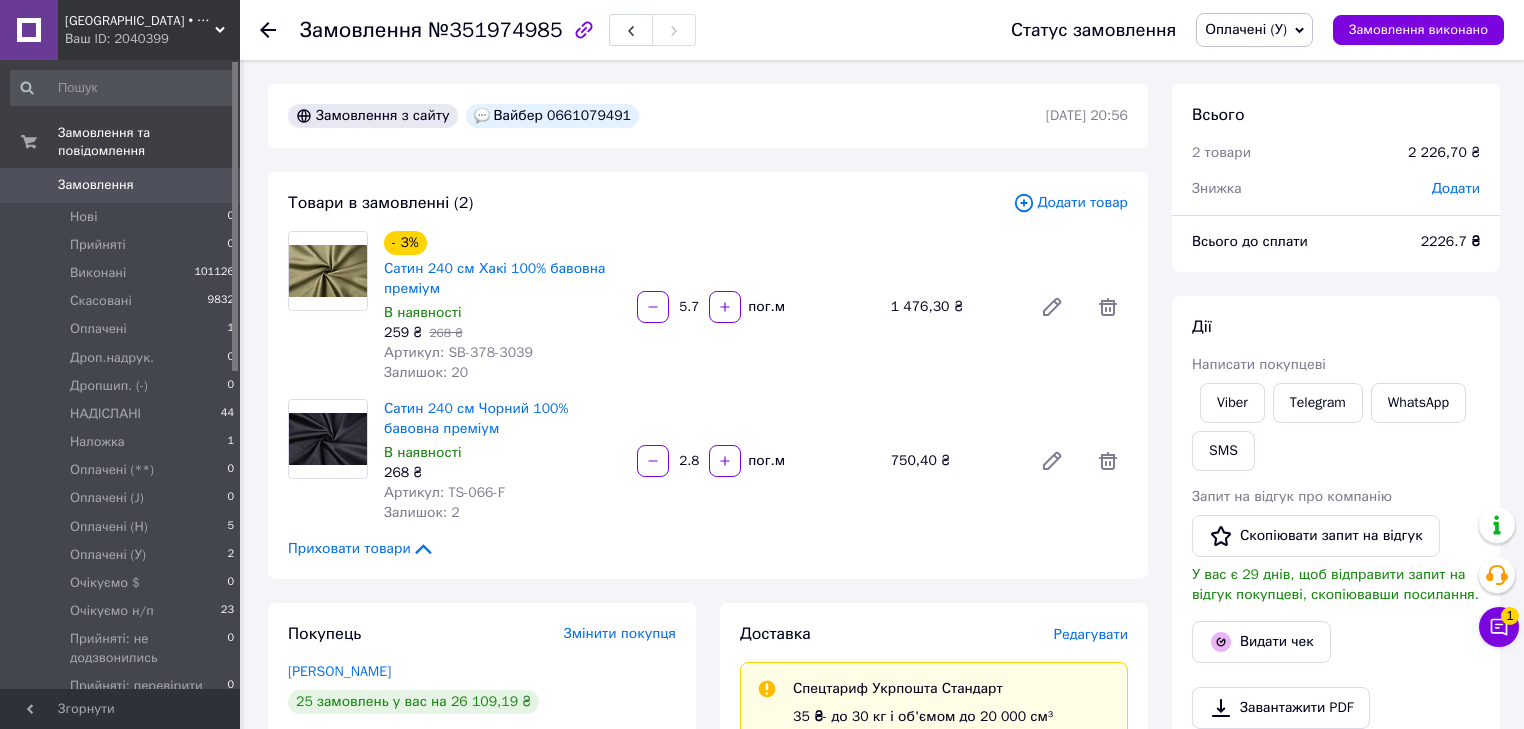 click on "Оплачені (У)" at bounding box center (1254, 30) 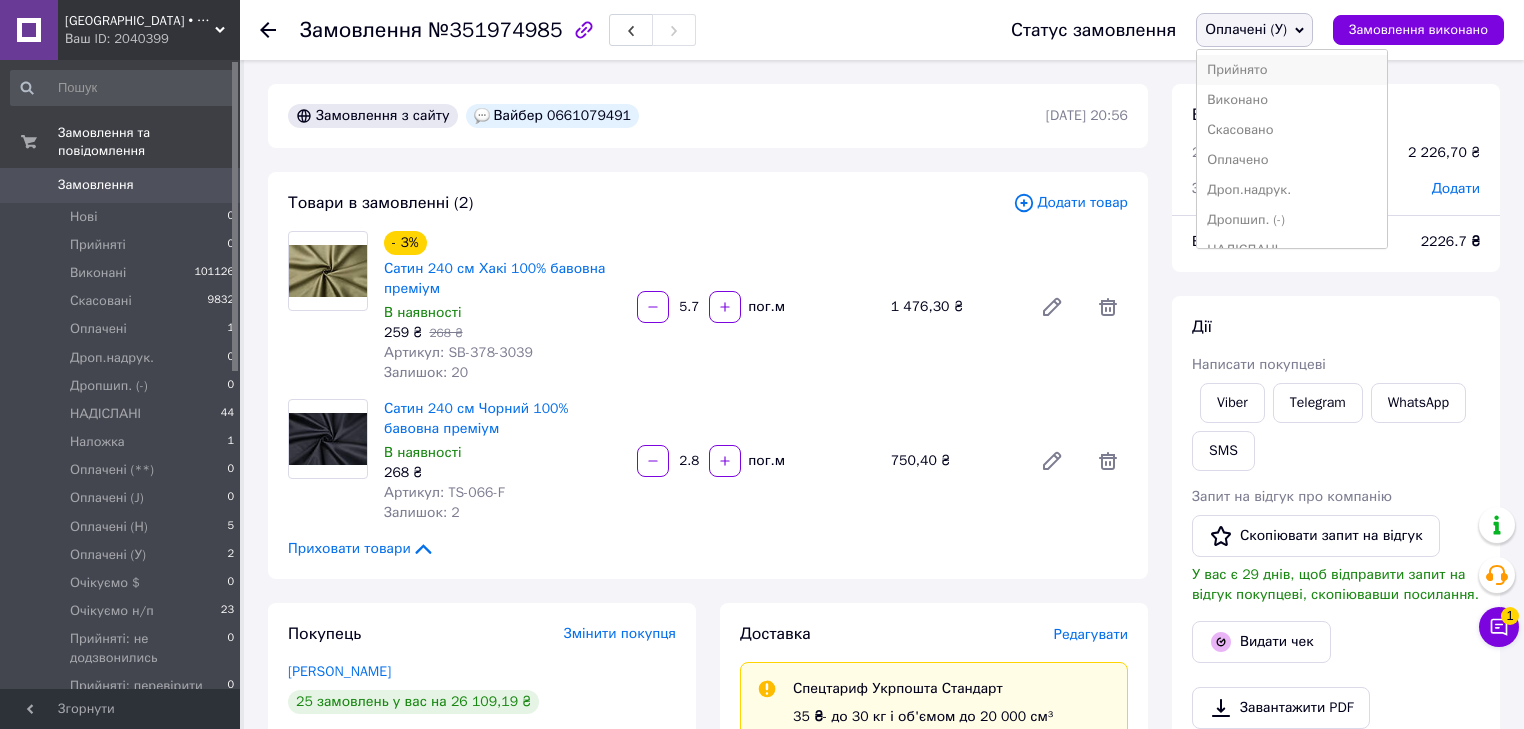 scroll, scrollTop: 80, scrollLeft: 0, axis: vertical 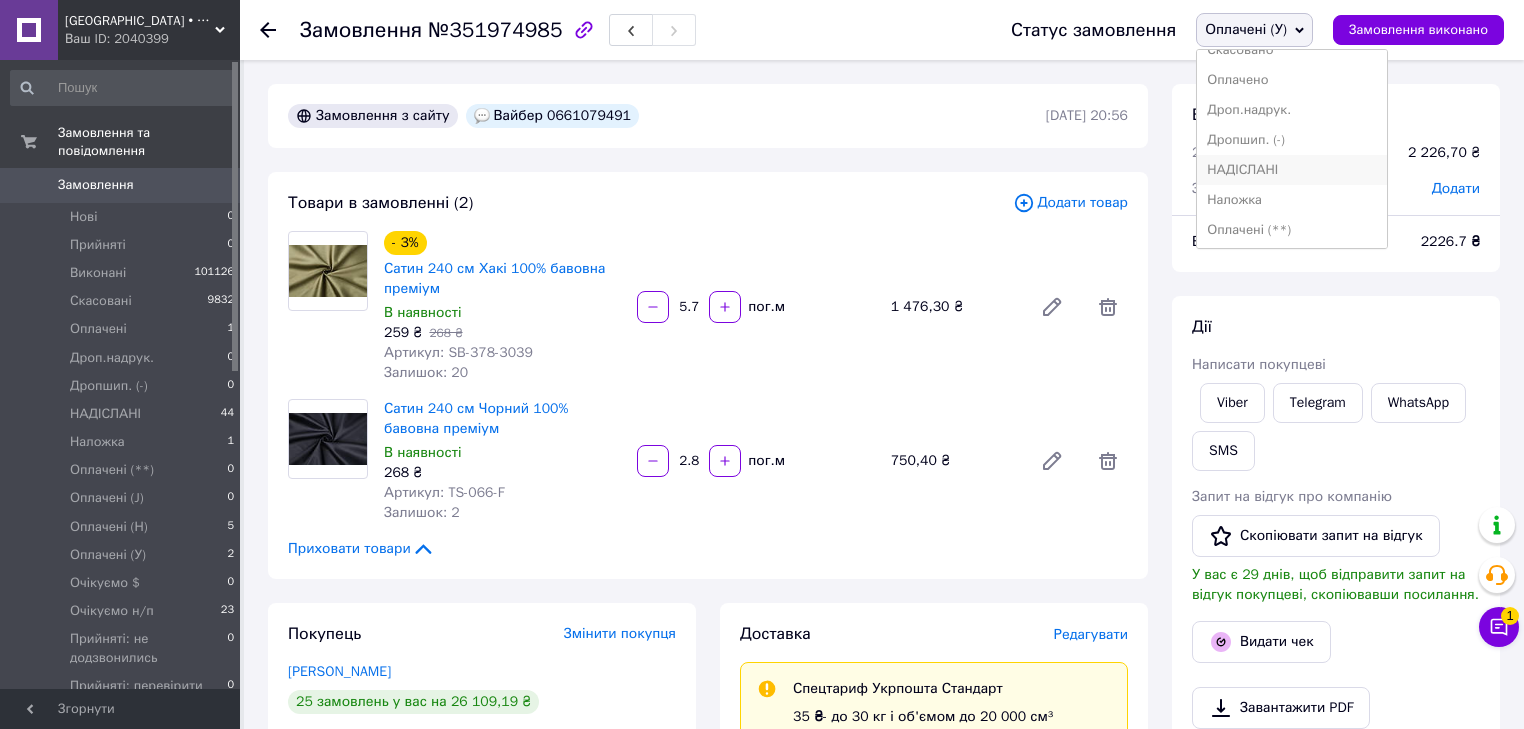 click on "НАДІСЛАНІ" at bounding box center (1292, 170) 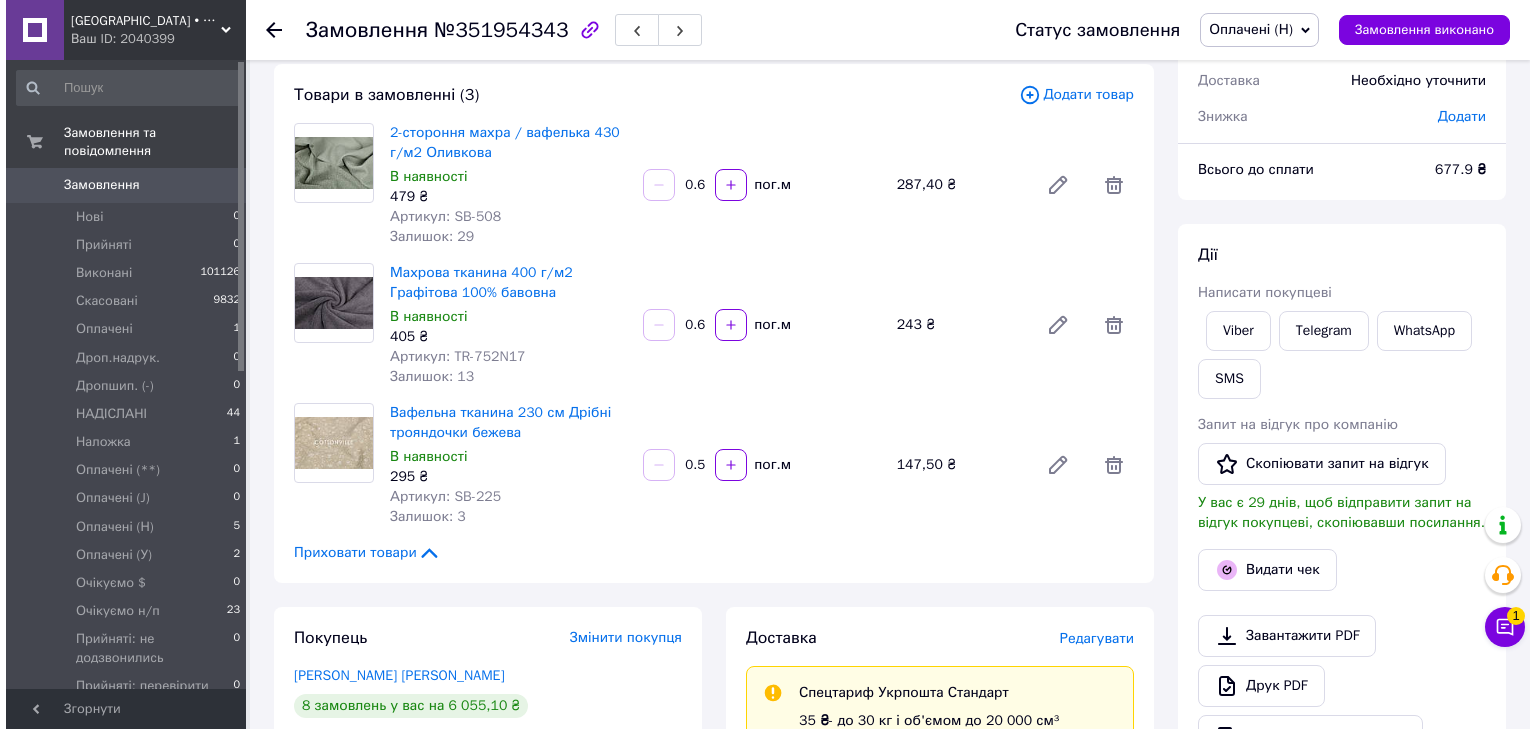 scroll, scrollTop: 240, scrollLeft: 0, axis: vertical 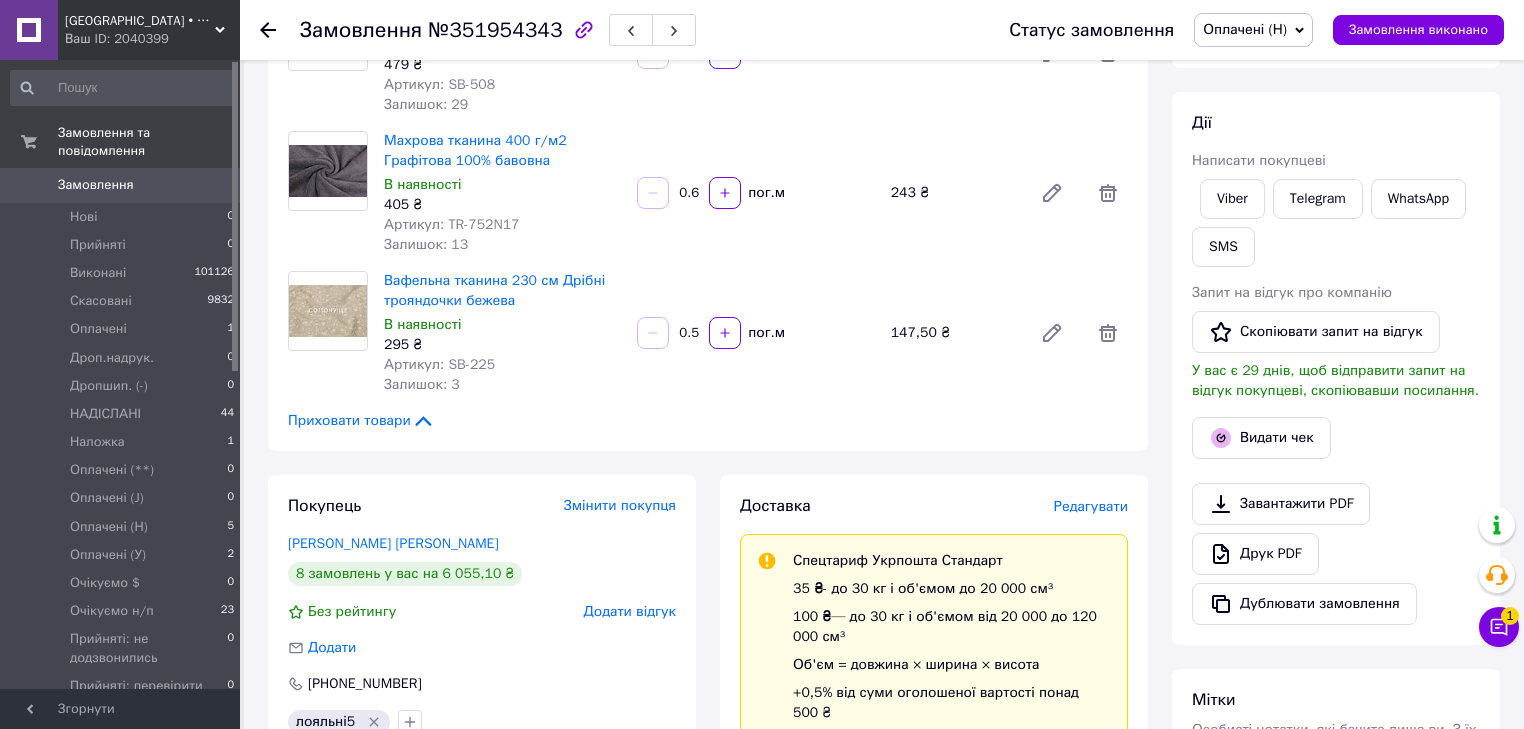 click on "Редагувати" at bounding box center [1091, 506] 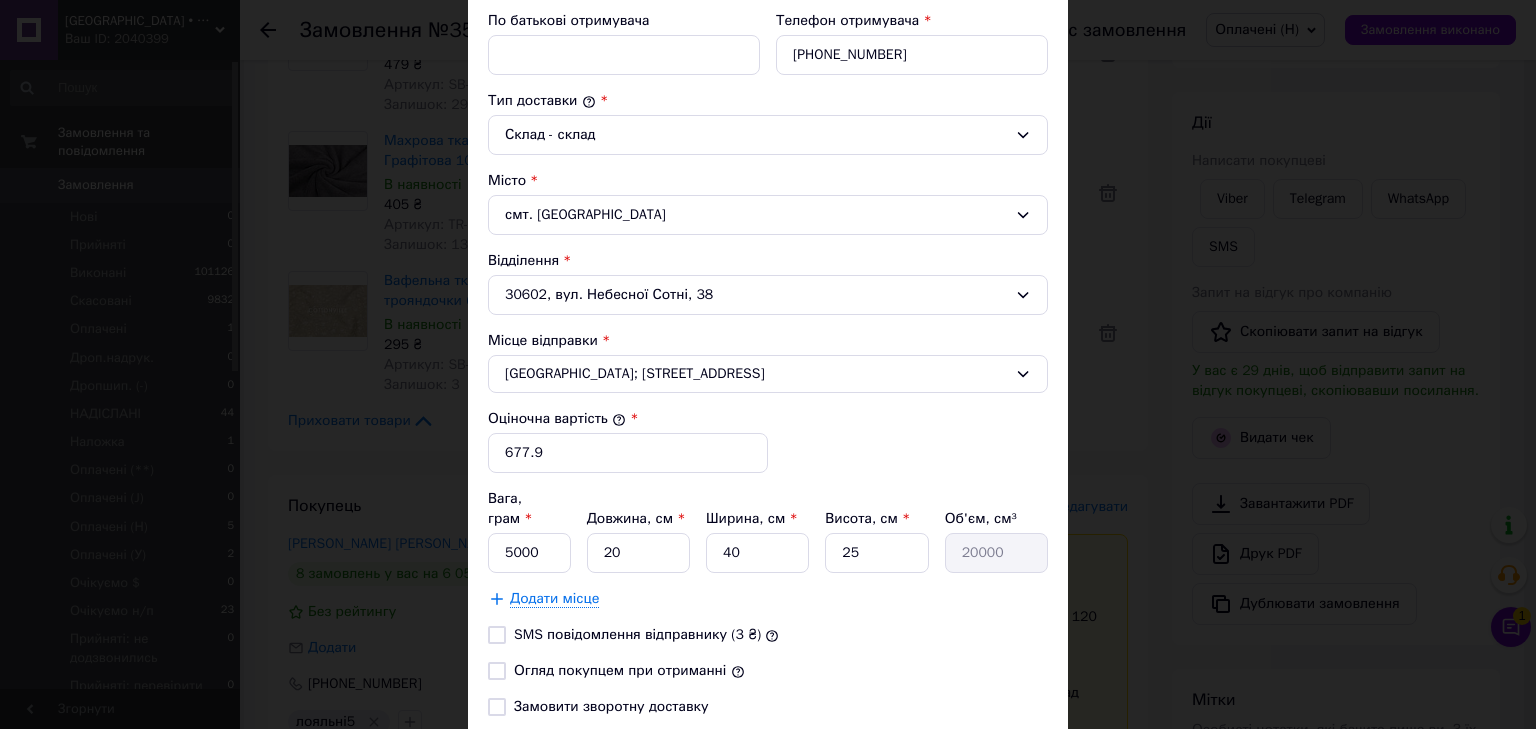 scroll, scrollTop: 560, scrollLeft: 0, axis: vertical 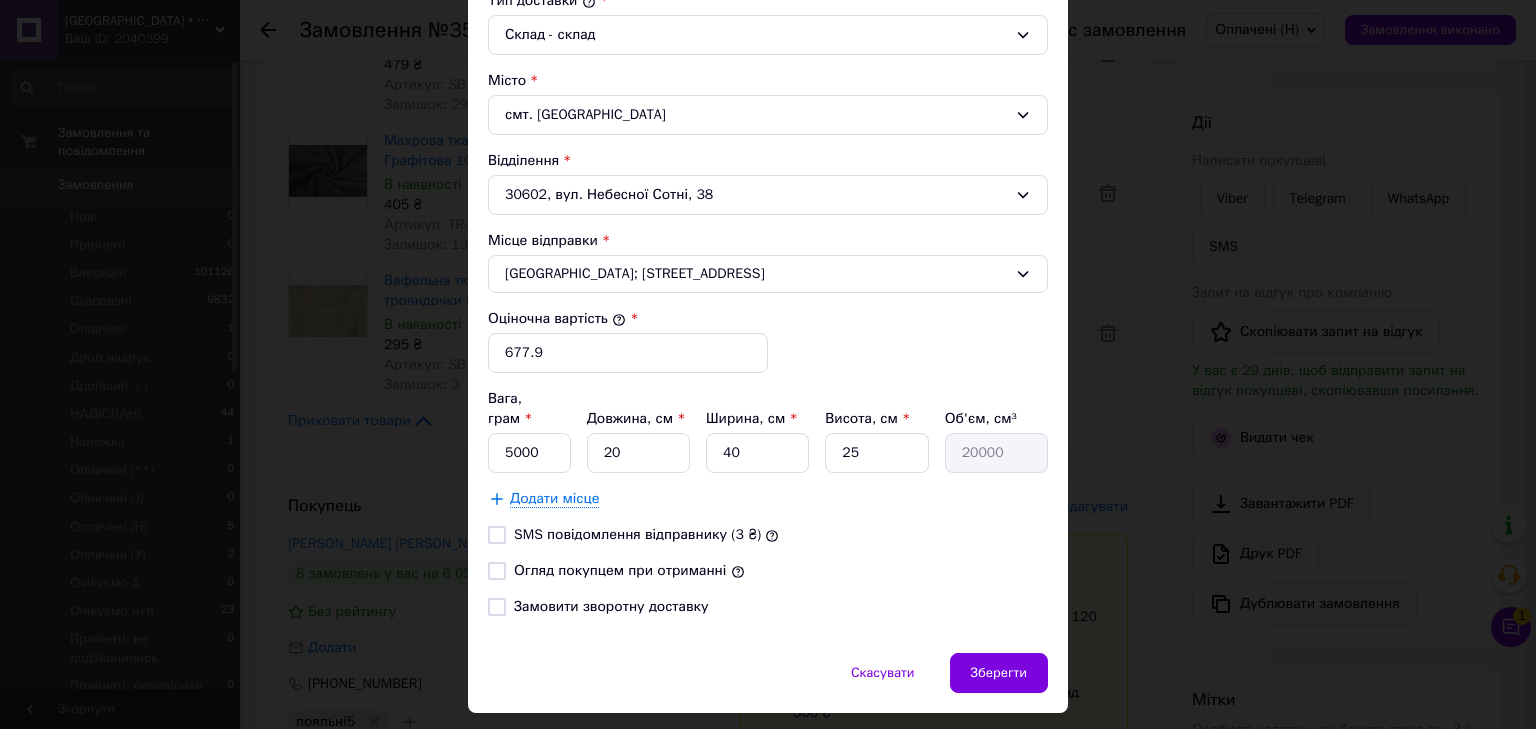 click on "Огляд покупцем при отриманні" at bounding box center (497, 571) 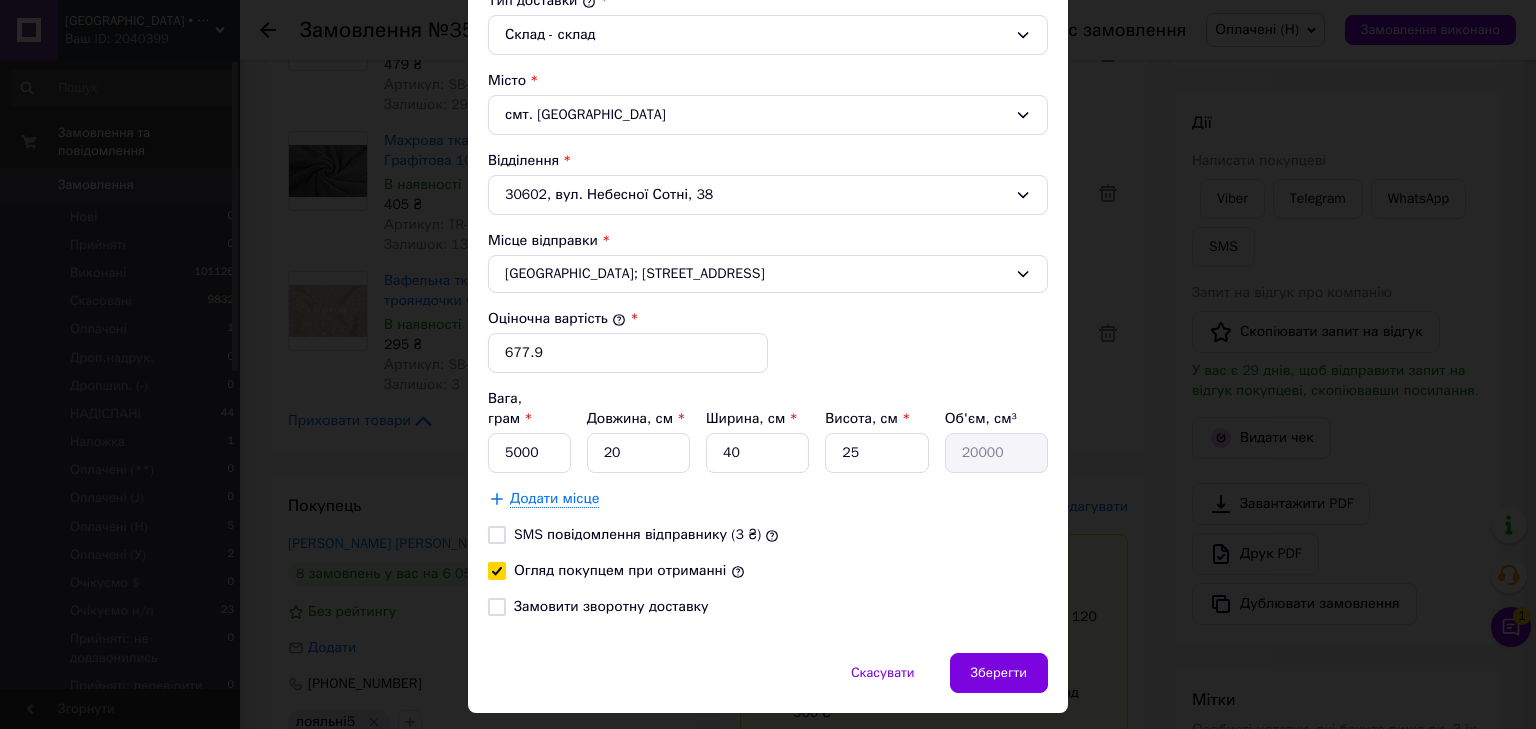 checkbox on "true" 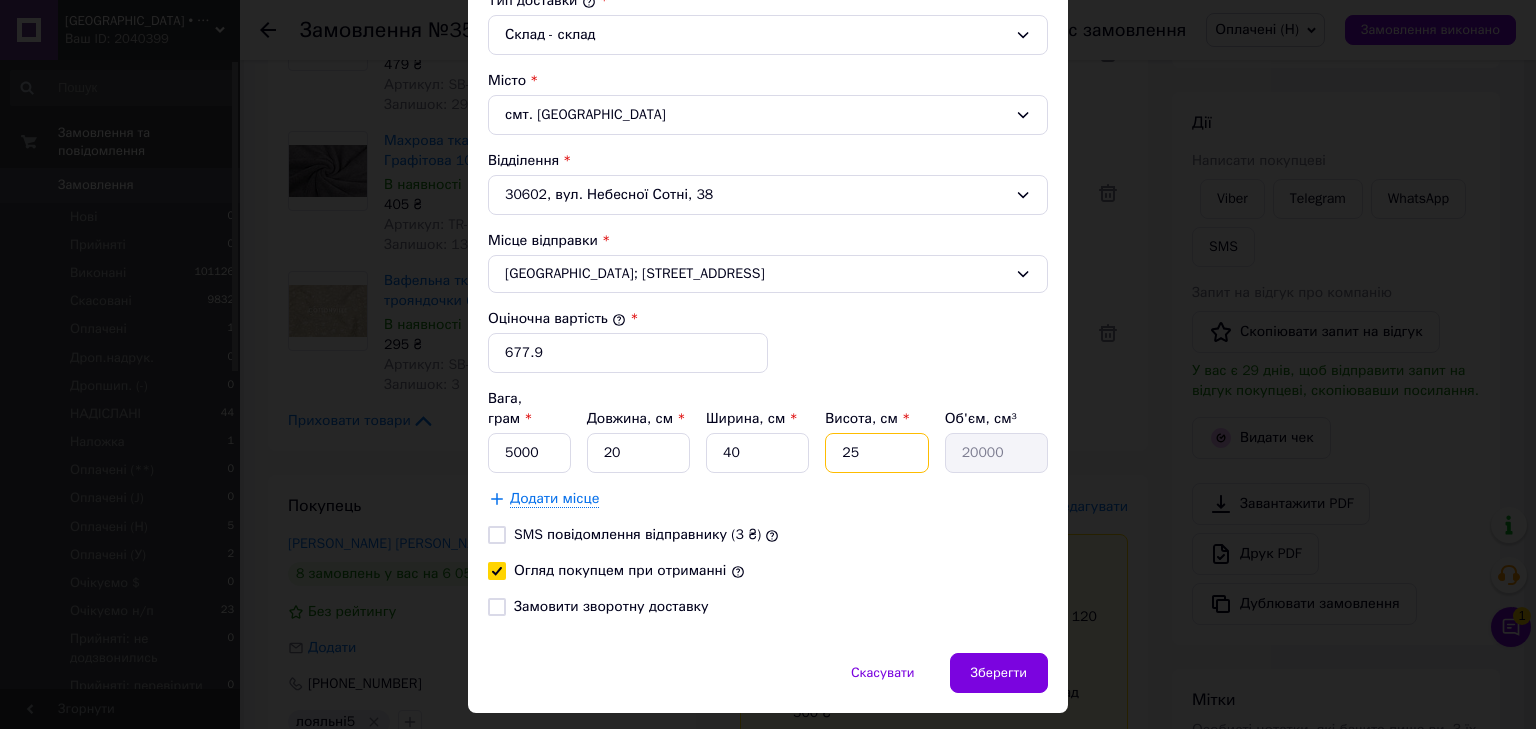 drag, startPoint x: 856, startPoint y: 438, endPoint x: 812, endPoint y: 428, distance: 45.122055 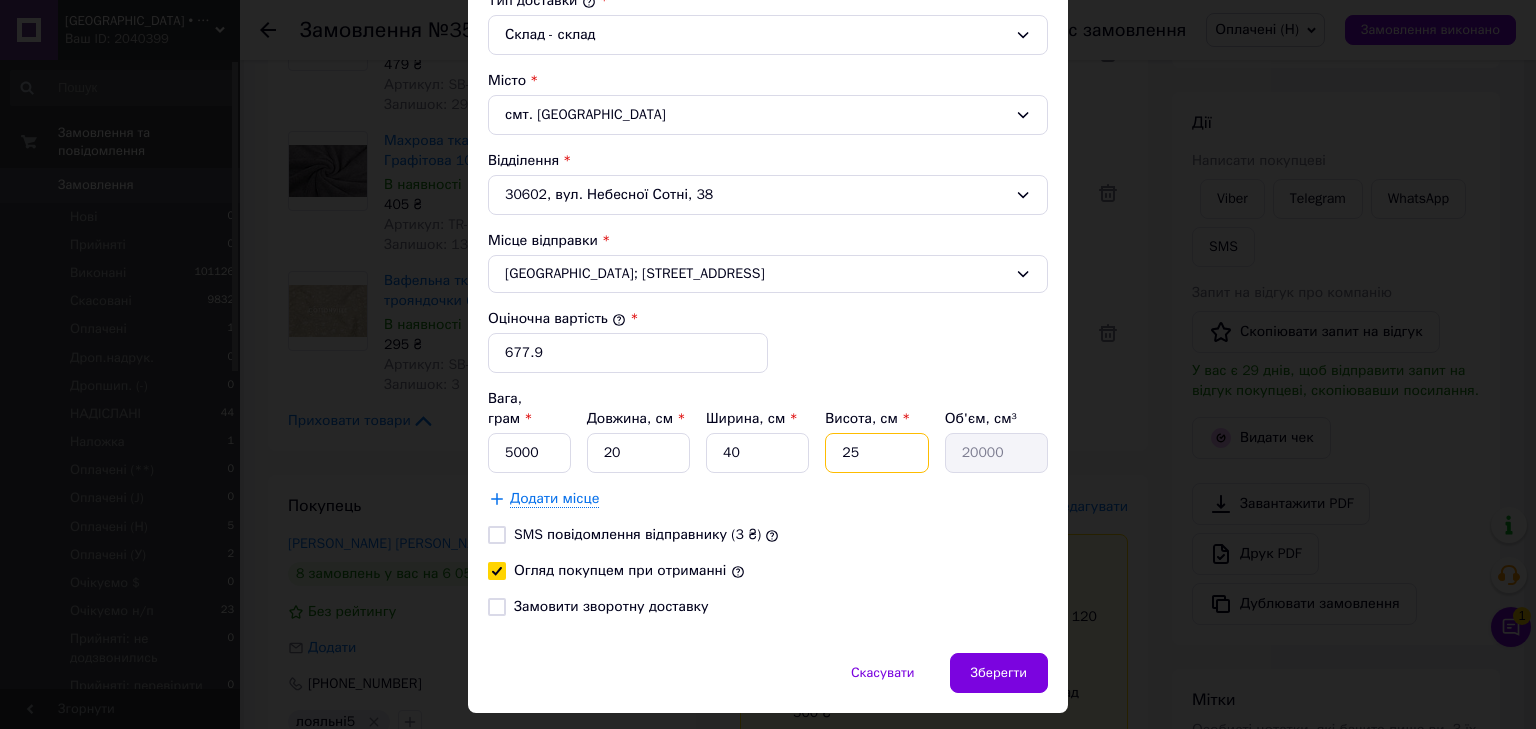 type on "2" 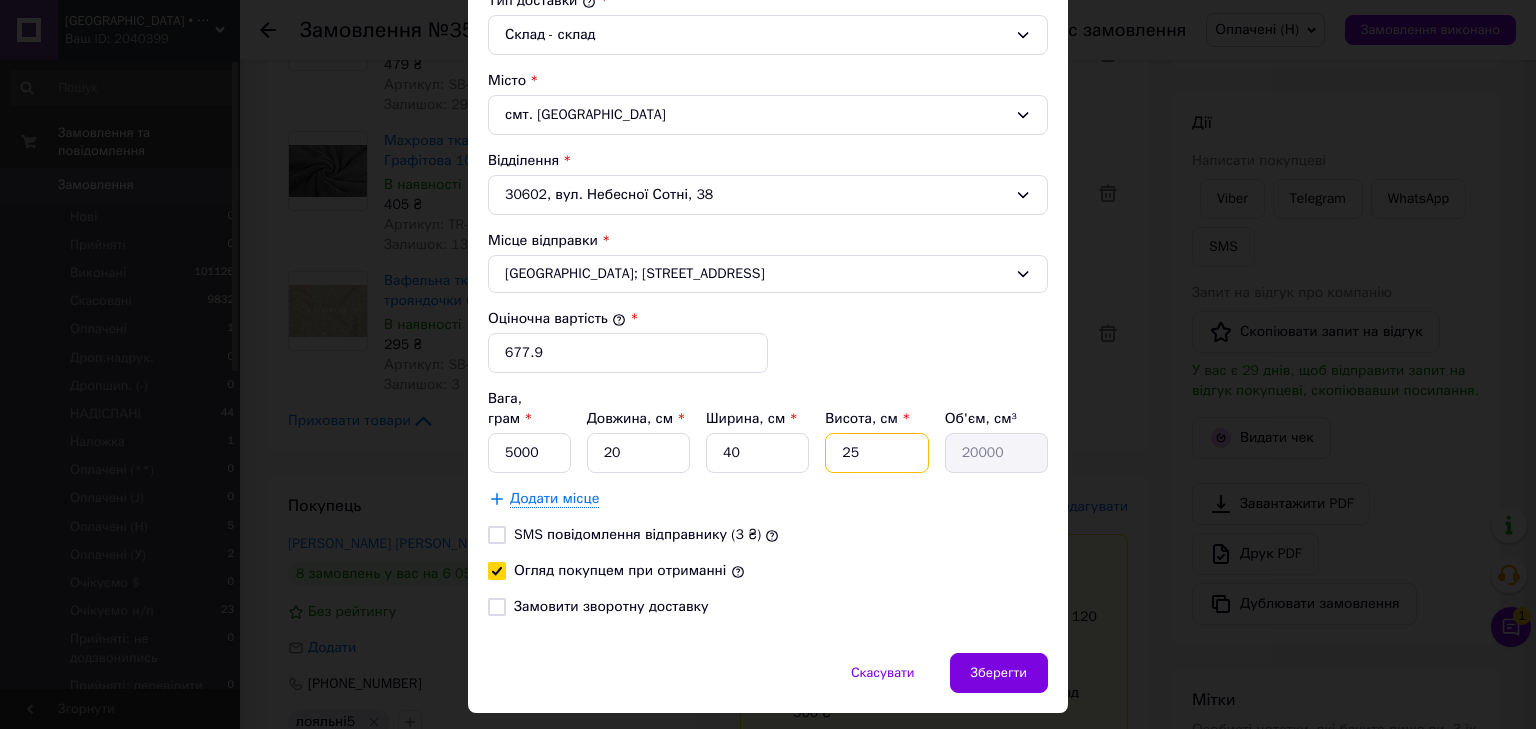 type on "1600" 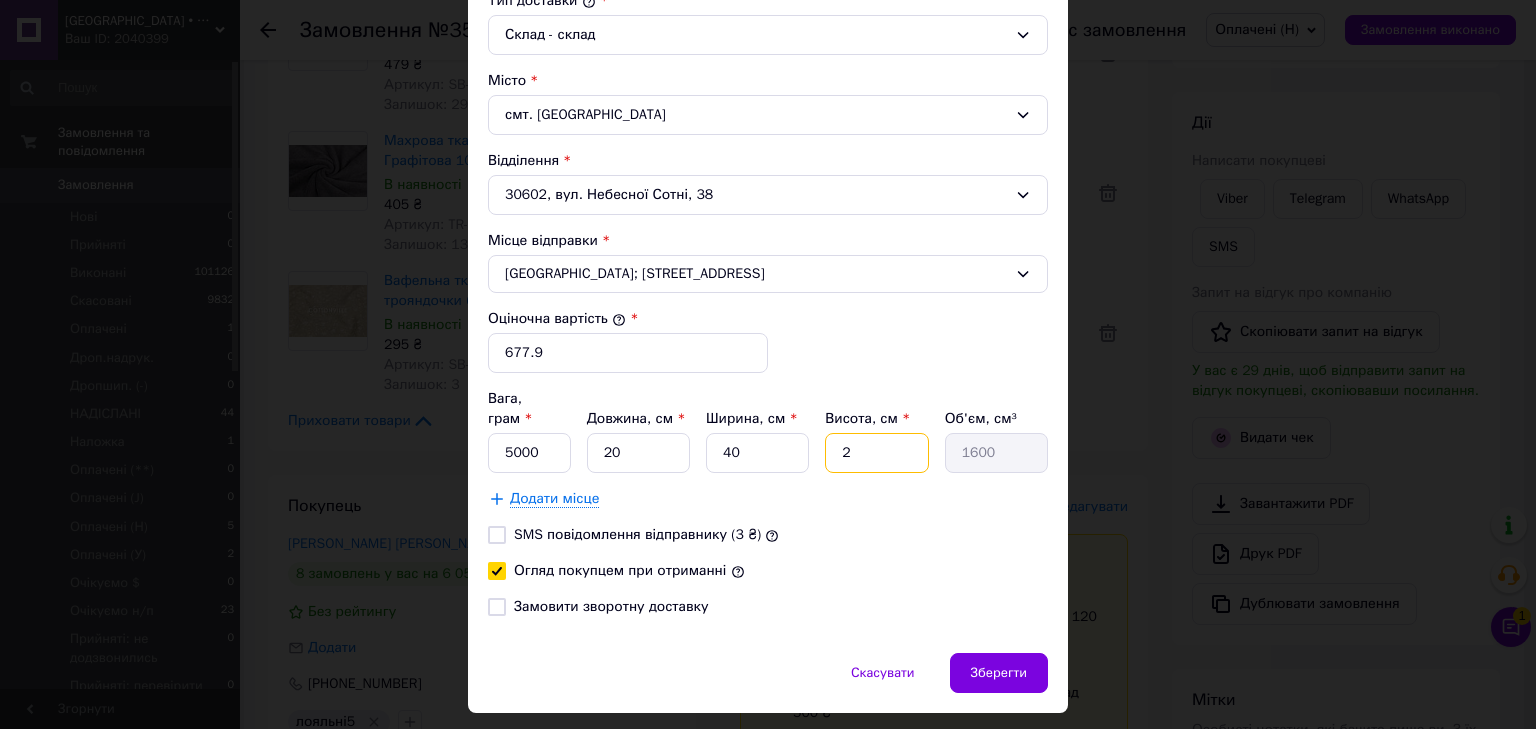 type on "2" 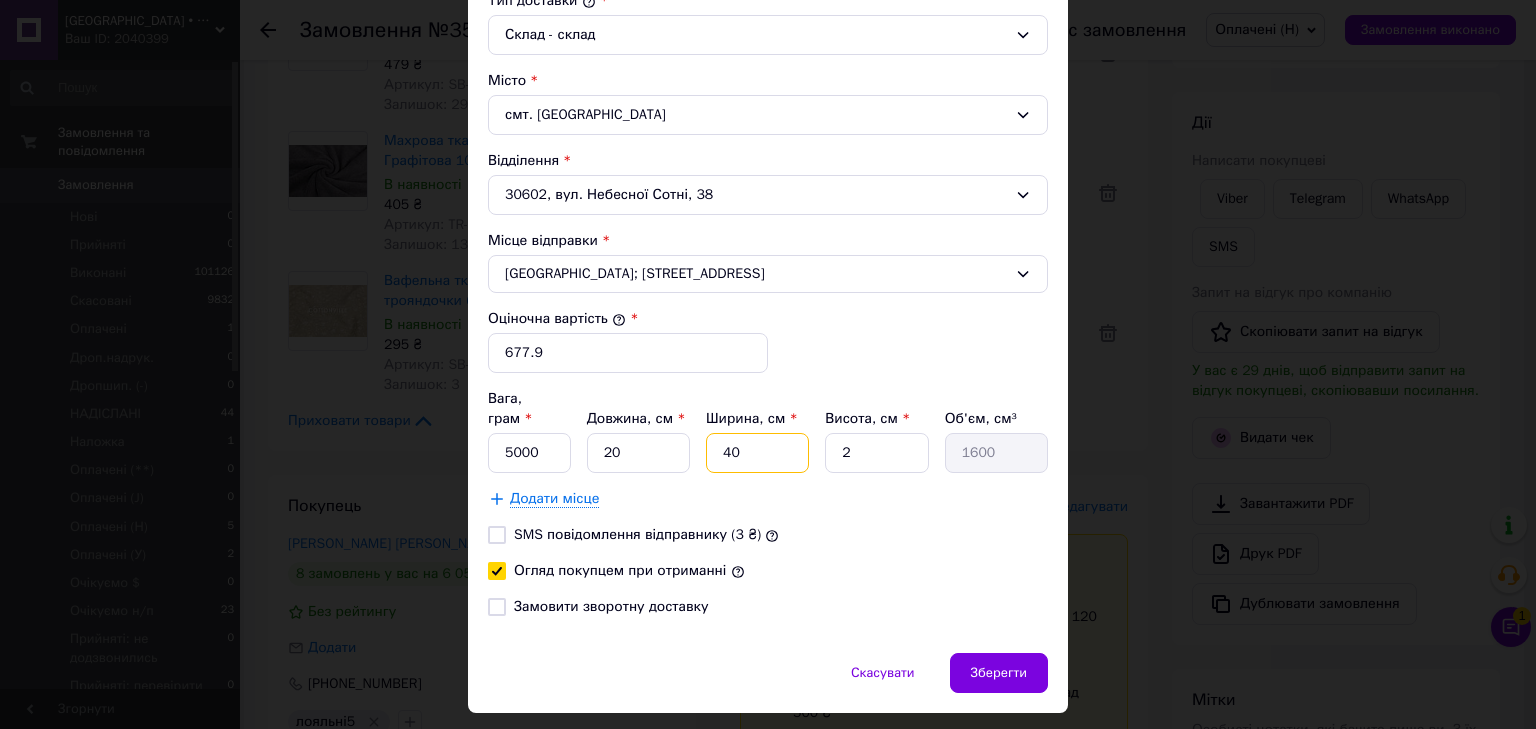 click on "Вага, грам   * 5000 Довжина, см   * 20 Ширина, см   * 40 Висота, см   * 2 Об'єм, см³ 1600" at bounding box center (768, 431) 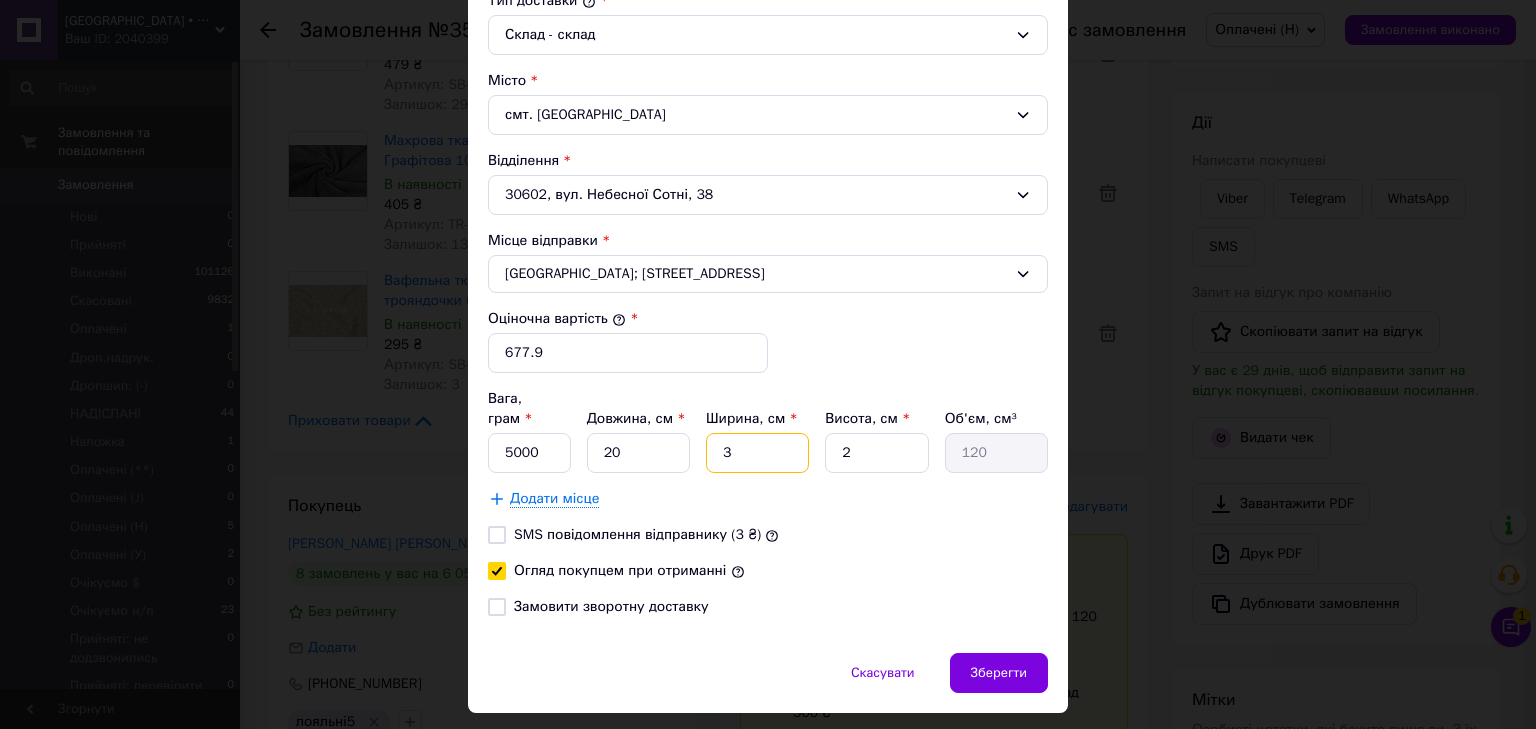 type on "30" 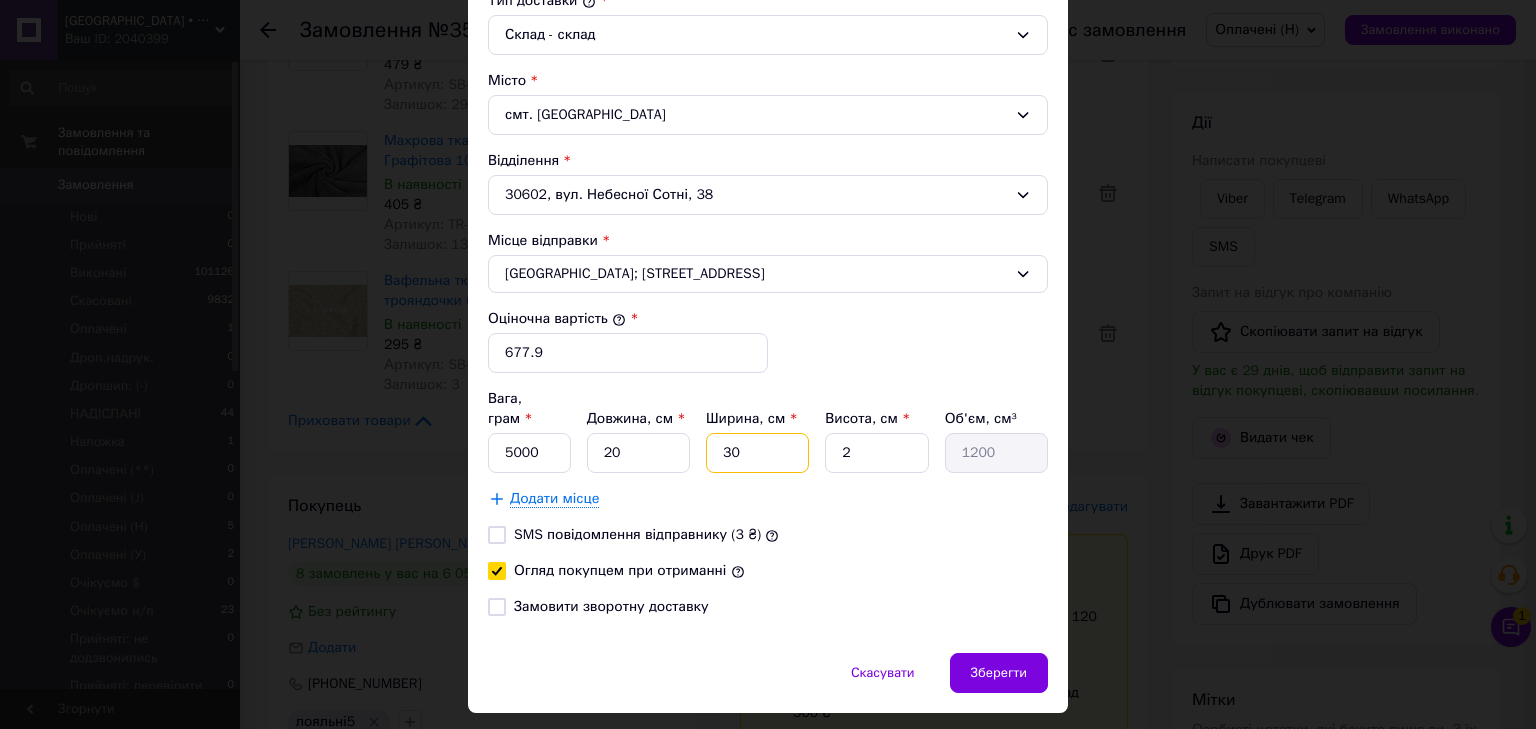 type on "30" 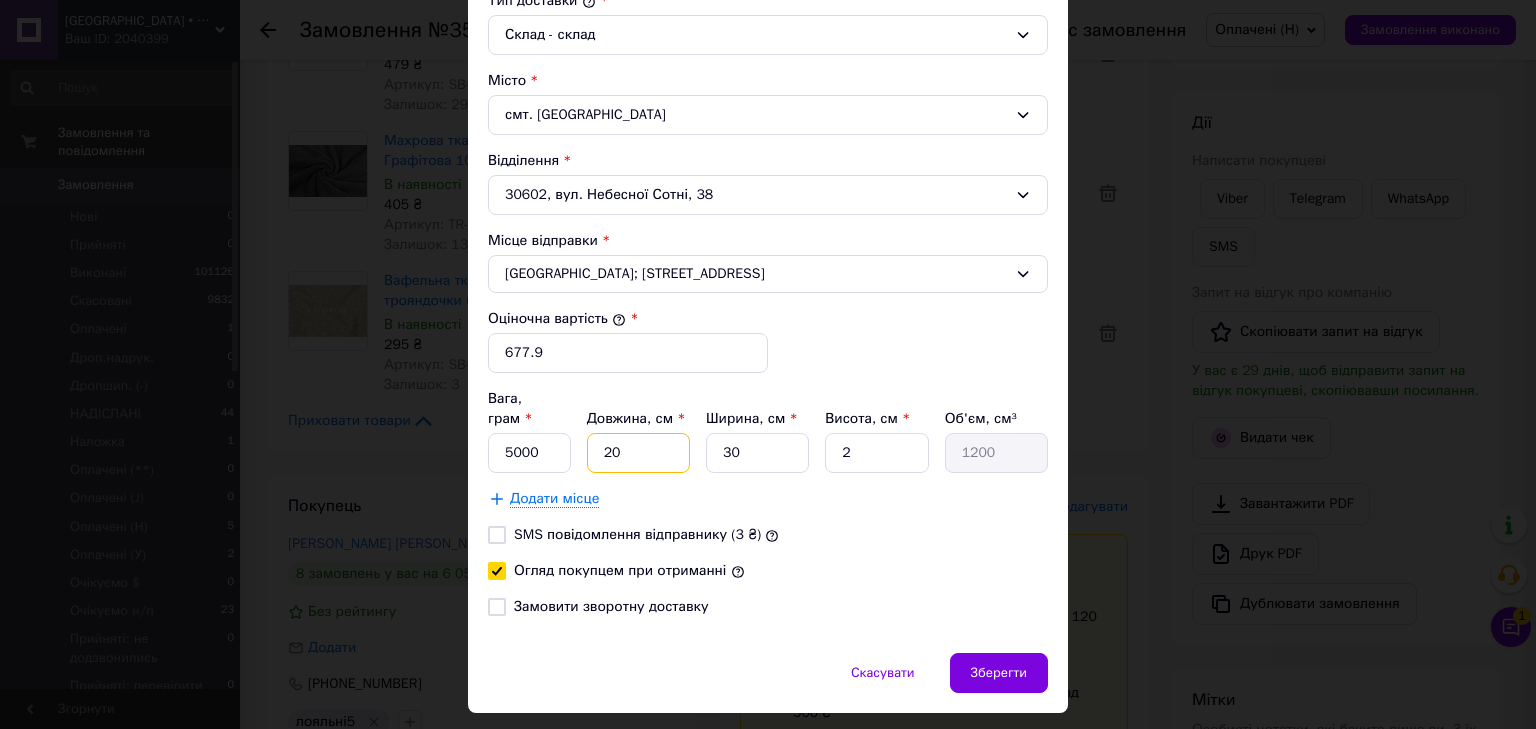 drag, startPoint x: 636, startPoint y: 425, endPoint x: 577, endPoint y: 424, distance: 59.008472 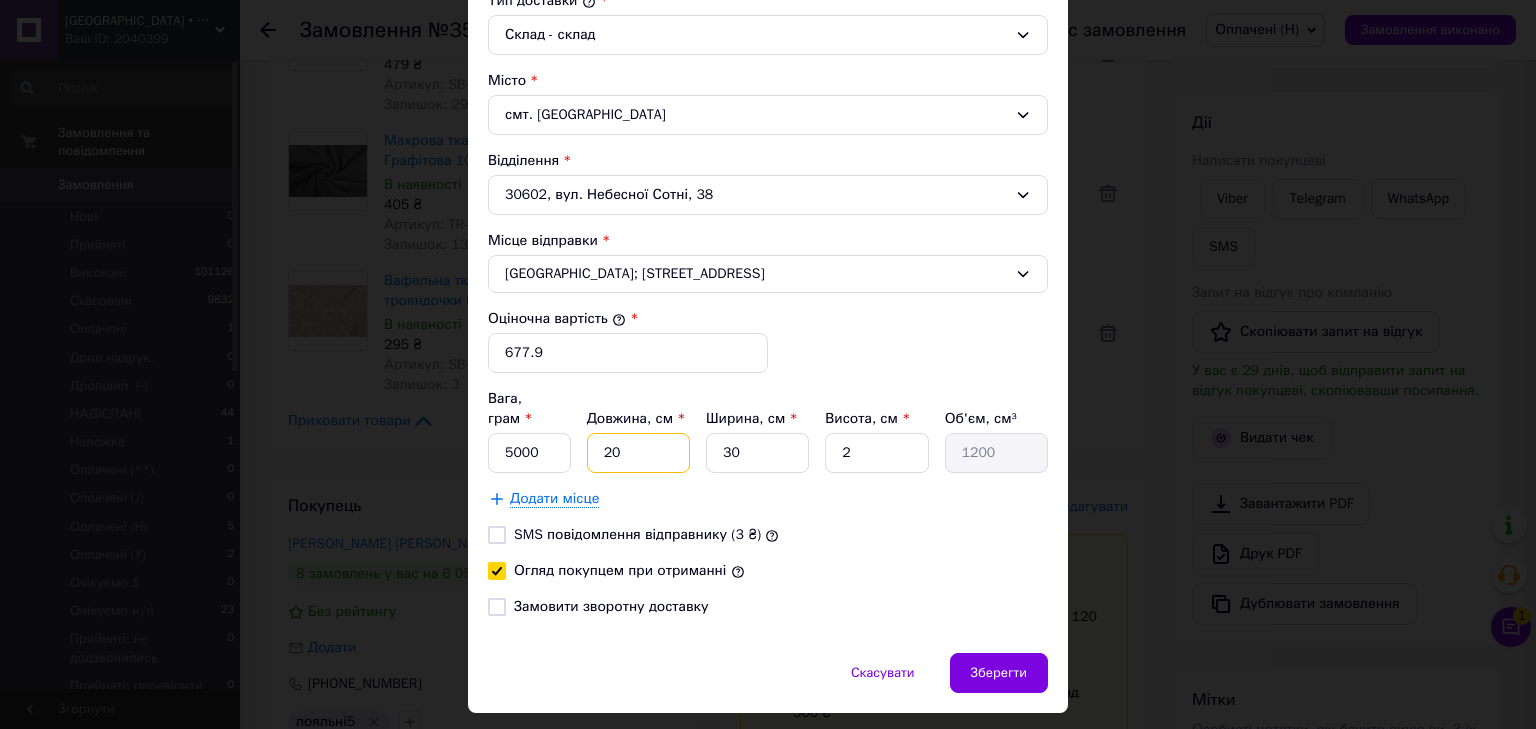 click on "20" at bounding box center (638, 453) 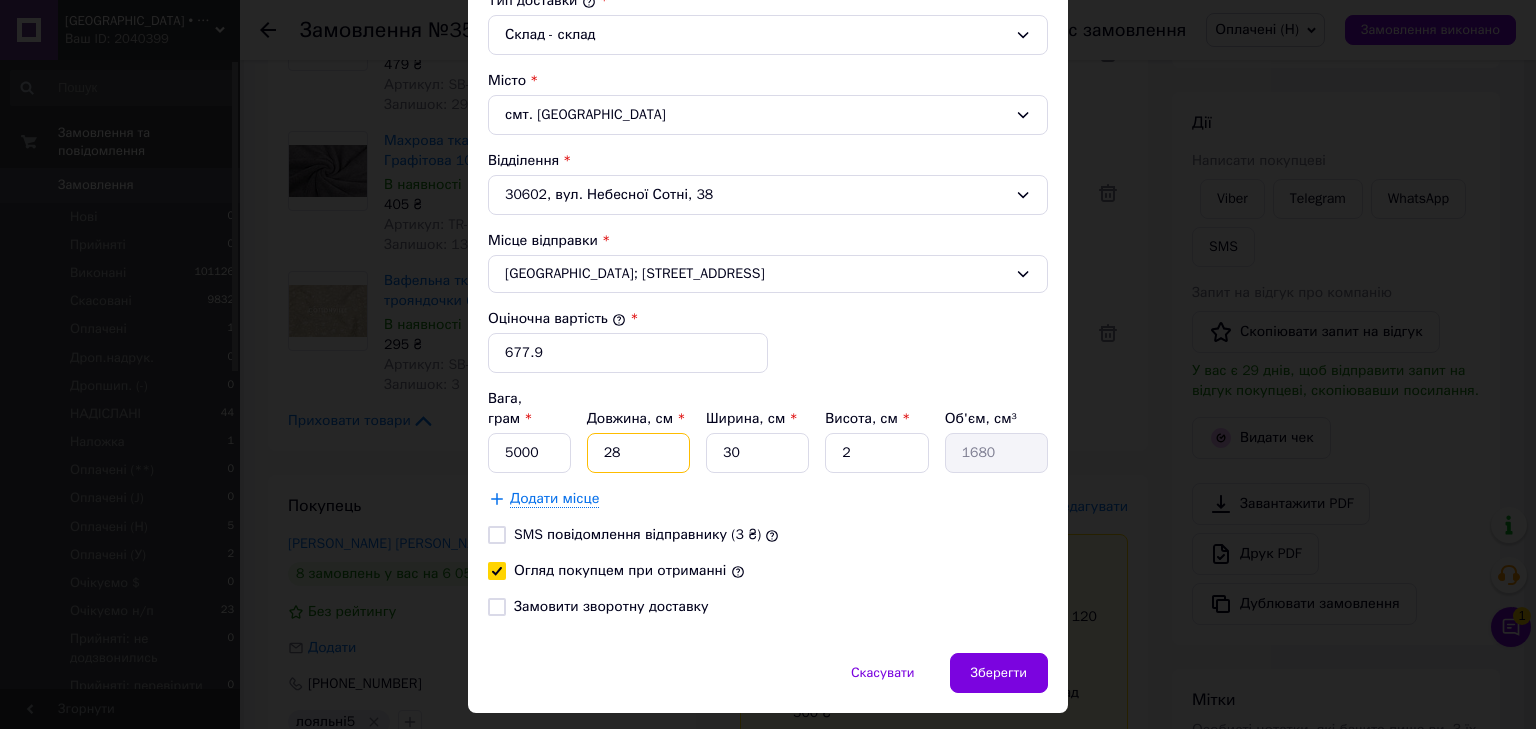 type on "28" 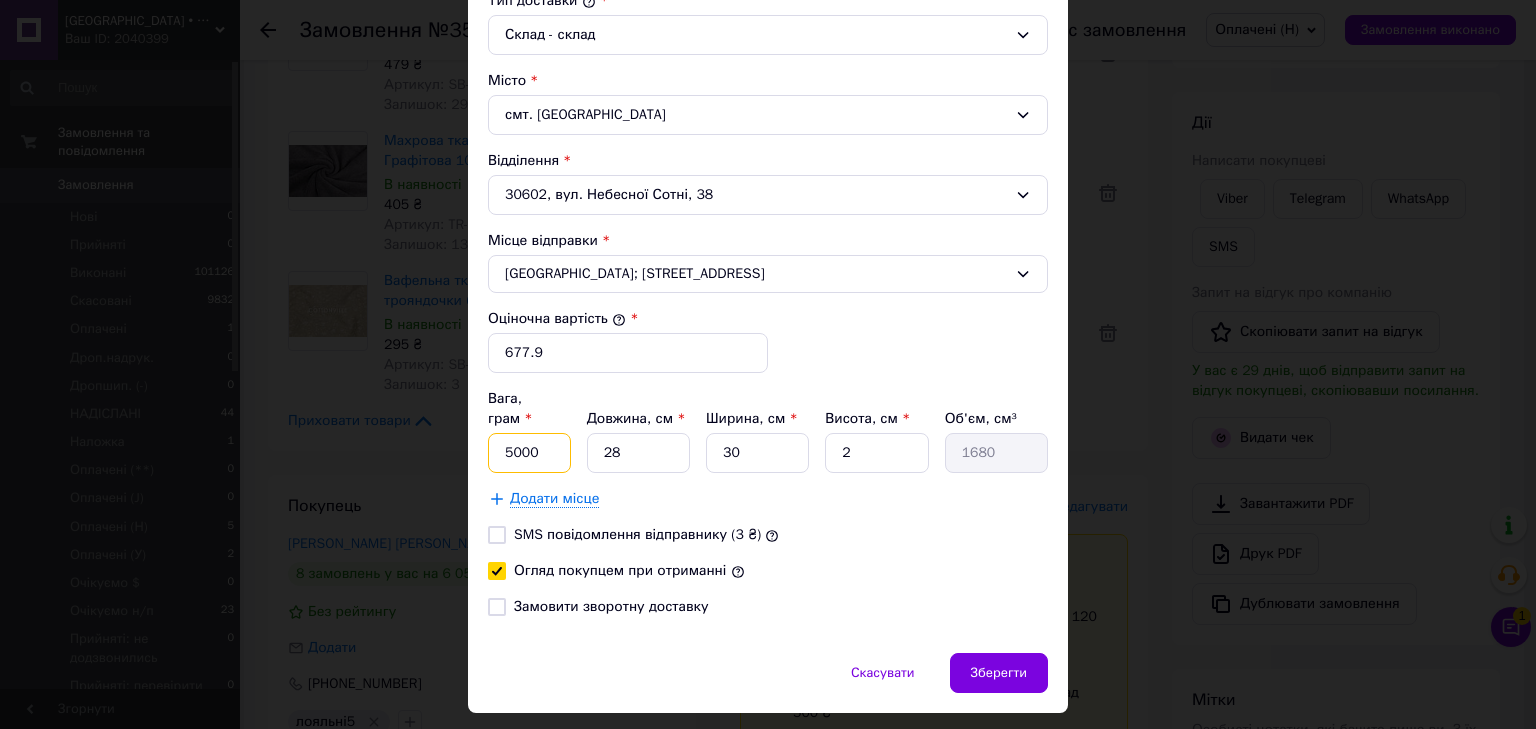 click on "5000" at bounding box center [529, 453] 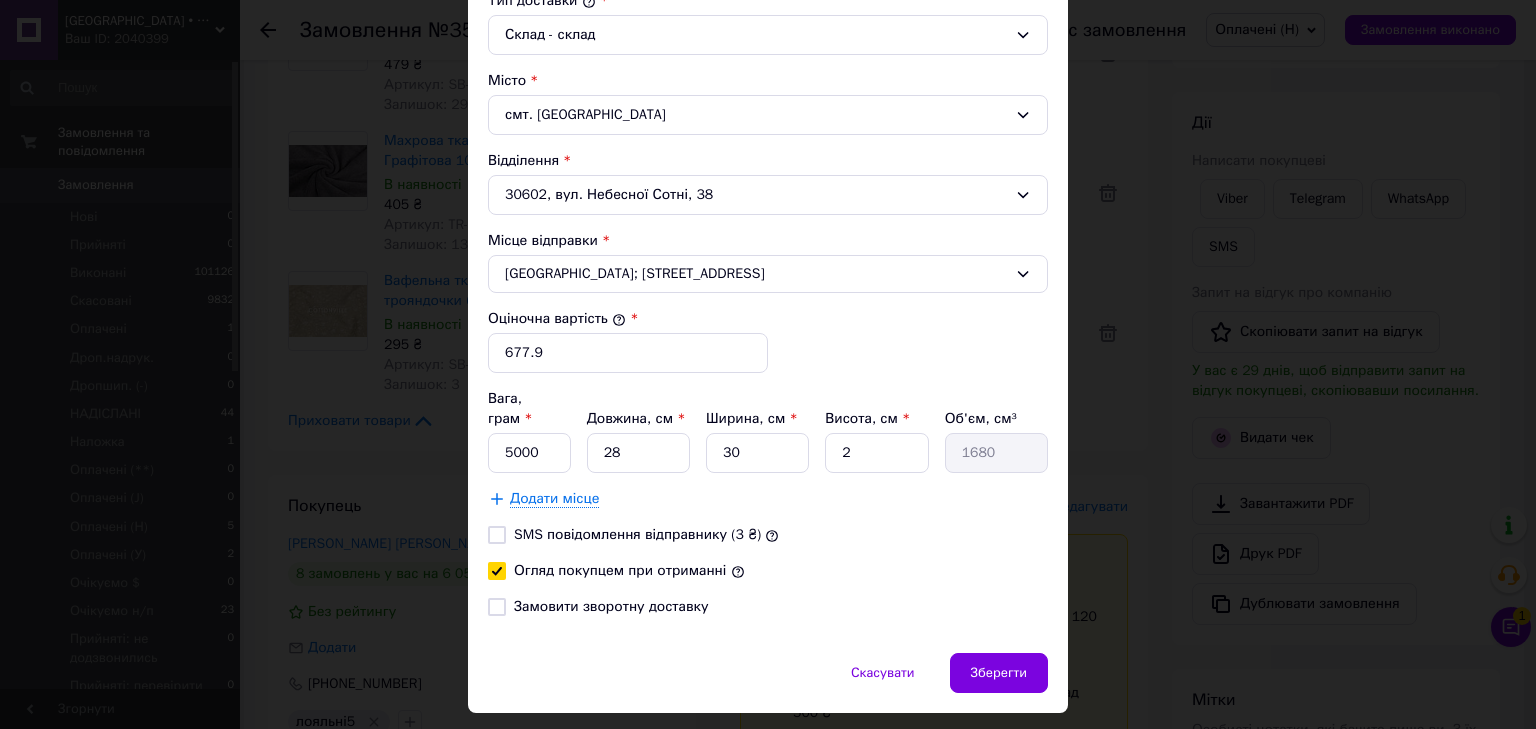 drag, startPoint x: 570, startPoint y: 420, endPoint x: 484, endPoint y: 424, distance: 86.09297 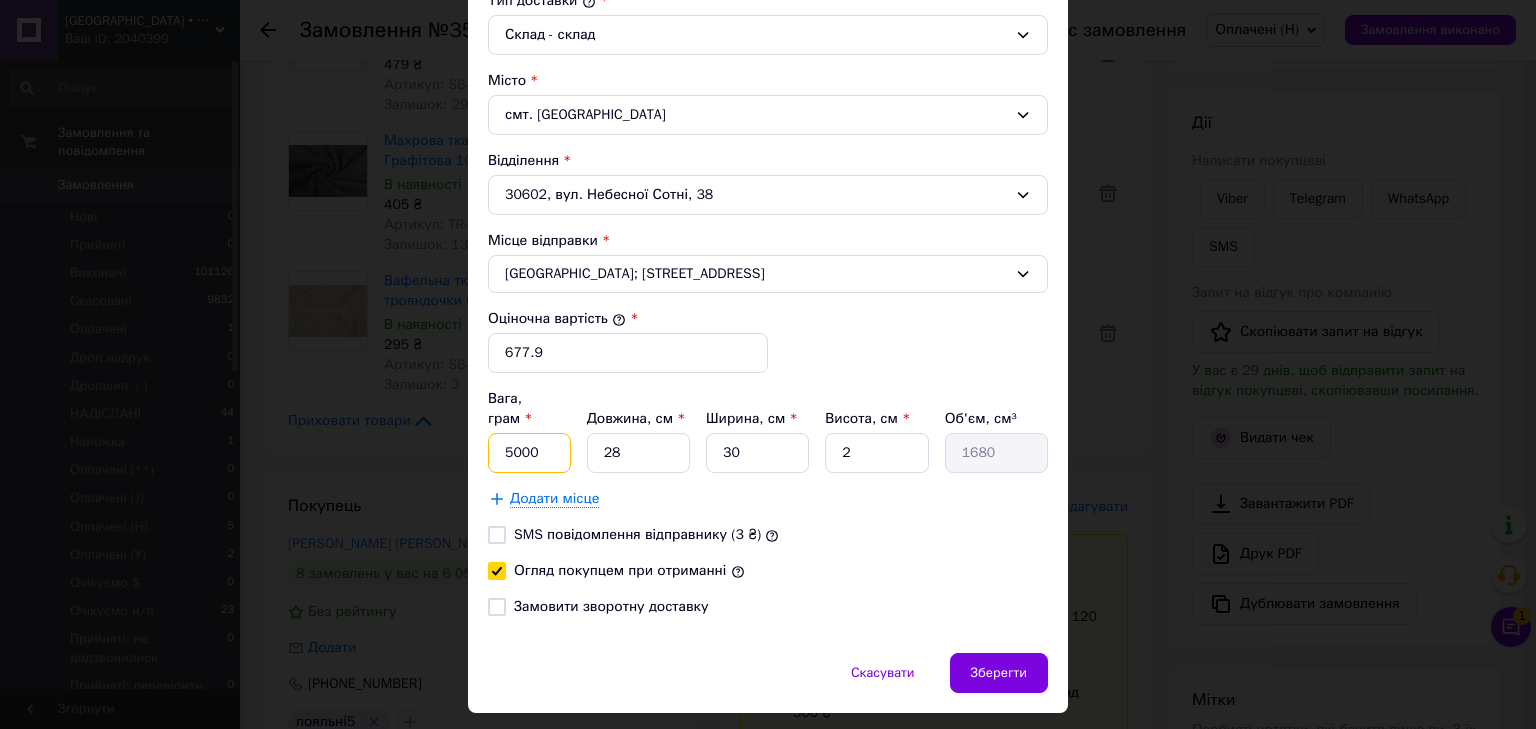 click on "5000" at bounding box center (529, 453) 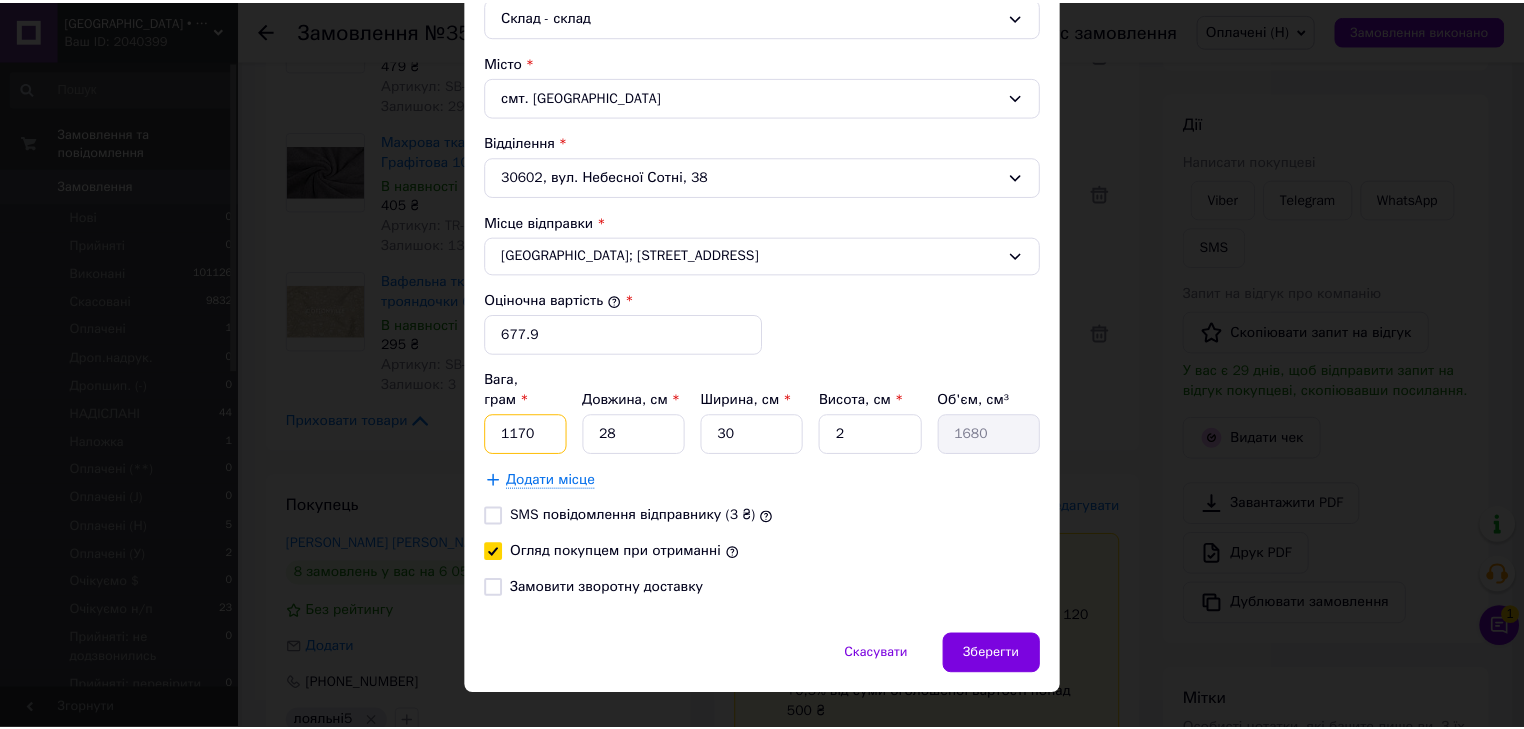 scroll, scrollTop: 589, scrollLeft: 0, axis: vertical 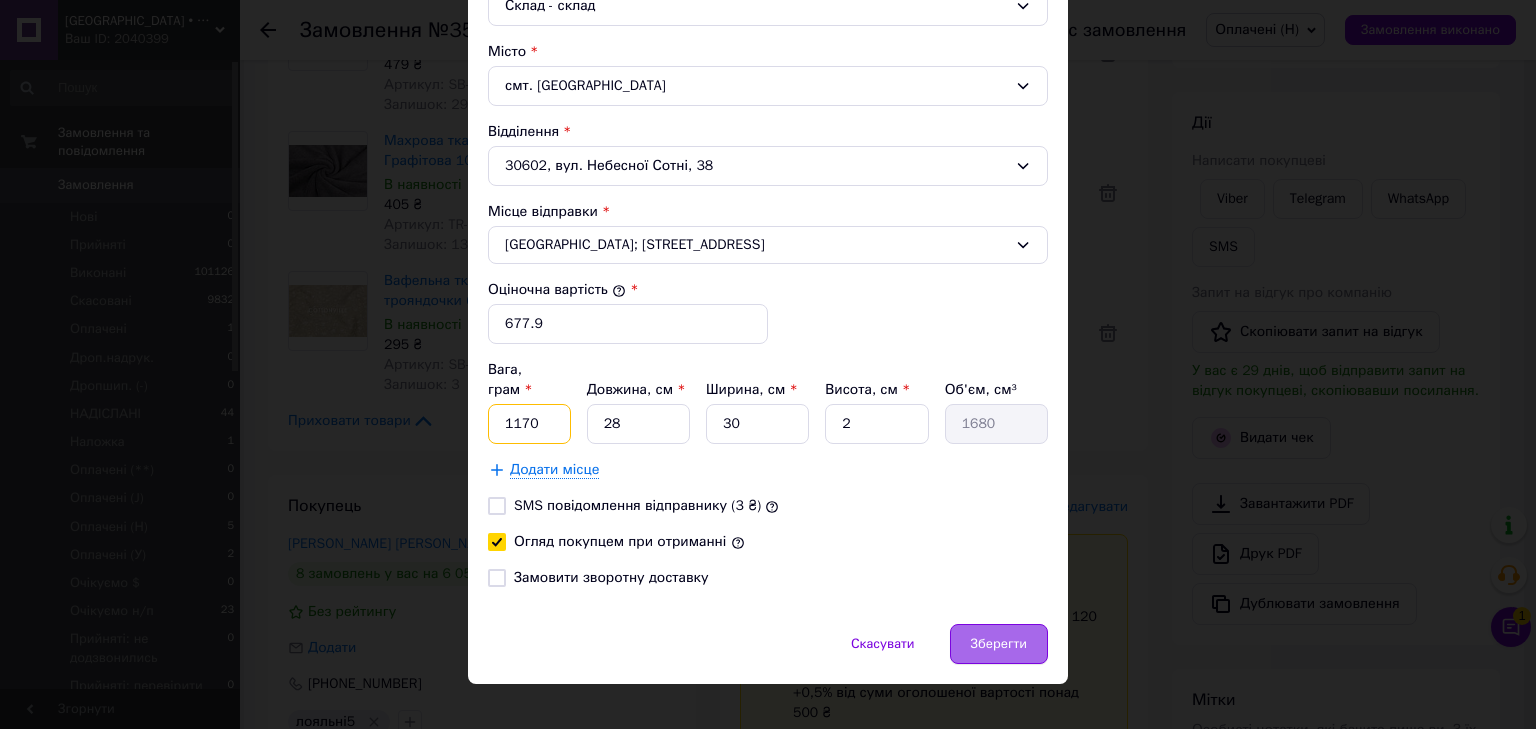 type on "1170" 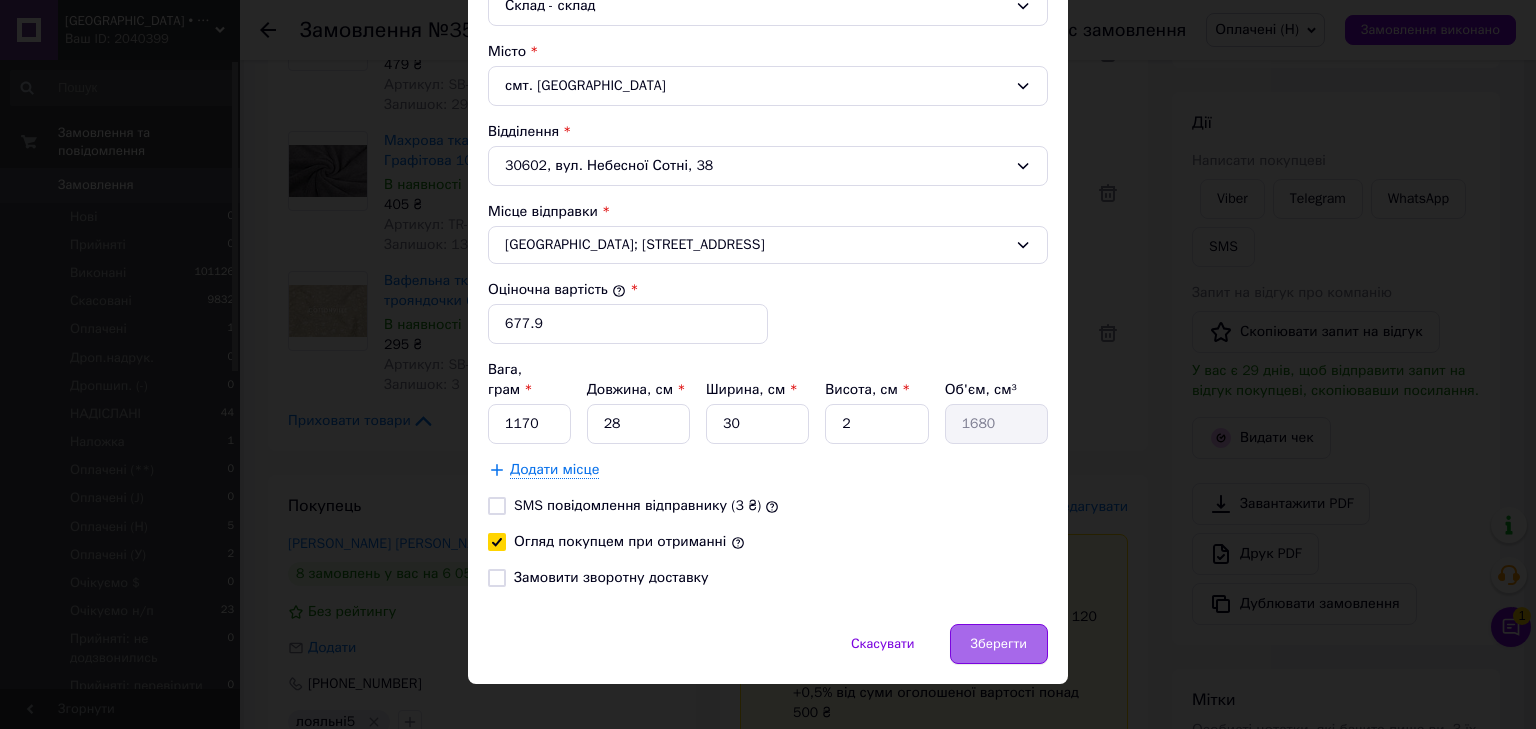 click on "Зберегти" at bounding box center [999, 644] 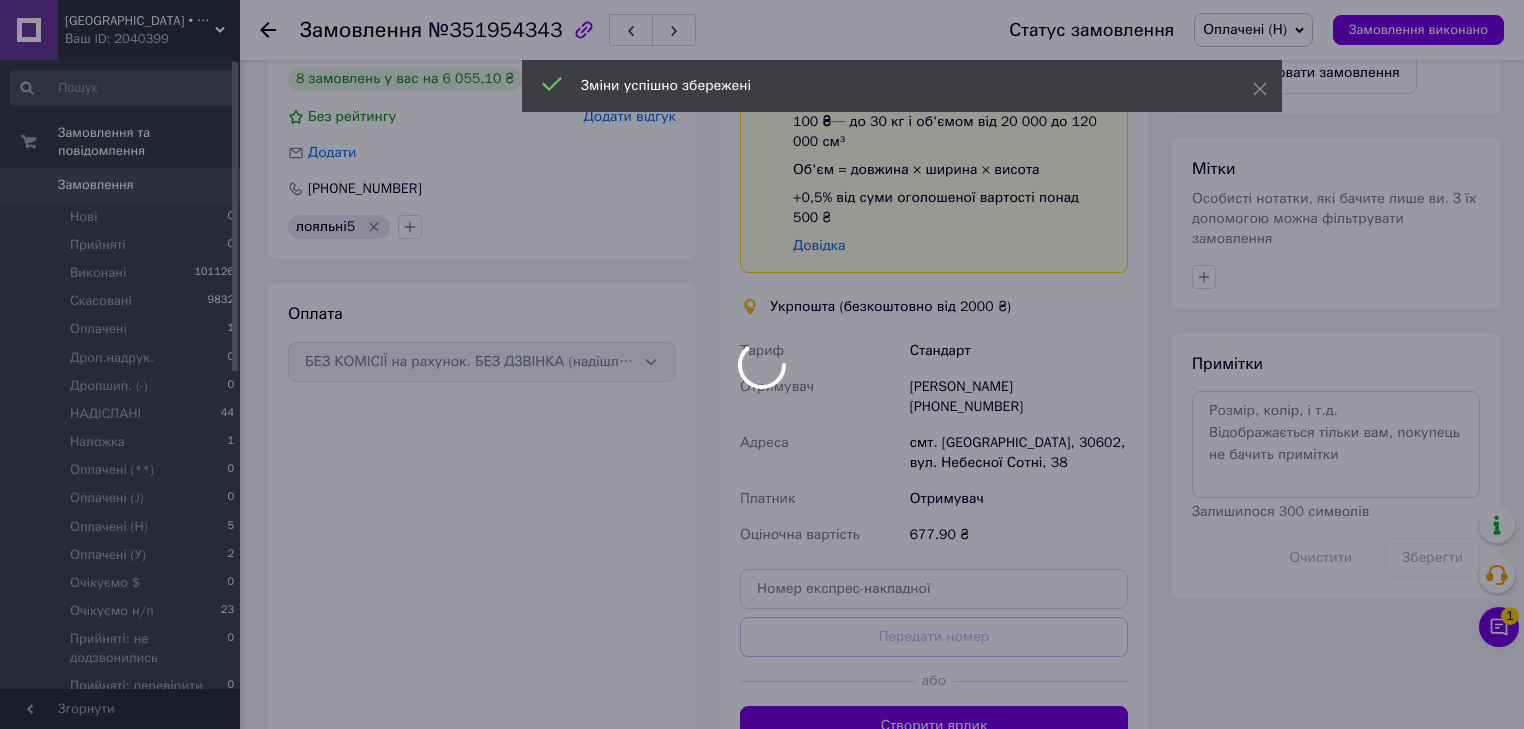 scroll, scrollTop: 880, scrollLeft: 0, axis: vertical 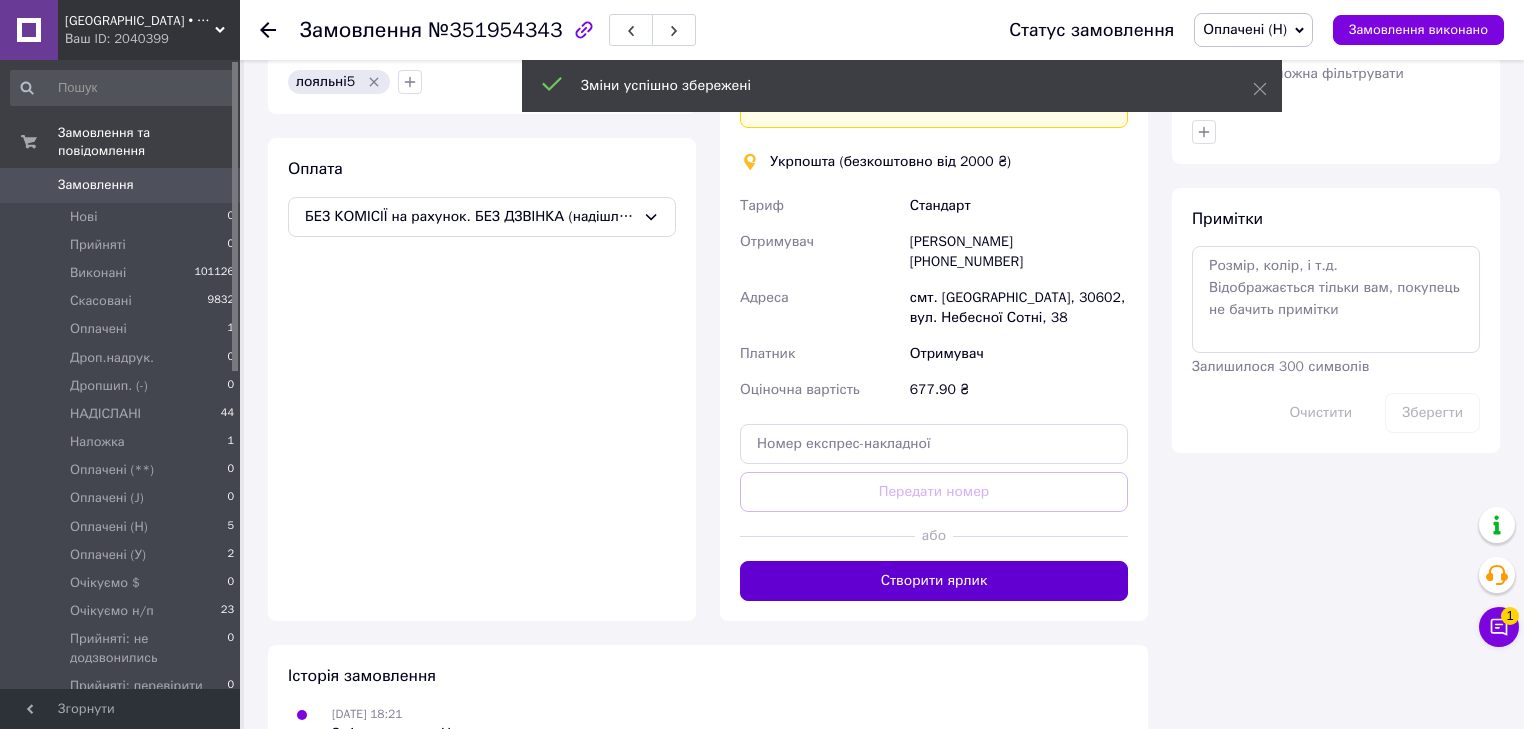 click on "Створити ярлик" at bounding box center (934, 581) 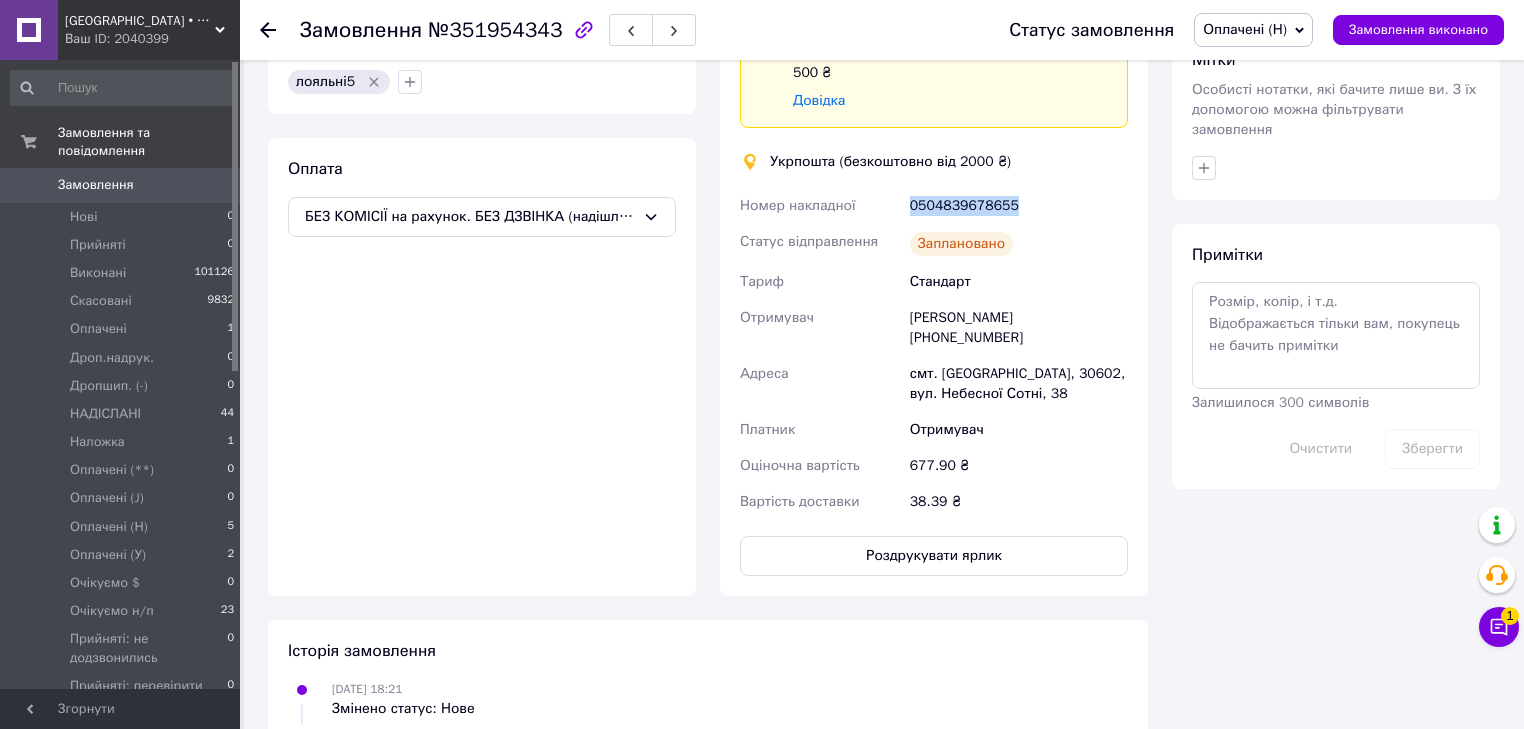 drag, startPoint x: 907, startPoint y: 188, endPoint x: 1020, endPoint y: 195, distance: 113.216606 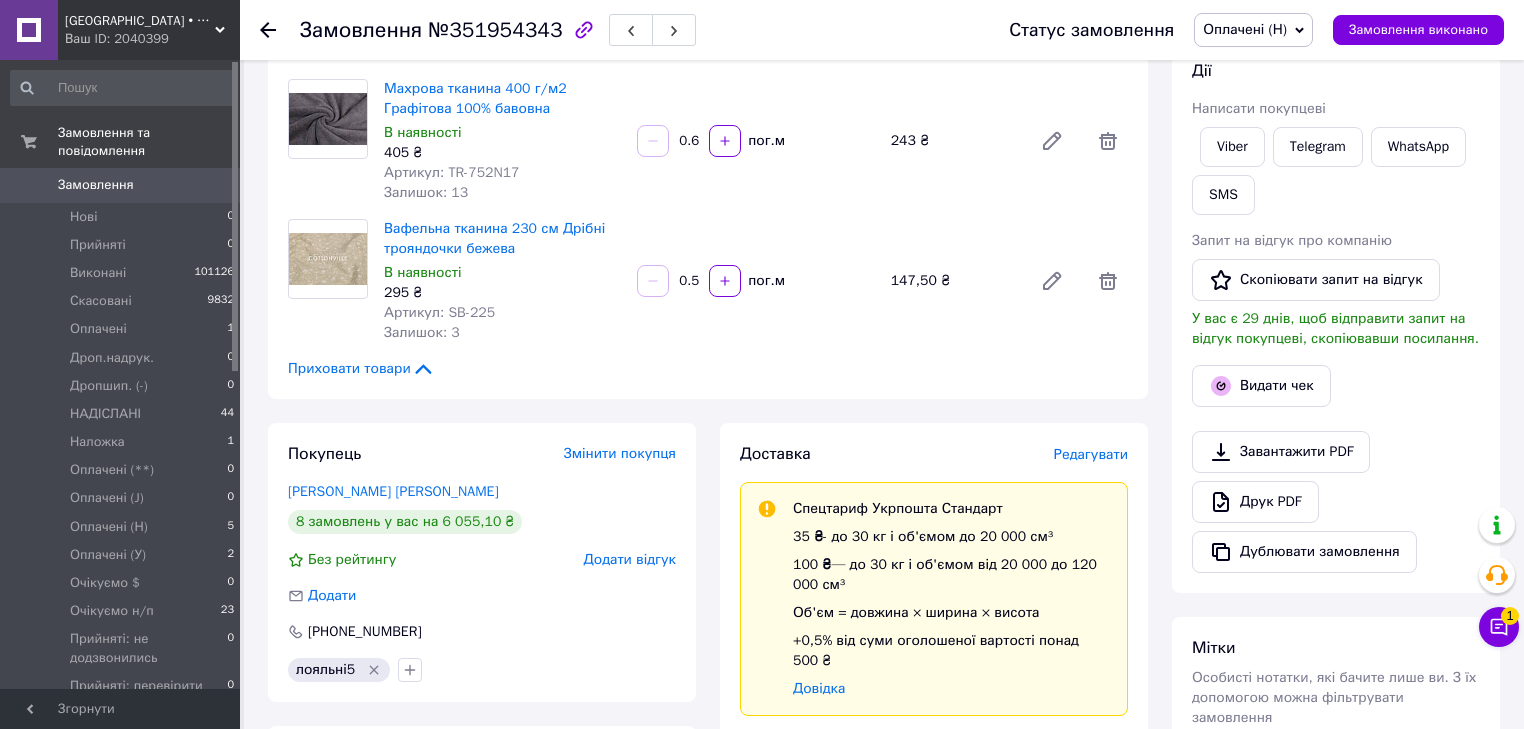 scroll, scrollTop: 240, scrollLeft: 0, axis: vertical 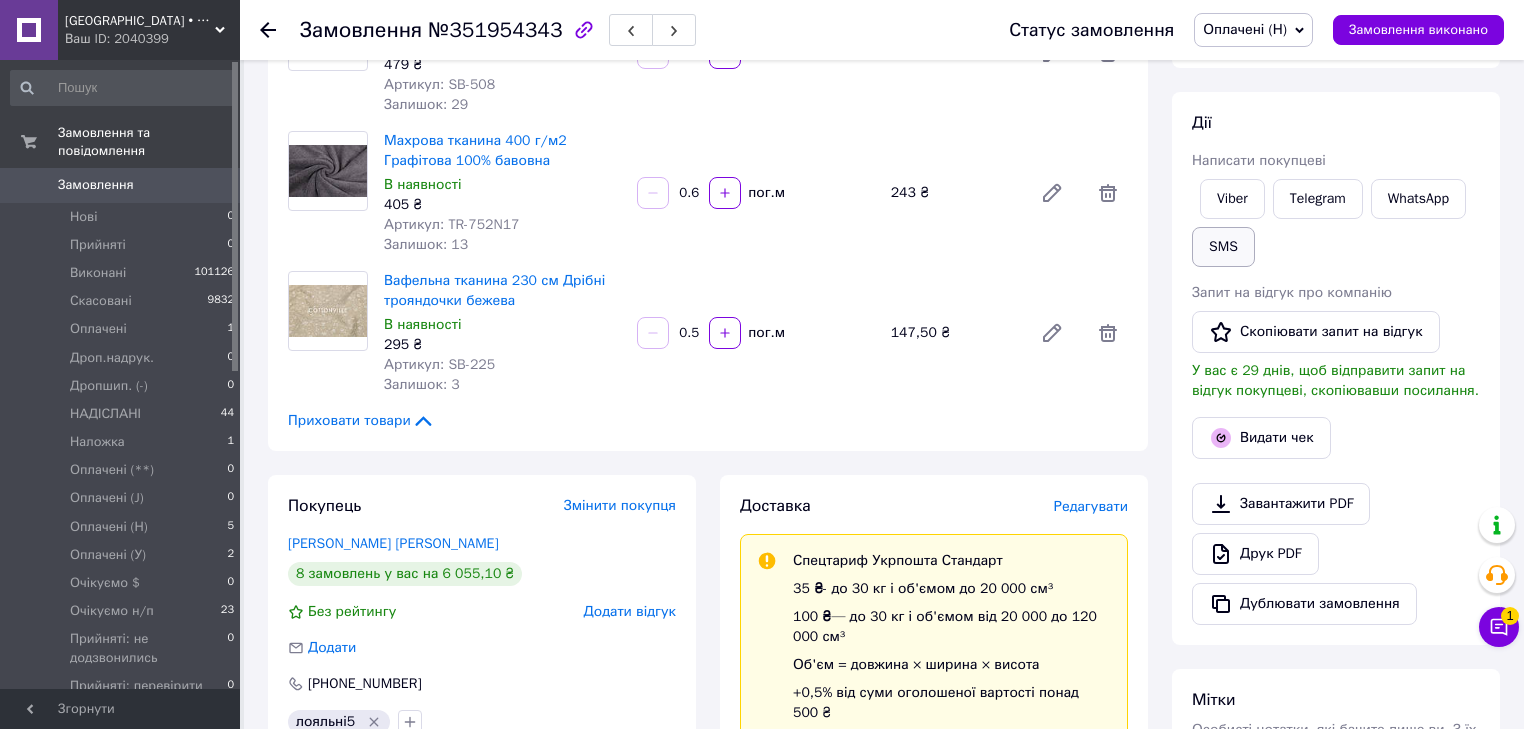 click on "SMS" at bounding box center (1223, 247) 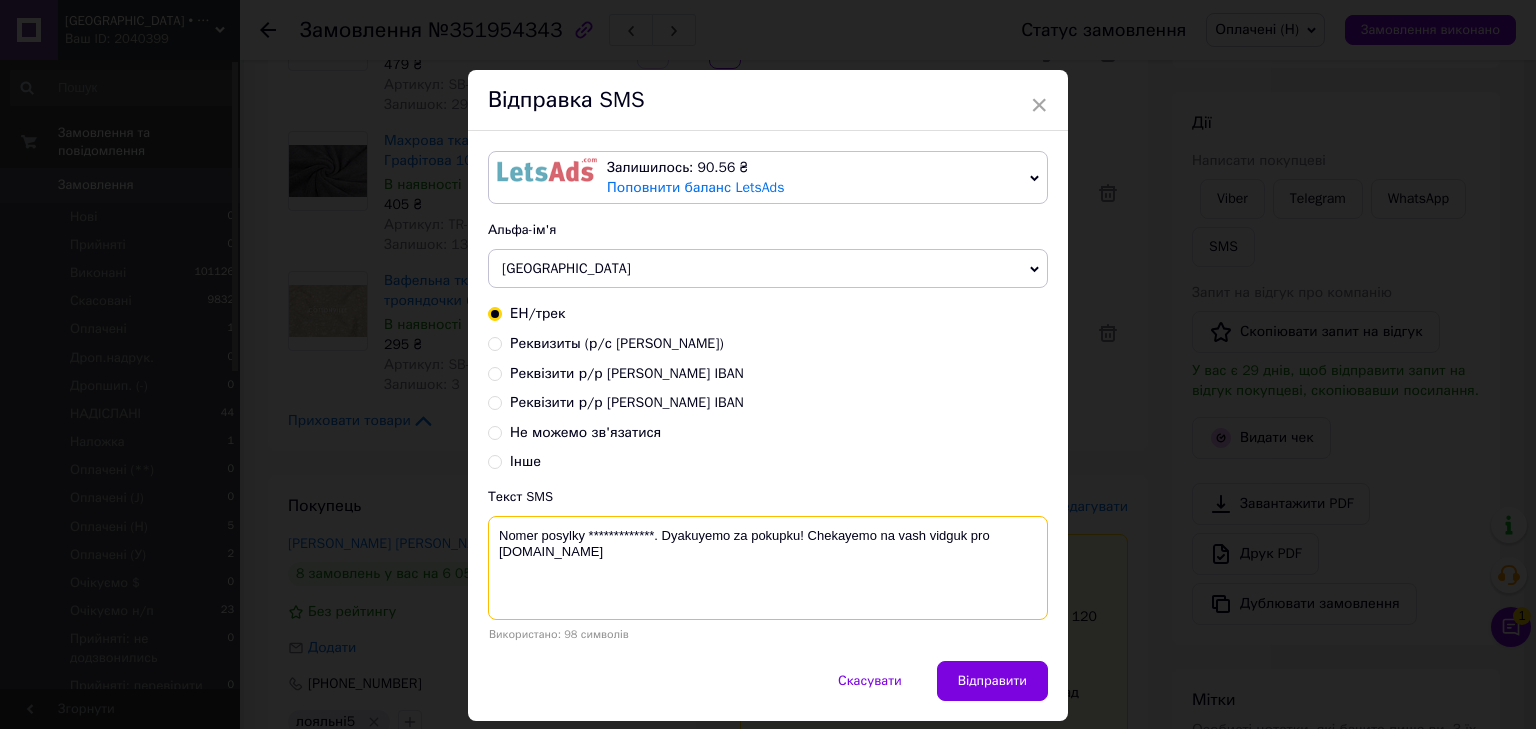 paste on "0504839678655" 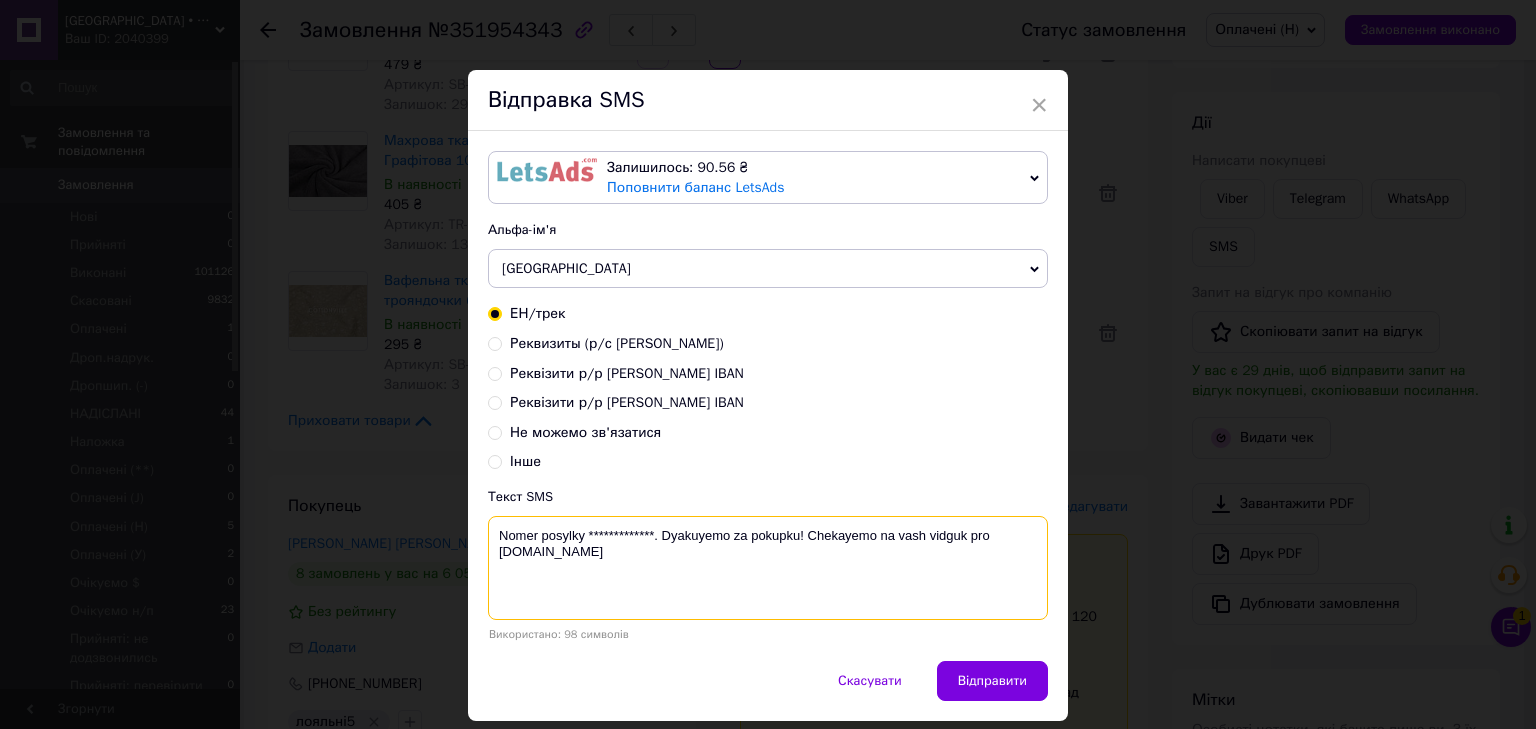 drag, startPoint x: 652, startPoint y: 533, endPoint x: 587, endPoint y: 525, distance: 65.490456 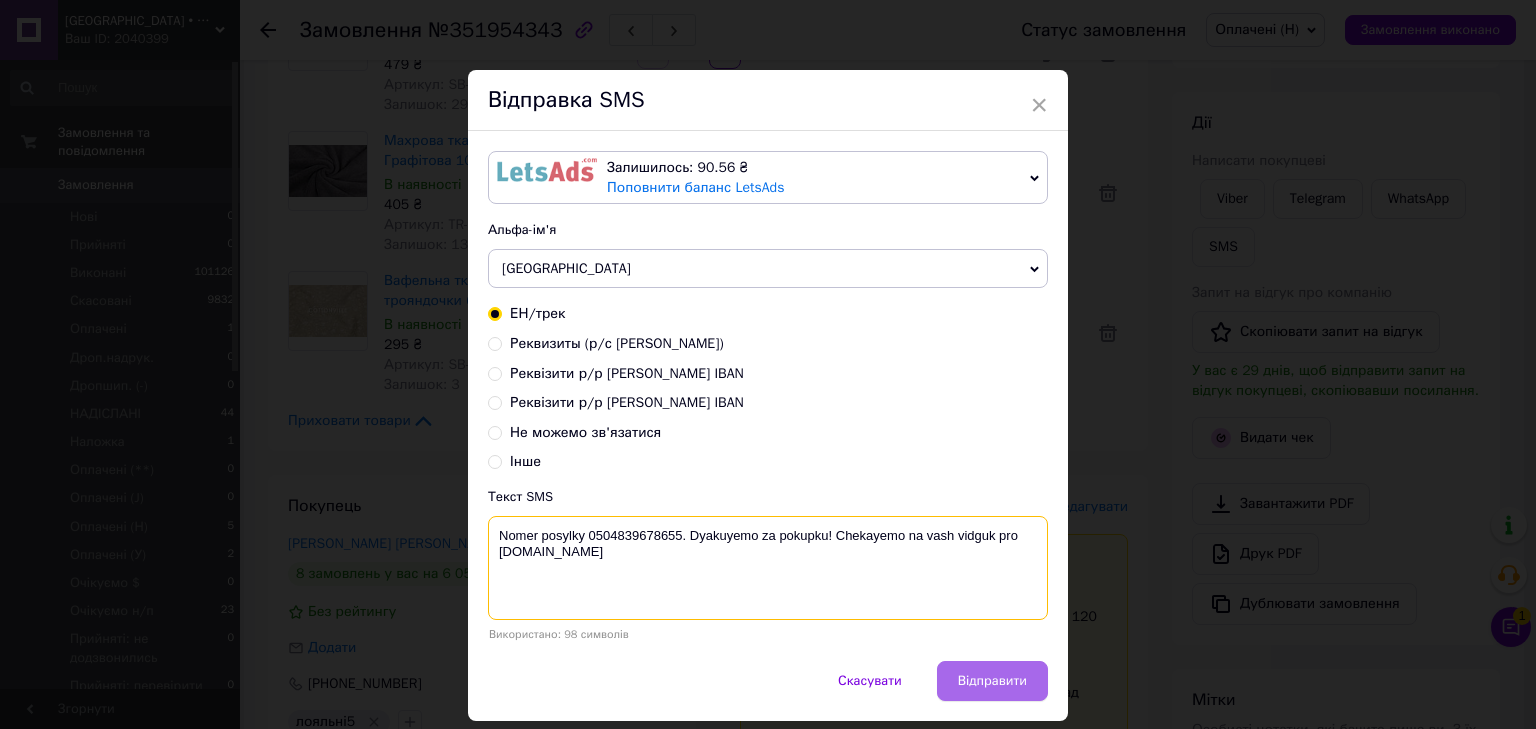 type on "Nomer posylky 0504839678655. Dyakuyemo za pokupku! Chekayemo na vash vidguk pro COTTONville.com.ua" 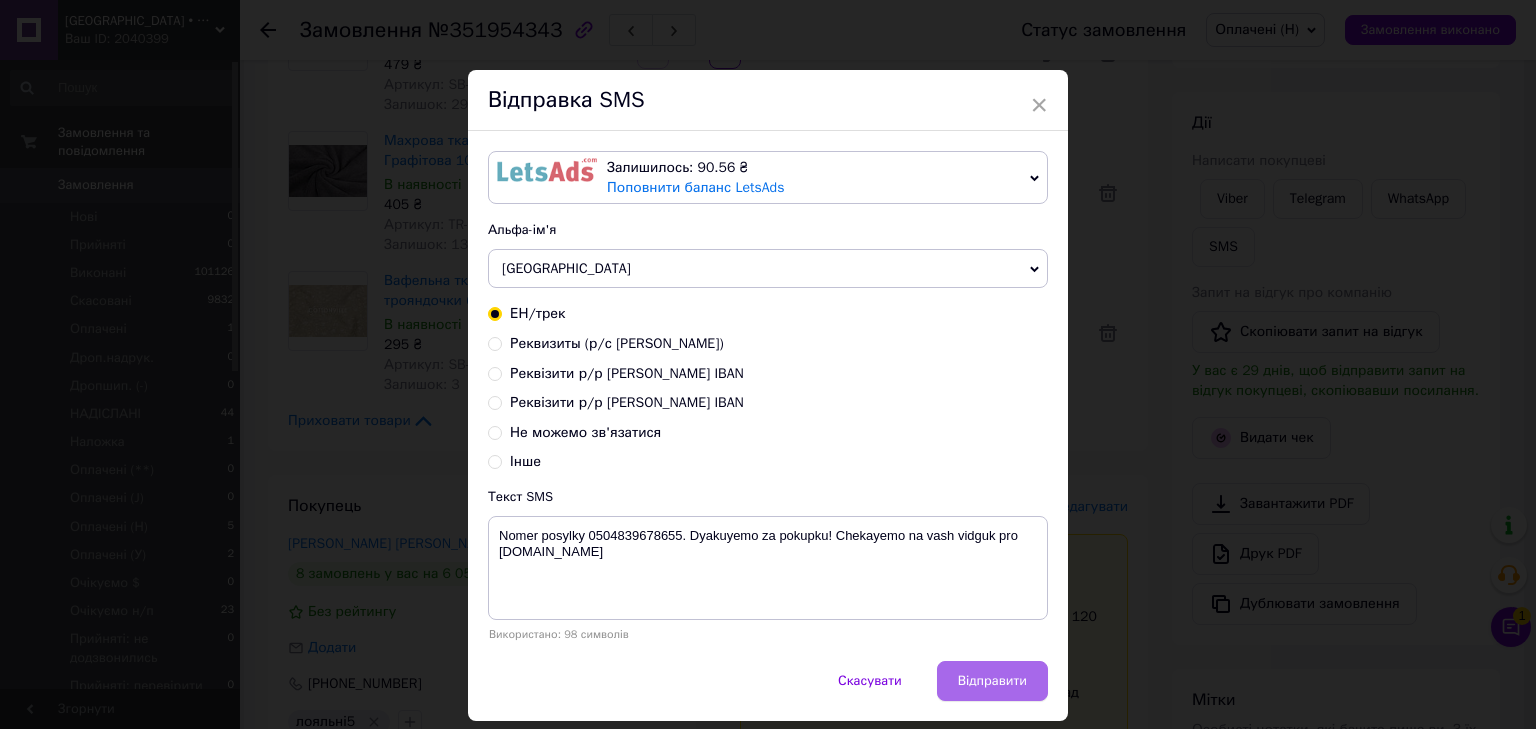 click on "Відправити" at bounding box center (992, 681) 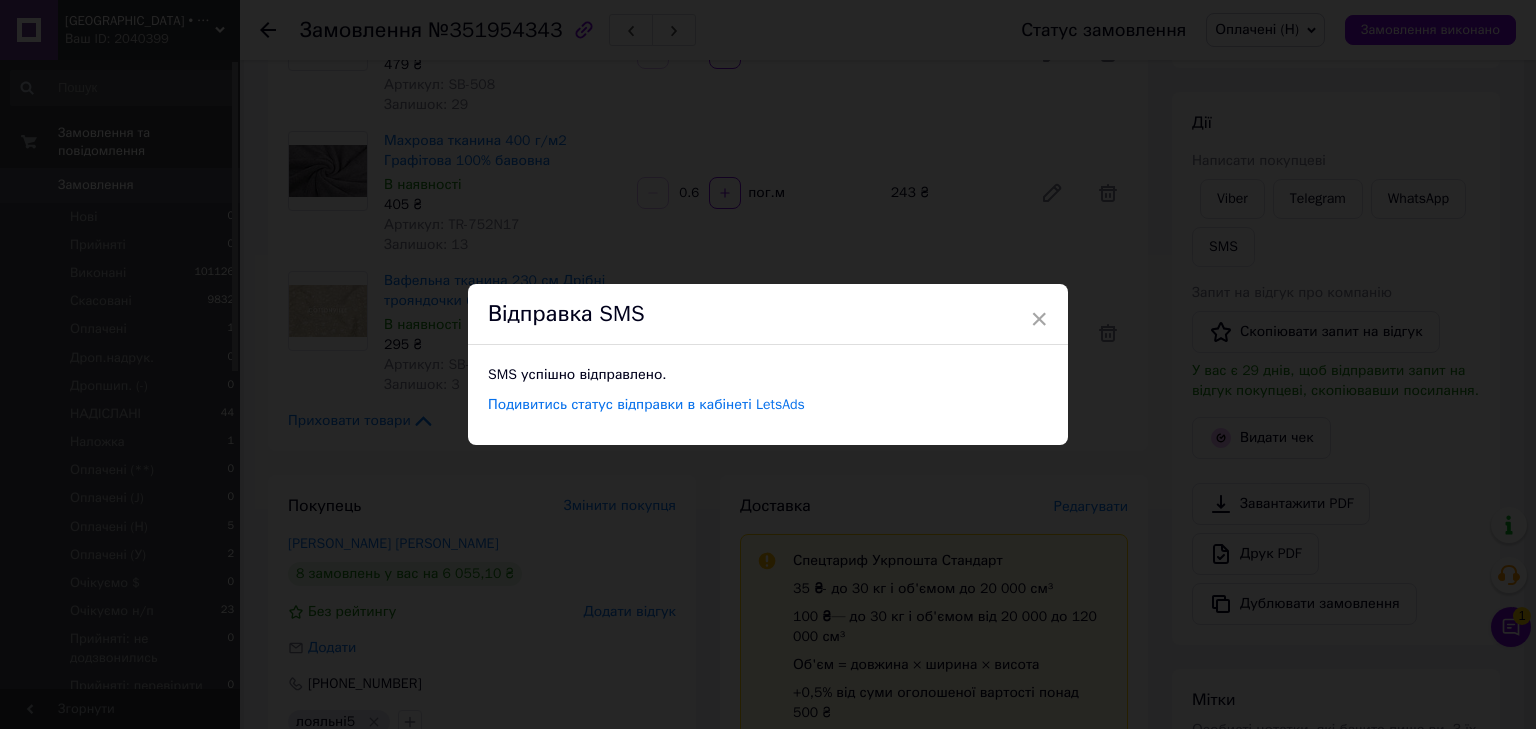 click on "× Відправка SMS SMS успішно відправлено. Подивитись статус відправки в кабінеті LetsAds" at bounding box center [768, 364] 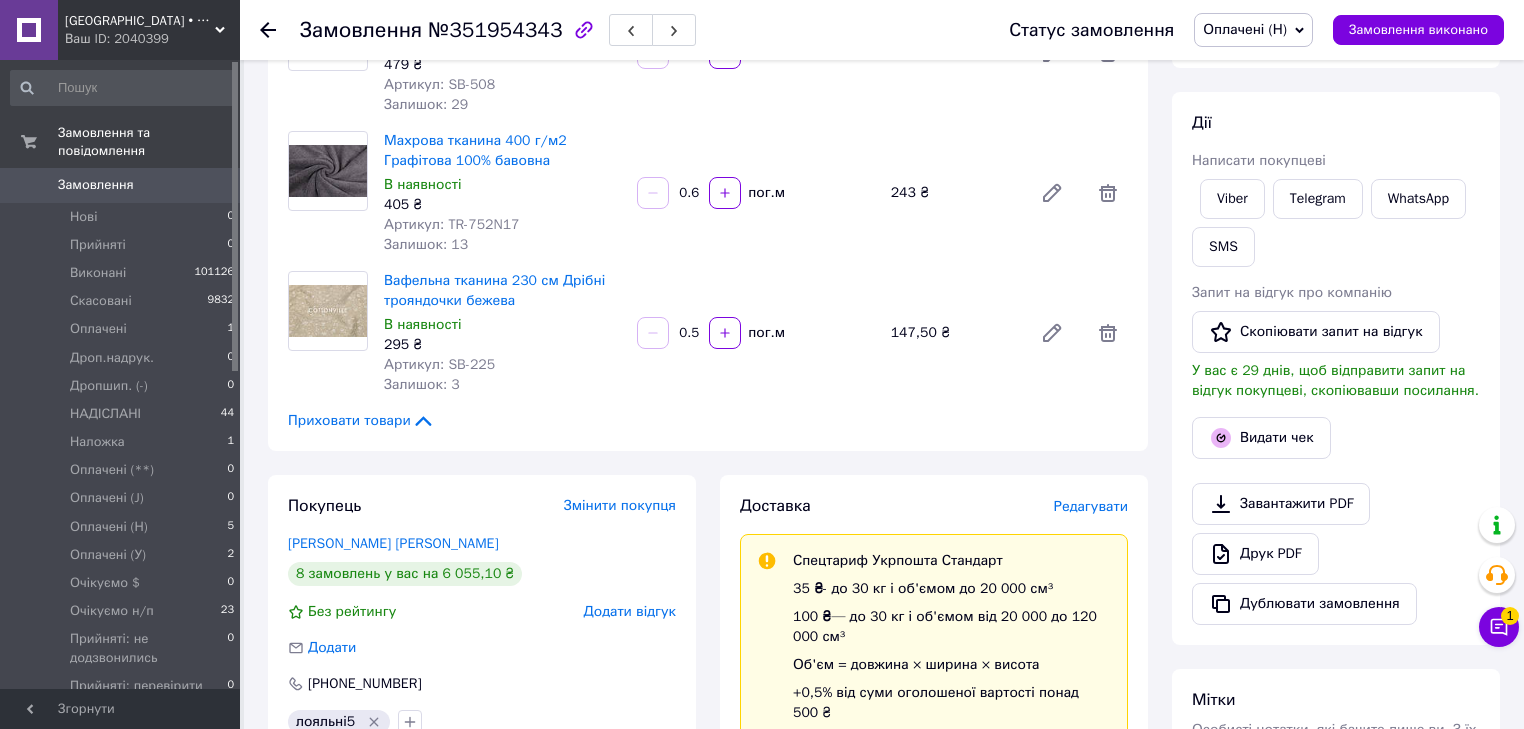 click on "Оплачені (Н)" at bounding box center (1245, 29) 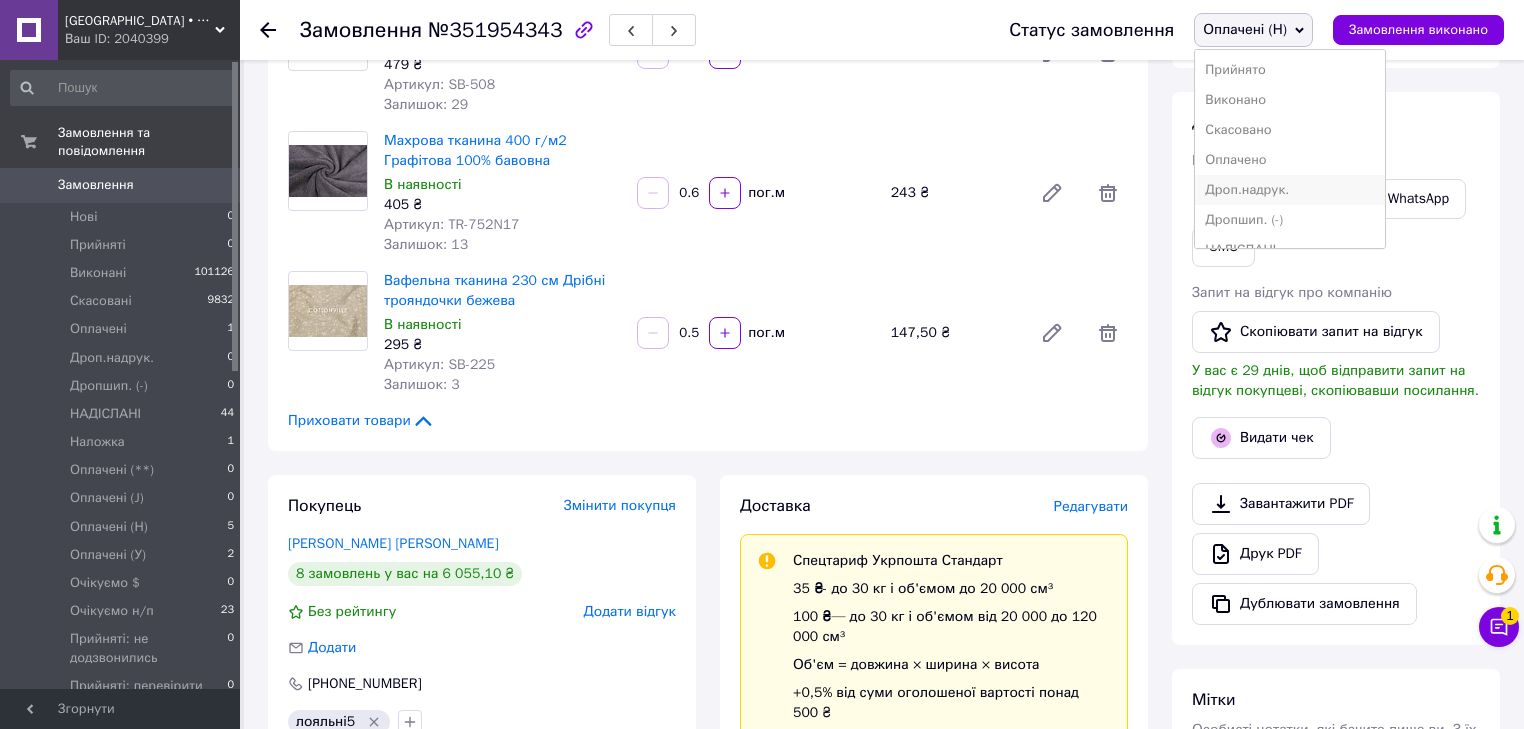 scroll, scrollTop: 80, scrollLeft: 0, axis: vertical 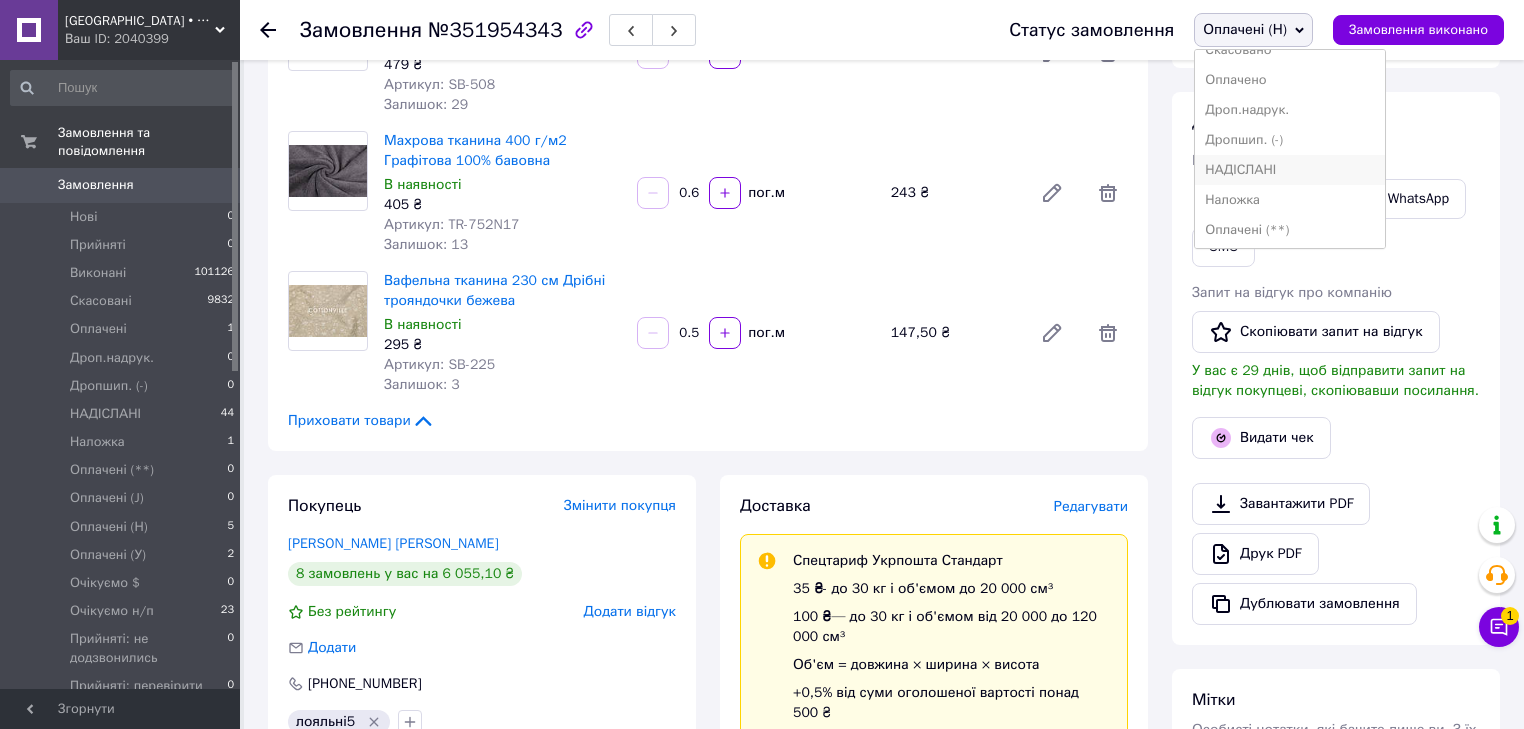 click on "НАДІСЛАНІ" at bounding box center [1290, 170] 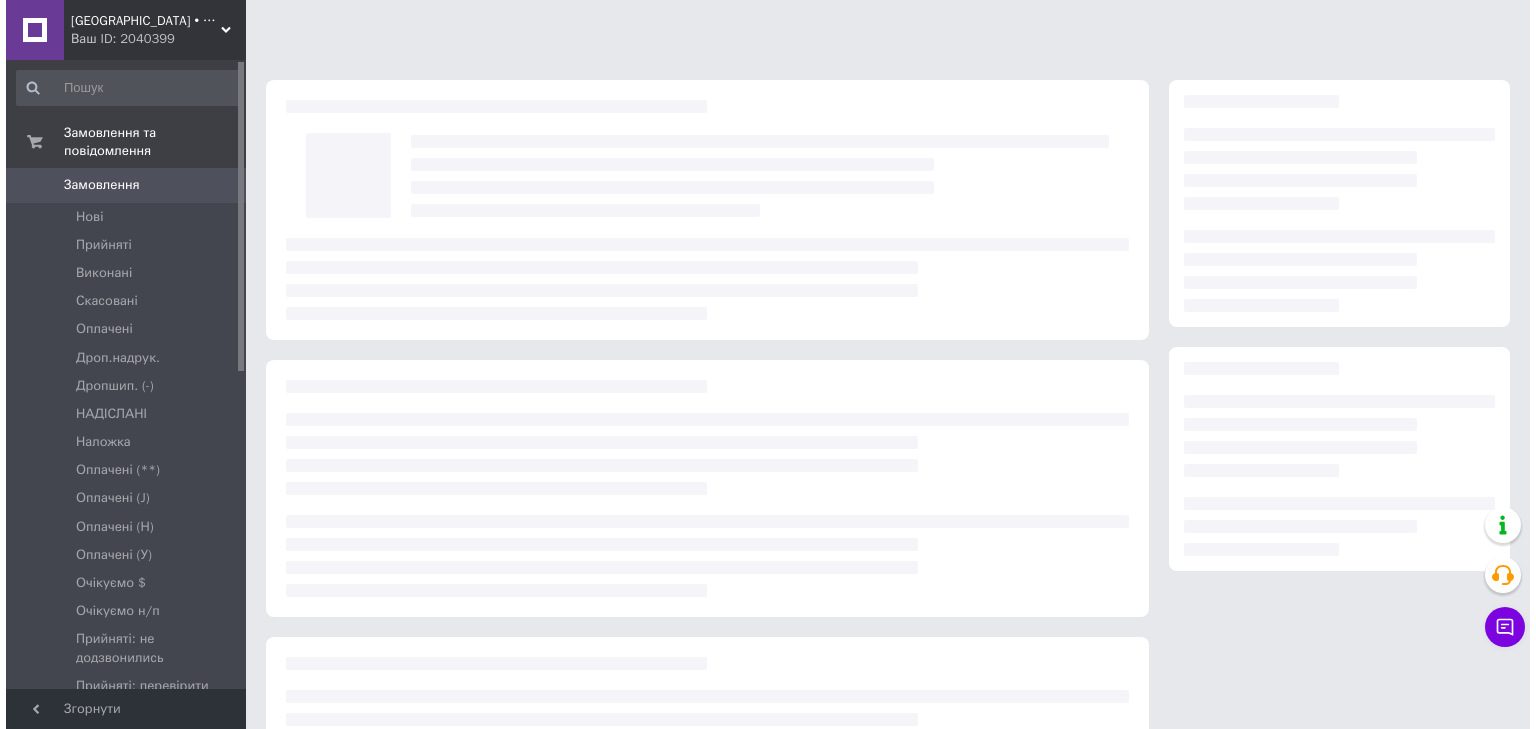 scroll, scrollTop: 0, scrollLeft: 0, axis: both 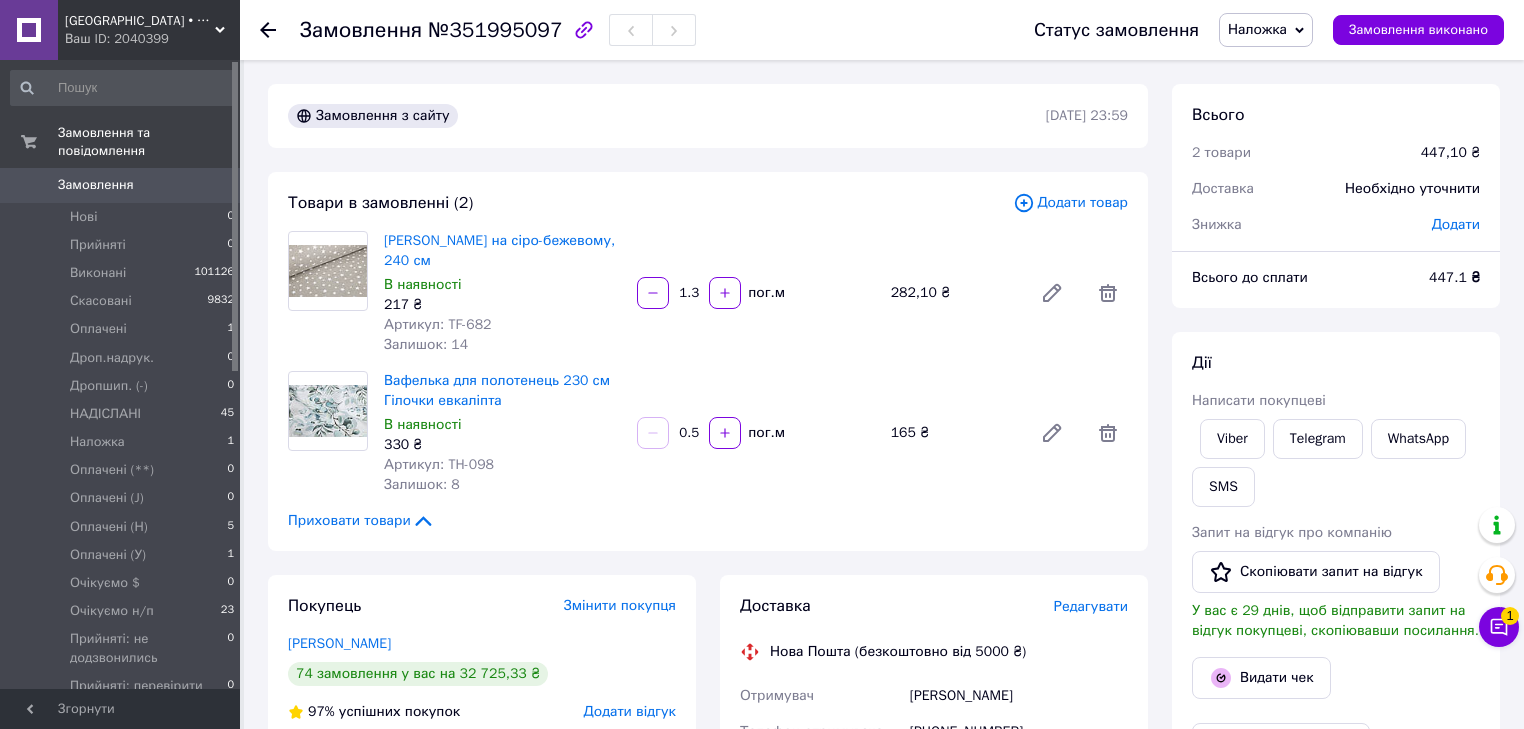 click on "Редагувати" at bounding box center [1091, 606] 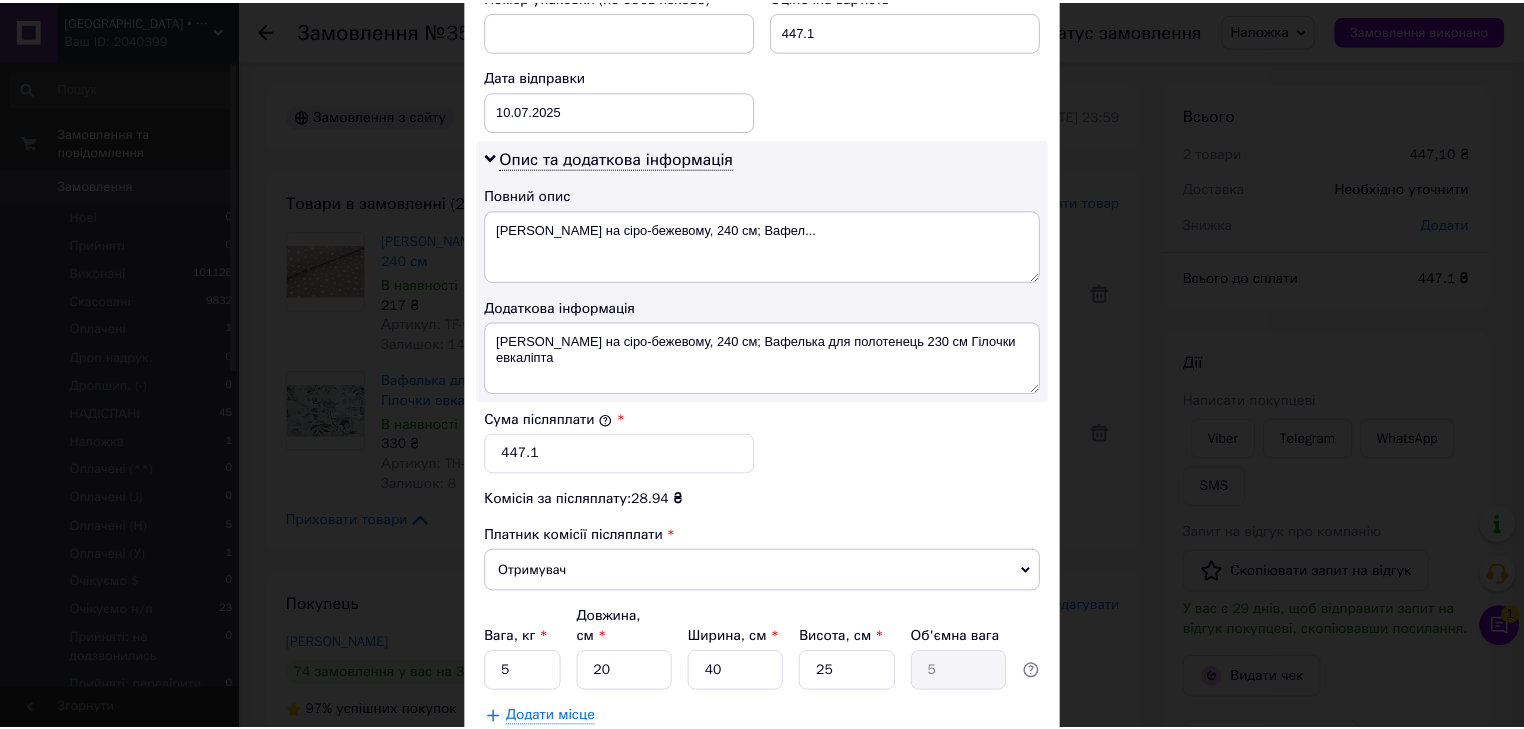 scroll, scrollTop: 1014, scrollLeft: 0, axis: vertical 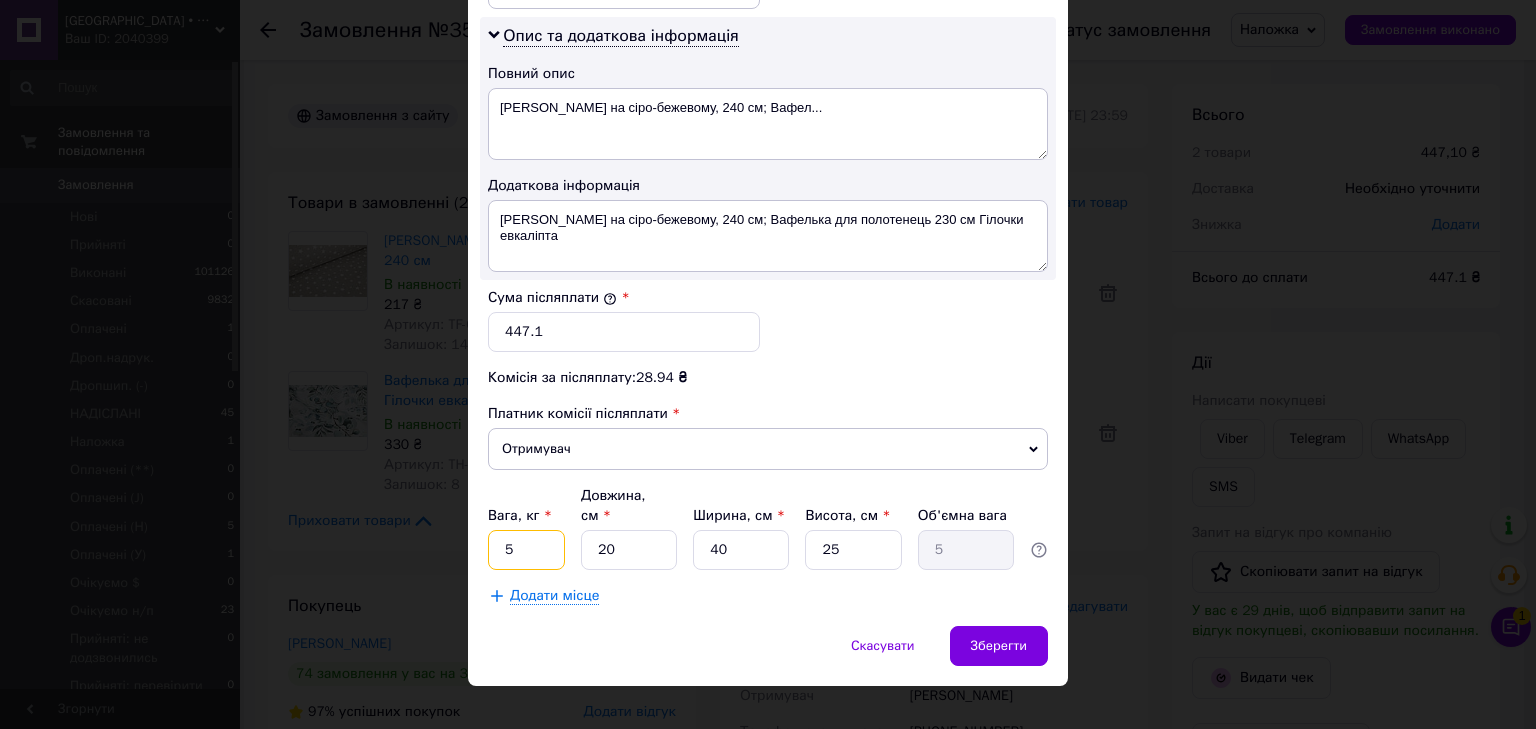 click on "5" at bounding box center [526, 550] 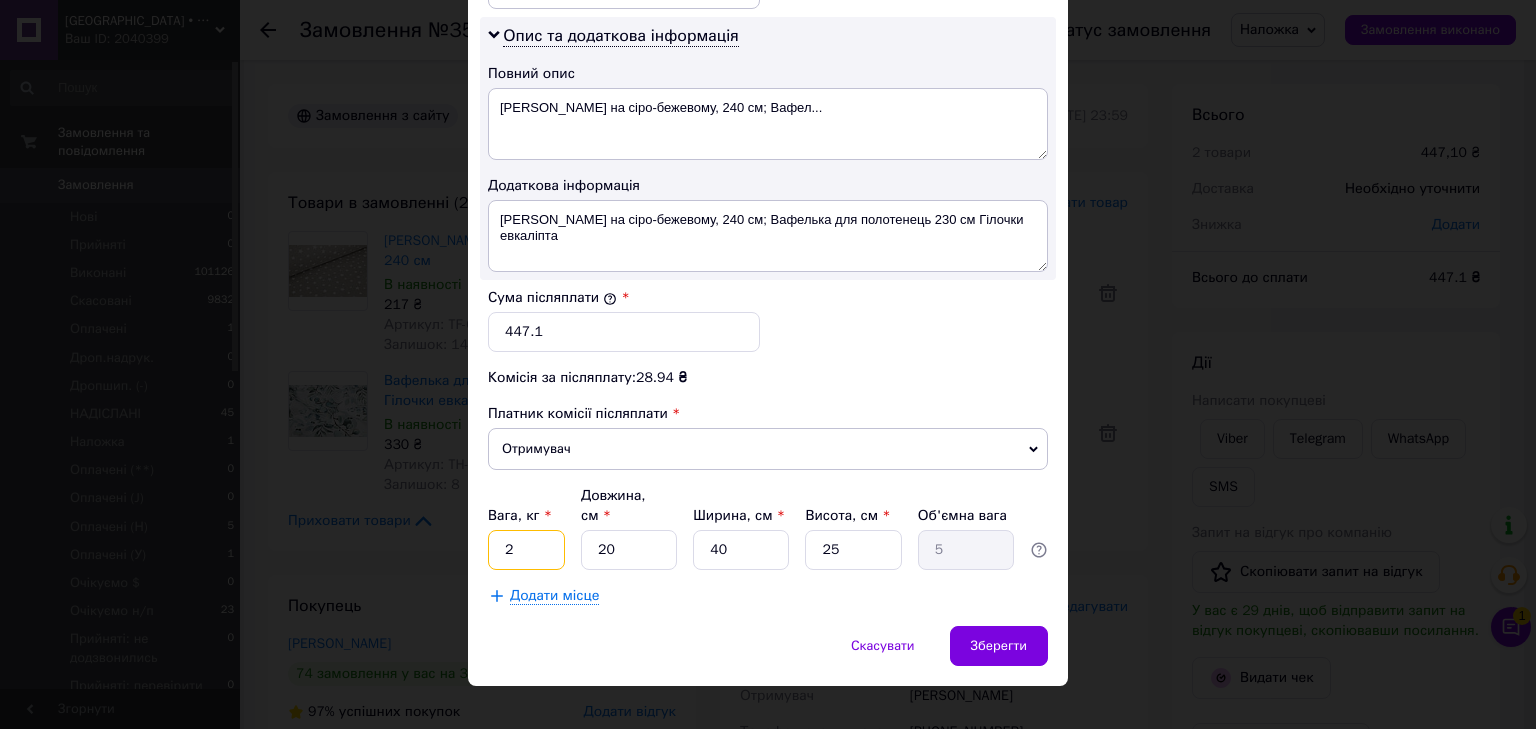 type on "2" 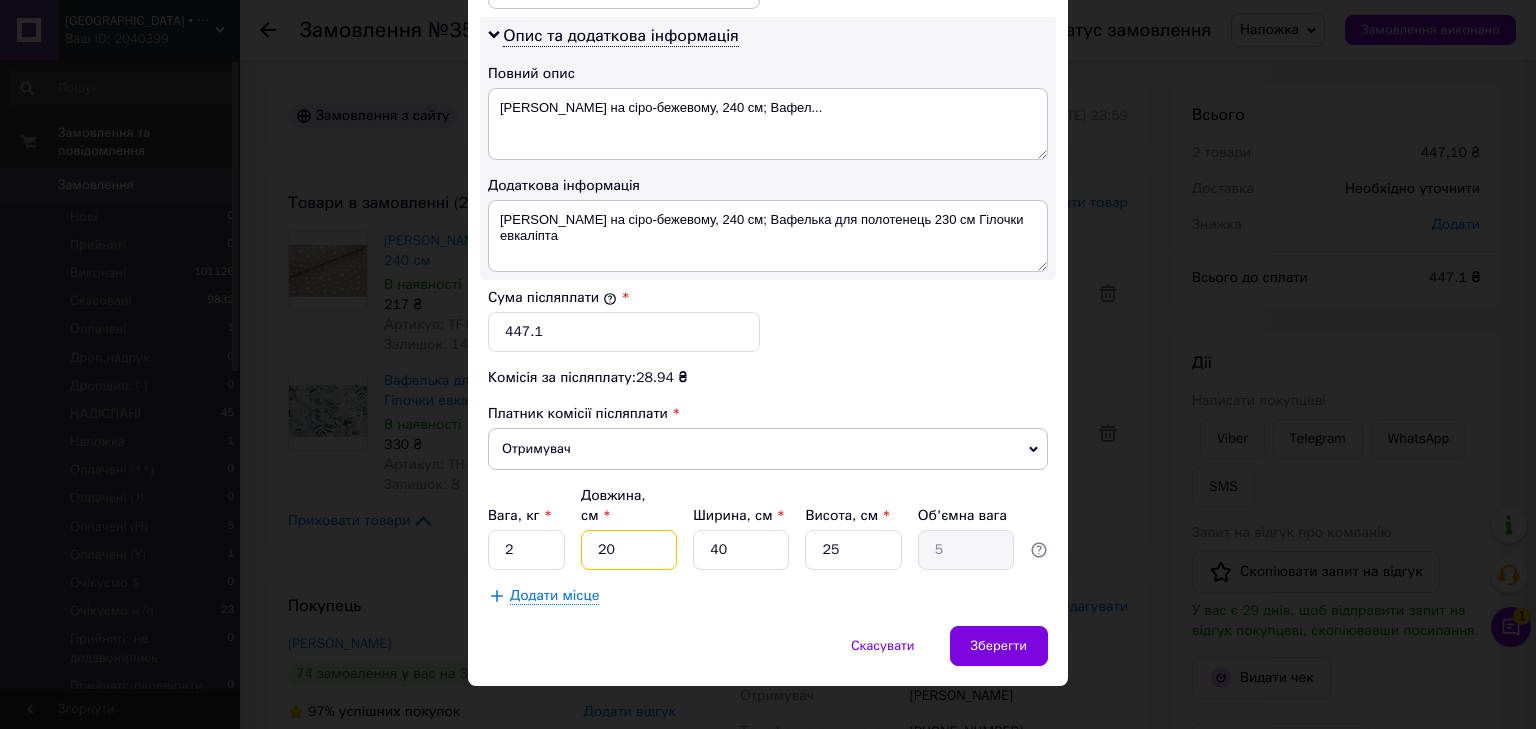 drag, startPoint x: 626, startPoint y: 524, endPoint x: 602, endPoint y: 522, distance: 24.083189 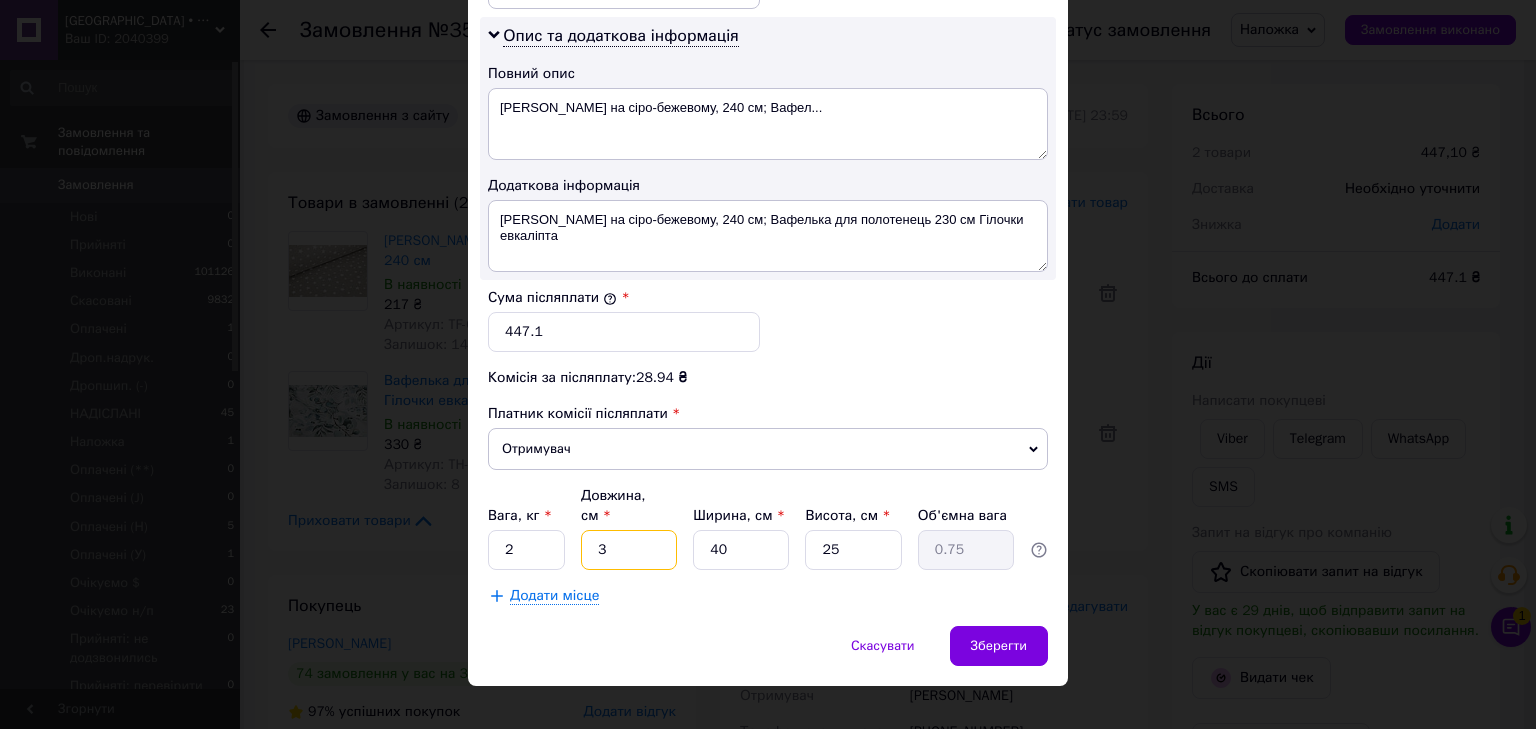 type on "30" 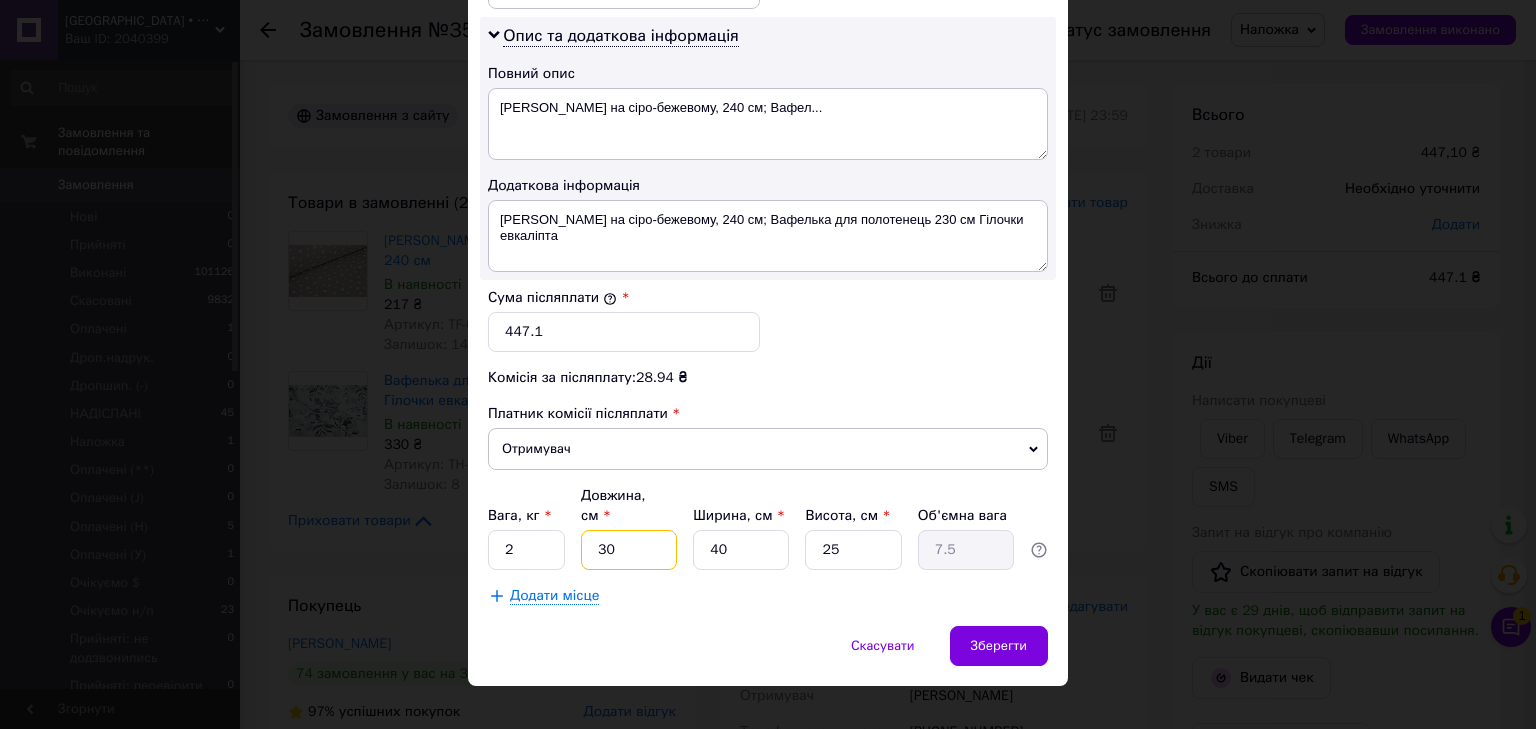 type on "30" 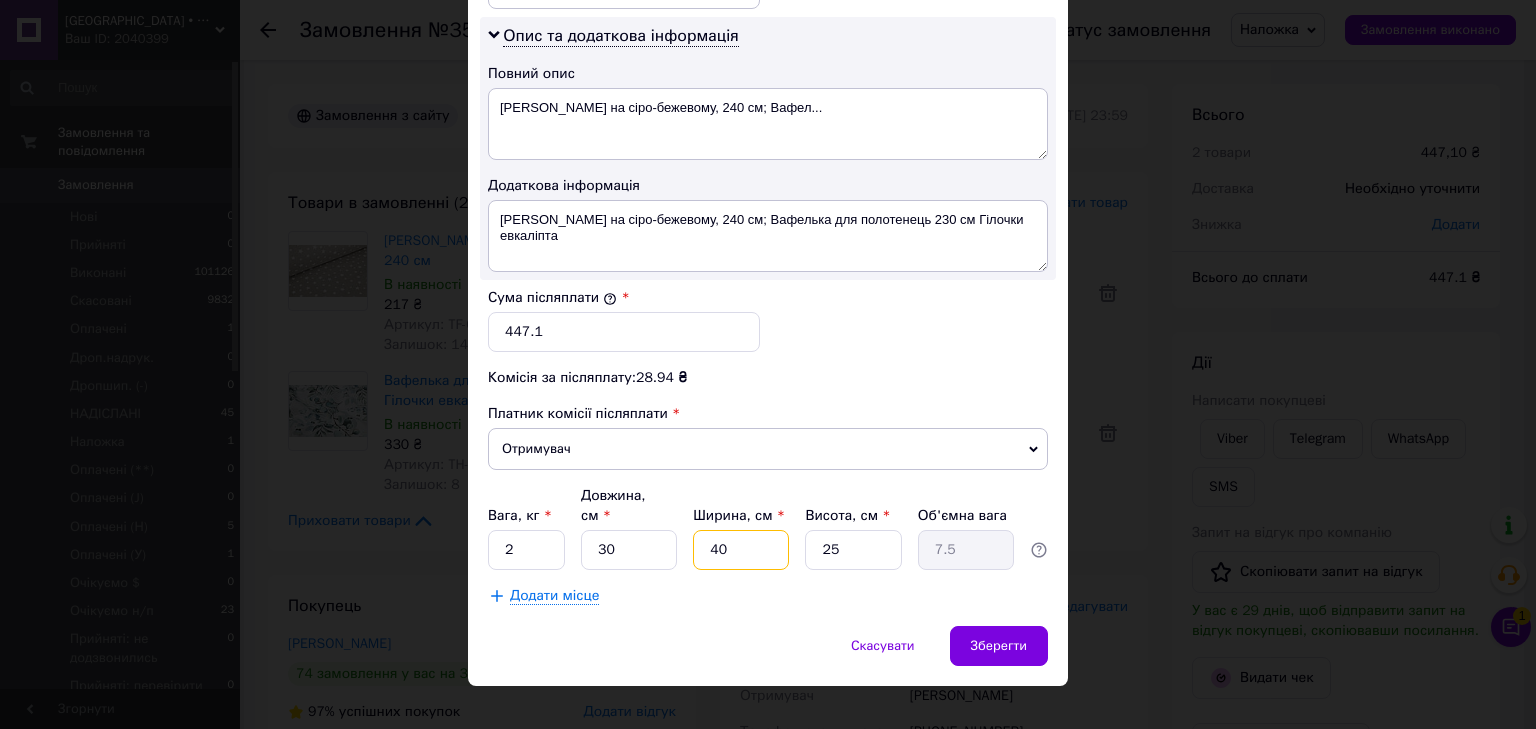 drag, startPoint x: 722, startPoint y: 521, endPoint x: 697, endPoint y: 513, distance: 26.24881 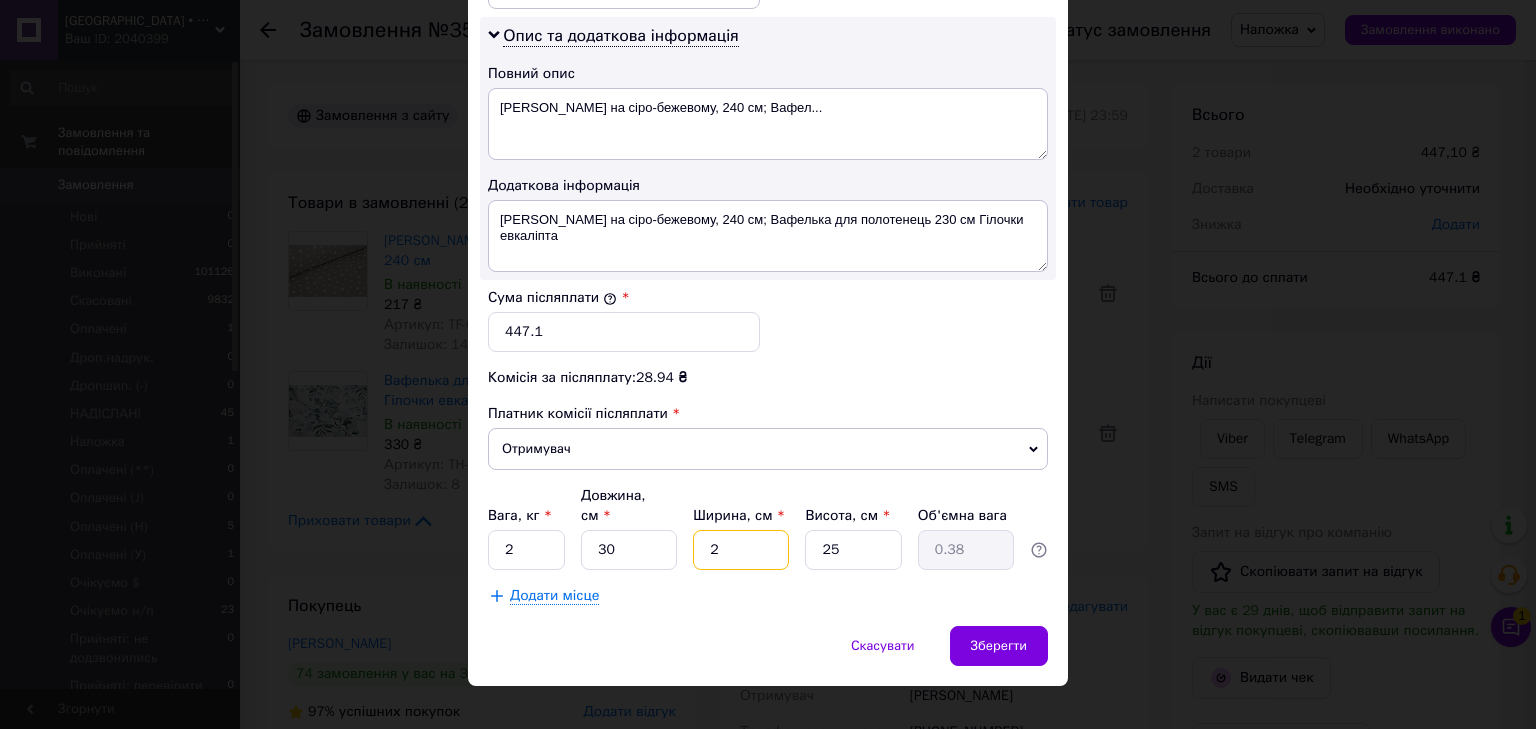 type on "28" 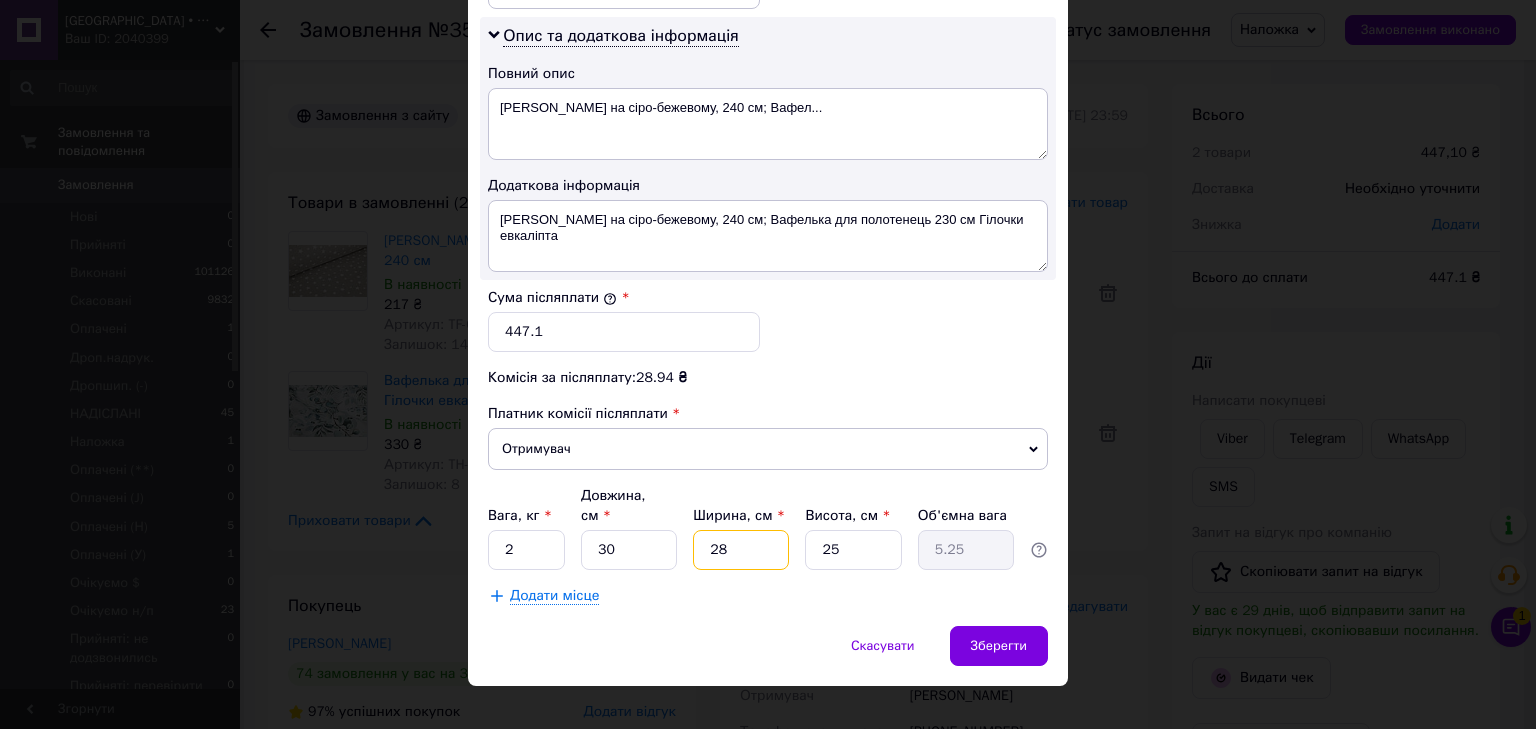 type on "28" 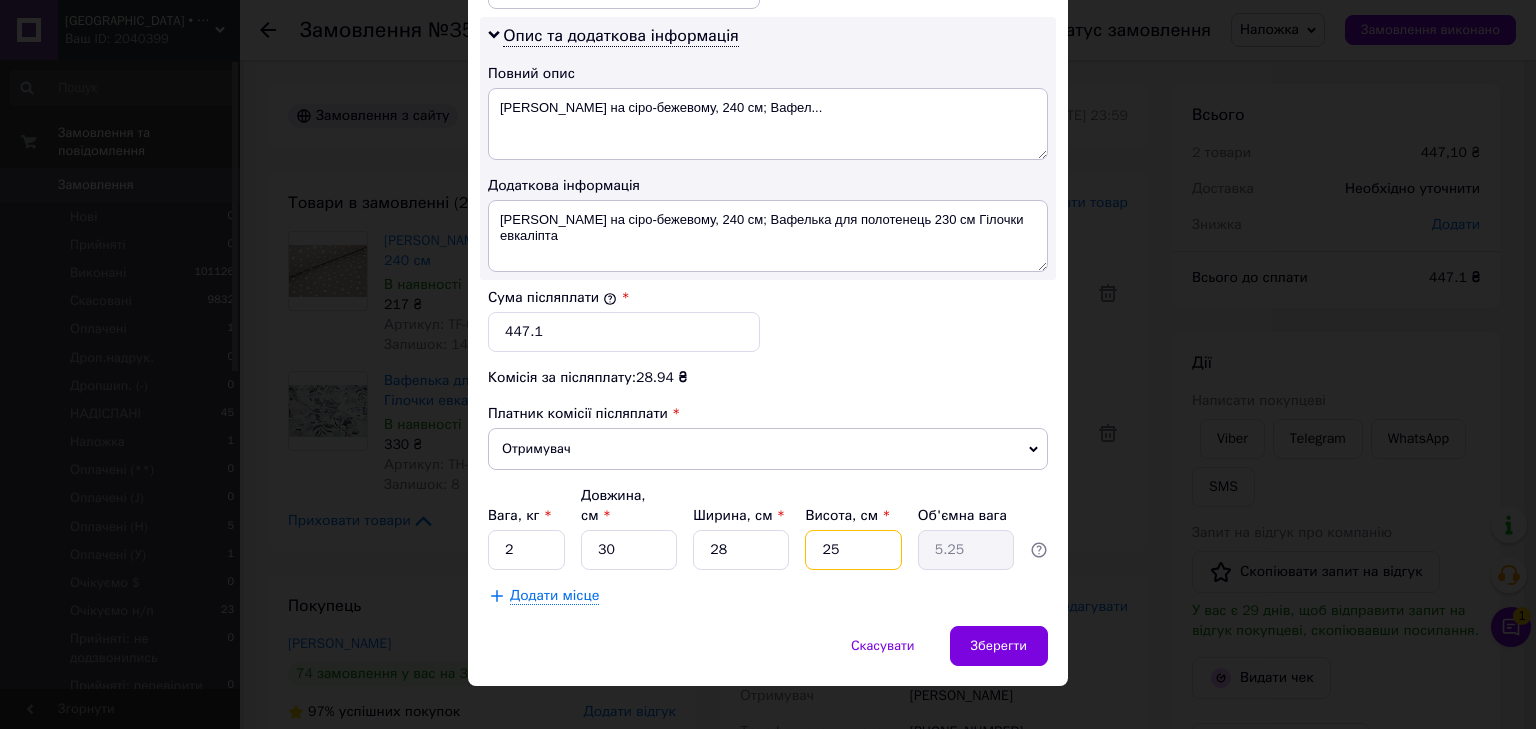 click on "Вага, кг   * 2 Довжина, см   * 30 Ширина, см   * 28 Висота, см   * 25 Об'ємна вага 5.25" at bounding box center (768, 528) 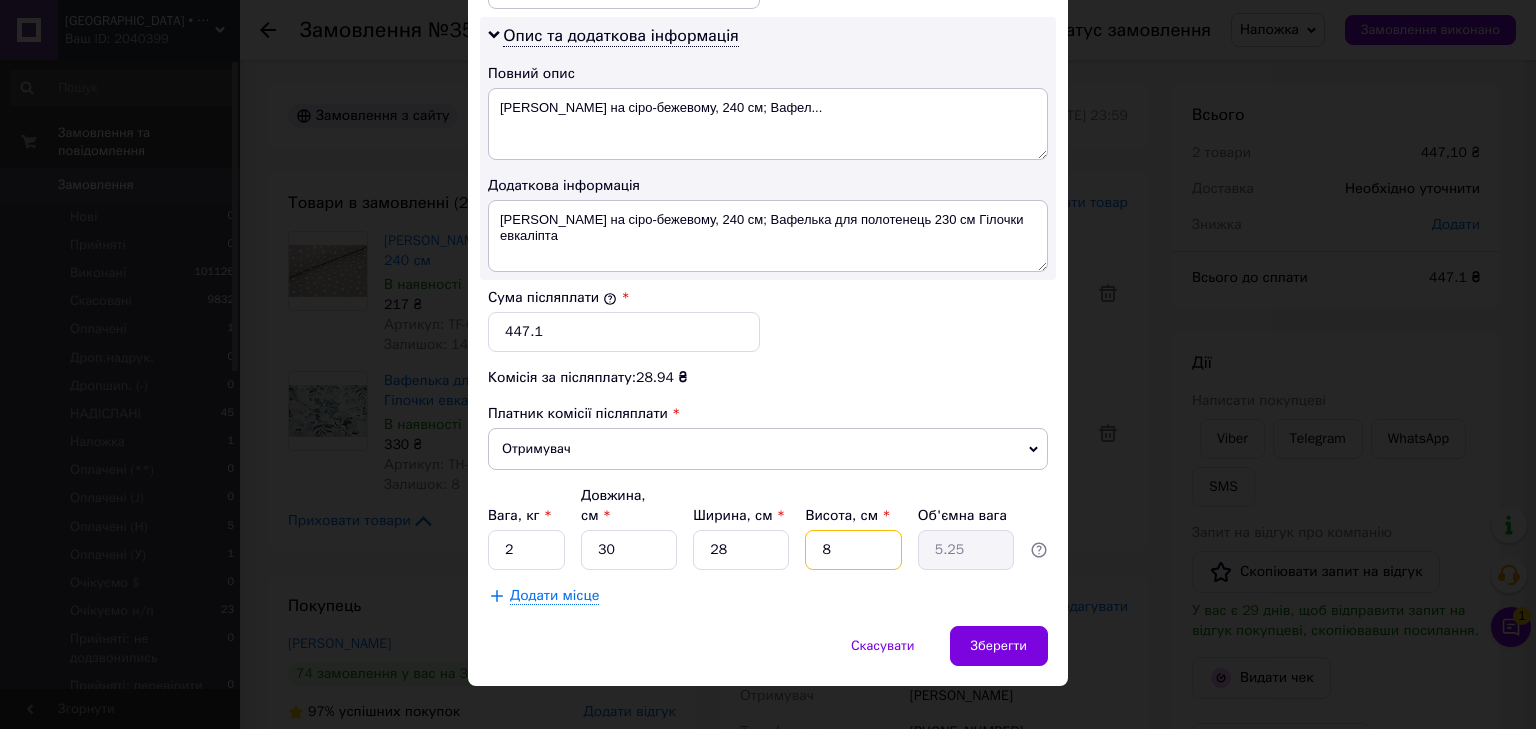 type on "8" 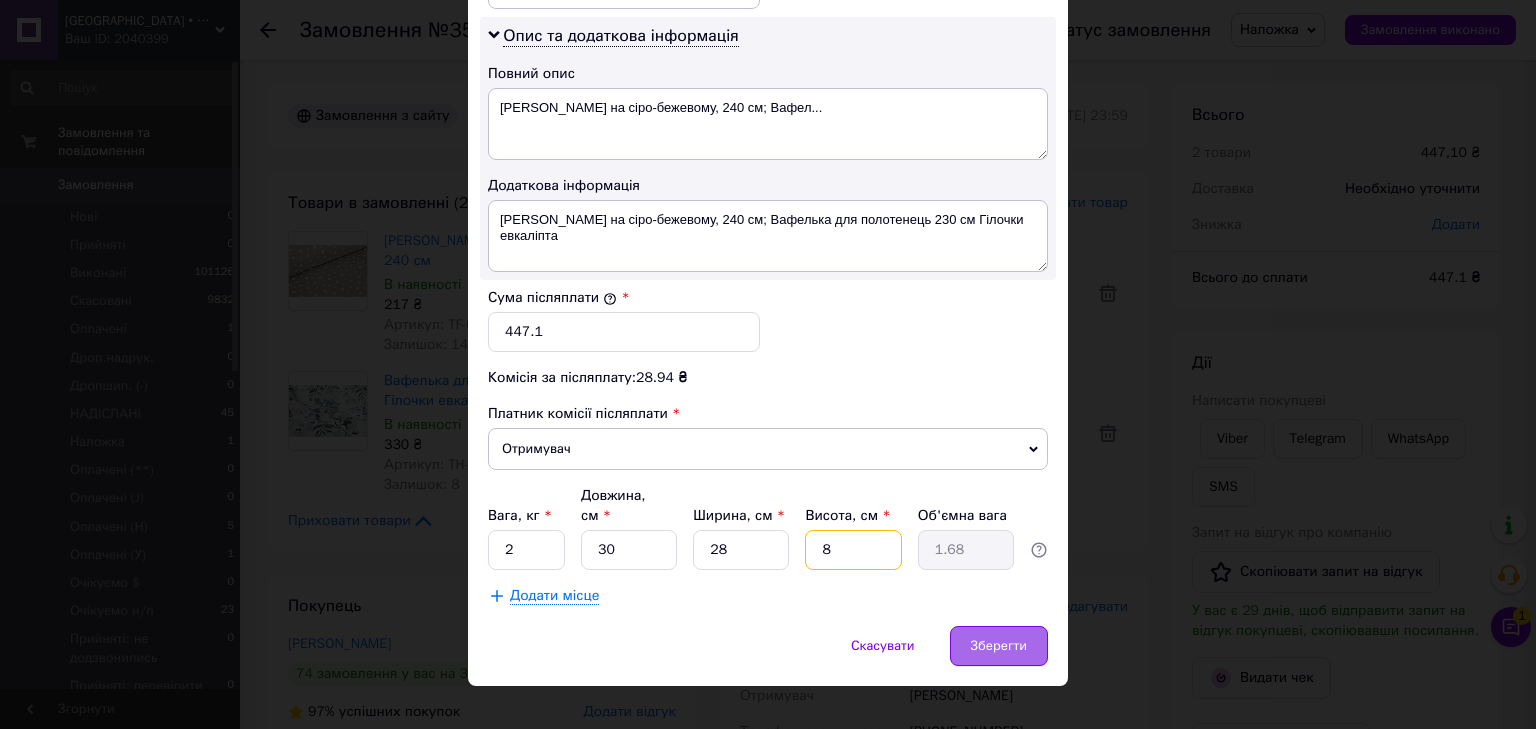 type on "8" 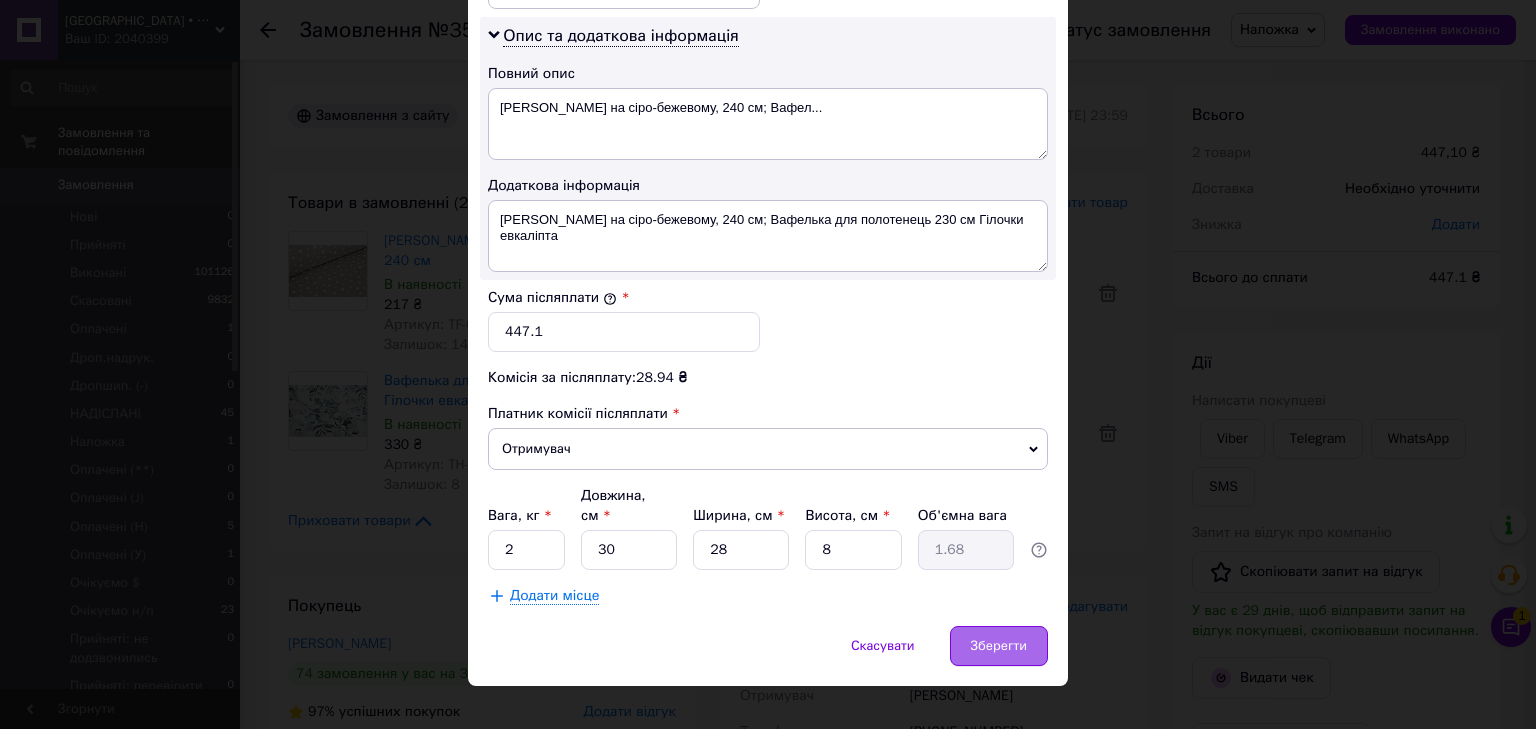 click on "Зберегти" at bounding box center (999, 646) 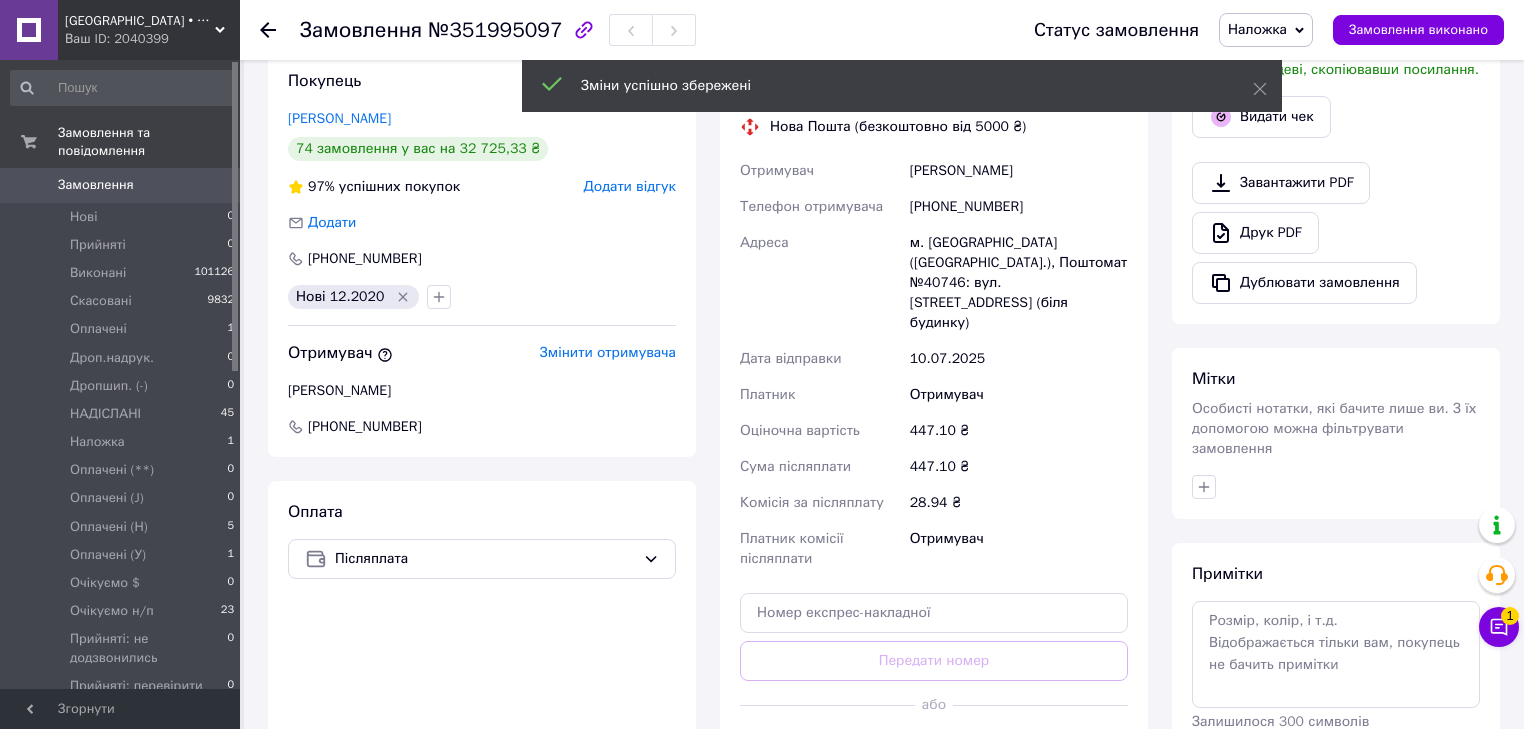scroll, scrollTop: 720, scrollLeft: 0, axis: vertical 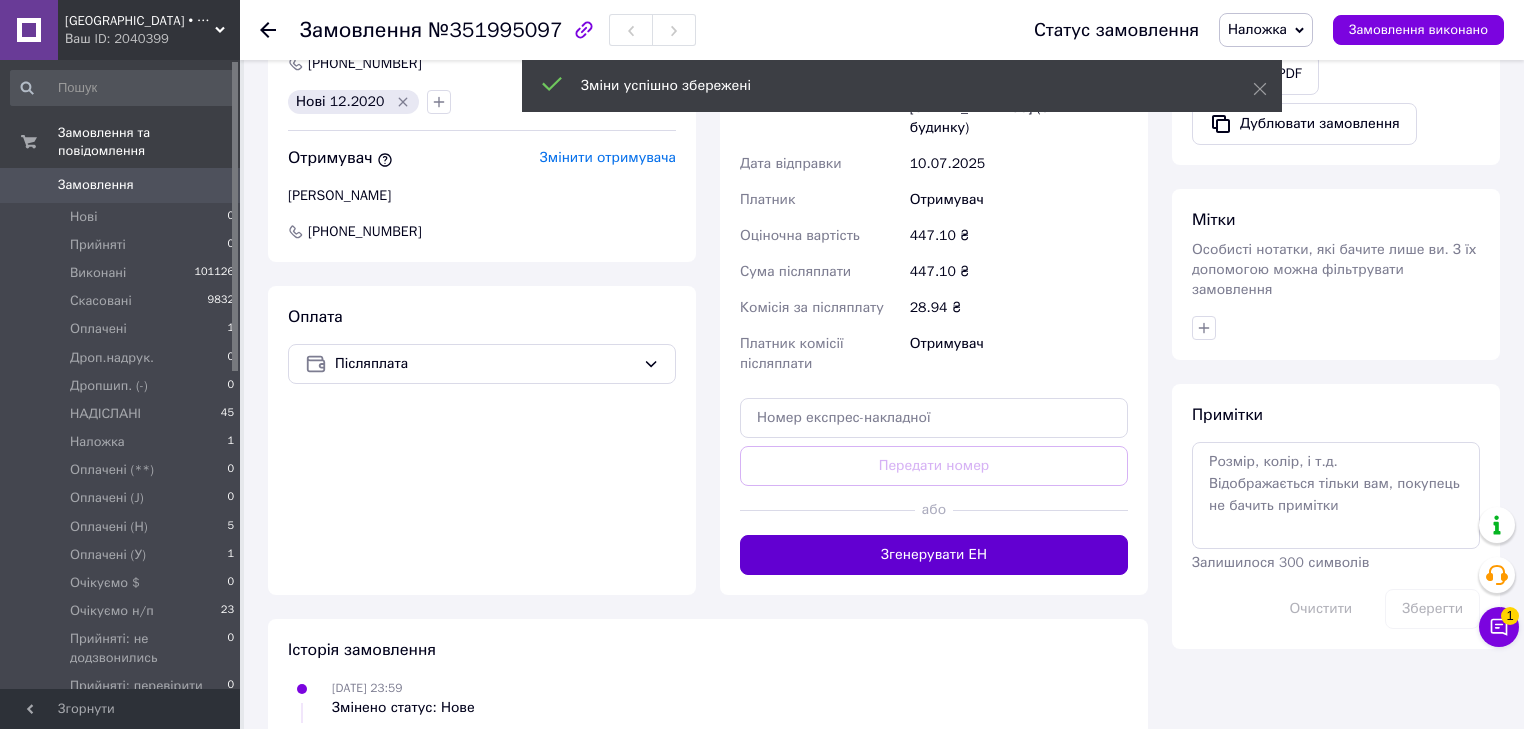 click on "Згенерувати ЕН" at bounding box center [934, 555] 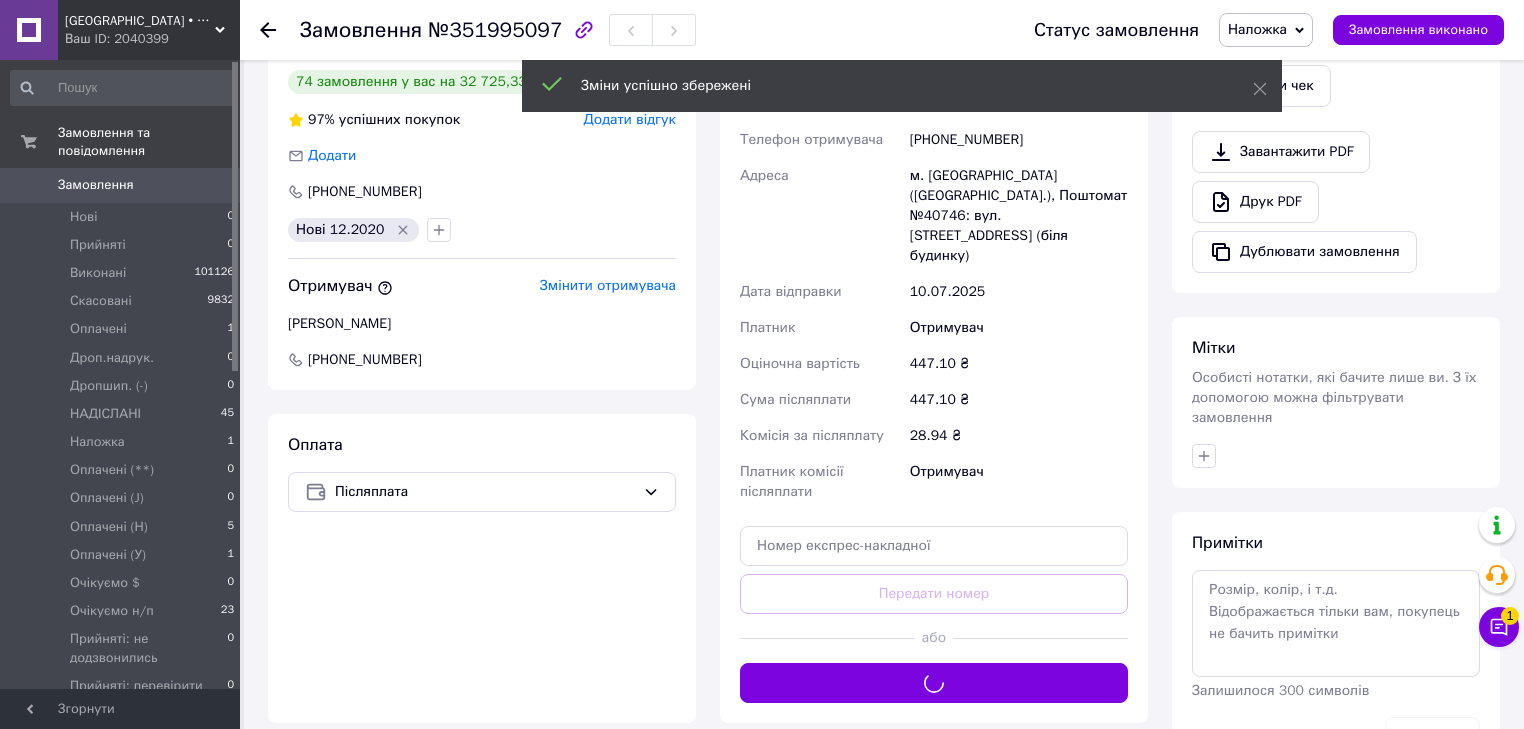 scroll, scrollTop: 400, scrollLeft: 0, axis: vertical 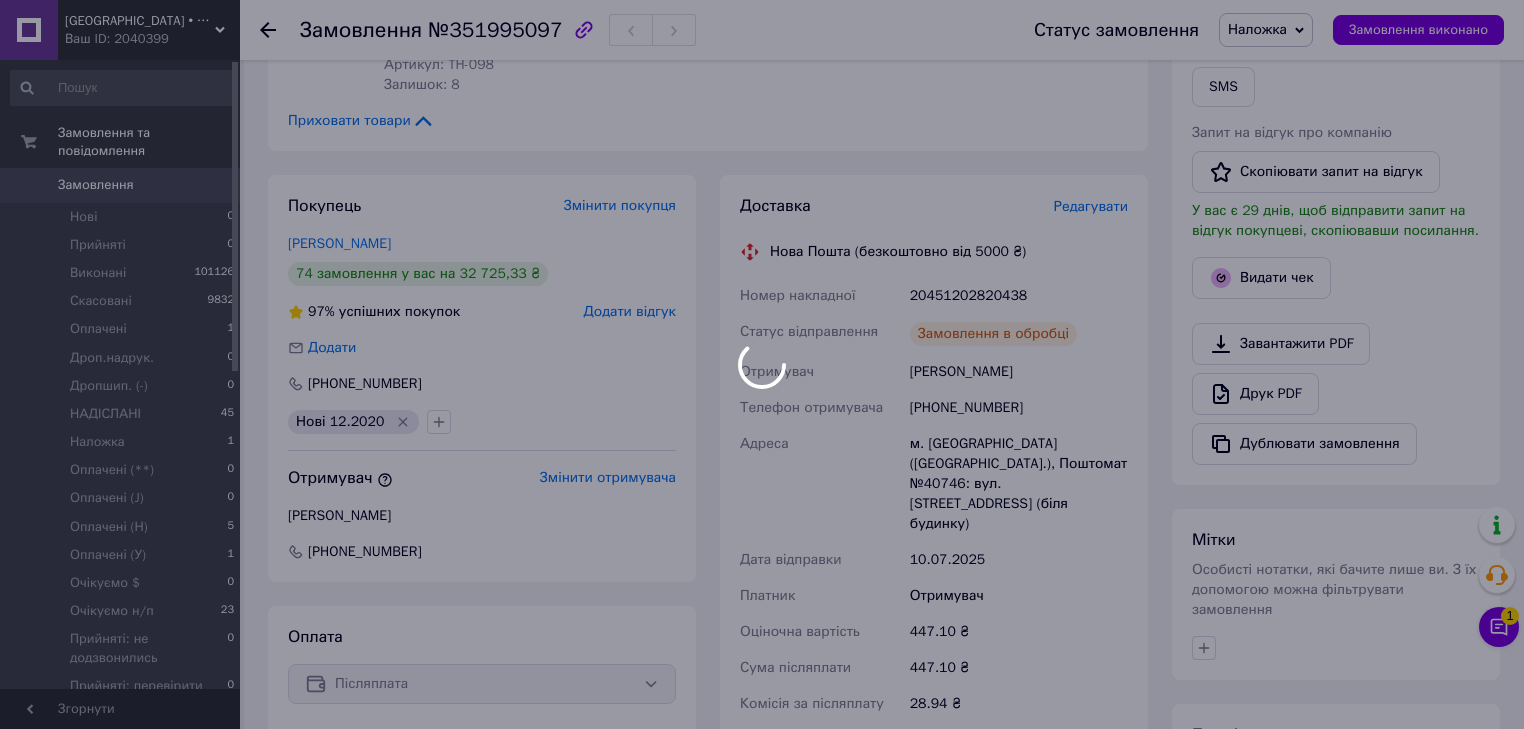 drag, startPoint x: 906, startPoint y: 300, endPoint x: 1008, endPoint y: 290, distance: 102.48902 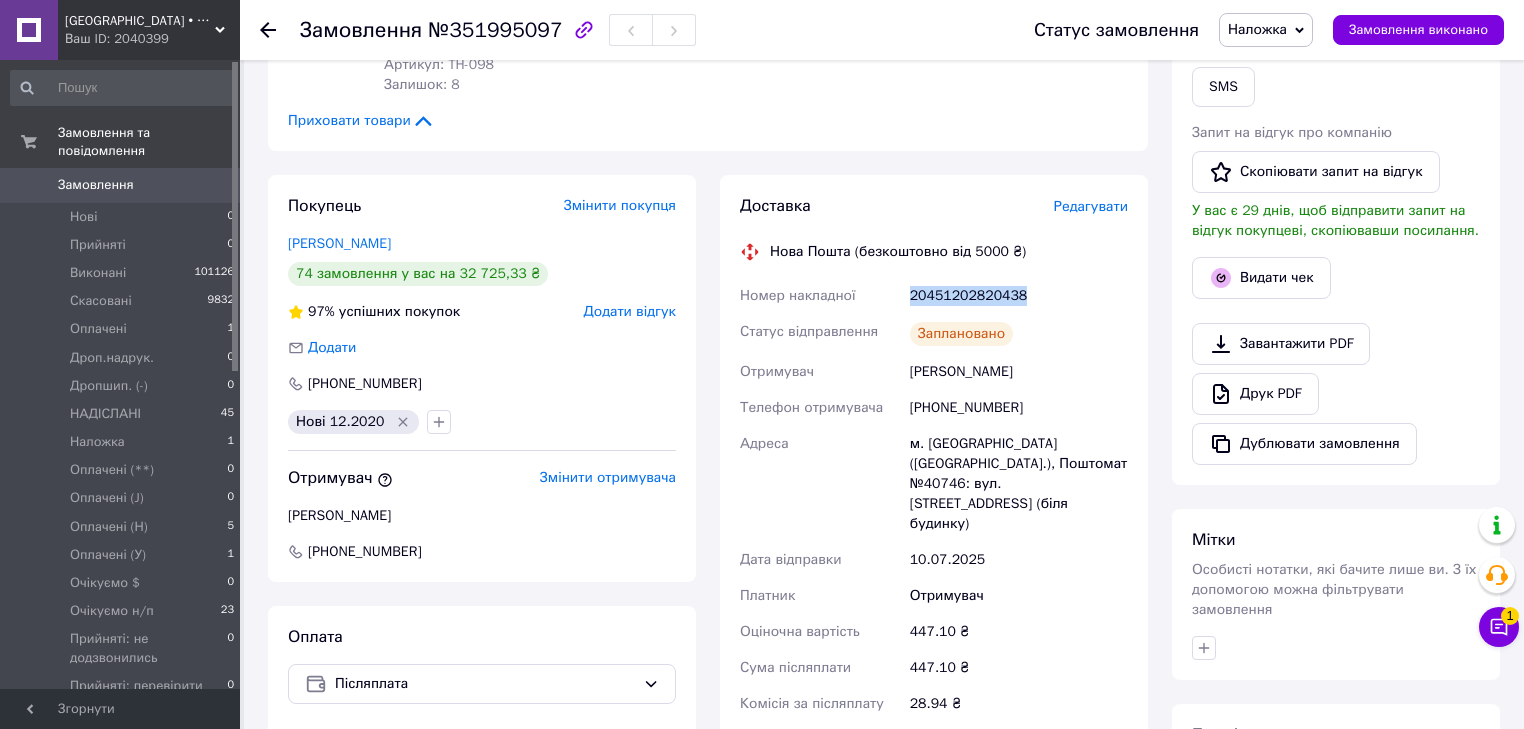 drag, startPoint x: 910, startPoint y: 293, endPoint x: 1024, endPoint y: 296, distance: 114.03947 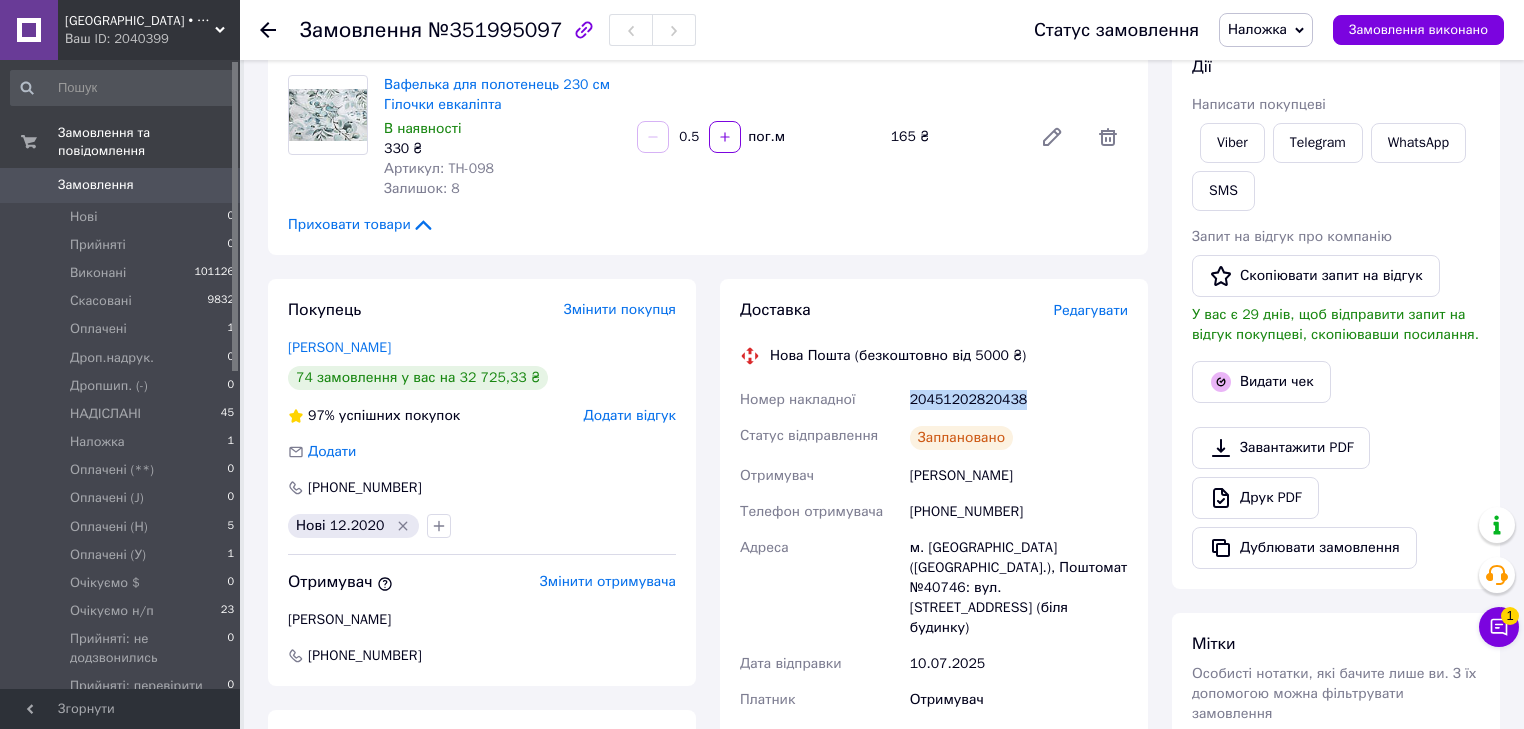 scroll, scrollTop: 160, scrollLeft: 0, axis: vertical 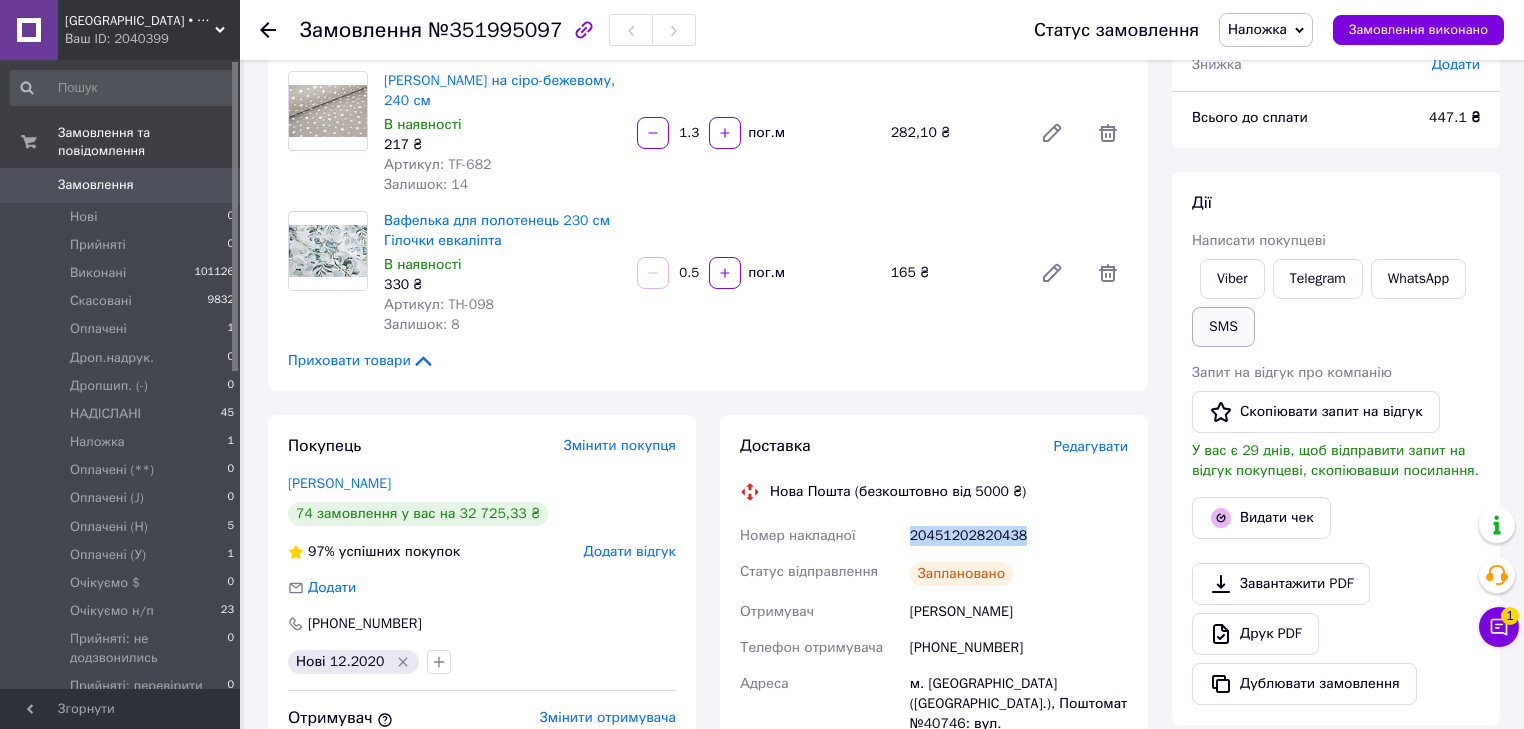 click on "SMS" at bounding box center [1223, 327] 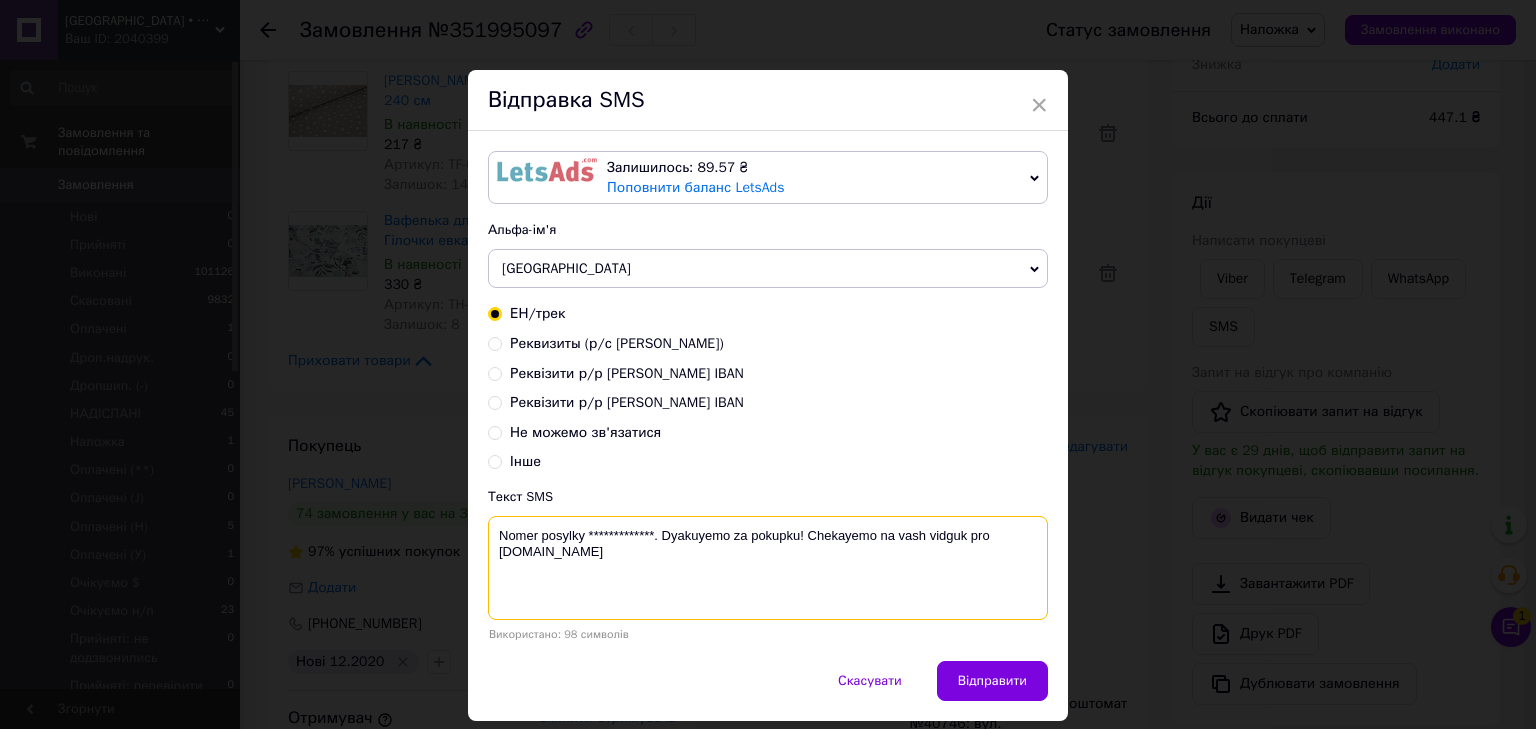 paste on "20451202820438" 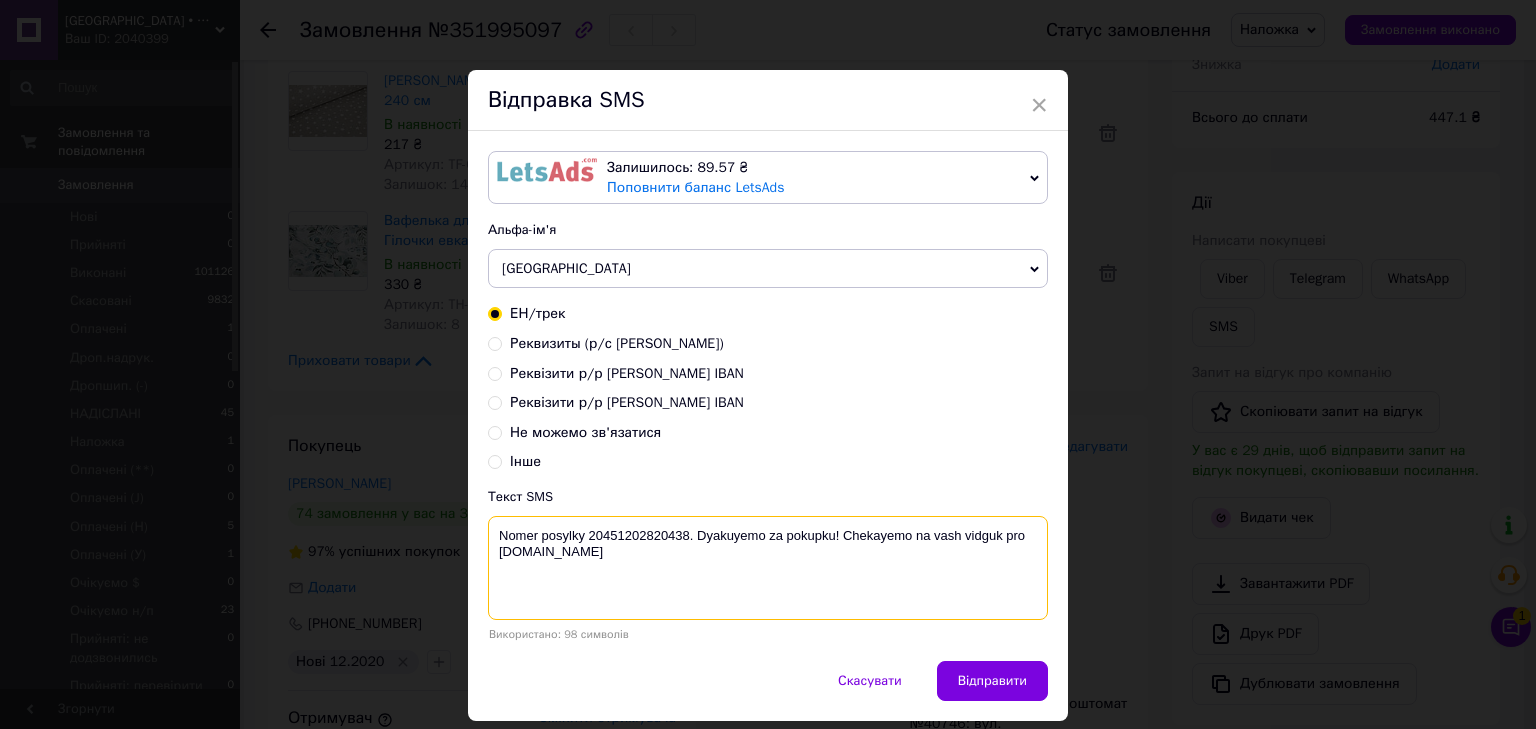 drag, startPoint x: 651, startPoint y: 526, endPoint x: 586, endPoint y: 518, distance: 65.490456 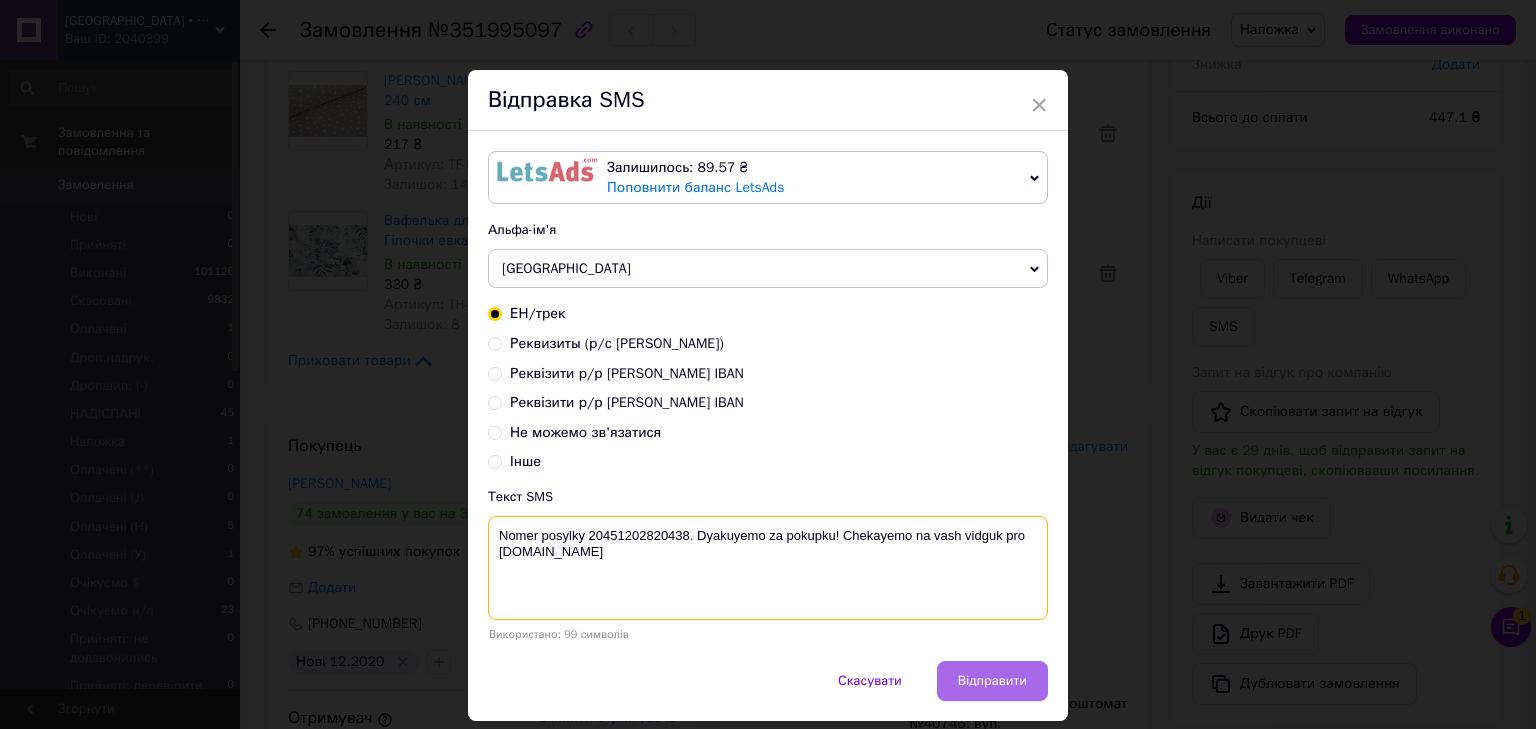 type on "Nomer posylky 20451202820438. Dyakuyemo za pokupku! Chekayemo na vash vidguk pro COTTONville.com.ua" 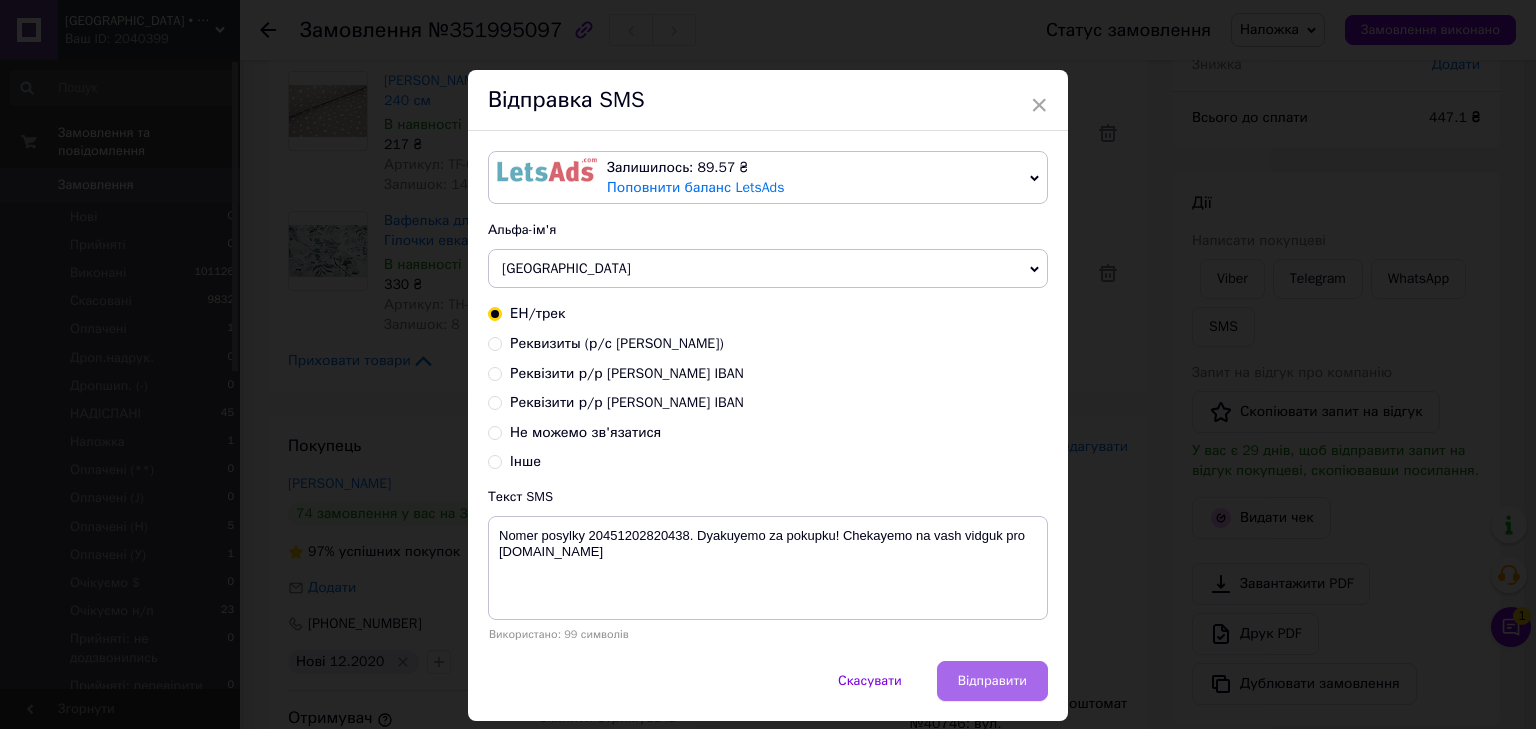 click on "Відправити" at bounding box center [992, 681] 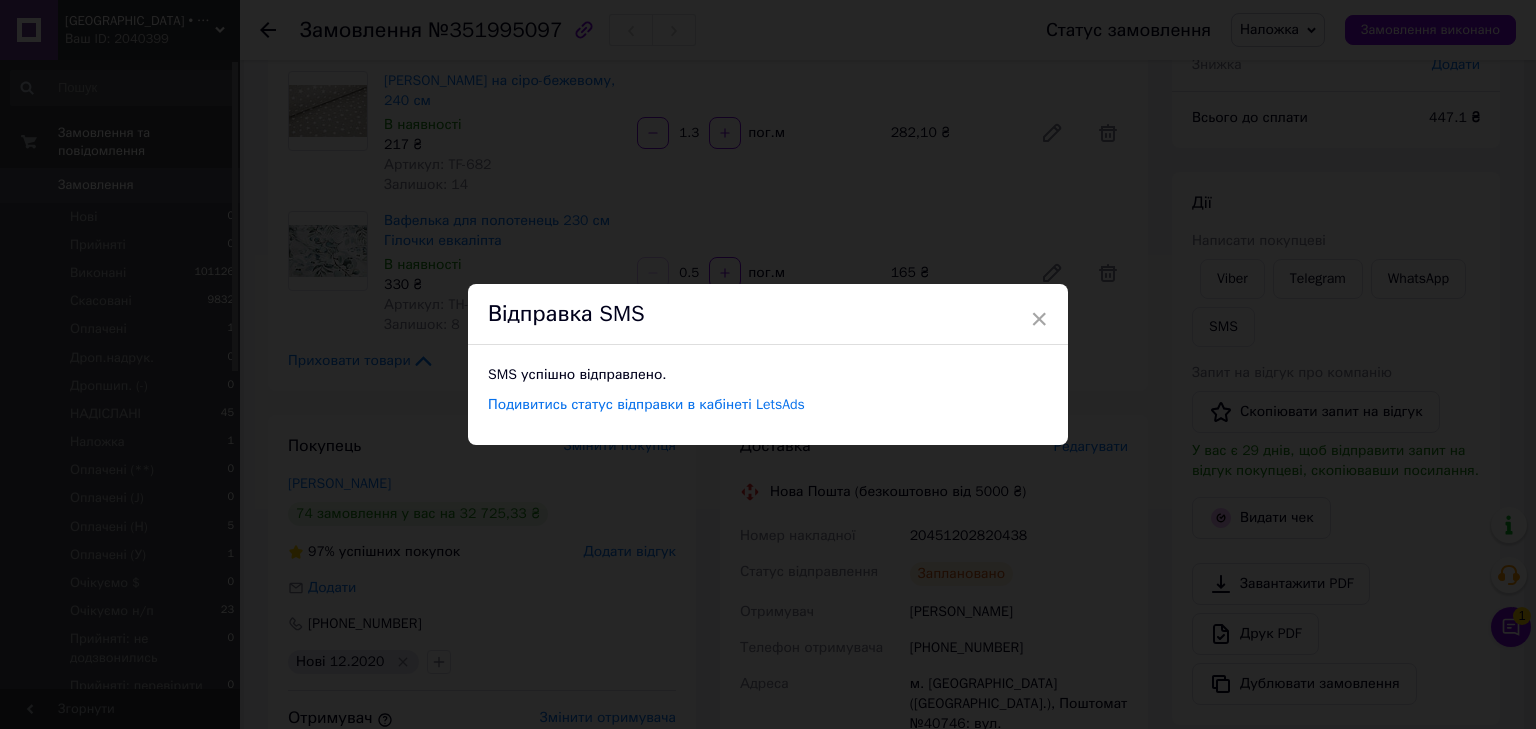 click on "× Відправка SMS SMS успішно відправлено. Подивитись статус відправки в кабінеті LetsAds" at bounding box center (768, 364) 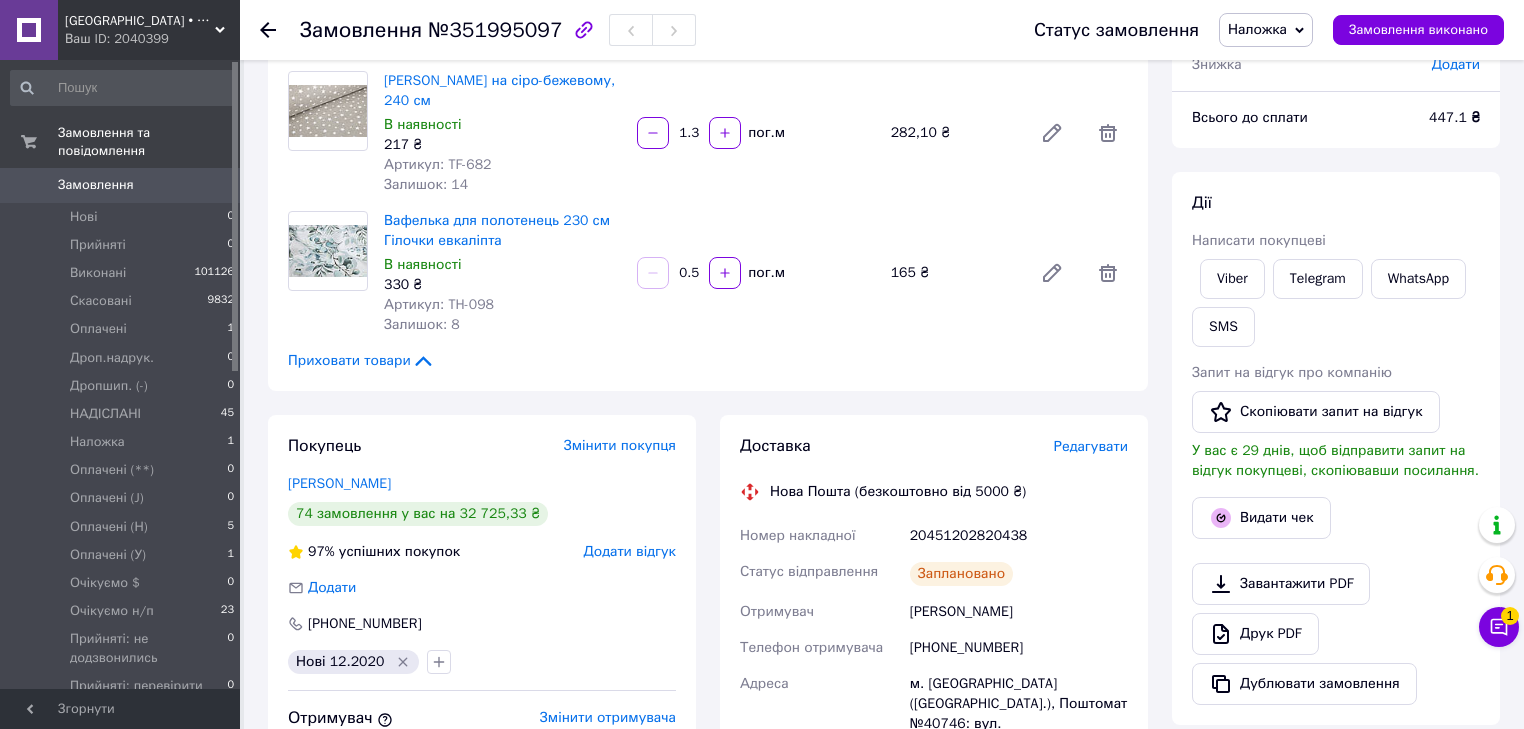 click on "Наложка" at bounding box center (1257, 29) 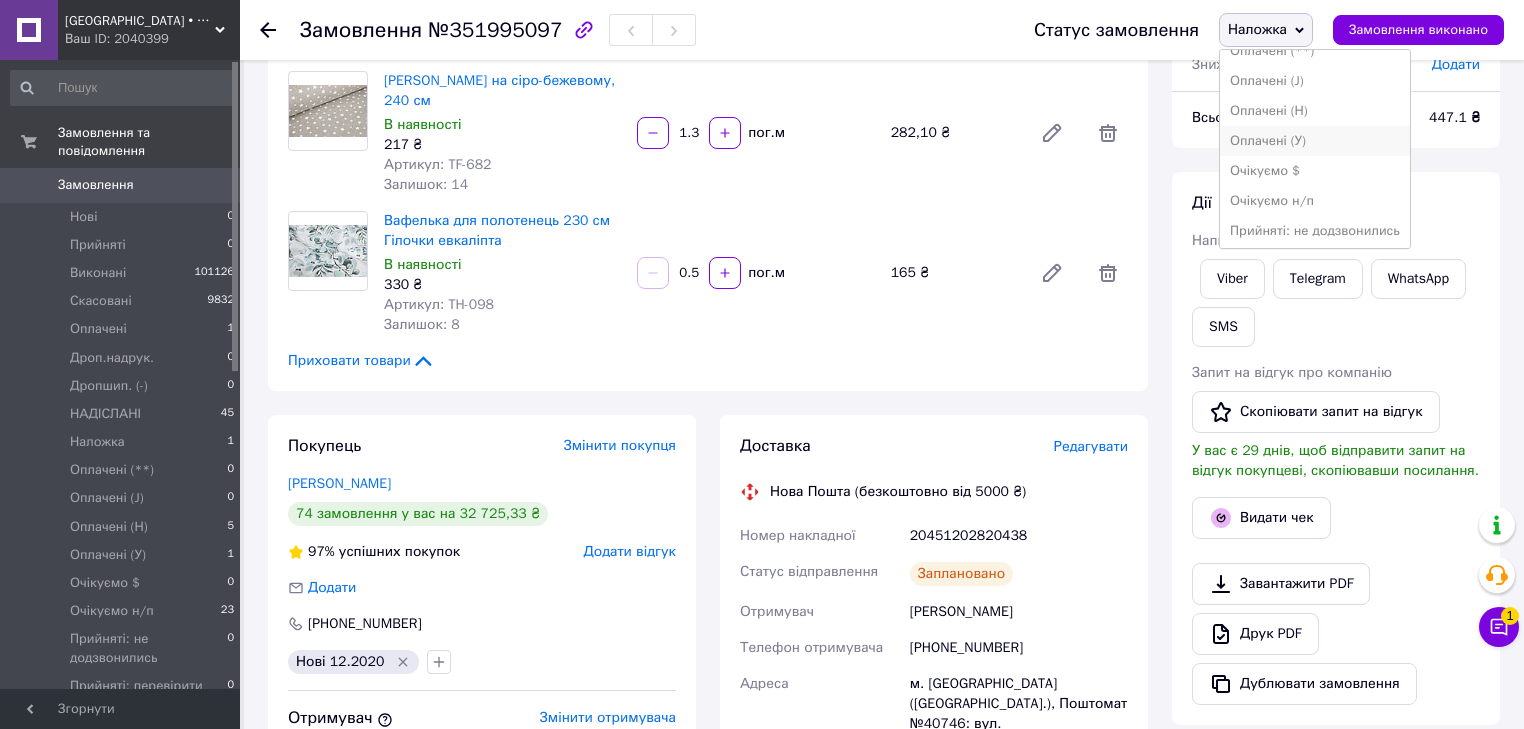 scroll, scrollTop: 240, scrollLeft: 0, axis: vertical 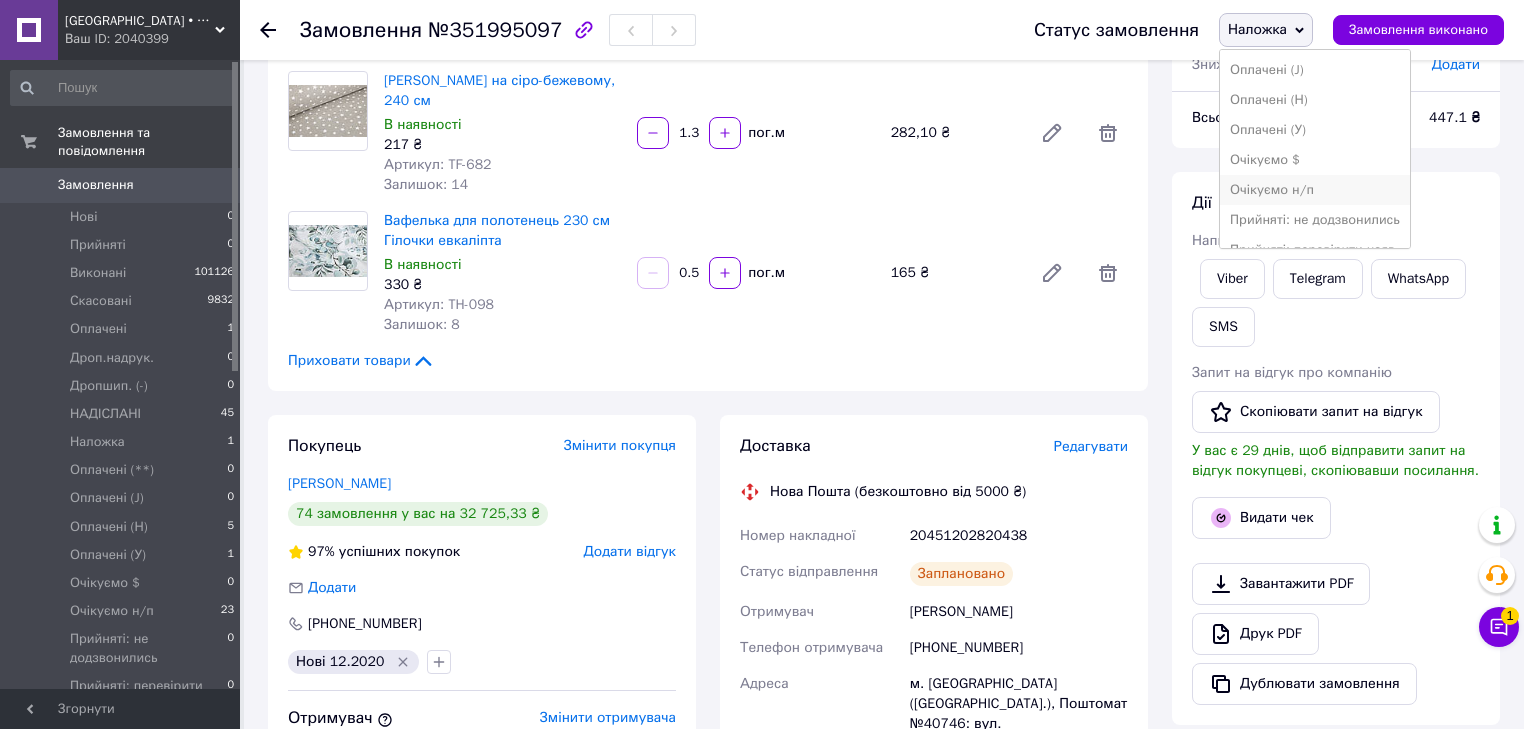 click on "Очікуємо н/п" at bounding box center [1315, 190] 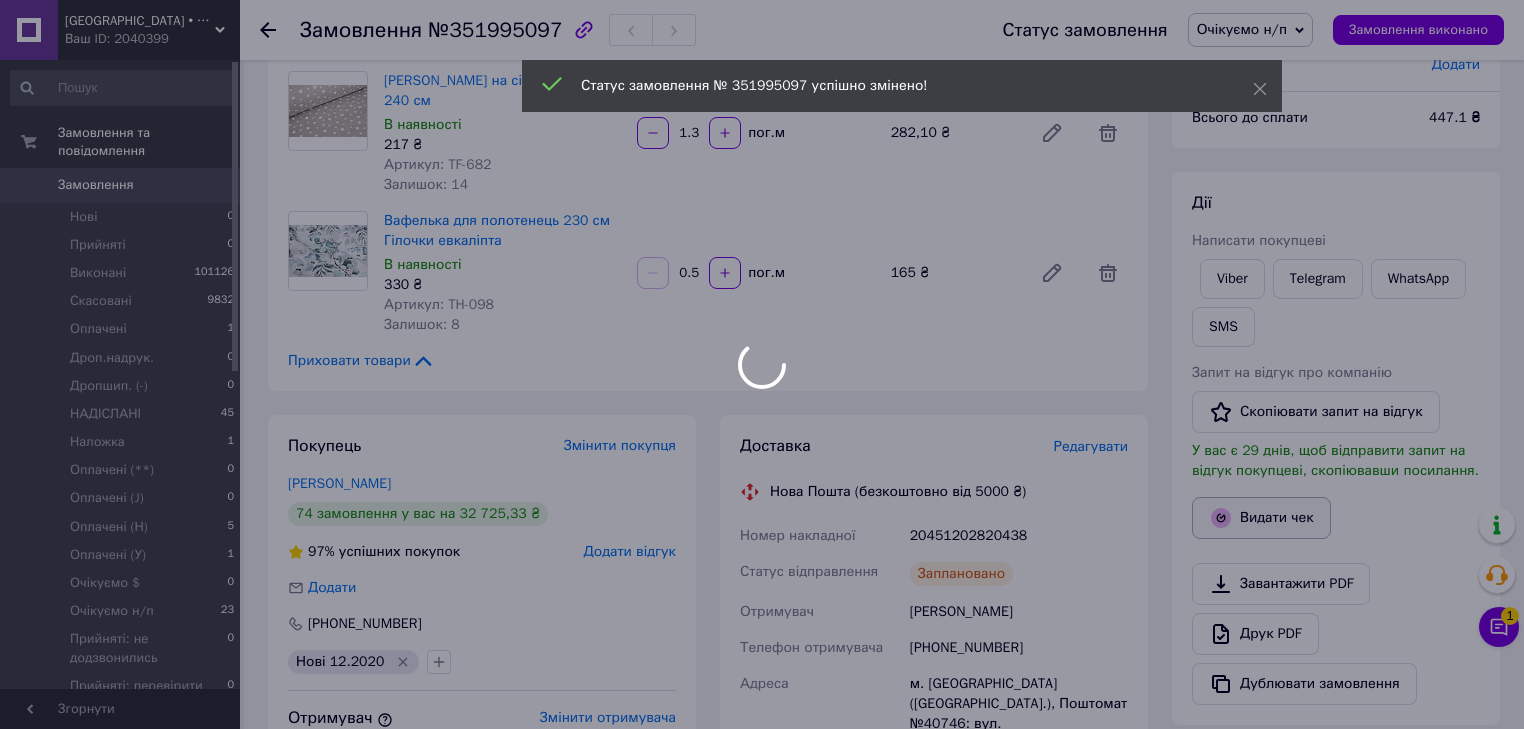click at bounding box center [762, 364] 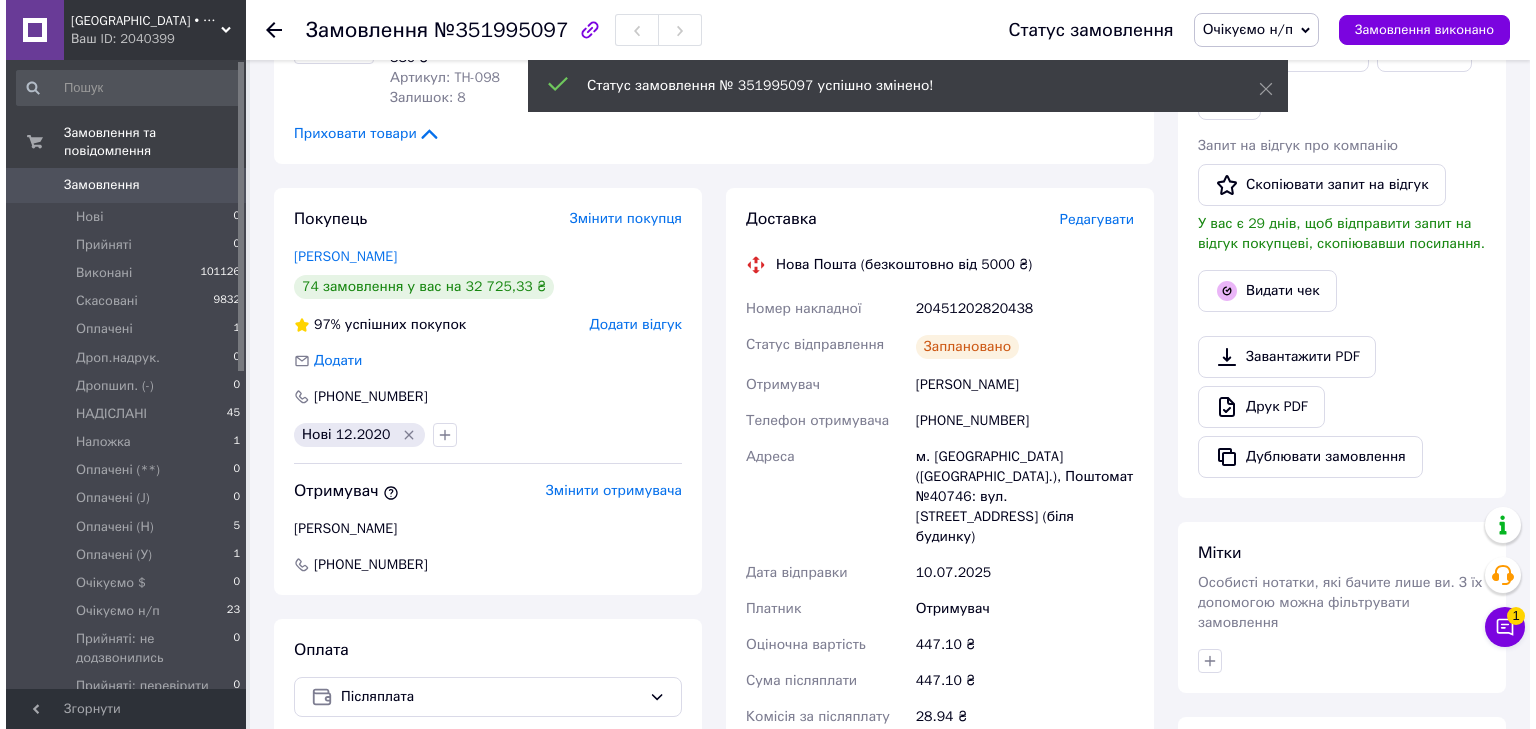 scroll, scrollTop: 480, scrollLeft: 0, axis: vertical 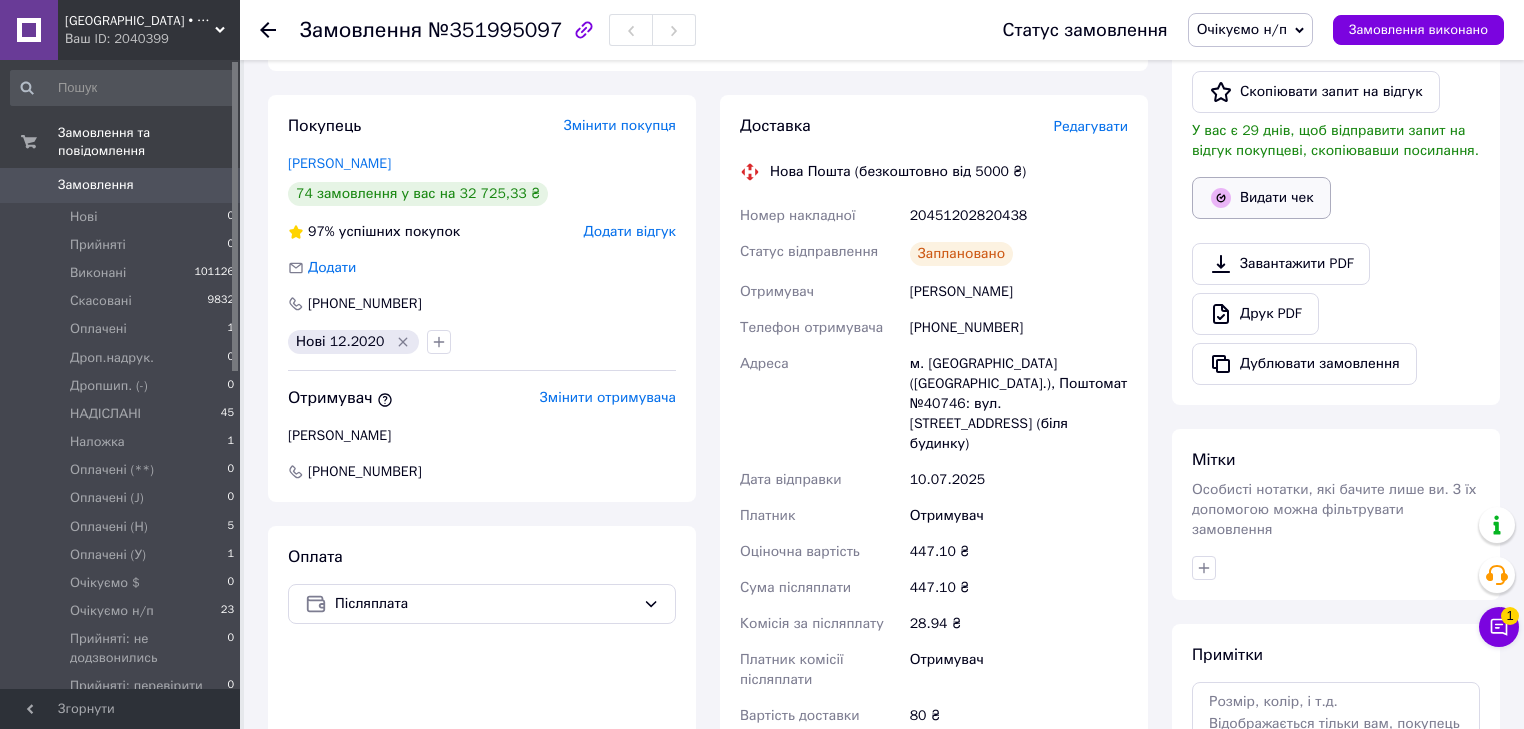 click on "Видати чек" at bounding box center (1261, 198) 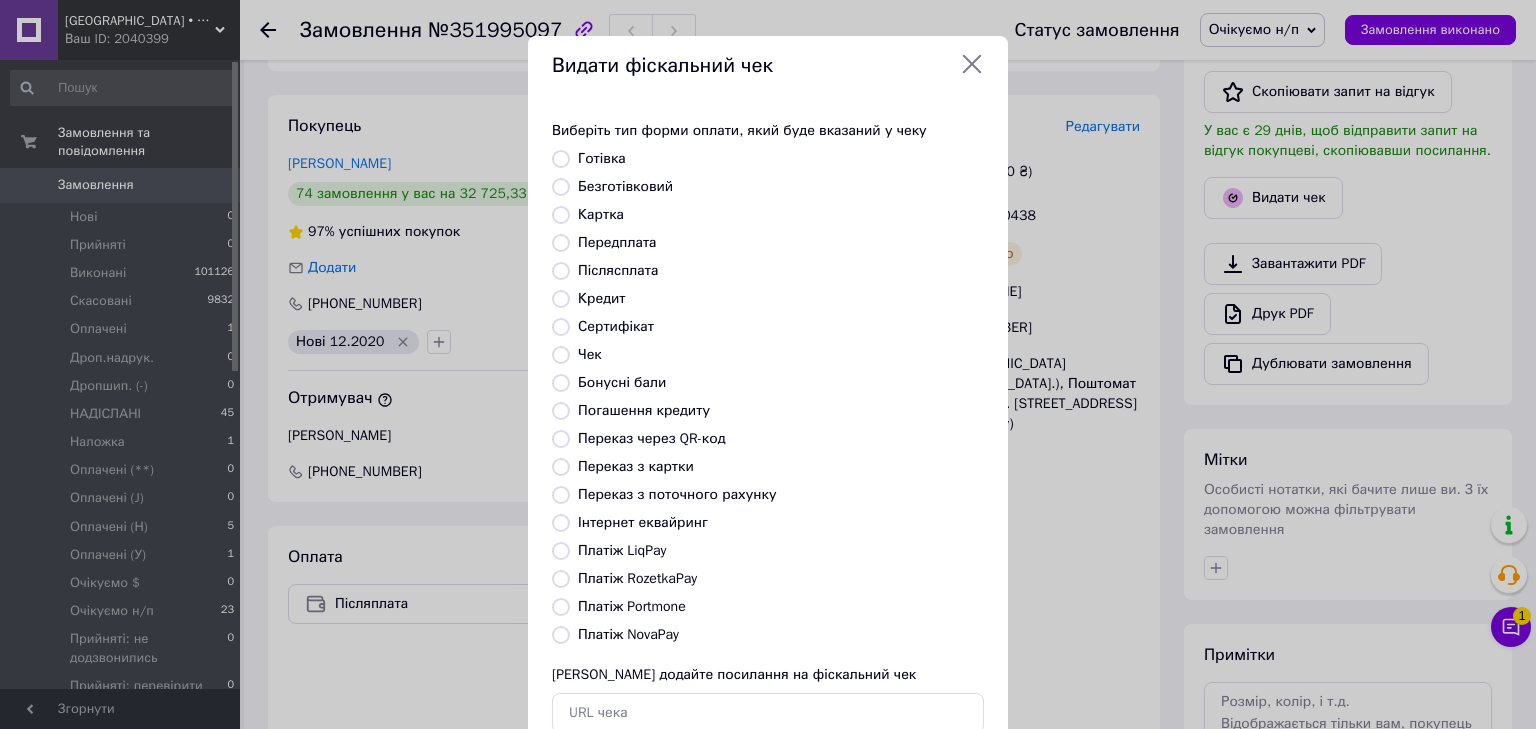 click on "Післясплата" at bounding box center (561, 271) 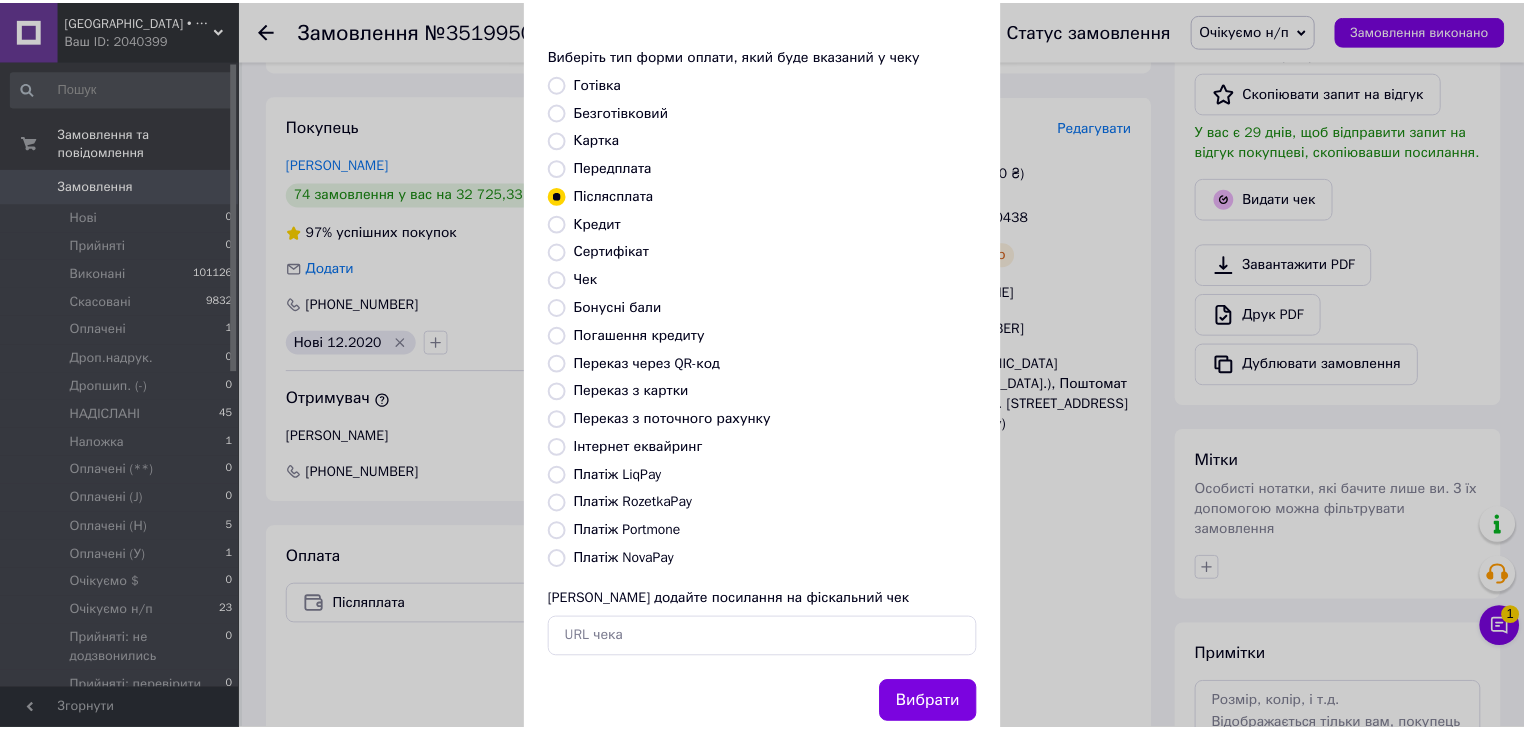 scroll, scrollTop: 129, scrollLeft: 0, axis: vertical 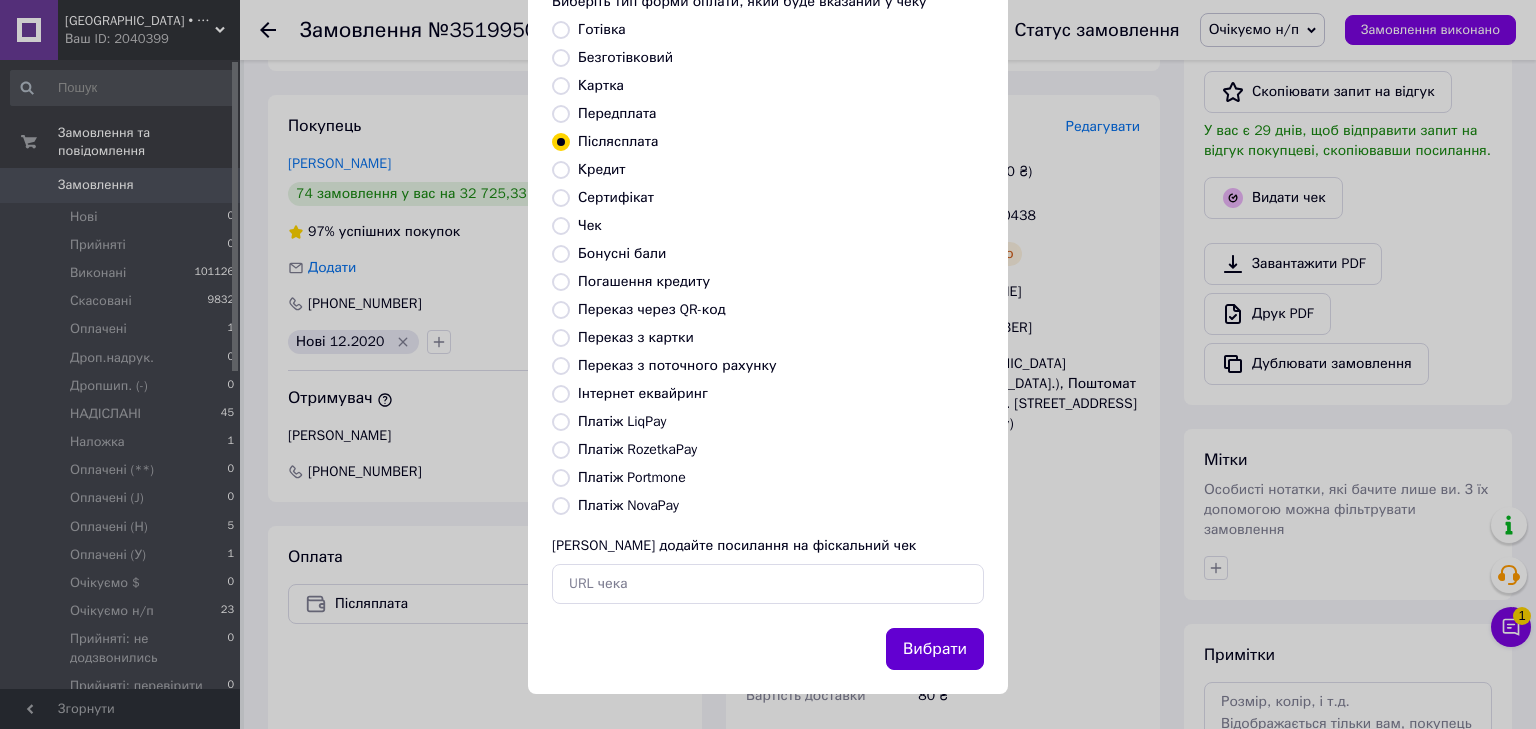 click on "Вибрати" at bounding box center (935, 649) 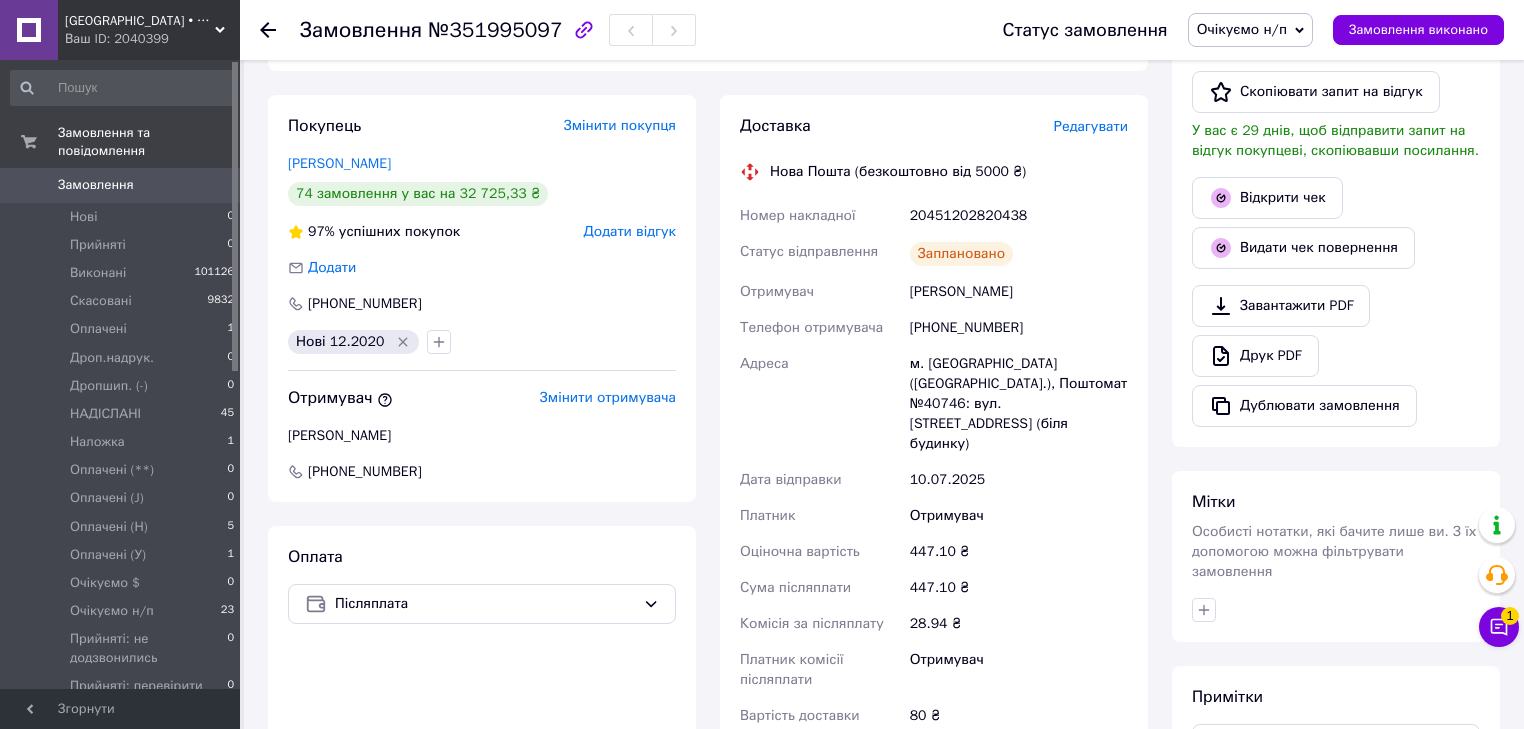 click on "Очікуємо н/п" at bounding box center (1250, 30) 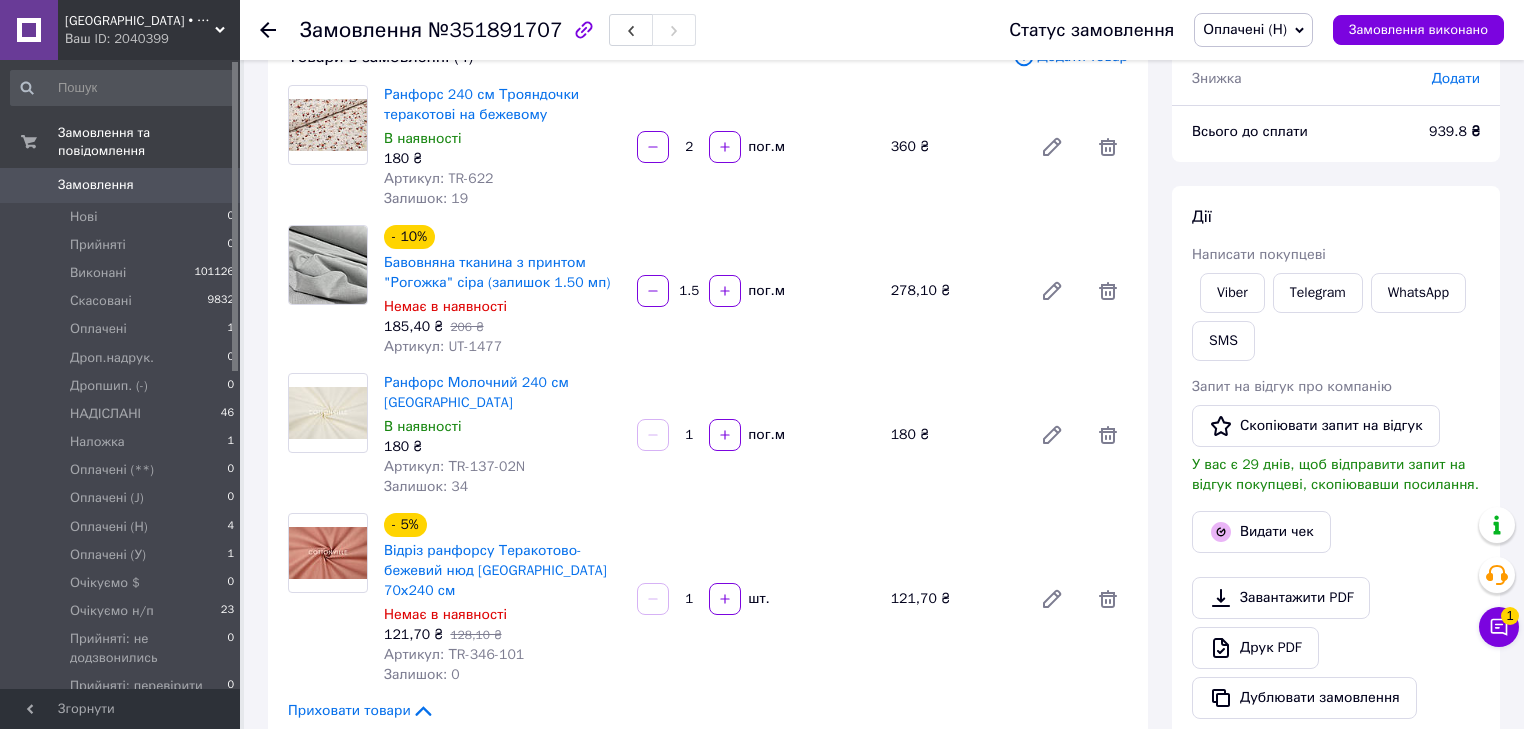 scroll, scrollTop: 160, scrollLeft: 0, axis: vertical 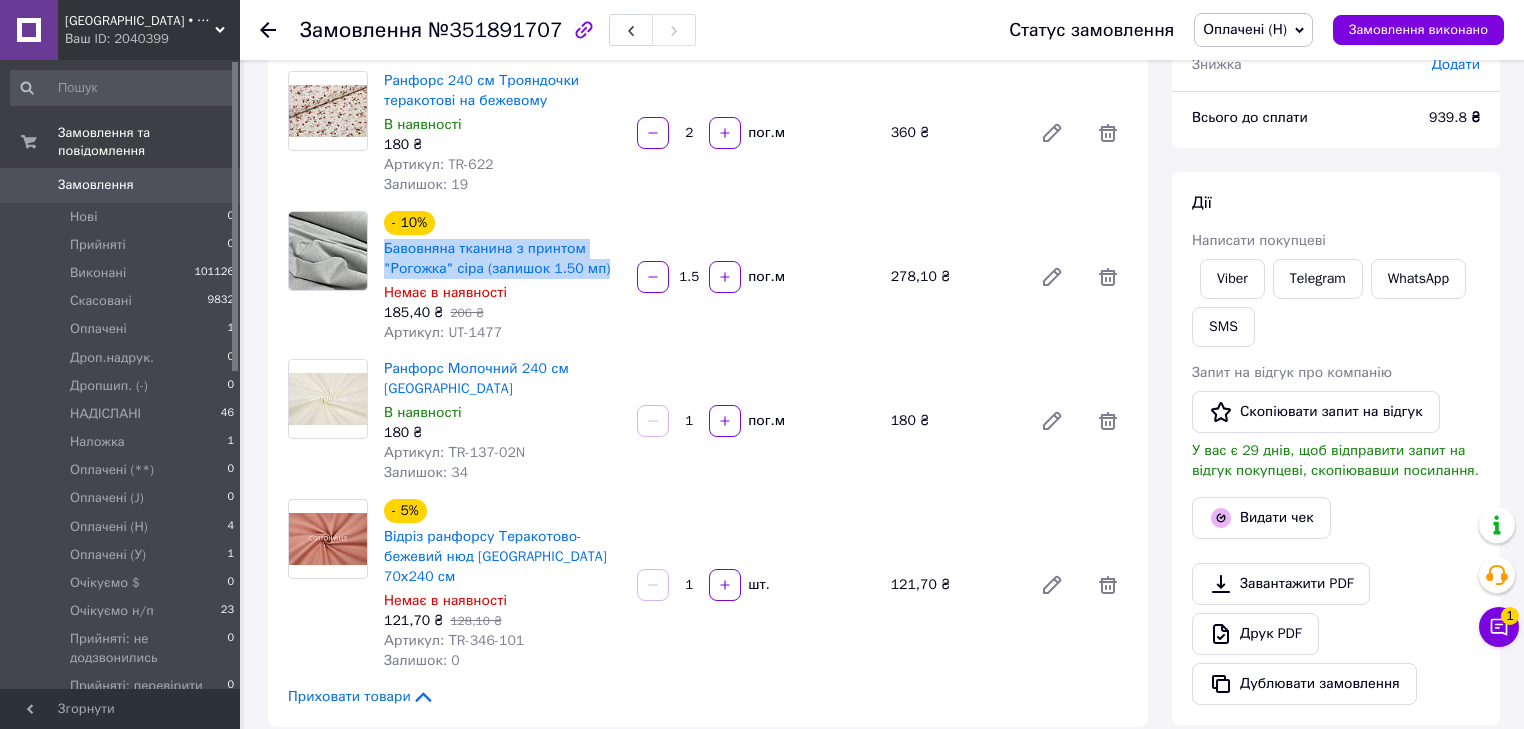 drag, startPoint x: 609, startPoint y: 268, endPoint x: 383, endPoint y: 255, distance: 226.37358 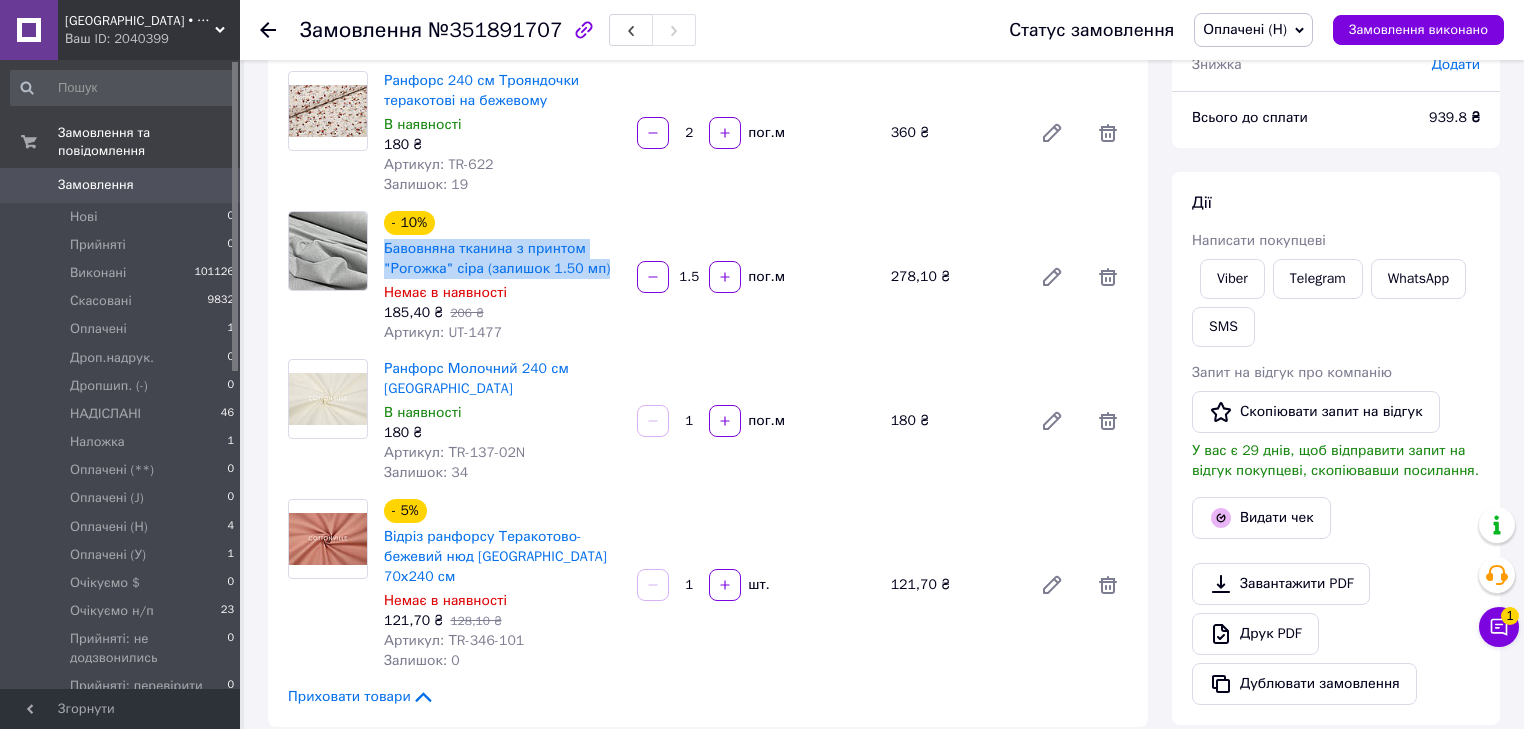 click on "Бавовняна тканина з принтом "Рогожка" сіра (залишок 1.50 мп)" at bounding box center [502, 259] 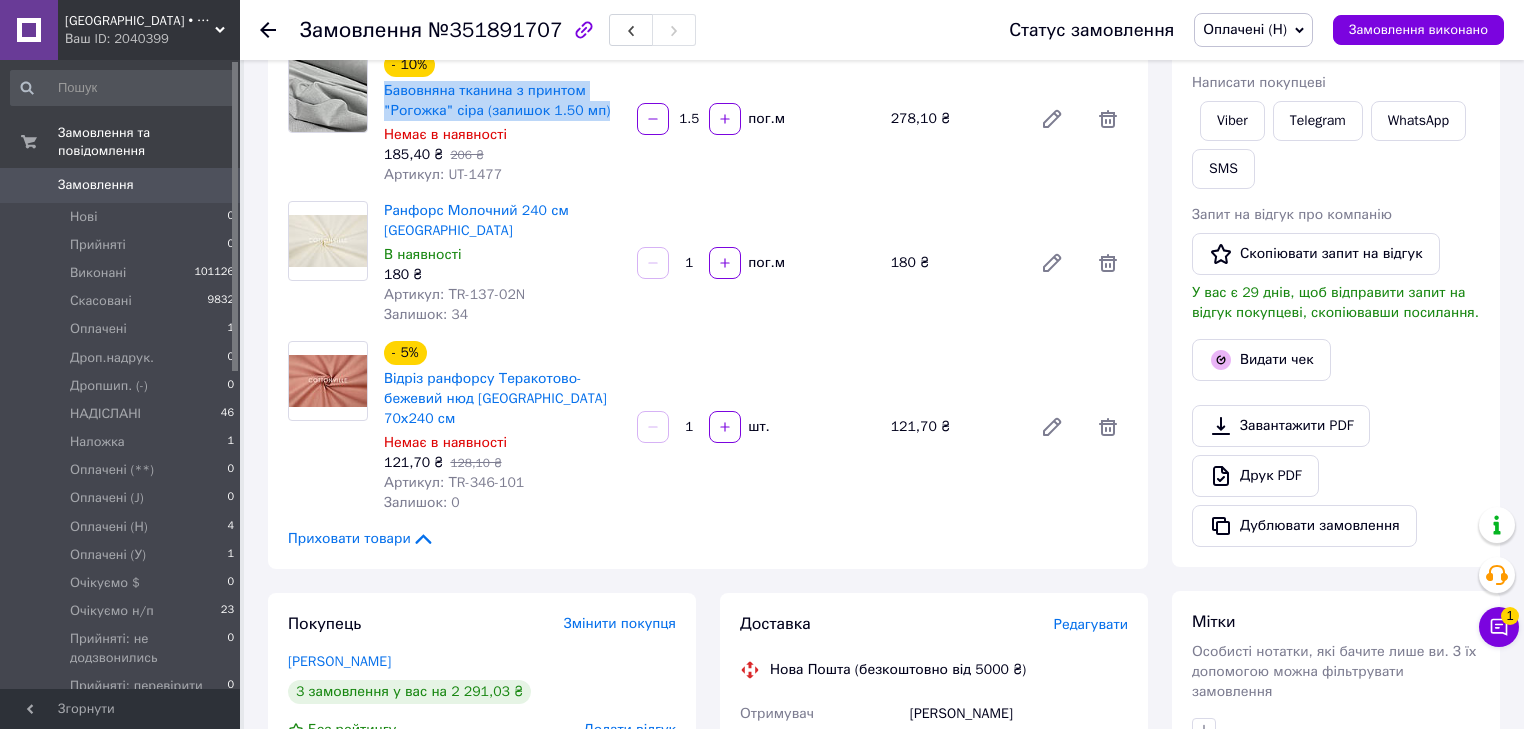 scroll, scrollTop: 320, scrollLeft: 0, axis: vertical 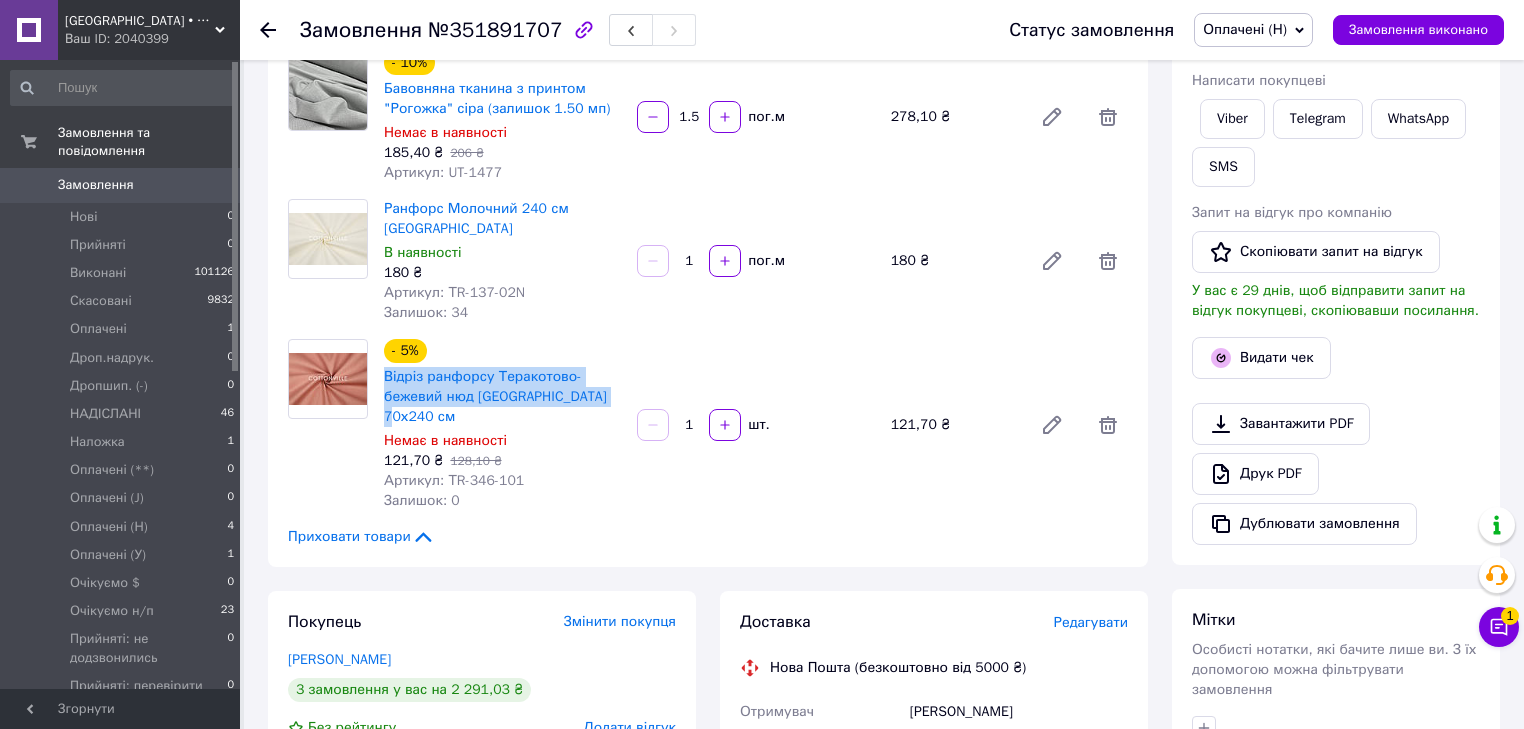 drag, startPoint x: 616, startPoint y: 395, endPoint x: 357, endPoint y: 379, distance: 259.49374 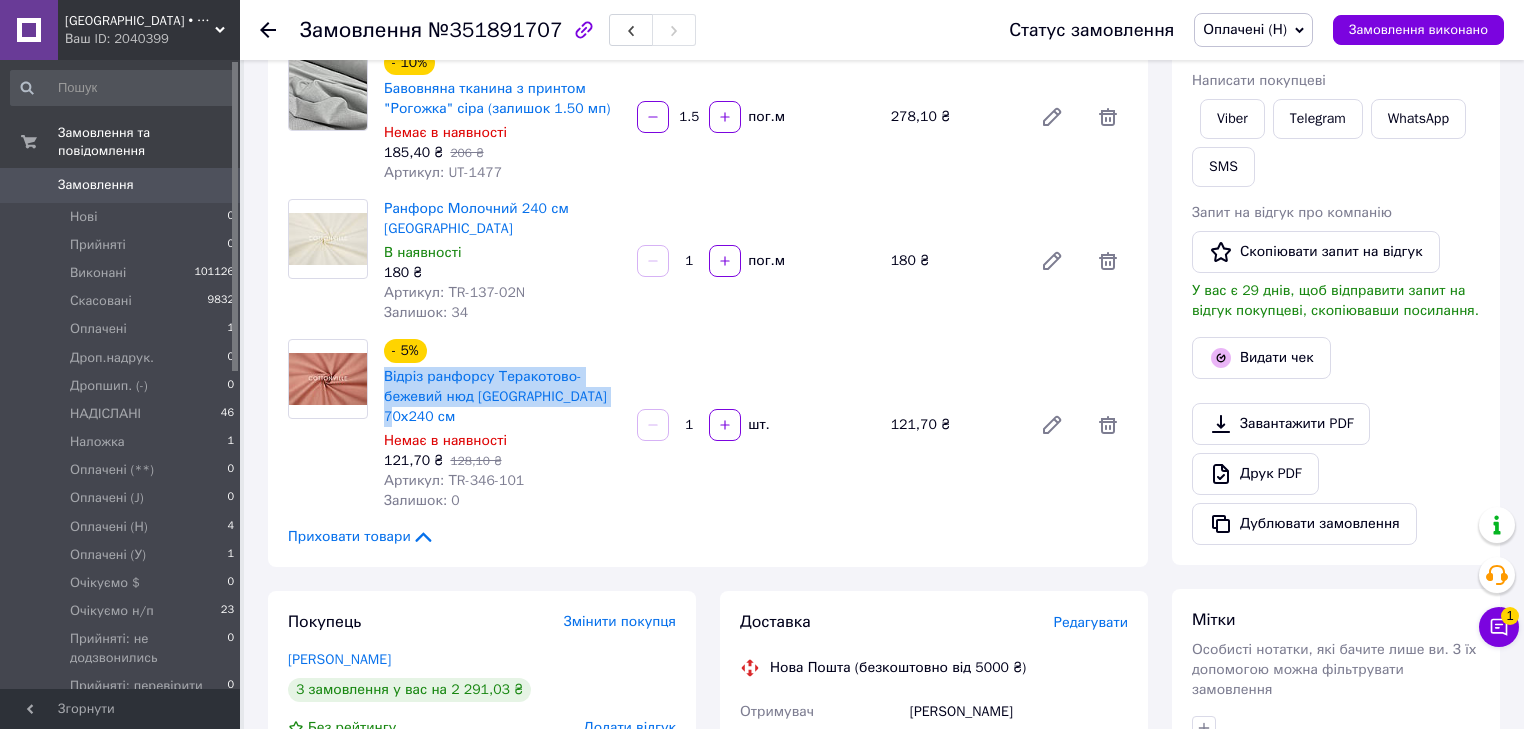 click on "Відріз ранфорсу Теракотово-бежевий нюд [GEOGRAPHIC_DATA]  70х240 см" at bounding box center [502, 397] 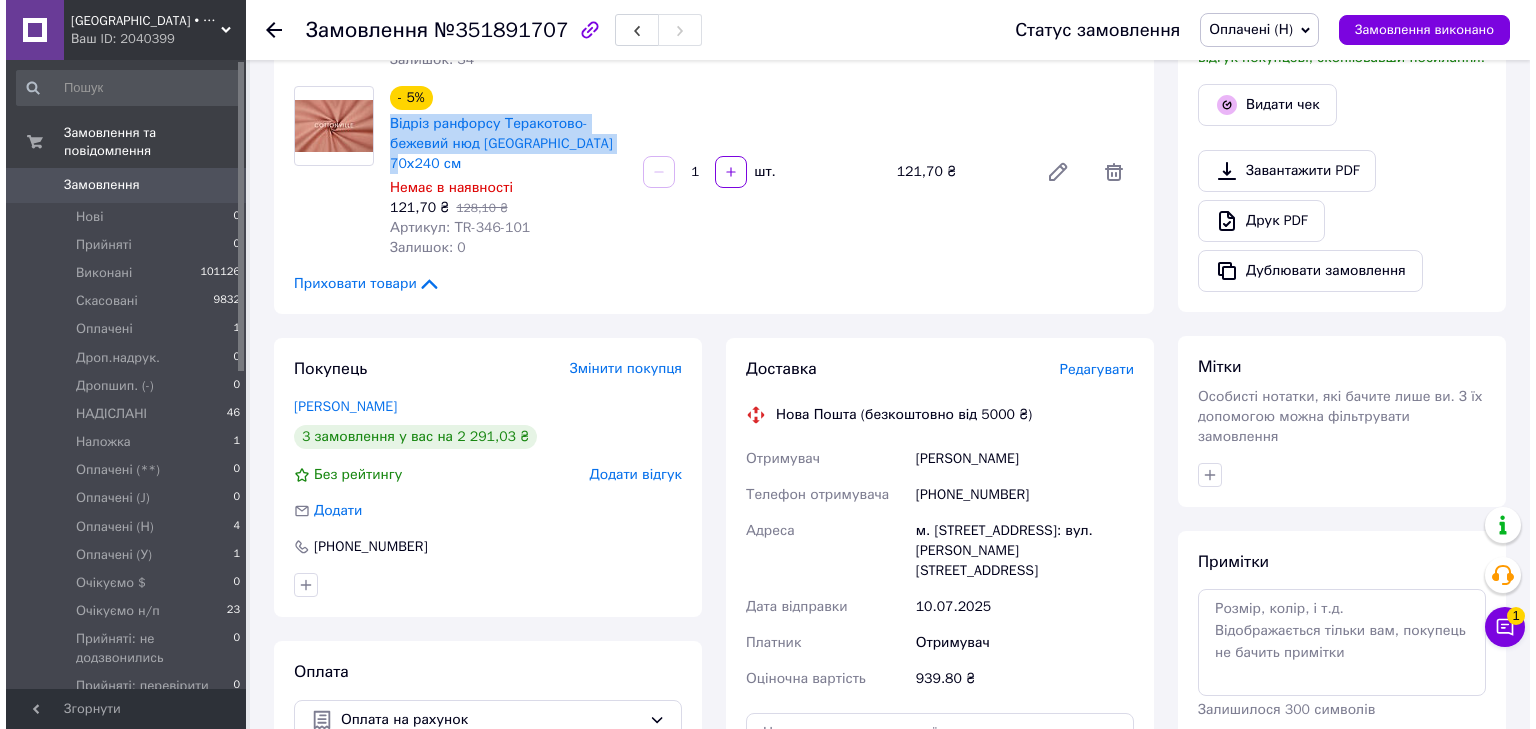 scroll, scrollTop: 640, scrollLeft: 0, axis: vertical 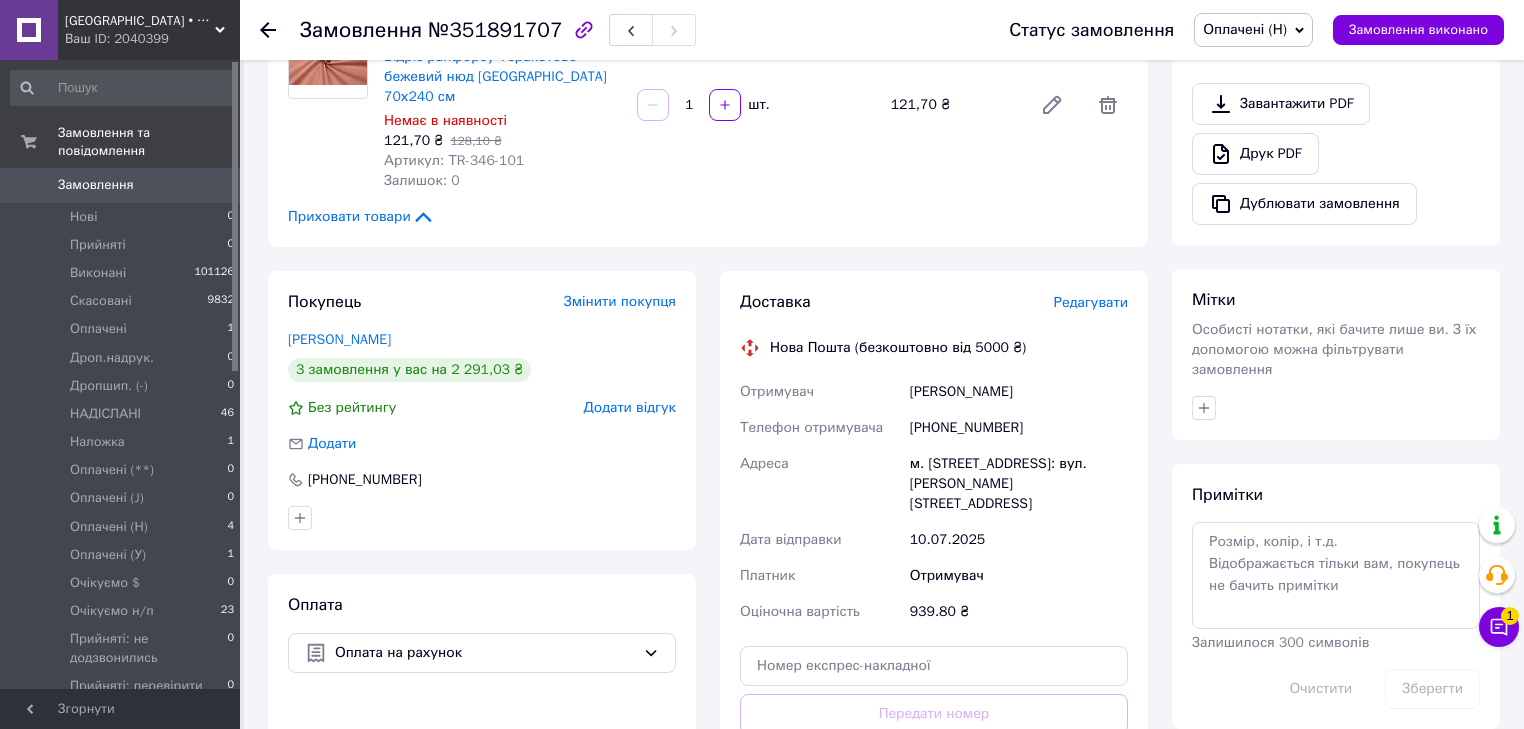 click on "Редагувати" at bounding box center (1091, 302) 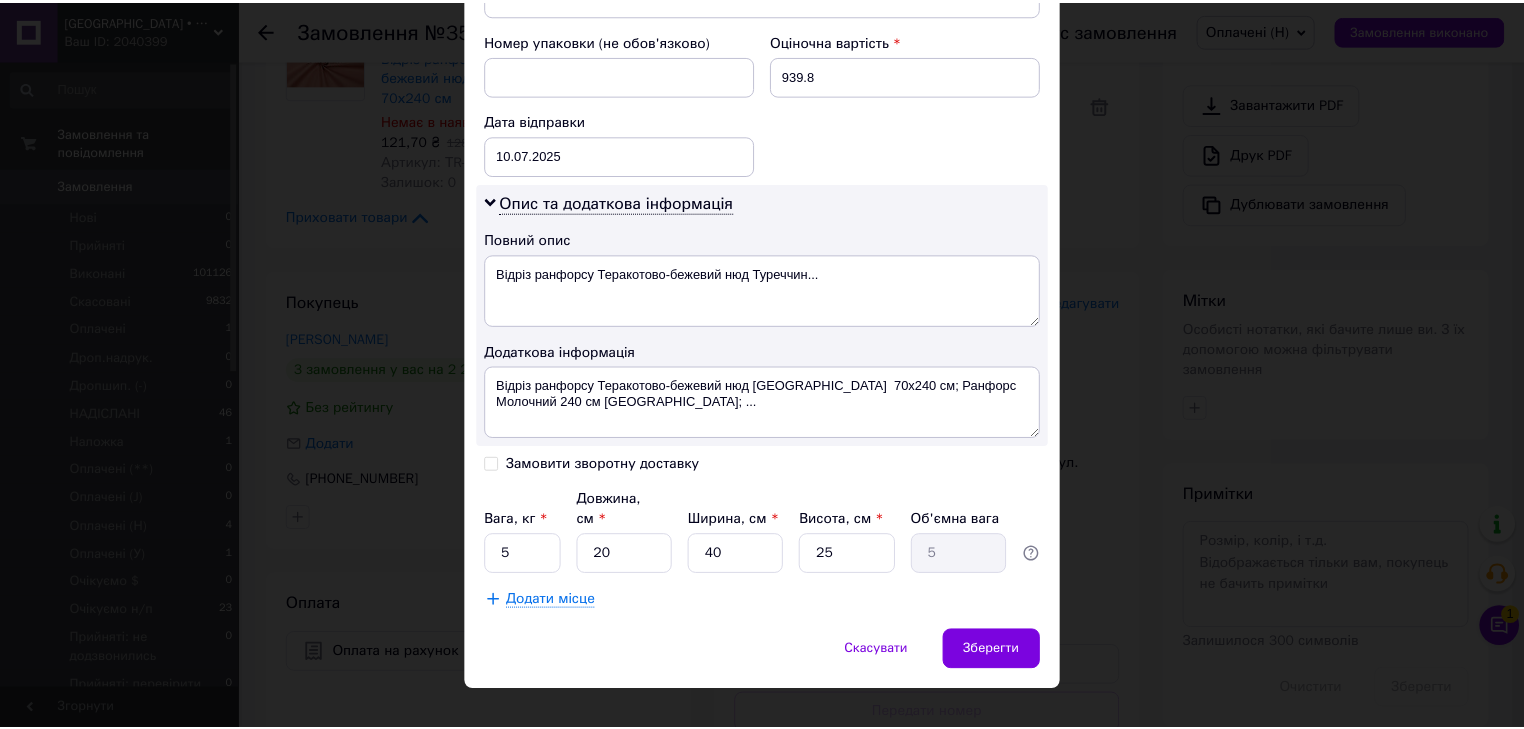 scroll, scrollTop: 852, scrollLeft: 0, axis: vertical 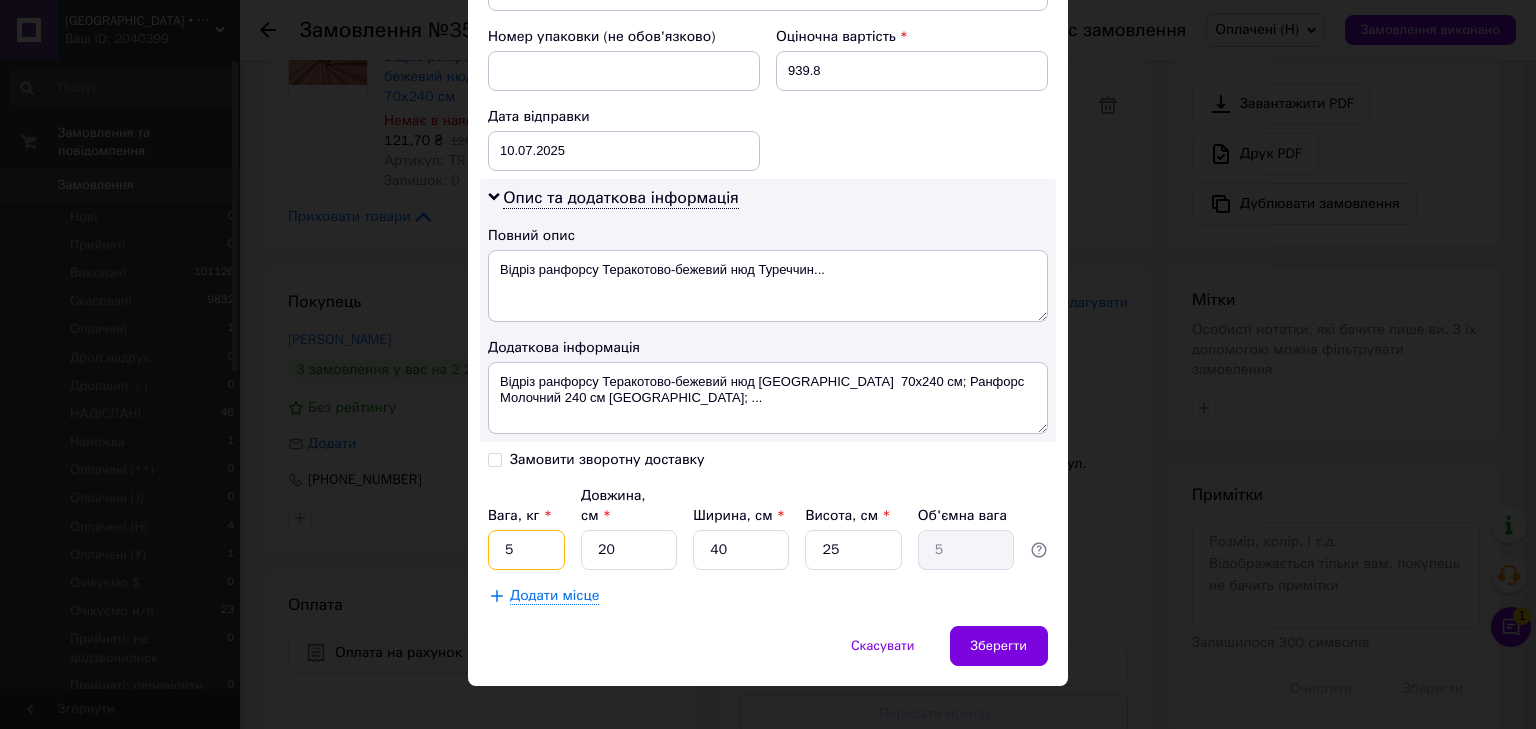 drag, startPoint x: 508, startPoint y: 519, endPoint x: 495, endPoint y: 519, distance: 13 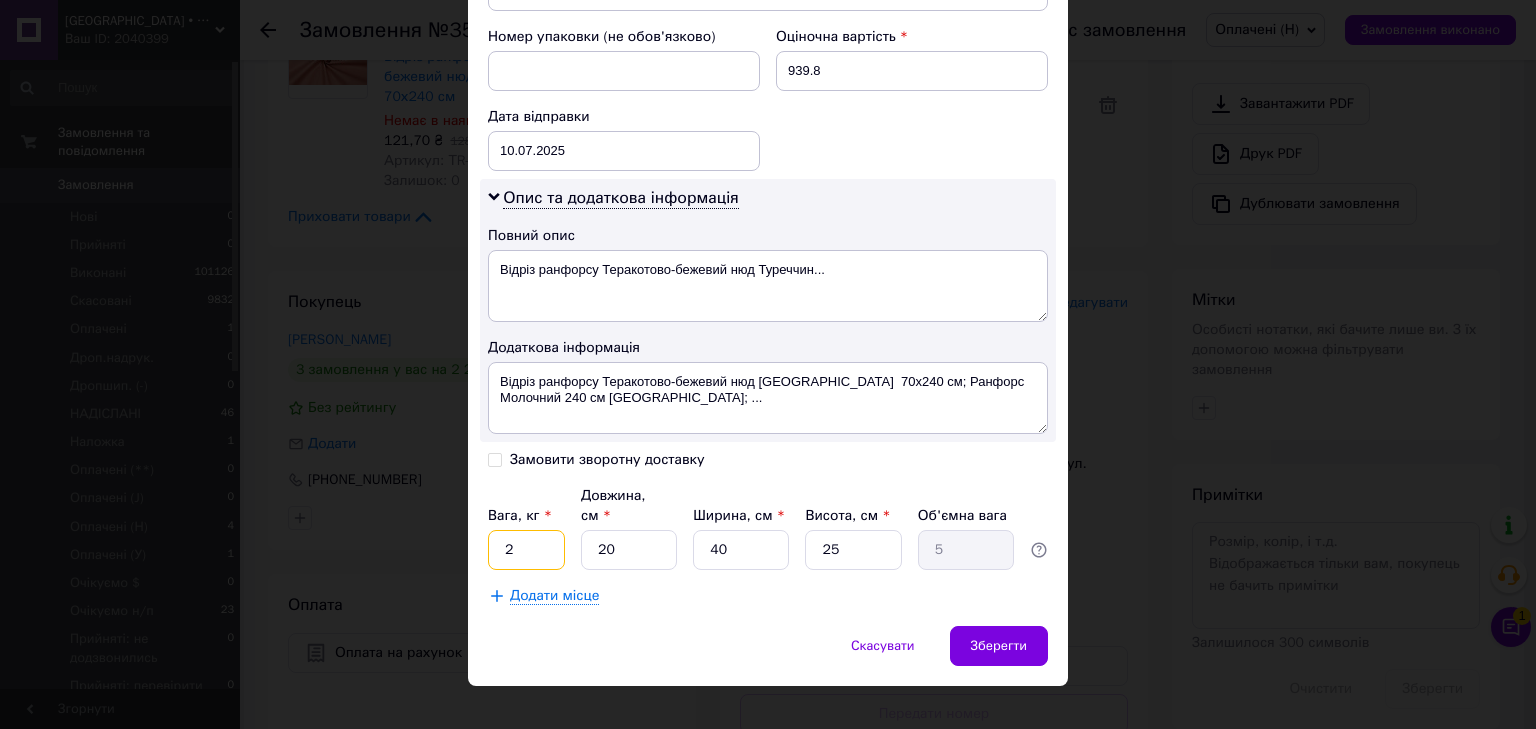 type on "2" 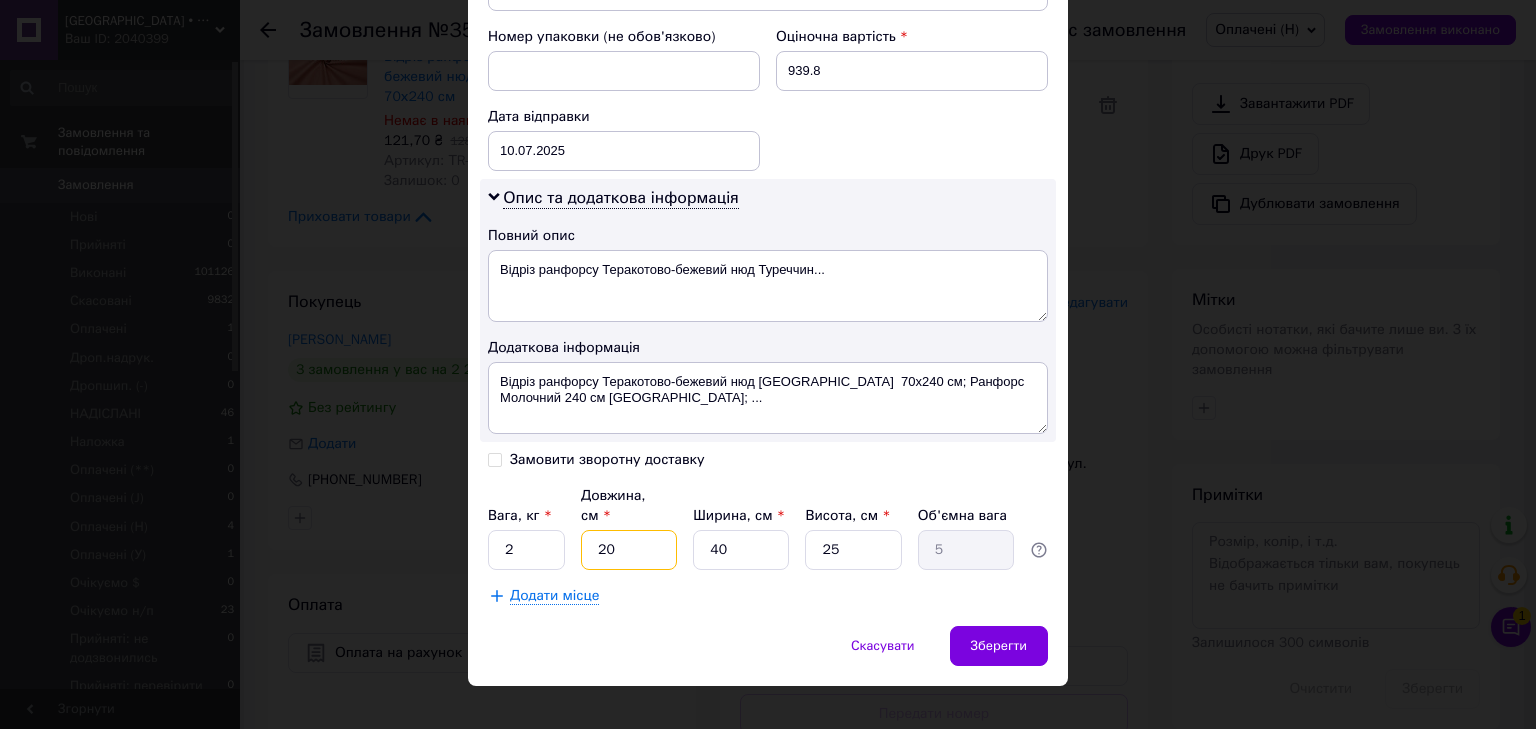 drag, startPoint x: 620, startPoint y: 518, endPoint x: 572, endPoint y: 512, distance: 48.373547 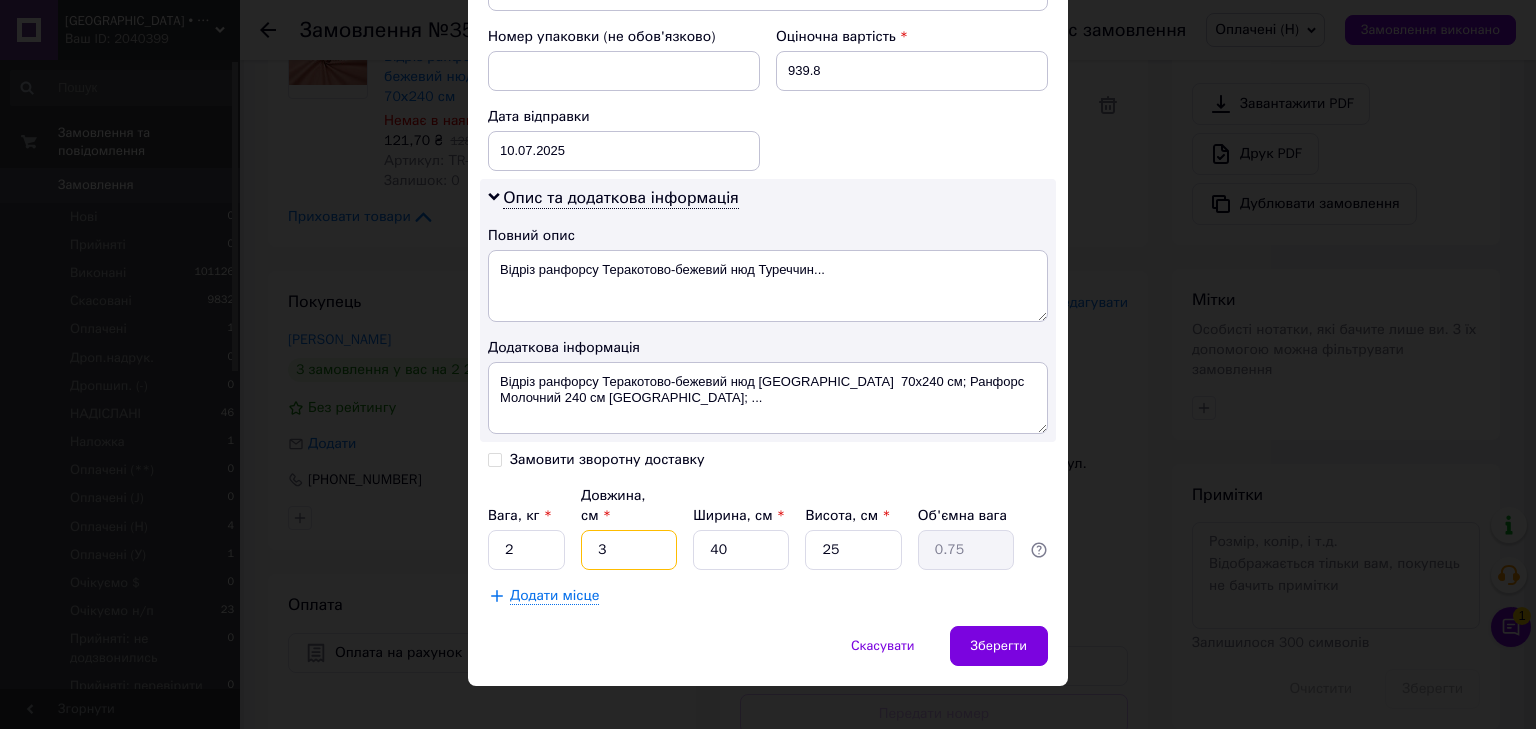 type on "30" 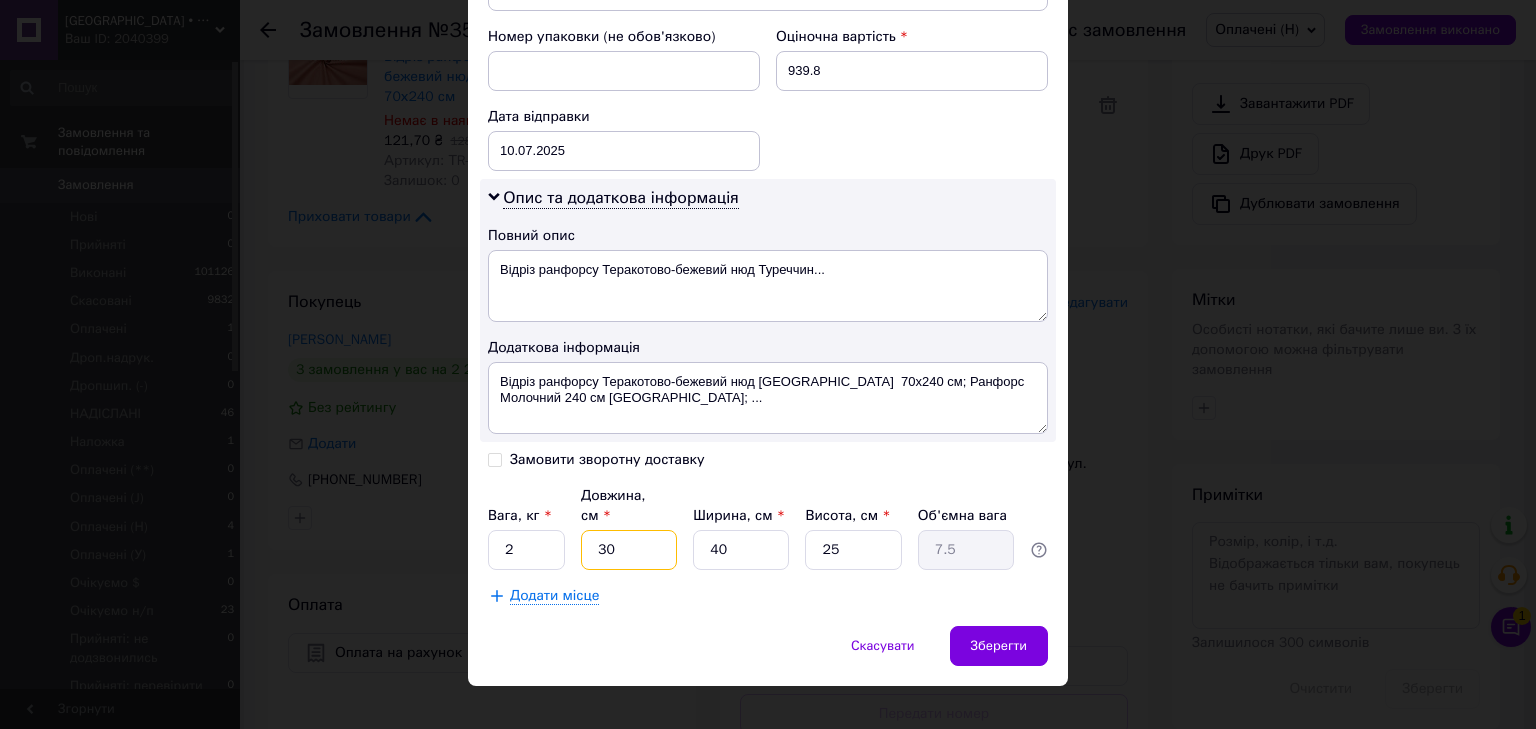 type on "30" 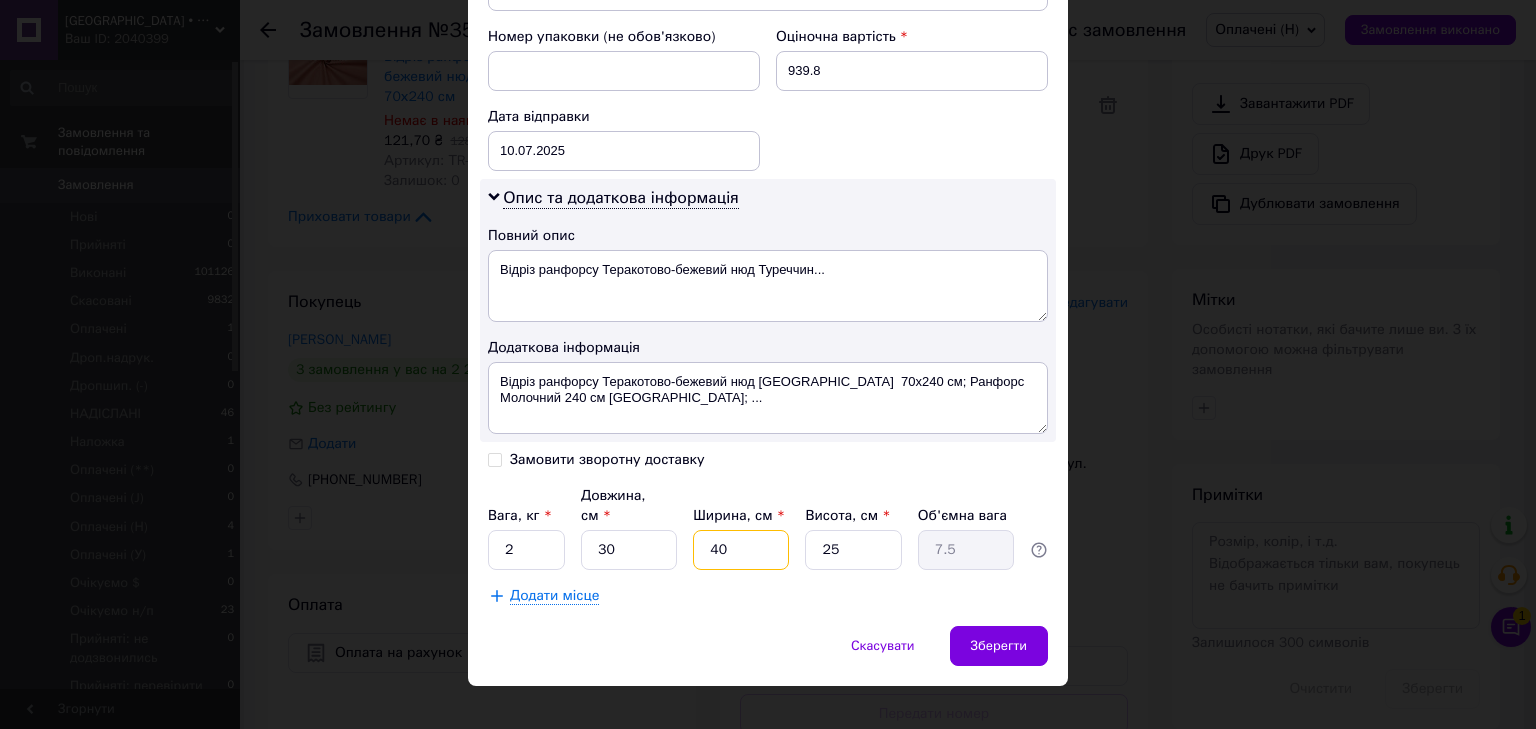 drag, startPoint x: 736, startPoint y: 517, endPoint x: 695, endPoint y: 510, distance: 41.59327 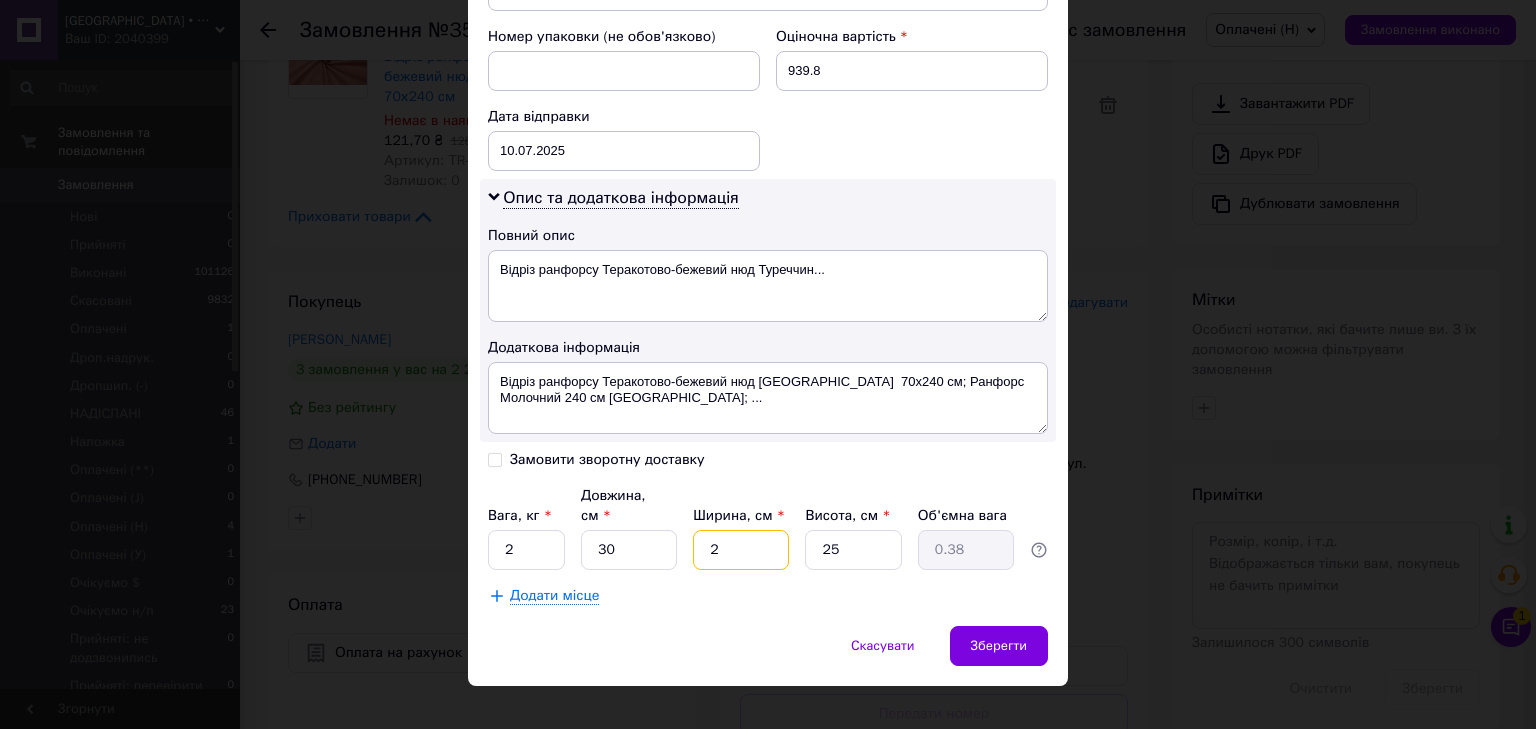 type on "28" 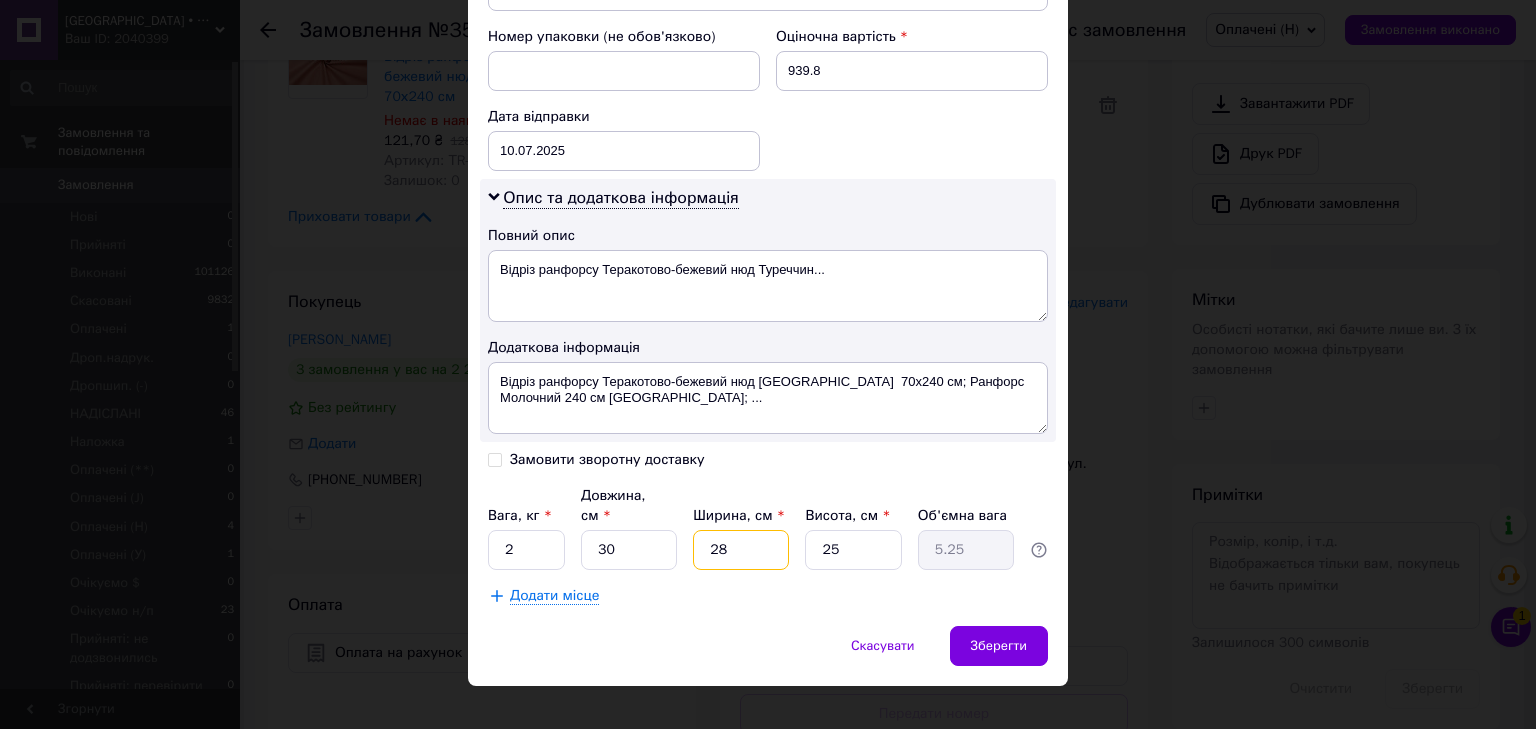 type on "28" 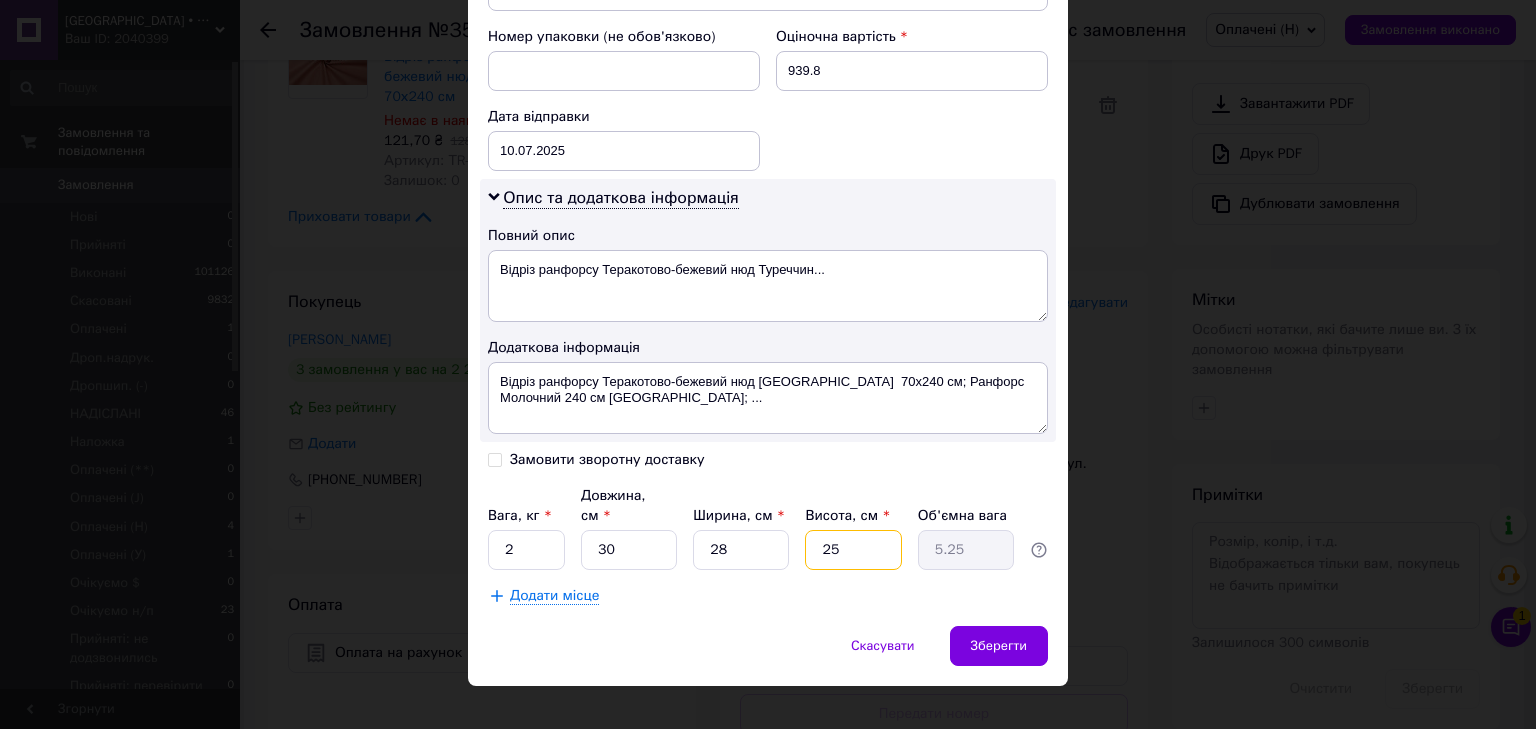 drag, startPoint x: 820, startPoint y: 511, endPoint x: 786, endPoint y: 513, distance: 34.058773 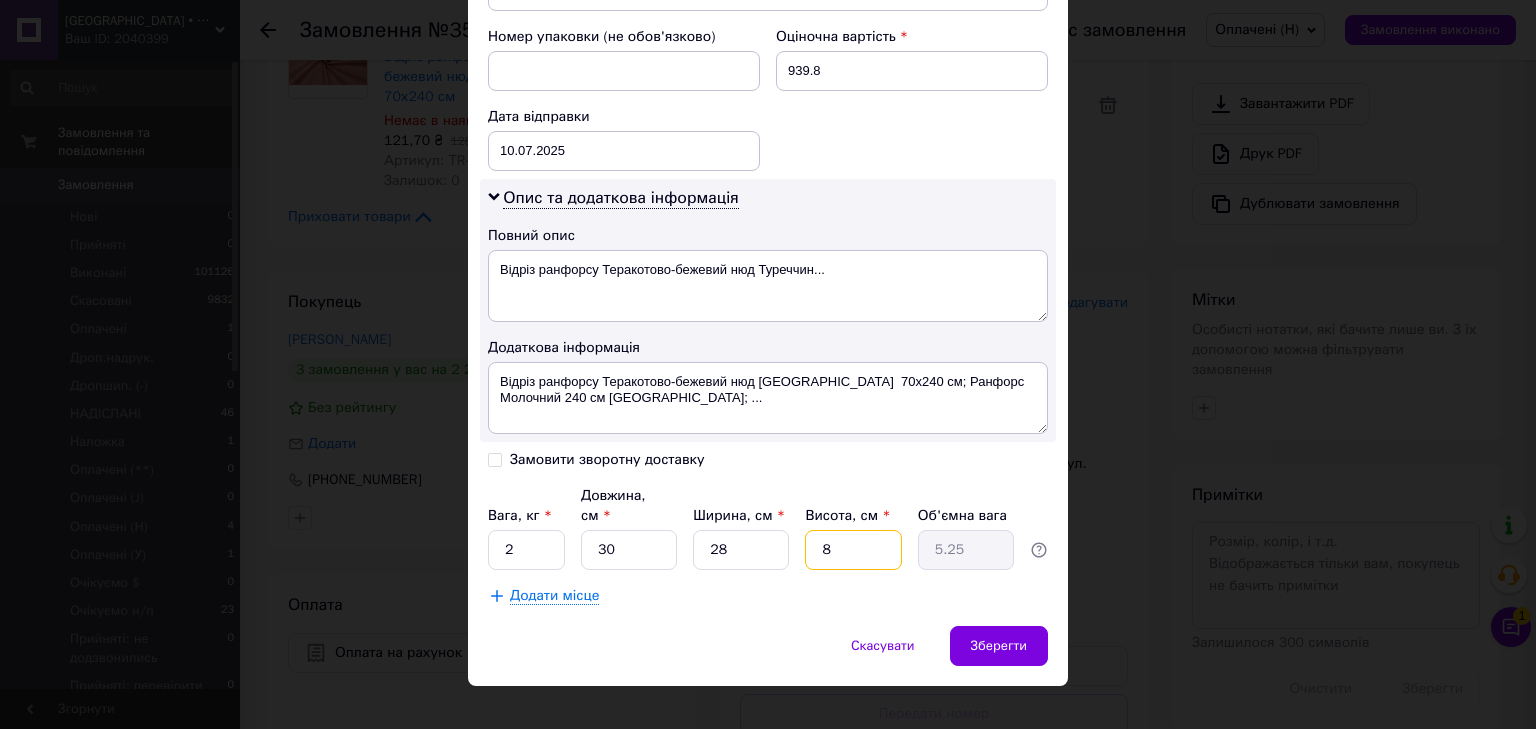 type on "1.68" 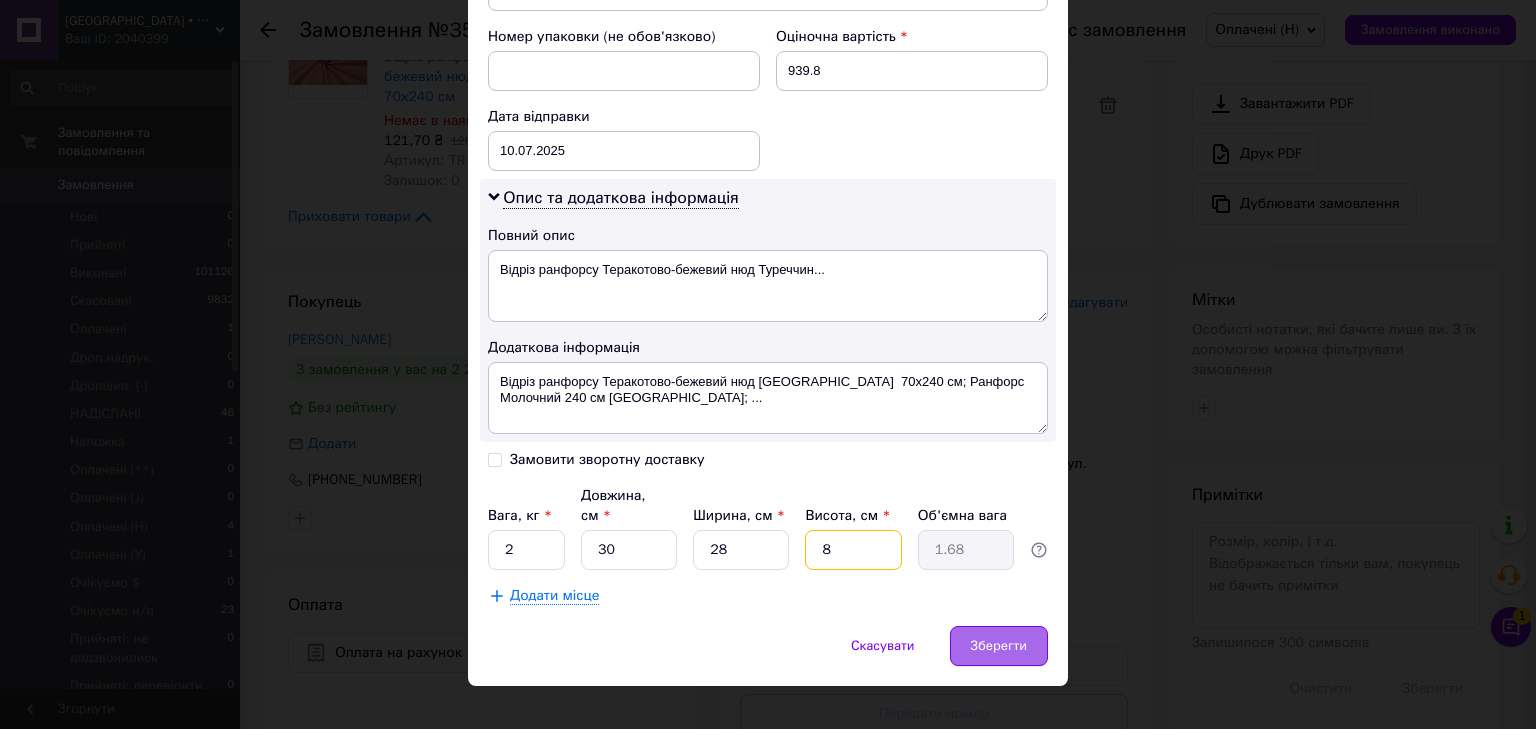 type on "8" 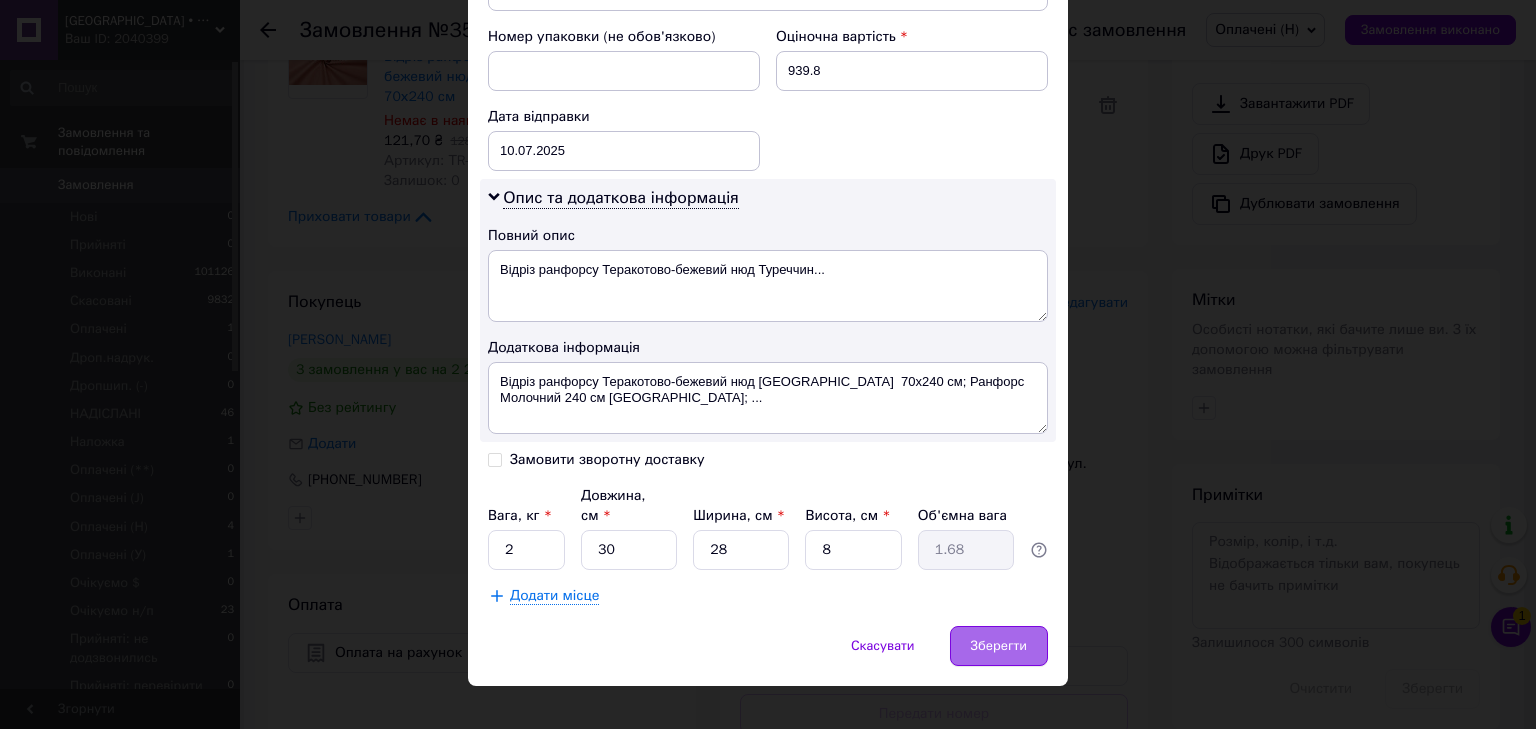click on "Зберегти" at bounding box center (999, 646) 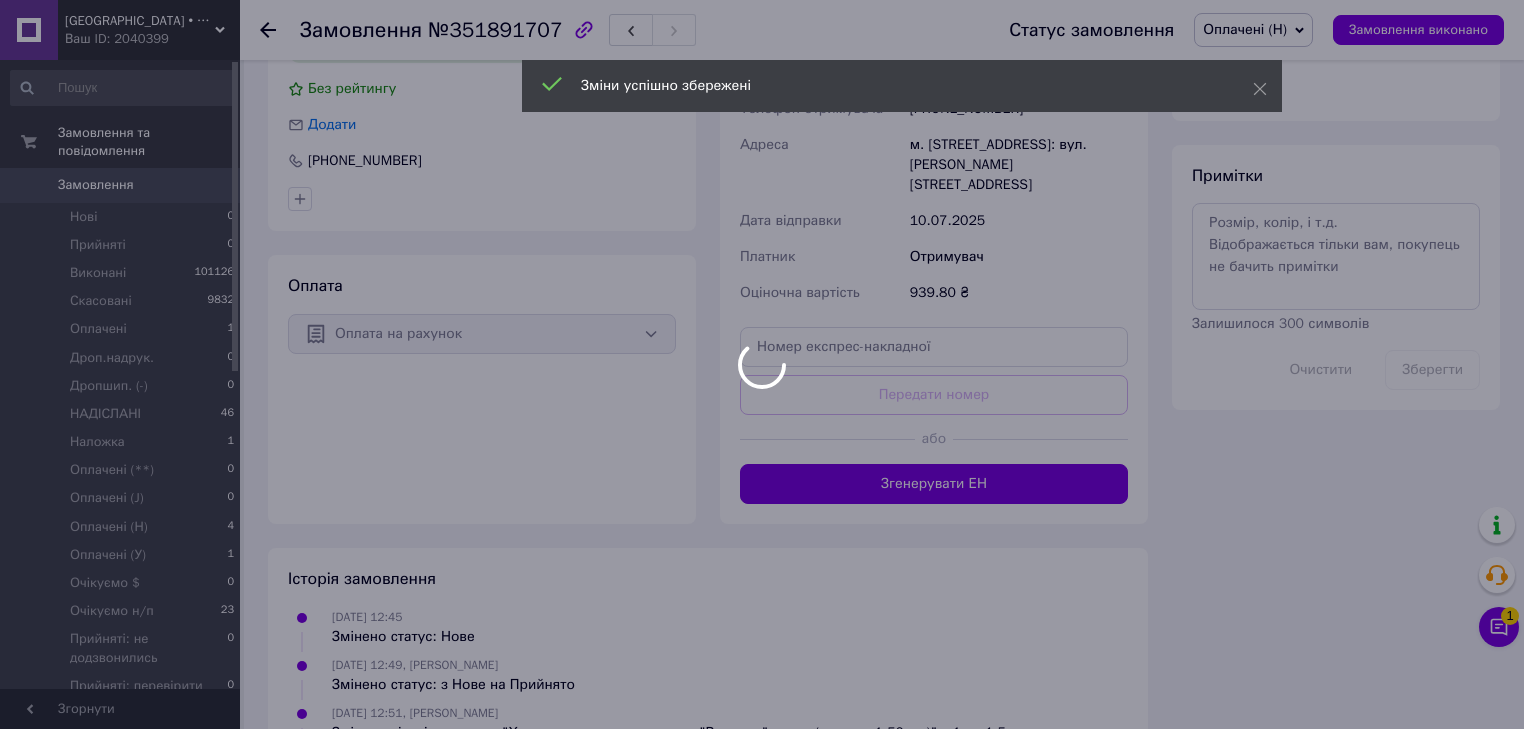 scroll, scrollTop: 960, scrollLeft: 0, axis: vertical 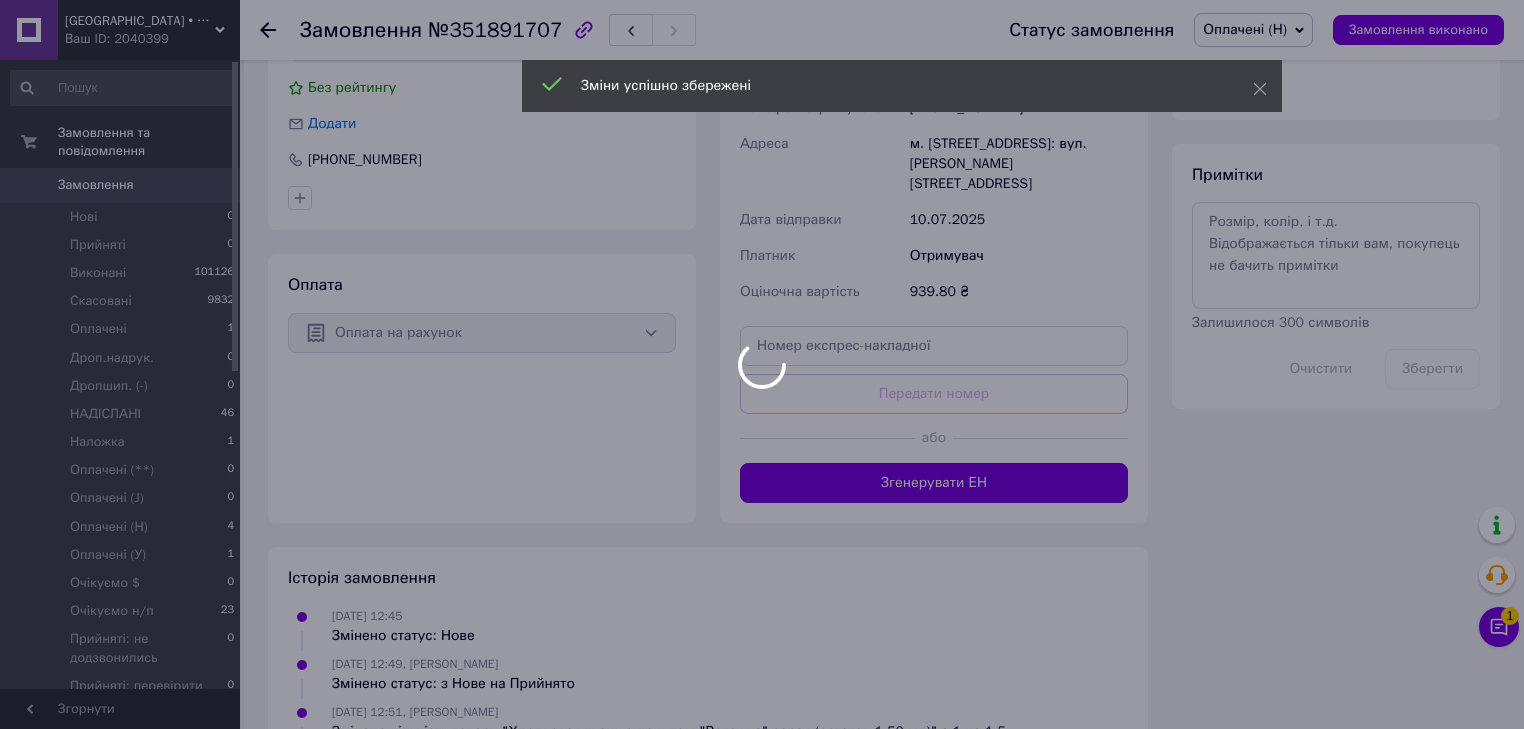 click at bounding box center [762, 364] 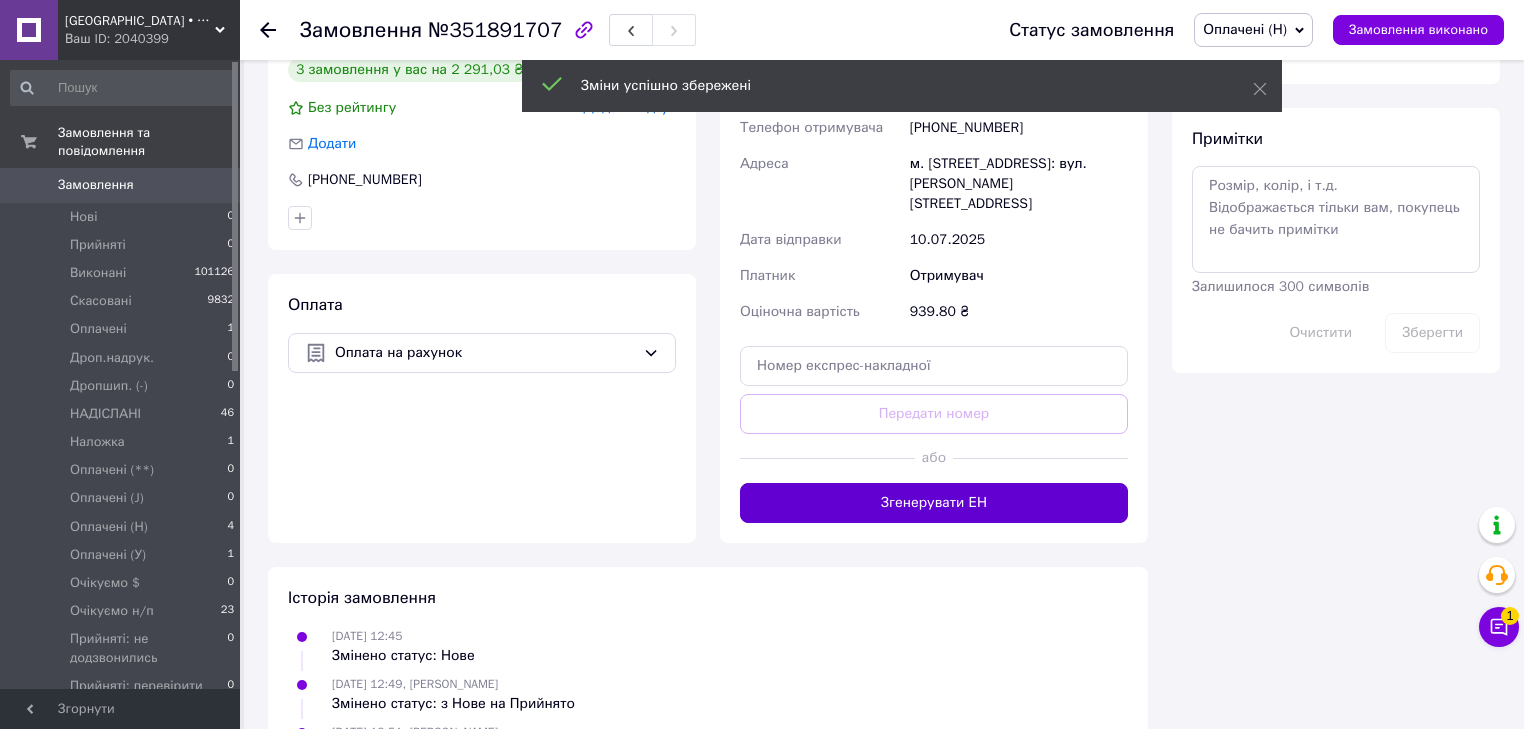scroll, scrollTop: 72, scrollLeft: 0, axis: vertical 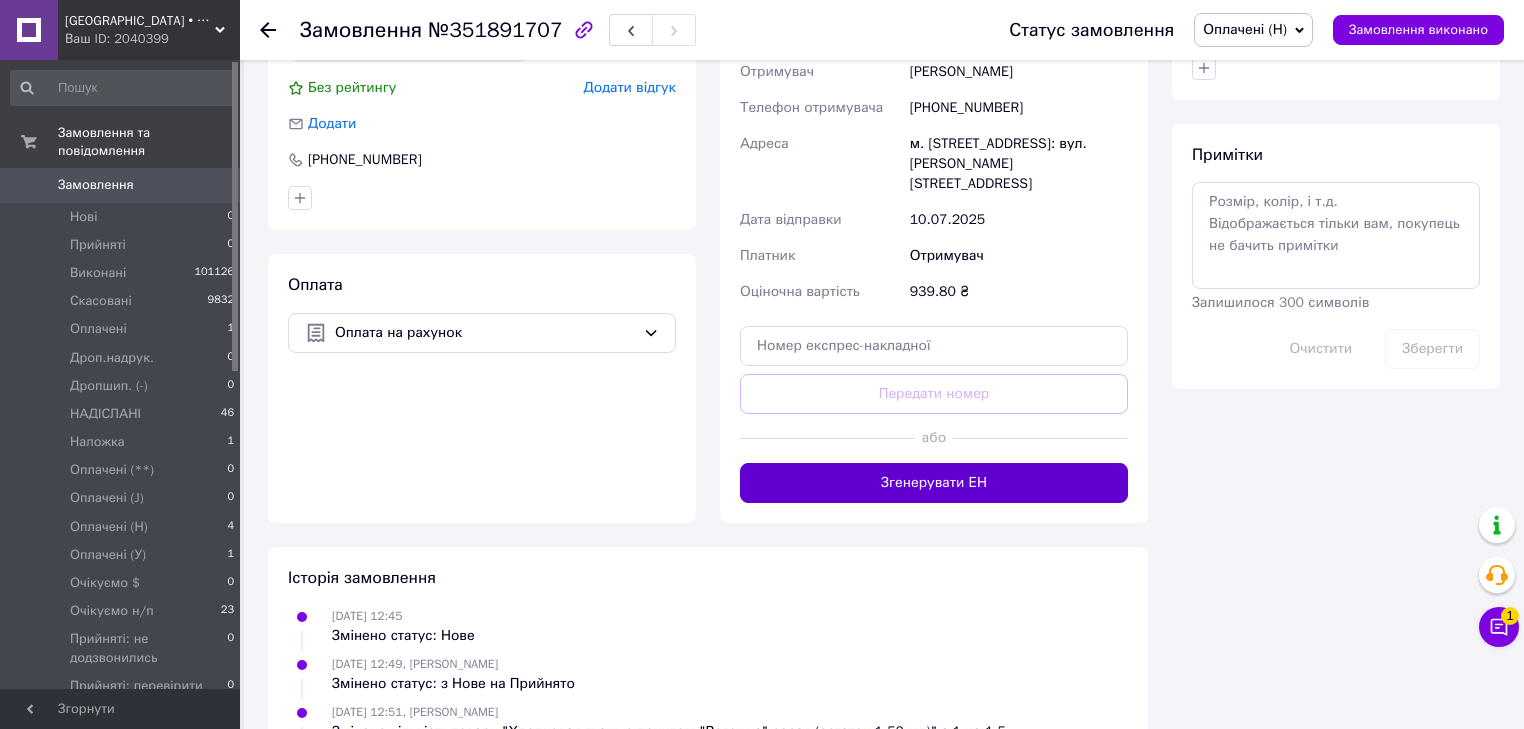 click on "Згенерувати ЕН" at bounding box center [934, 483] 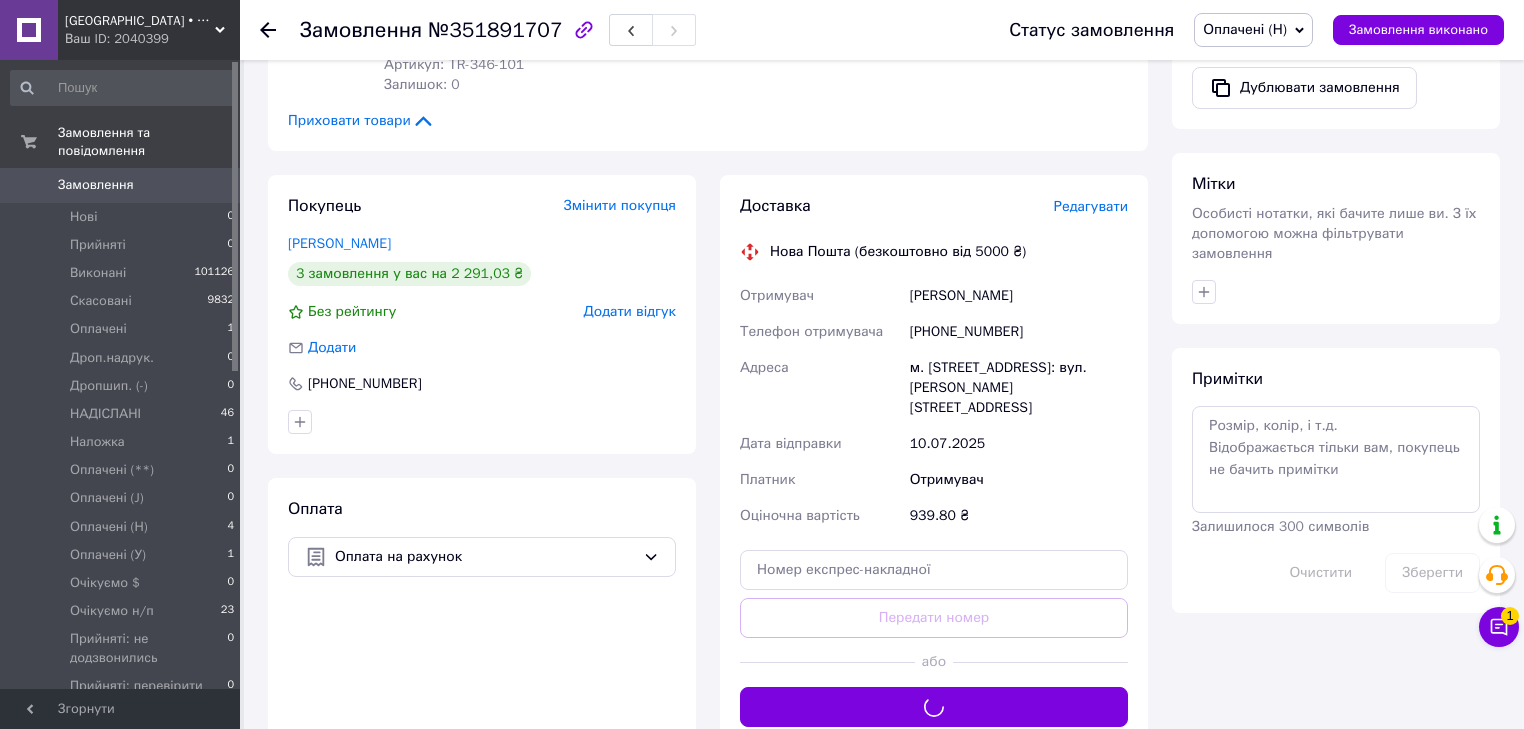 scroll, scrollTop: 740, scrollLeft: 0, axis: vertical 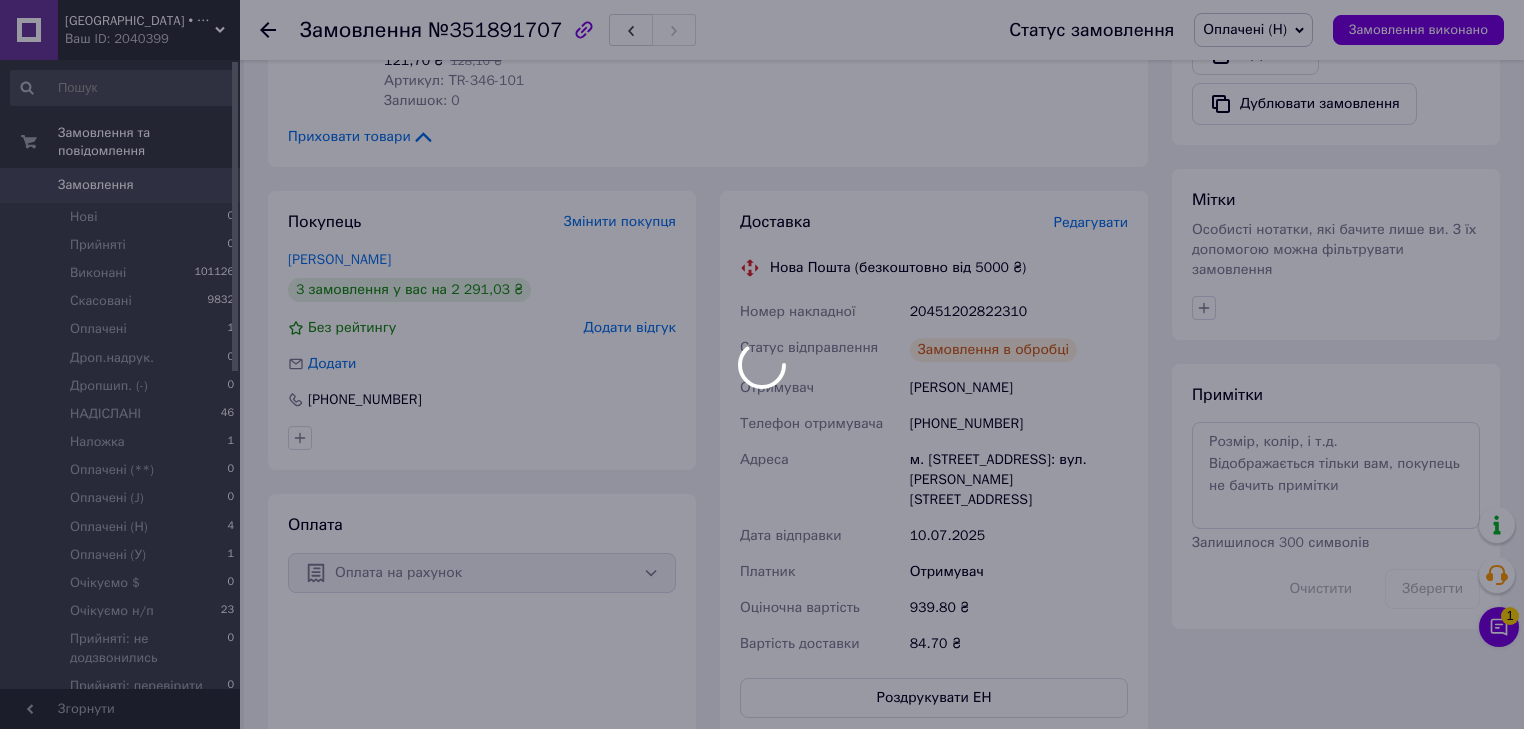 click at bounding box center [762, 364] 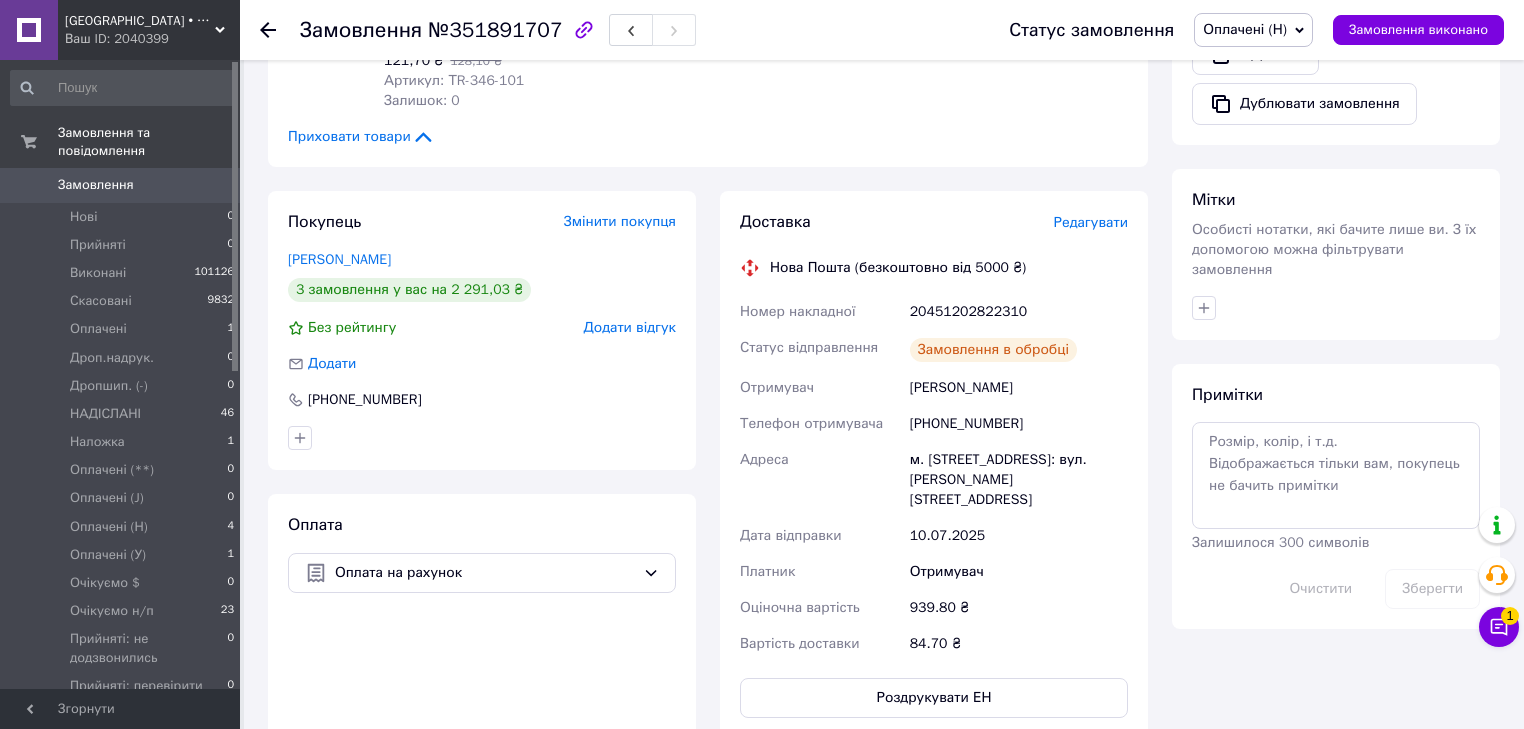 scroll, scrollTop: 120, scrollLeft: 0, axis: vertical 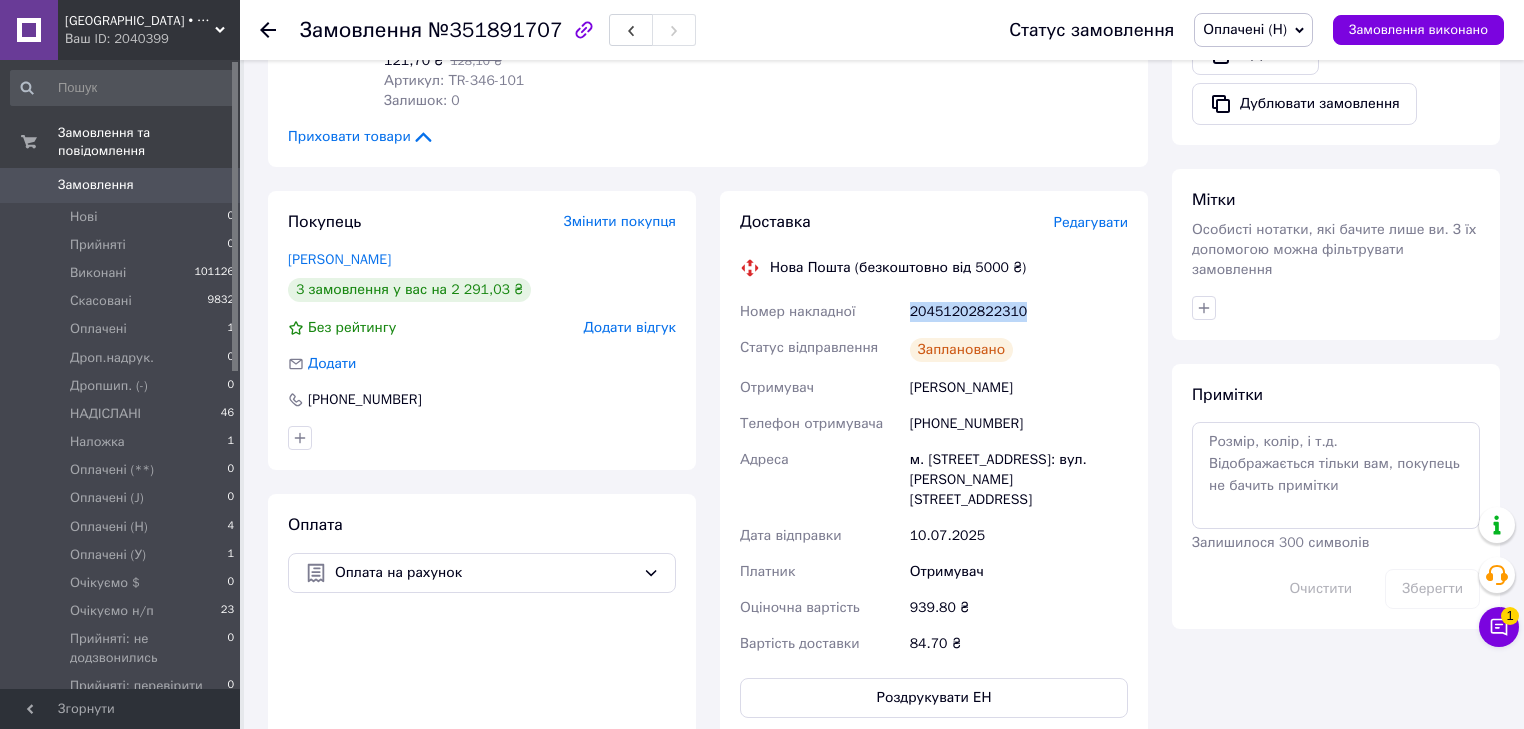 drag, startPoint x: 904, startPoint y: 296, endPoint x: 1024, endPoint y: 305, distance: 120.33703 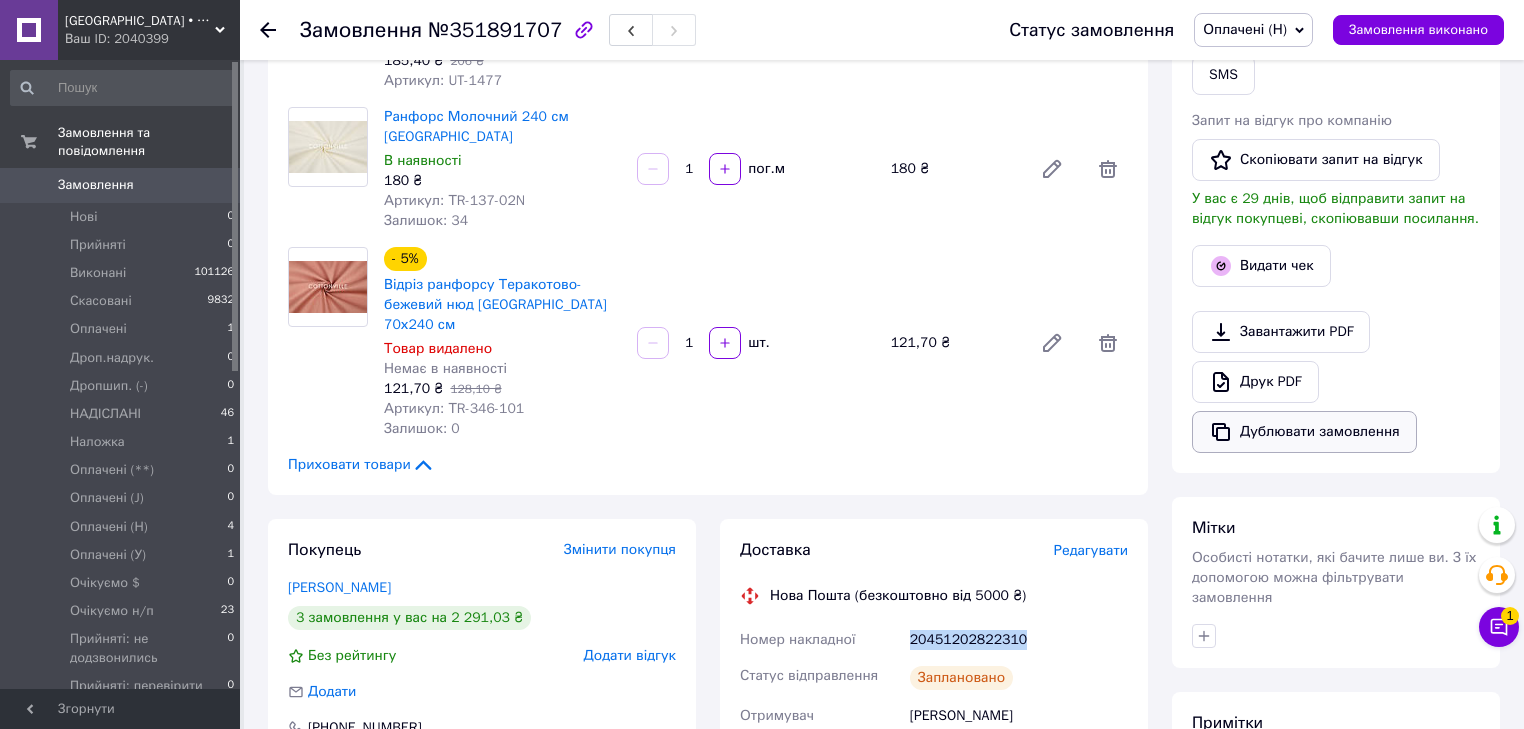 scroll, scrollTop: 260, scrollLeft: 0, axis: vertical 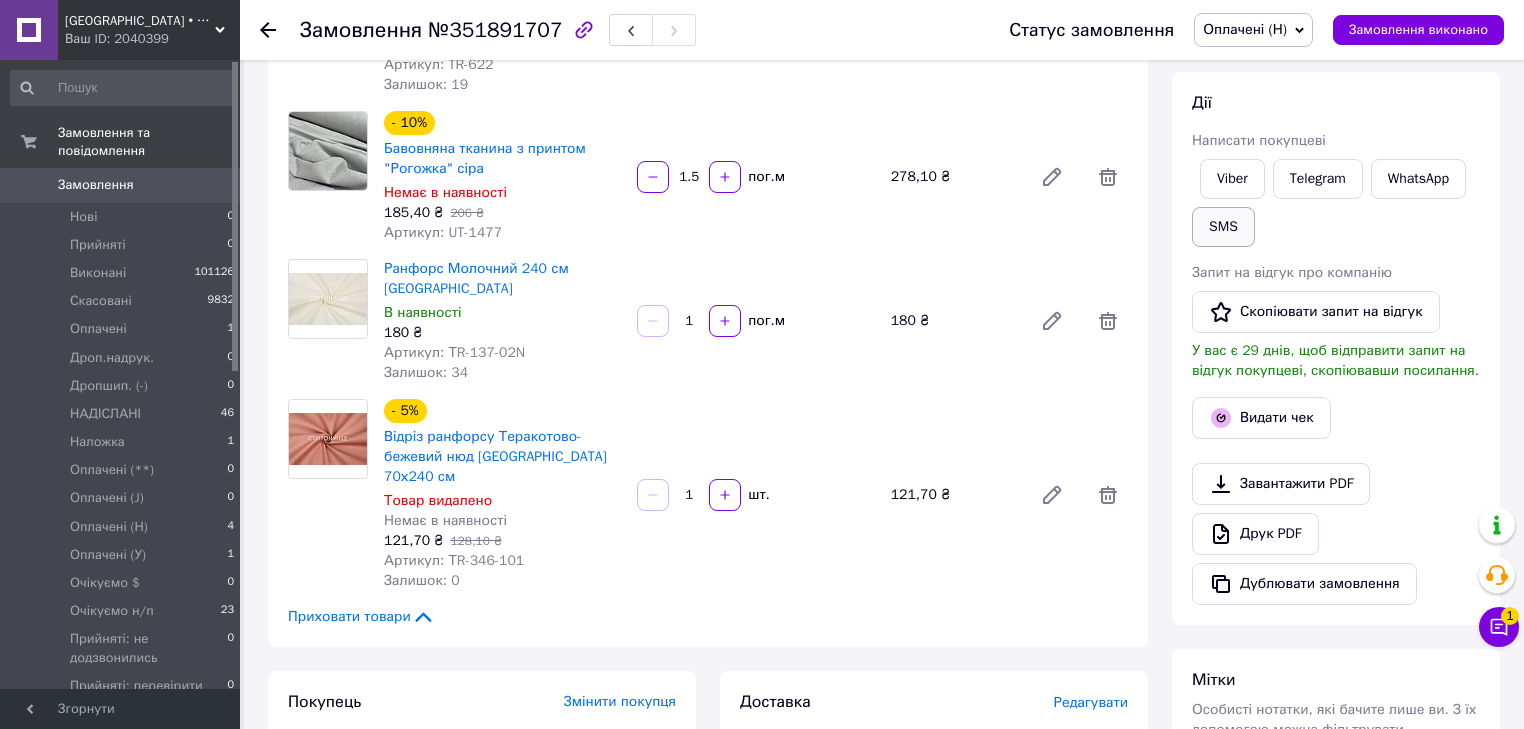 click on "SMS" at bounding box center [1223, 227] 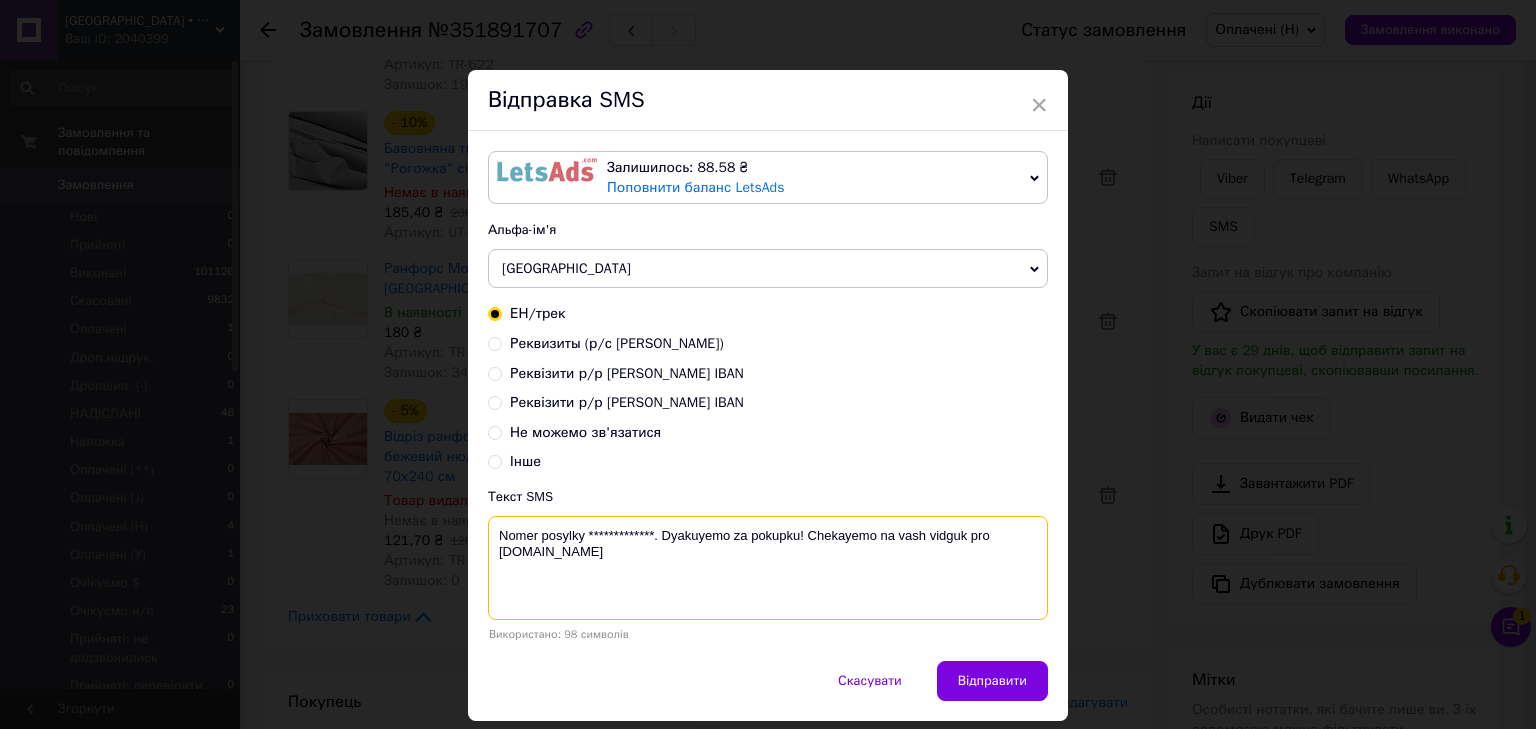paste on "20451202822310" 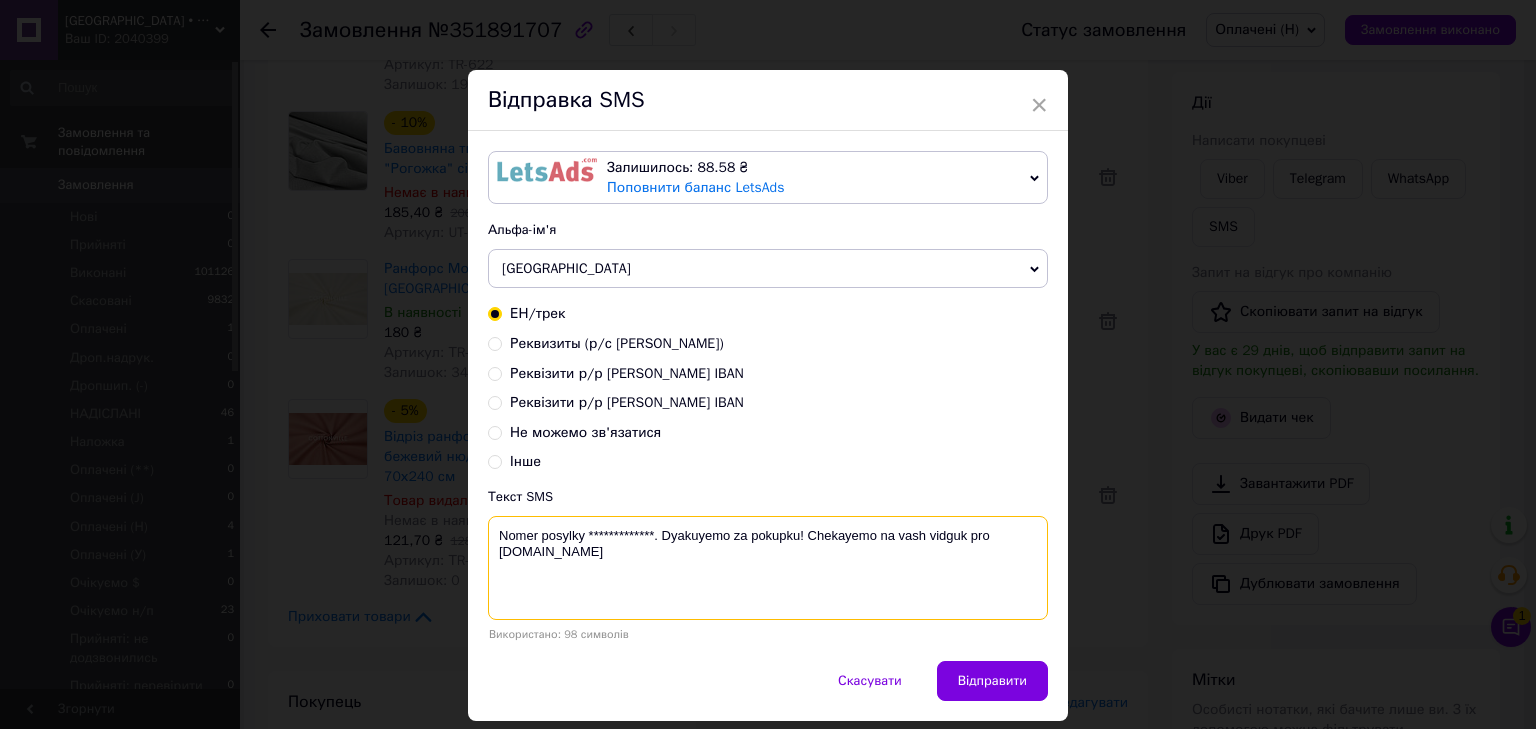 drag, startPoint x: 650, startPoint y: 528, endPoint x: 588, endPoint y: 518, distance: 62.801273 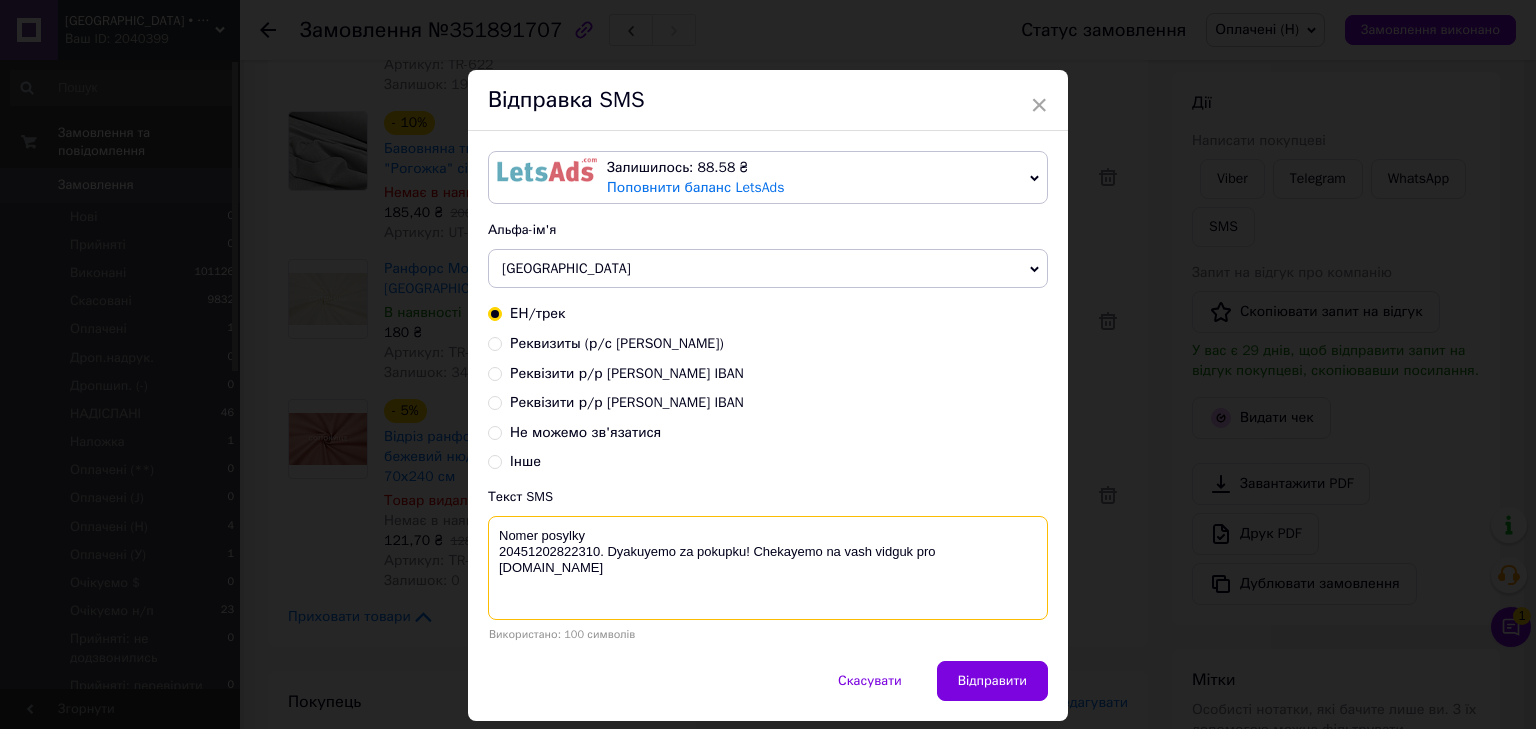 click on "Nomer posylky
20451202822310. Dyakuyemo za pokupku! Chekayemo na vash vidguk pro COTTONville.com.ua" at bounding box center [768, 568] 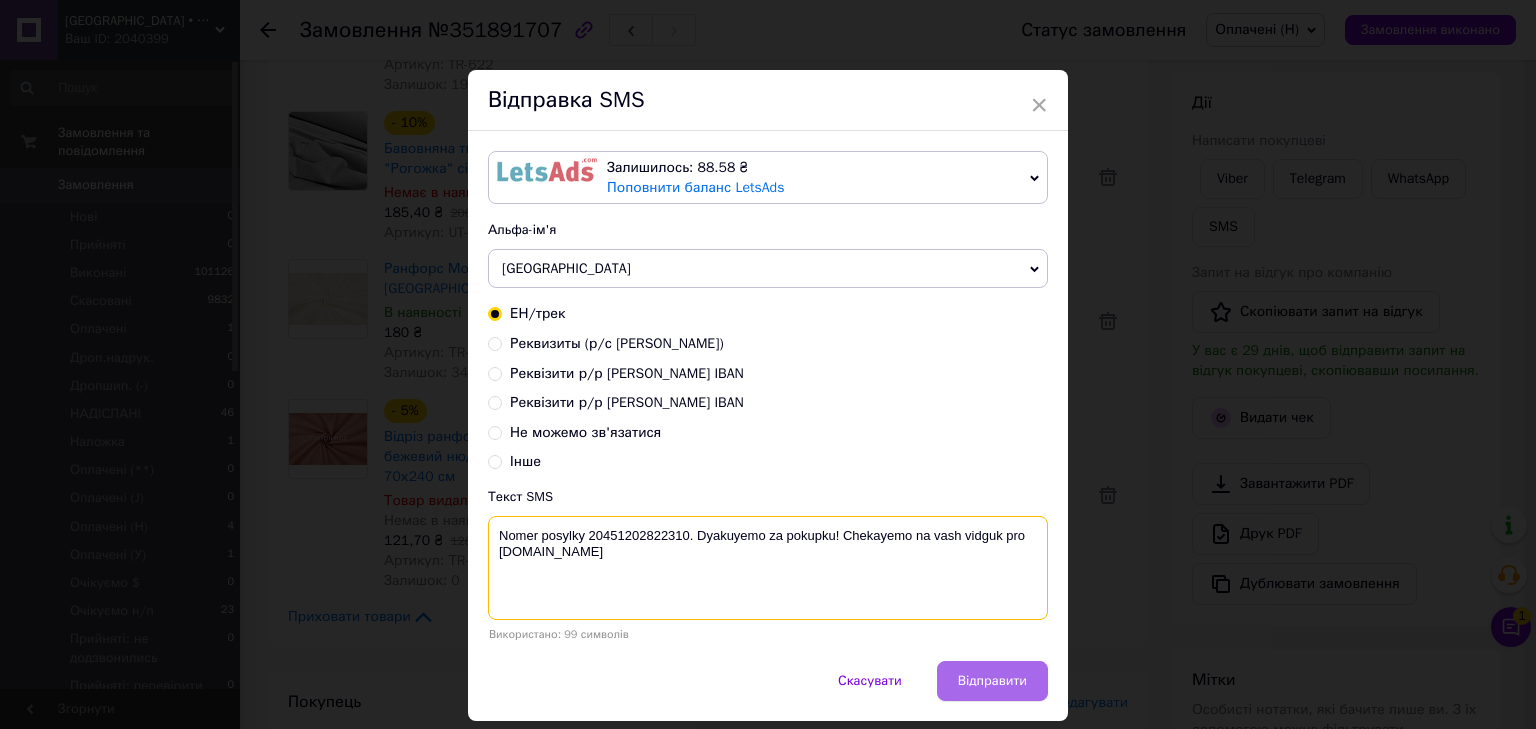 type on "Nomer posylky 20451202822310. Dyakuyemo za pokupku! Chekayemo na vash vidguk pro COTTONville.com.ua" 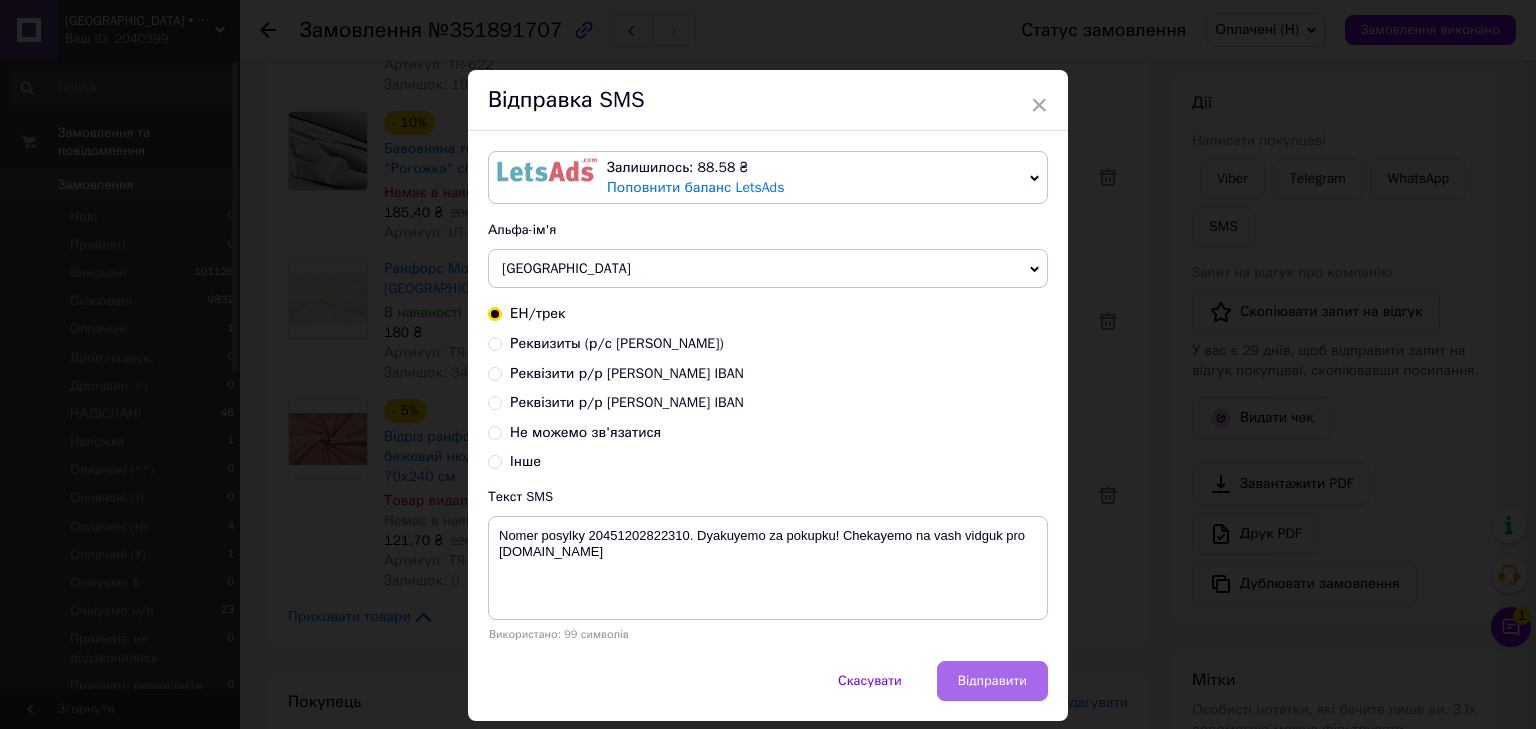 click on "Відправити" at bounding box center (992, 681) 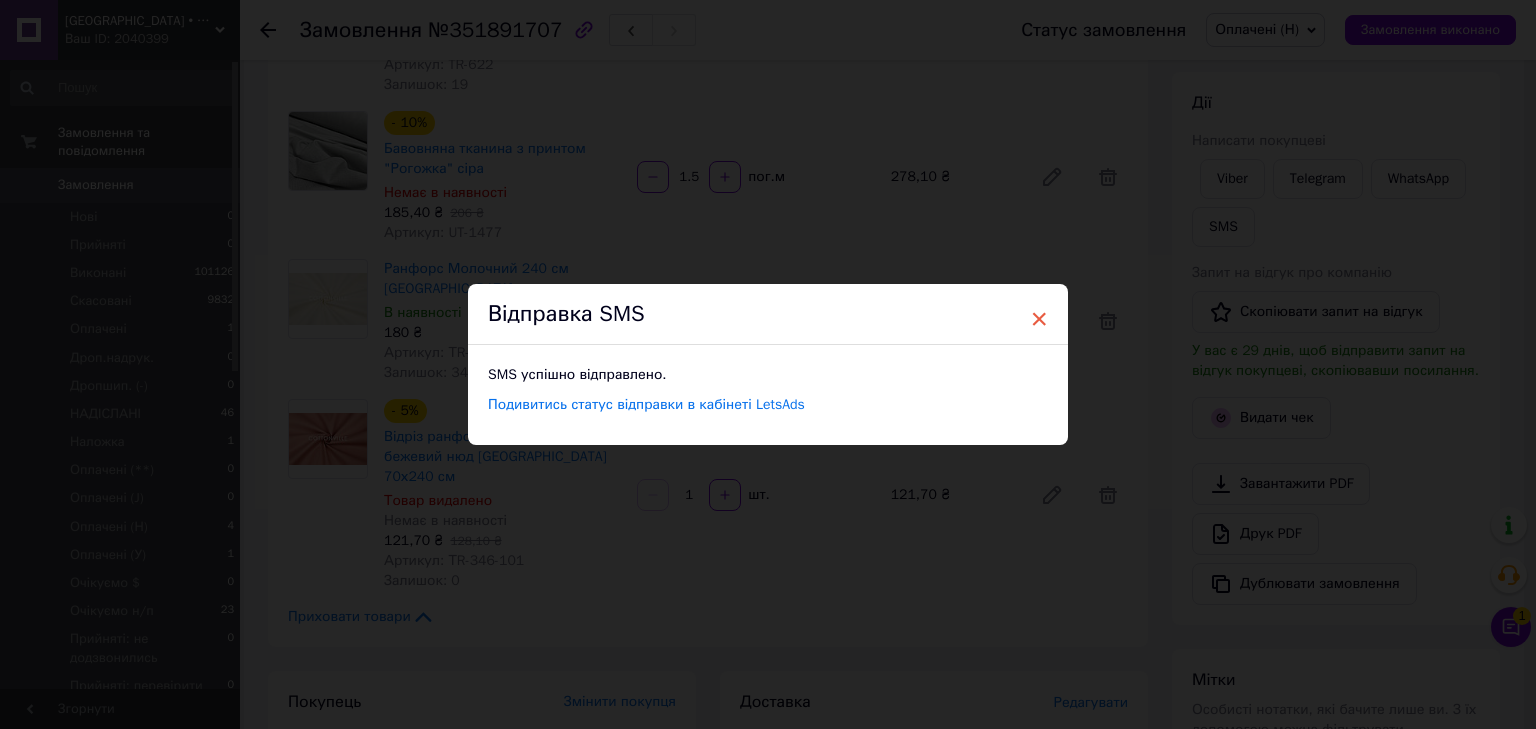 click on "×" at bounding box center (1039, 319) 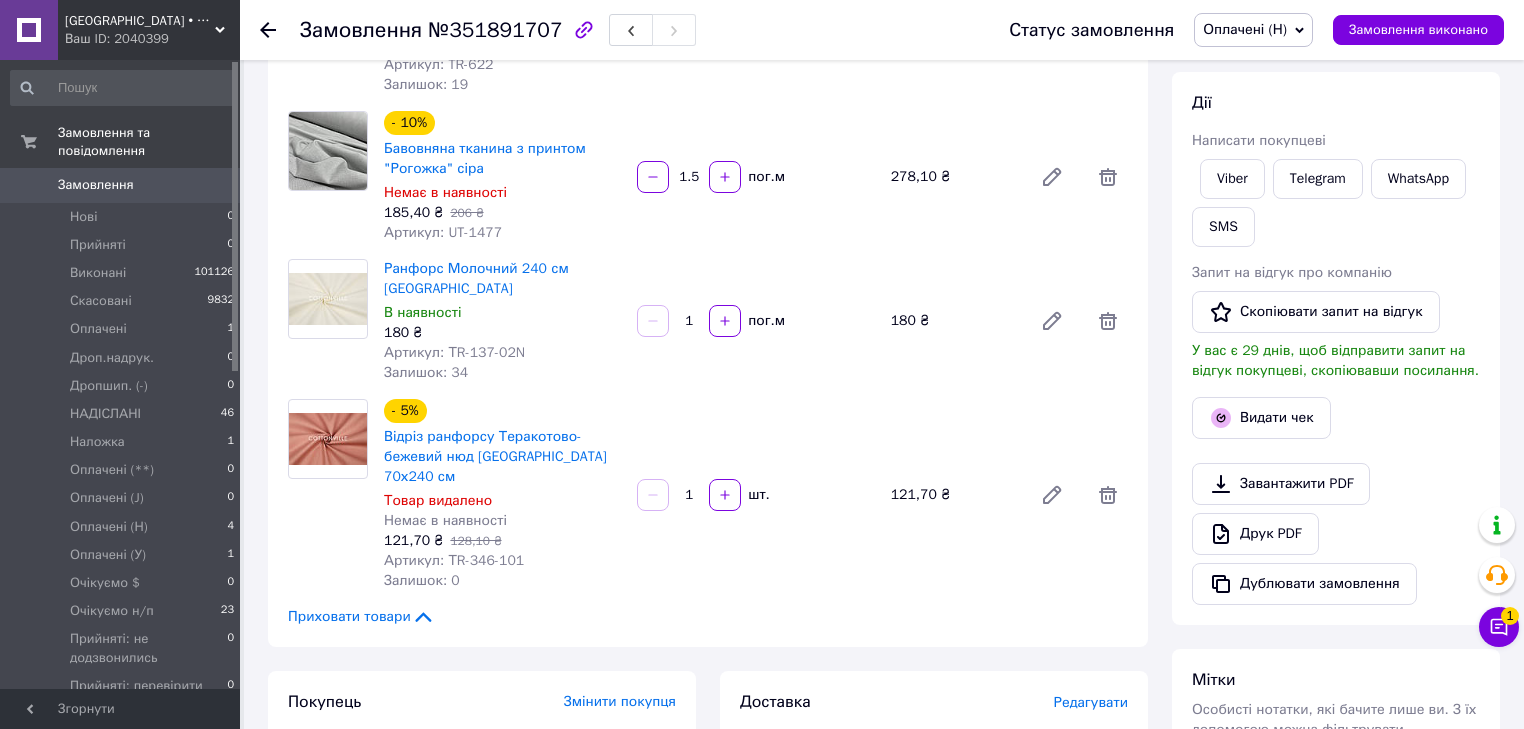 click on "Оплачені (Н)" at bounding box center (1245, 29) 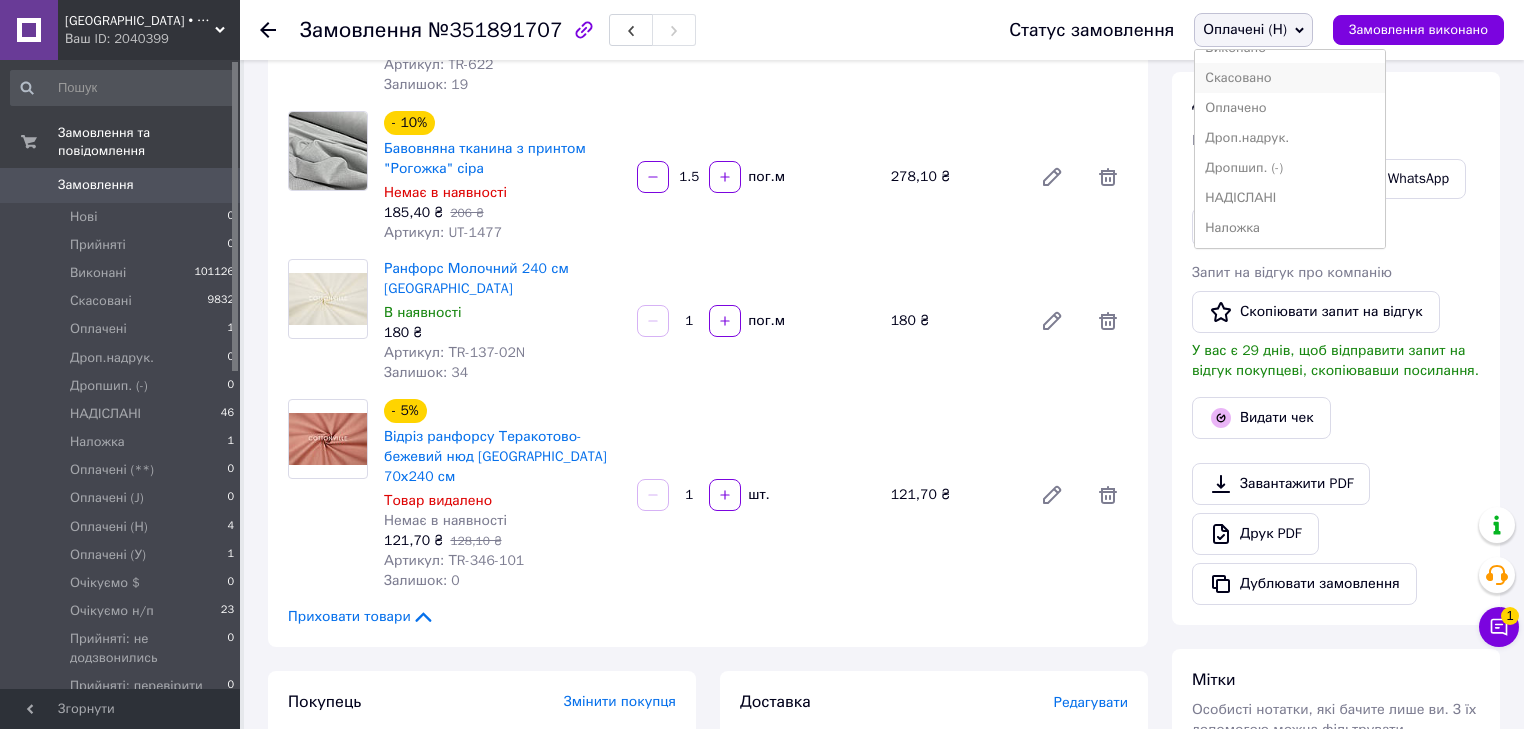 scroll, scrollTop: 80, scrollLeft: 0, axis: vertical 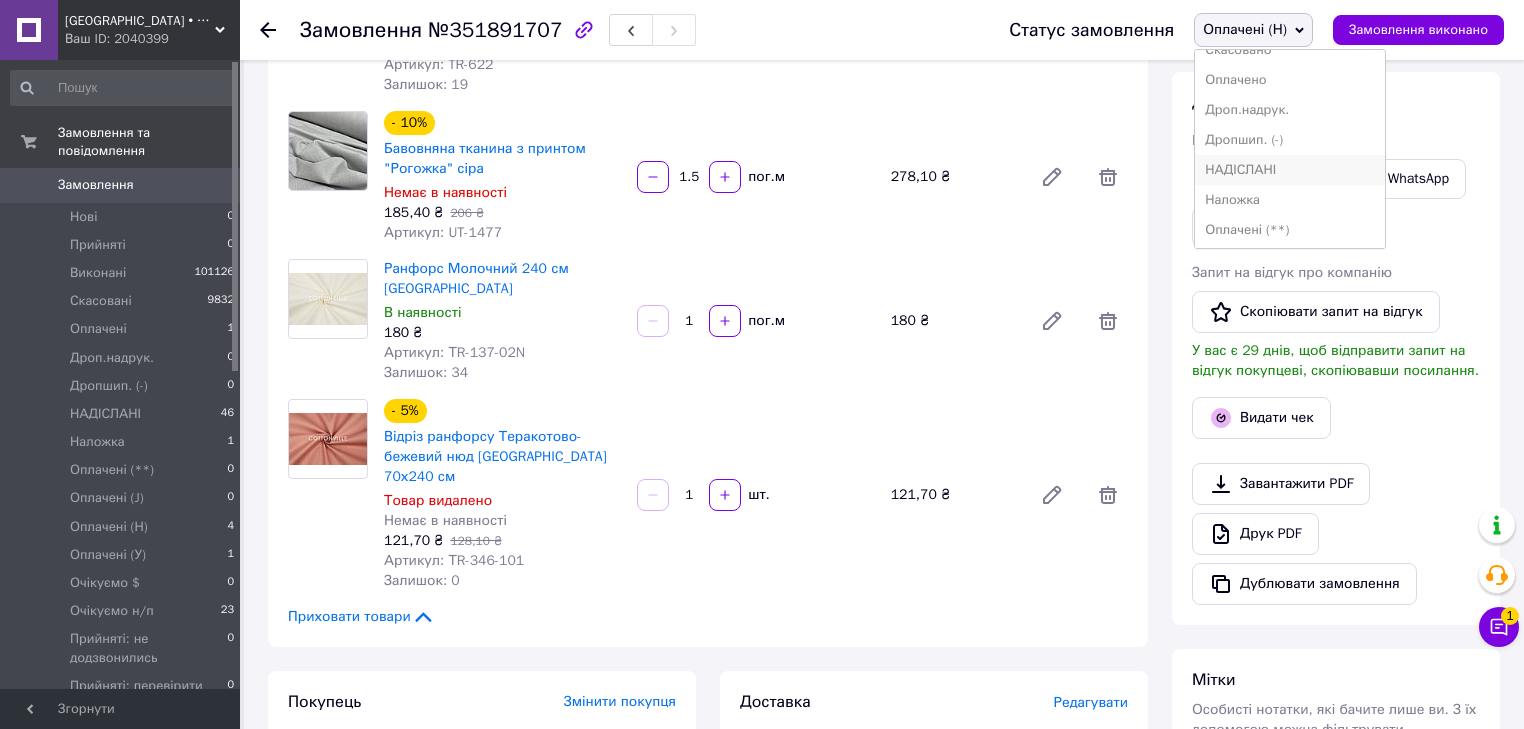 click on "НАДІСЛАНІ" at bounding box center (1290, 170) 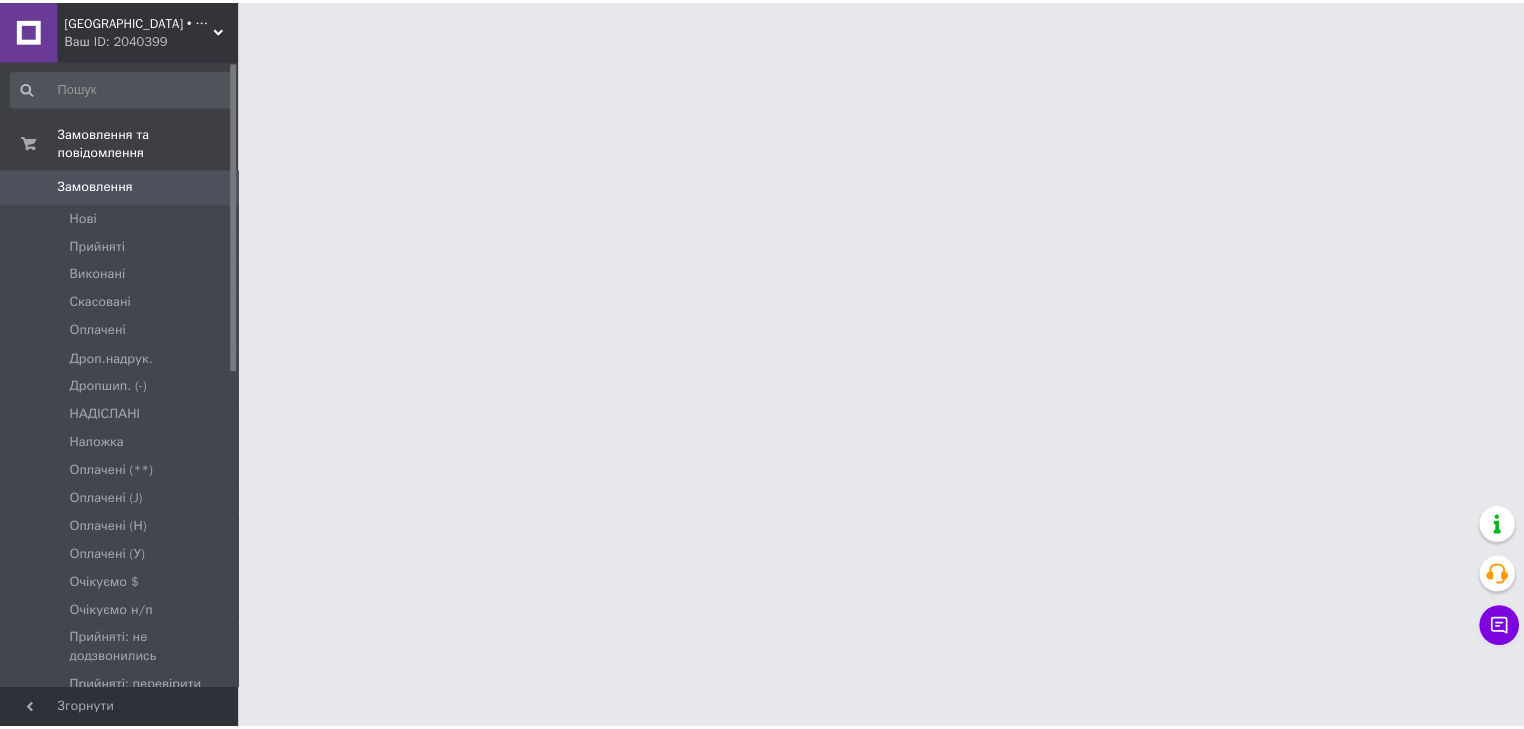 scroll, scrollTop: 0, scrollLeft: 0, axis: both 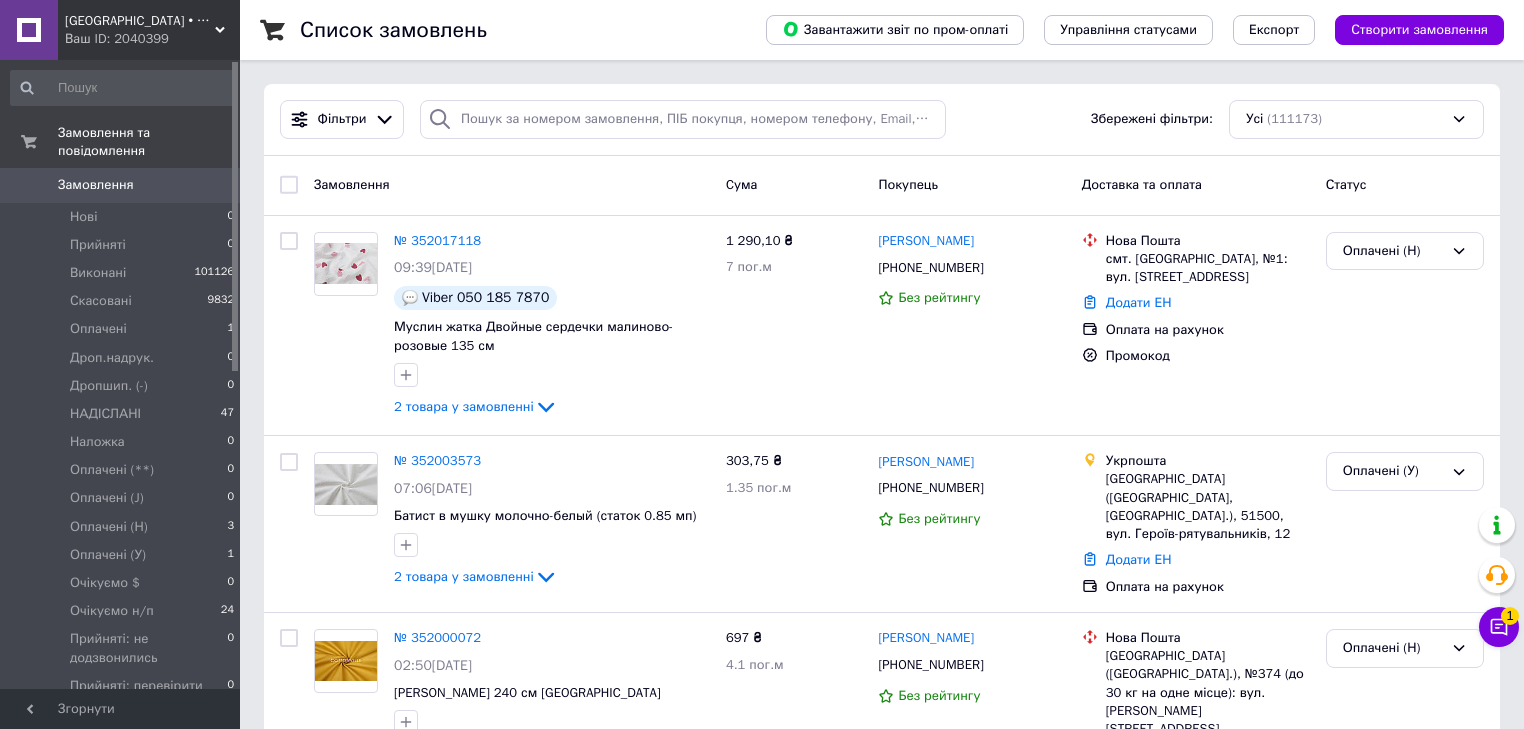 click on "Фільтри Збережені фільтри: Усі (111173)" at bounding box center (882, 120) 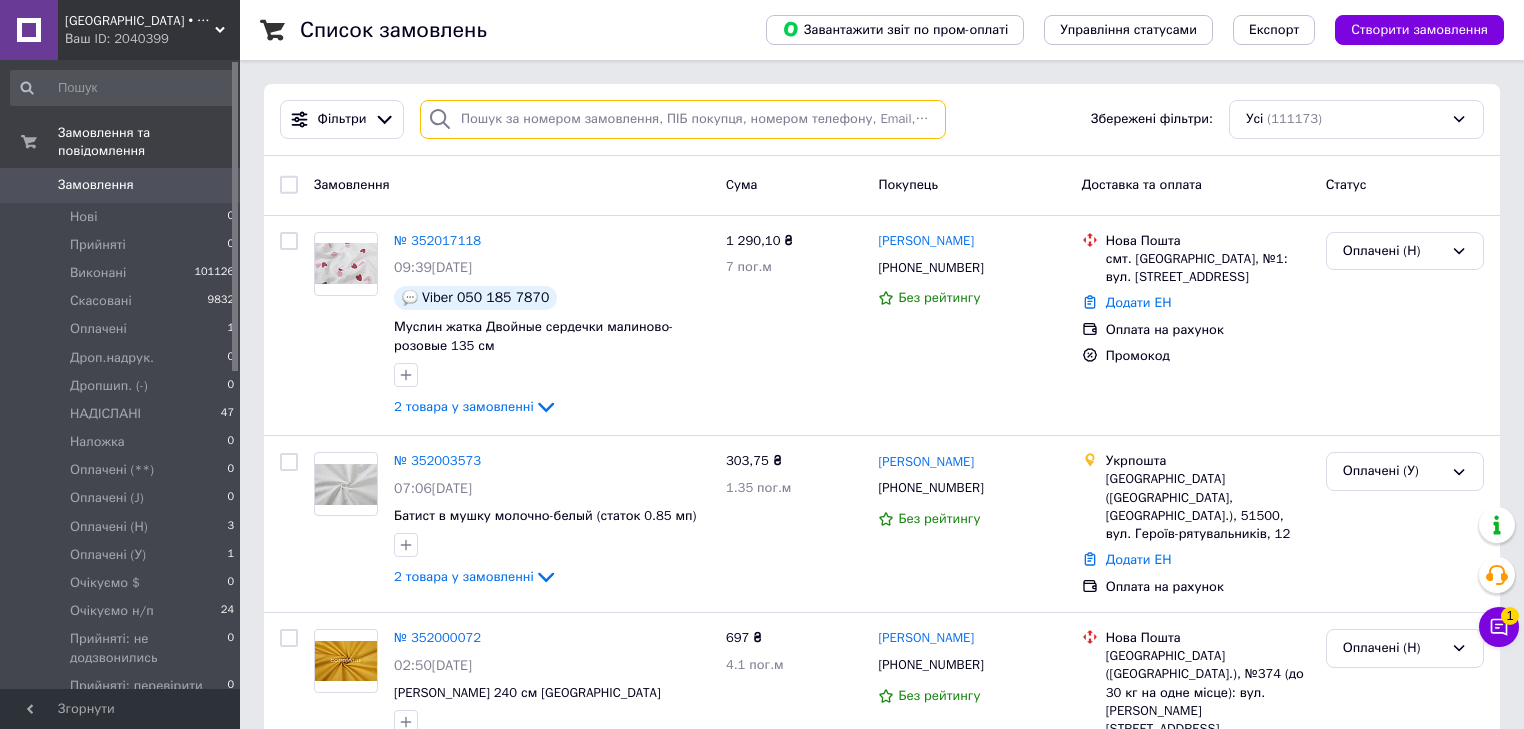 click at bounding box center (683, 119) 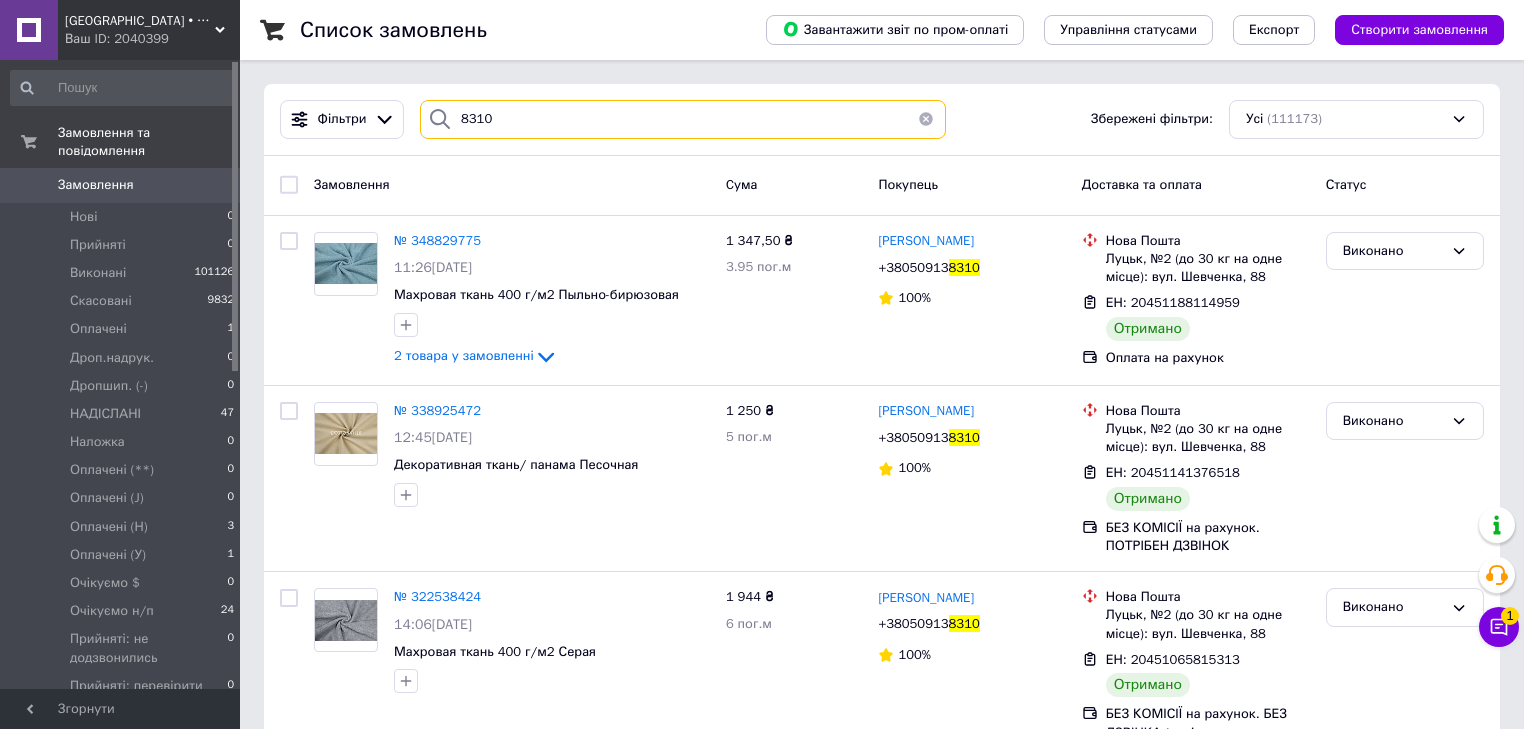 drag, startPoint x: 442, startPoint y: 241, endPoint x: 488, endPoint y: 108, distance: 140.73024 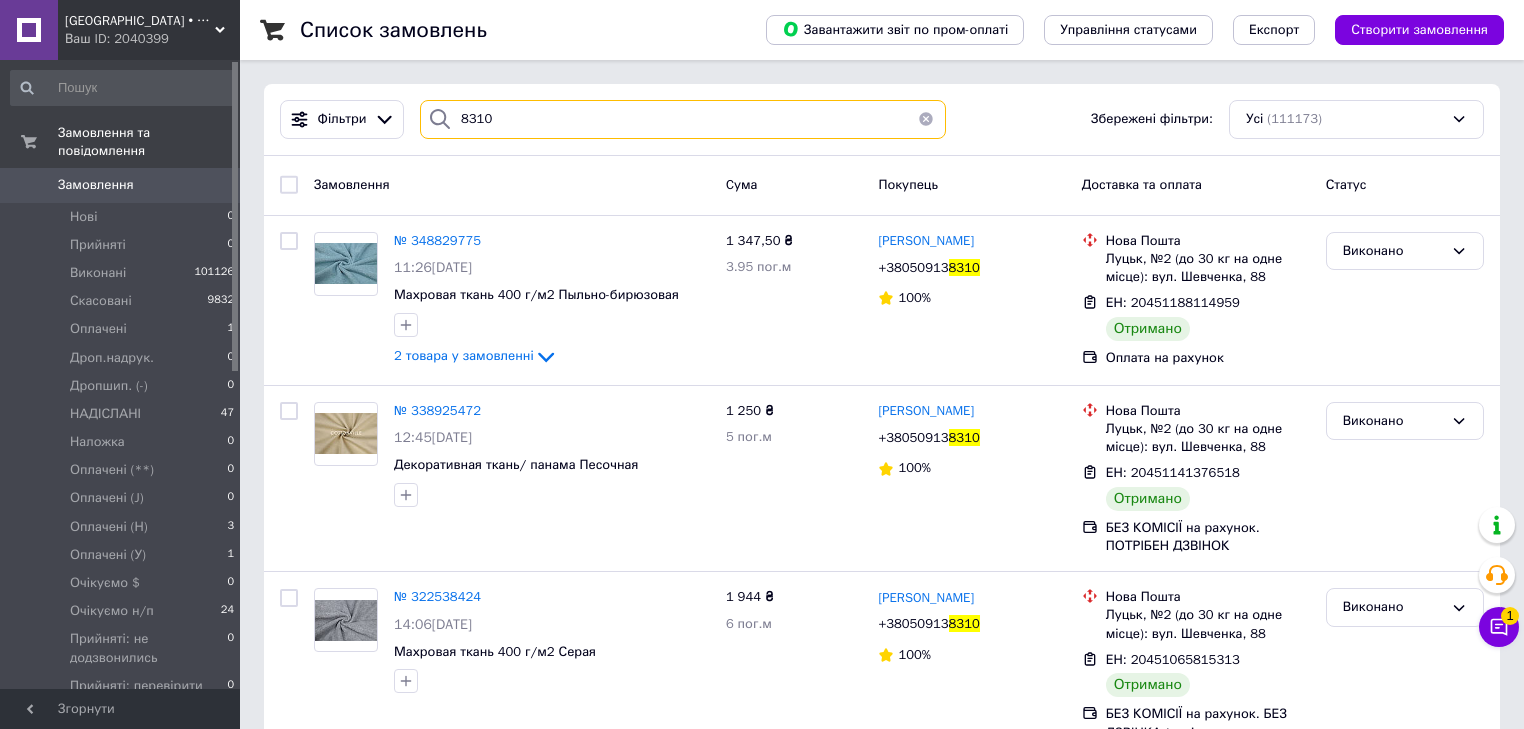click on "8310" at bounding box center (683, 119) 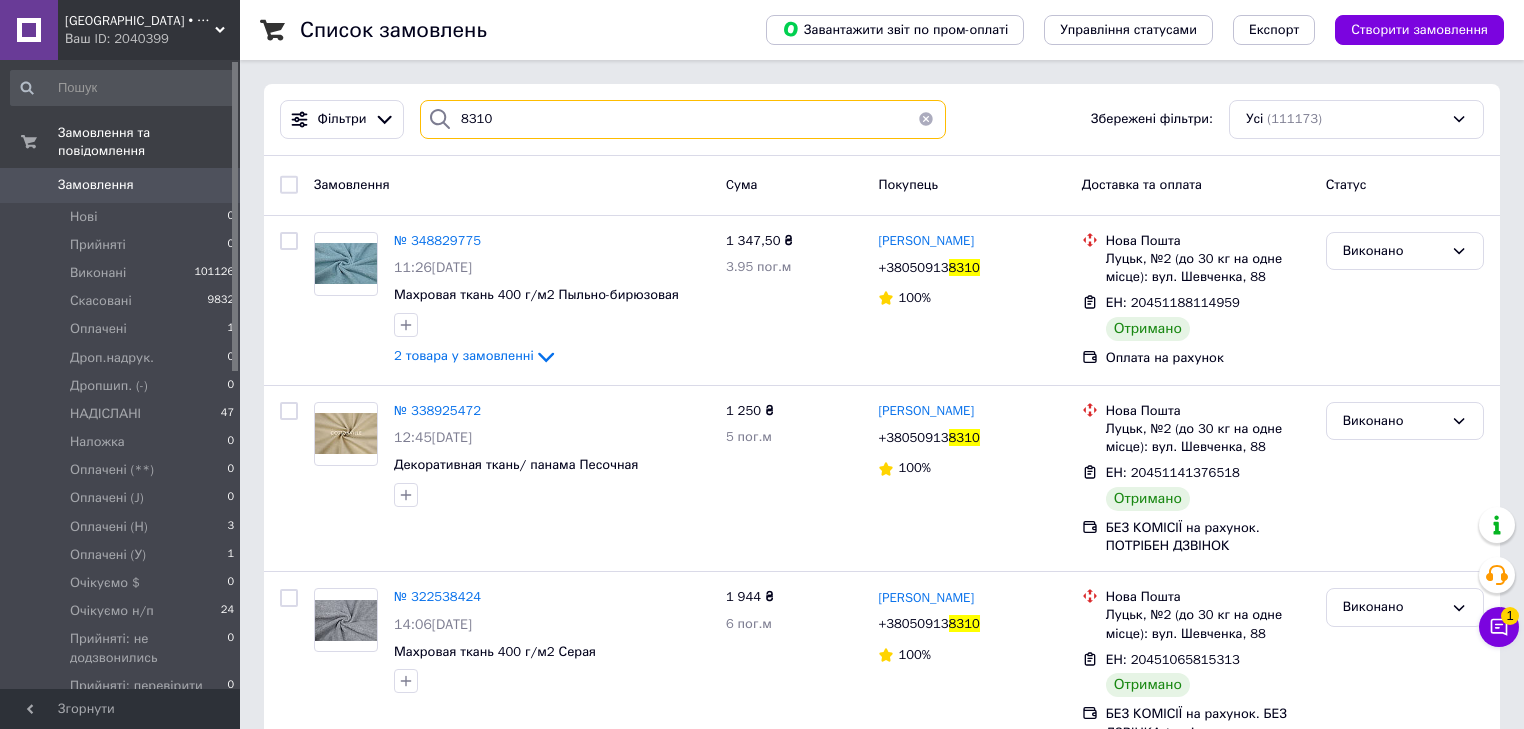 click on "8310" at bounding box center (683, 119) 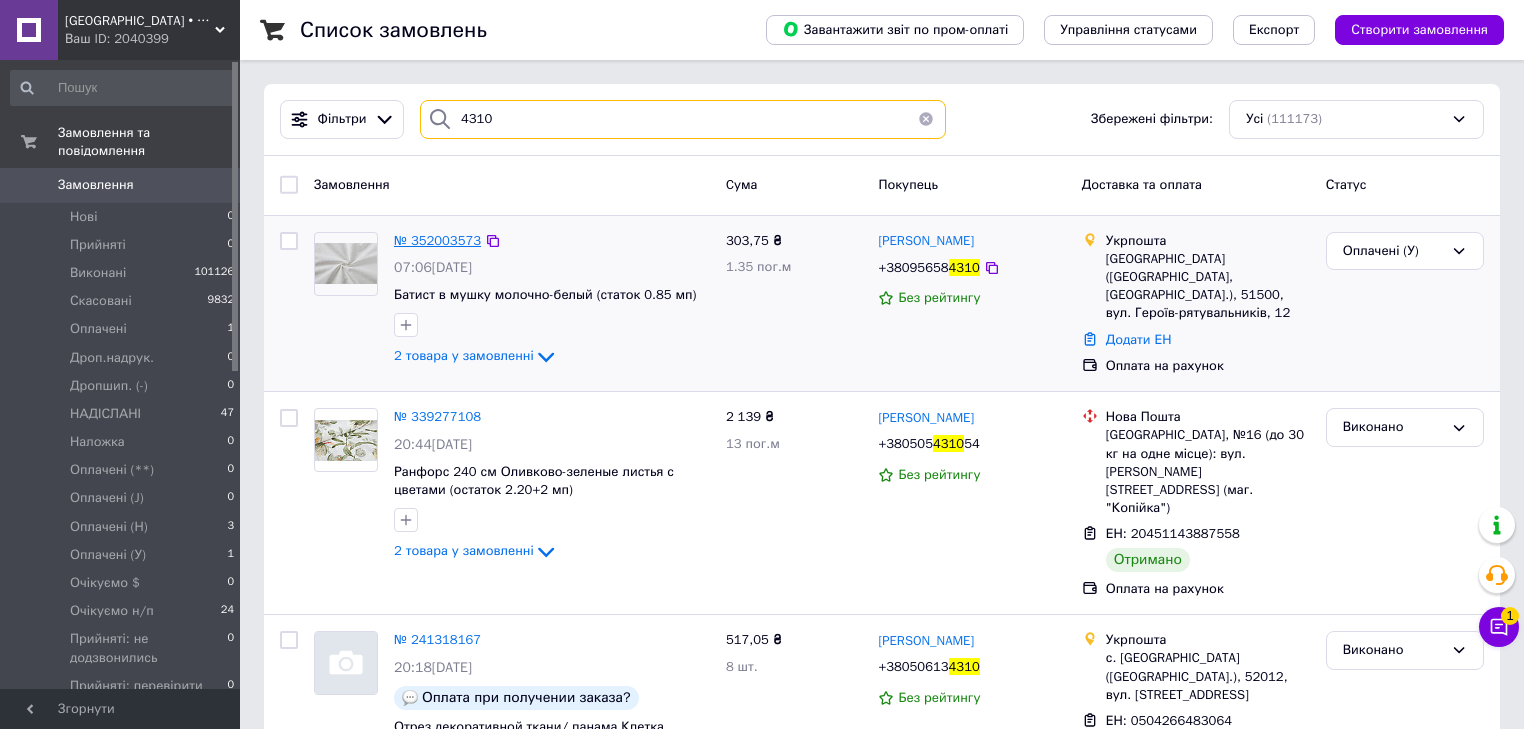 type on "4310" 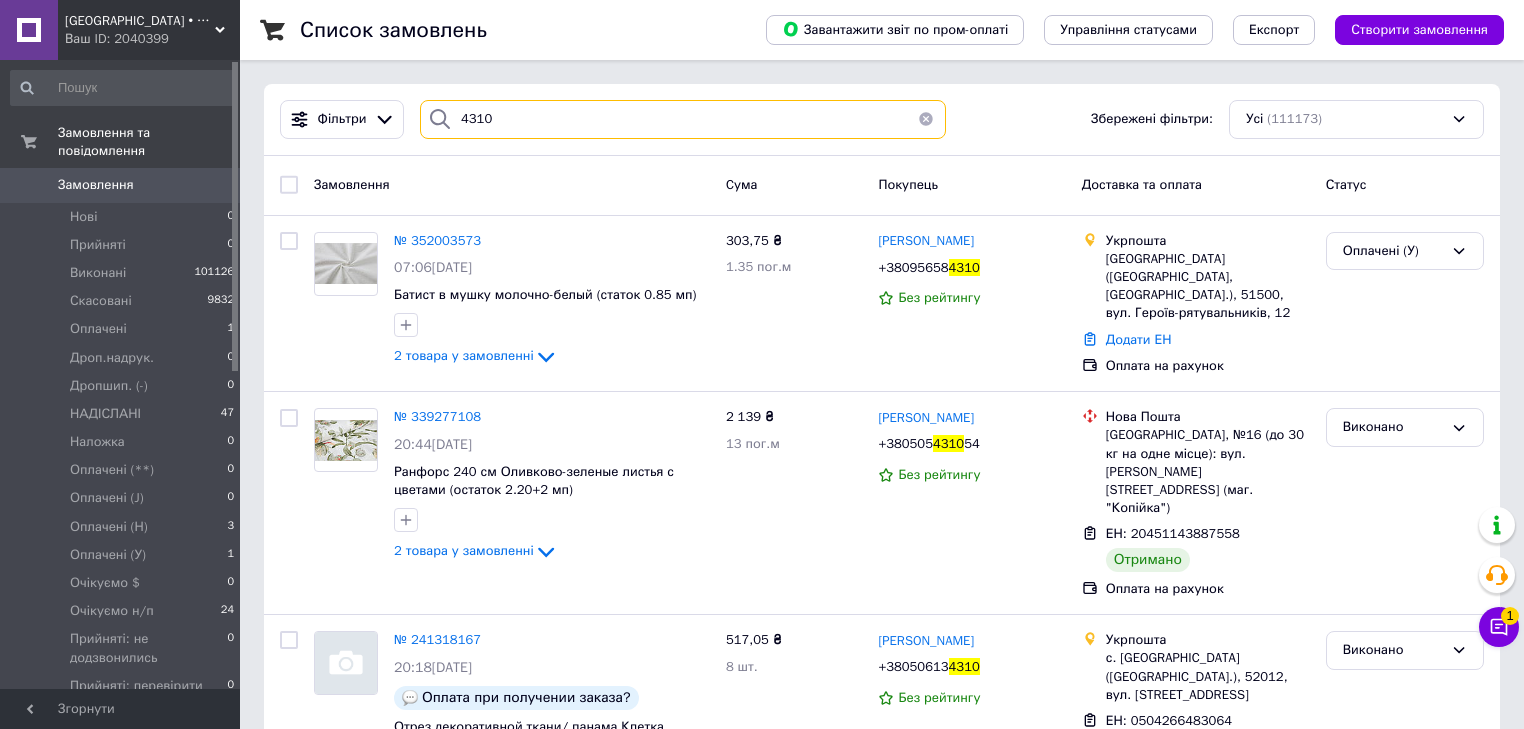 drag, startPoint x: 516, startPoint y: 119, endPoint x: 437, endPoint y: 135, distance: 80.60397 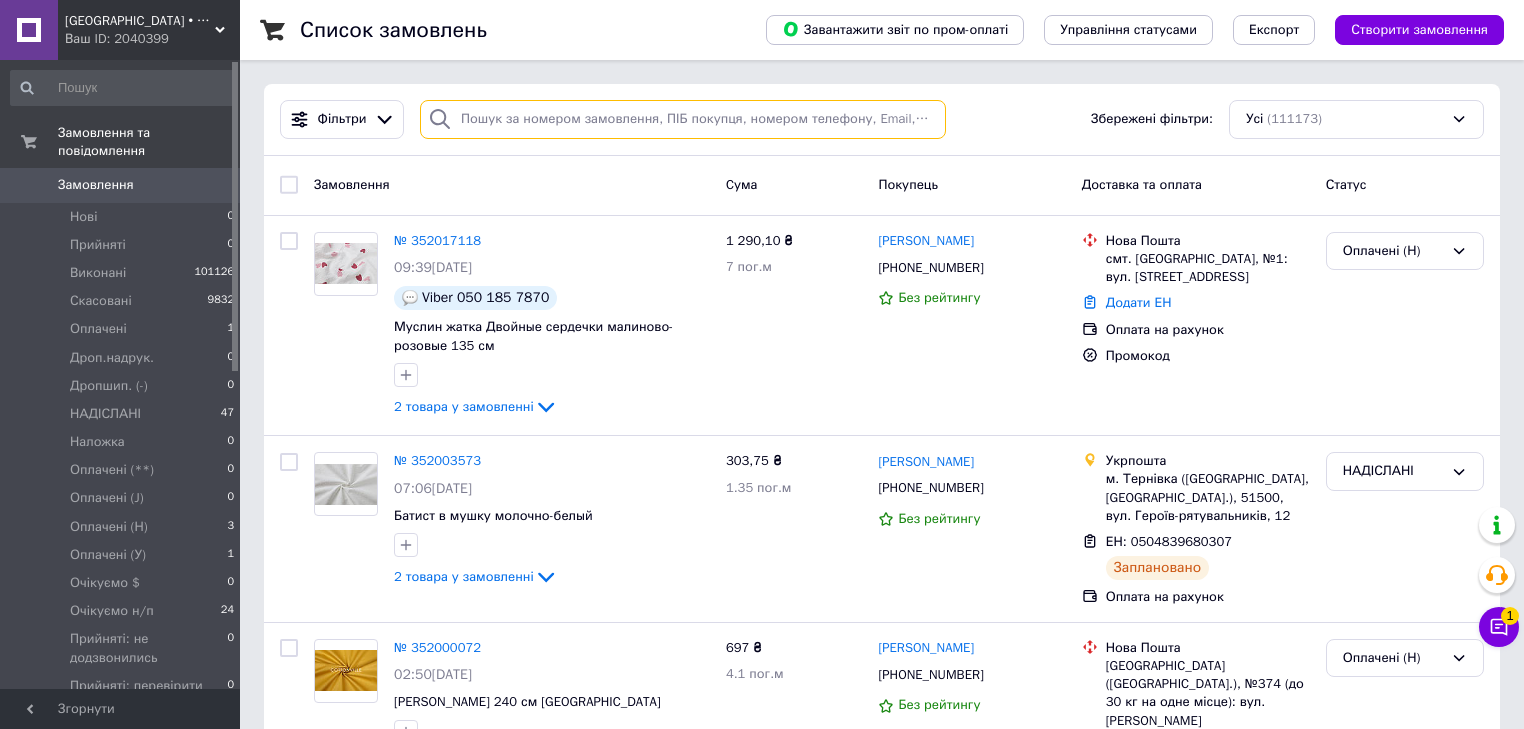 click at bounding box center (683, 119) 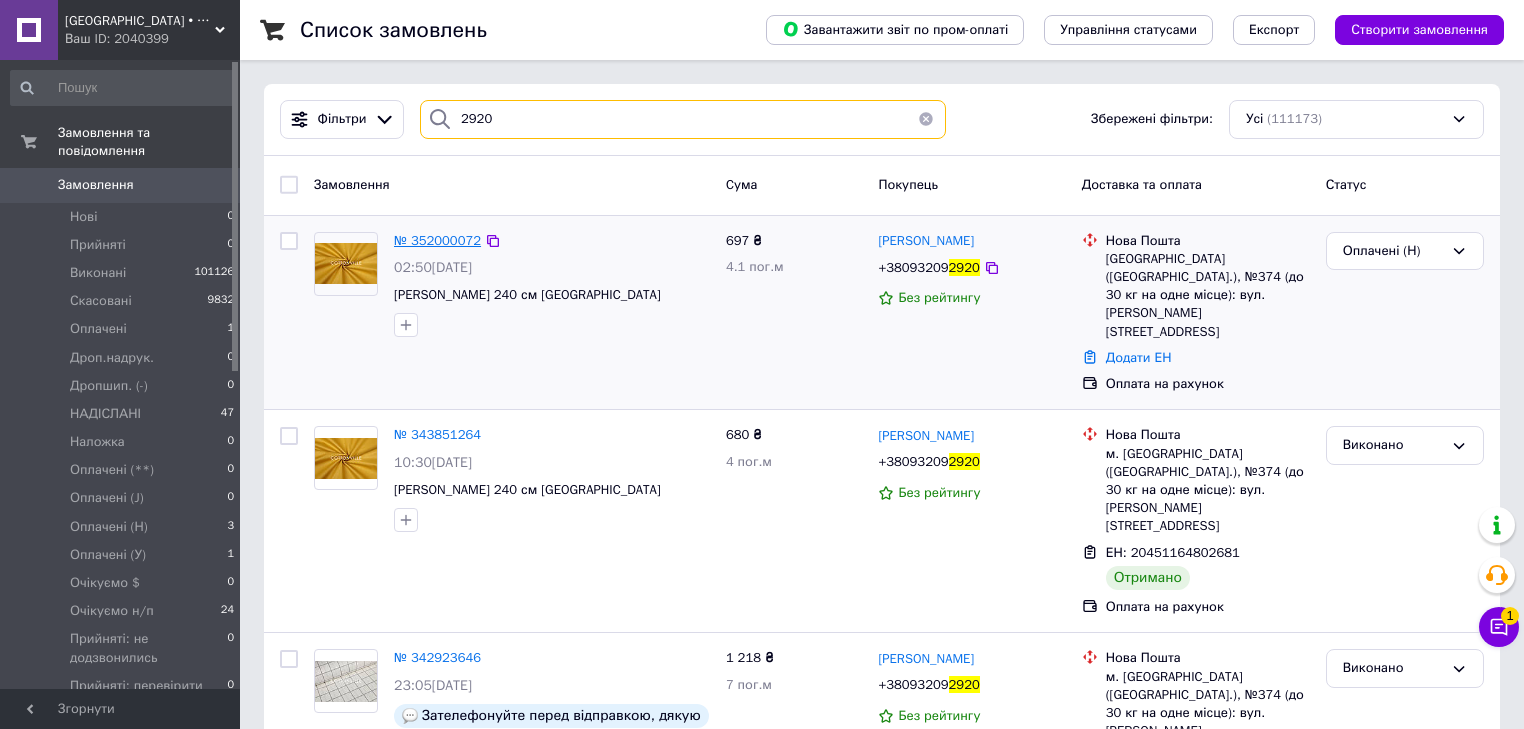 type on "2920" 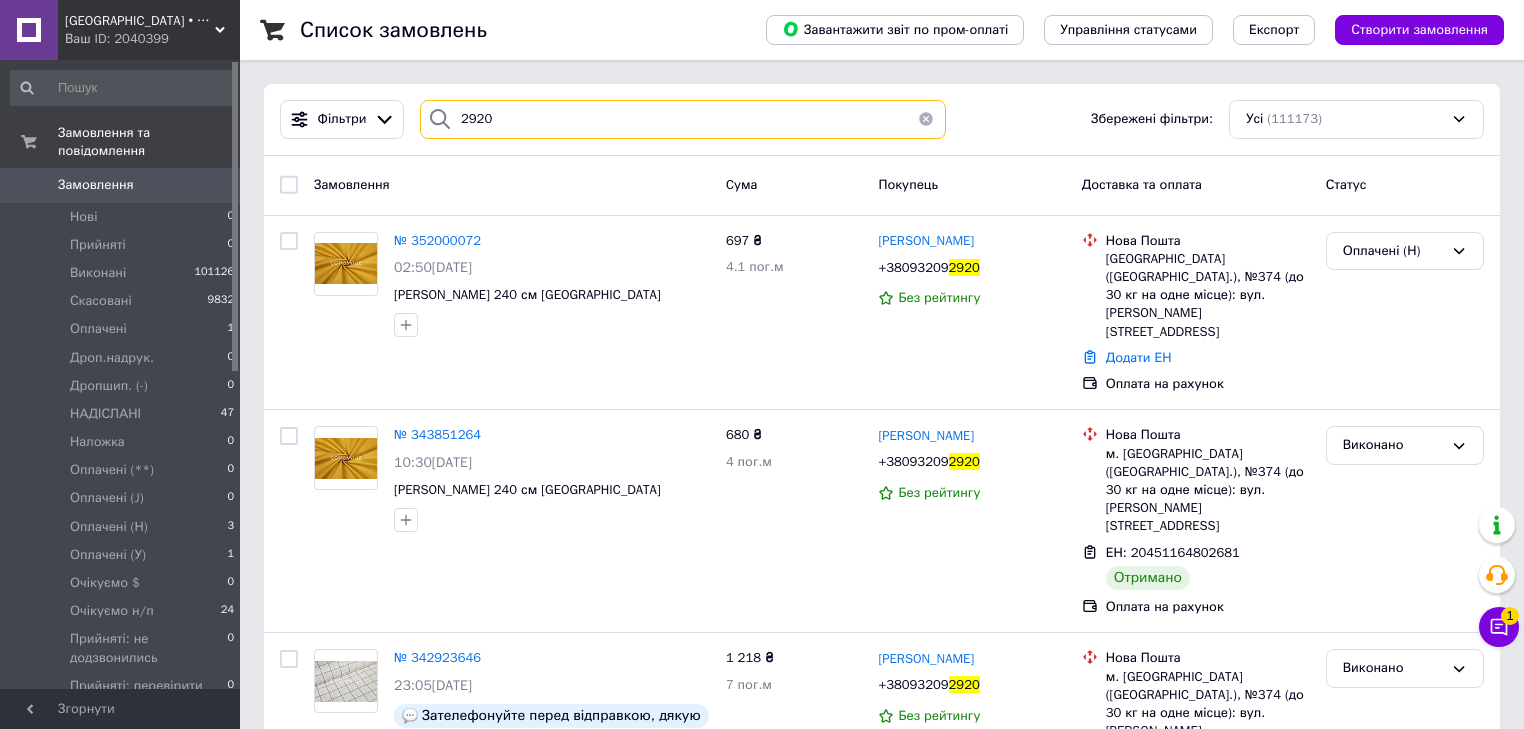 drag, startPoint x: 483, startPoint y: 119, endPoint x: 408, endPoint y: 135, distance: 76.687675 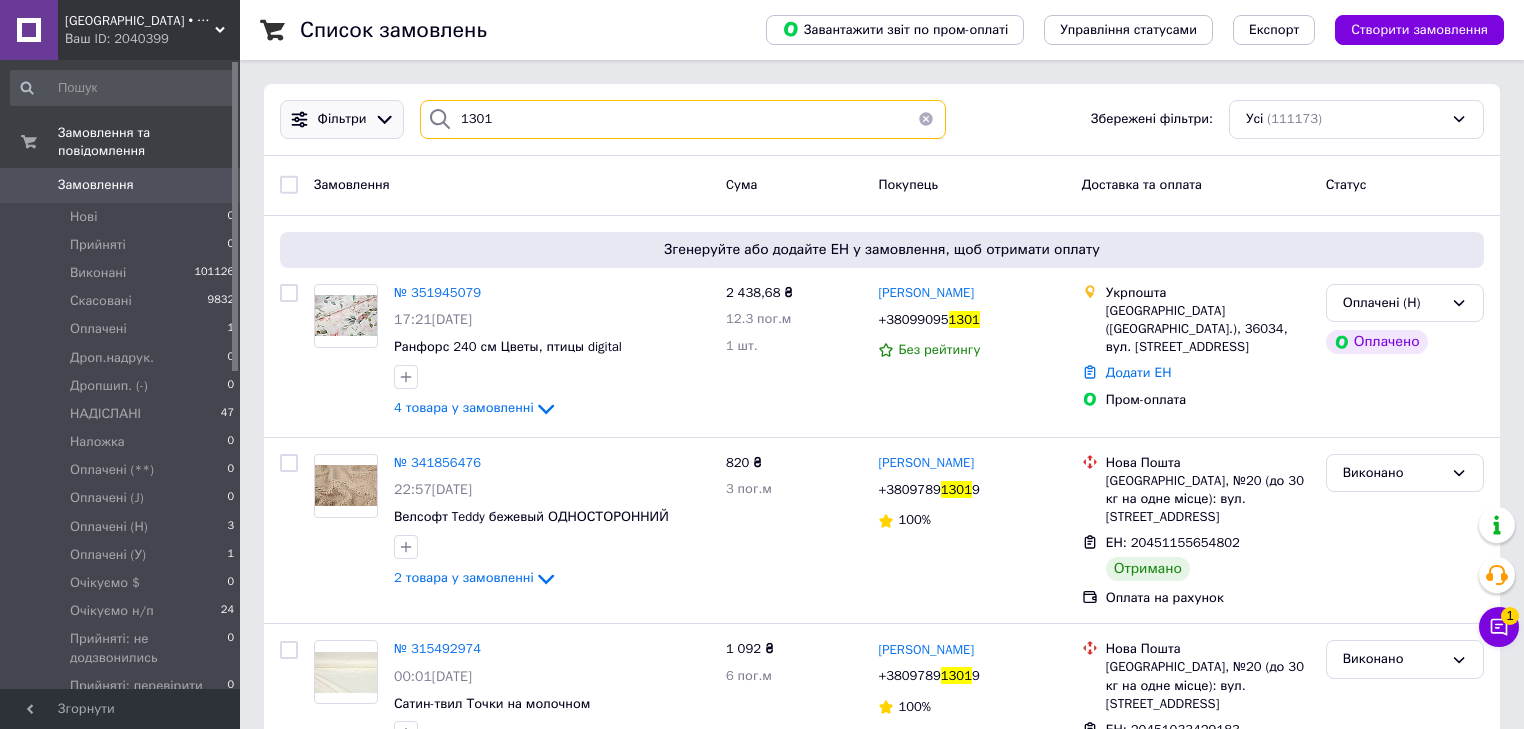 drag, startPoint x: 441, startPoint y: 108, endPoint x: 391, endPoint y: 121, distance: 51.662365 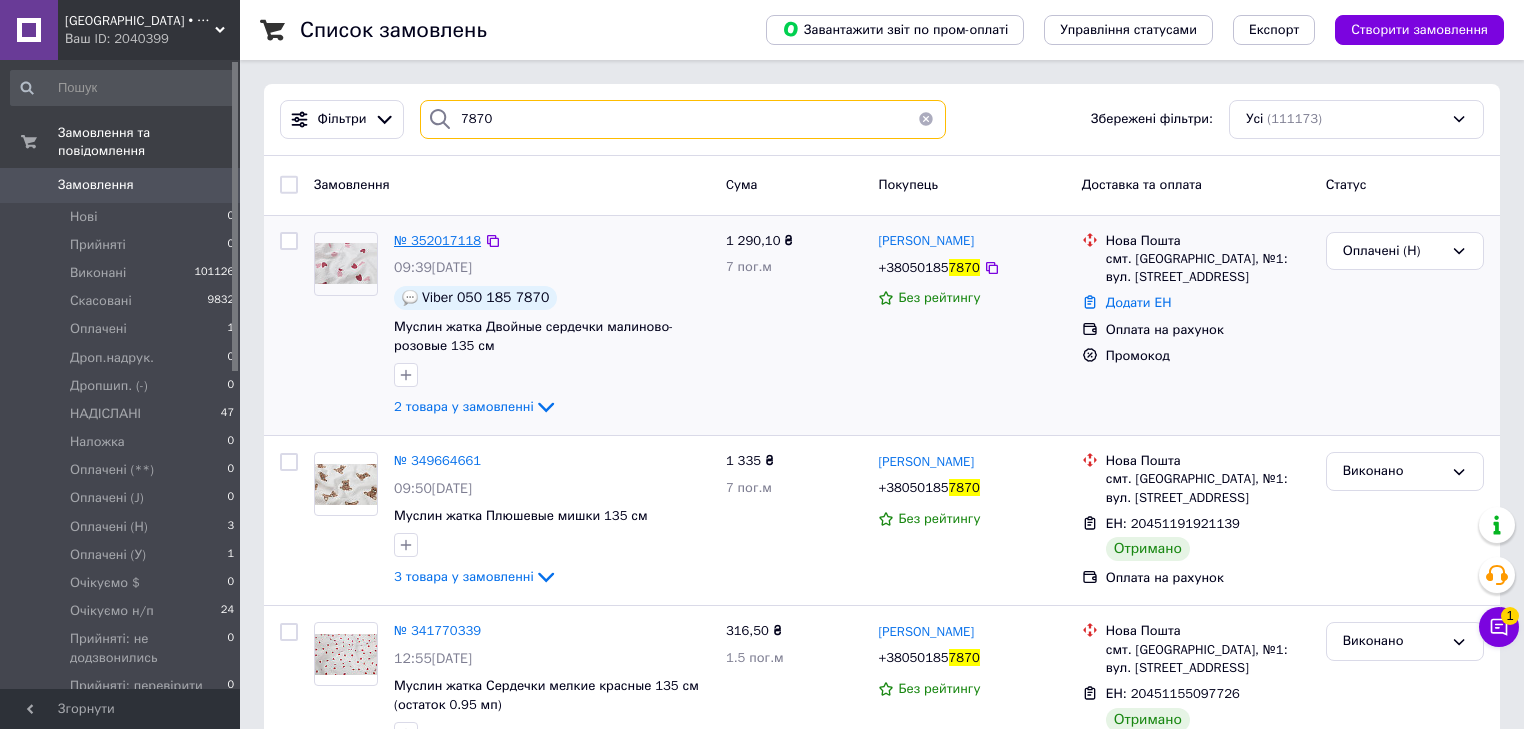 type on "7870" 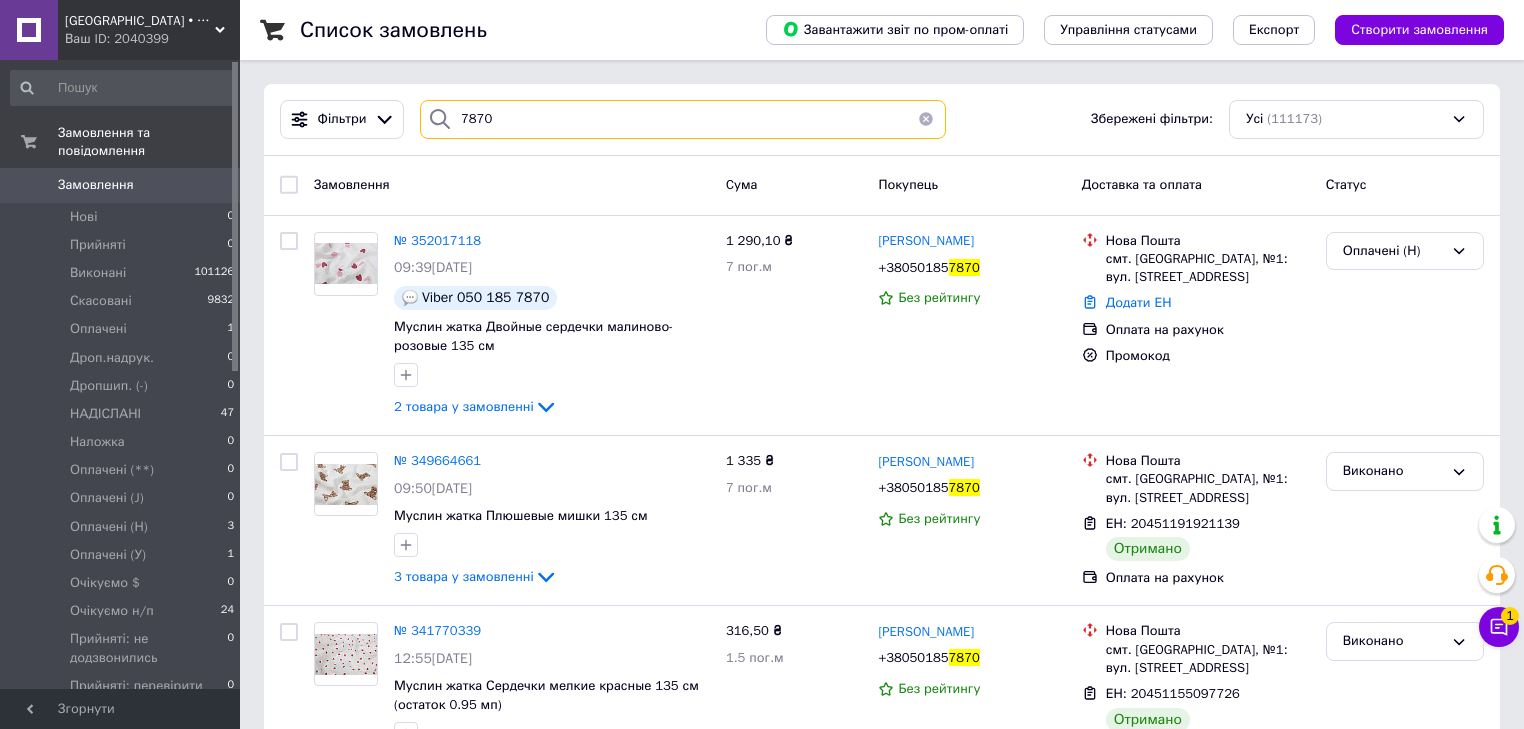 drag, startPoint x: 515, startPoint y: 134, endPoint x: 405, endPoint y: 124, distance: 110.45361 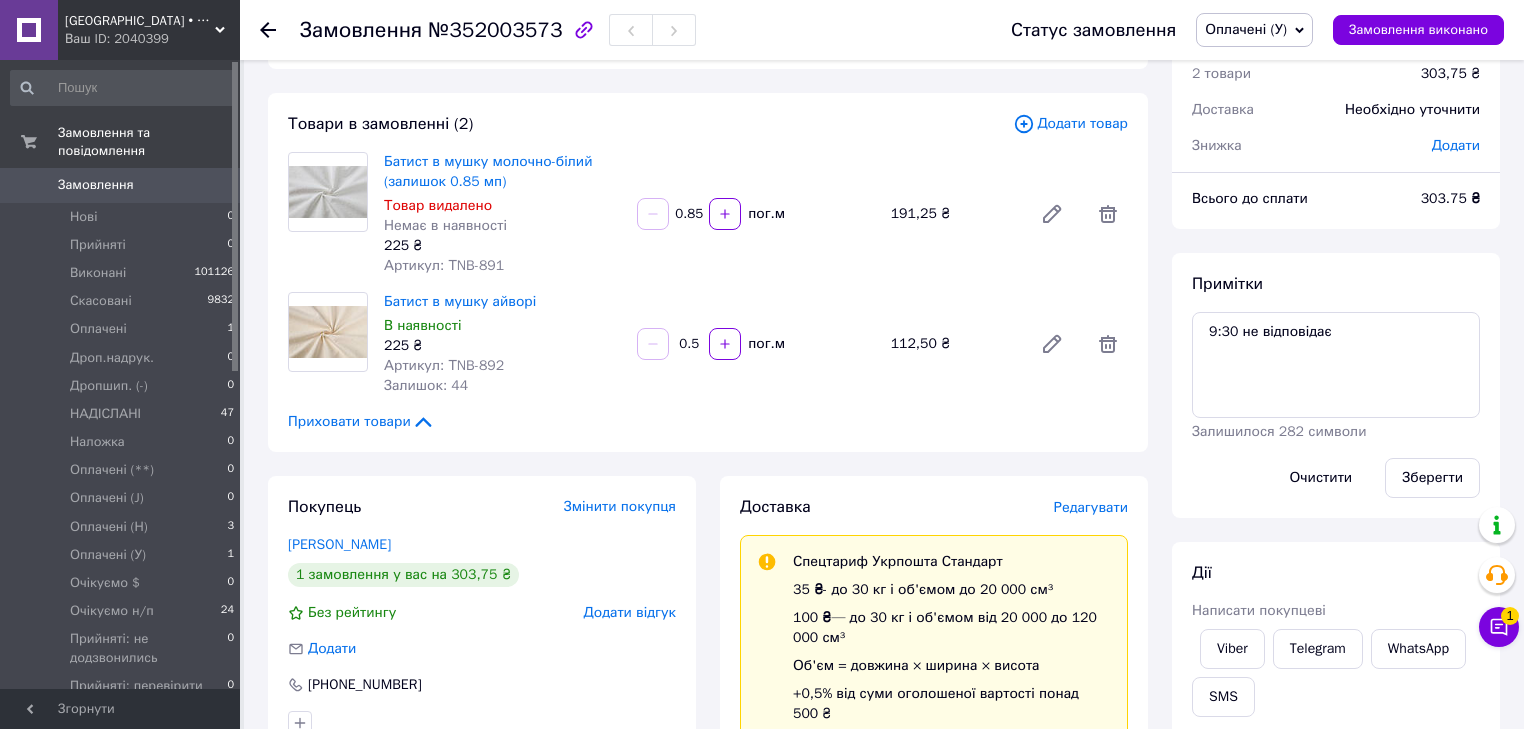 scroll, scrollTop: 80, scrollLeft: 0, axis: vertical 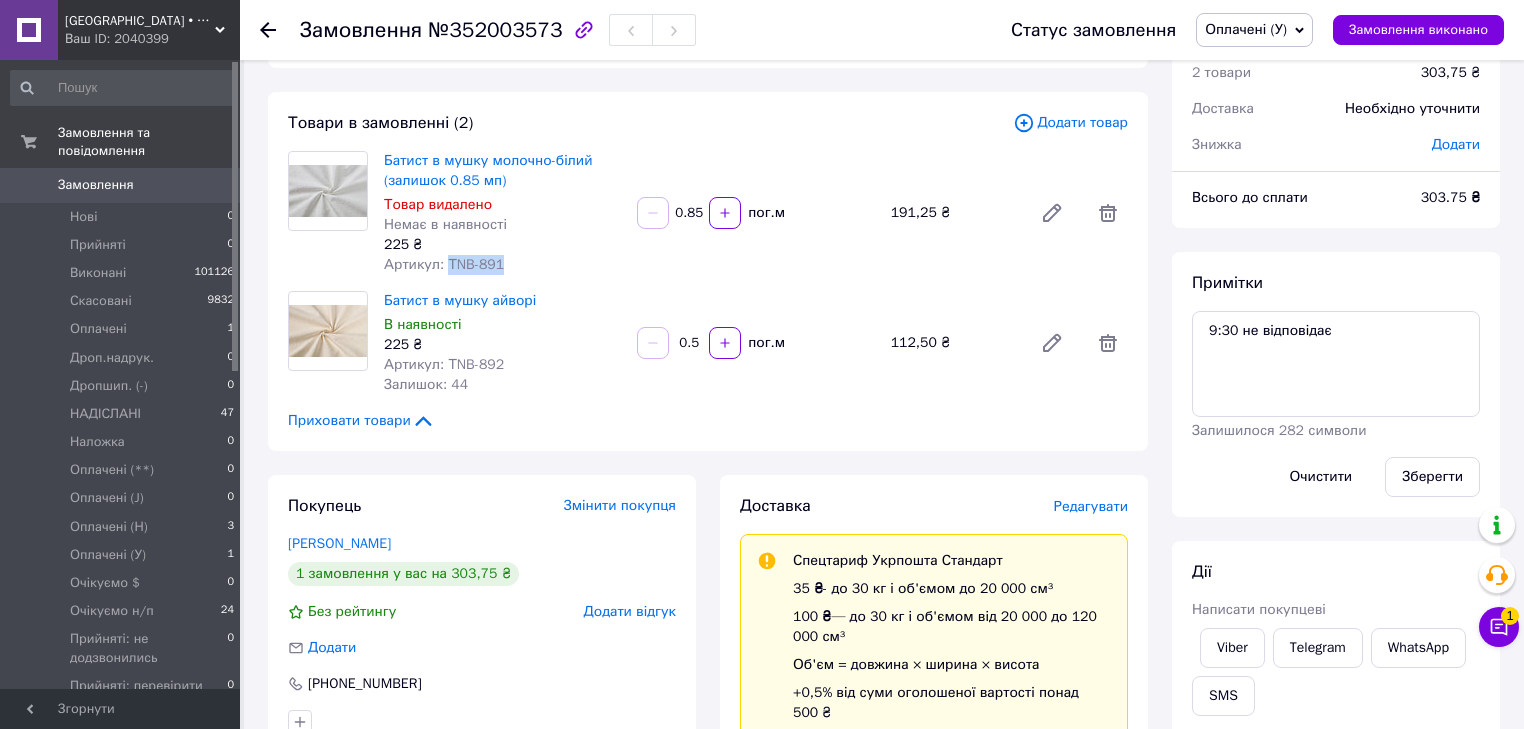 drag, startPoint x: 514, startPoint y: 268, endPoint x: 444, endPoint y: 260, distance: 70.45566 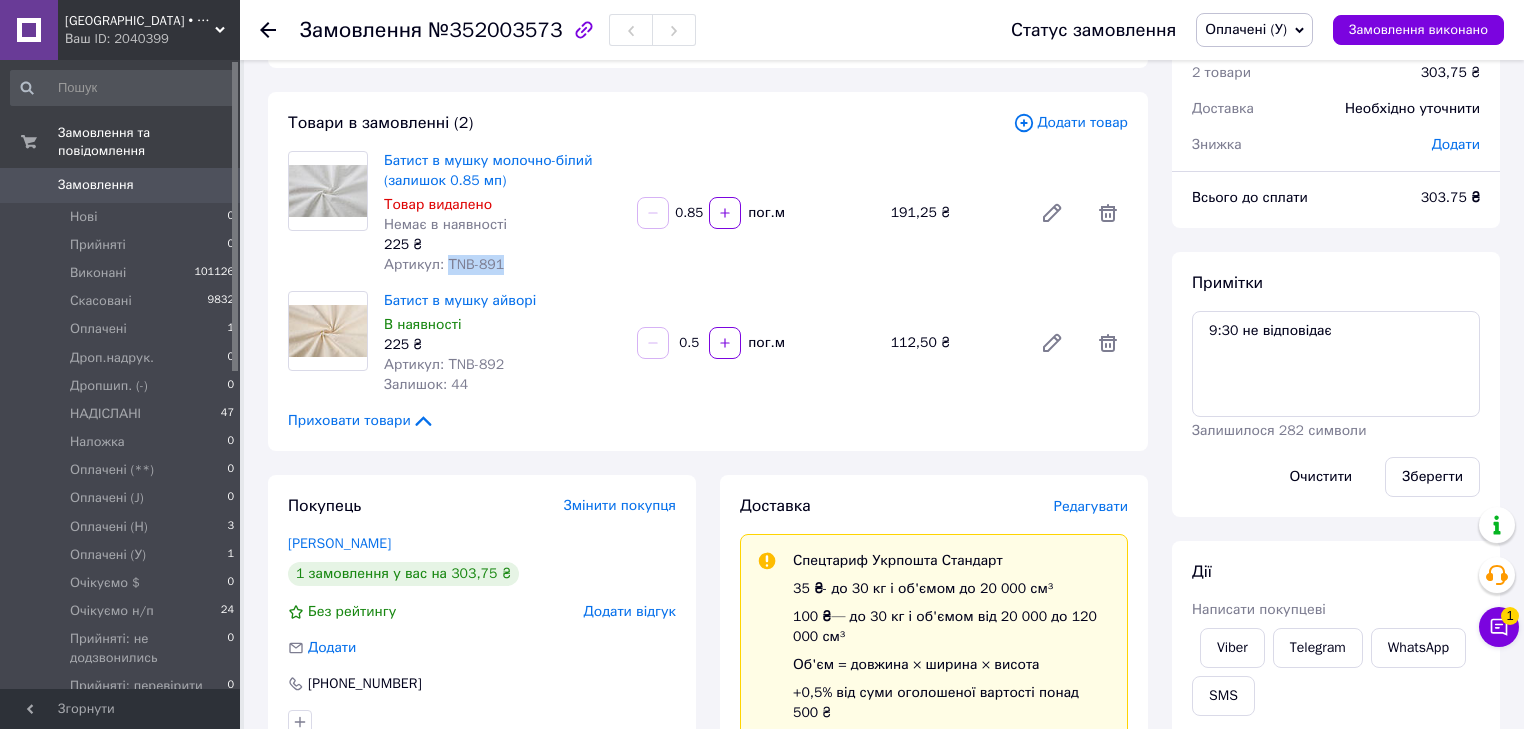 copy on "ТNB-891" 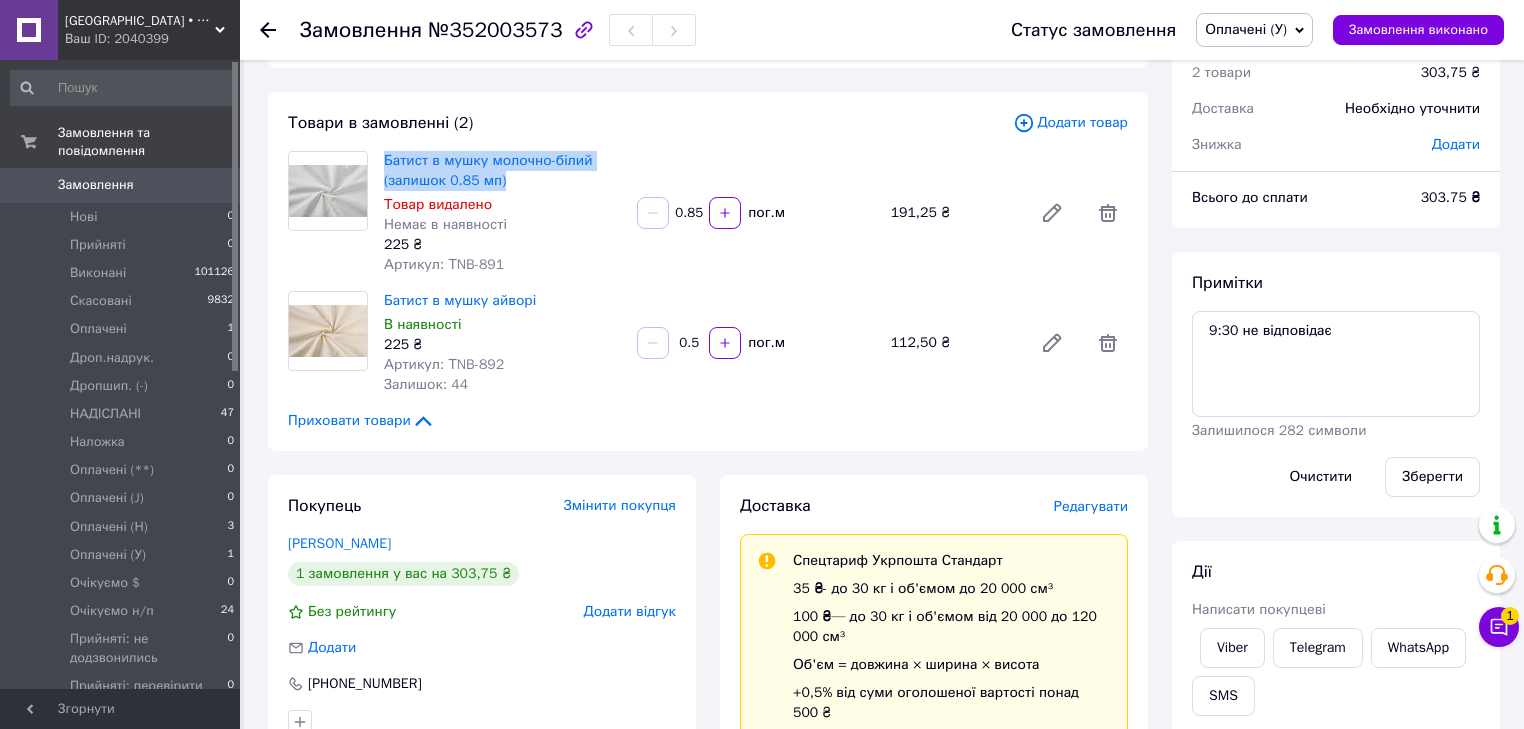 drag, startPoint x: 544, startPoint y: 177, endPoint x: 383, endPoint y: 158, distance: 162.11725 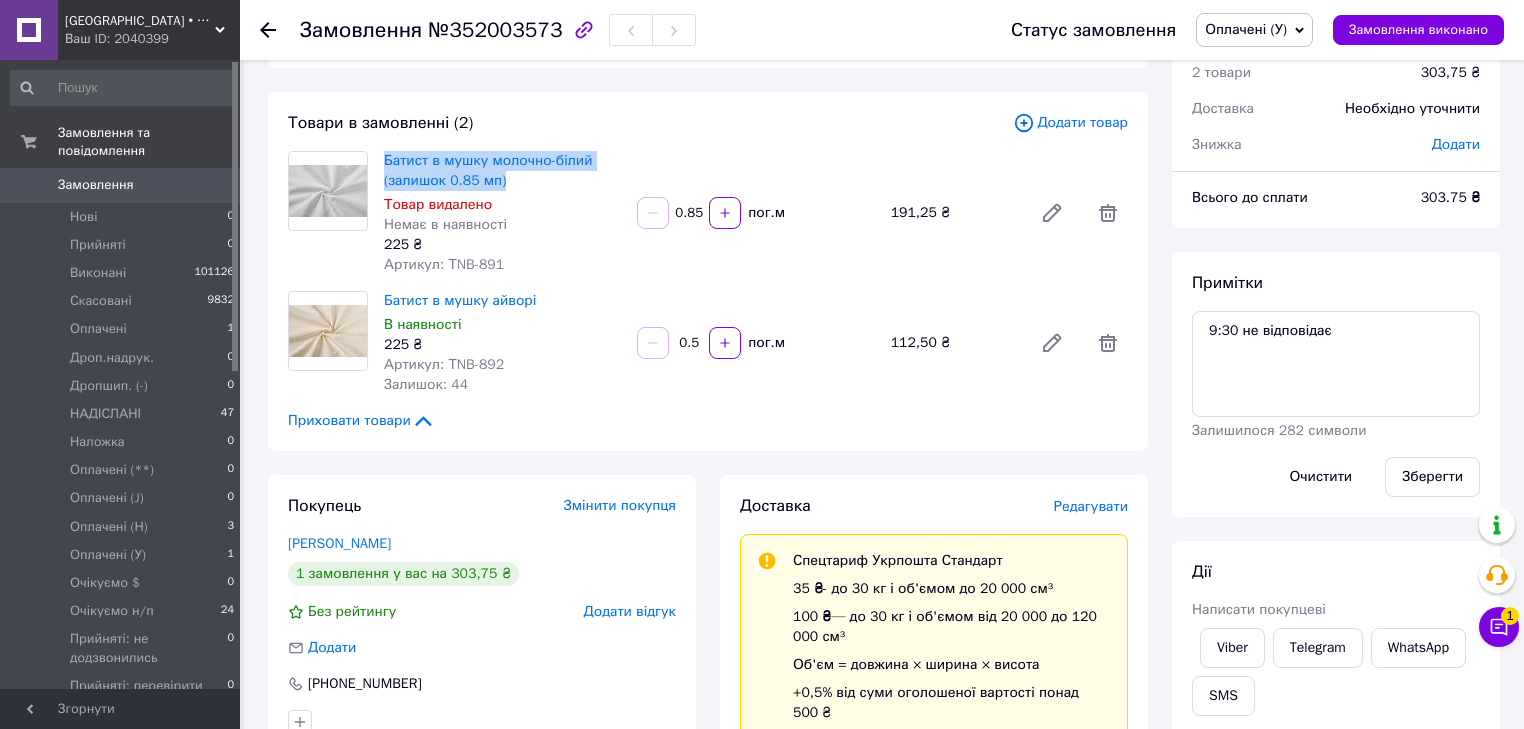 click on "Батист в мушку молочно-білий (залишок  0.85 мп) Товар видалено Немає в наявності 225 ₴ Артикул: ТNB-891" at bounding box center [502, 213] 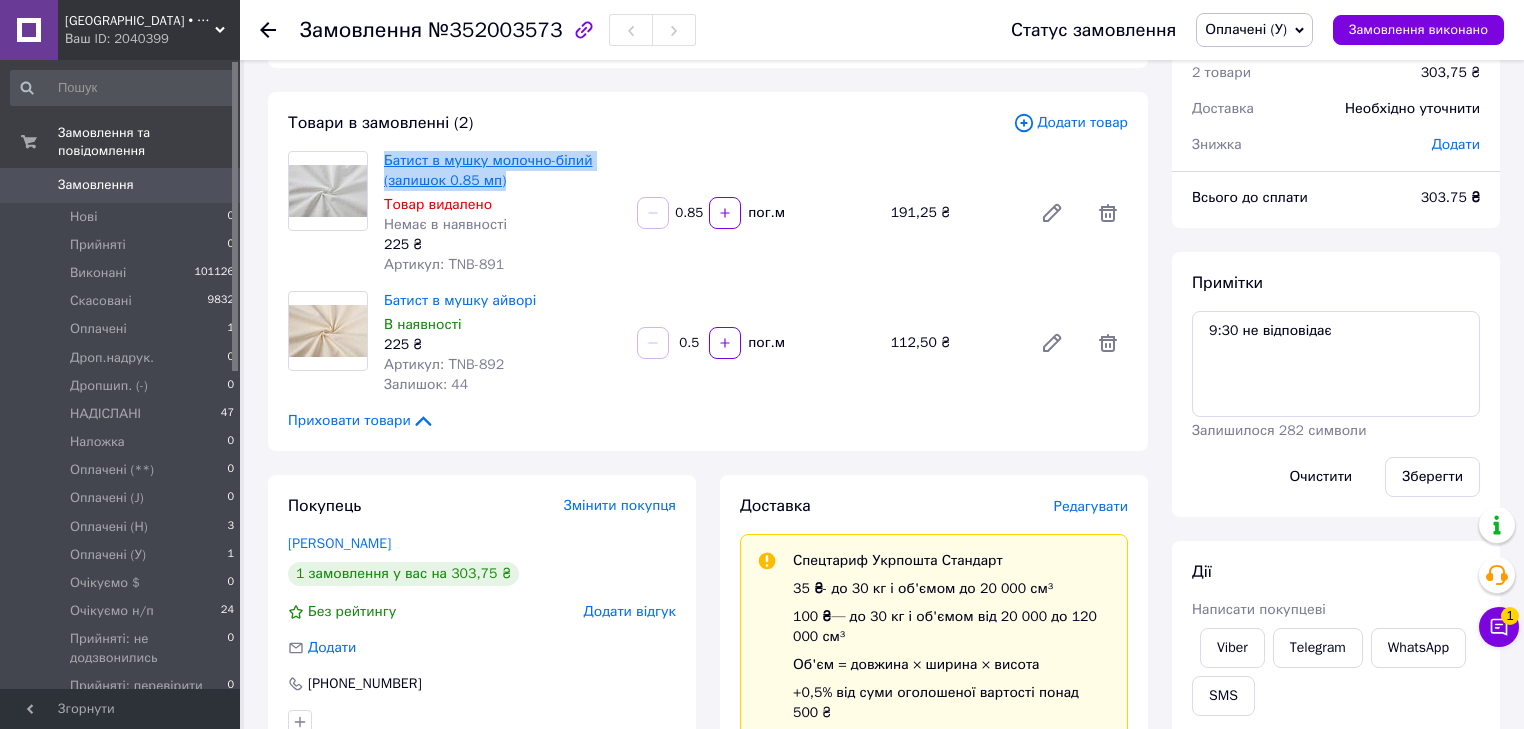 click on "Батист в мушку молочно-білий (залишок  0.85 мп)" at bounding box center [488, 170] 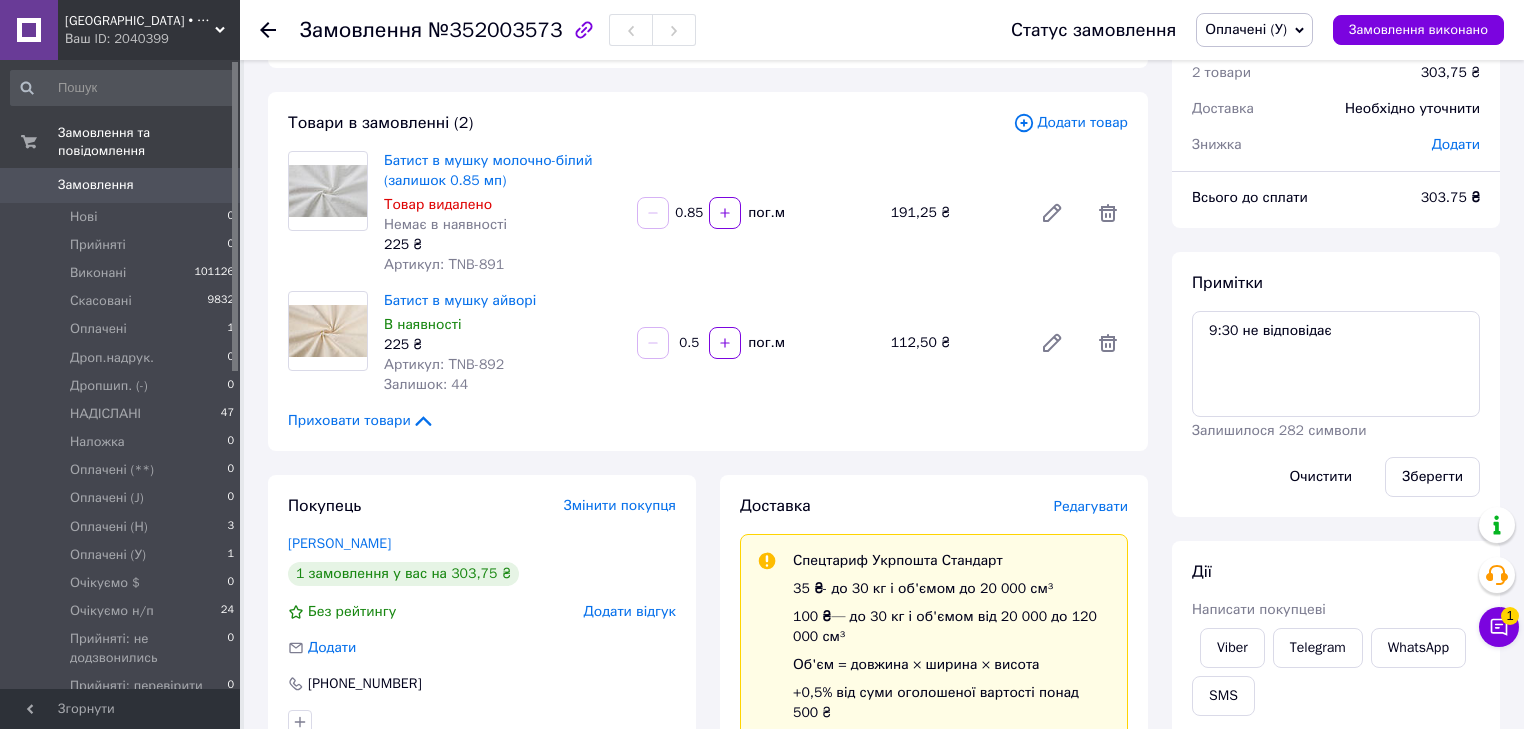 click on "Батист в мушку молочно-білий (залишок  0.85 мп) Товар видалено Немає в наявності 225 ₴ Артикул: ТNB-891 0.85   пог.м 191,25 ₴" at bounding box center (756, 213) 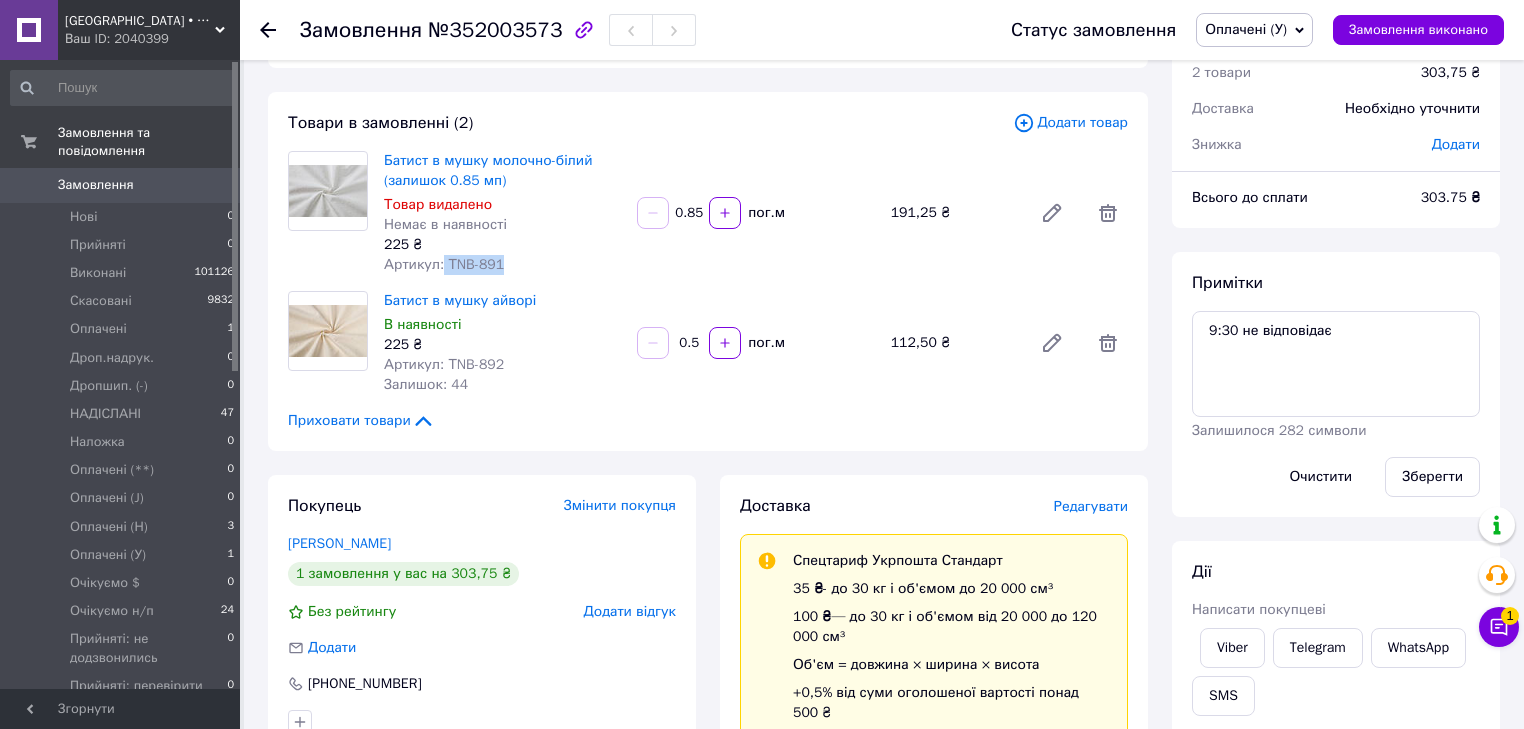 drag, startPoint x: 498, startPoint y: 263, endPoint x: 439, endPoint y: 259, distance: 59.135437 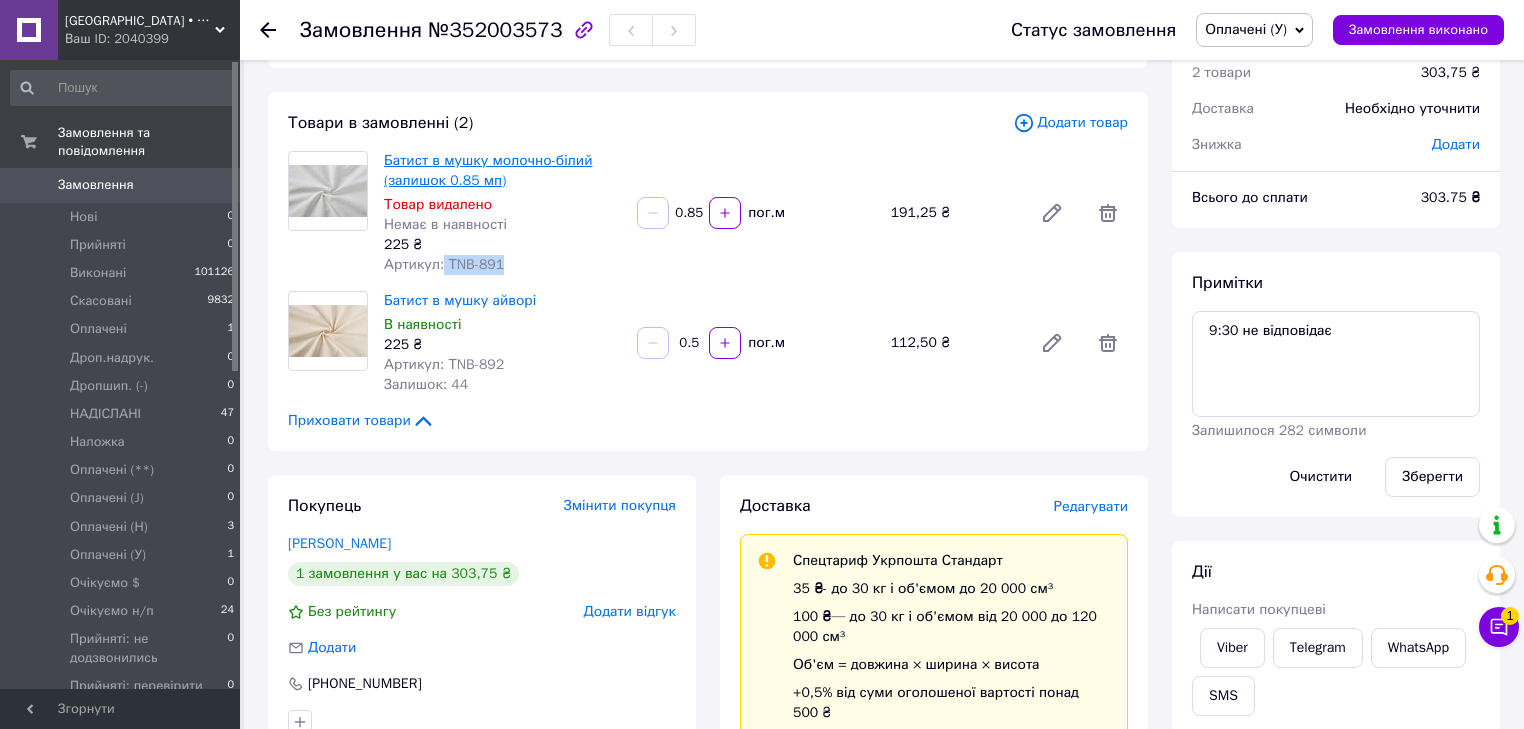click on "Батист в мушку молочно-білий (залишок  0.85 мп)" at bounding box center (488, 170) 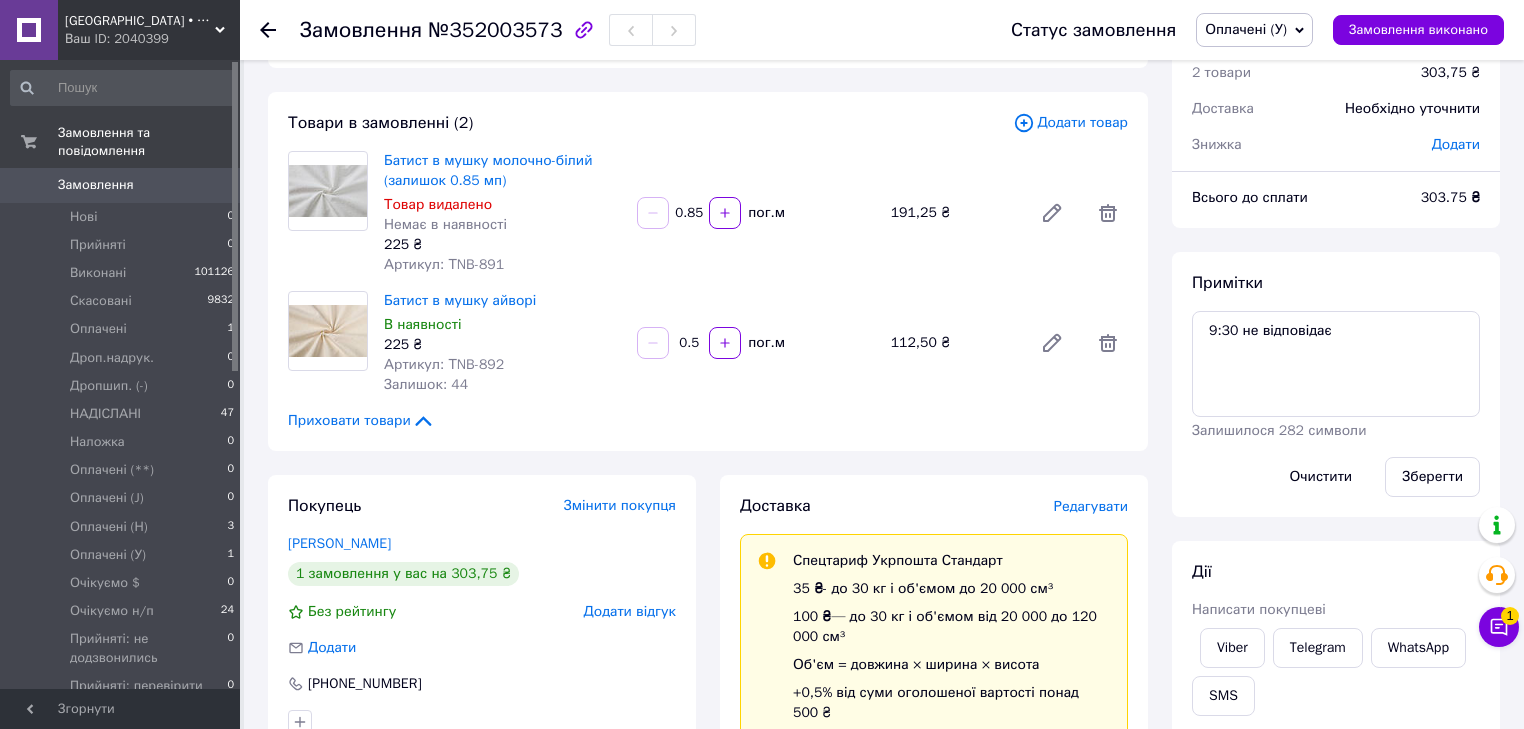 click on "225 ₴" at bounding box center (502, 245) 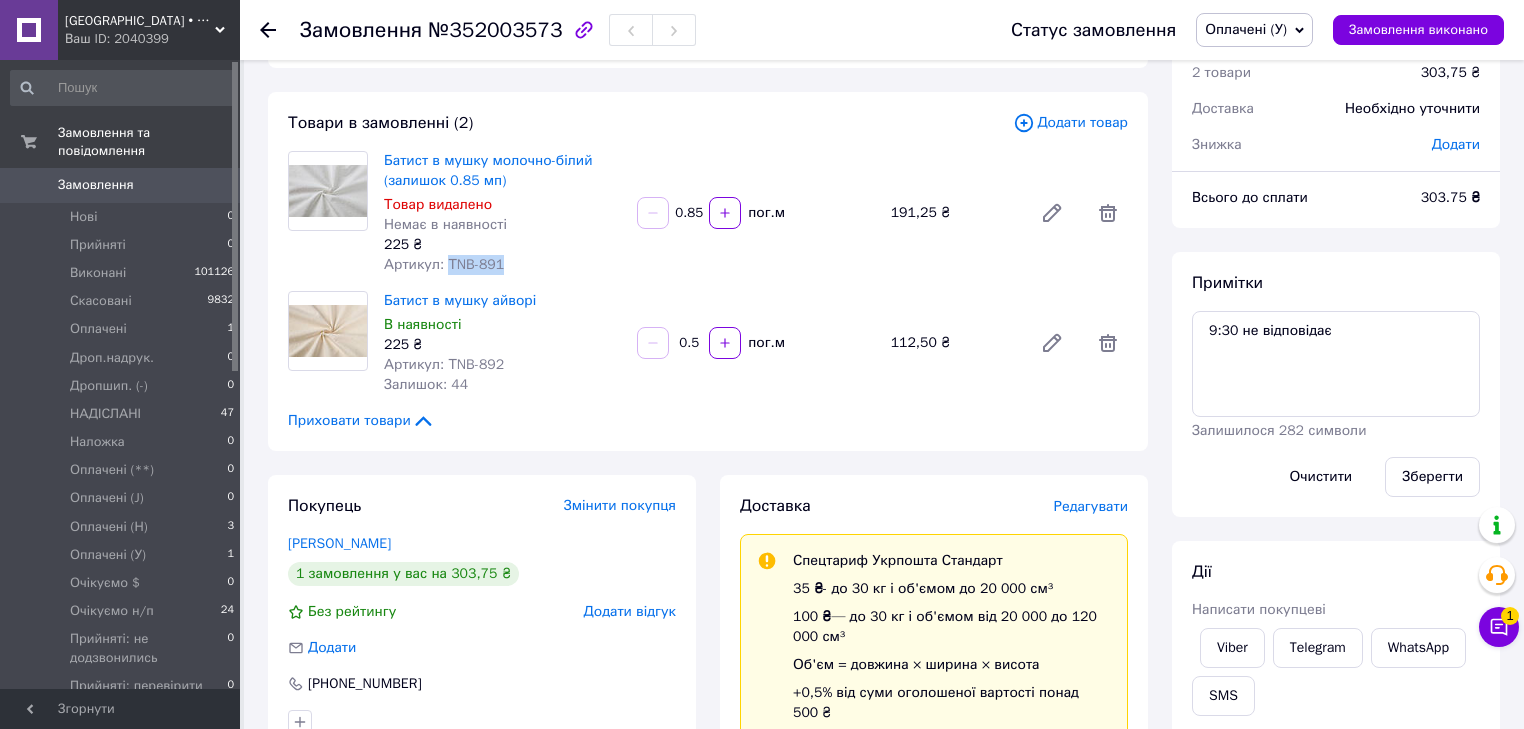 drag, startPoint x: 505, startPoint y: 261, endPoint x: 444, endPoint y: 262, distance: 61.008198 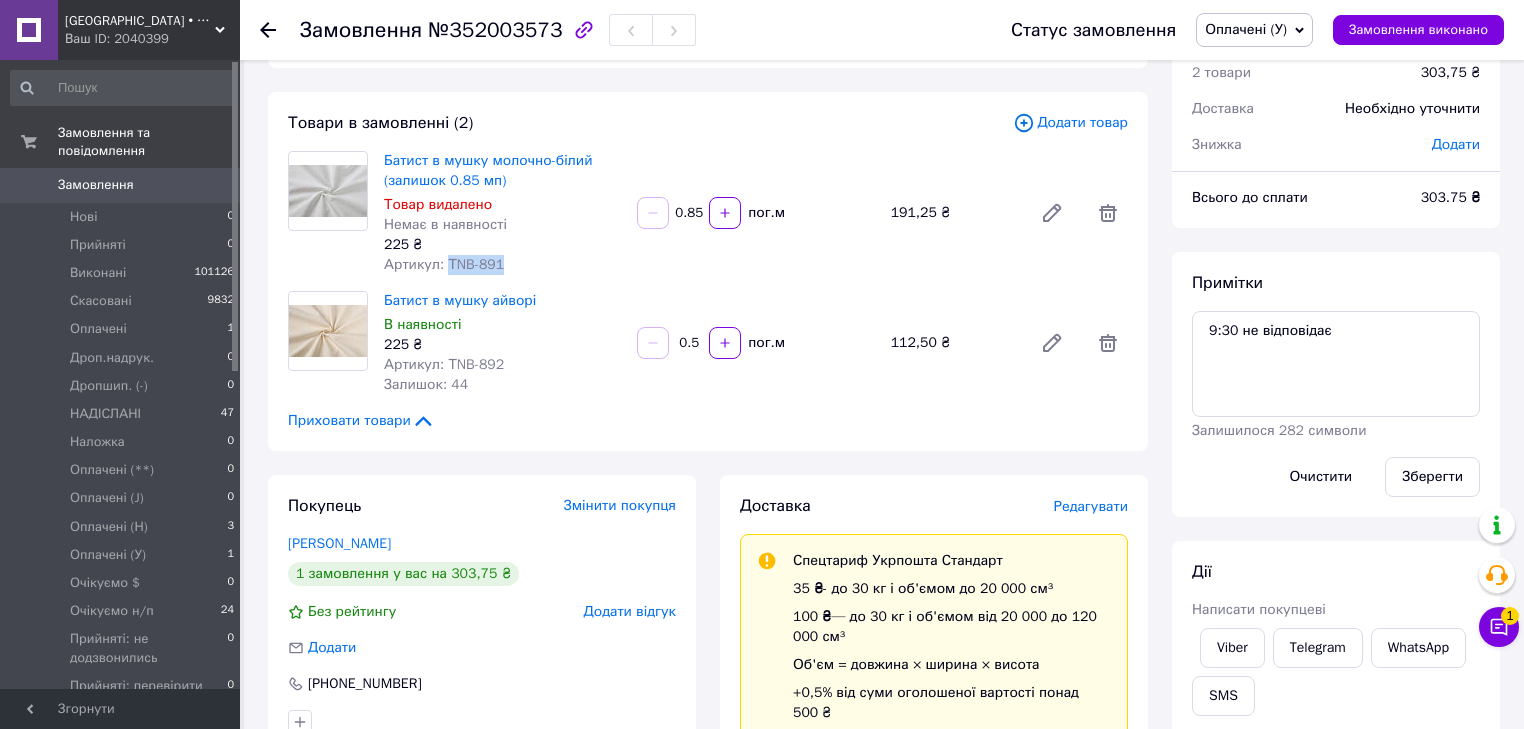 click on "Артикул: ТNB-891" at bounding box center (502, 265) 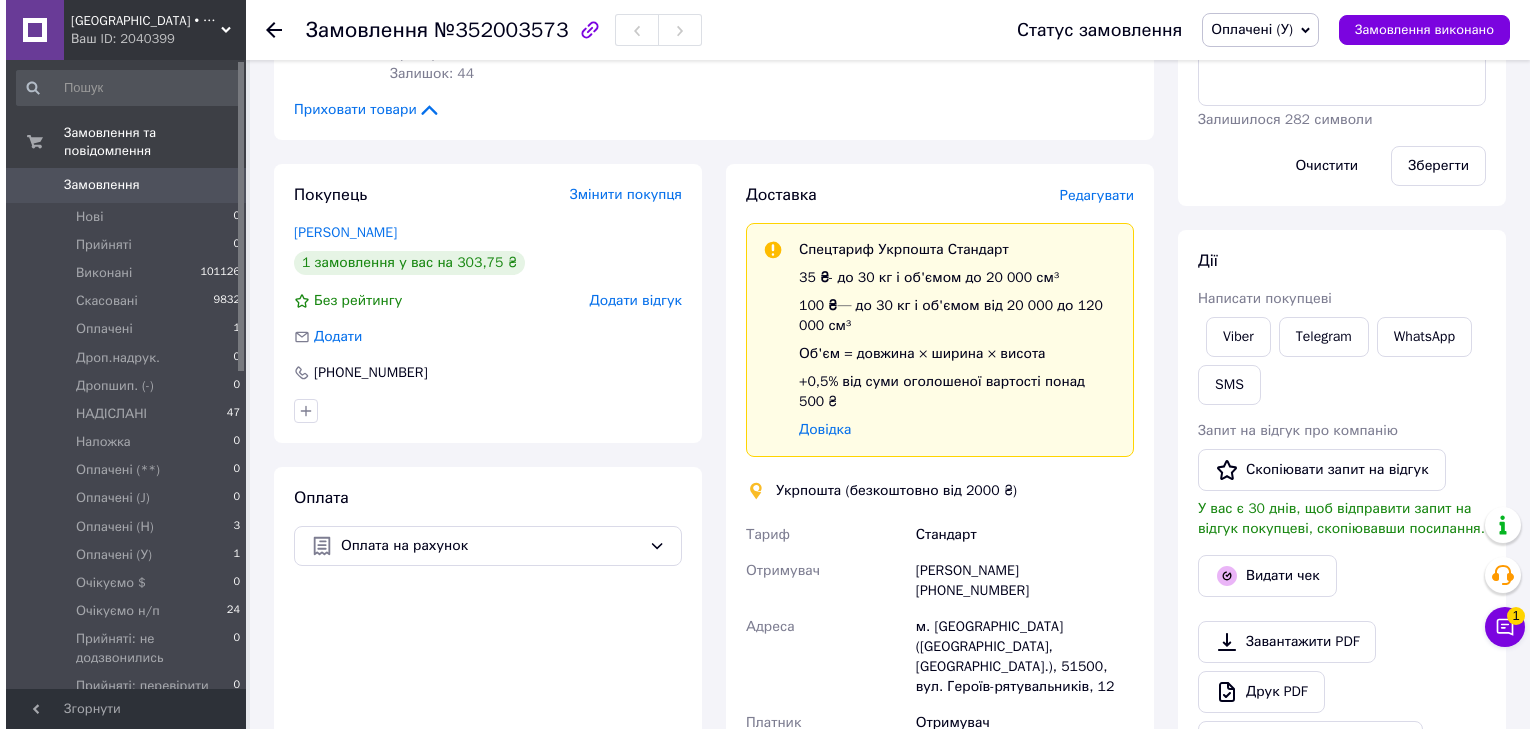 scroll, scrollTop: 400, scrollLeft: 0, axis: vertical 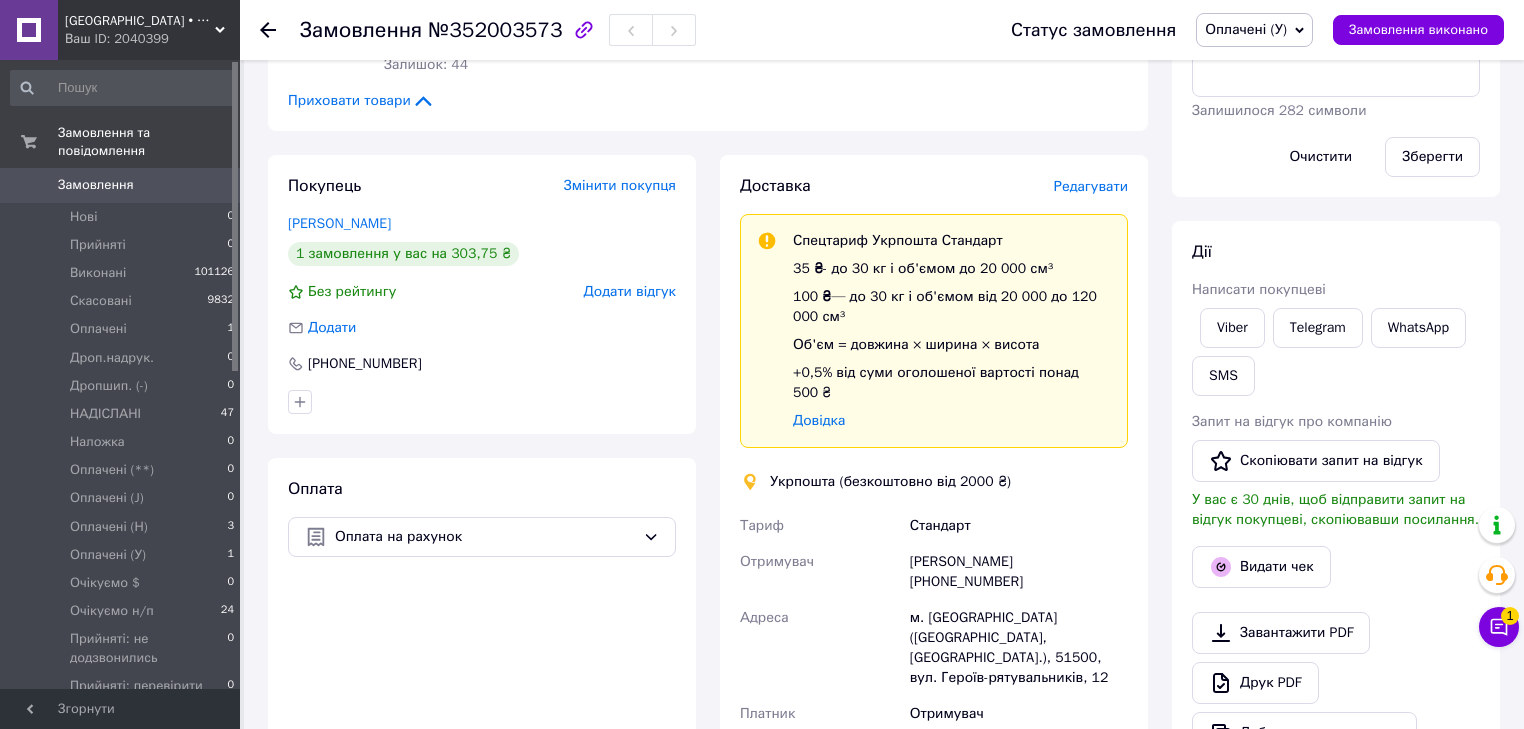 click on "Редагувати" at bounding box center [1091, 186] 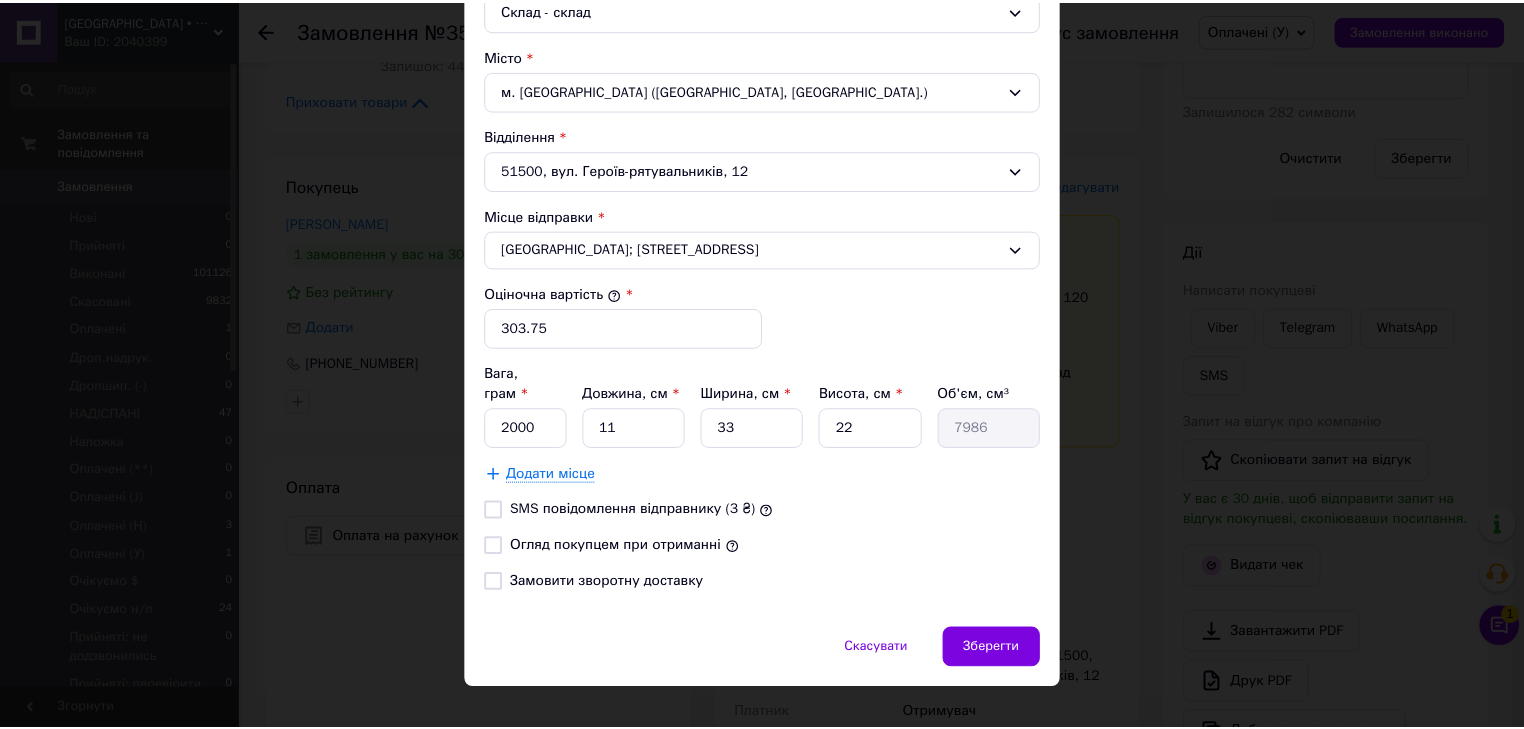 scroll, scrollTop: 589, scrollLeft: 0, axis: vertical 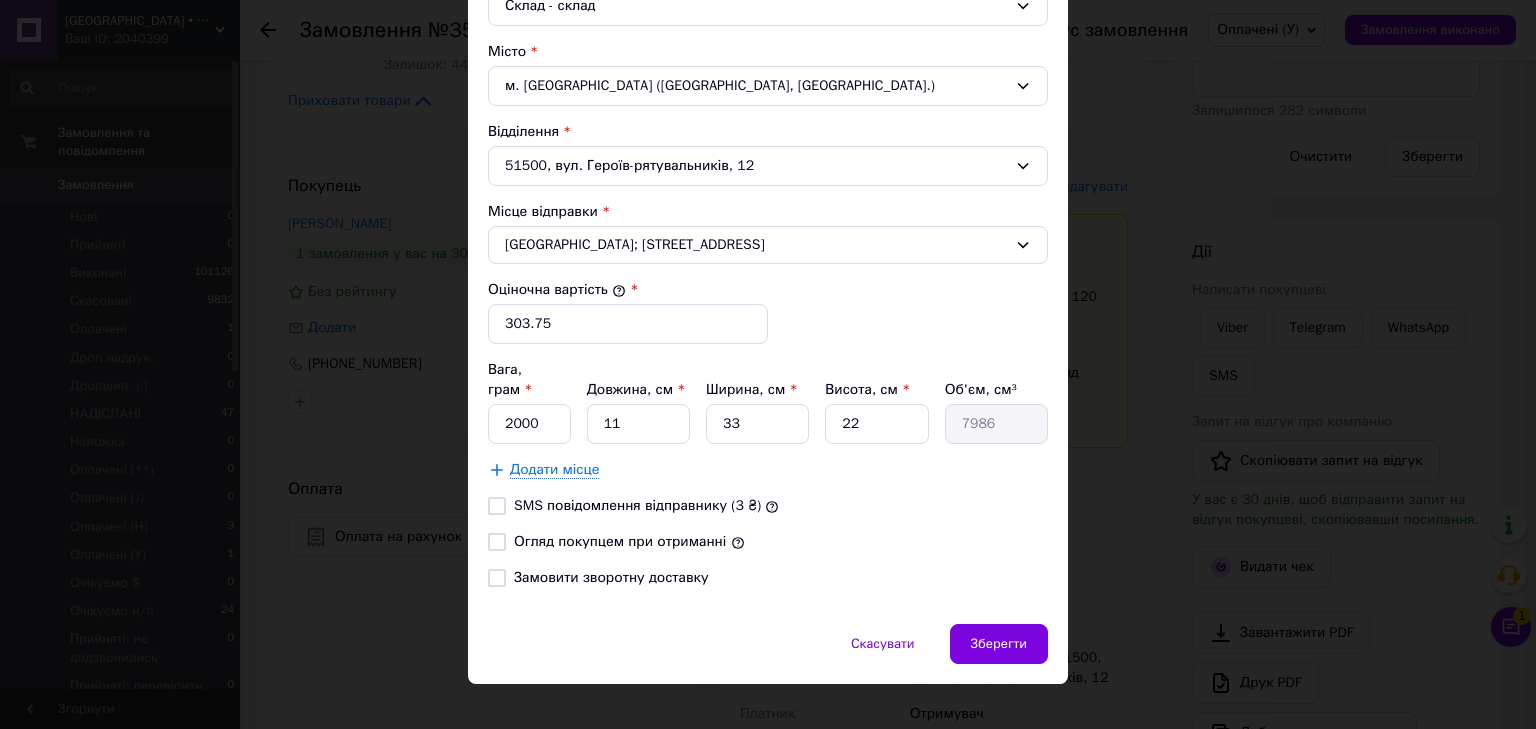 click on "Огляд покупцем при отриманні" at bounding box center (497, 542) 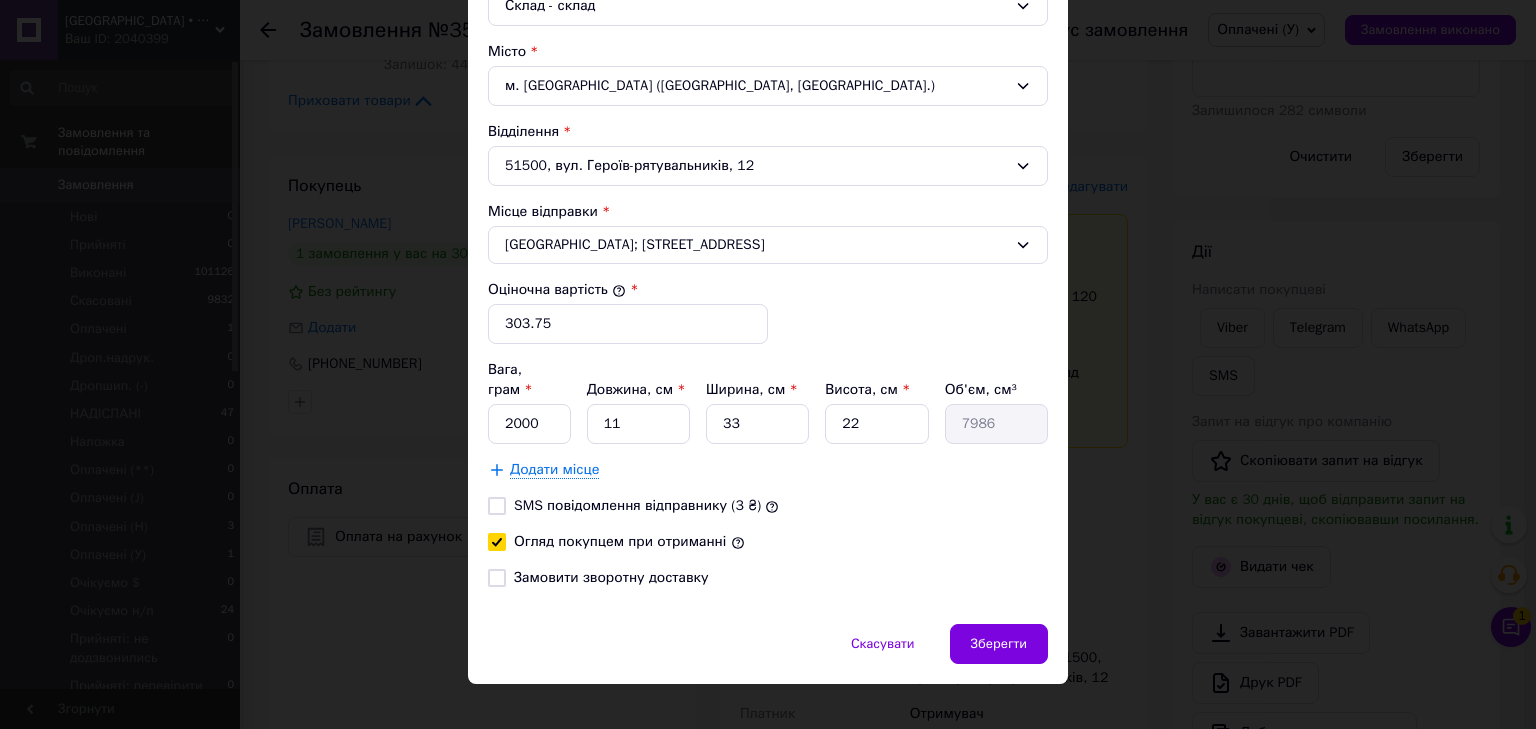 checkbox on "true" 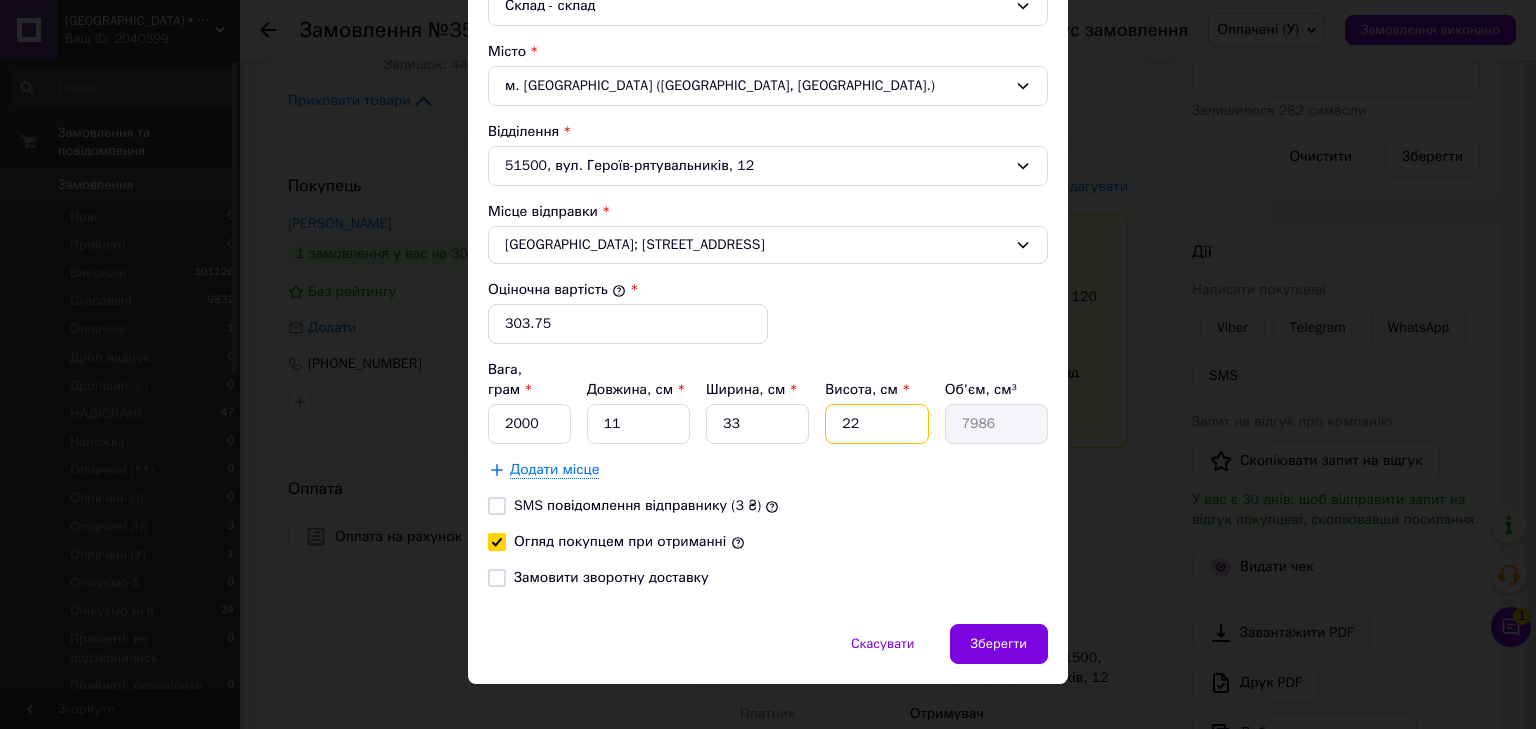 click on "22" at bounding box center [876, 424] 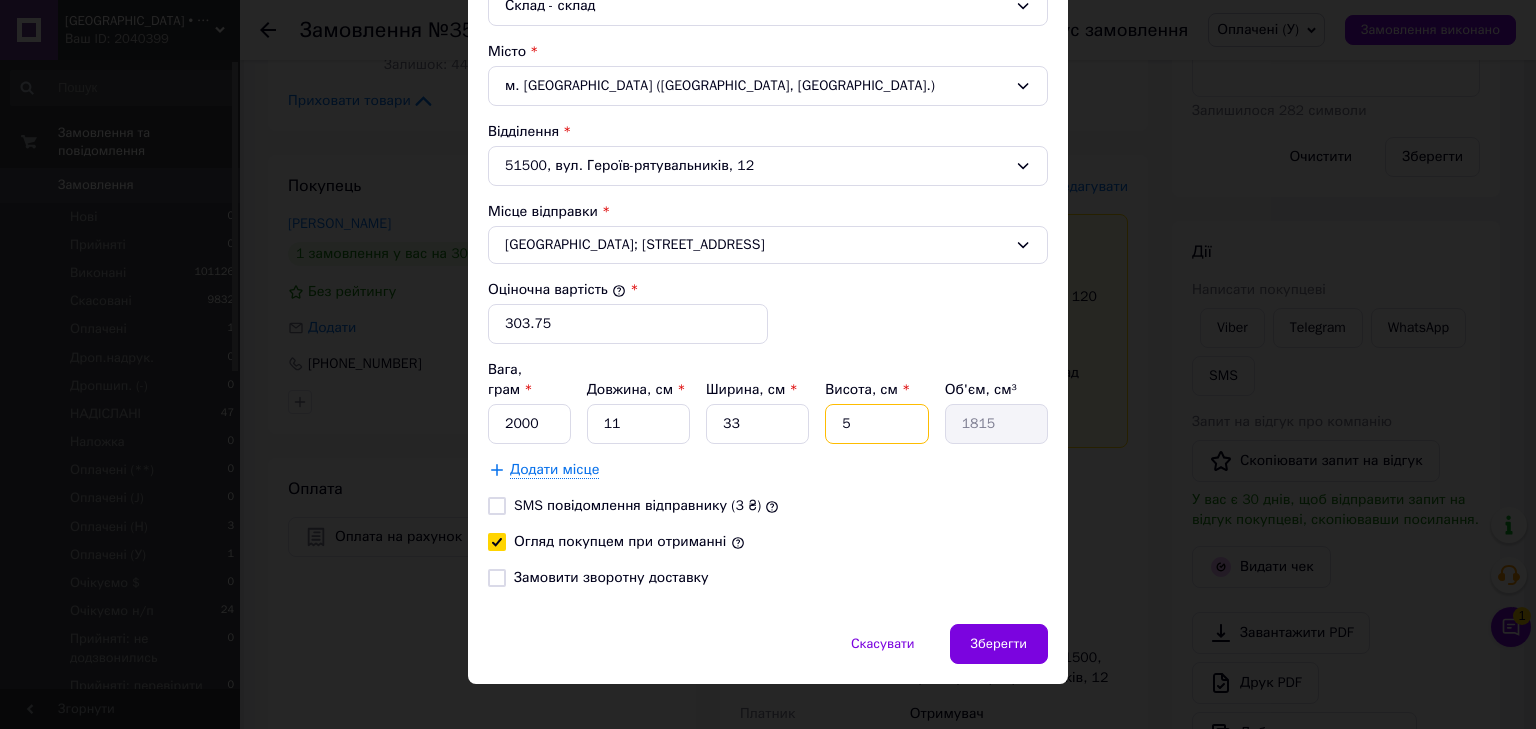 type on "5" 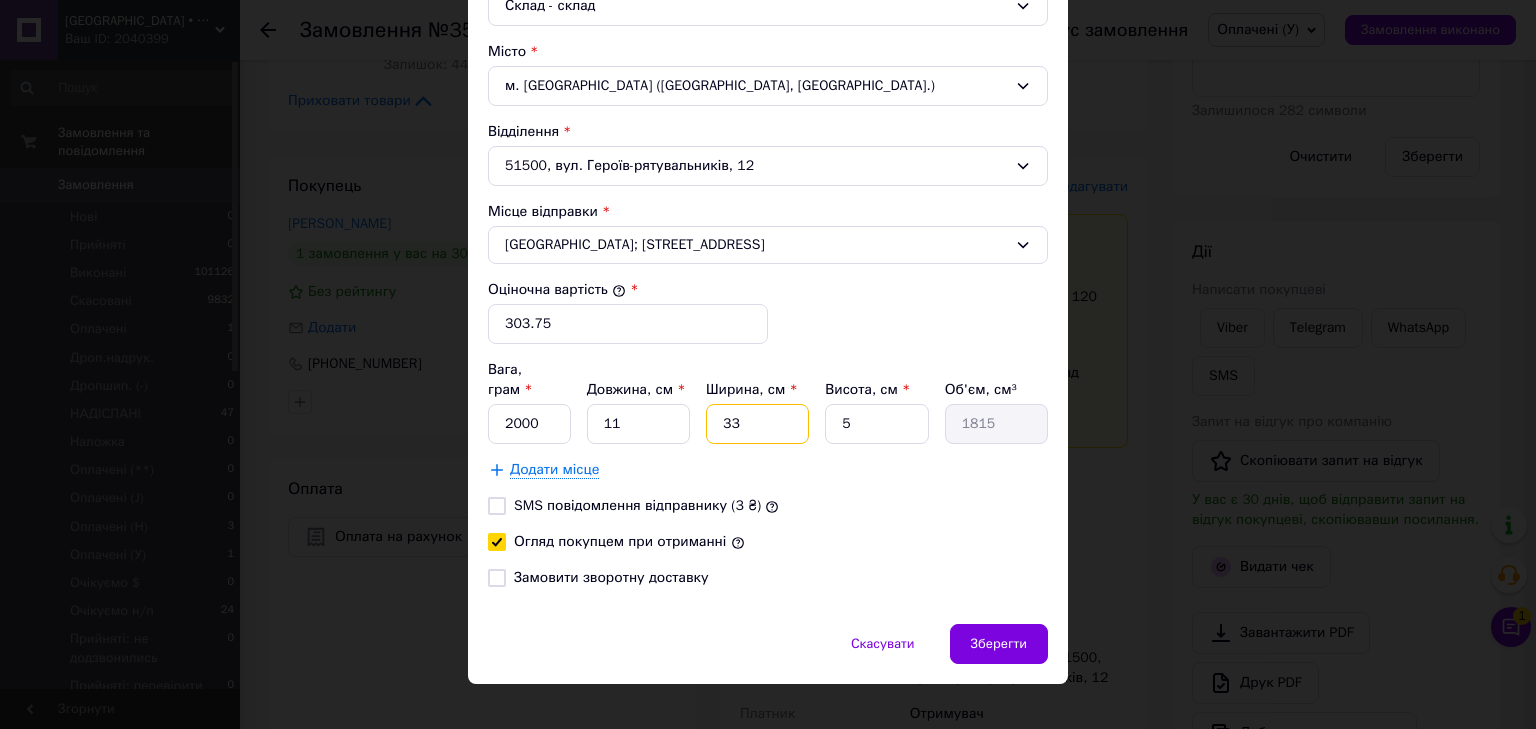drag, startPoint x: 720, startPoint y: 406, endPoint x: 708, endPoint y: 402, distance: 12.649111 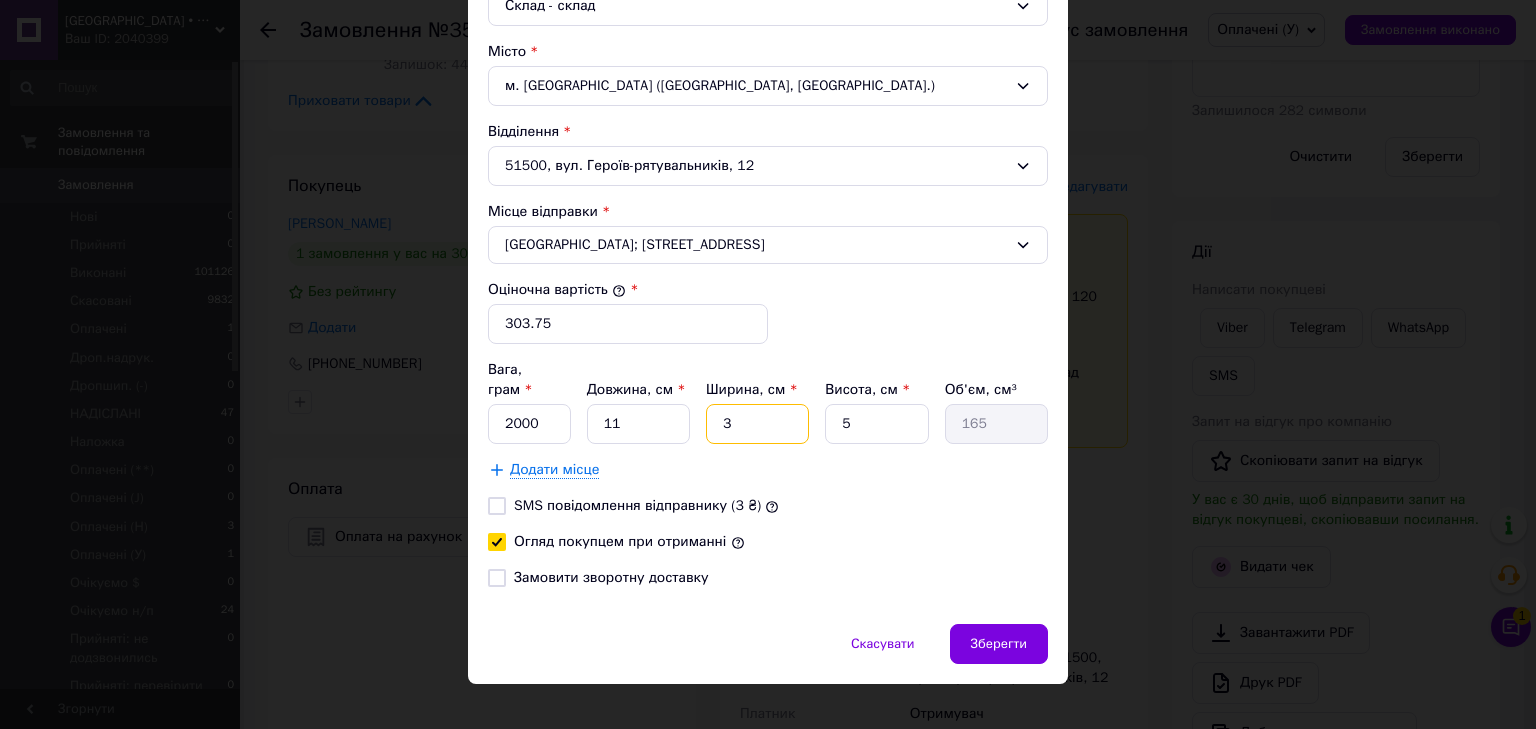 type on "30" 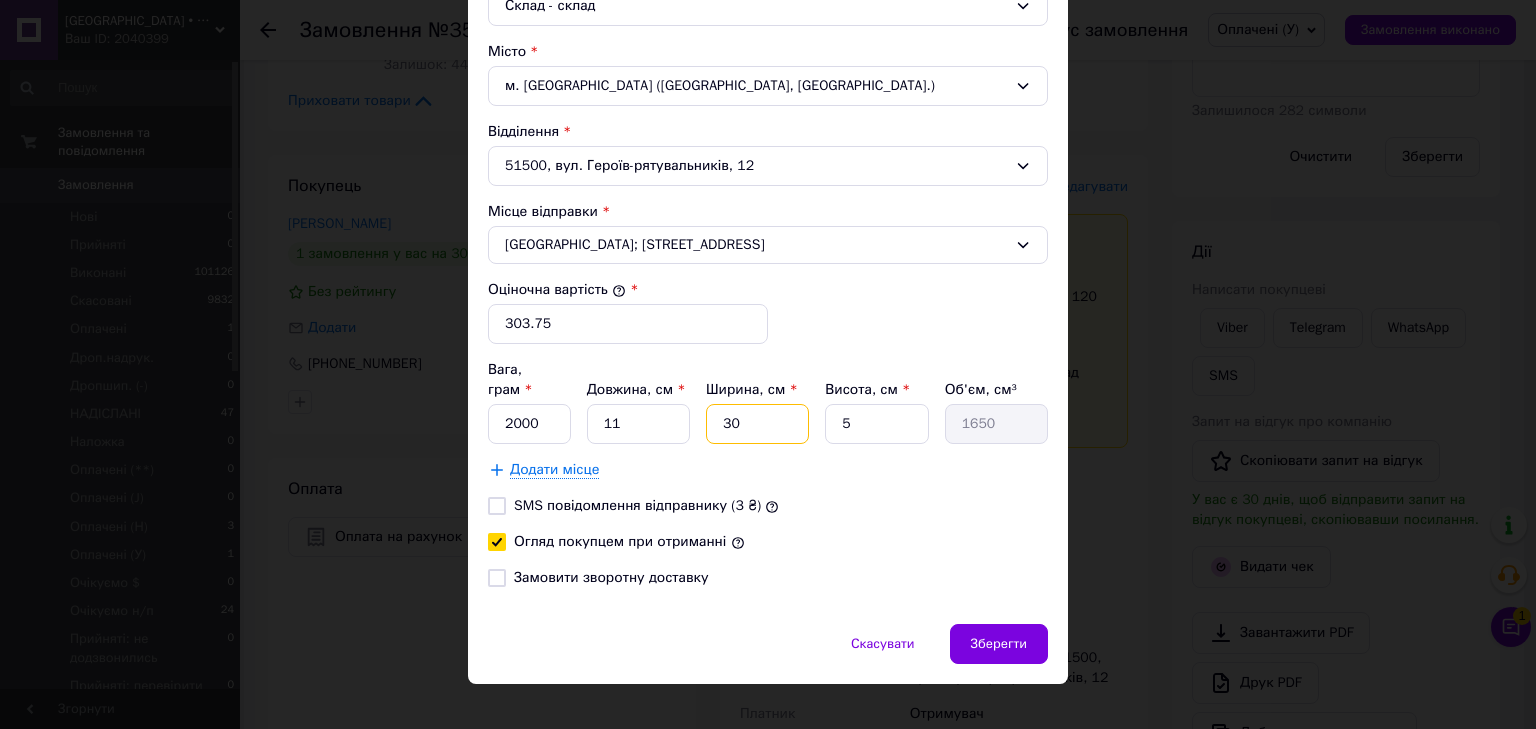type on "30" 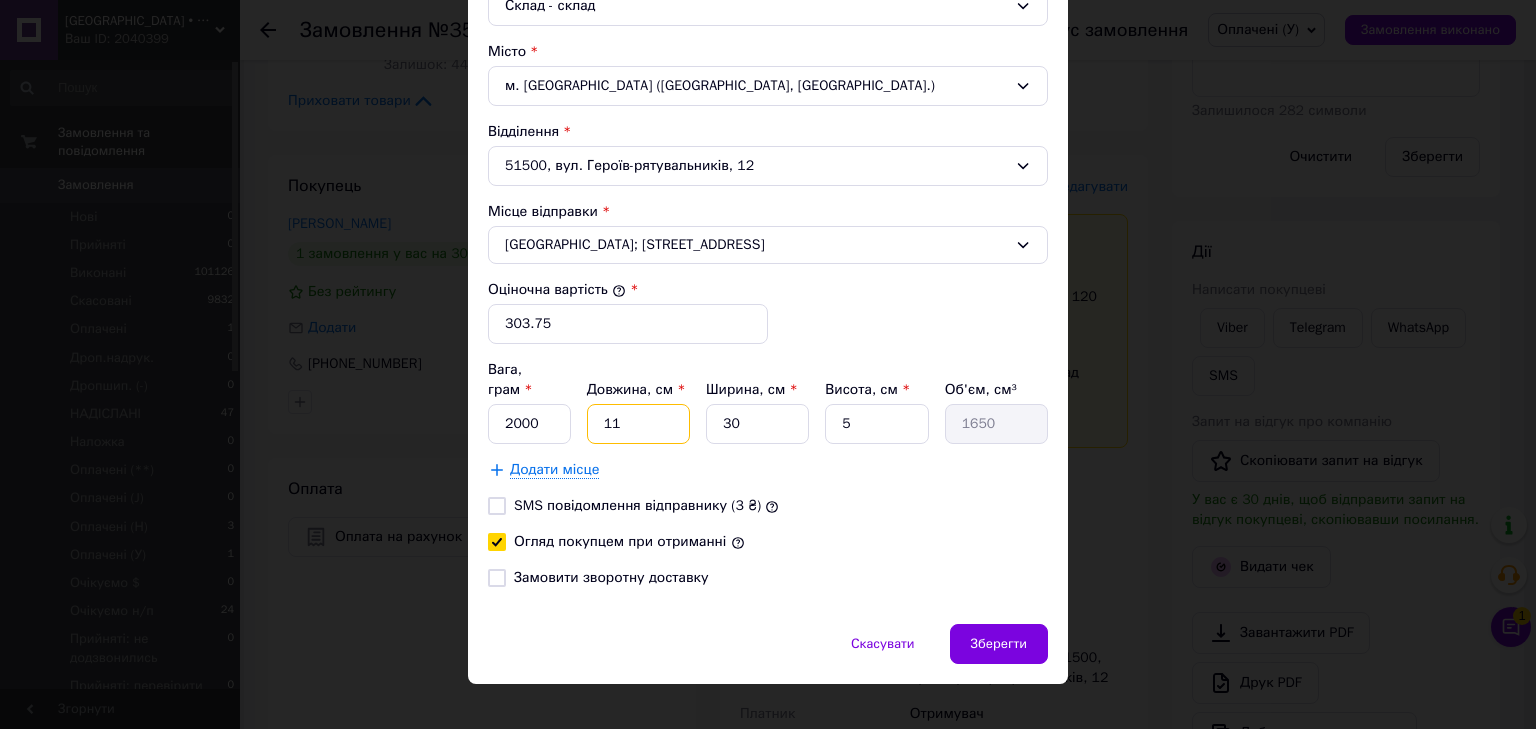 click on "11" at bounding box center (638, 424) 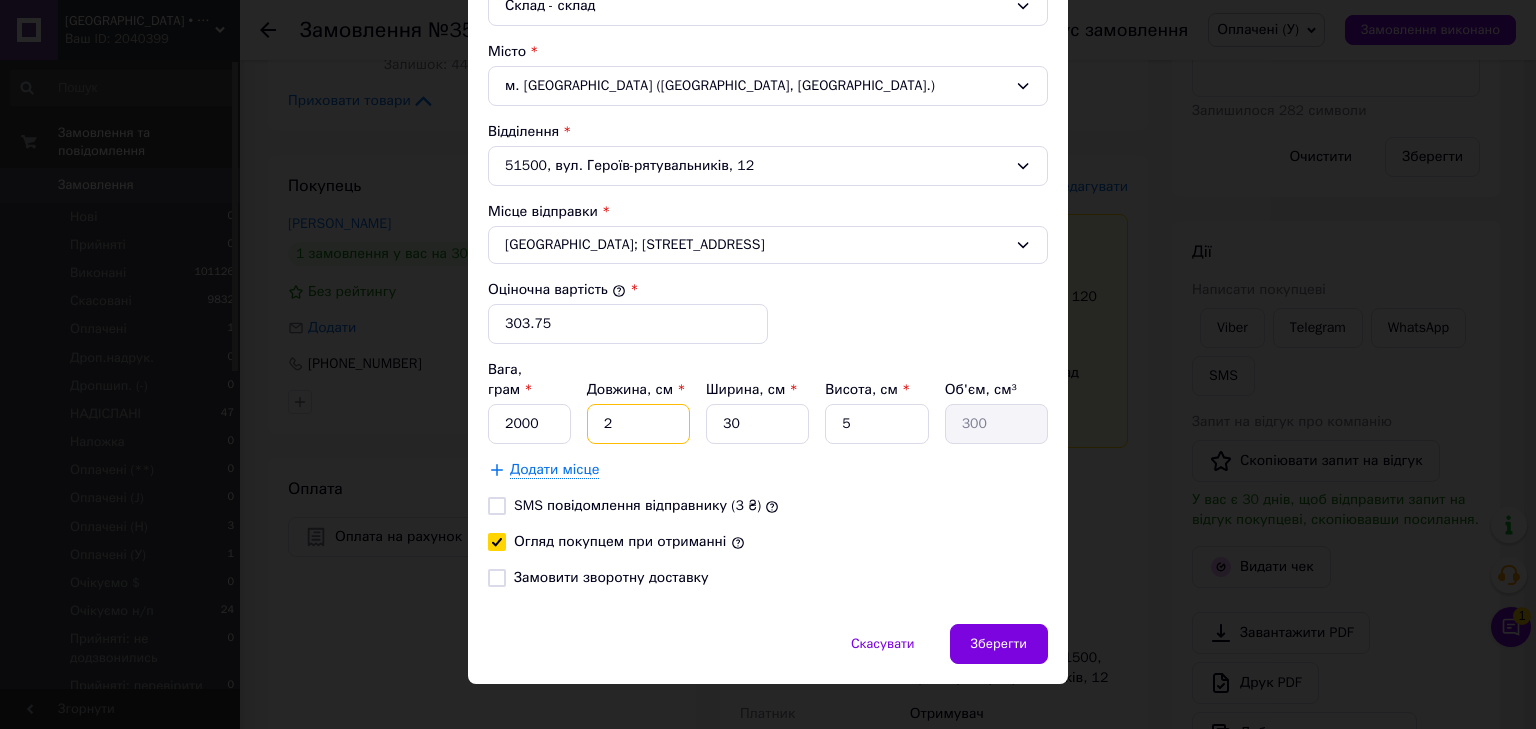 type on "28" 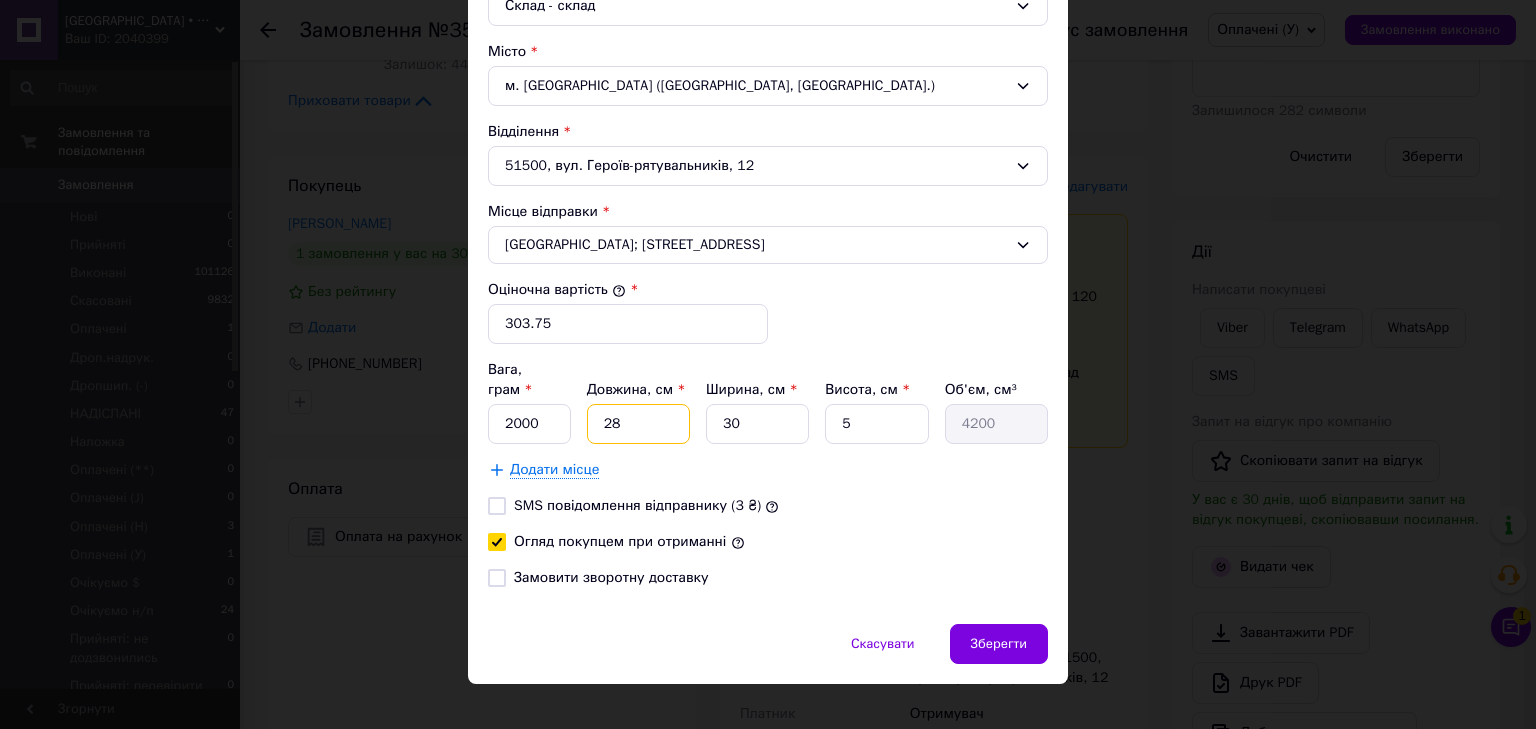 type on "28" 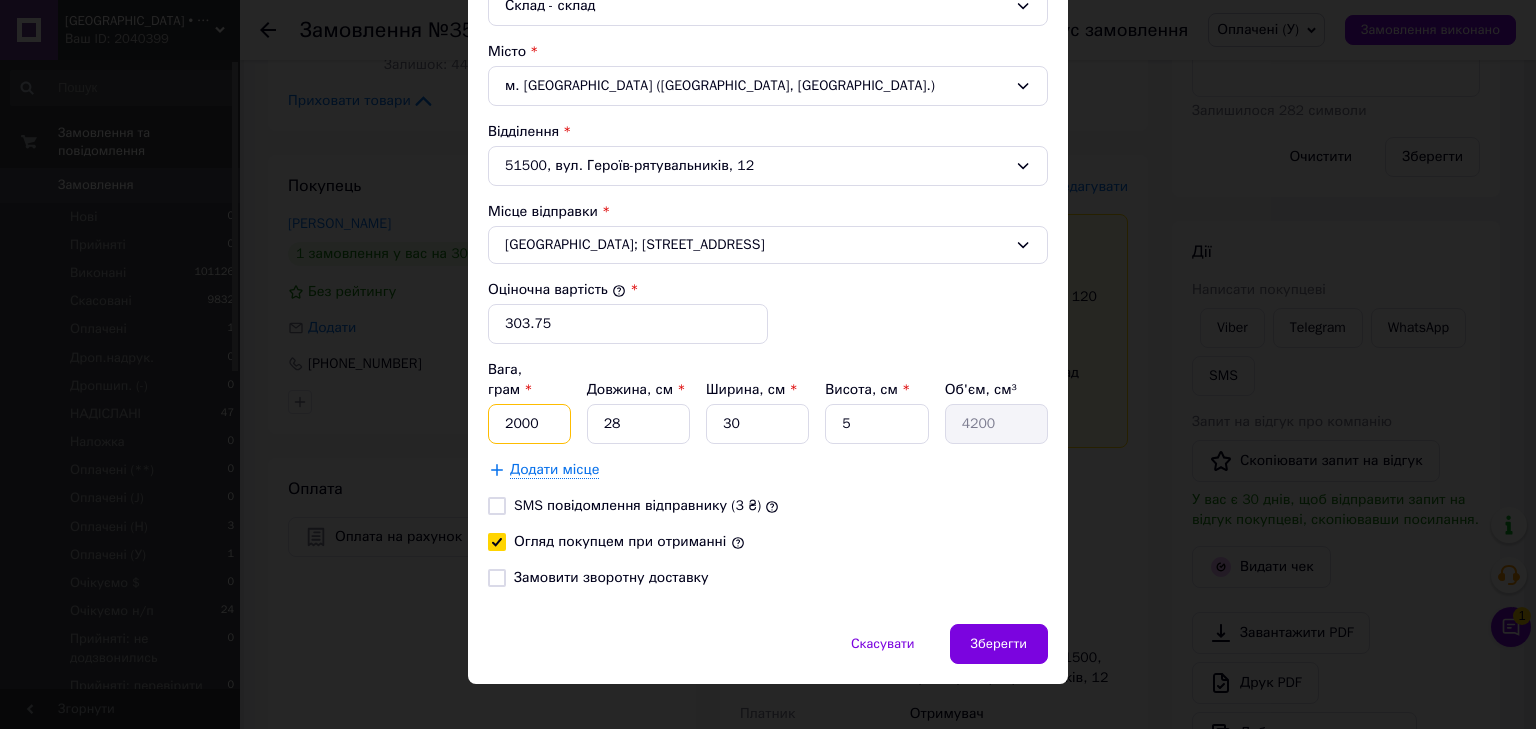 drag, startPoint x: 528, startPoint y: 391, endPoint x: 495, endPoint y: 387, distance: 33.24154 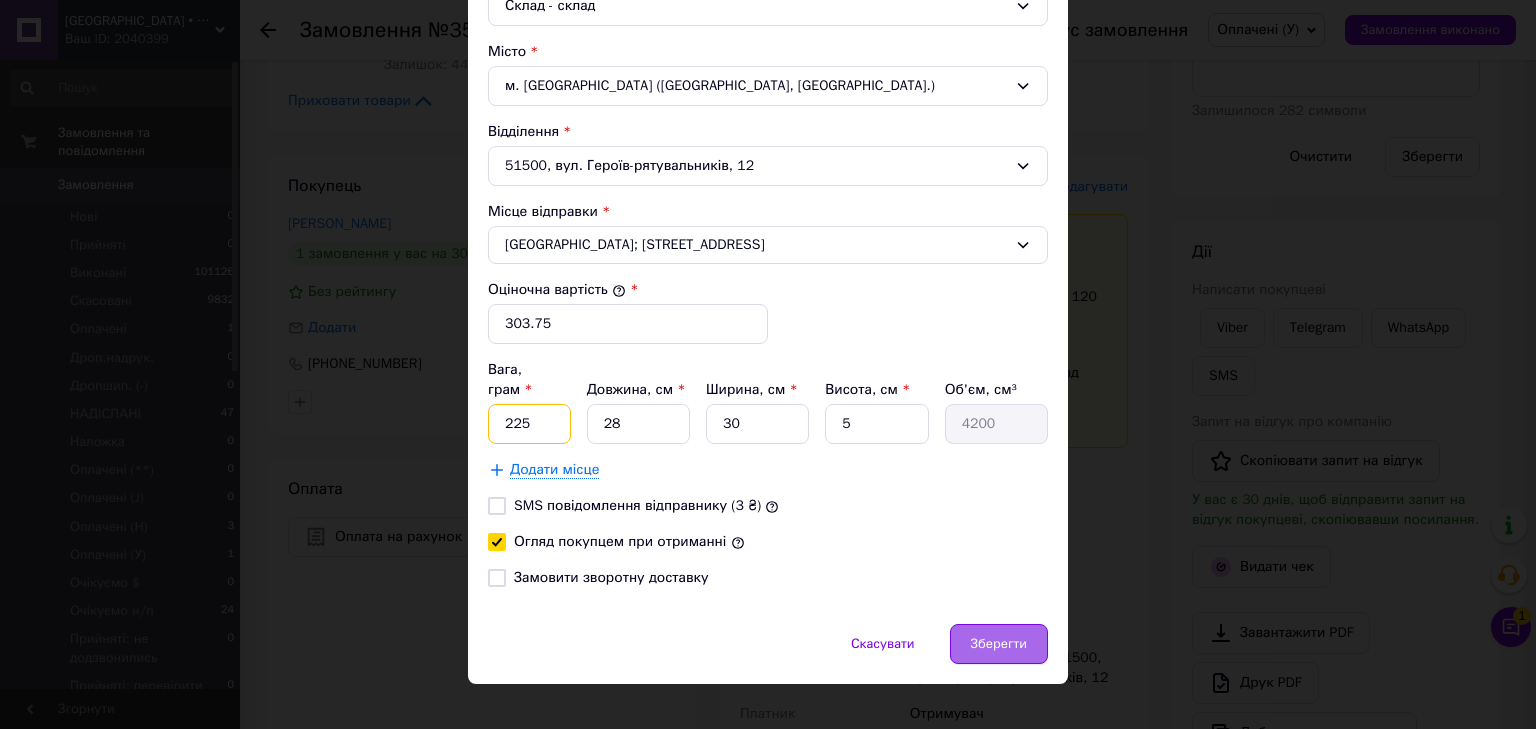 type on "225" 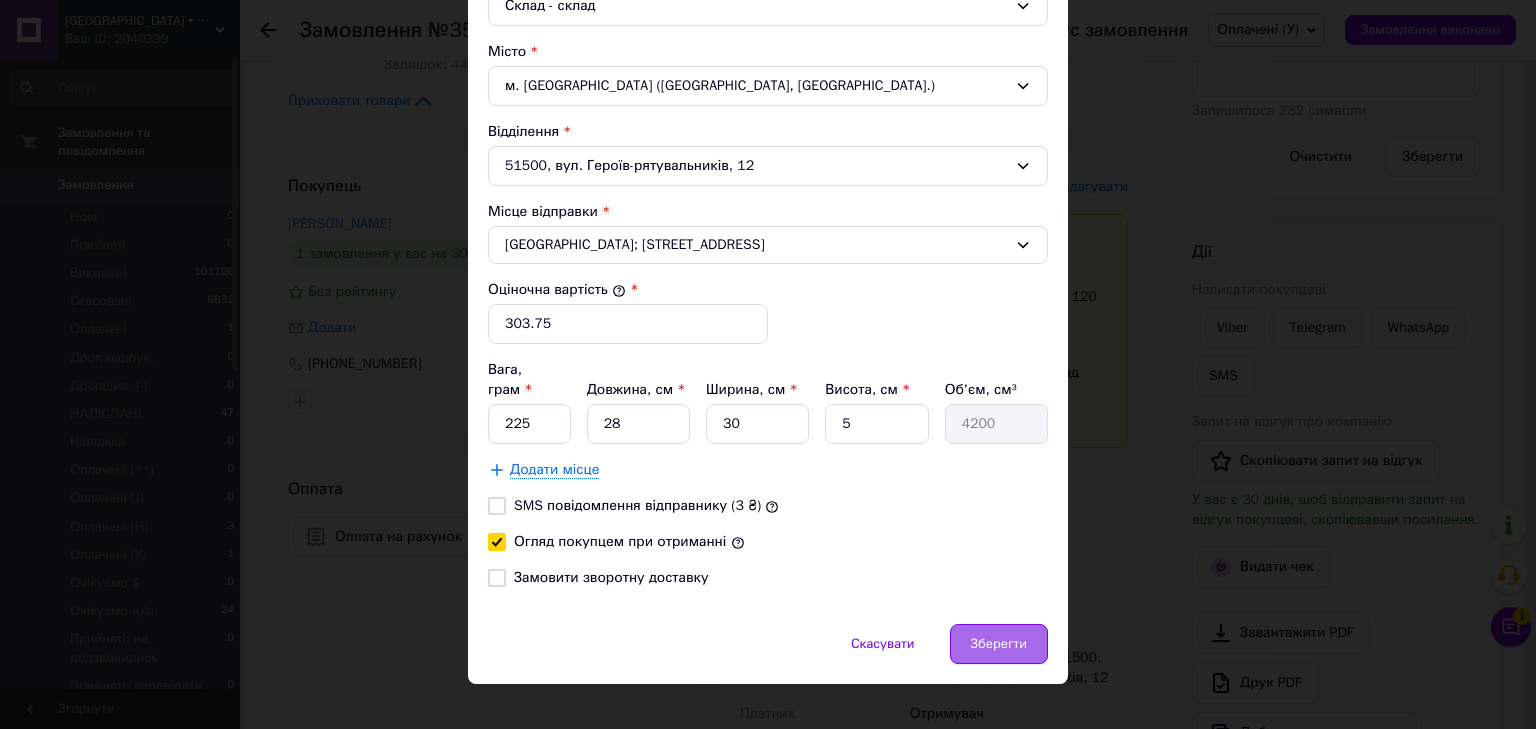 click on "Зберегти" at bounding box center [999, 644] 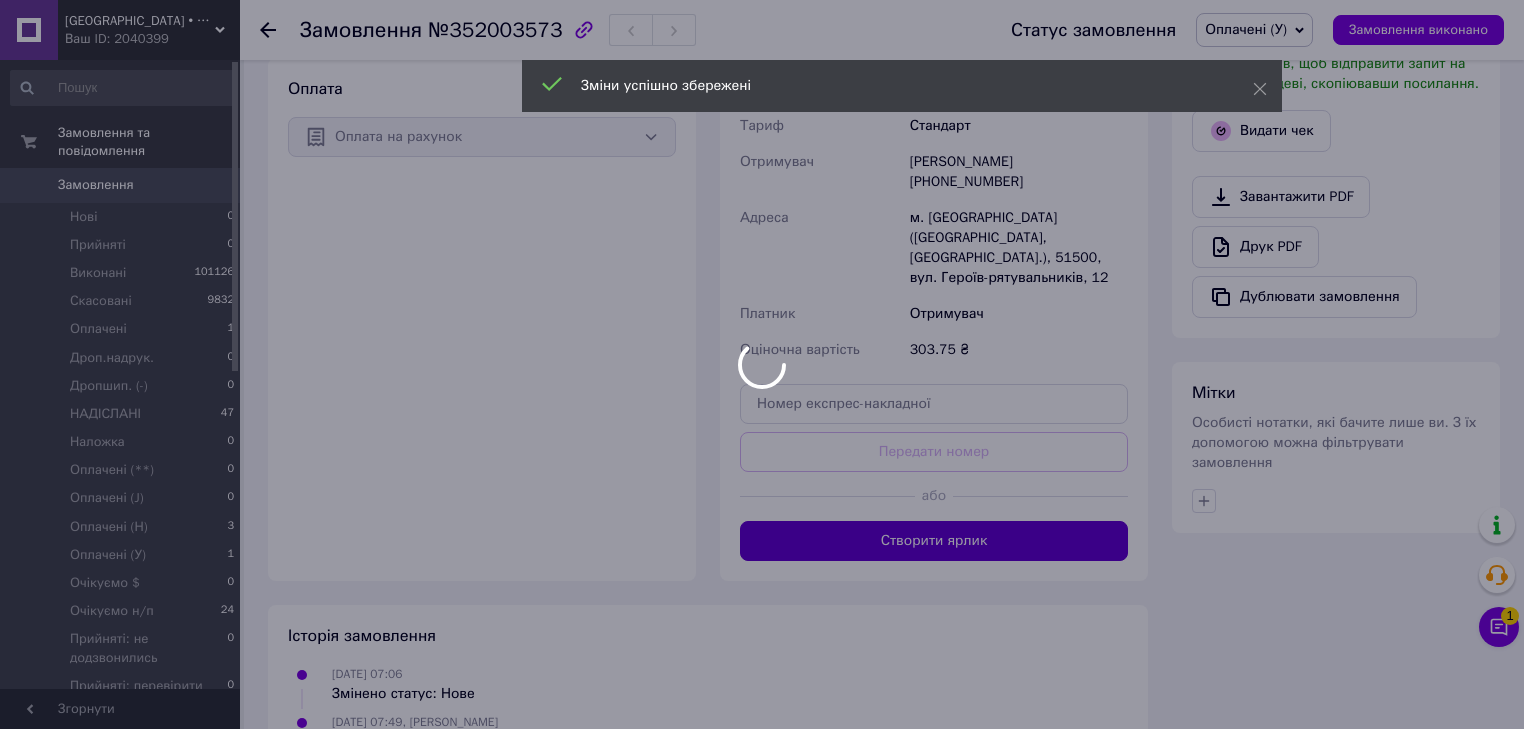 scroll, scrollTop: 760, scrollLeft: 0, axis: vertical 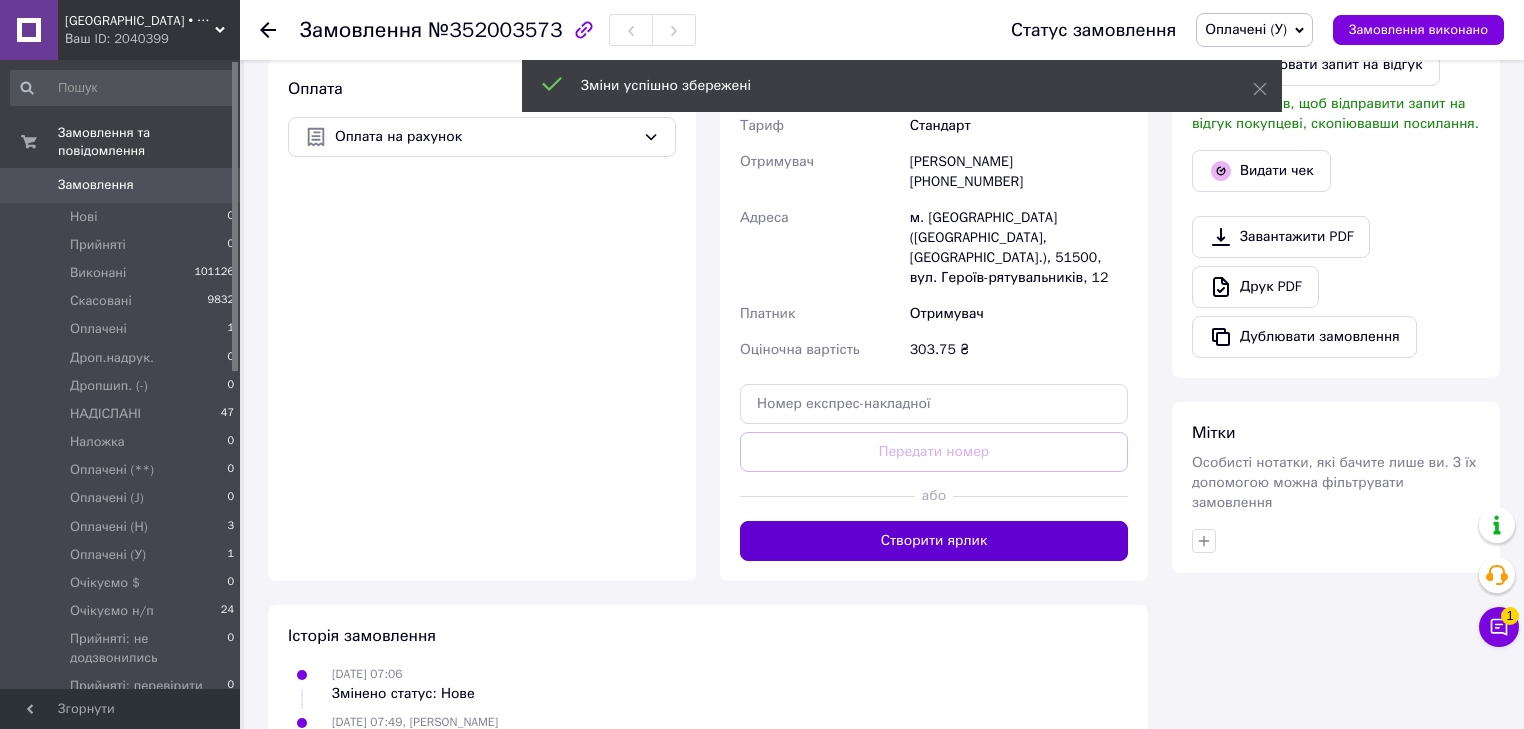 click on "Створити ярлик" at bounding box center [934, 541] 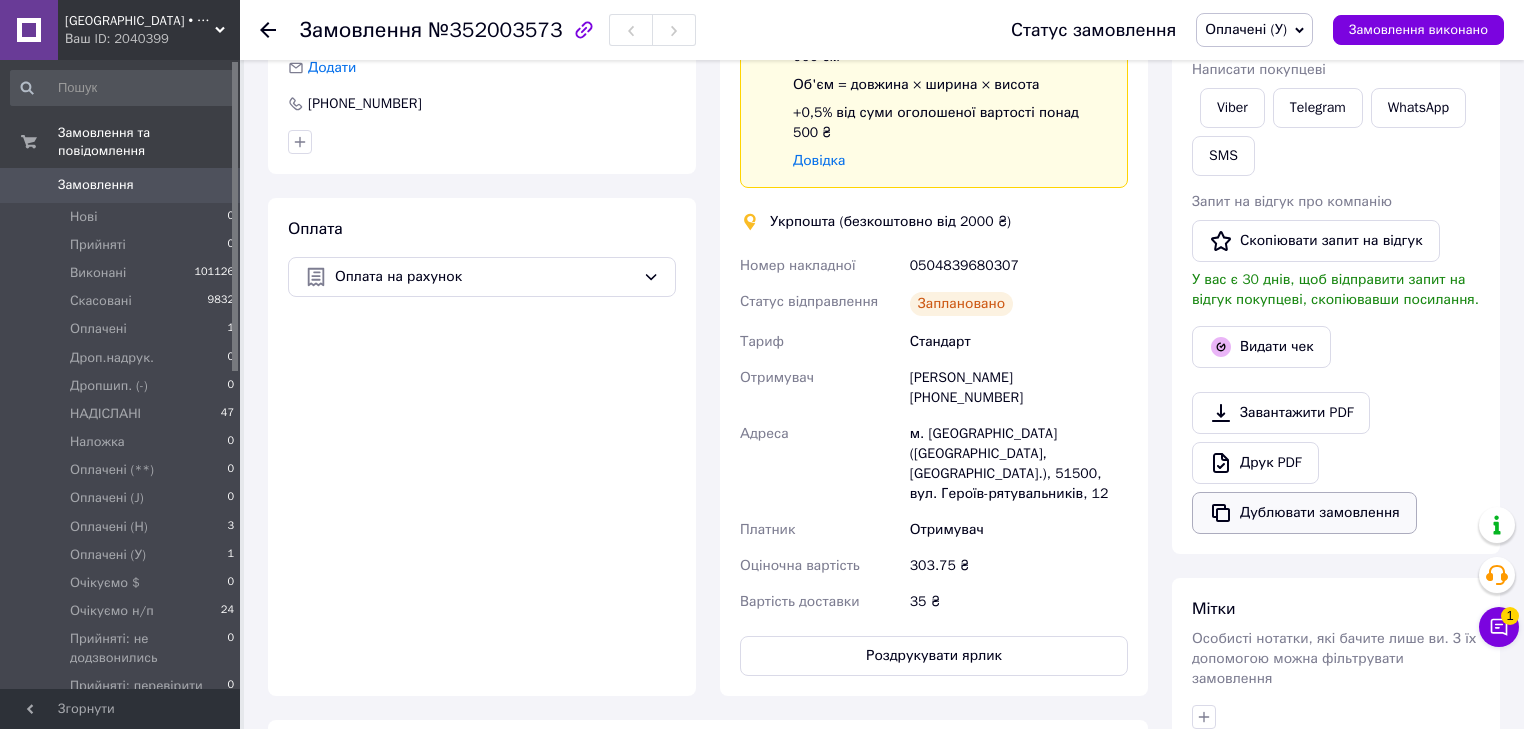scroll, scrollTop: 600, scrollLeft: 0, axis: vertical 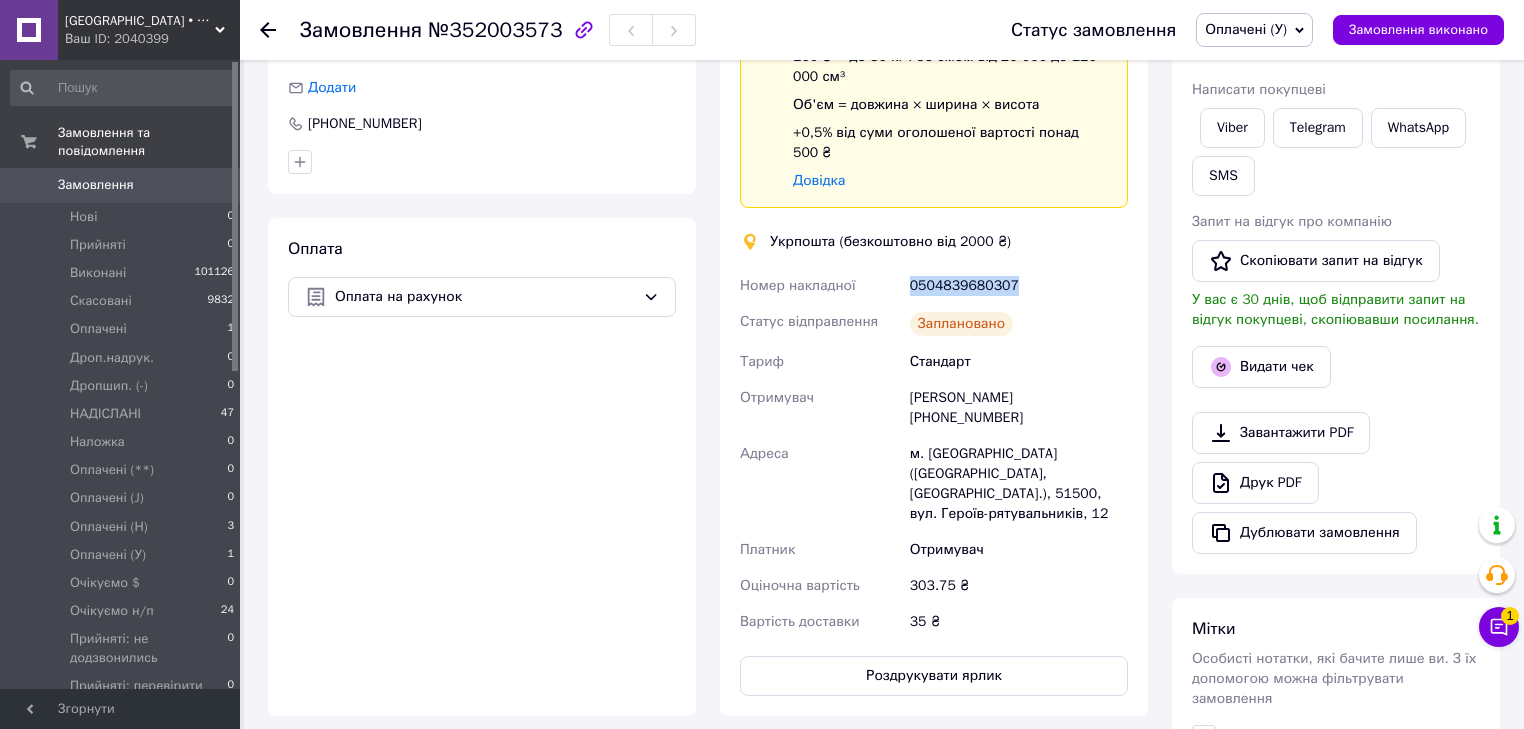 drag, startPoint x: 907, startPoint y: 267, endPoint x: 1010, endPoint y: 266, distance: 103.00485 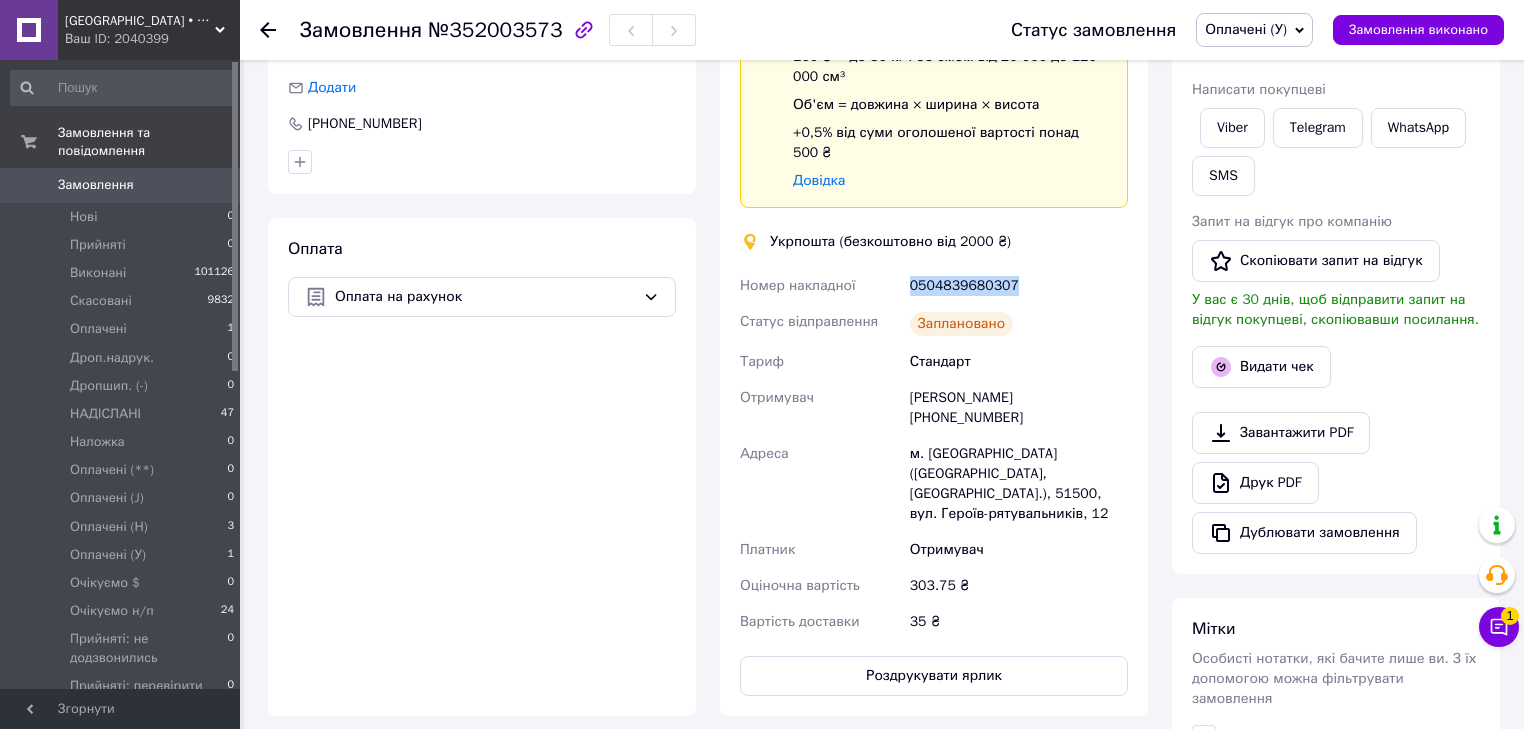 click on "0504839680307" at bounding box center (1019, 286) 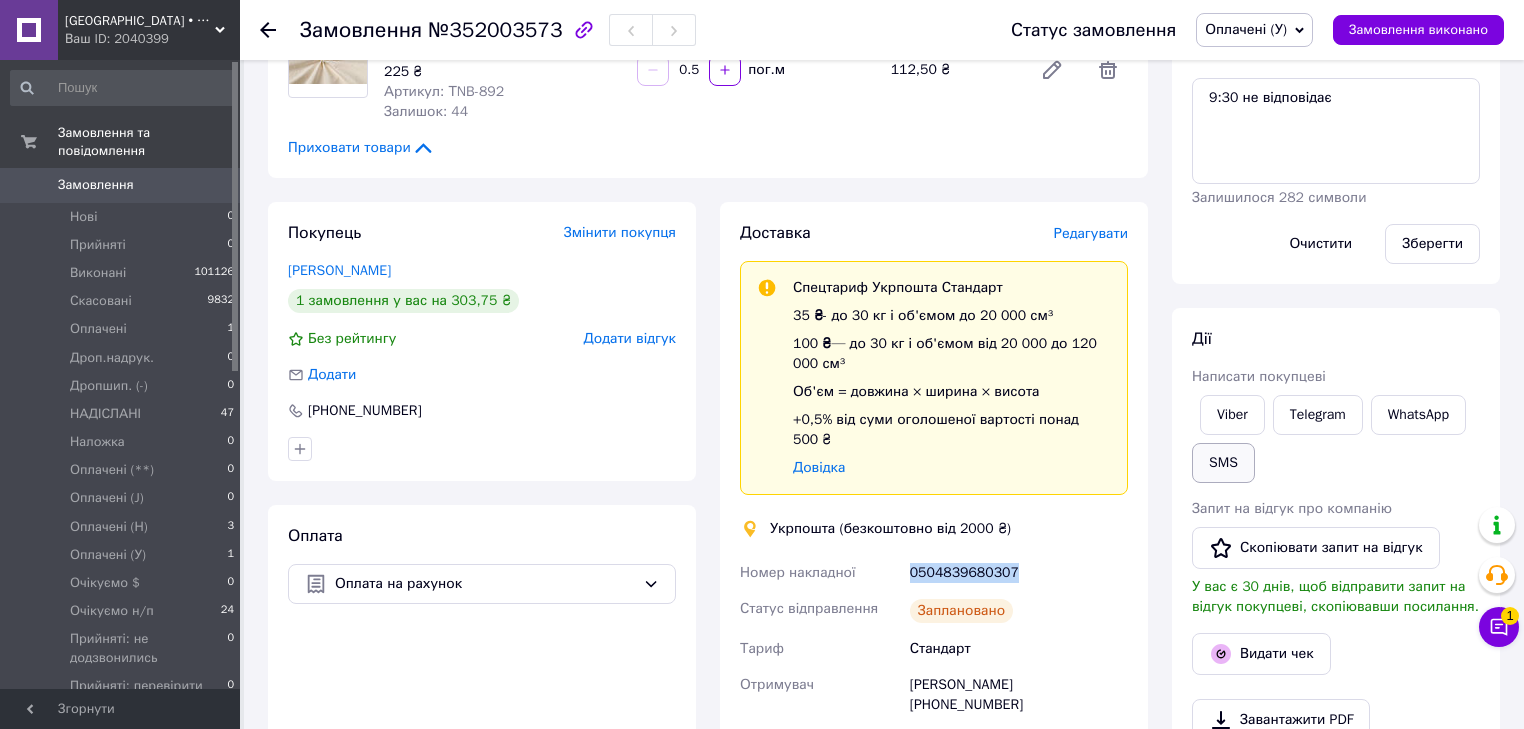 scroll, scrollTop: 280, scrollLeft: 0, axis: vertical 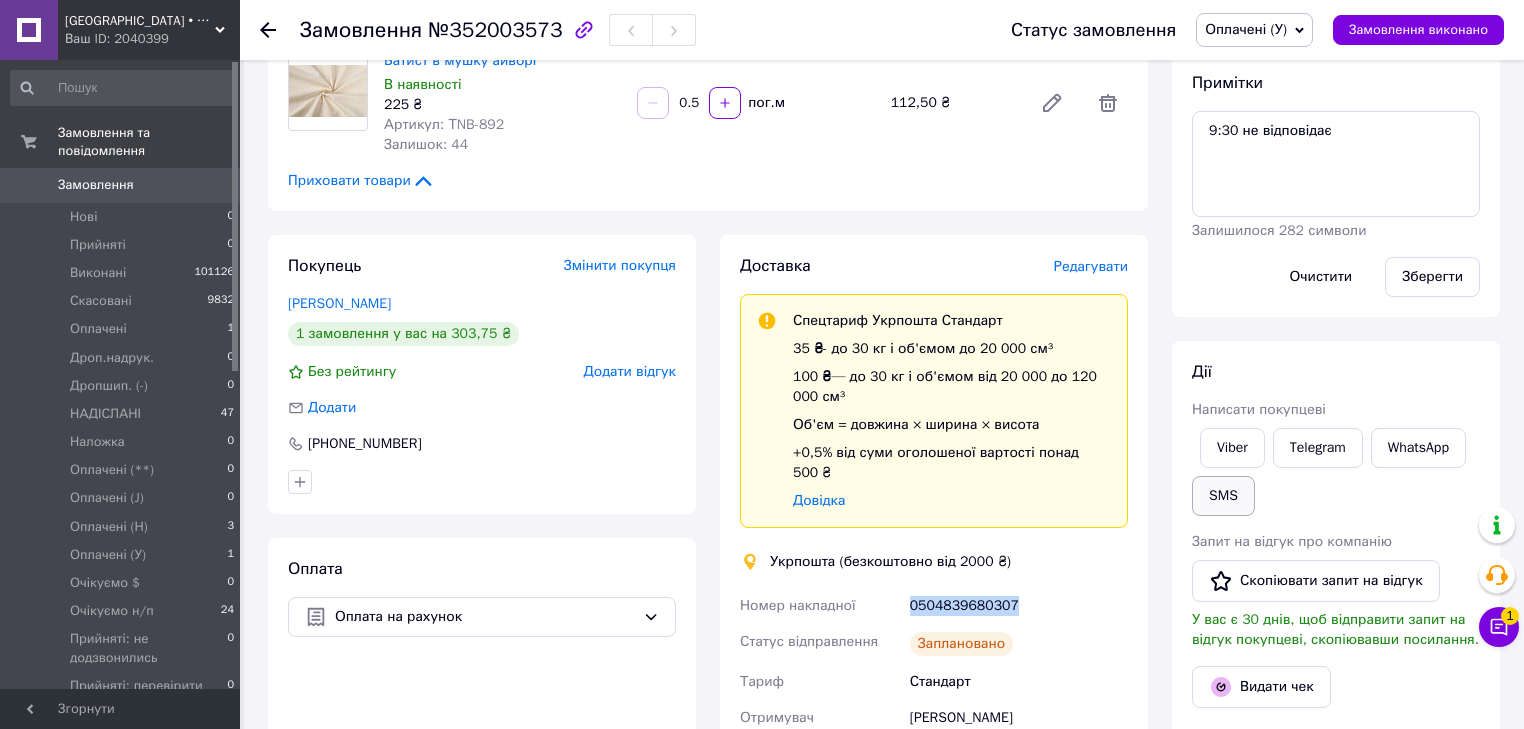 click on "SMS" at bounding box center [1223, 496] 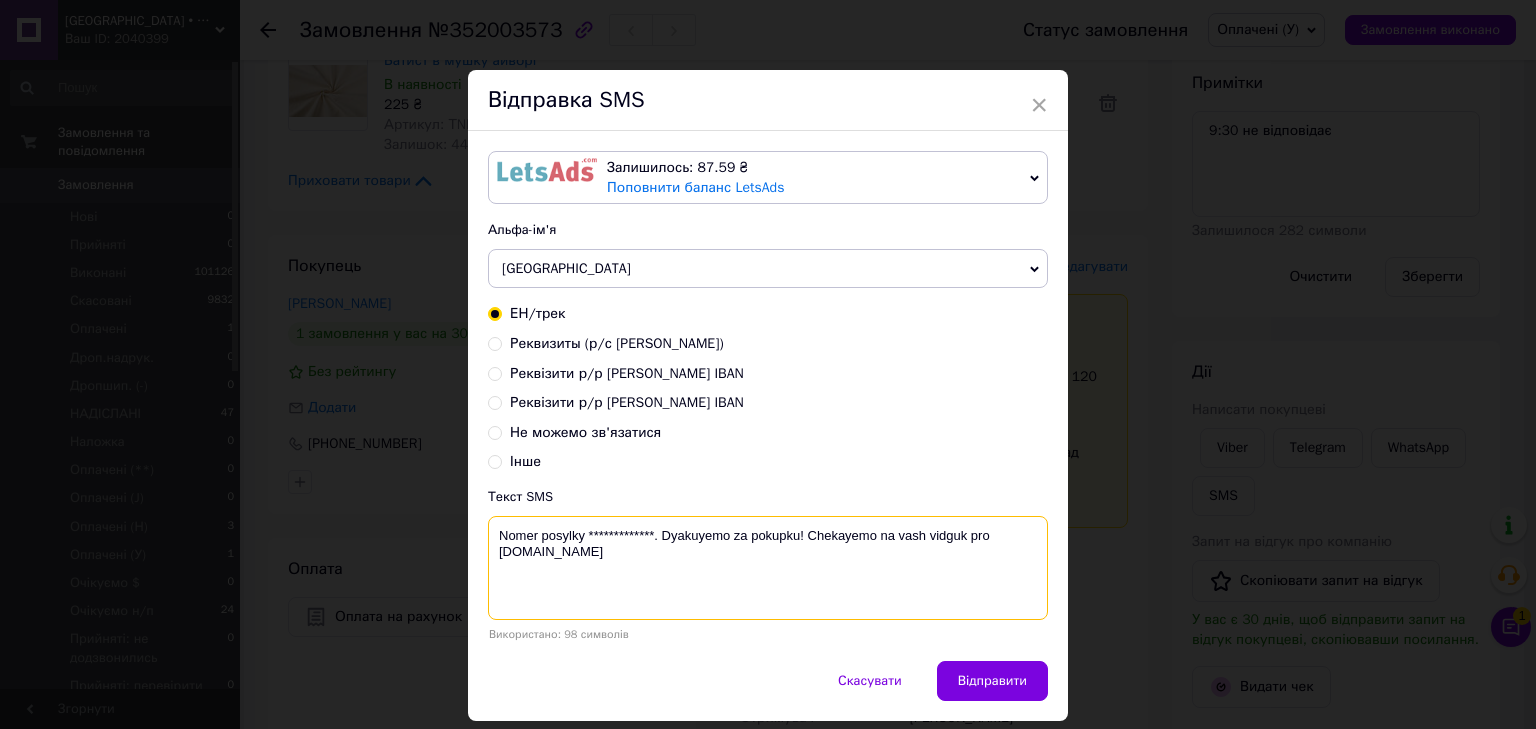 click on "**********" at bounding box center [768, 568] 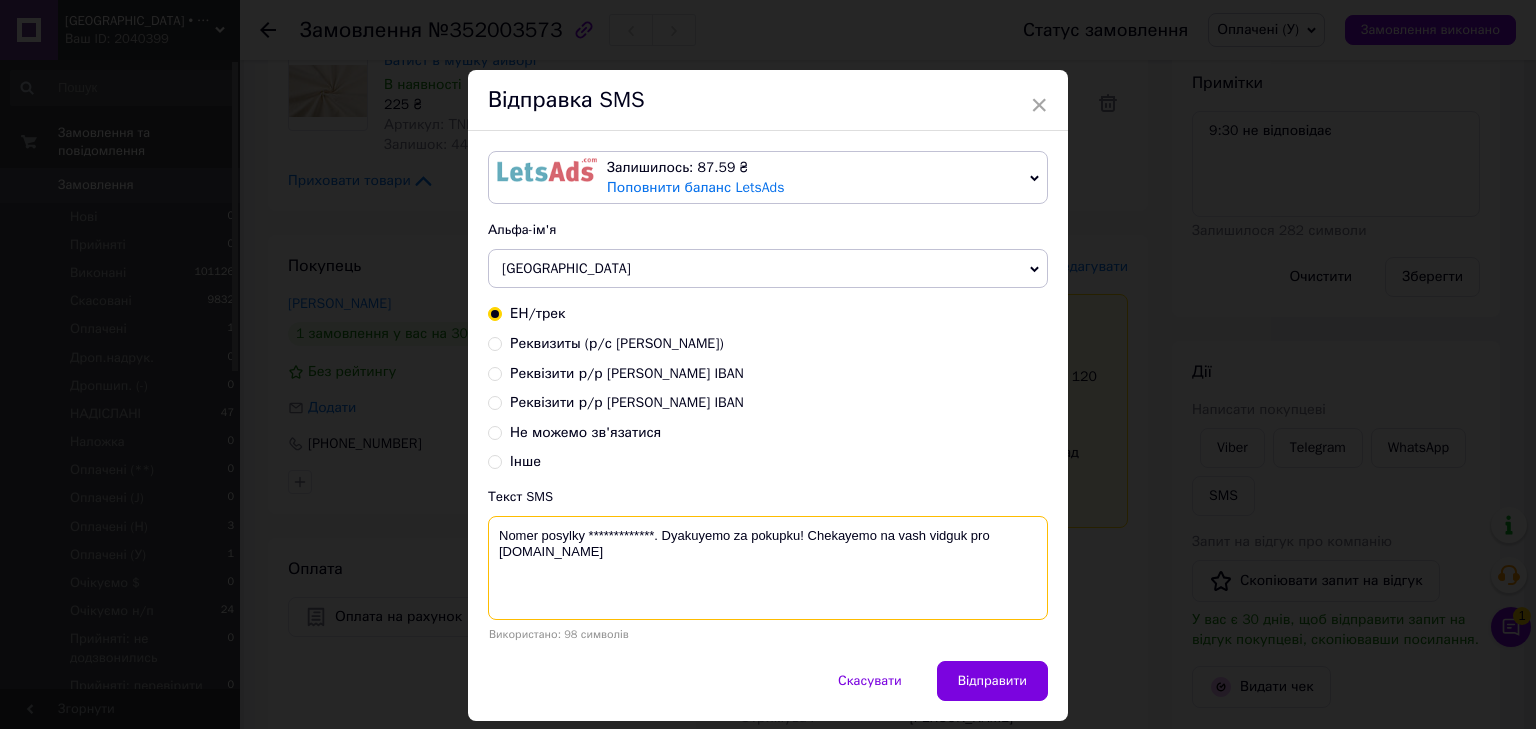 drag, startPoint x: 652, startPoint y: 530, endPoint x: 584, endPoint y: 526, distance: 68.117546 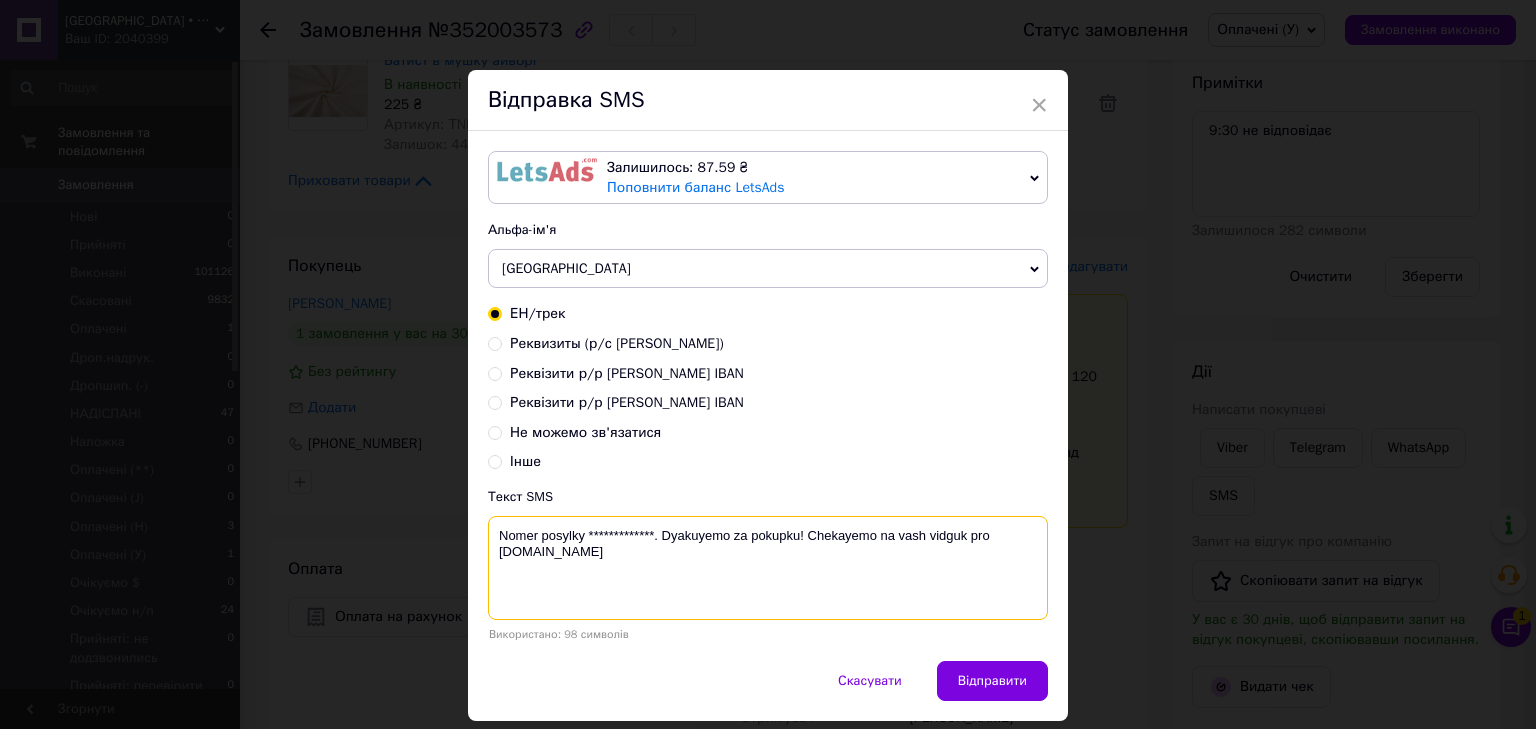 click on "**********" at bounding box center [768, 568] 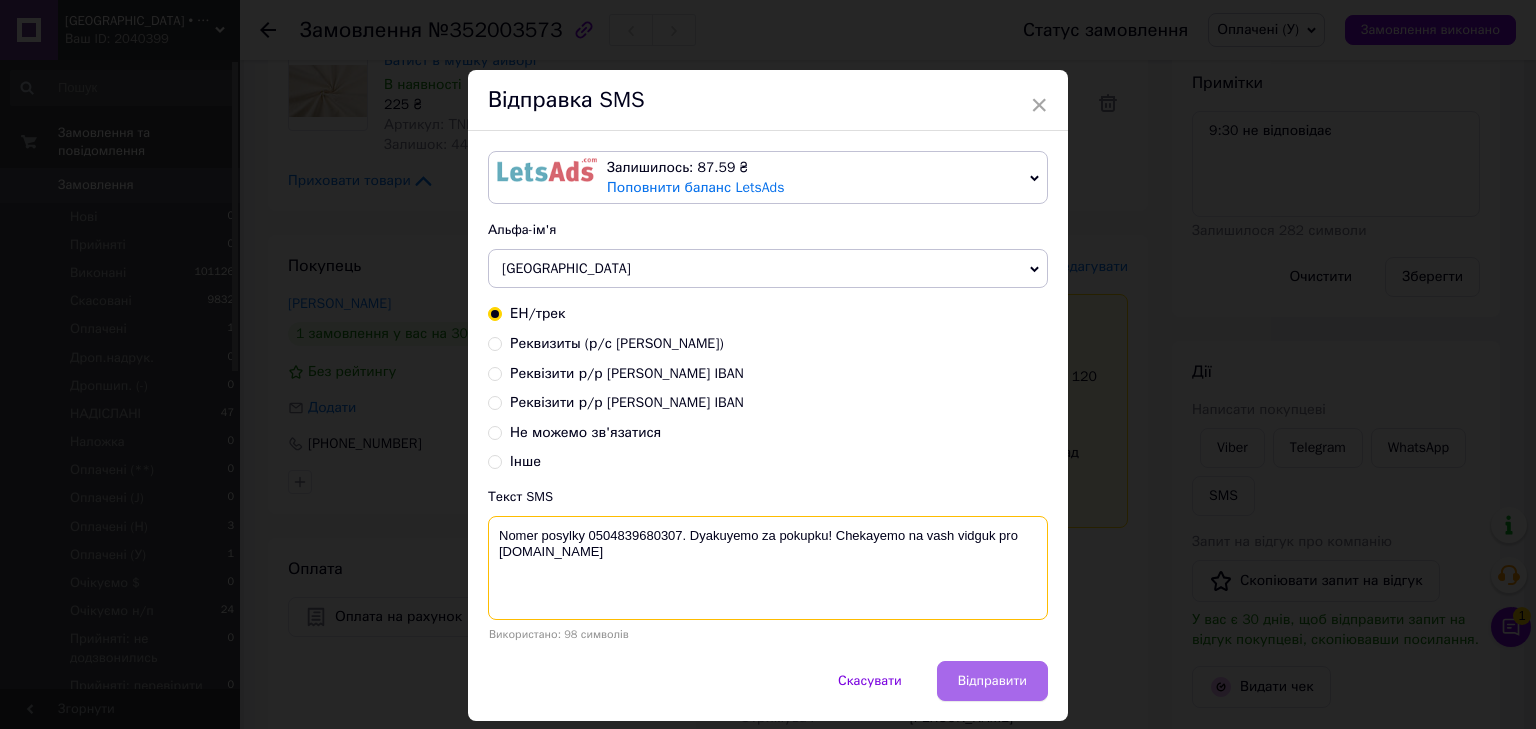 type on "Nomer posylky 0504839680307. Dyakuyemo za pokupku! Chekayemo na vash vidguk pro COTTONville.com.ua" 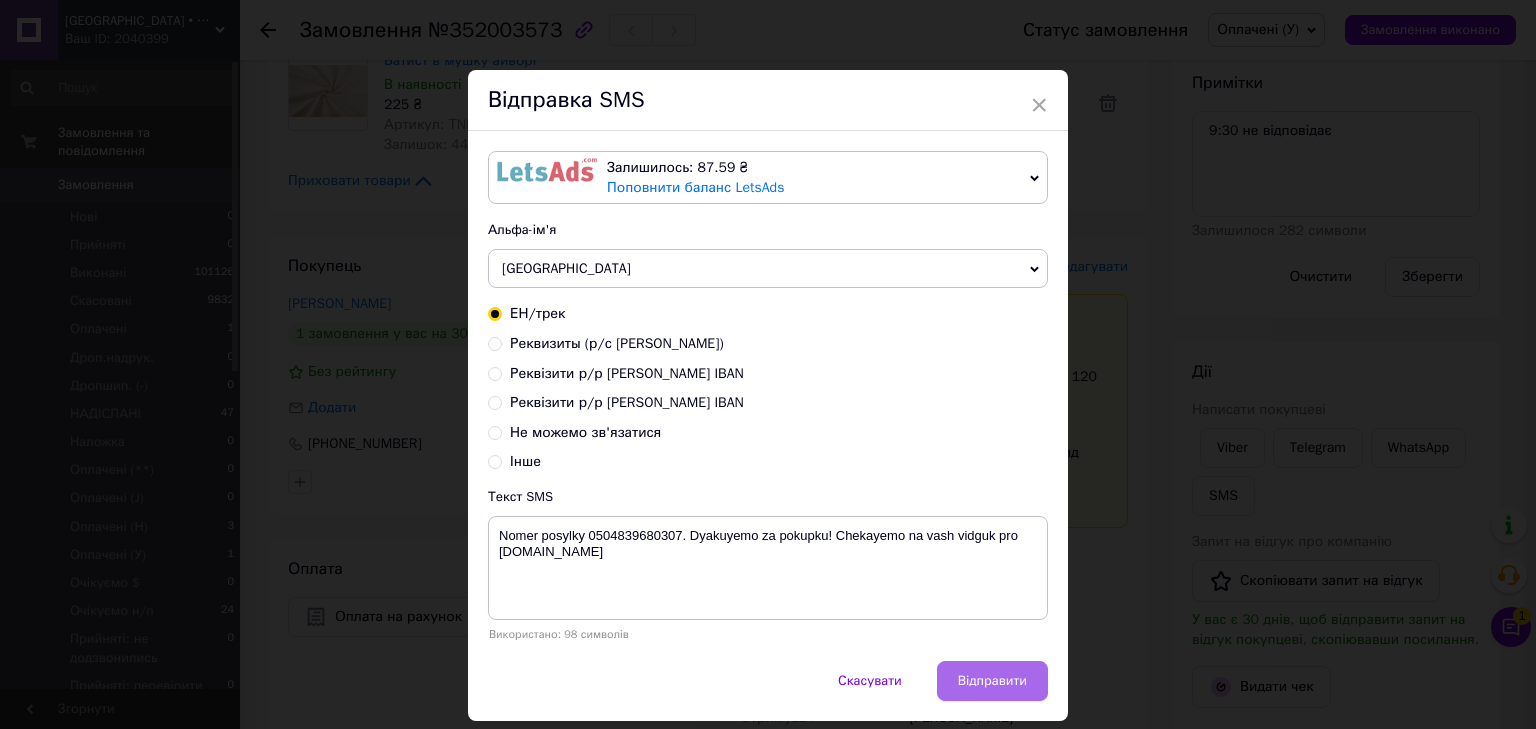 click on "Відправити" at bounding box center (992, 681) 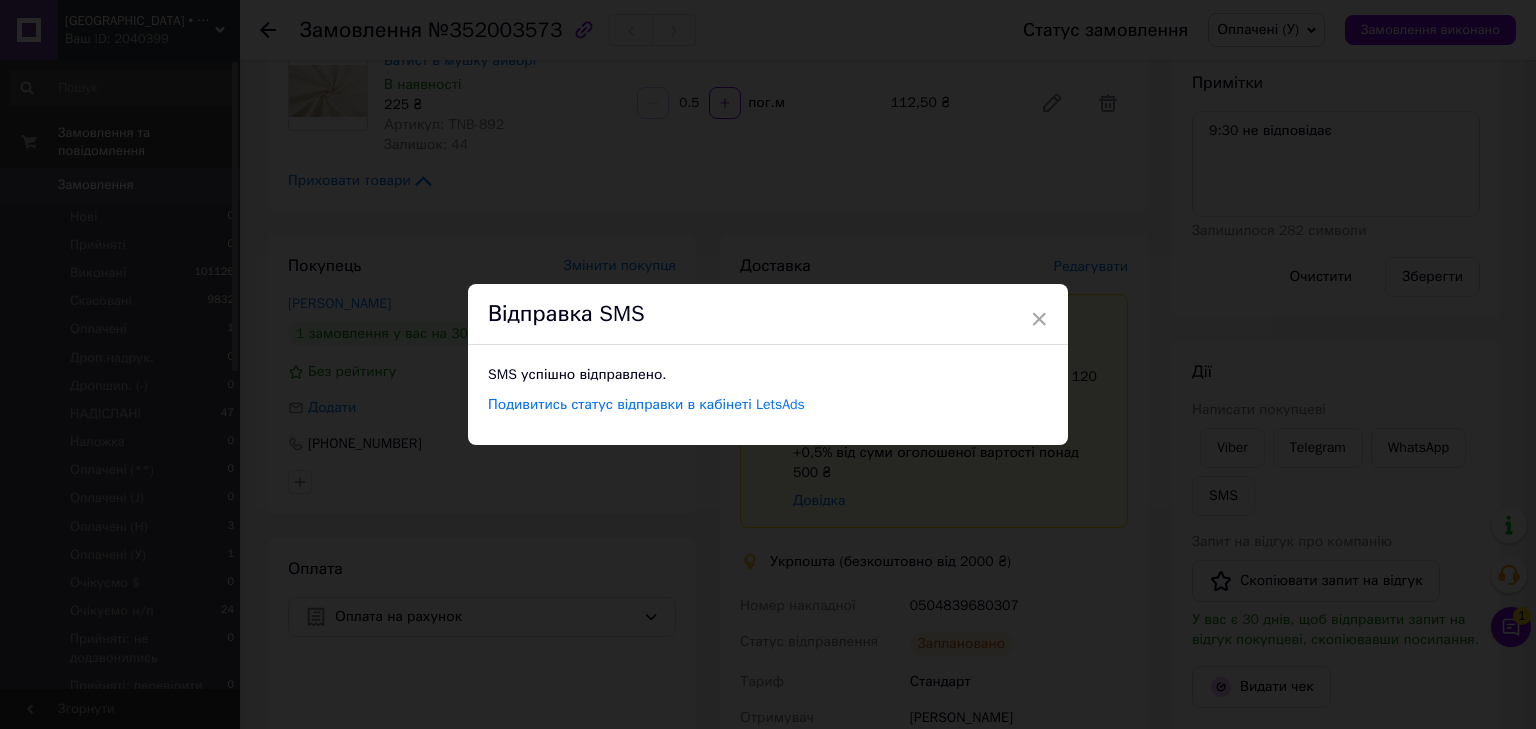 click on "× Відправка SMS SMS успішно відправлено. Подивитись статус відправки в кабінеті LetsAds" at bounding box center [768, 364] 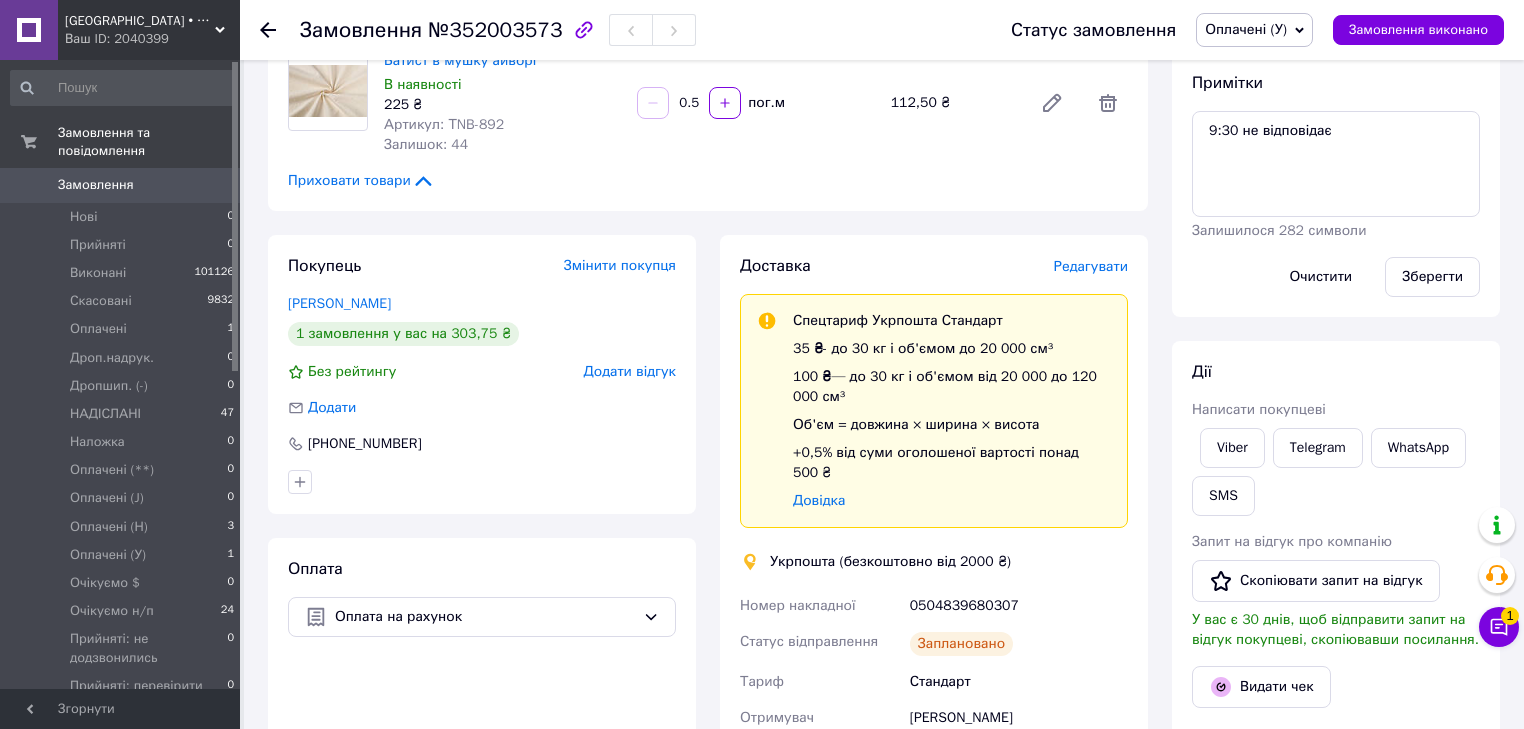 click on "Оплачені (У)" at bounding box center [1246, 29] 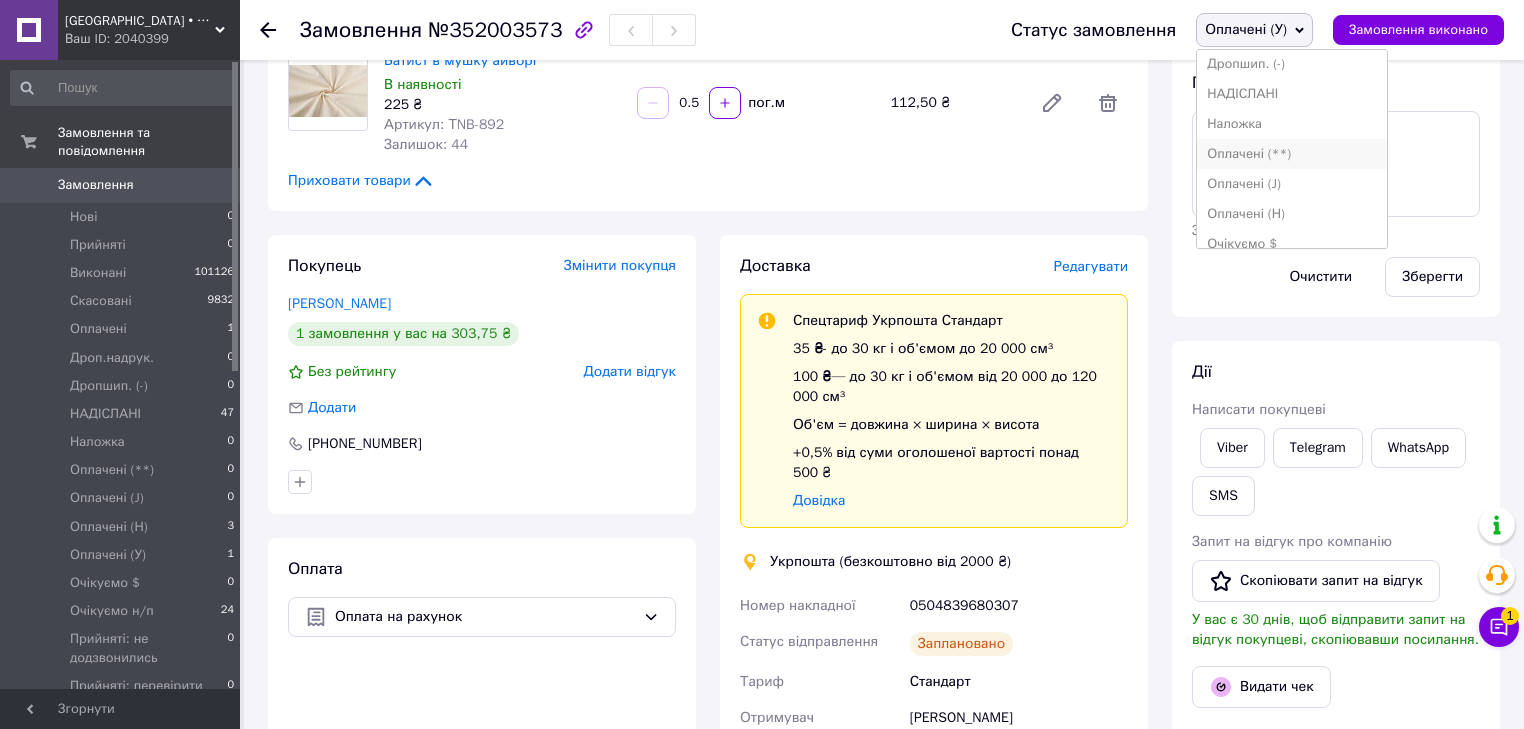 scroll, scrollTop: 160, scrollLeft: 0, axis: vertical 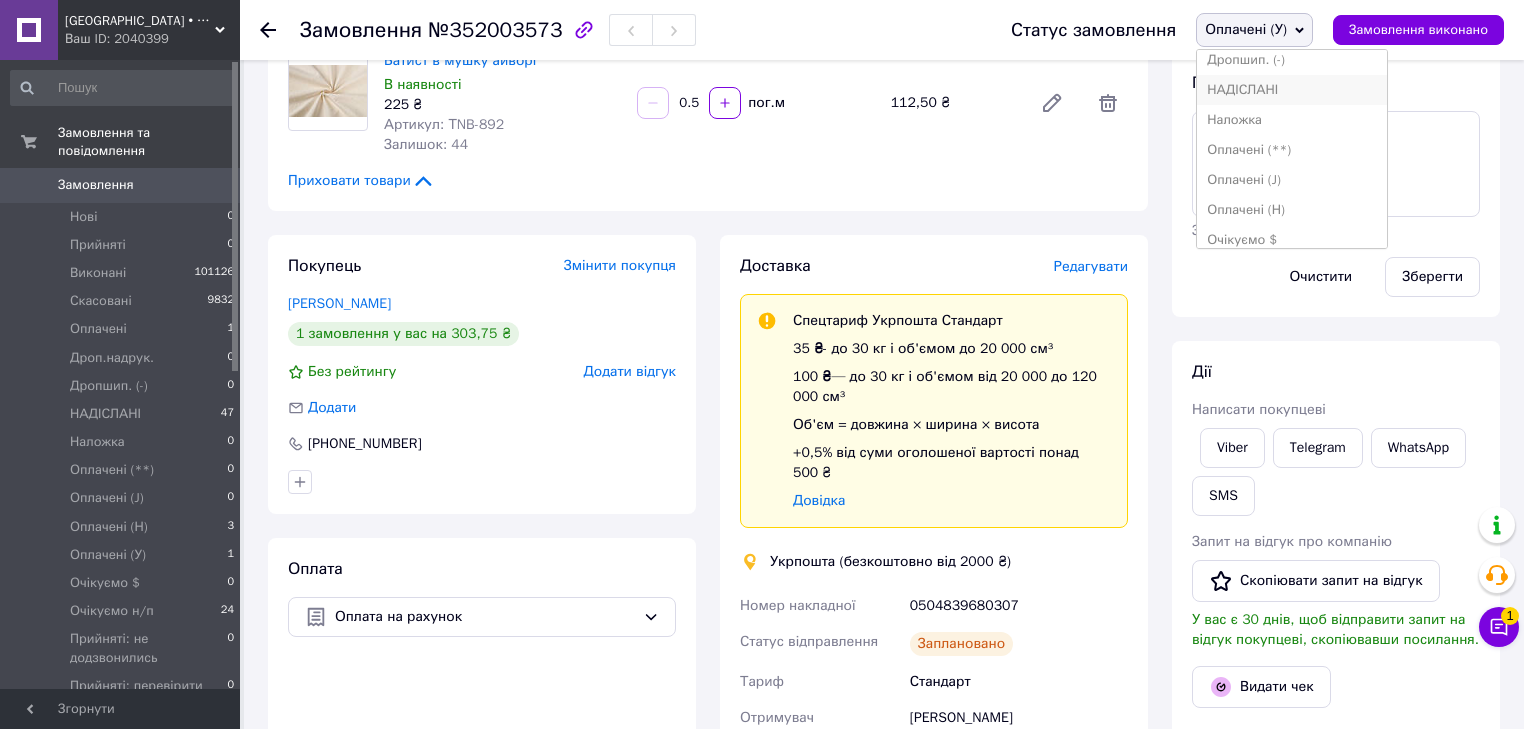 click on "НАДІСЛАНІ" at bounding box center [1292, 90] 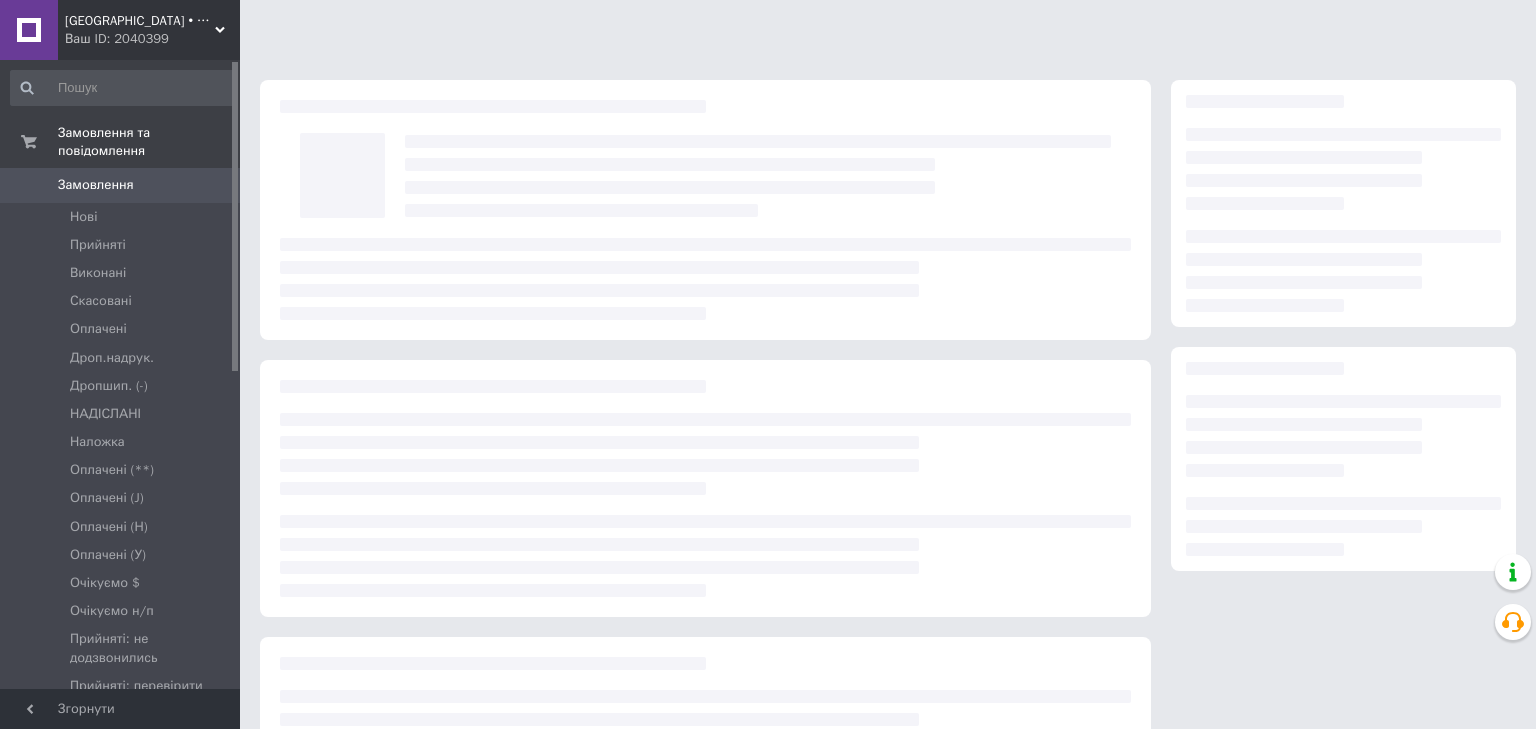 scroll, scrollTop: 0, scrollLeft: 0, axis: both 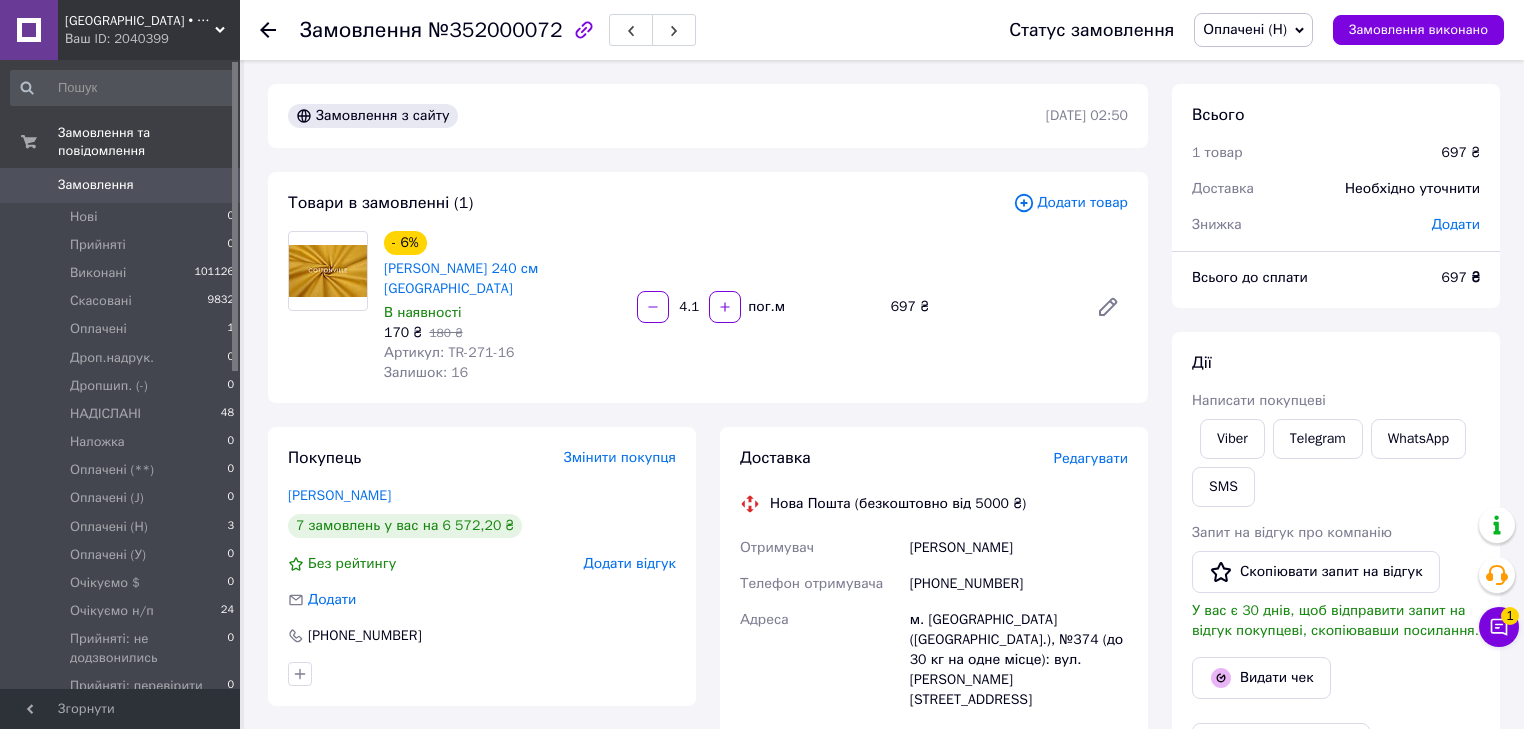 click on "Редагувати" at bounding box center (1091, 458) 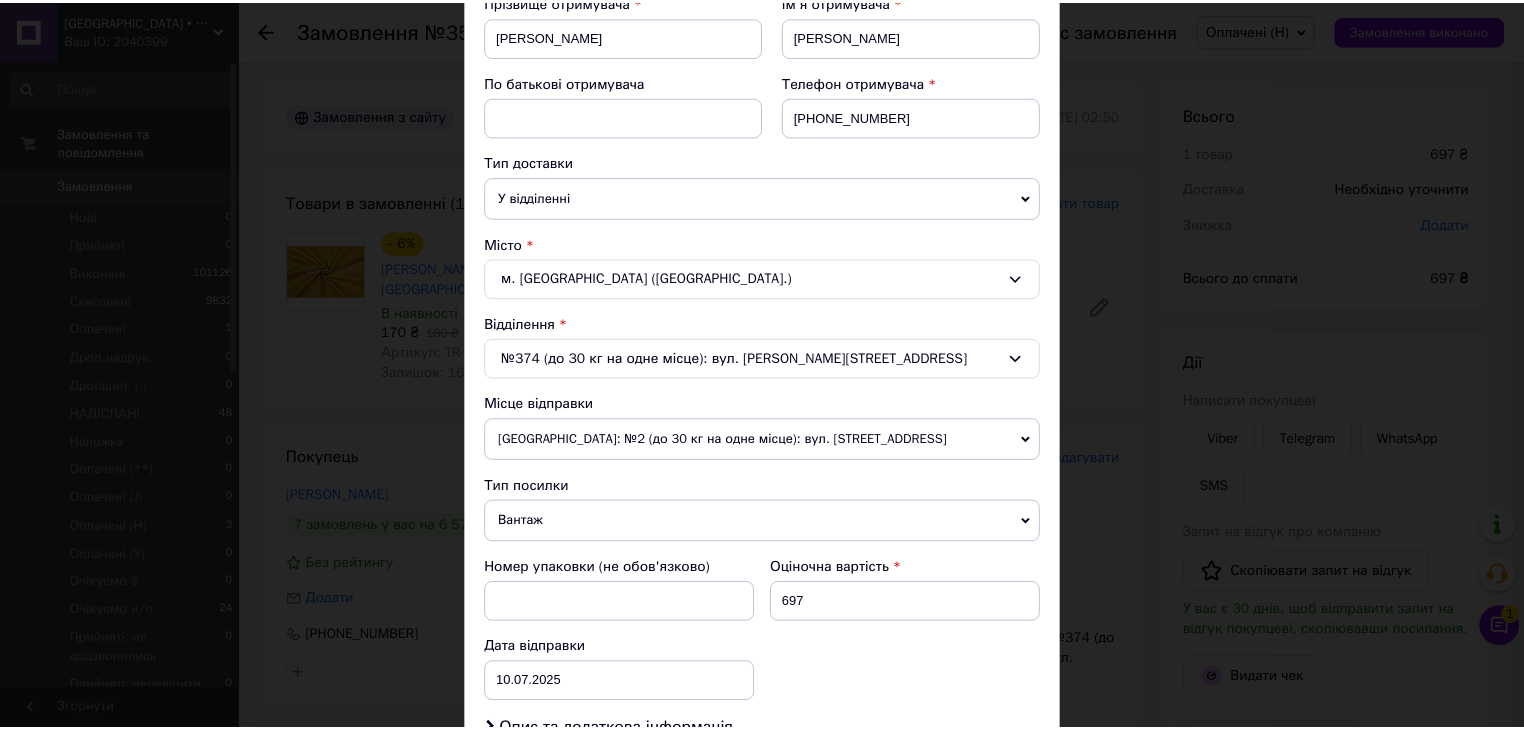 scroll, scrollTop: 629, scrollLeft: 0, axis: vertical 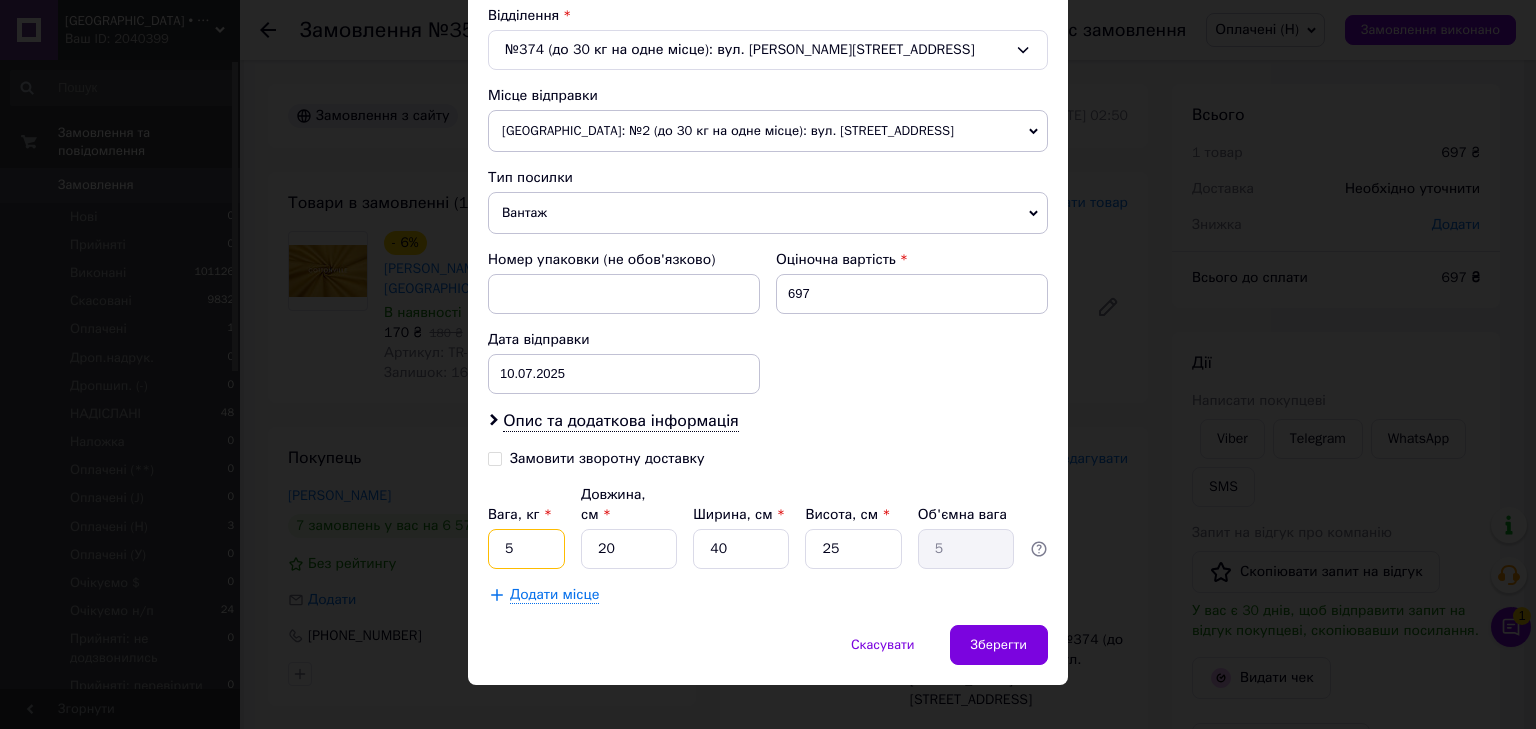 drag, startPoint x: 491, startPoint y: 520, endPoint x: 512, endPoint y: 524, distance: 21.377558 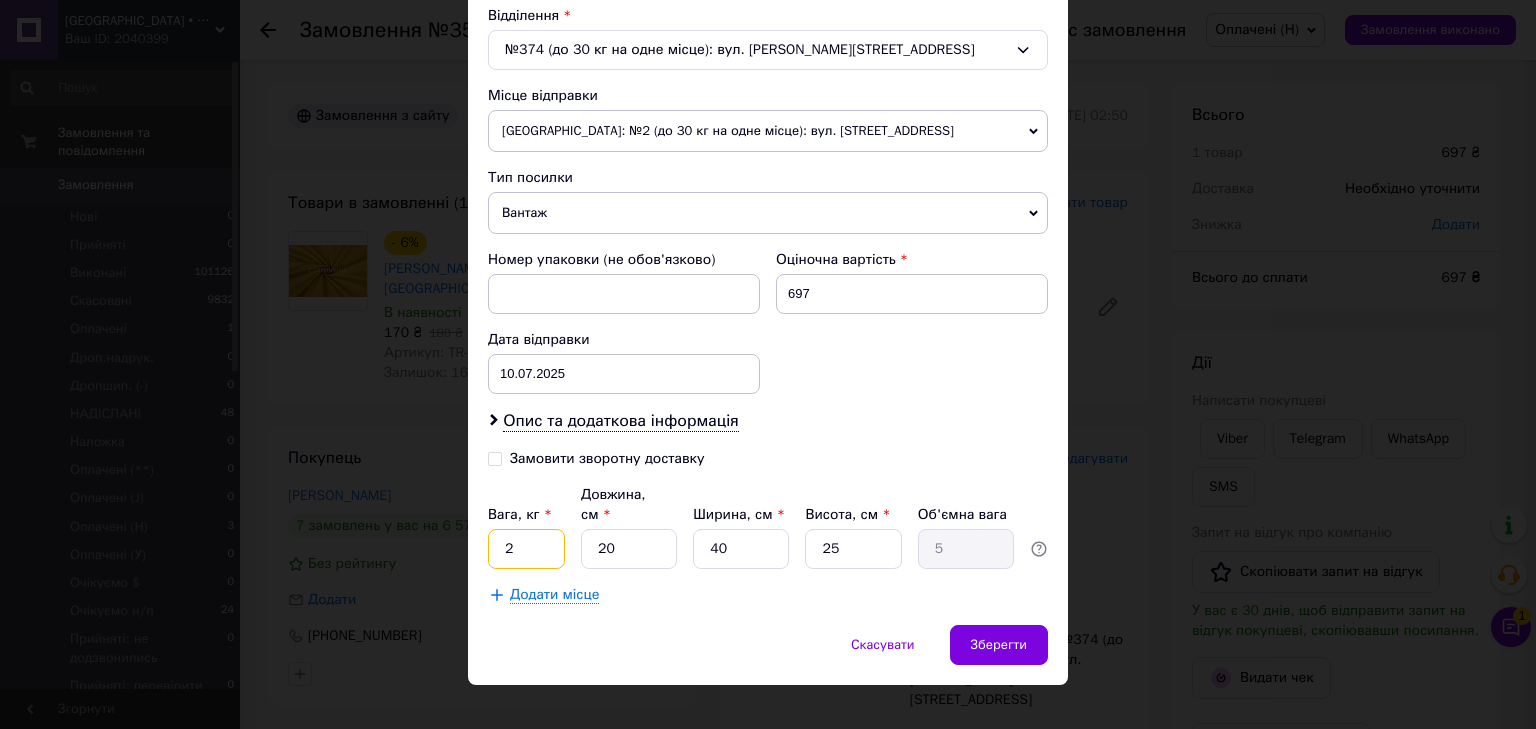 type on "2" 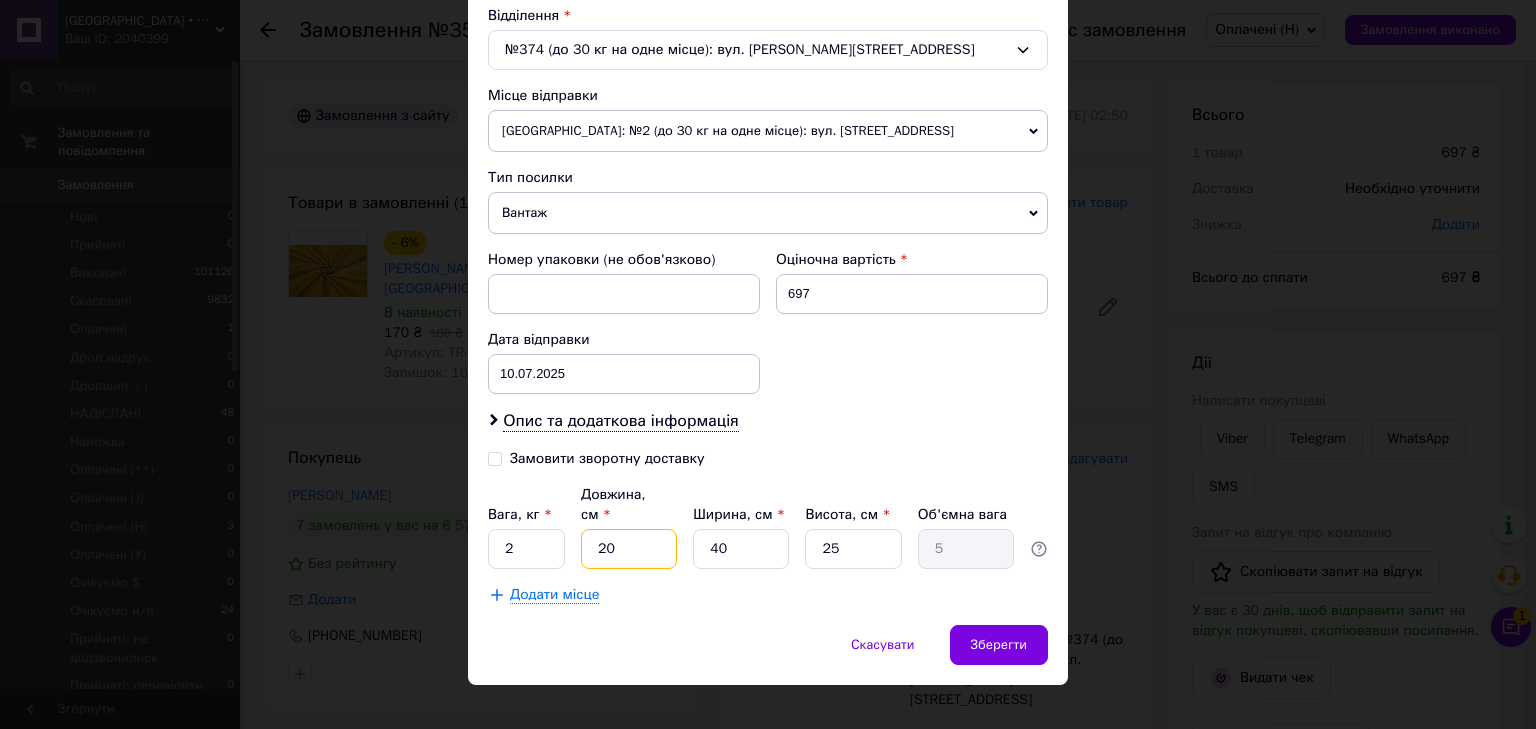 drag, startPoint x: 595, startPoint y: 528, endPoint x: 628, endPoint y: 525, distance: 33.13608 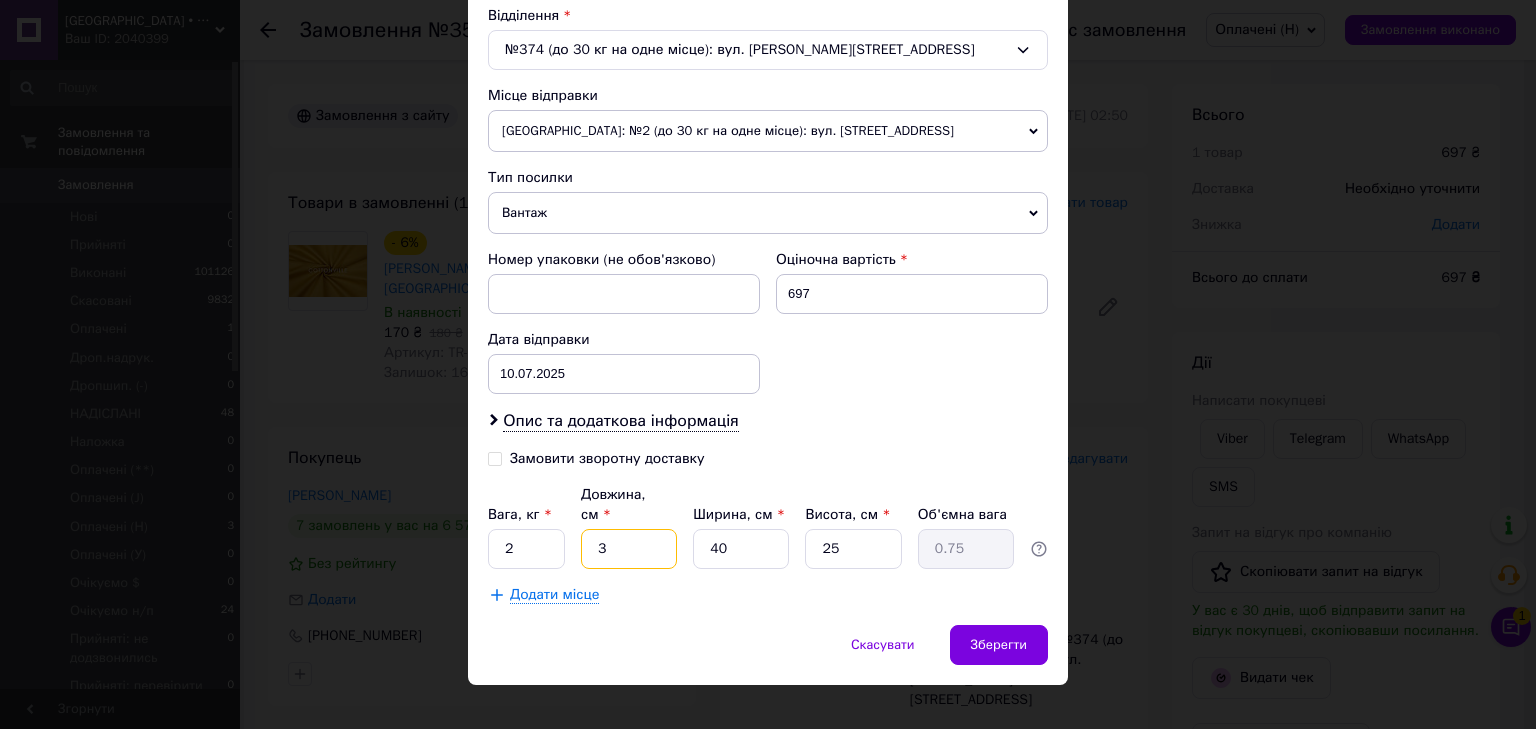 type on "30" 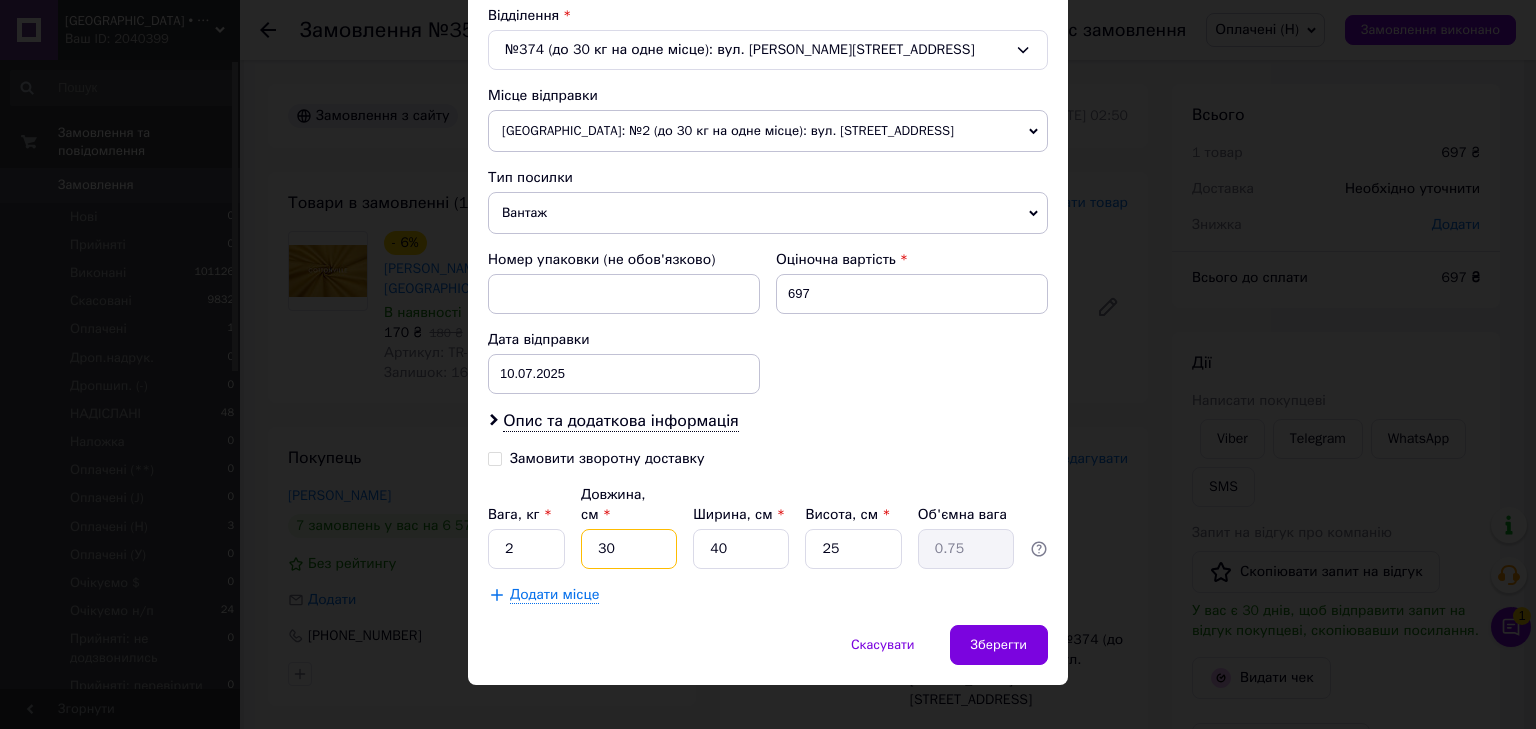 type on "7.5" 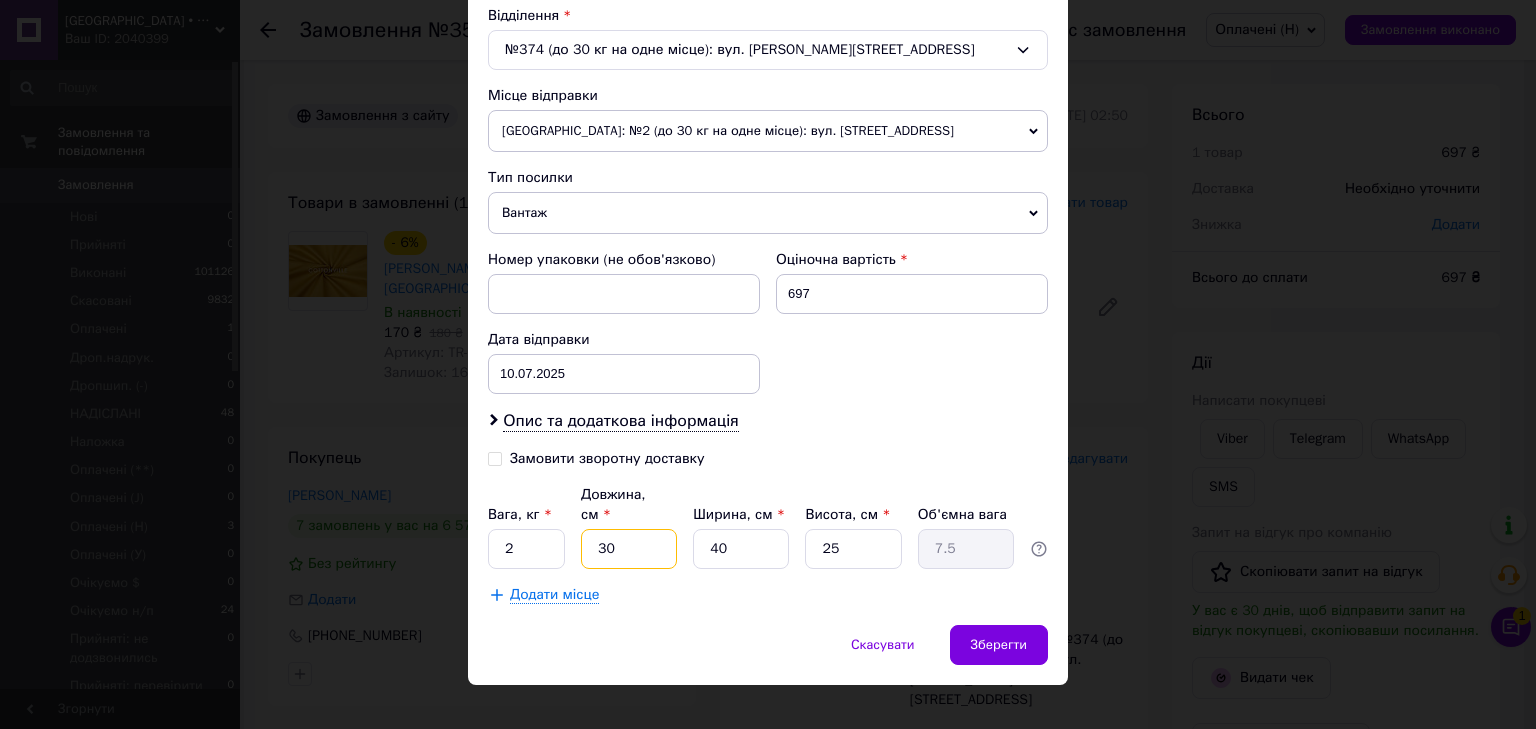 type on "30" 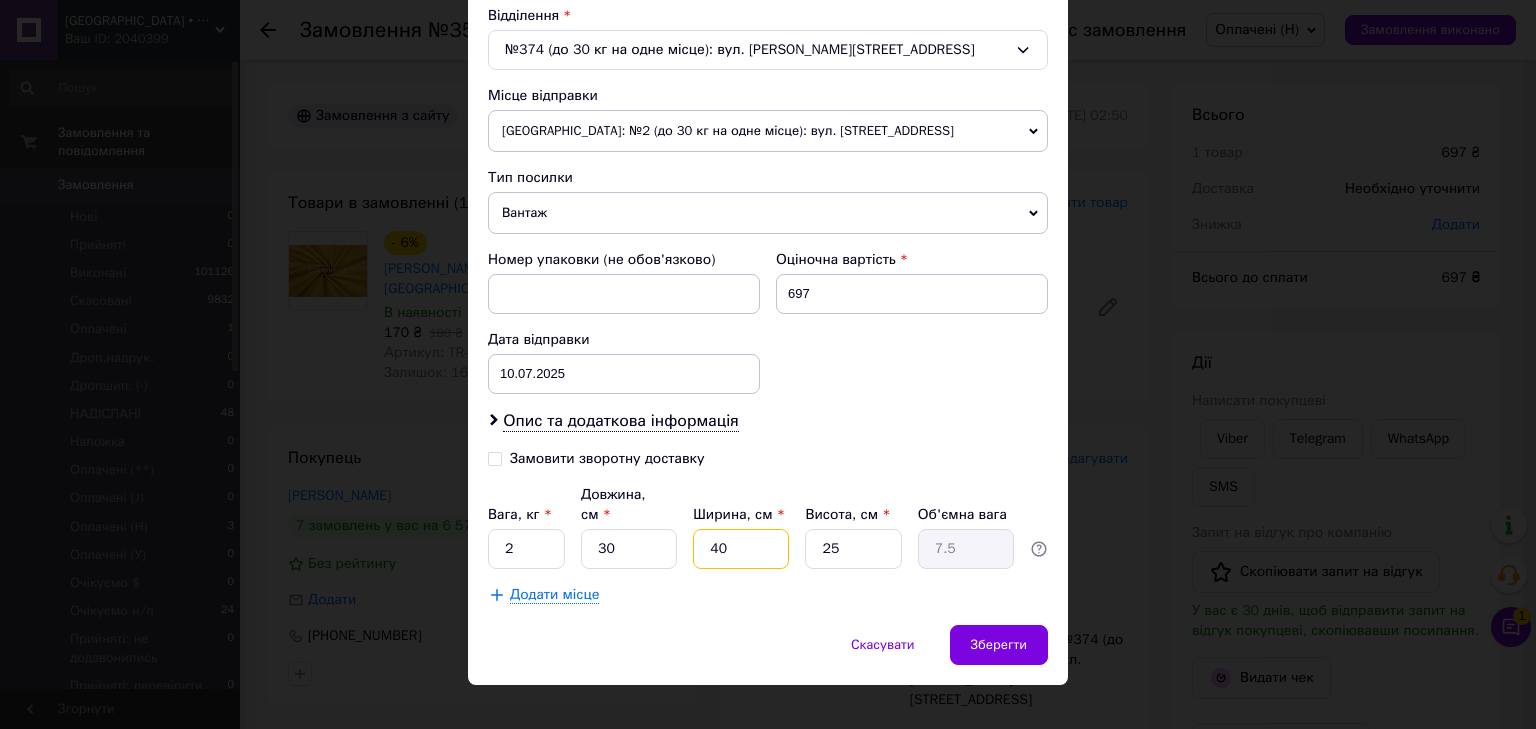click on "Вага, кг   * 2 Довжина, см   * 30 Ширина, см   * 40 Висота, см   * 25 Об'ємна вага 7.5" at bounding box center [768, 527] 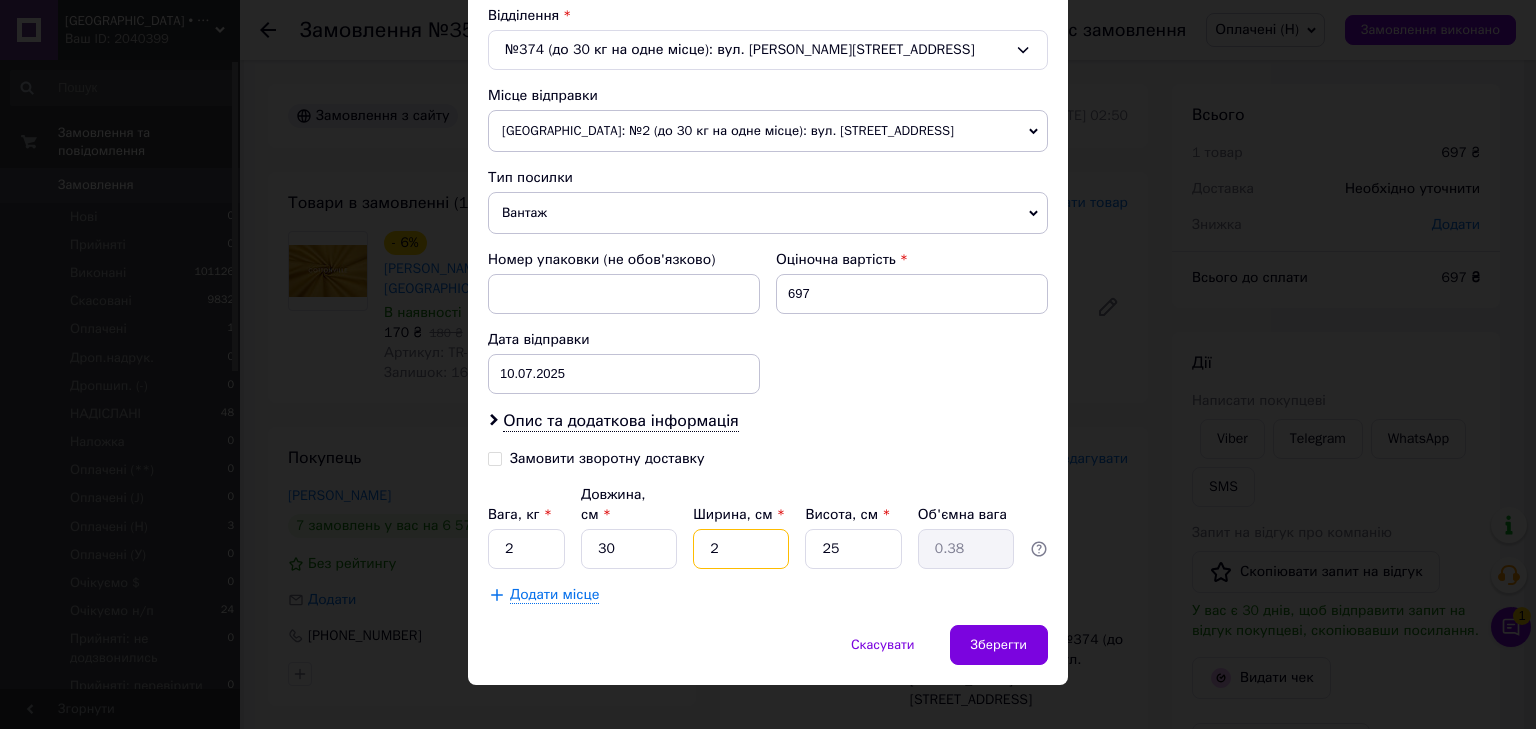 type on "28" 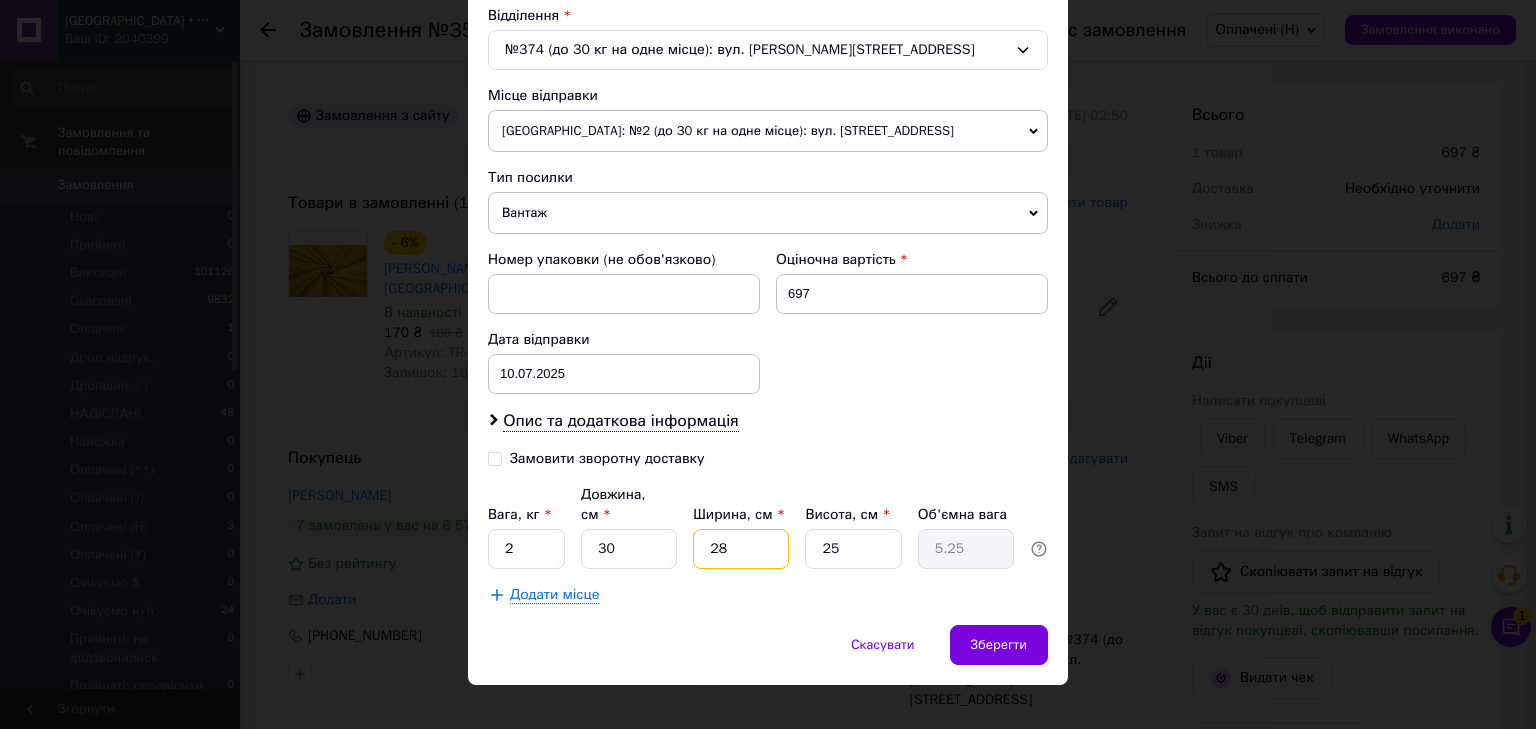 type on "28" 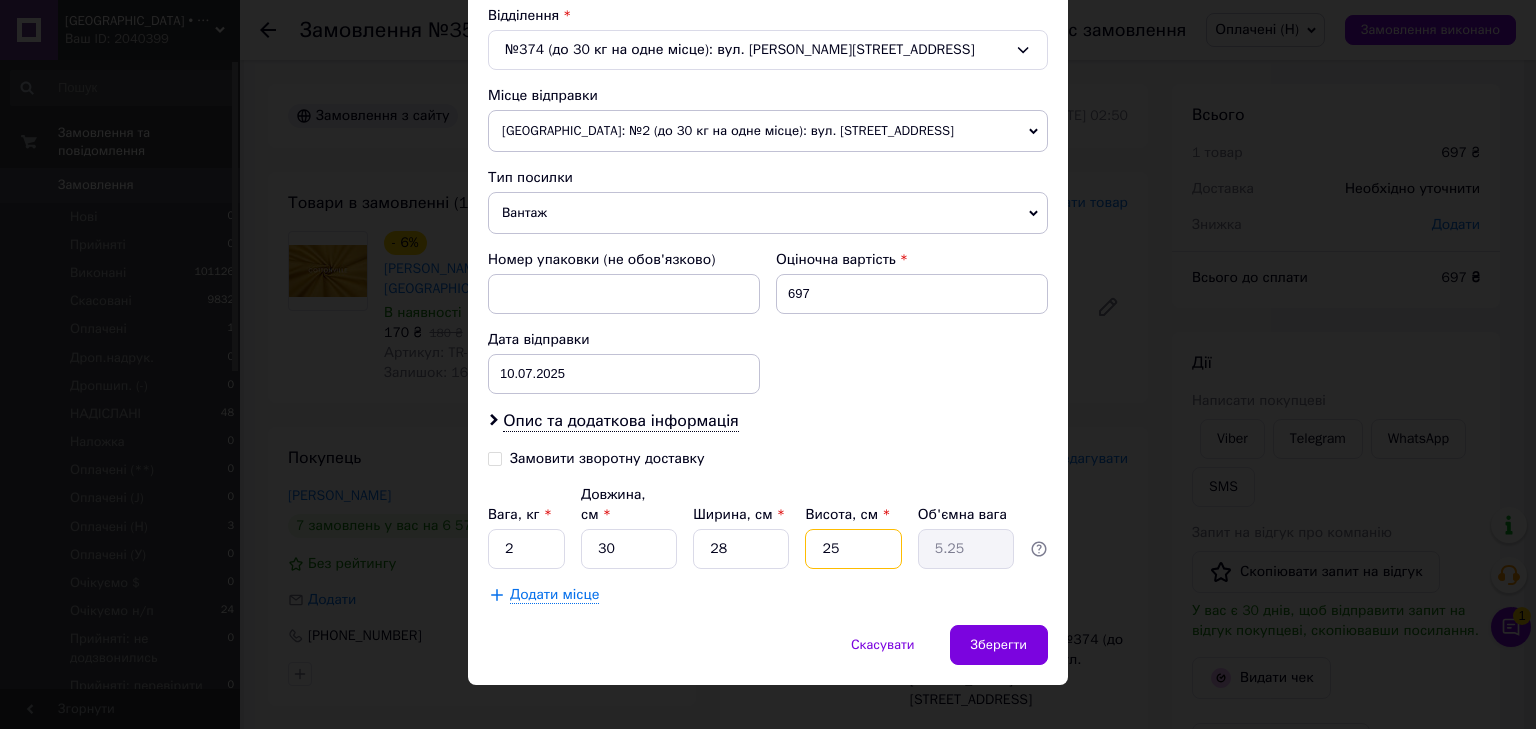 drag, startPoint x: 855, startPoint y: 518, endPoint x: 811, endPoint y: 527, distance: 44.911022 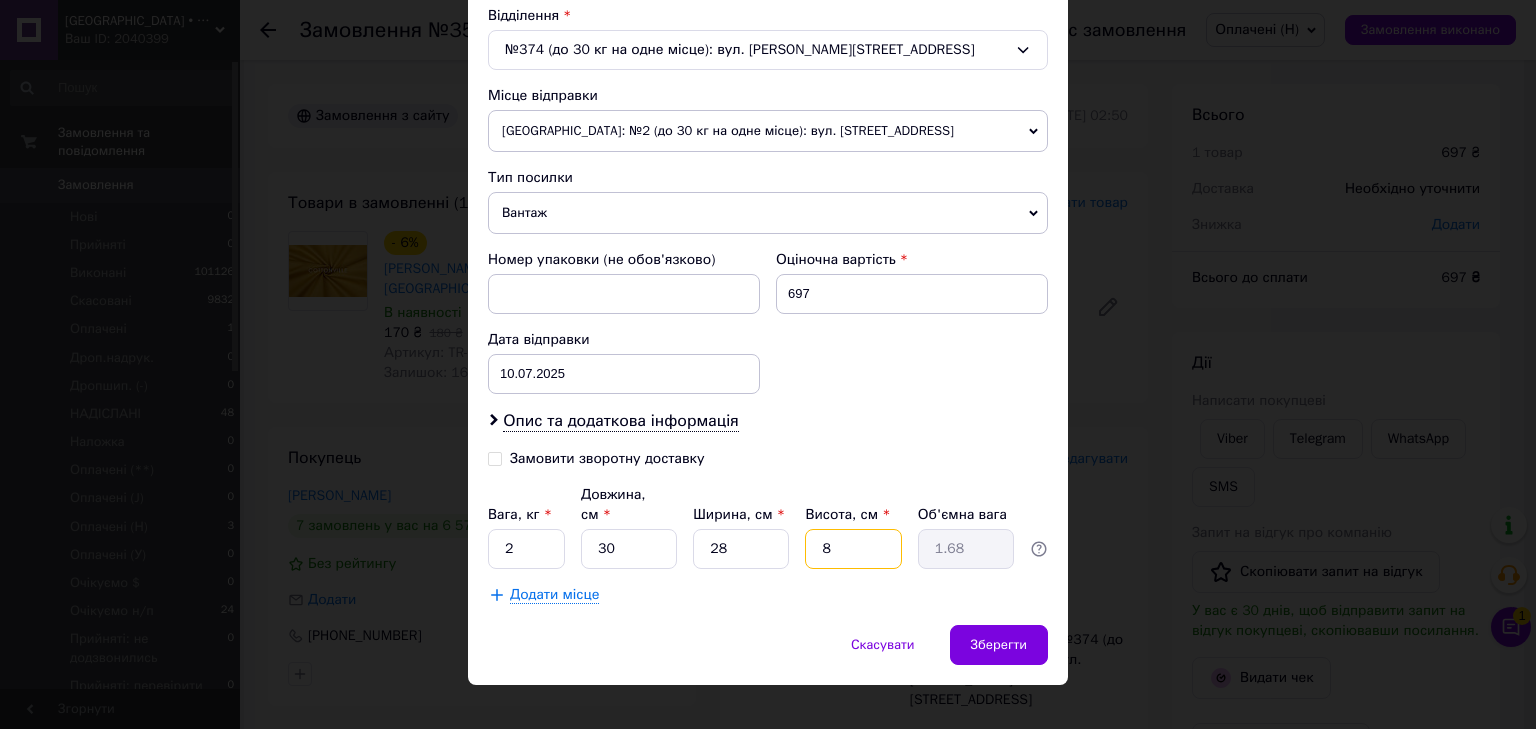 type on "8" 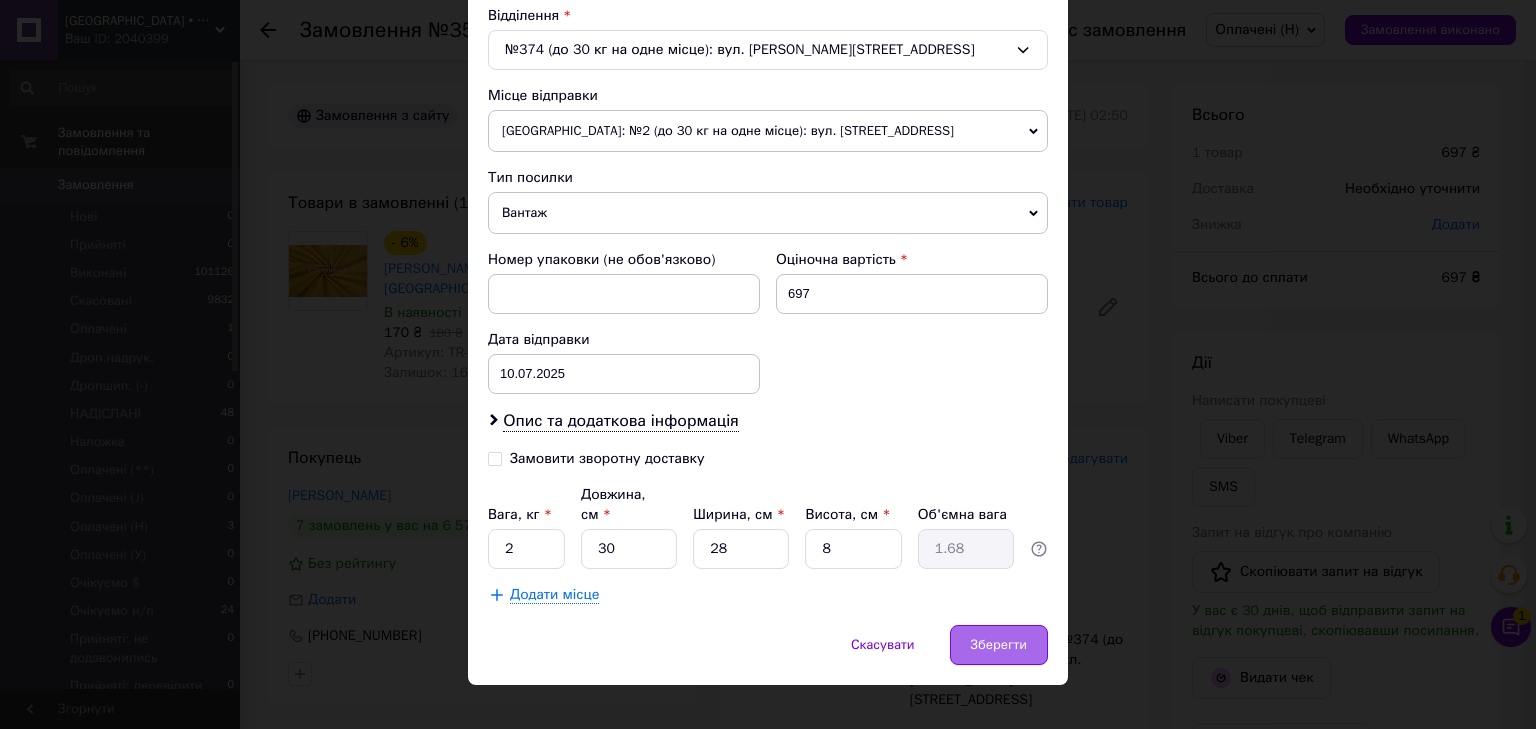 click on "Скасувати   Зберегти" at bounding box center [768, 655] 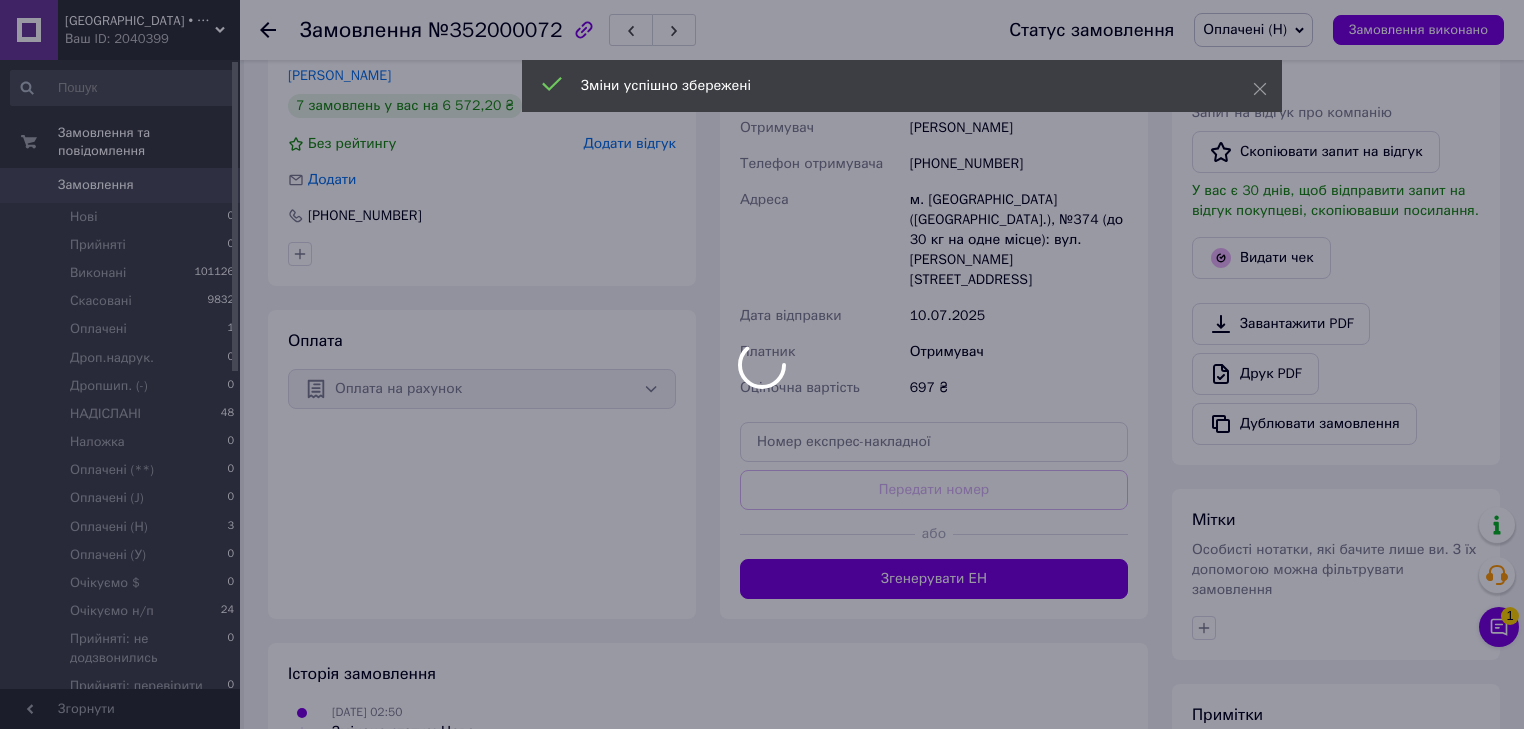 scroll, scrollTop: 560, scrollLeft: 0, axis: vertical 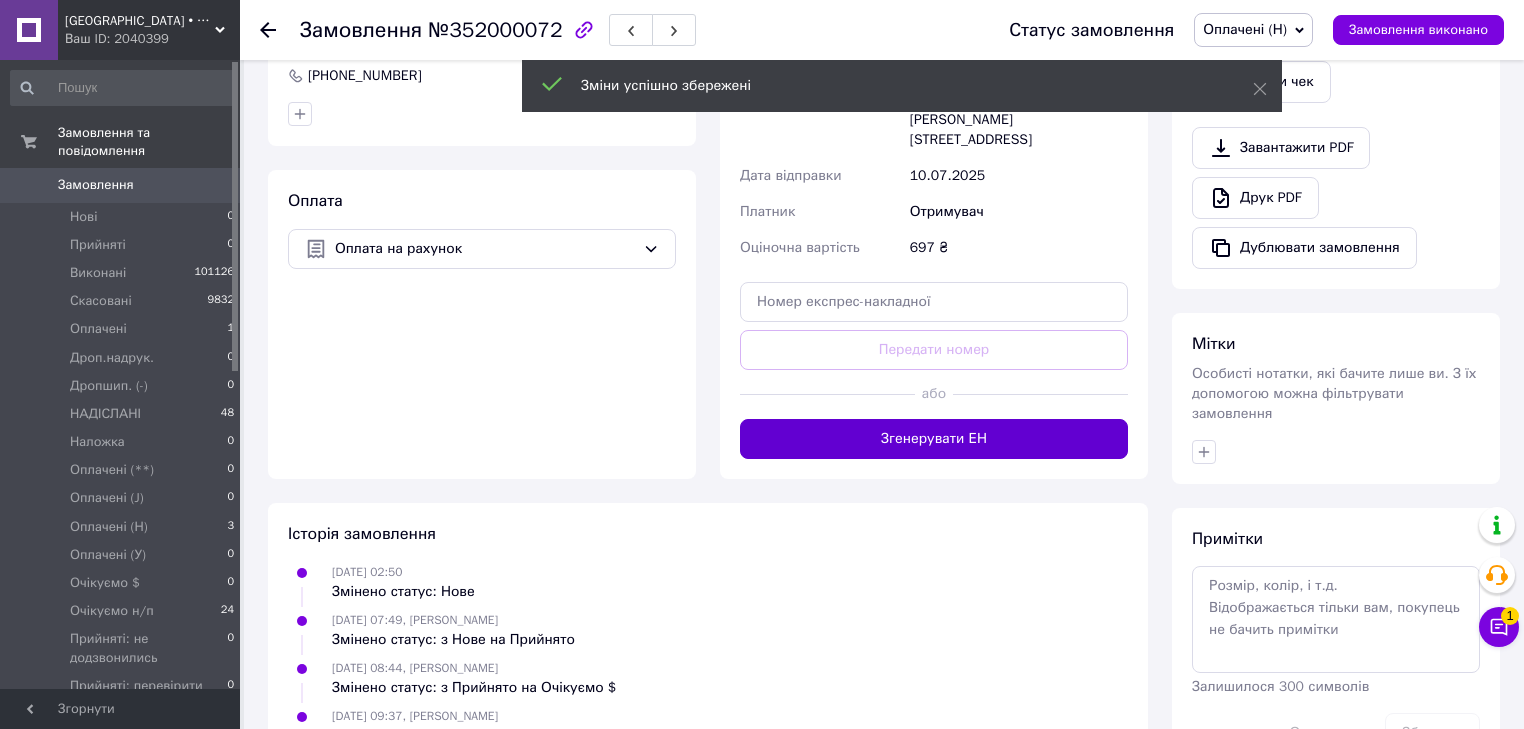click on "Згенерувати ЕН" at bounding box center (934, 439) 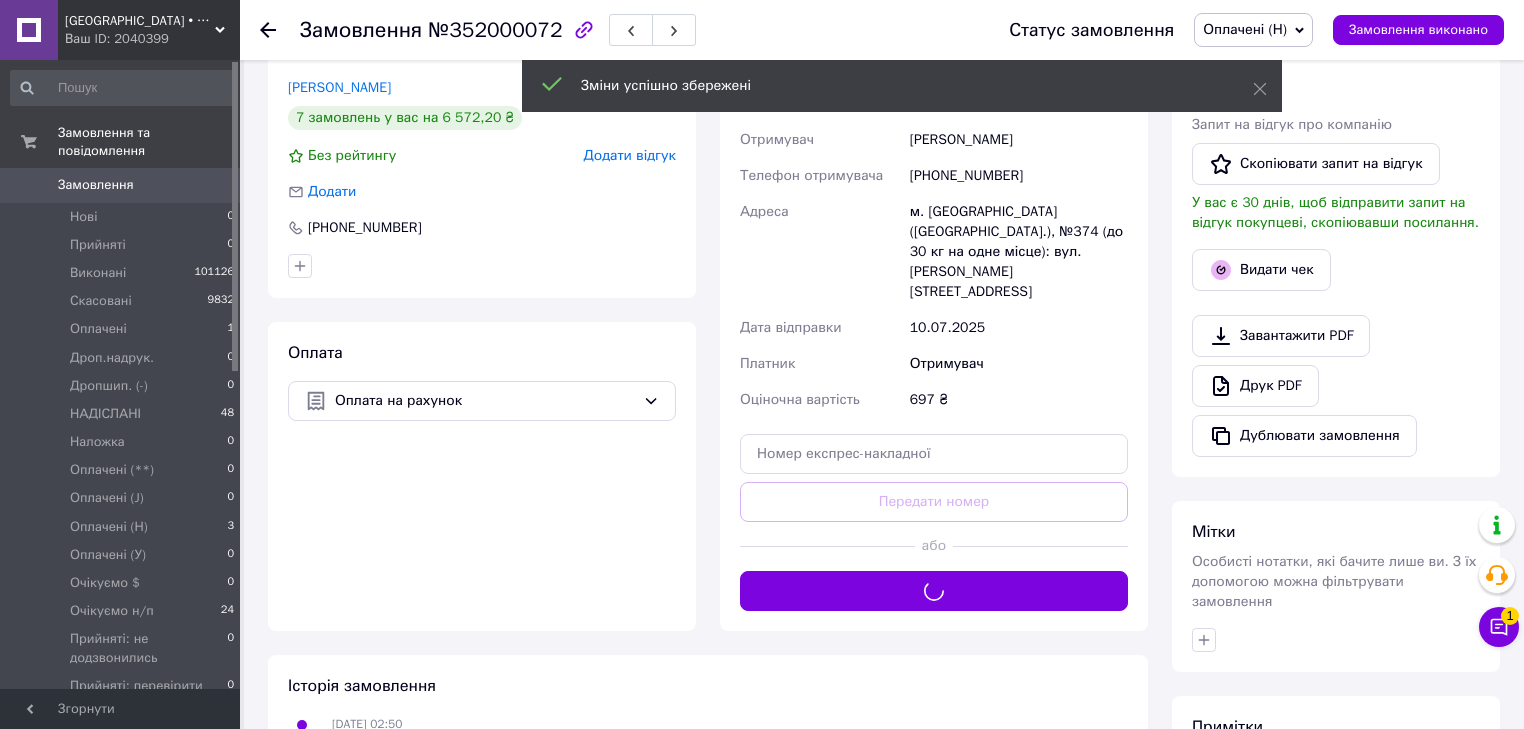 scroll, scrollTop: 320, scrollLeft: 0, axis: vertical 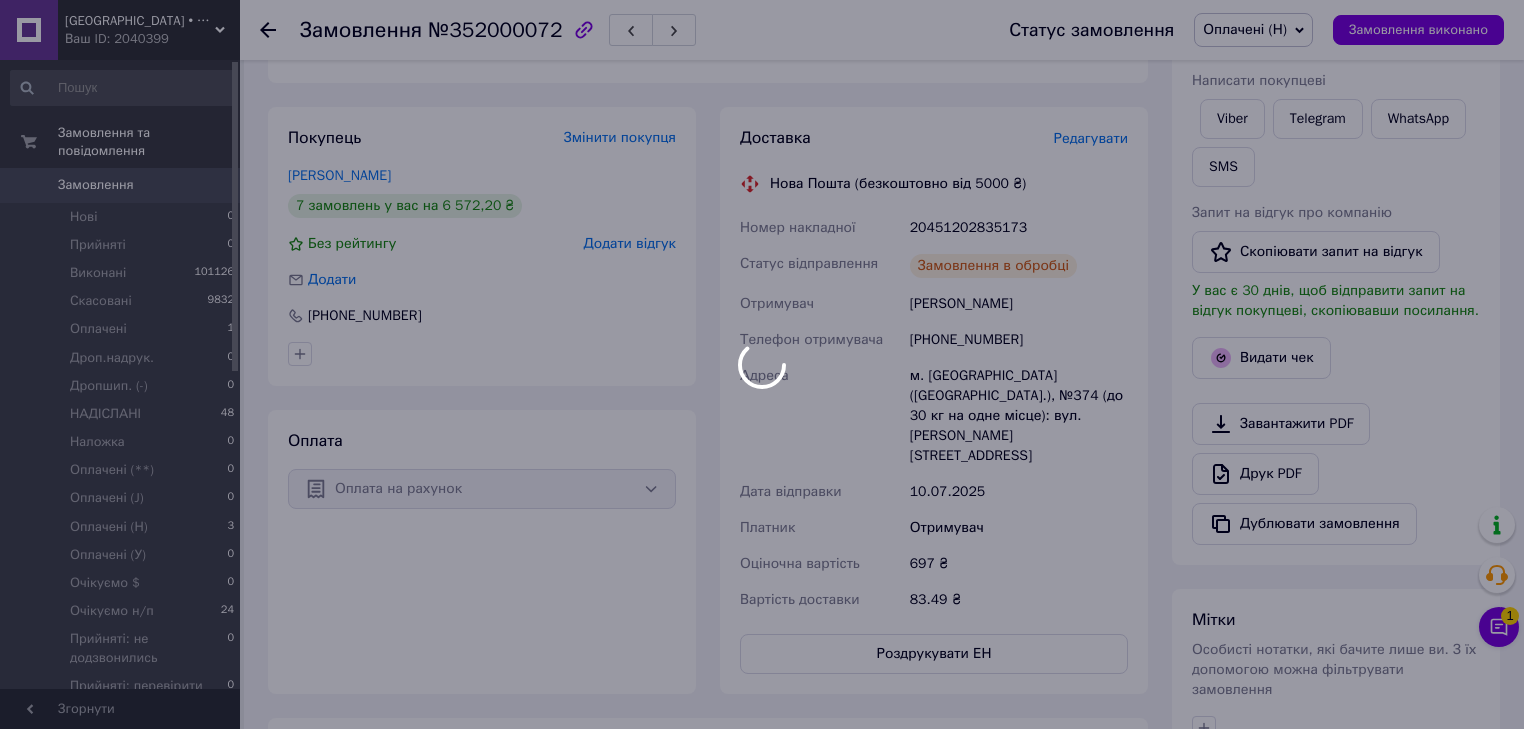 click at bounding box center [762, 364] 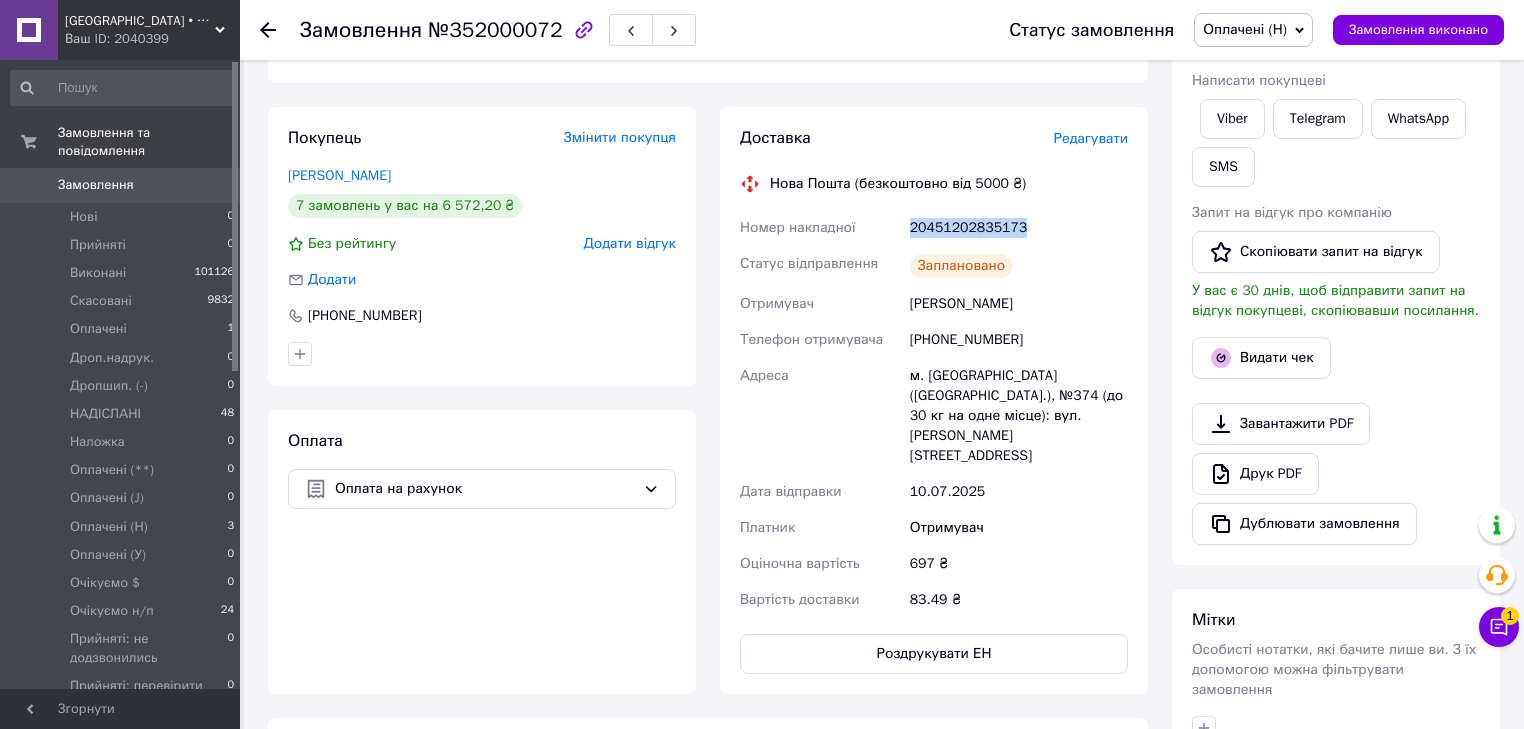 drag, startPoint x: 904, startPoint y: 212, endPoint x: 1019, endPoint y: 216, distance: 115.06954 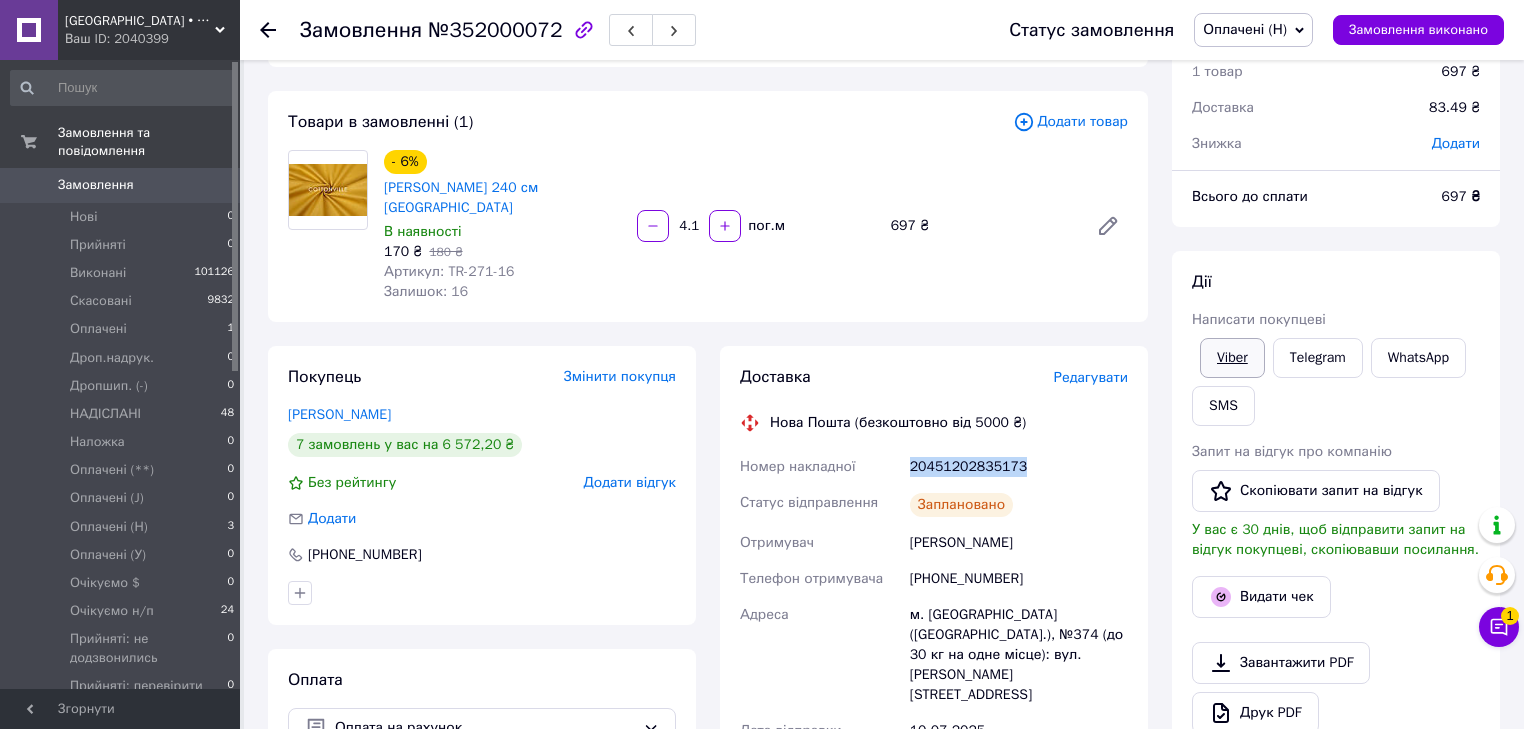scroll, scrollTop: 80, scrollLeft: 0, axis: vertical 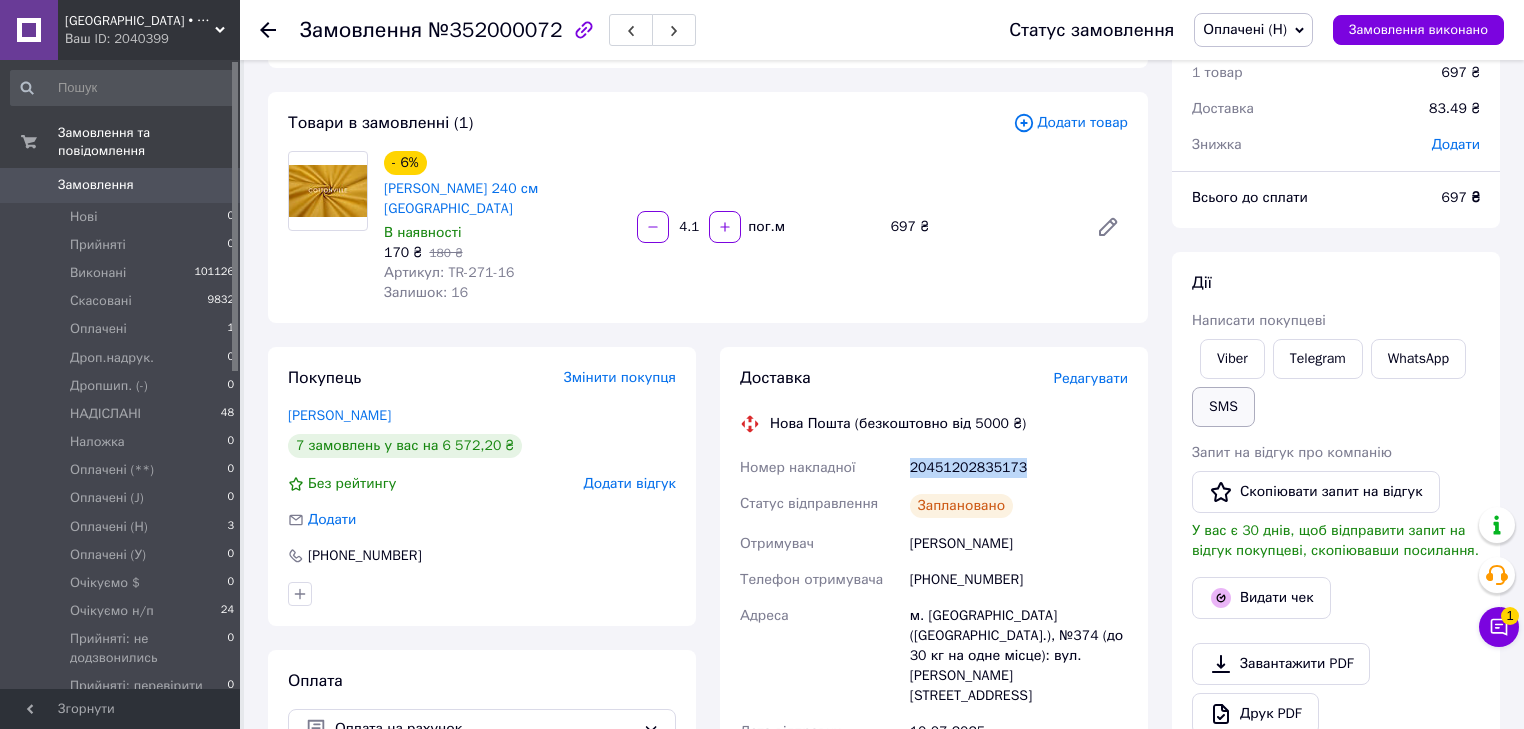 click on "SMS" at bounding box center (1223, 407) 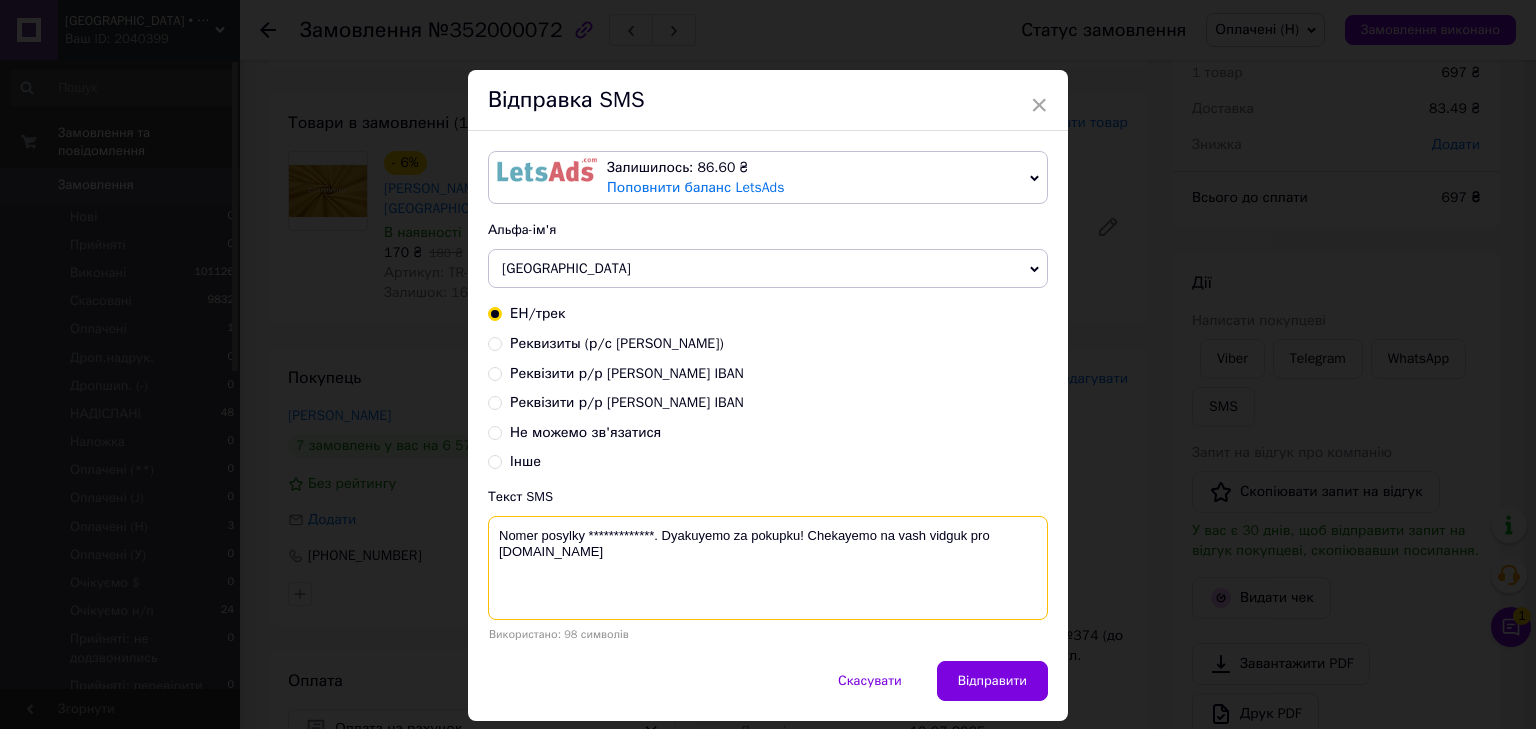 drag, startPoint x: 650, startPoint y: 534, endPoint x: 585, endPoint y: 529, distance: 65.192024 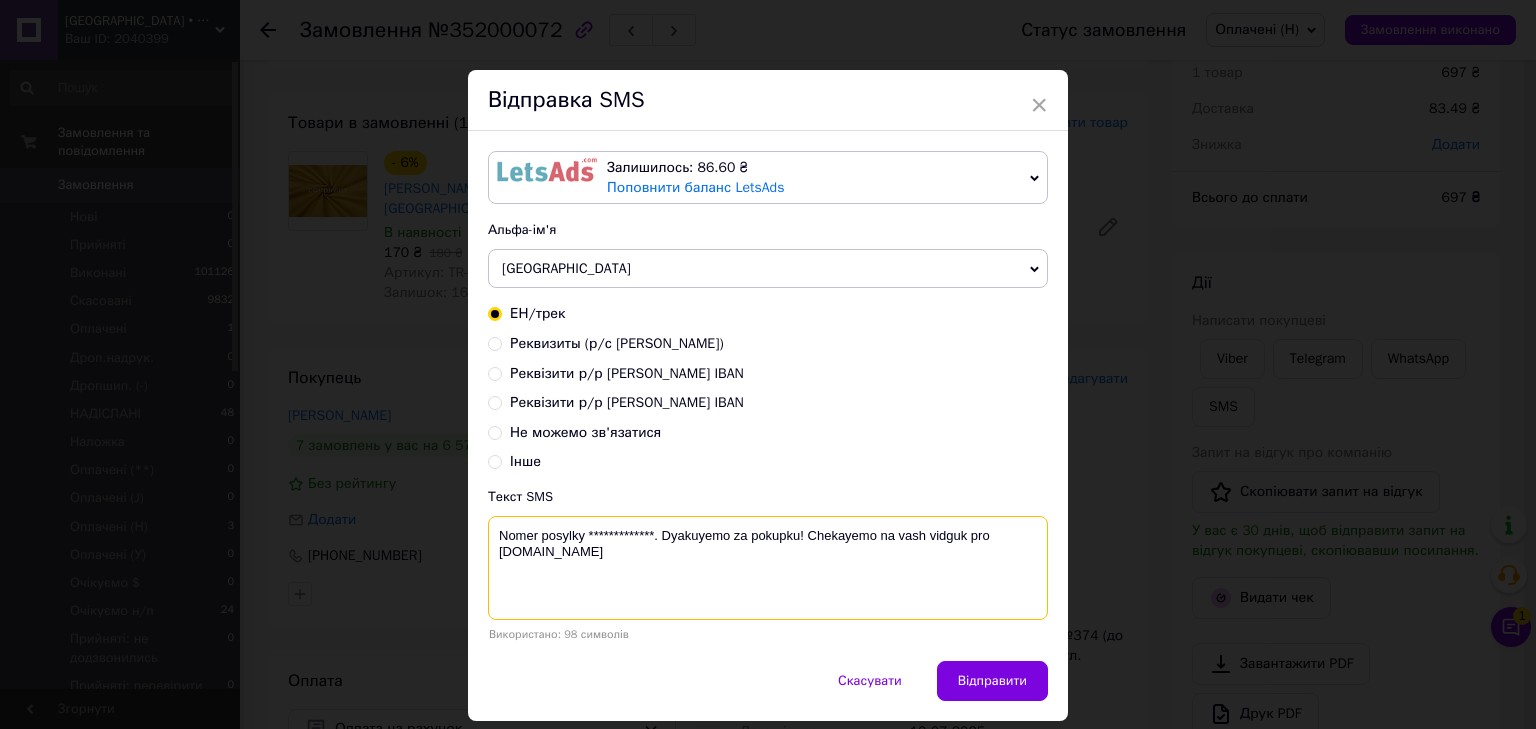 click on "**********" at bounding box center [768, 568] 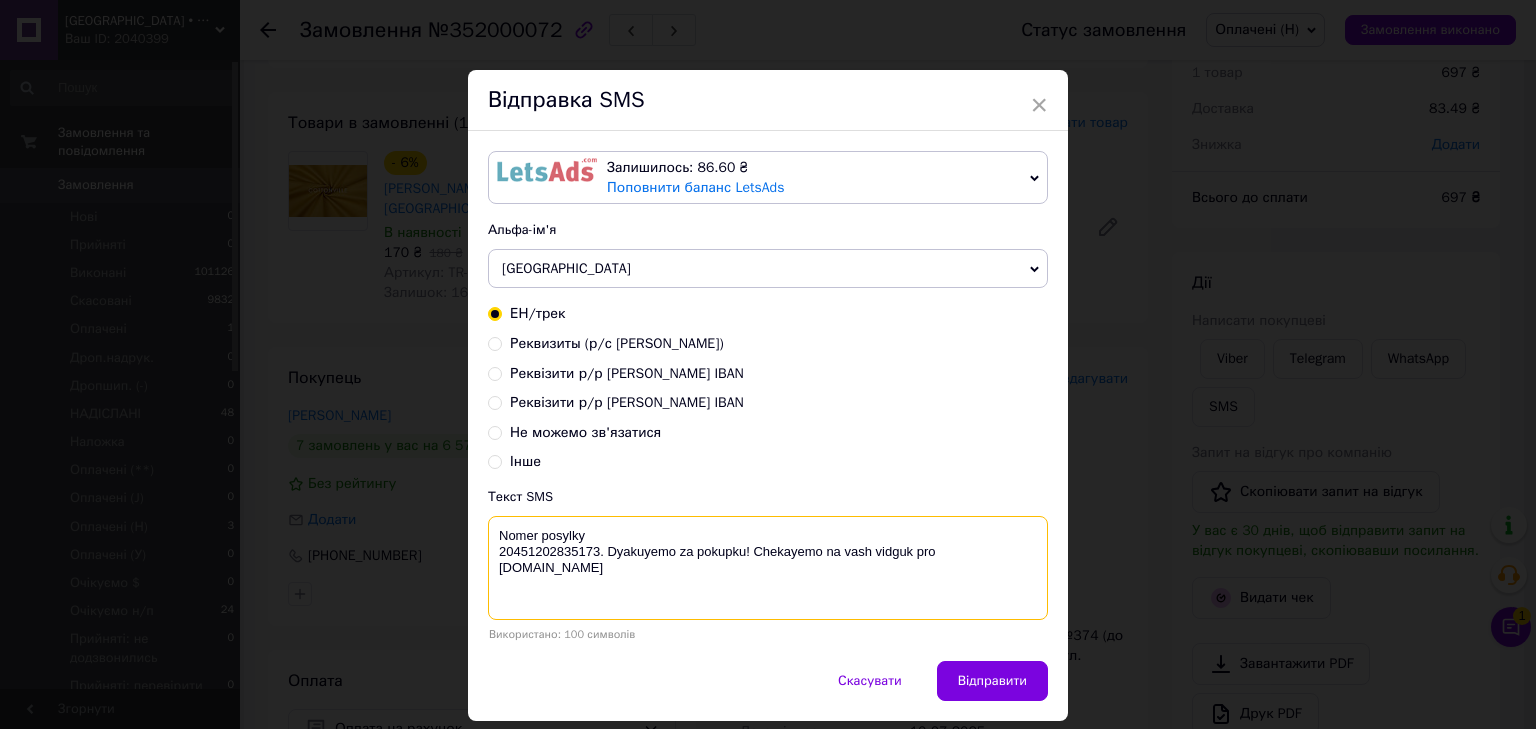 click on "Nomer posylky
20451202835173. Dyakuyemo za pokupku! Chekayemo na vash vidguk pro COTTONville.com.ua" at bounding box center (768, 568) 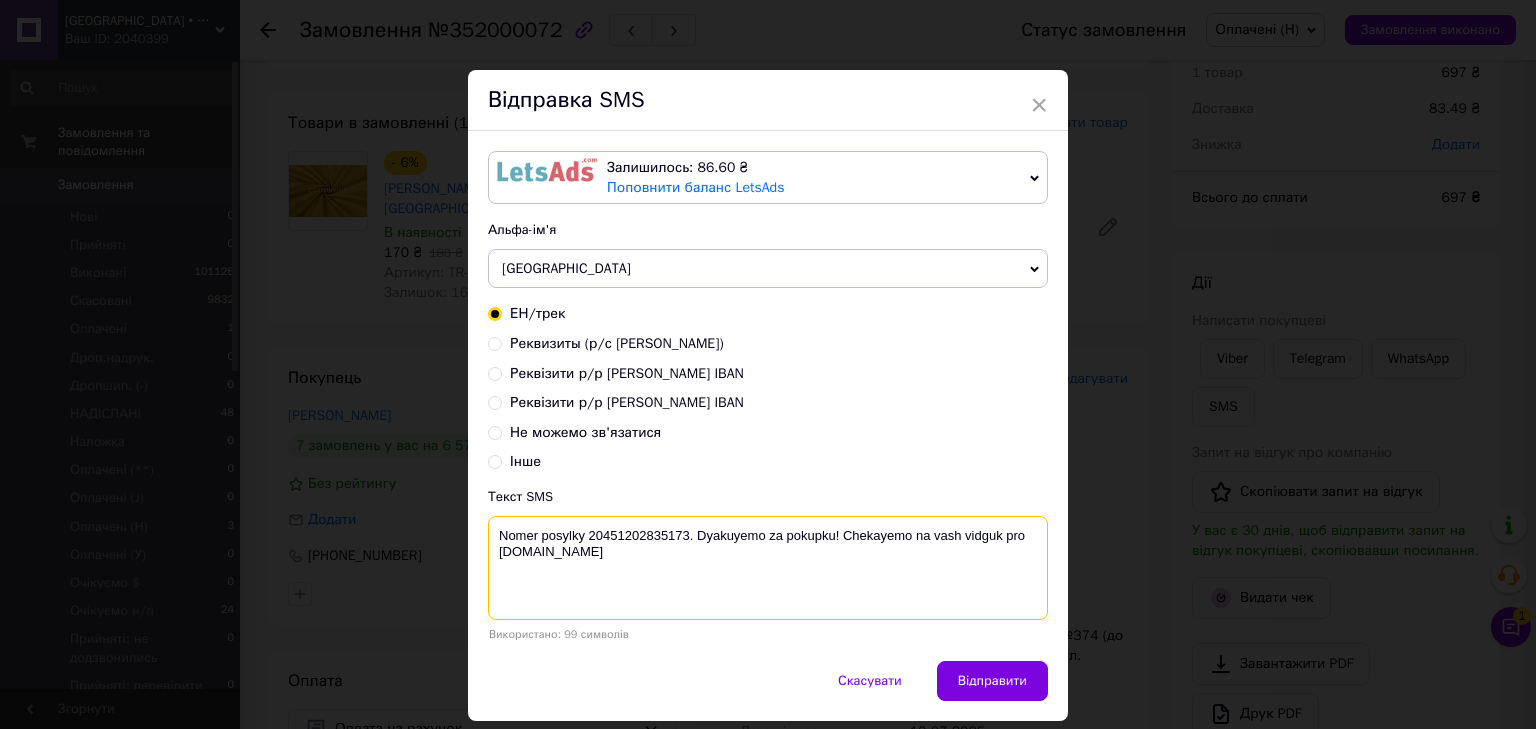 type on "Nomer posylky 20451202835173. Dyakuyemo za pokupku! Chekayemo na vash vidguk pro COTTONville.com.ua" 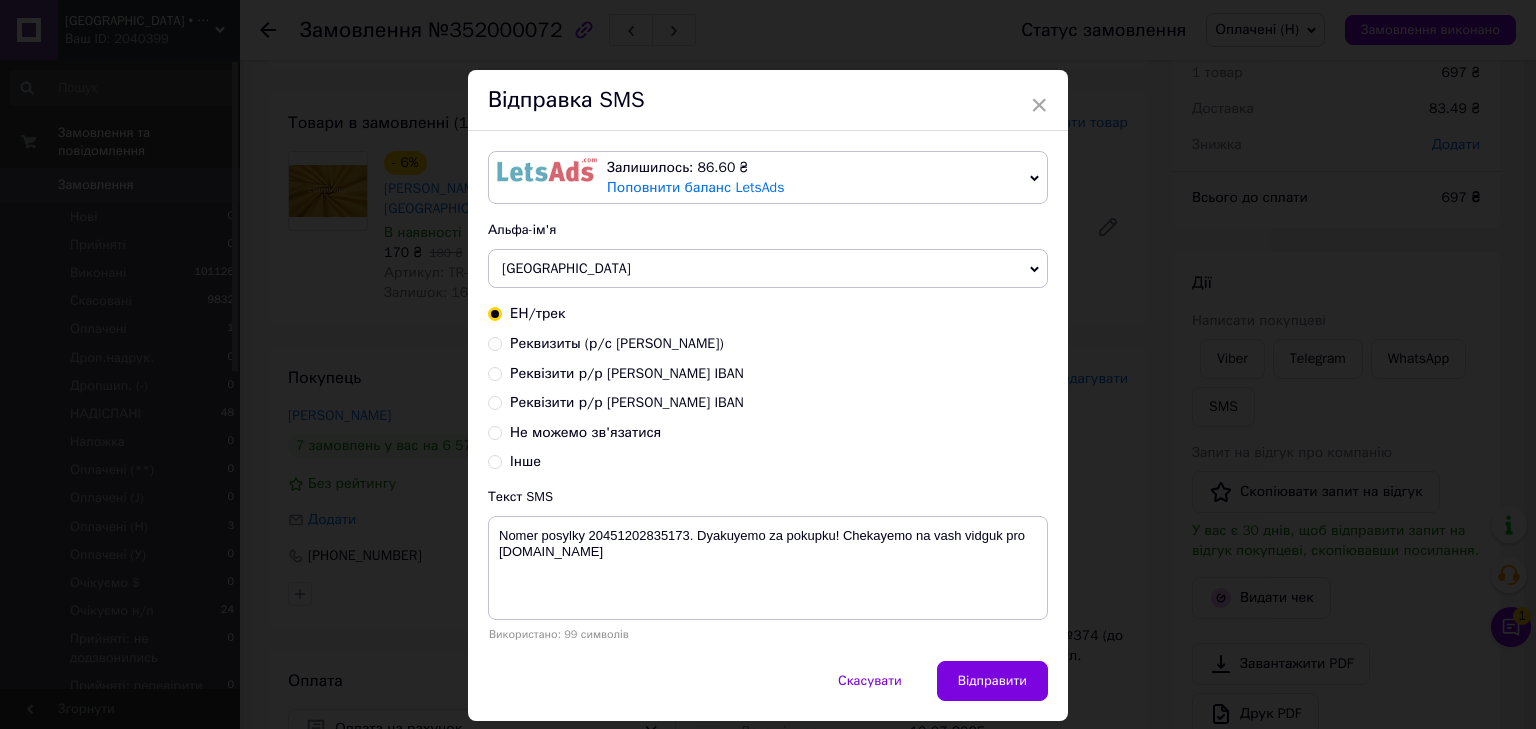 click on "Відправити" at bounding box center [992, 681] 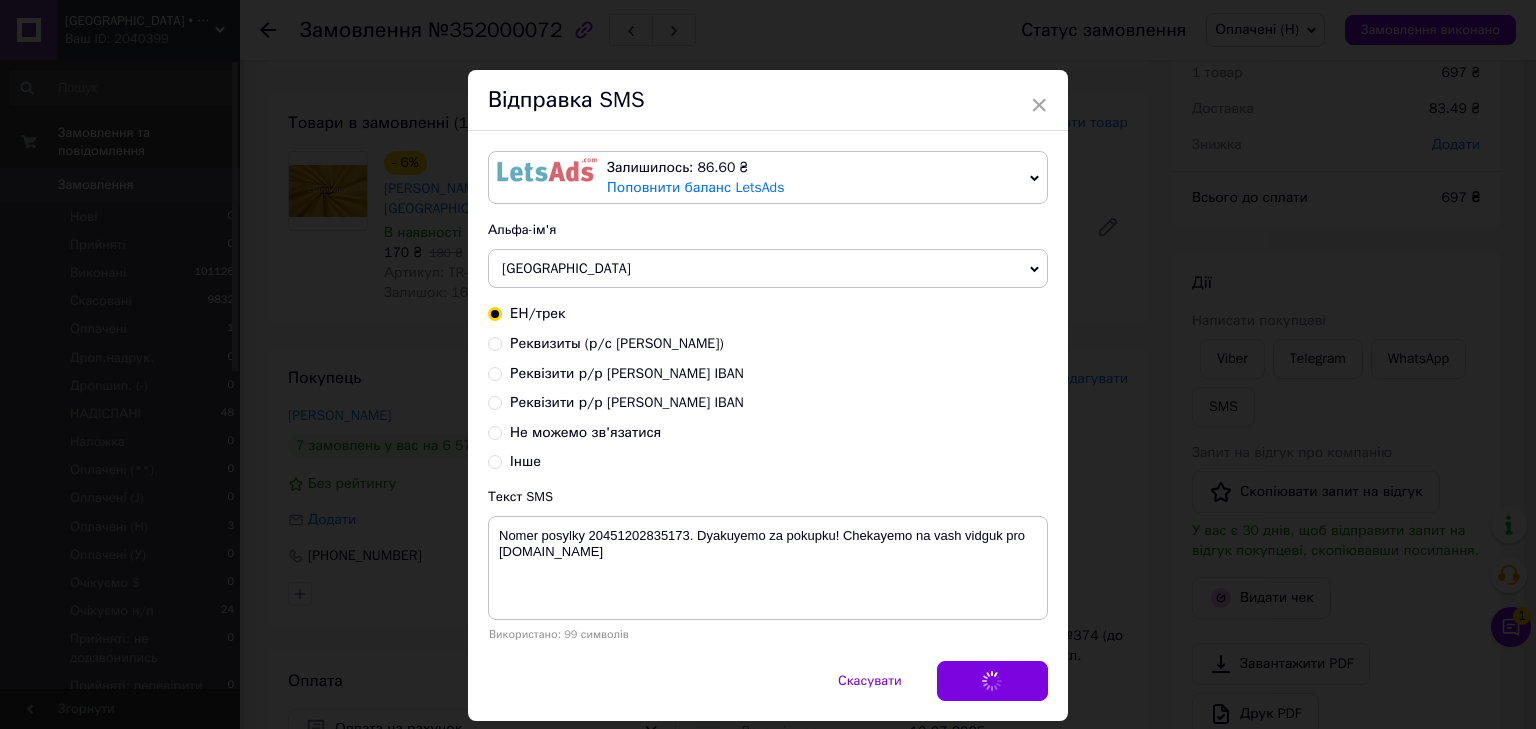click on "Відправка SMS" at bounding box center [768, 100] 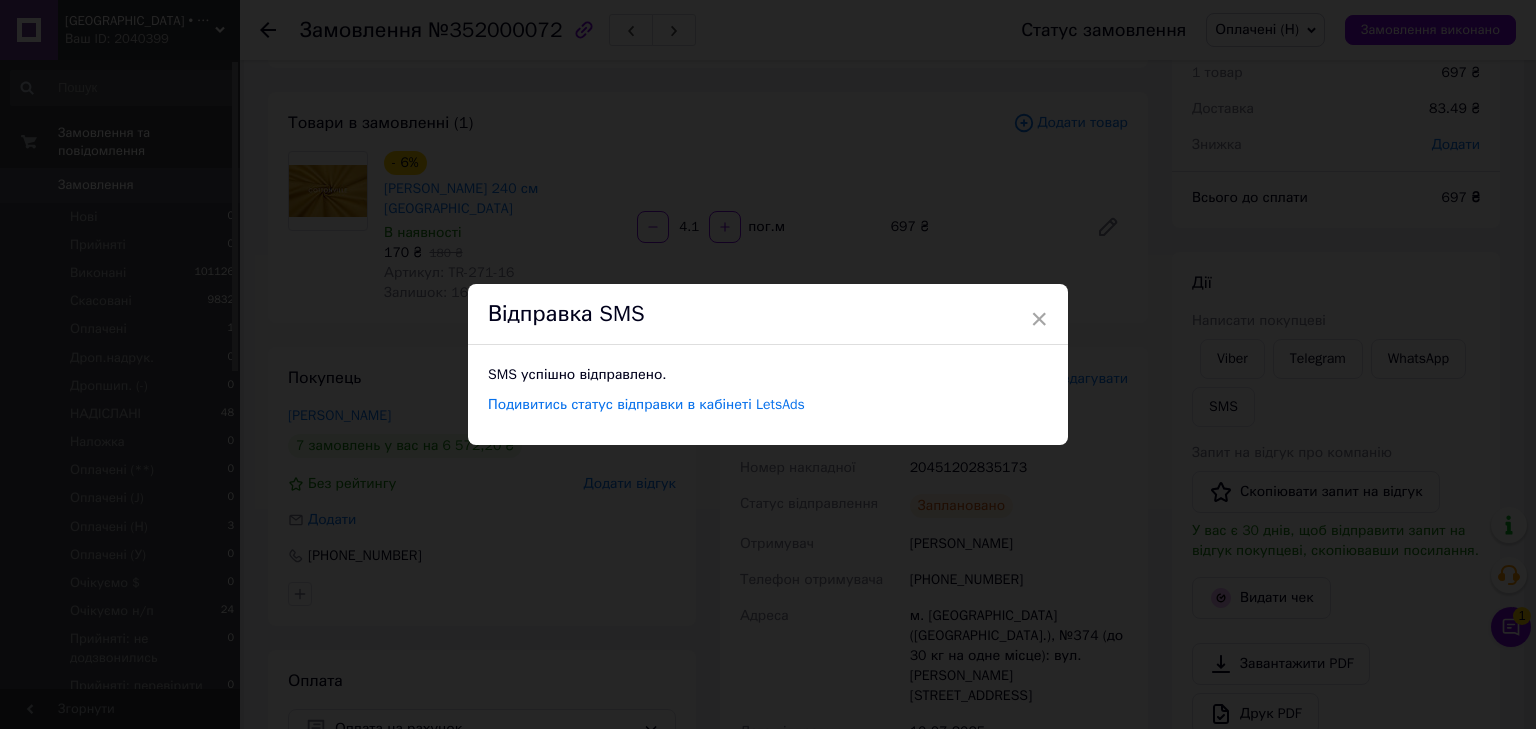 click on "× Відправка SMS SMS успішно відправлено. Подивитись статус відправки в кабінеті LetsAds" at bounding box center [768, 364] 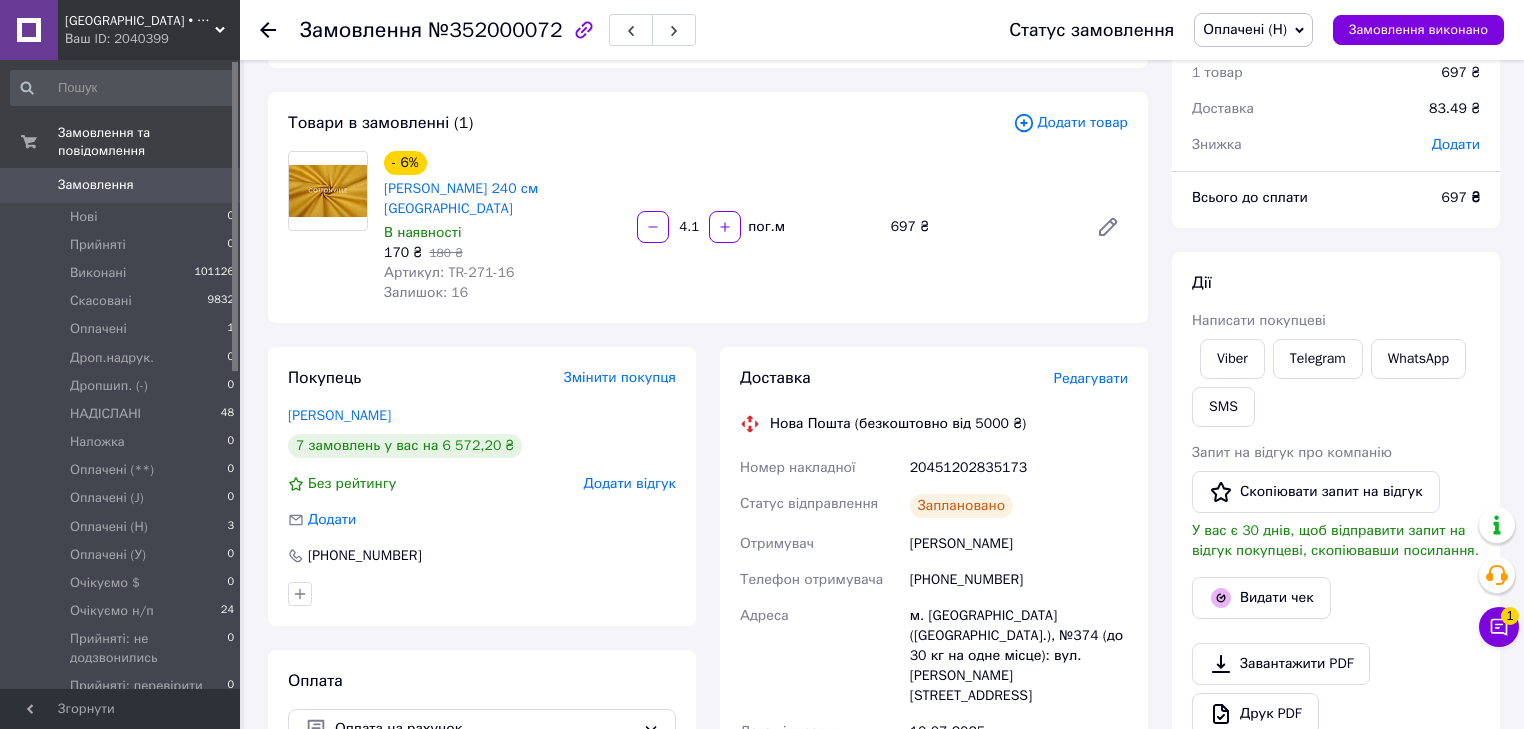click on "Оплачені (Н)" at bounding box center [1253, 30] 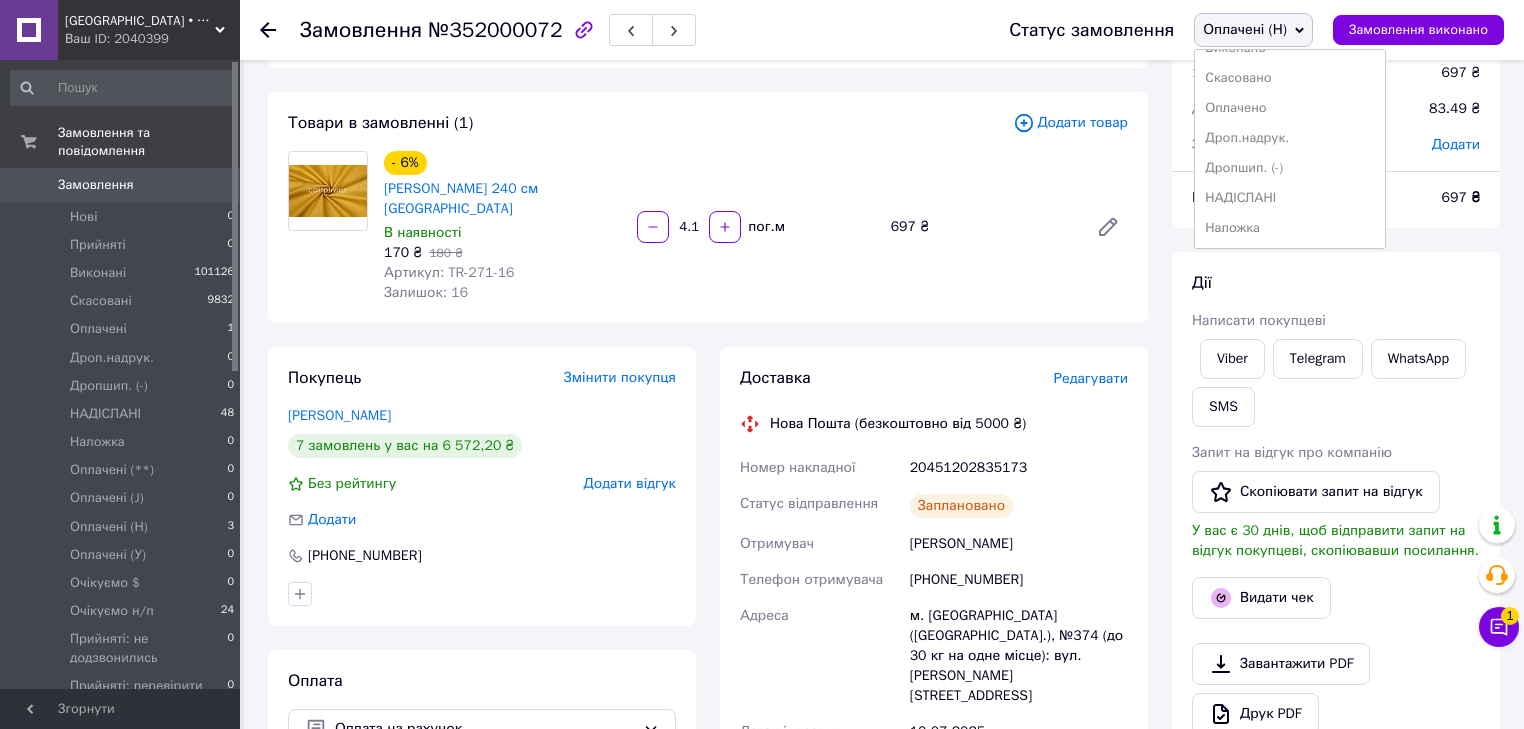 scroll, scrollTop: 80, scrollLeft: 0, axis: vertical 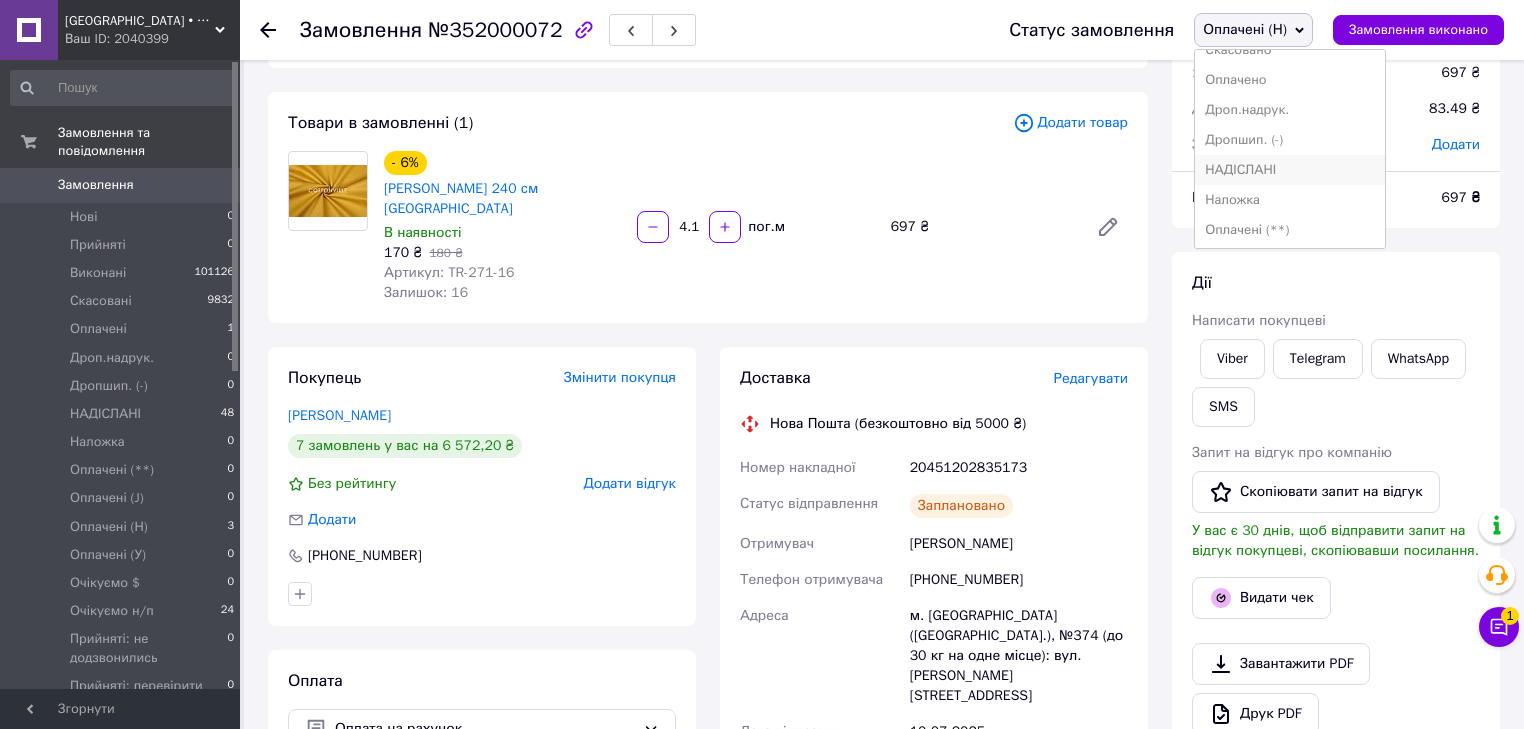 click on "НАДІСЛАНІ" at bounding box center (1290, 170) 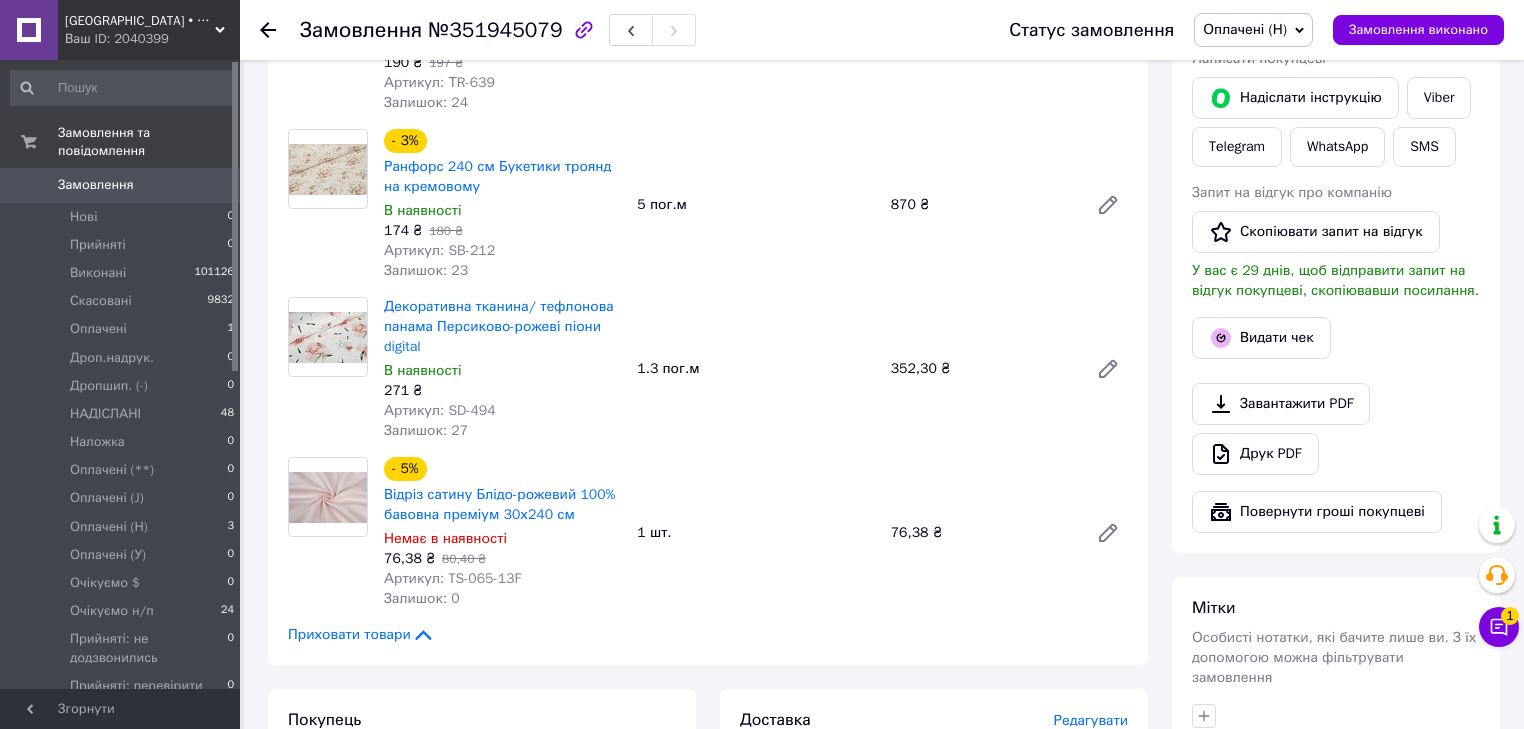 scroll, scrollTop: 480, scrollLeft: 0, axis: vertical 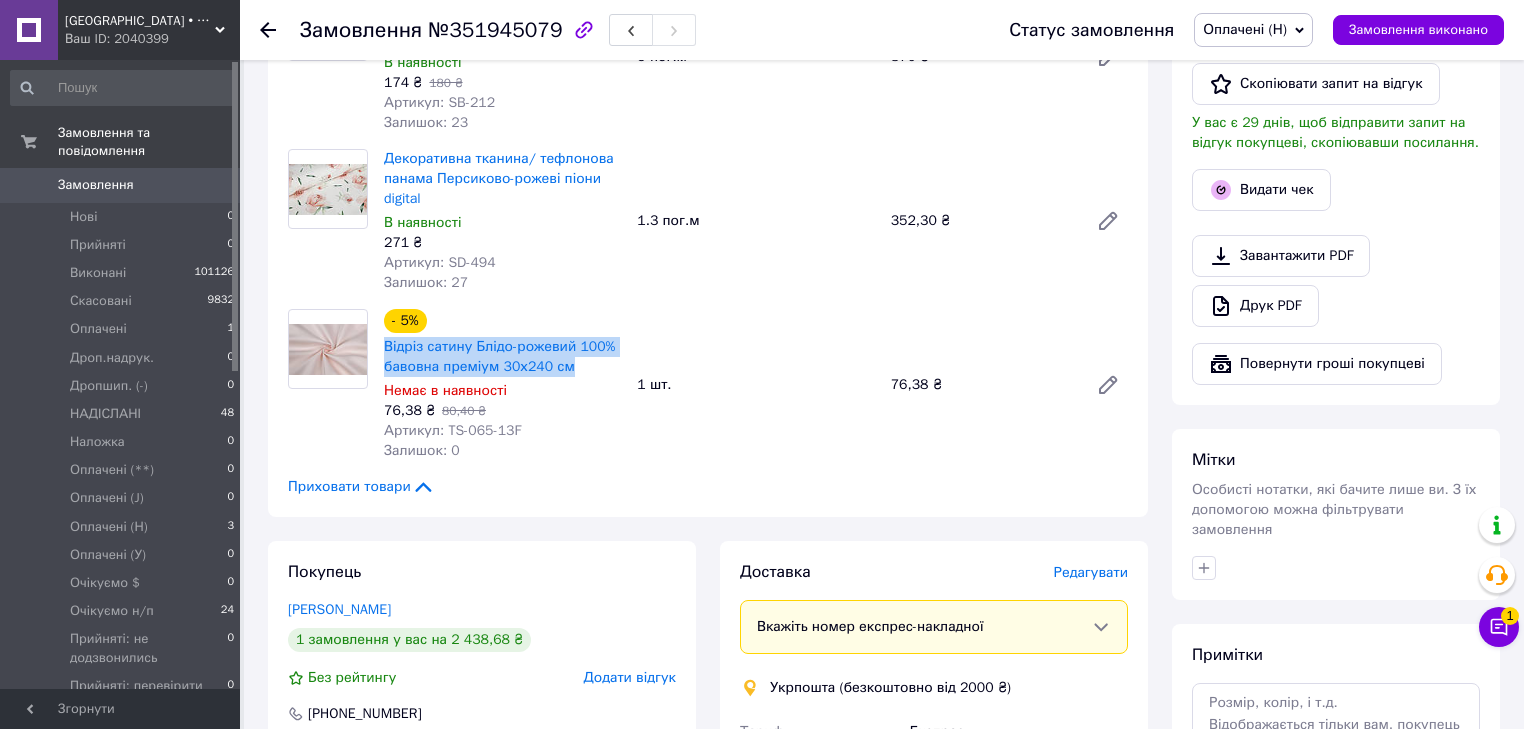 drag, startPoint x: 536, startPoint y: 359, endPoint x: 383, endPoint y: 333, distance: 155.19342 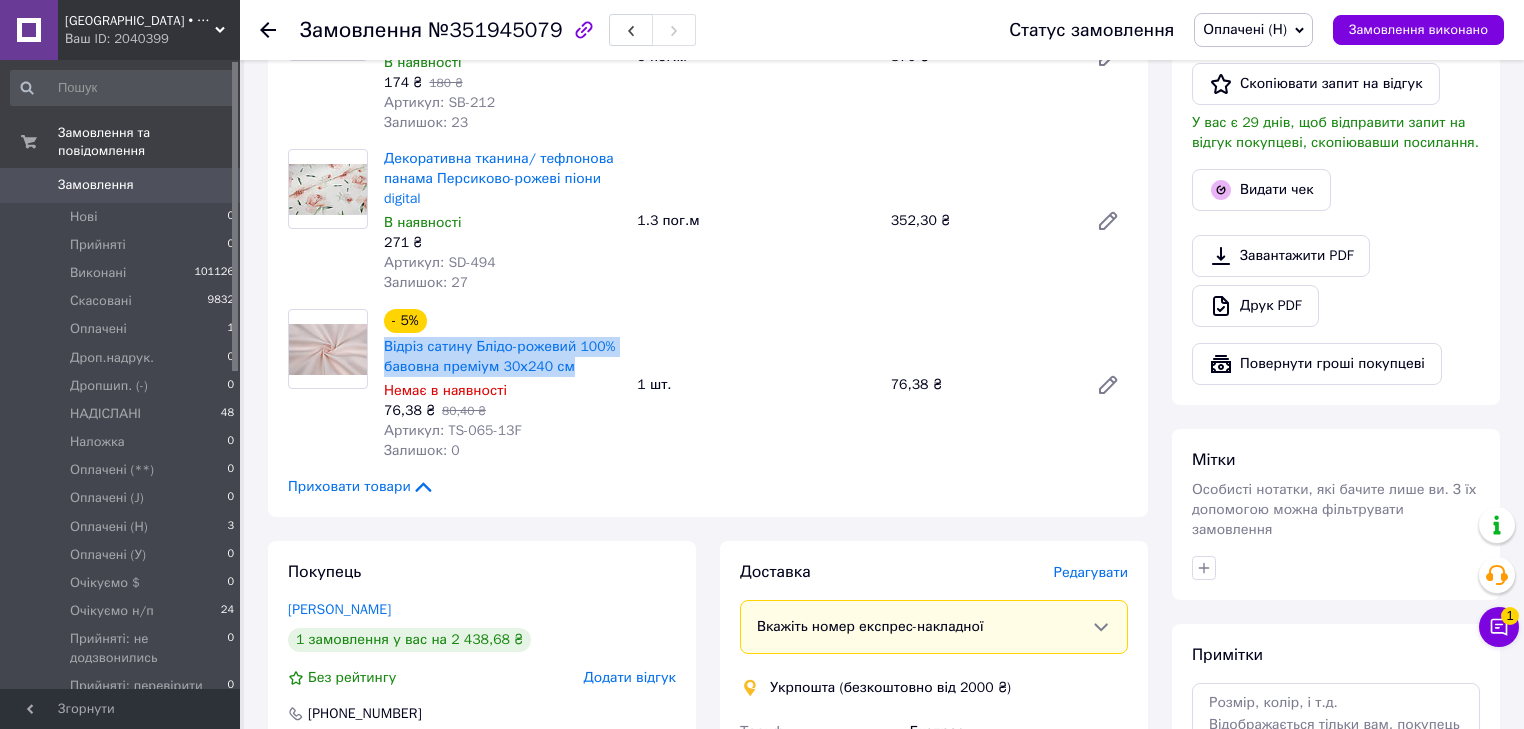 click on "Відріз сатину Блідо-рожевий 100% бавовна преміум 30х240 см" at bounding box center (502, 357) 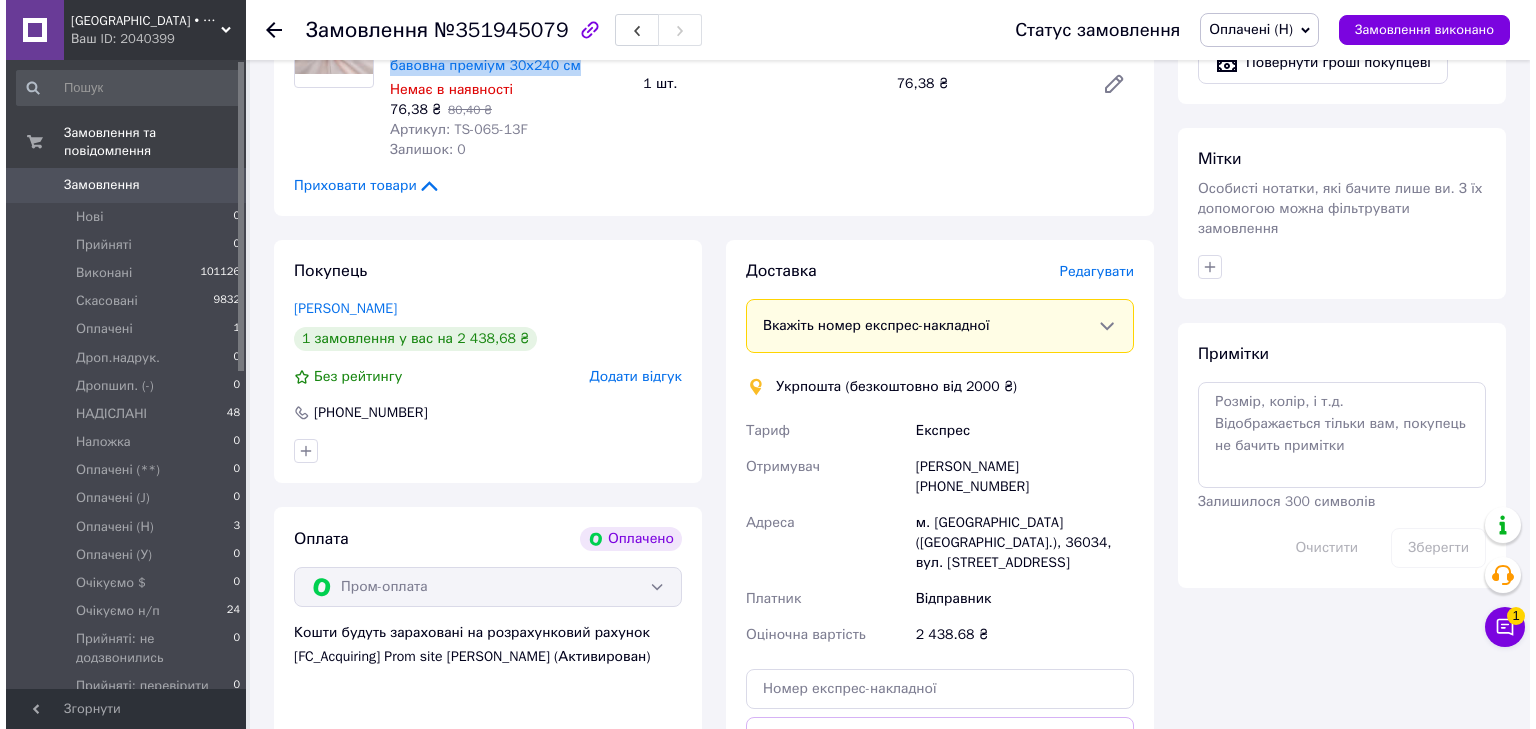 scroll, scrollTop: 800, scrollLeft: 0, axis: vertical 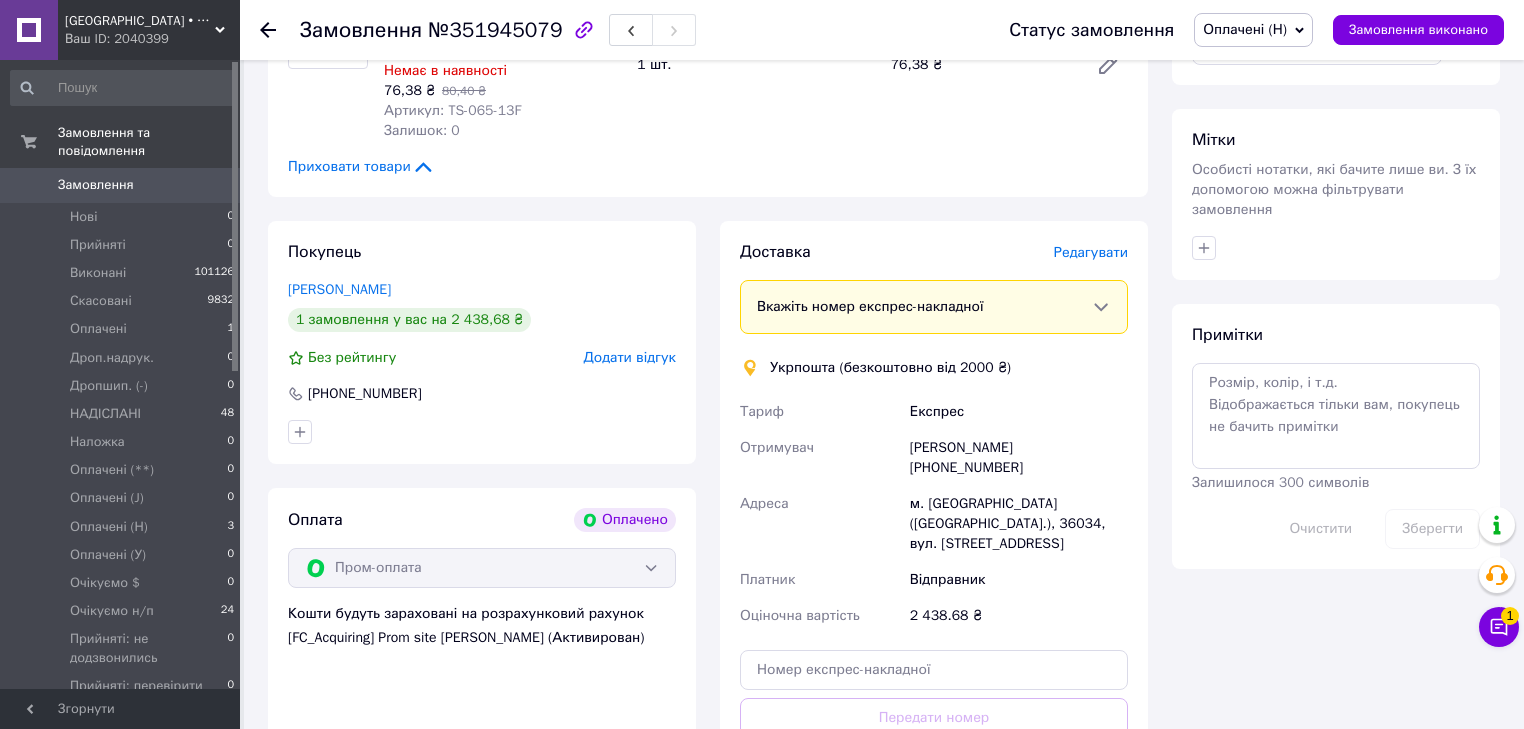 click on "Редагувати" at bounding box center (1091, 252) 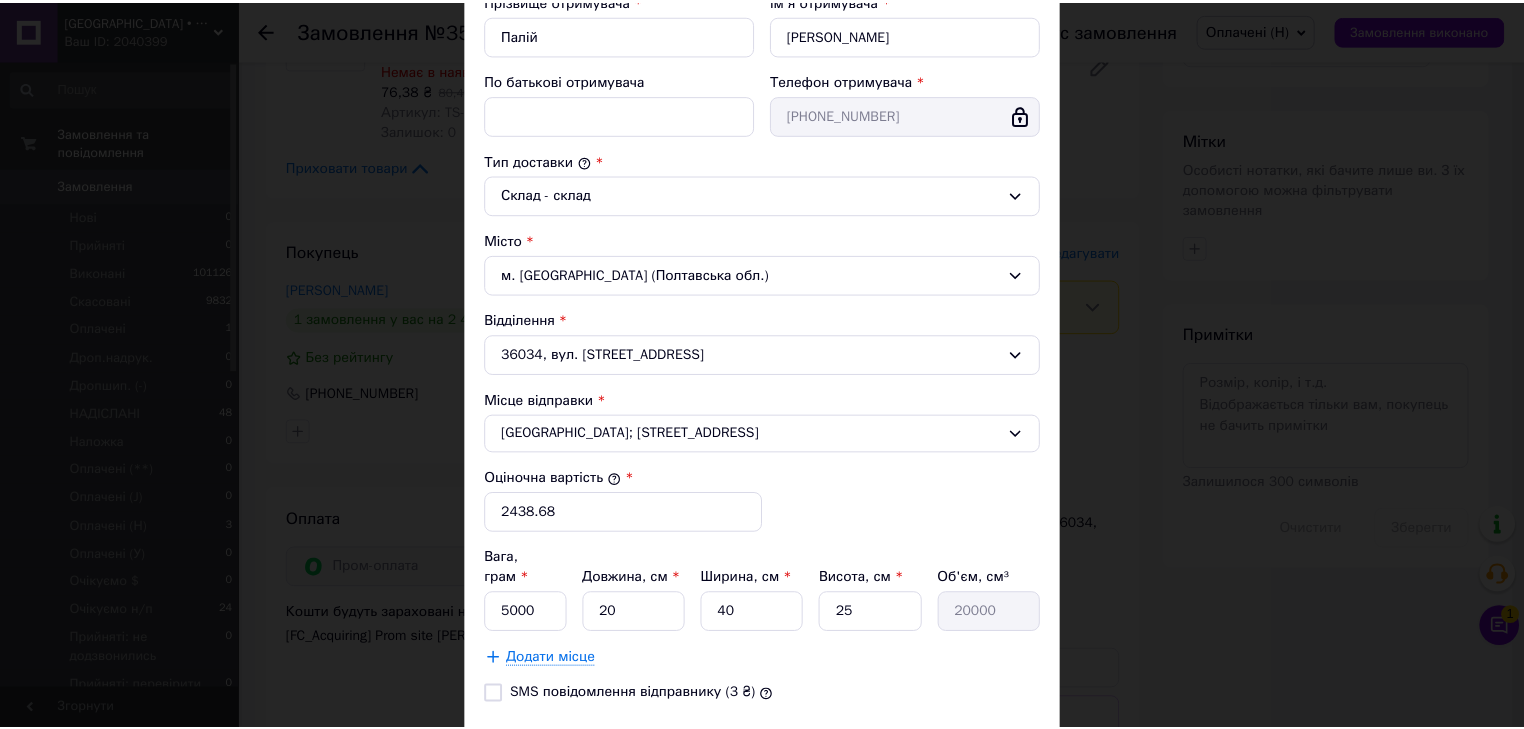 scroll, scrollTop: 517, scrollLeft: 0, axis: vertical 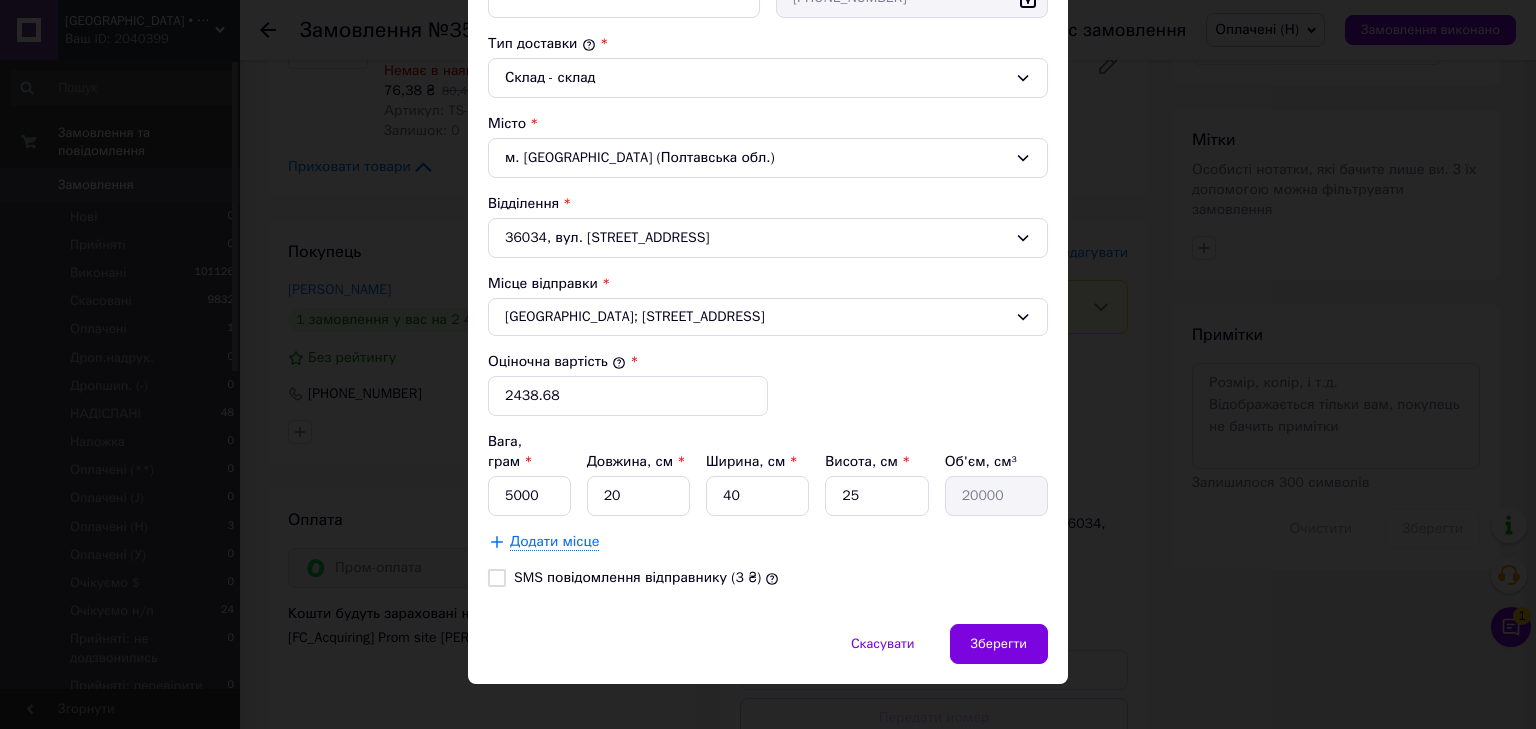 click on "SMS повідомлення відправнику (3 ₴)" at bounding box center (497, 578) 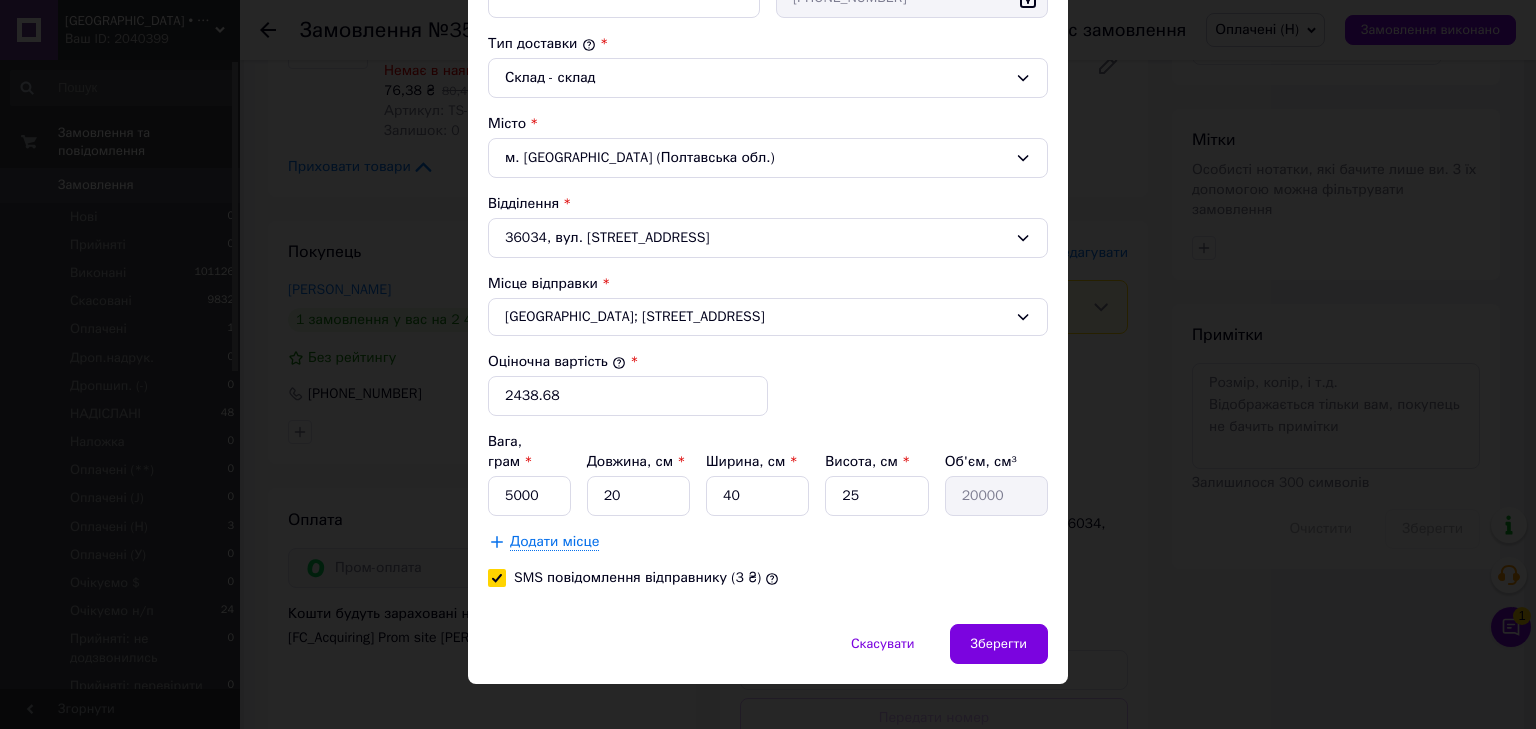 click on "SMS повідомлення відправнику (3 ₴)" at bounding box center (497, 578) 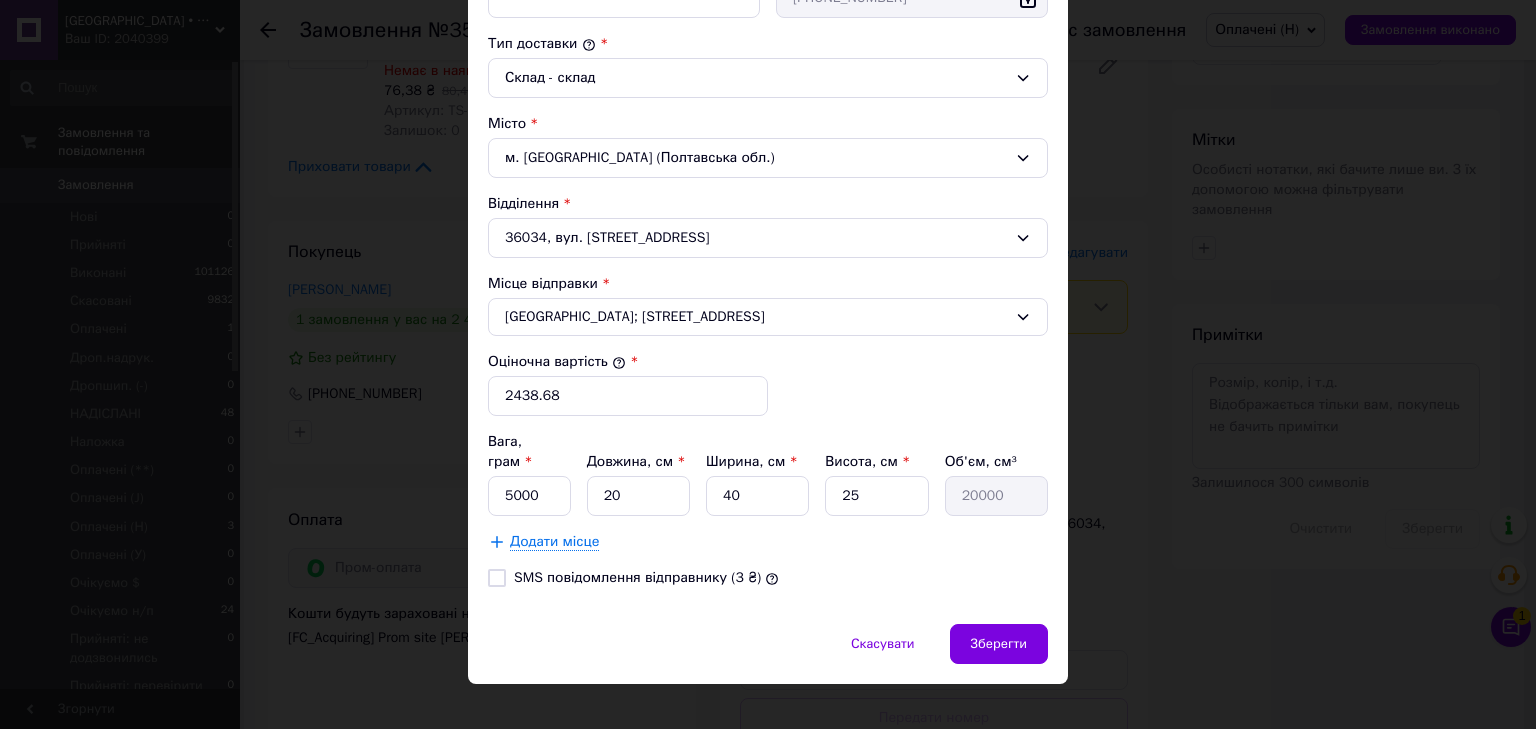 checkbox on "false" 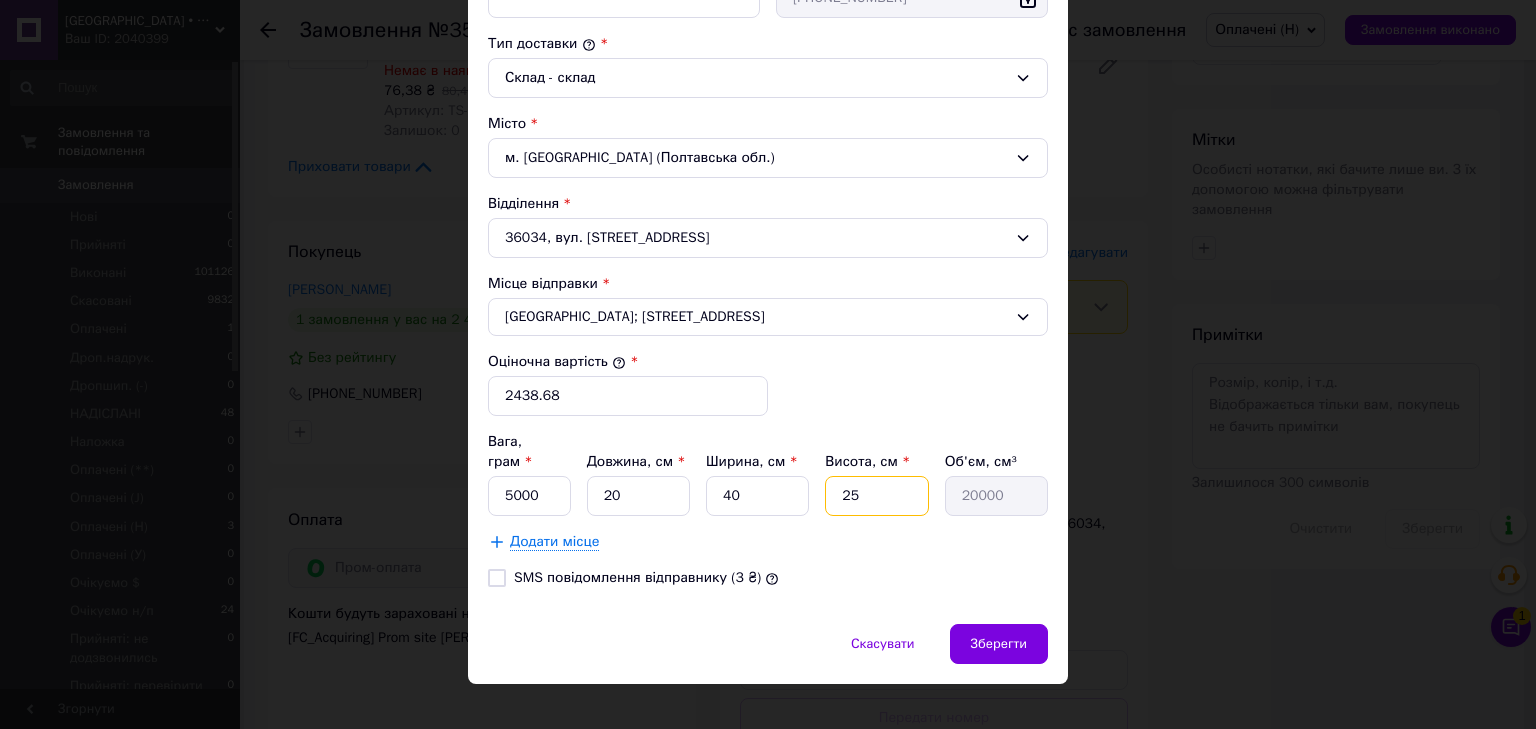 drag, startPoint x: 868, startPoint y: 465, endPoint x: 822, endPoint y: 461, distance: 46.173584 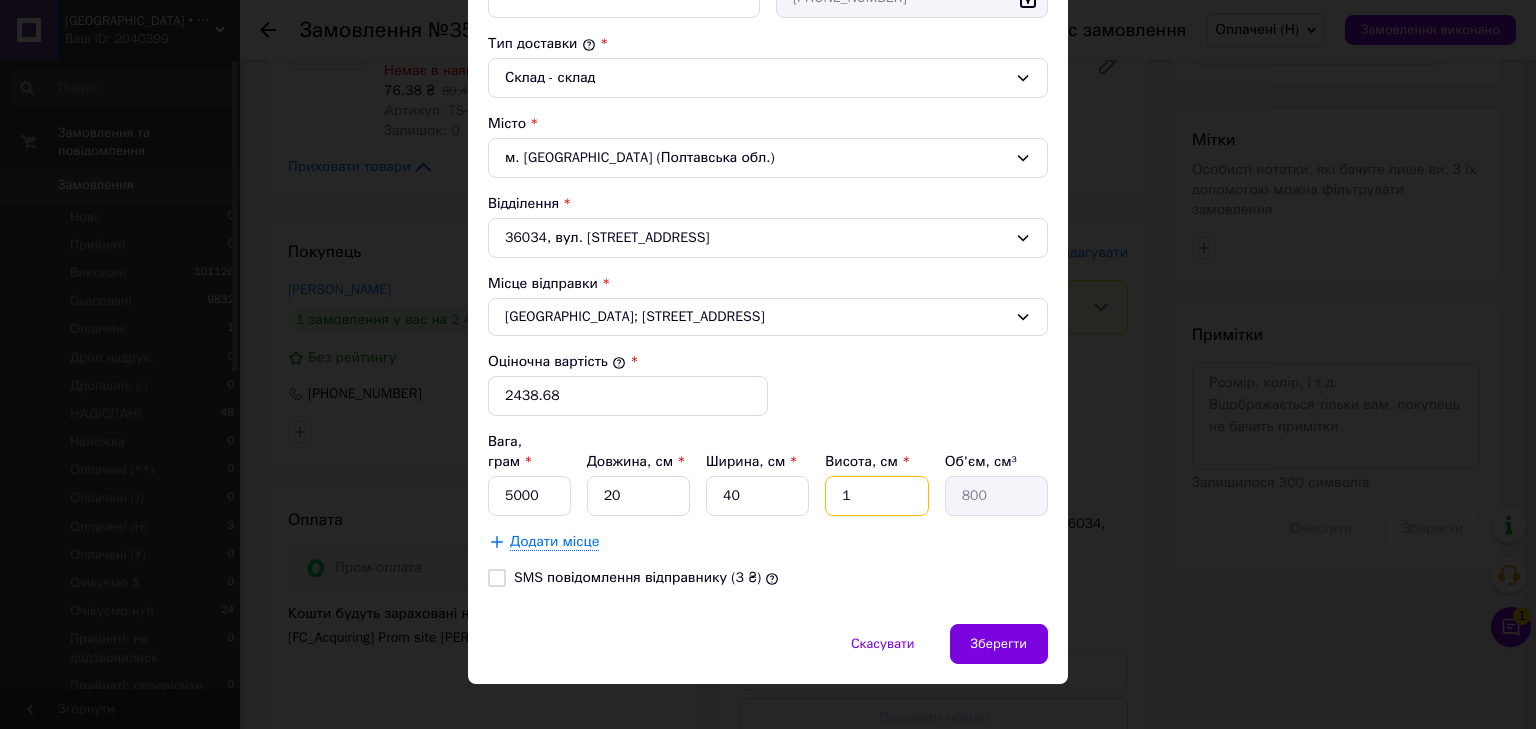 type on "10" 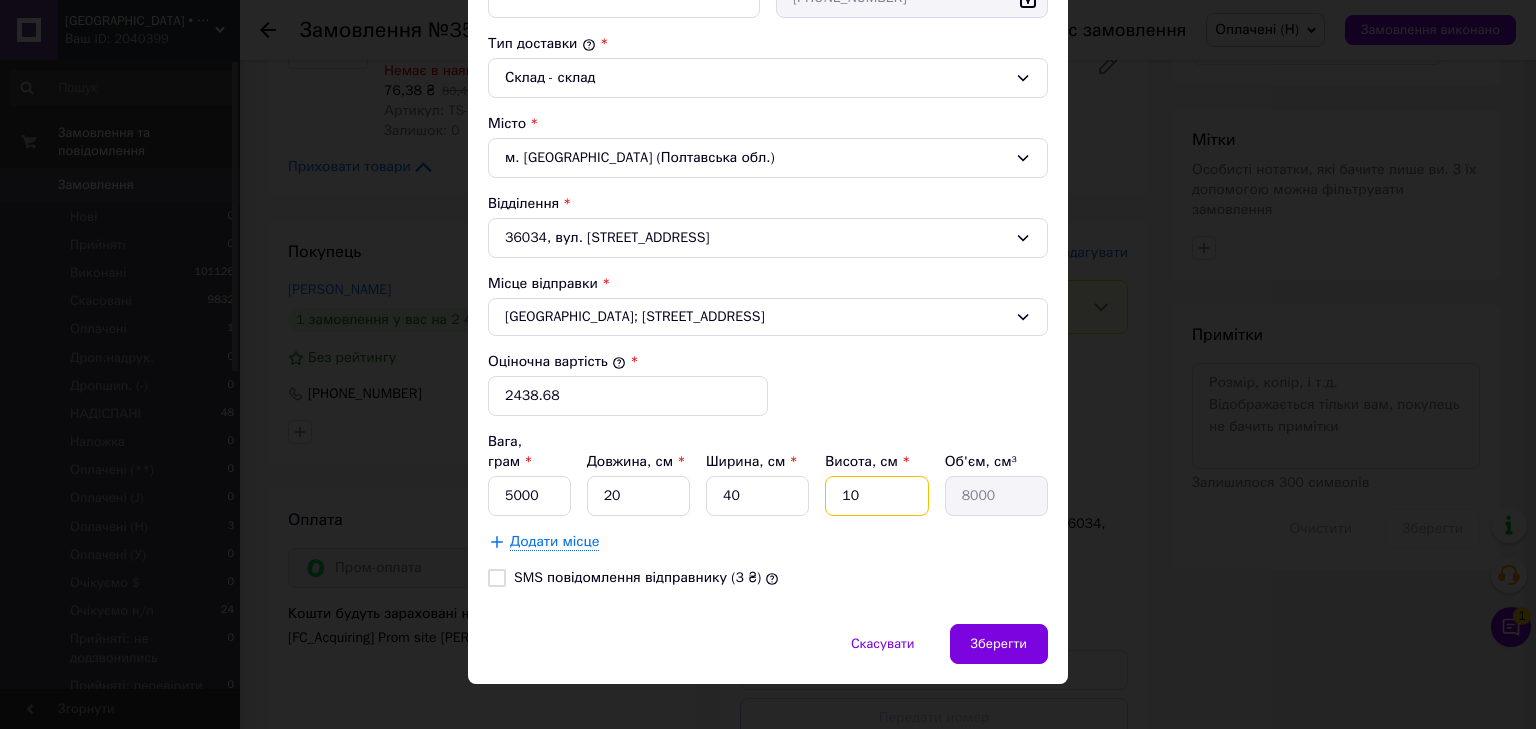 type on "10" 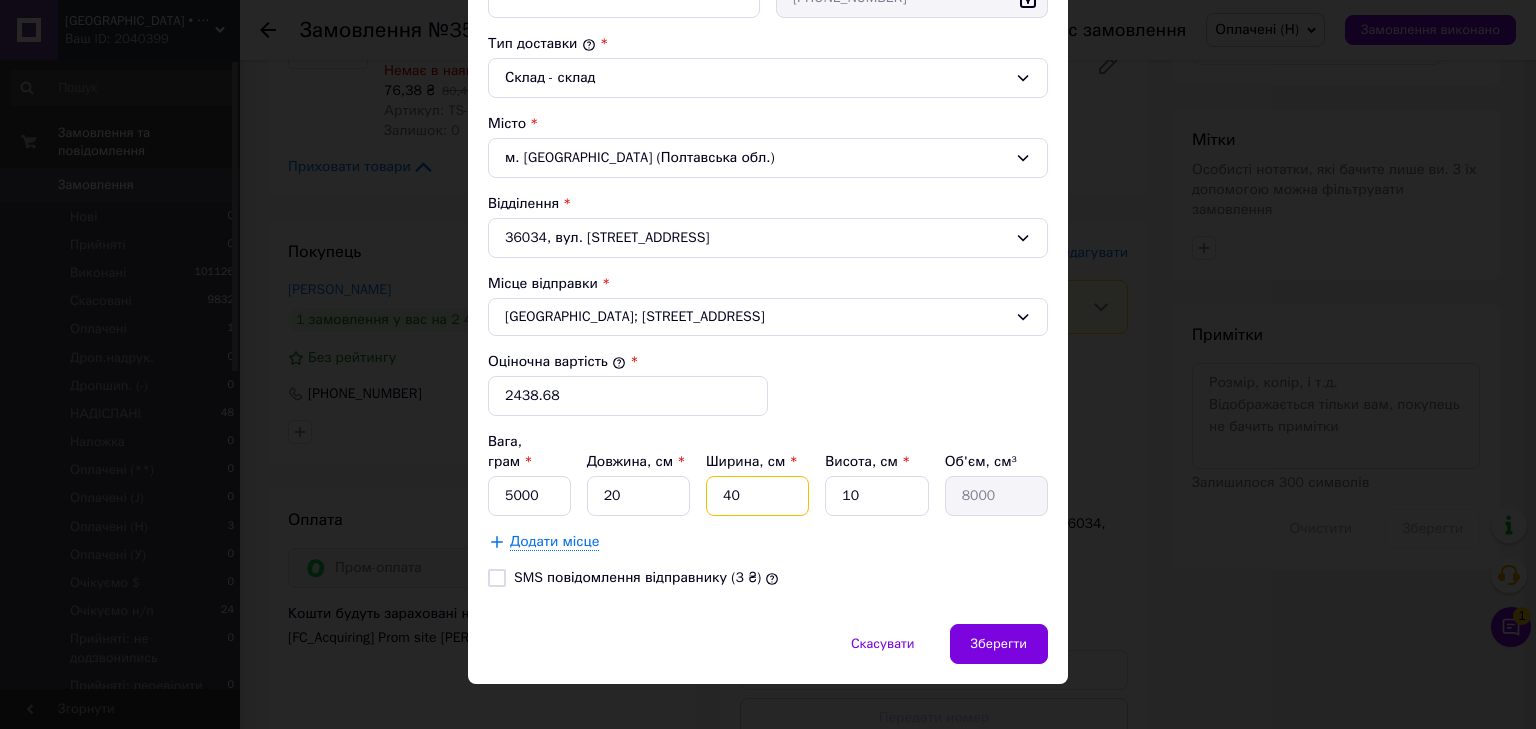 drag, startPoint x: 719, startPoint y: 477, endPoint x: 704, endPoint y: 481, distance: 15.524175 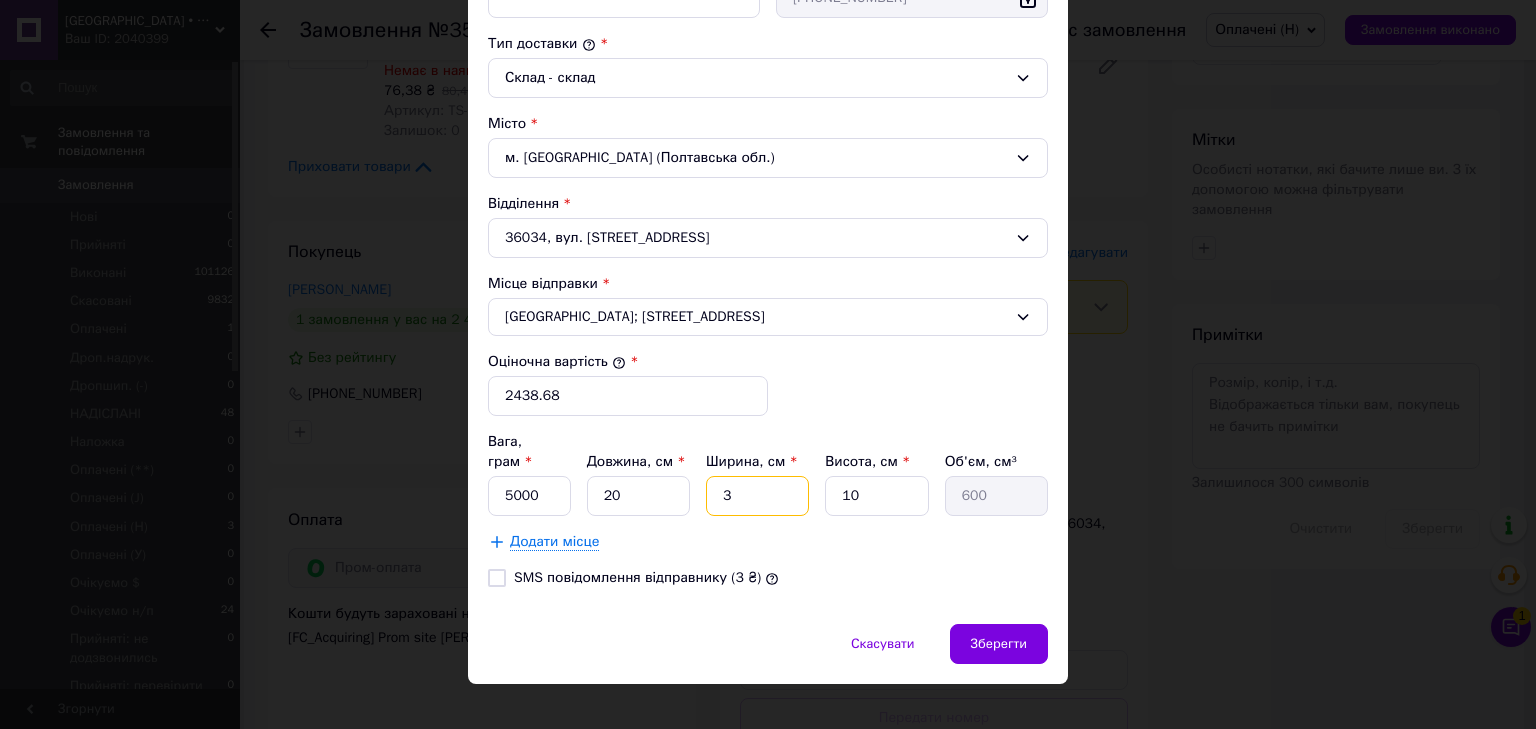 type on "30" 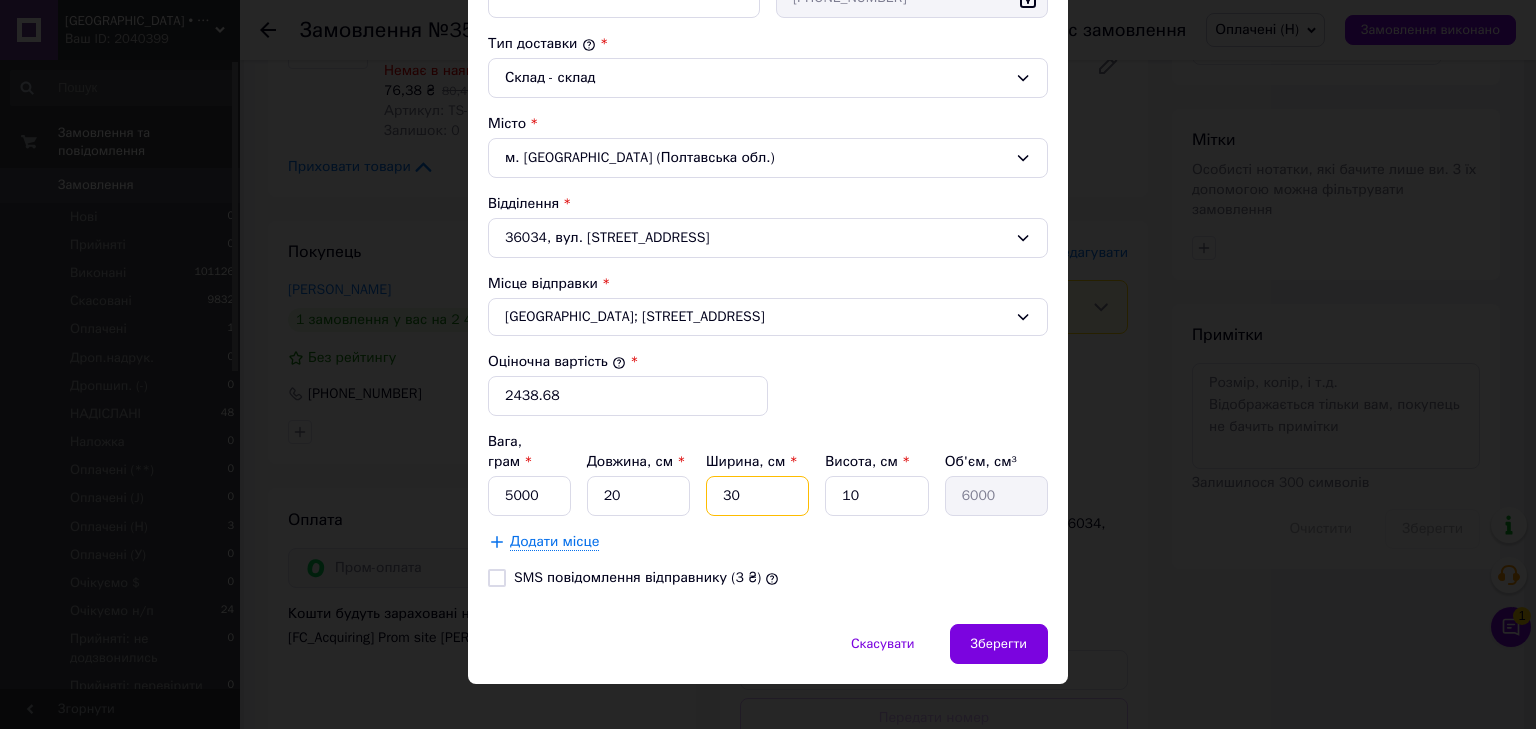 type on "30" 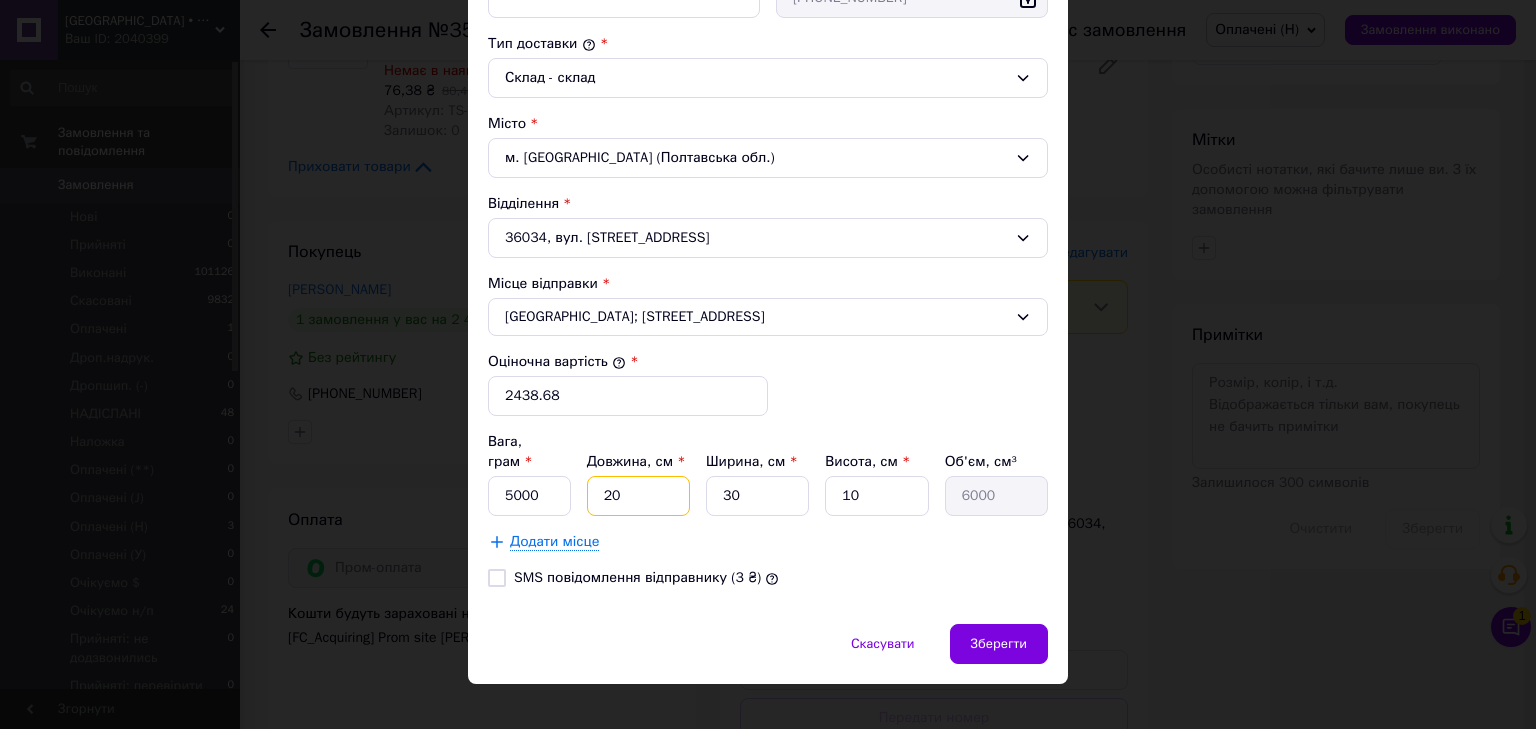 drag, startPoint x: 645, startPoint y: 466, endPoint x: 600, endPoint y: 466, distance: 45 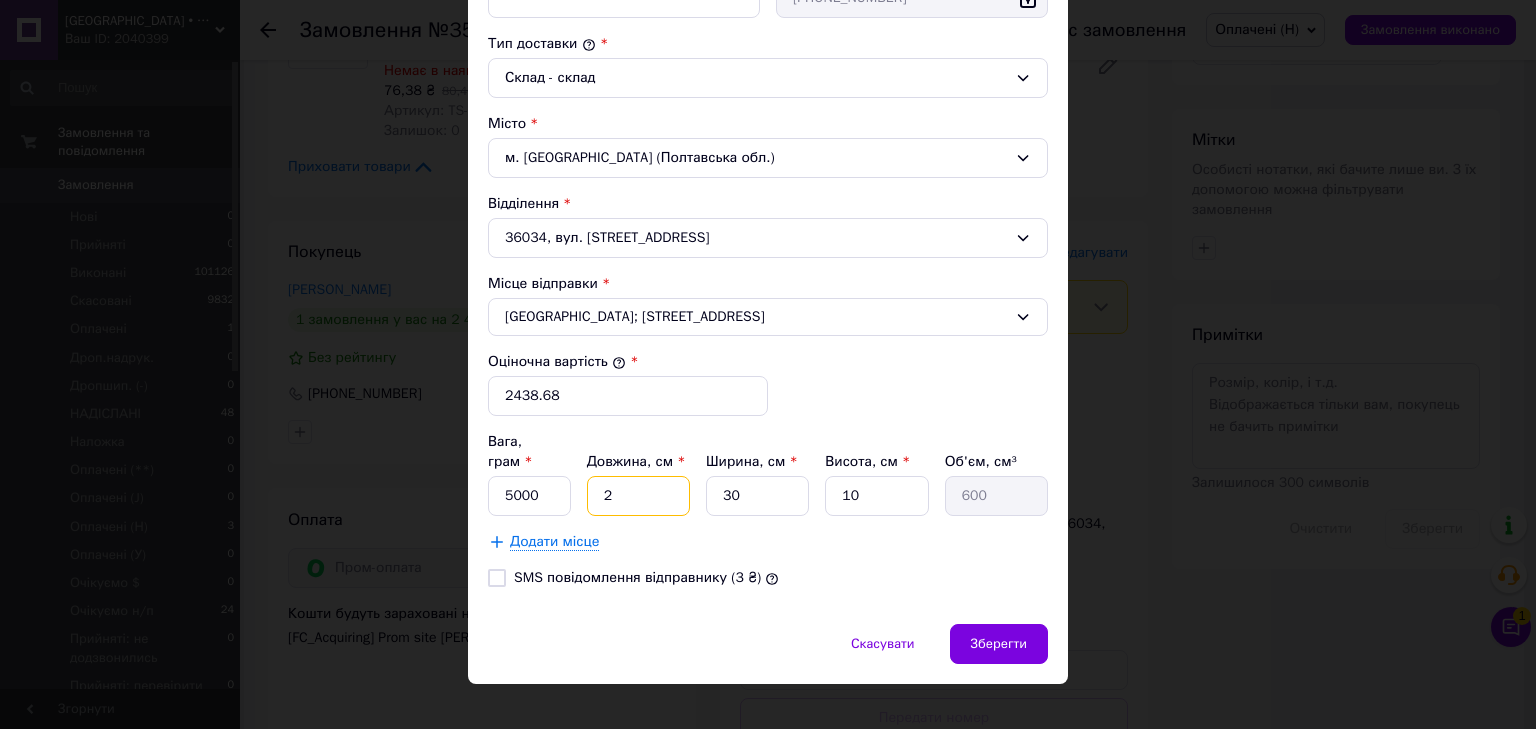 type on "28" 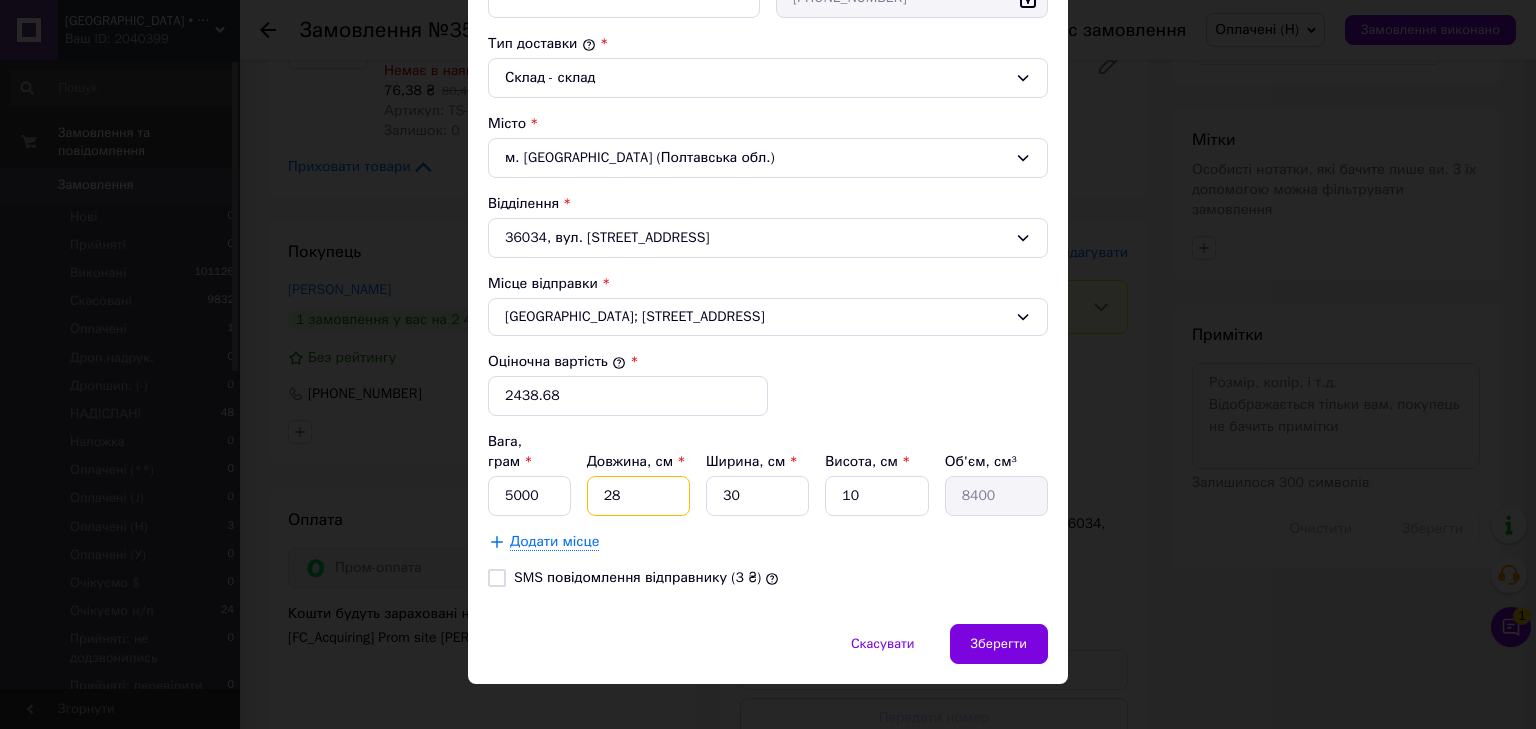 type on "28" 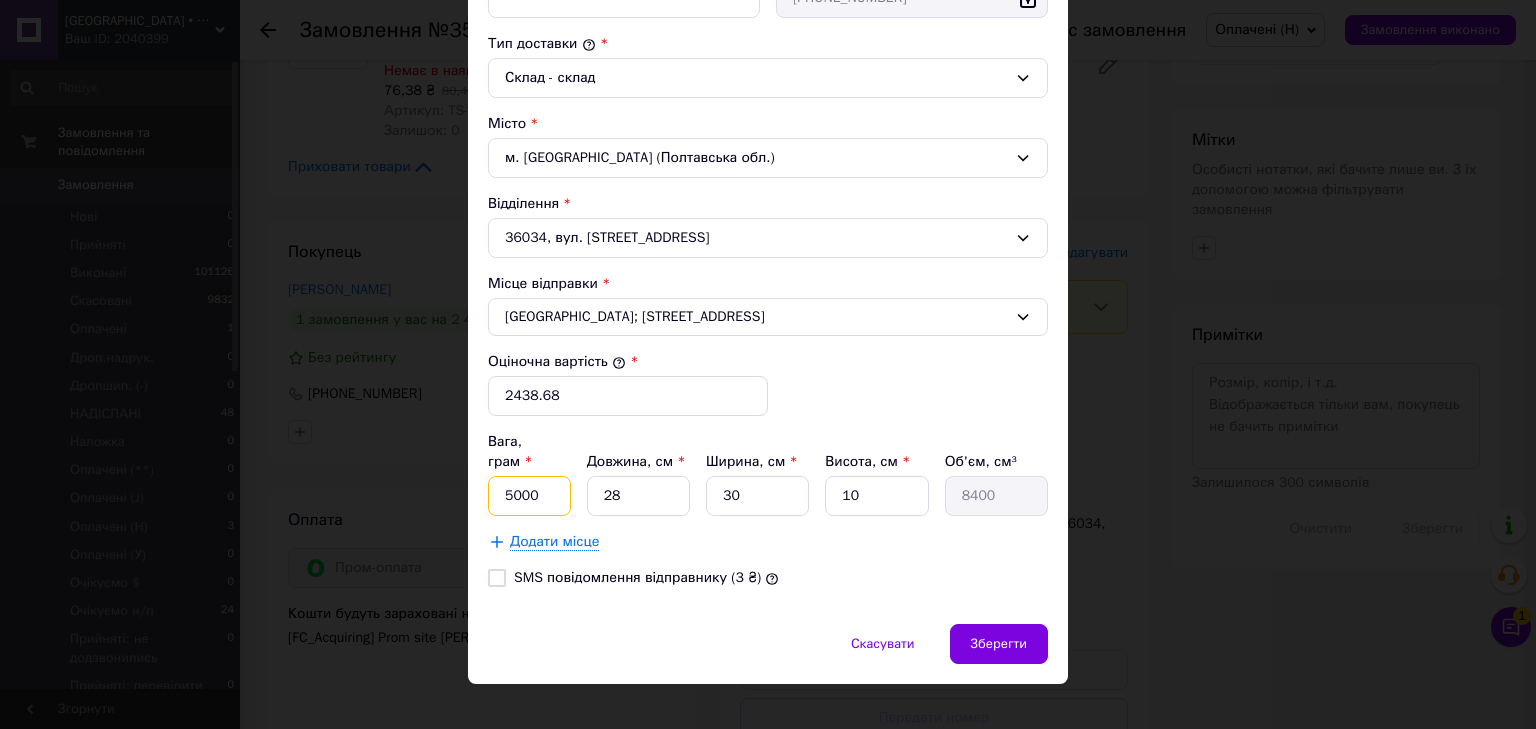 click on "Спосіб доставки Укрпошта (безкоштовно від 2000 ₴) Тариф     * Експрес Платник   * Відправник Прізвище отримувача   * [PERSON_NAME] отримувача   * [PERSON_NAME] батькові отримувача Телефон отримувача   * [PHONE_NUMBER] Тип доставки     * Склад - склад Місто м. [GEOGRAPHIC_DATA] (Полтавська обл.) Відділення 36034, вул. Великотирнівська, 29/2 Місце відправки   * [GEOGRAPHIC_DATA]; 45405, м-р Шахтарський, 38 Оціночна вартість     * 2438.68 Вага, грам   * 5000 Довжина, см   * 28 Ширина, см   * 30 Висота, см   * 10 Об'єм, см³ 8400 Додати місце SMS повідомлення відправнику (3 ₴)" at bounding box center (768, 119) 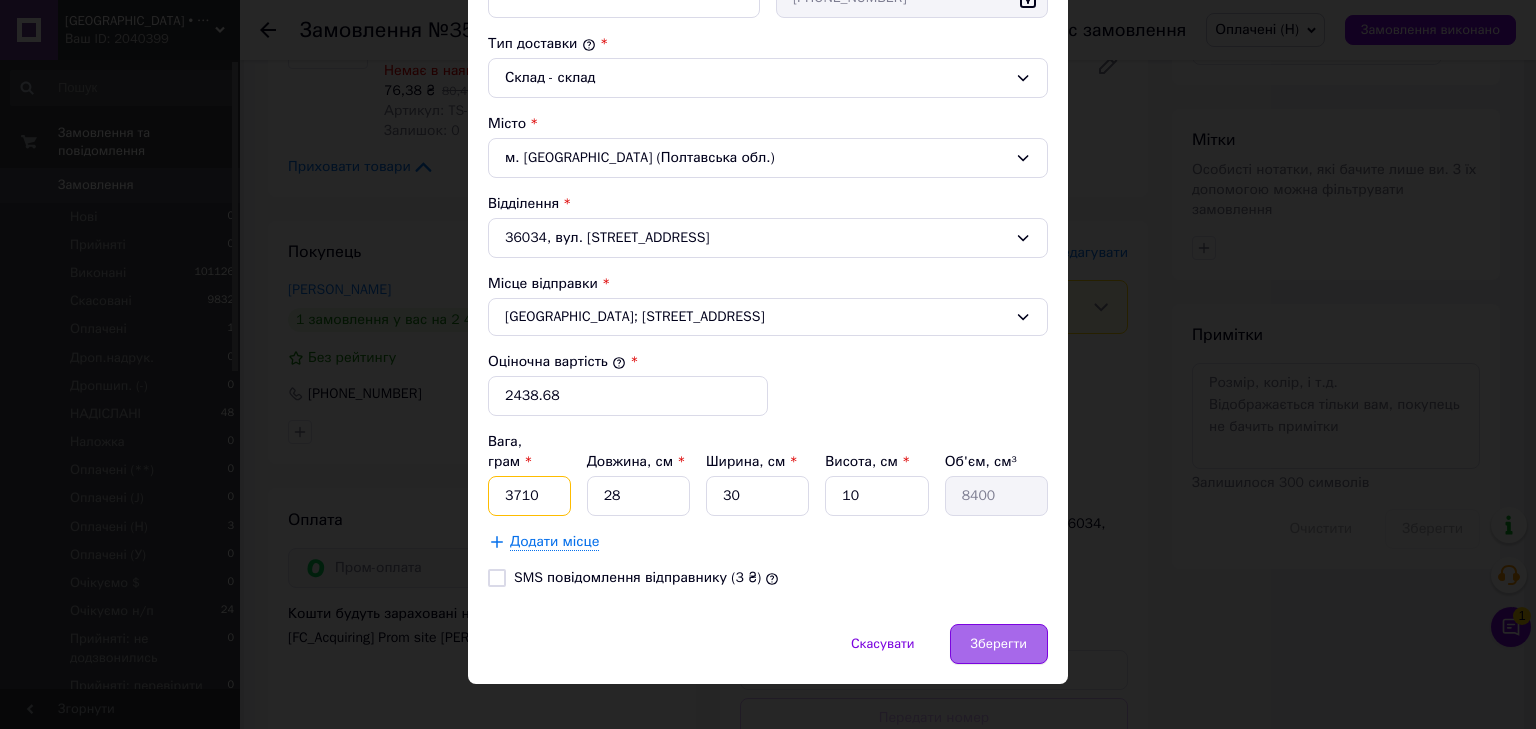 type on "3710" 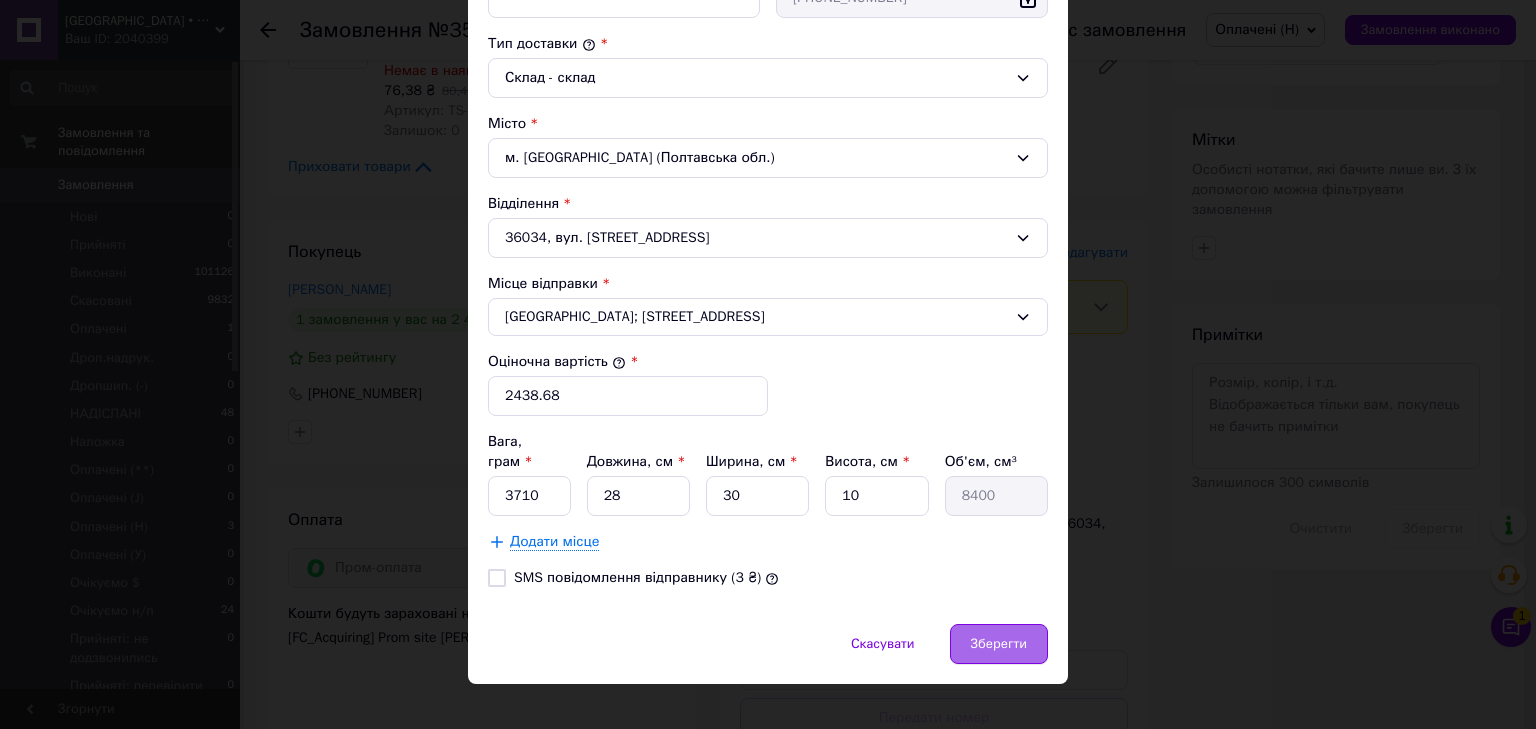 click on "Зберегти" at bounding box center [999, 644] 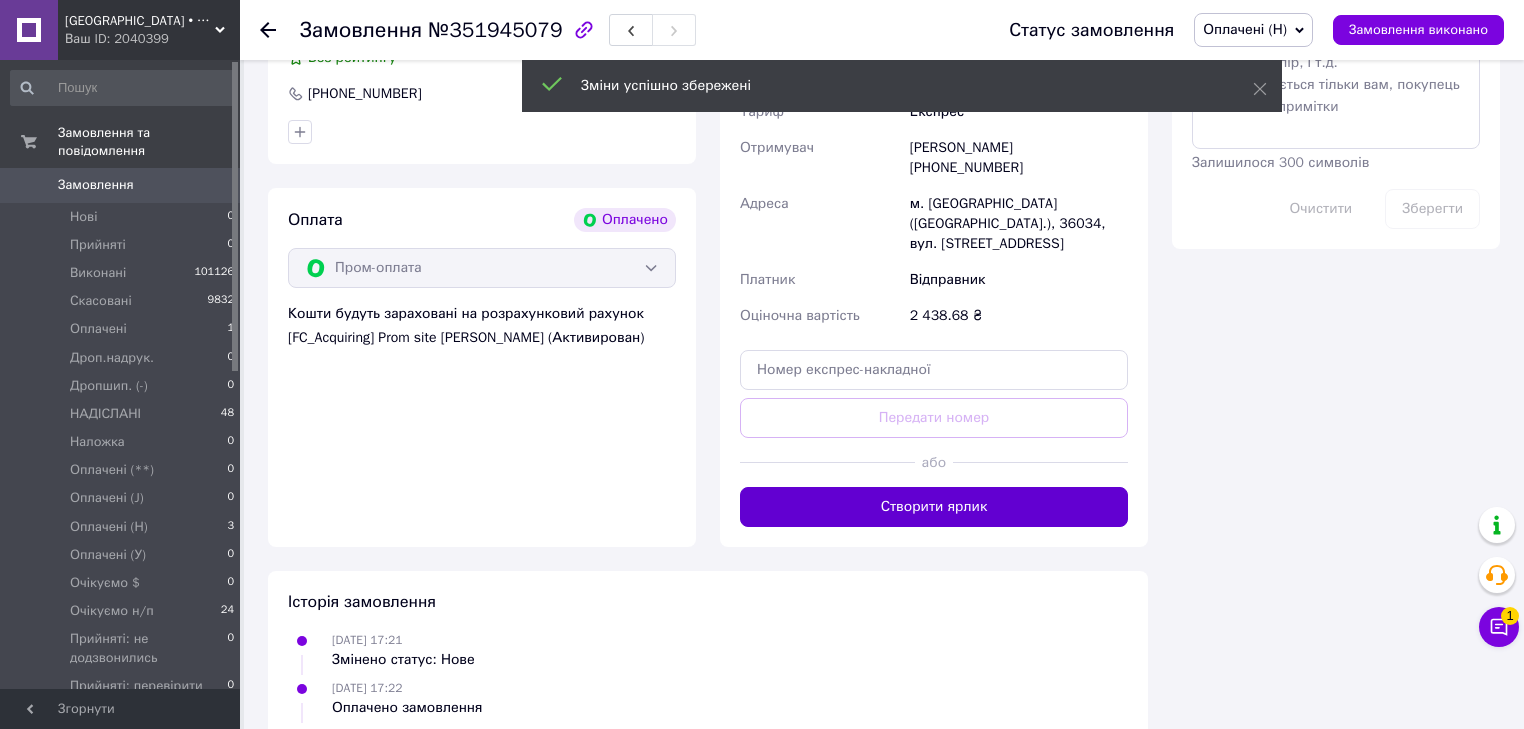 scroll, scrollTop: 1140, scrollLeft: 0, axis: vertical 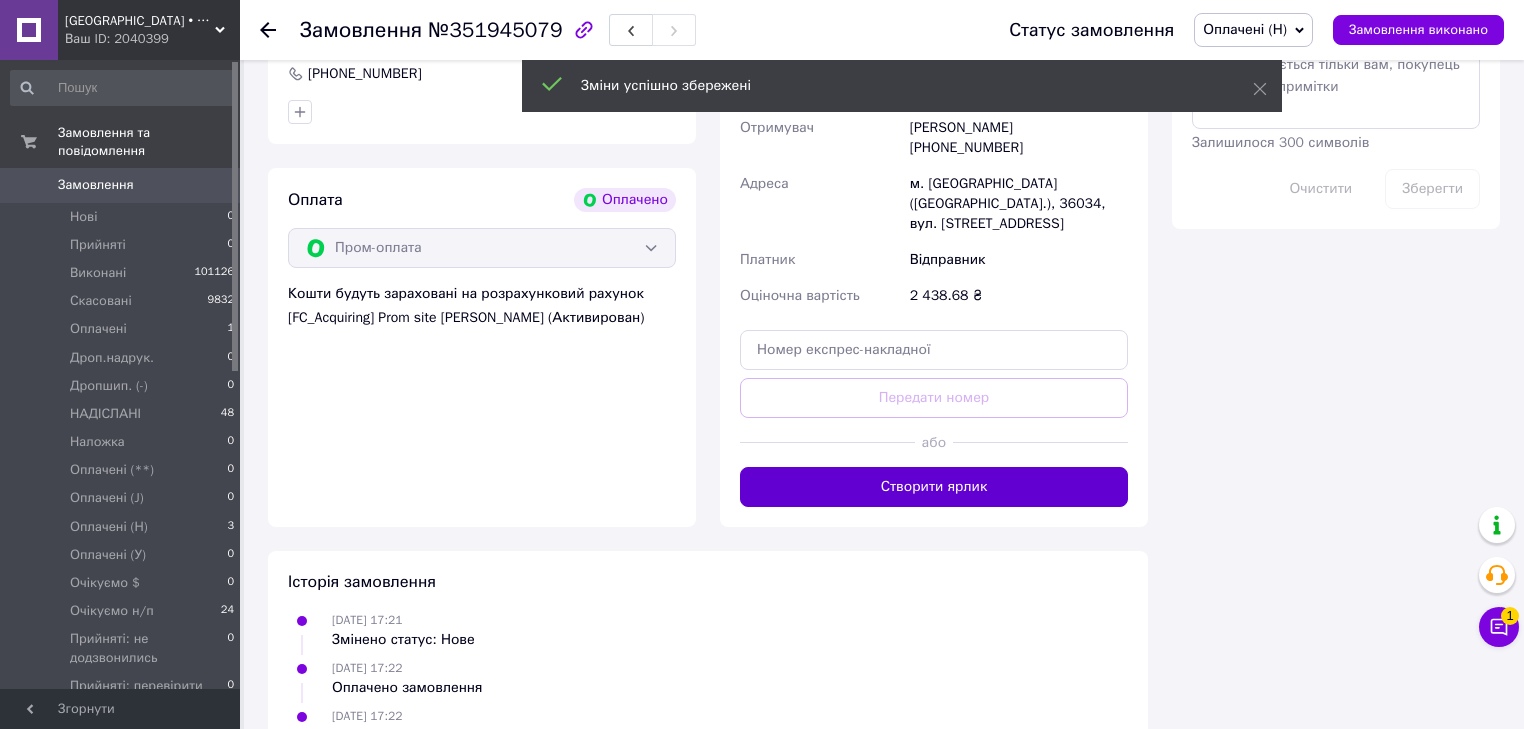 click on "Створити ярлик" at bounding box center (934, 487) 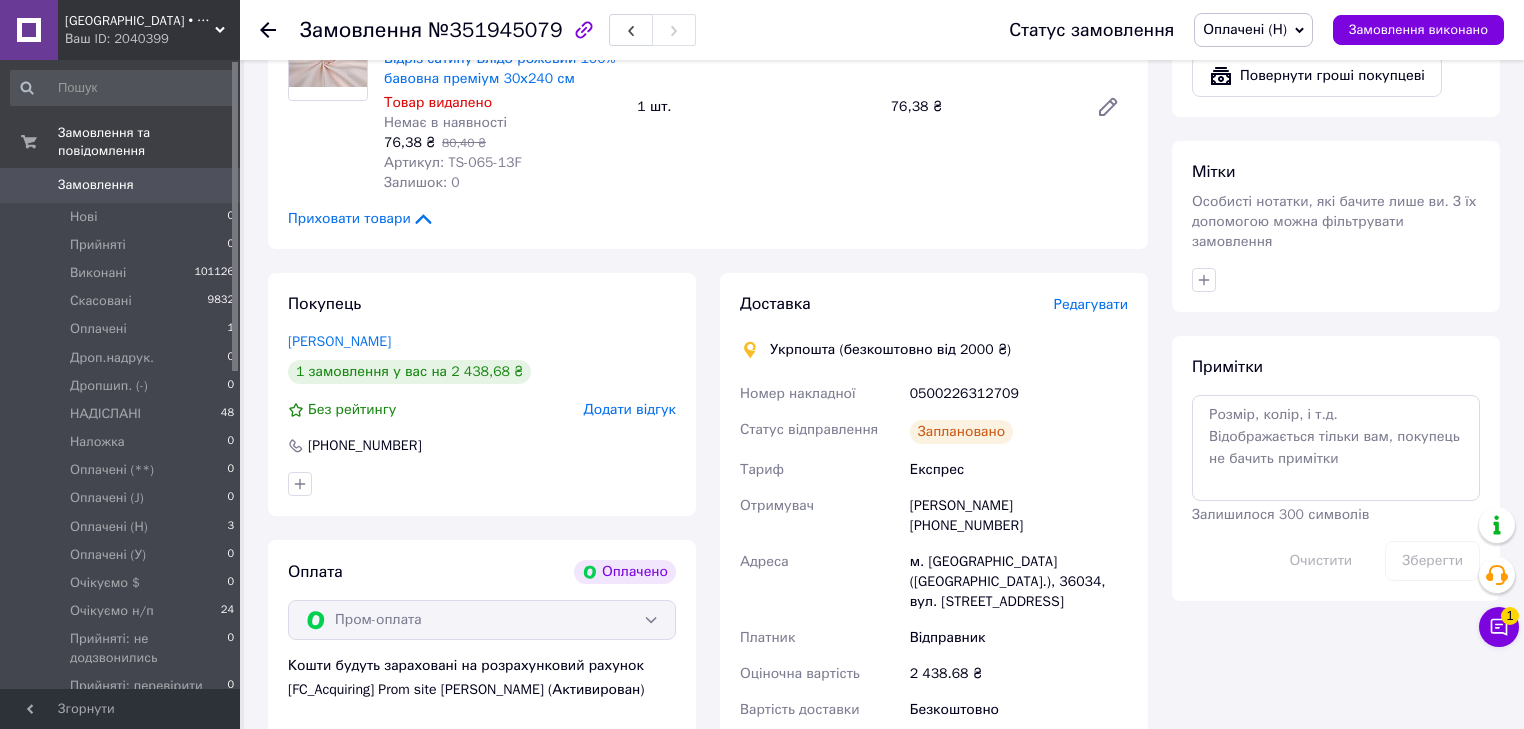 scroll, scrollTop: 740, scrollLeft: 0, axis: vertical 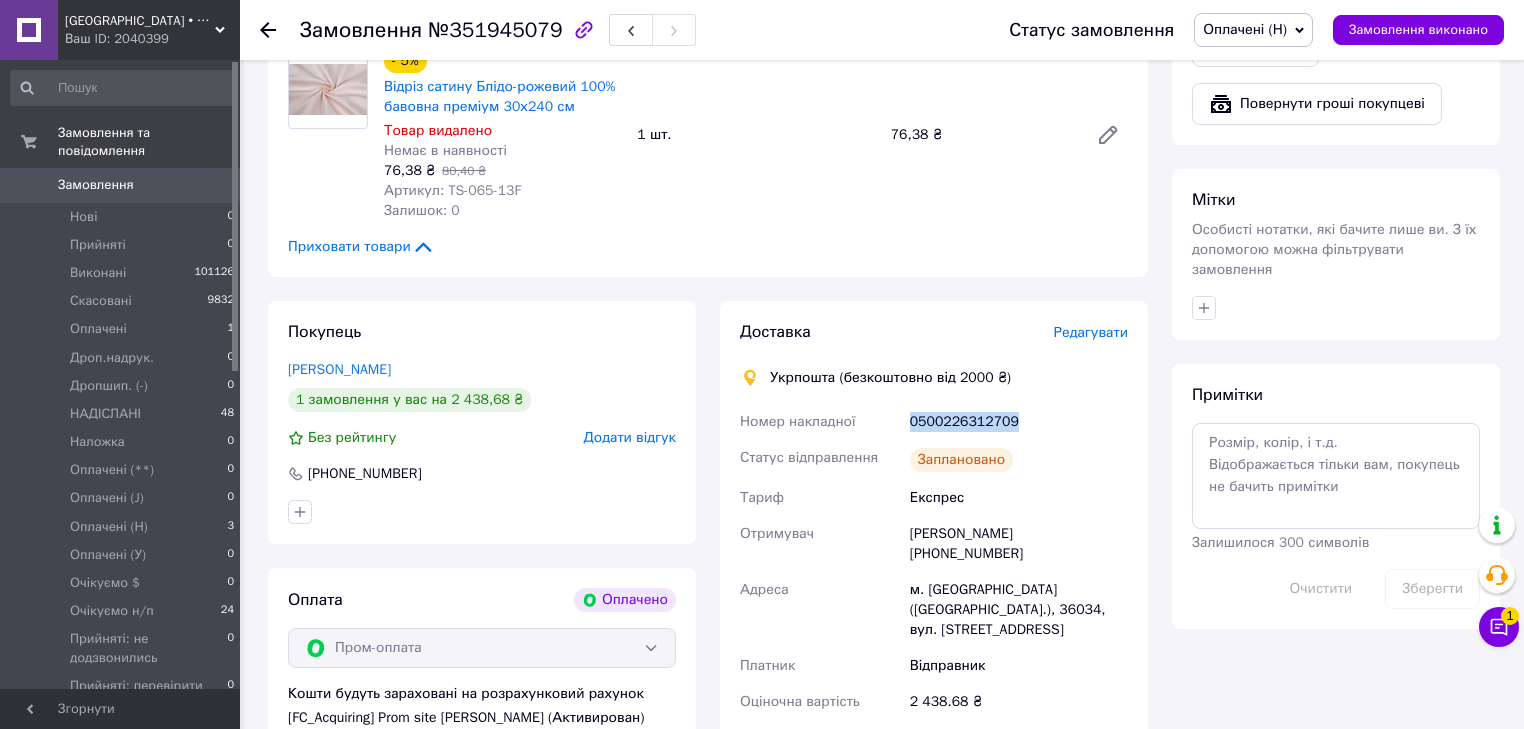 drag, startPoint x: 906, startPoint y: 400, endPoint x: 1023, endPoint y: 411, distance: 117.51595 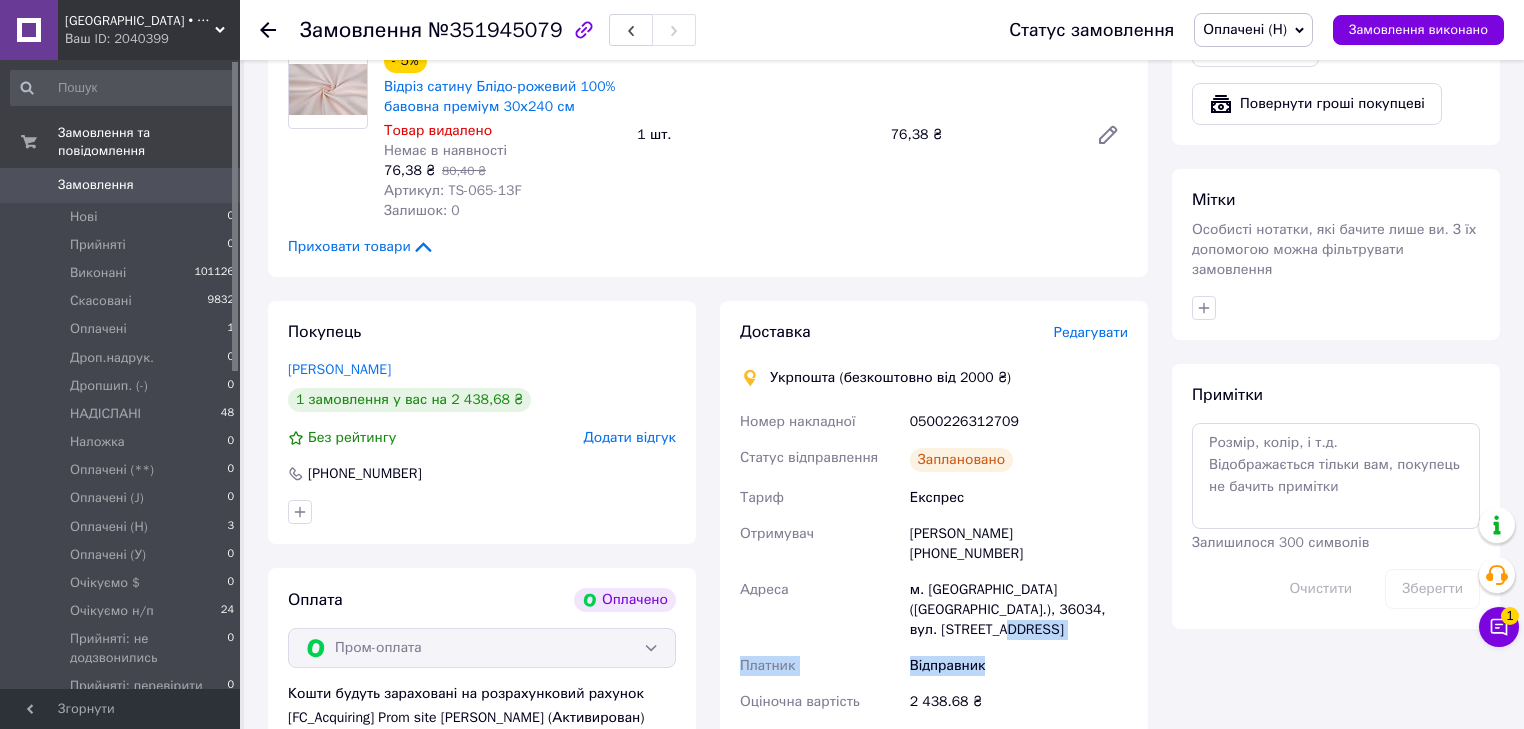 drag, startPoint x: 1128, startPoint y: 609, endPoint x: 1136, endPoint y: 580, distance: 30.083218 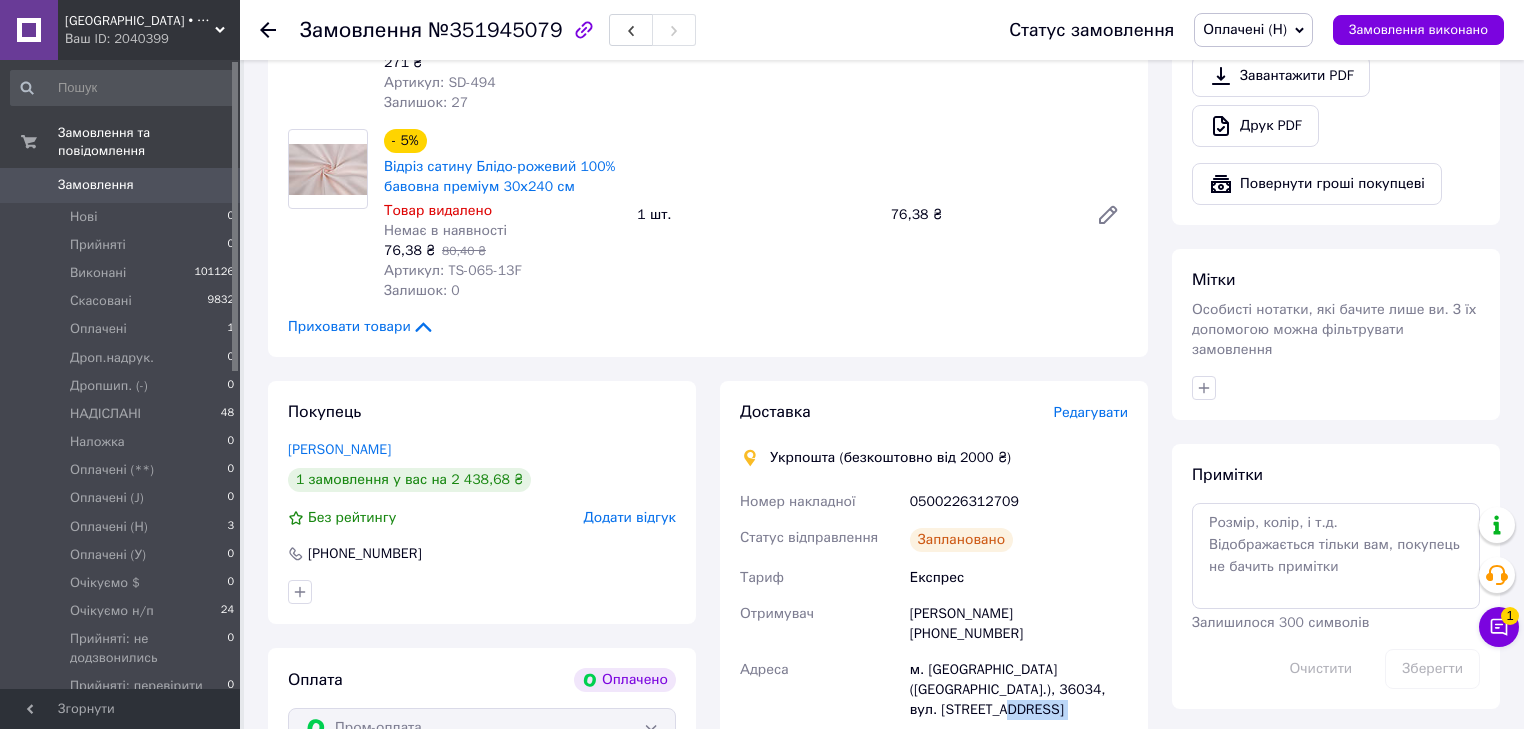 scroll, scrollTop: 740, scrollLeft: 0, axis: vertical 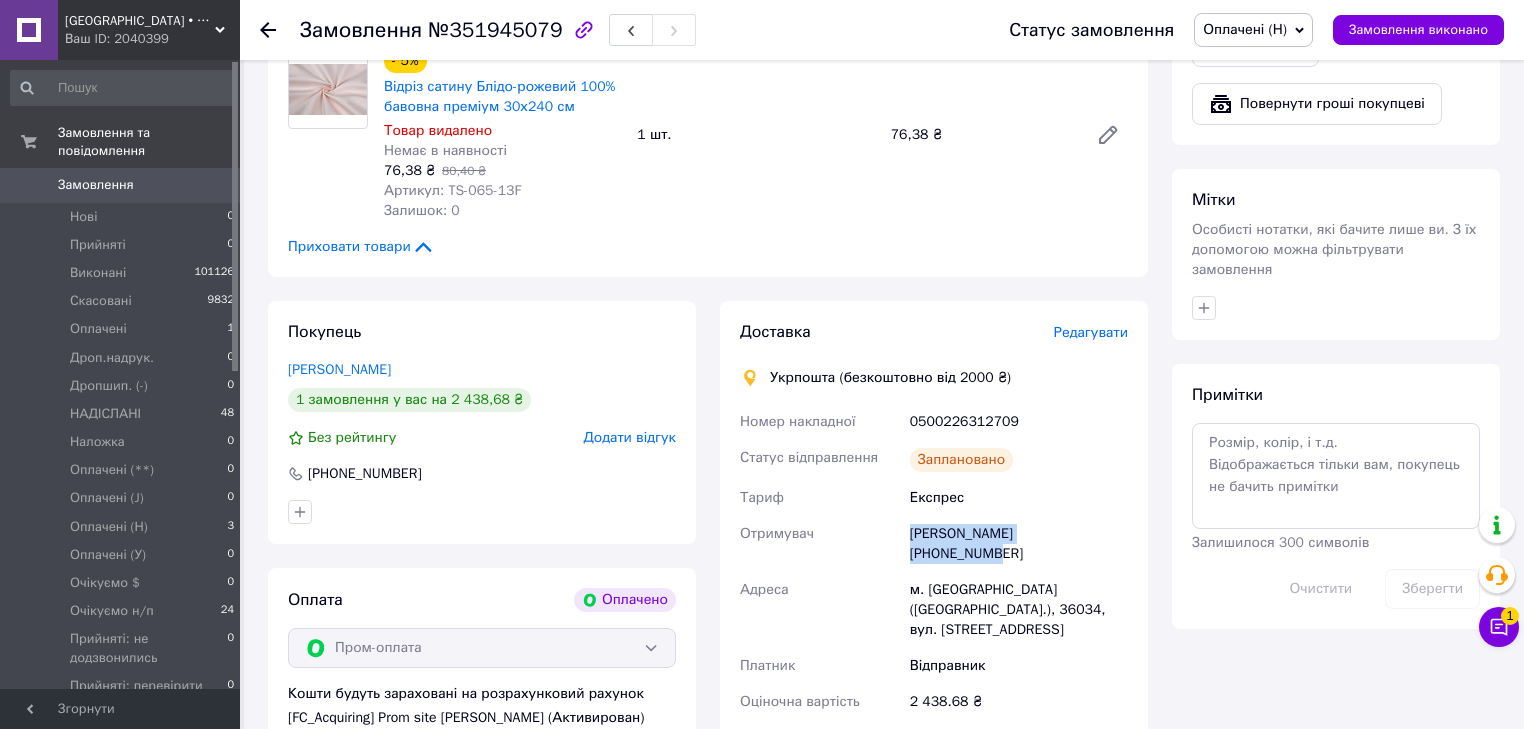copy on "[PERSON_NAME] [PHONE_NUMBER]" 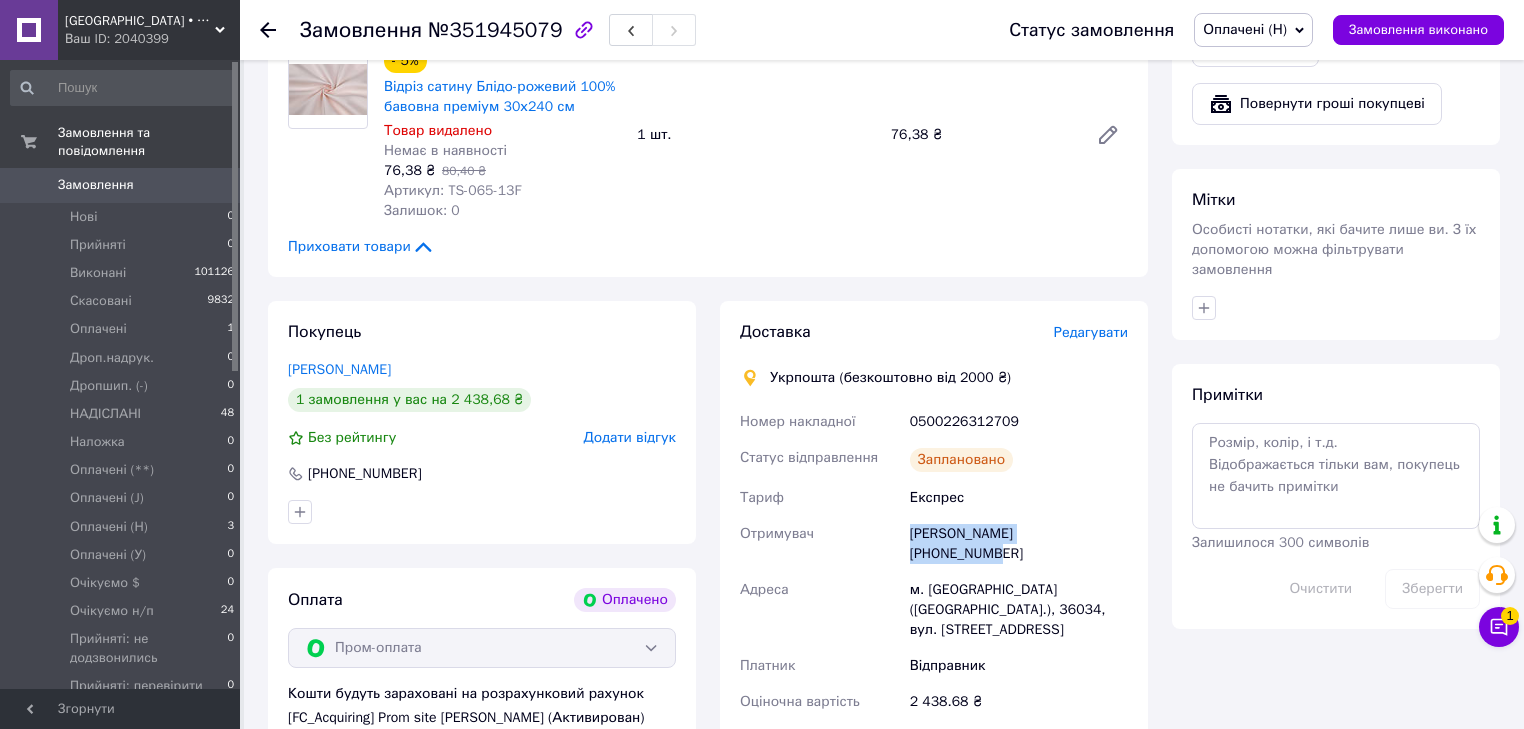 drag, startPoint x: 1096, startPoint y: 524, endPoint x: 842, endPoint y: 653, distance: 284.88068 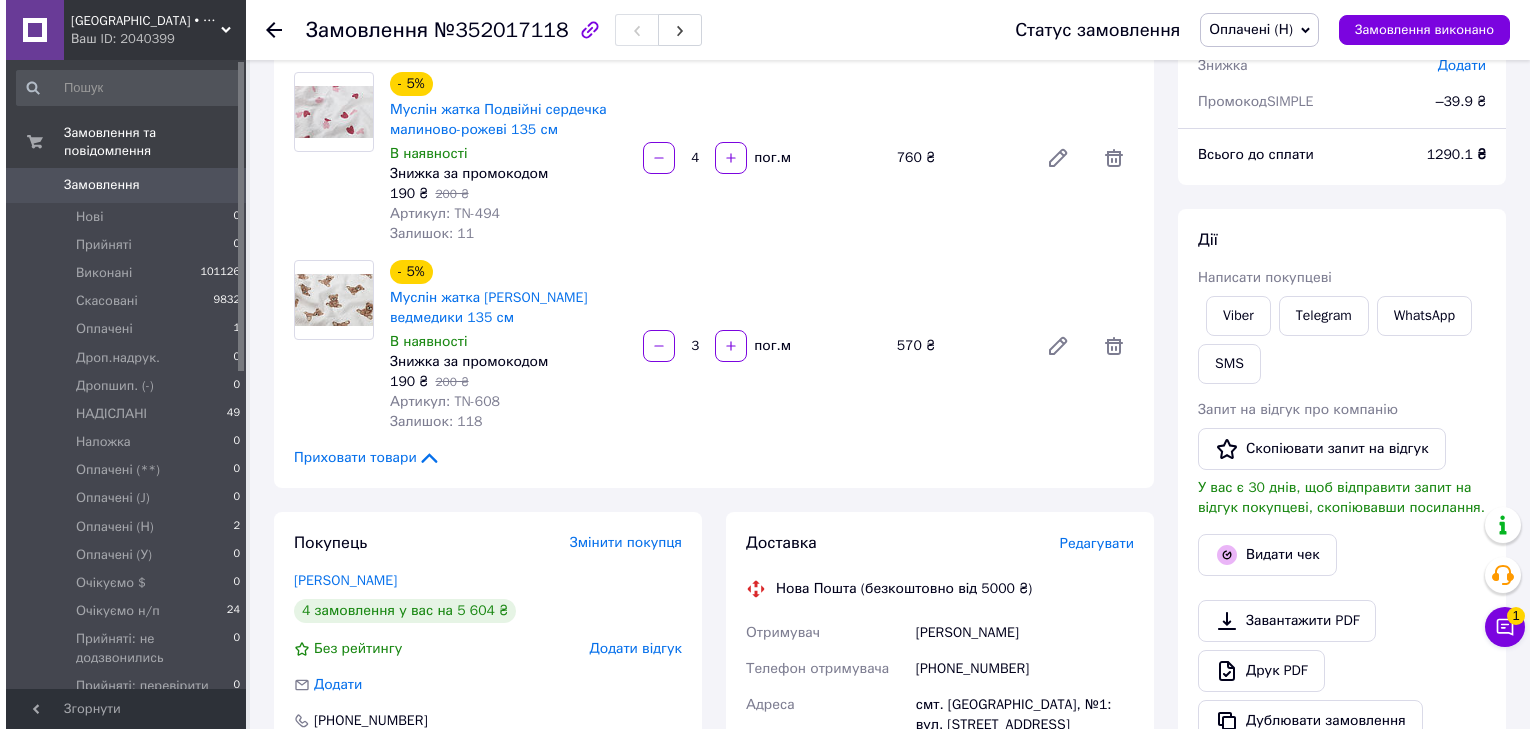 scroll, scrollTop: 160, scrollLeft: 0, axis: vertical 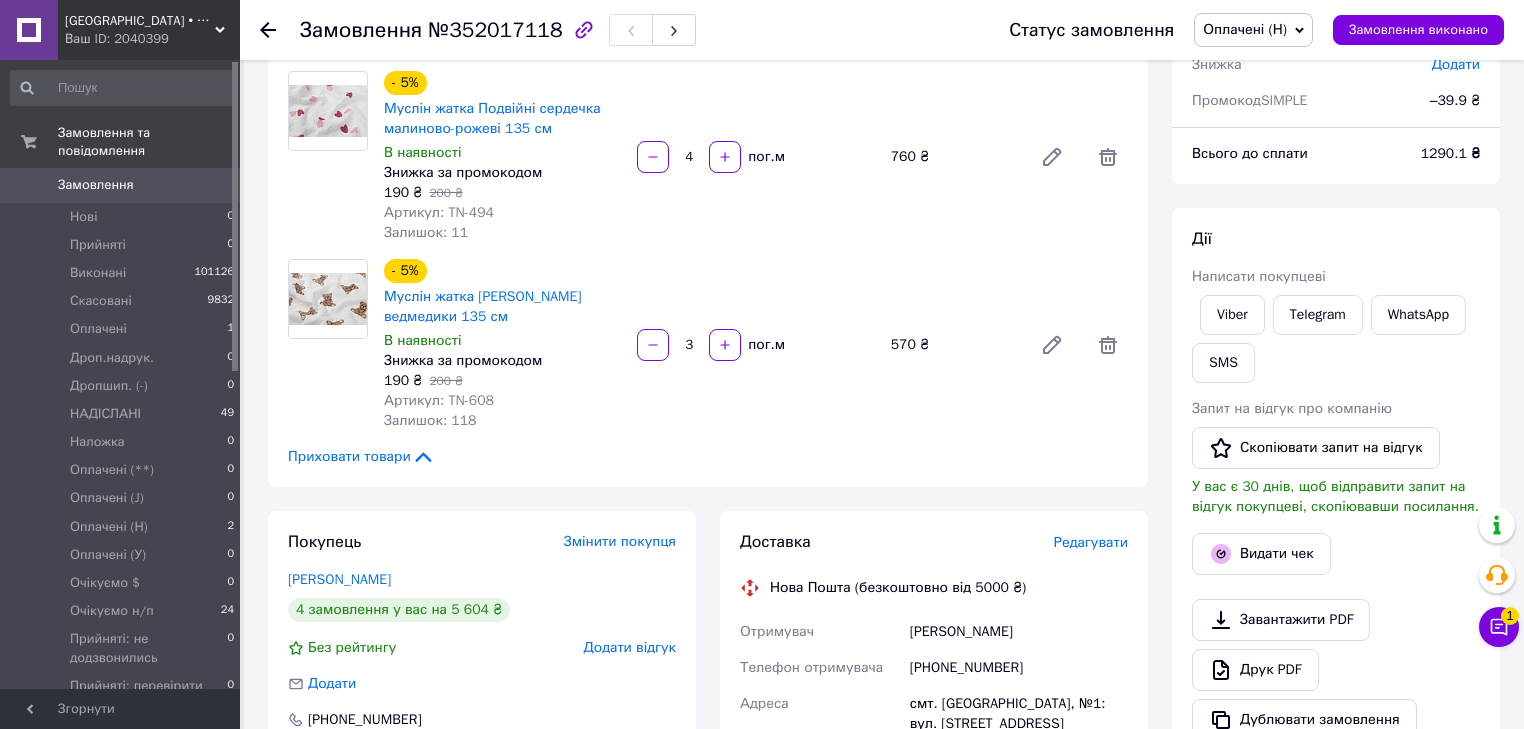 click on "Редагувати" at bounding box center [1091, 542] 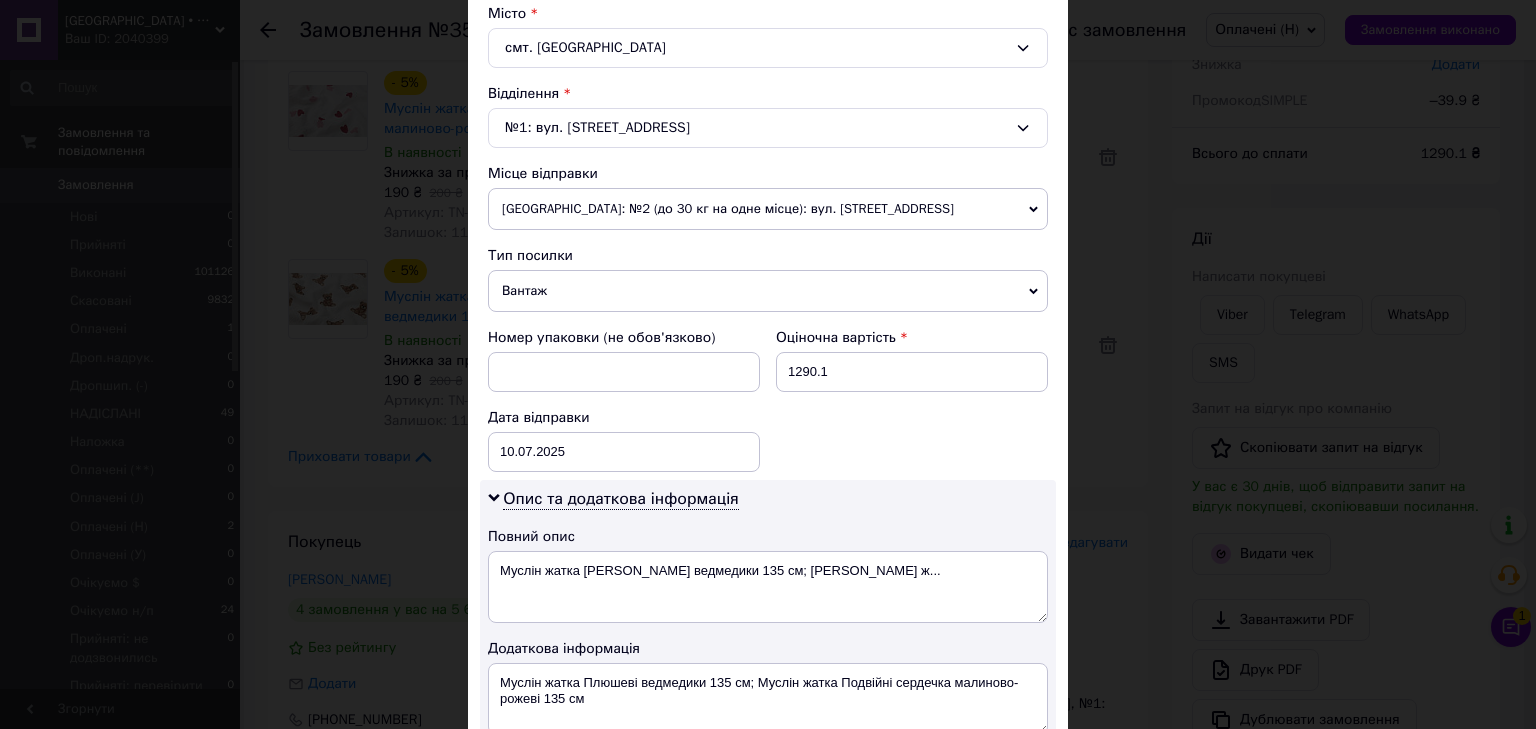 scroll, scrollTop: 720, scrollLeft: 0, axis: vertical 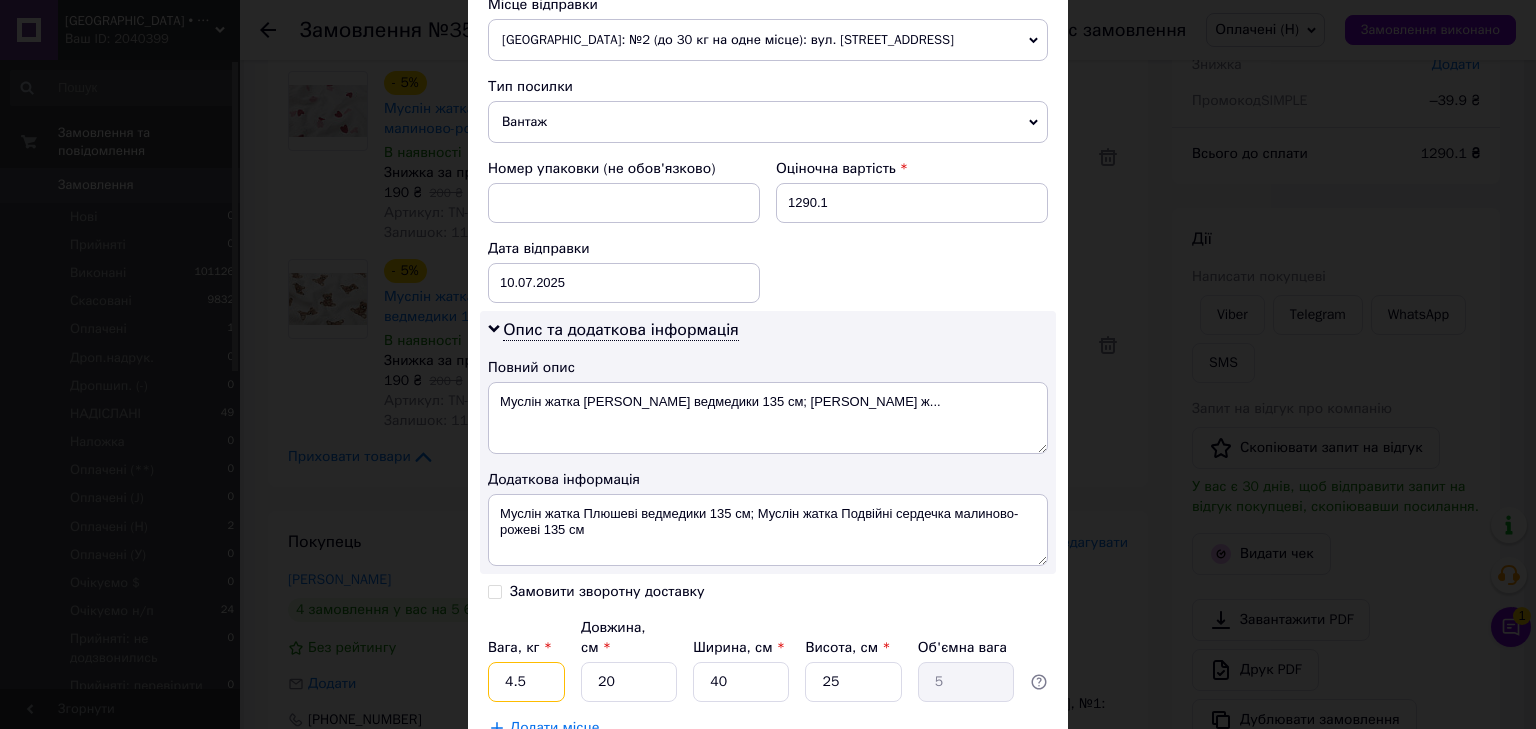 drag, startPoint x: 540, startPoint y: 657, endPoint x: 492, endPoint y: 649, distance: 48.6621 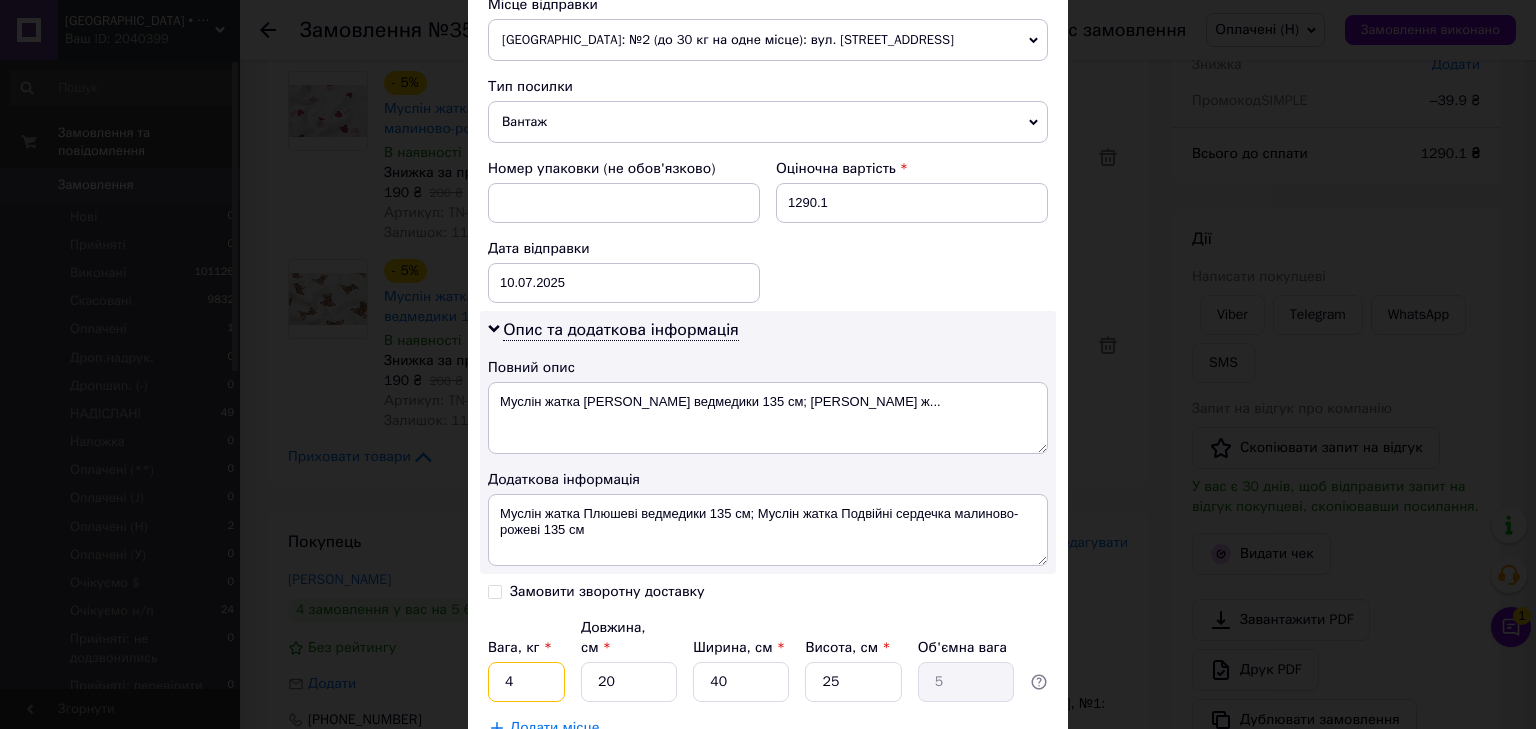 type on "4" 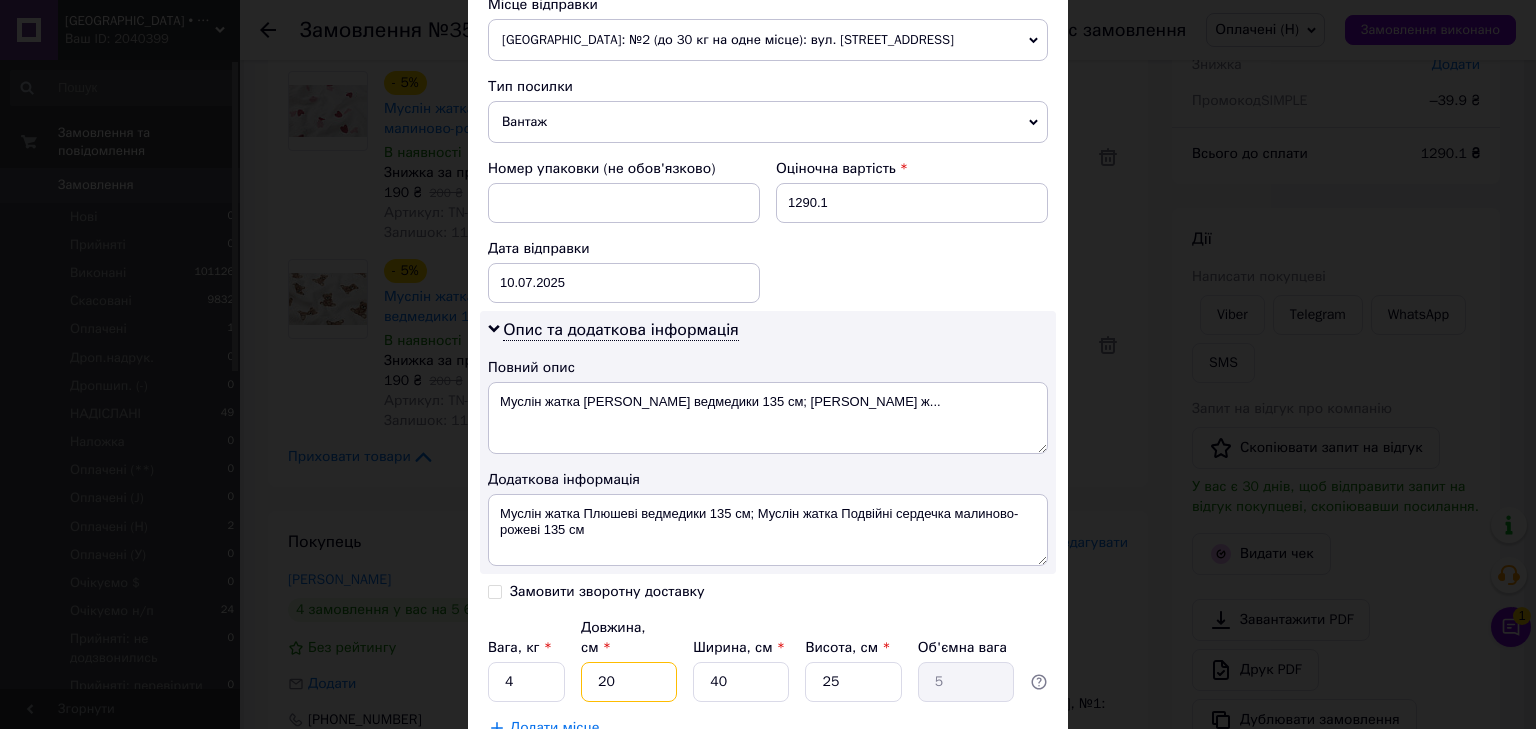 drag, startPoint x: 642, startPoint y: 652, endPoint x: 591, endPoint y: 645, distance: 51.47815 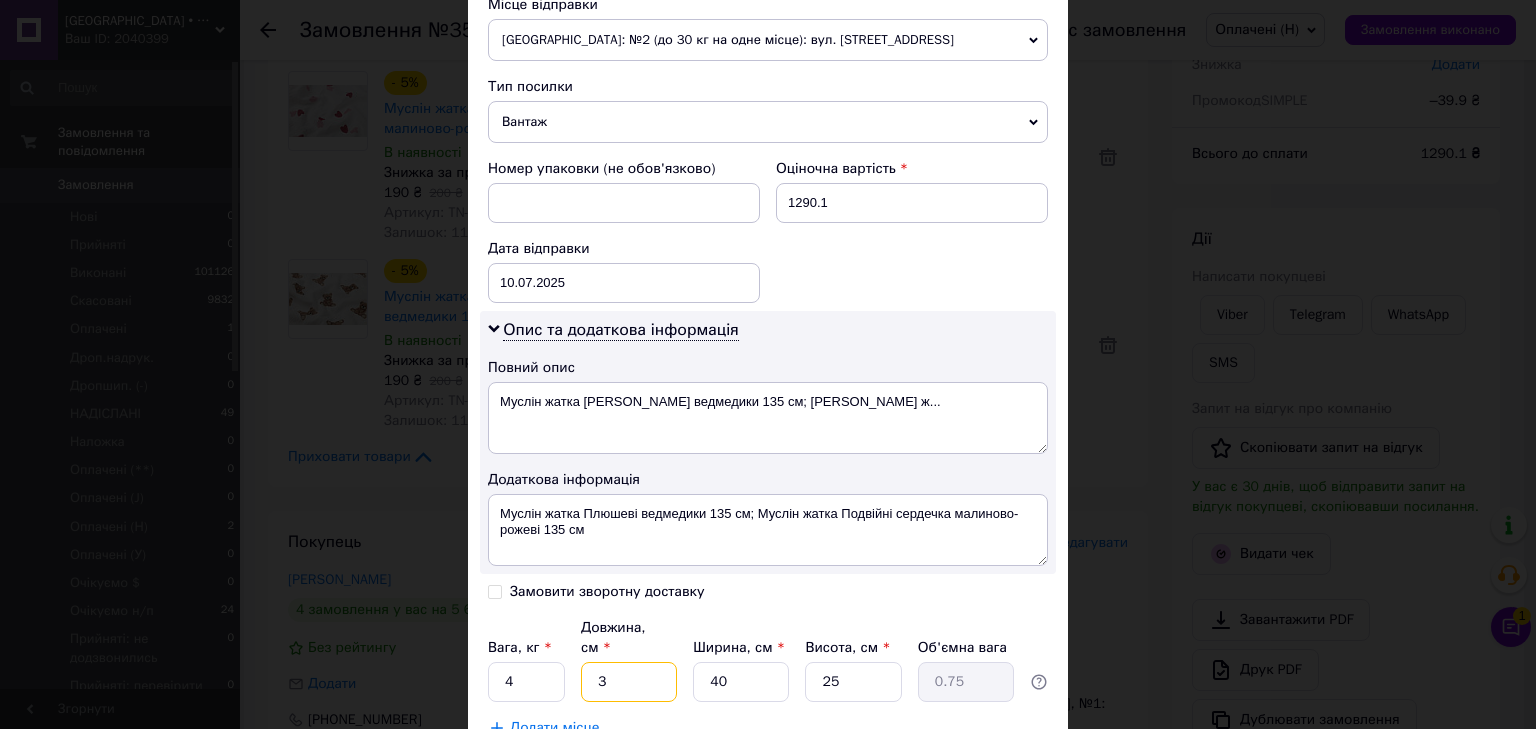 type on "30" 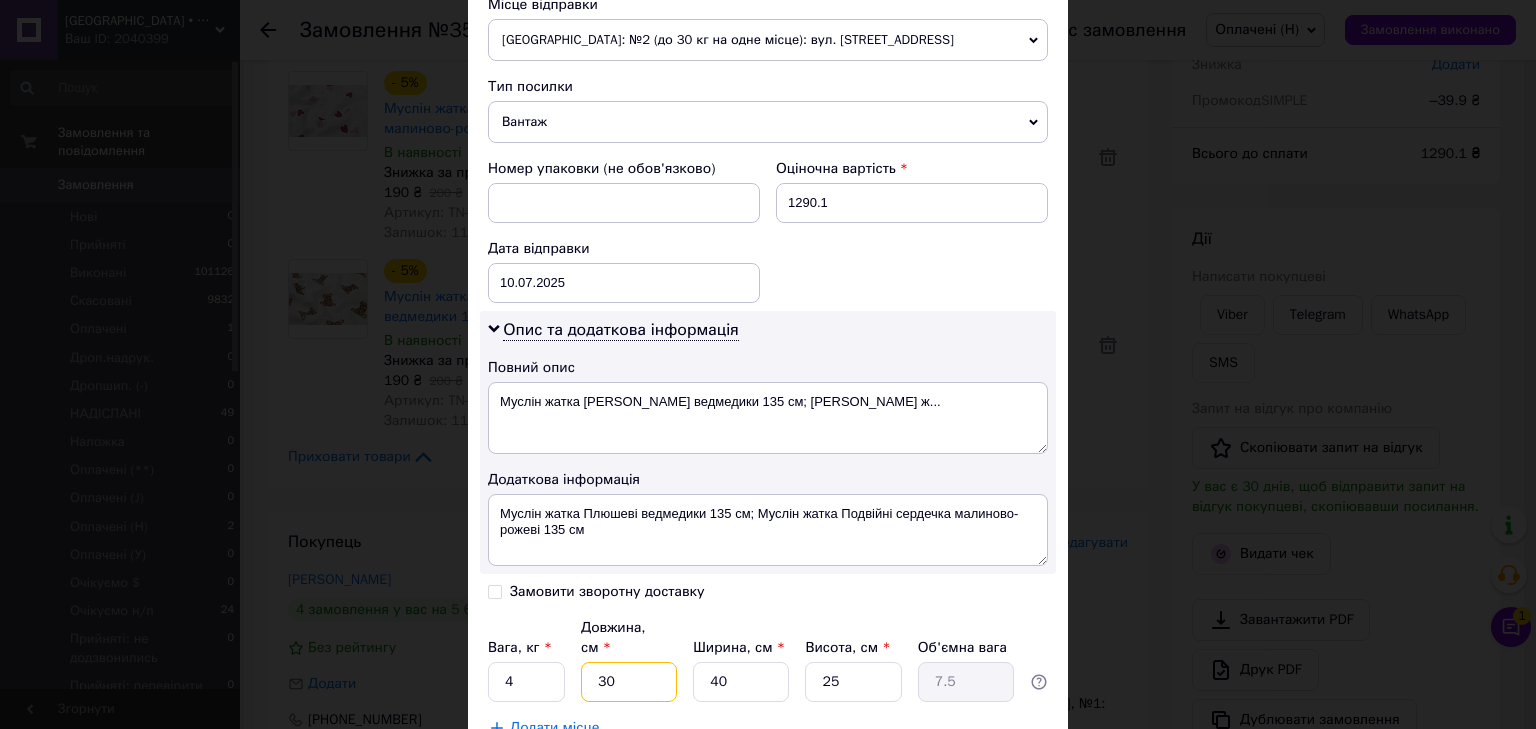 type on "30" 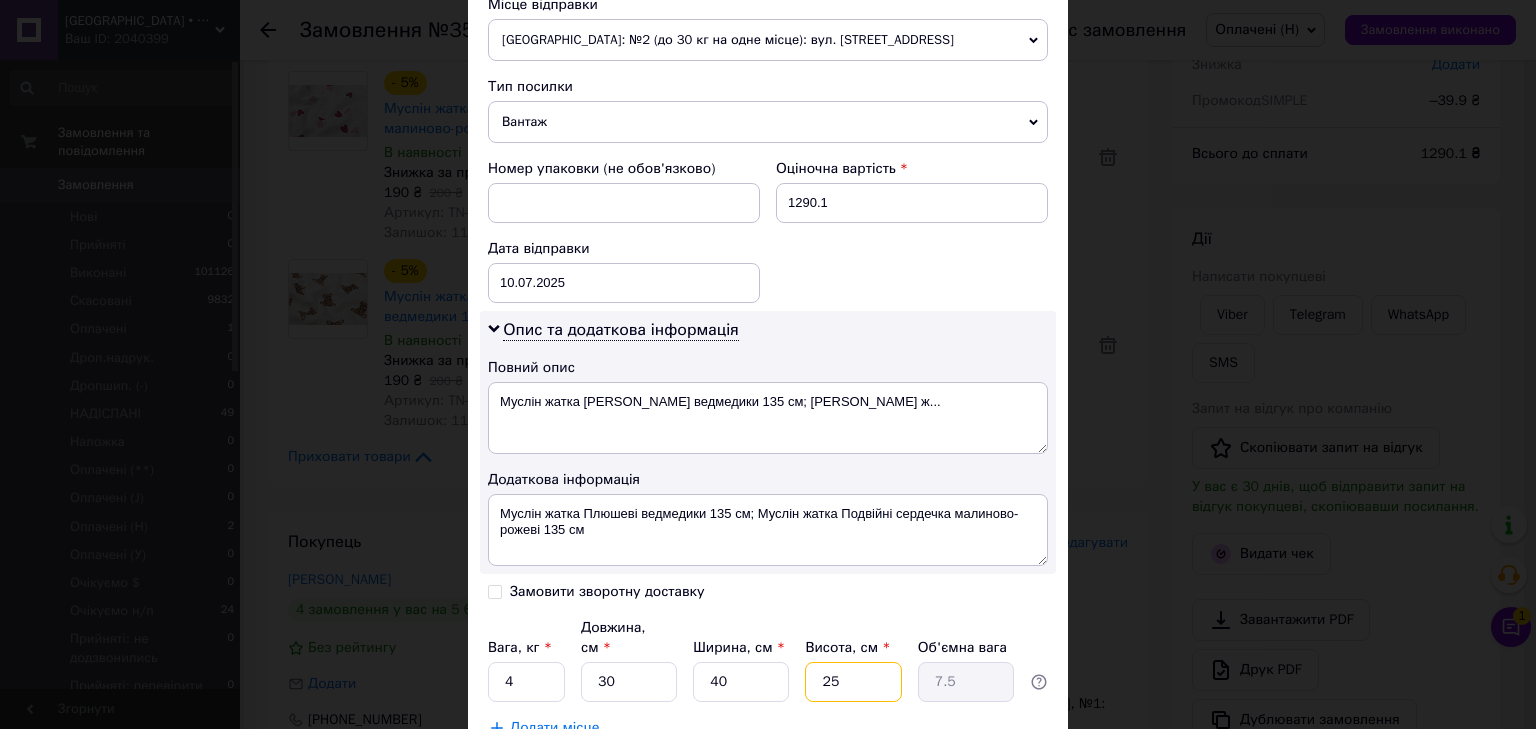 drag, startPoint x: 860, startPoint y: 651, endPoint x: 814, endPoint y: 645, distance: 46.389652 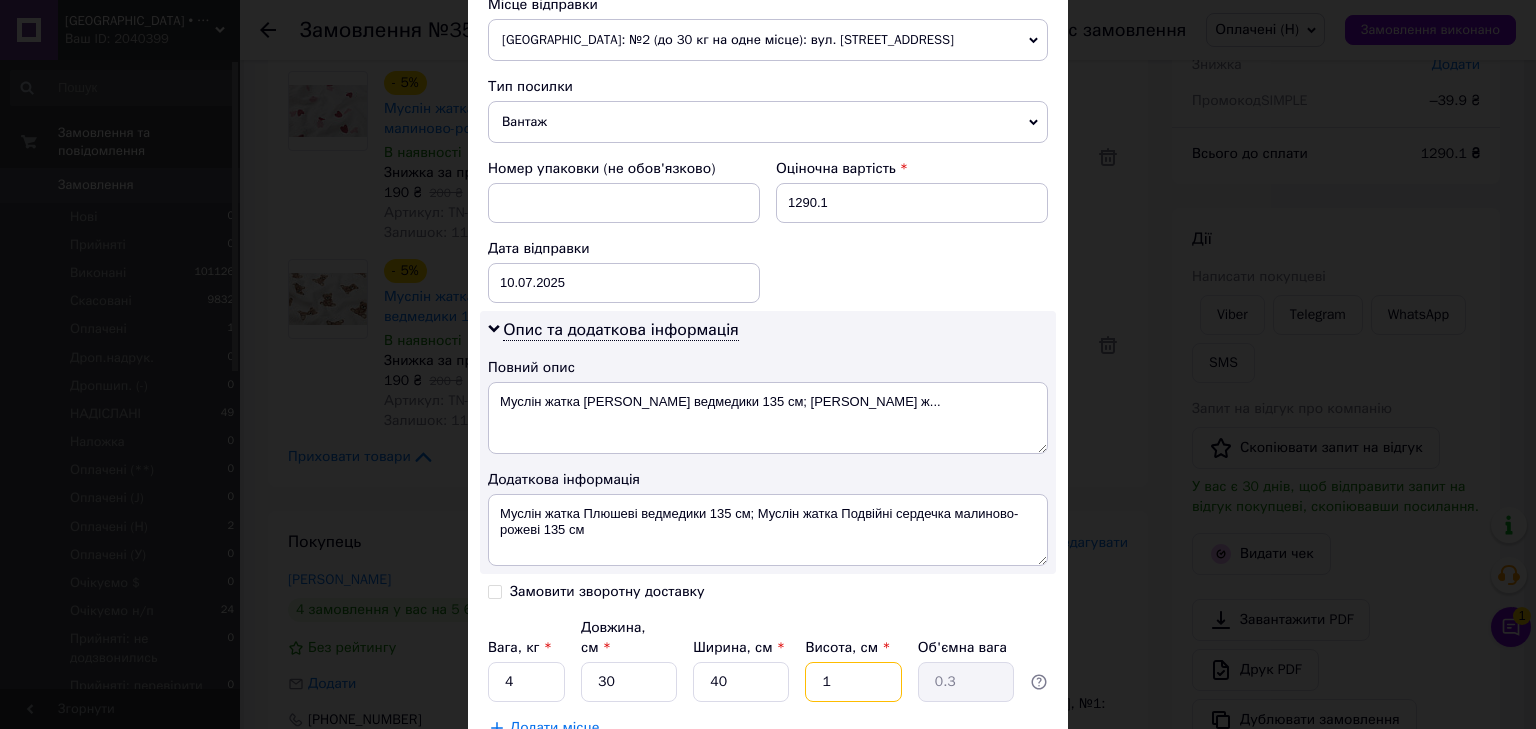 type on "10" 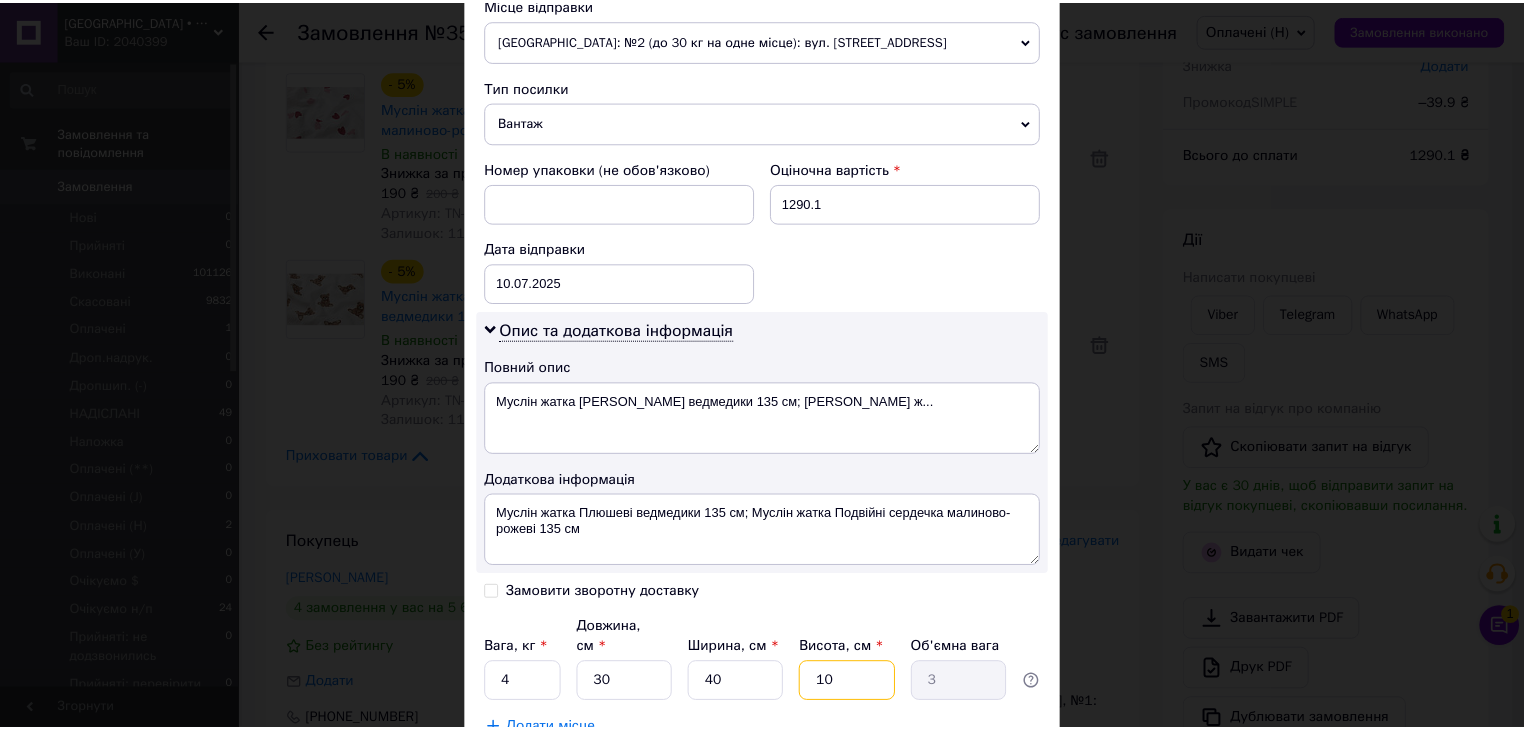 scroll, scrollTop: 852, scrollLeft: 0, axis: vertical 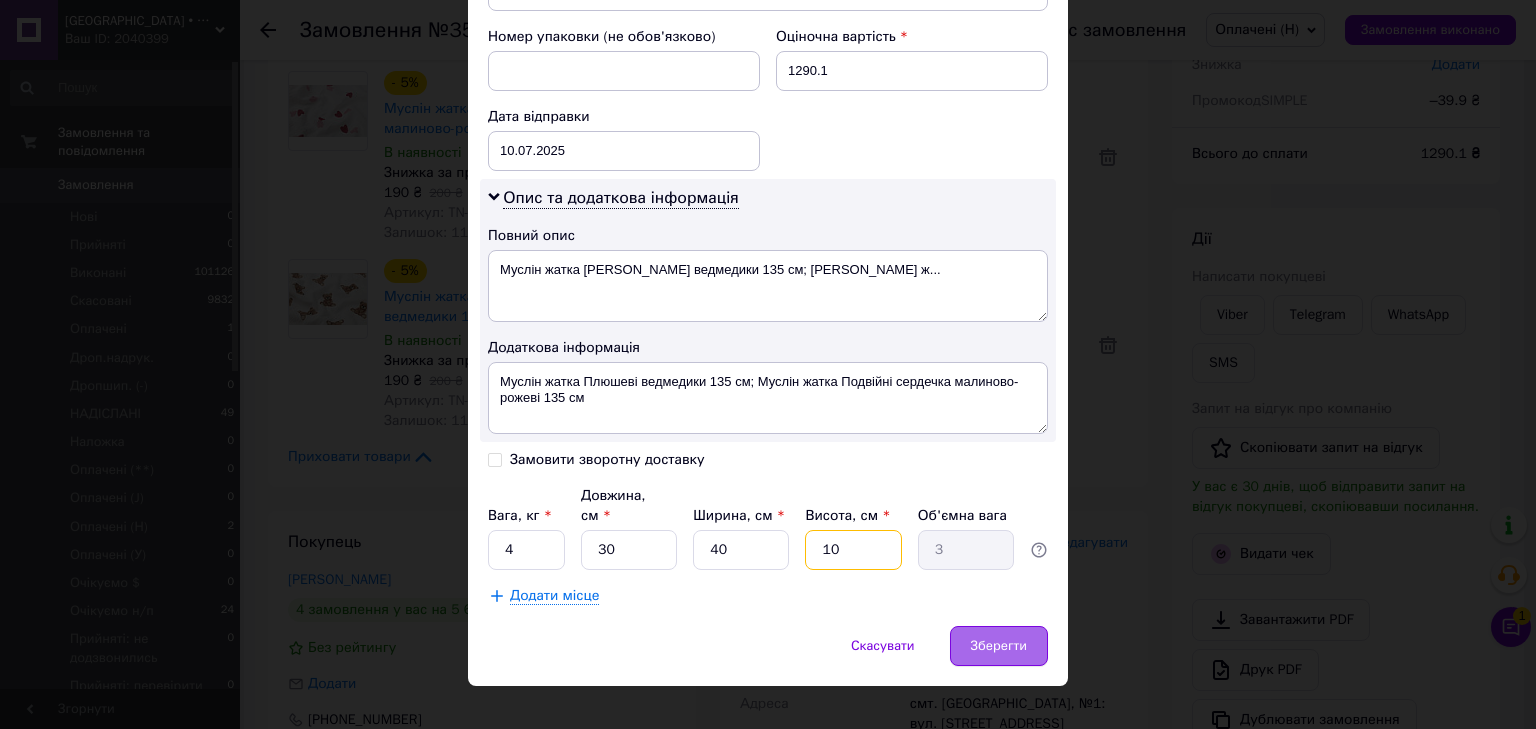 type on "10" 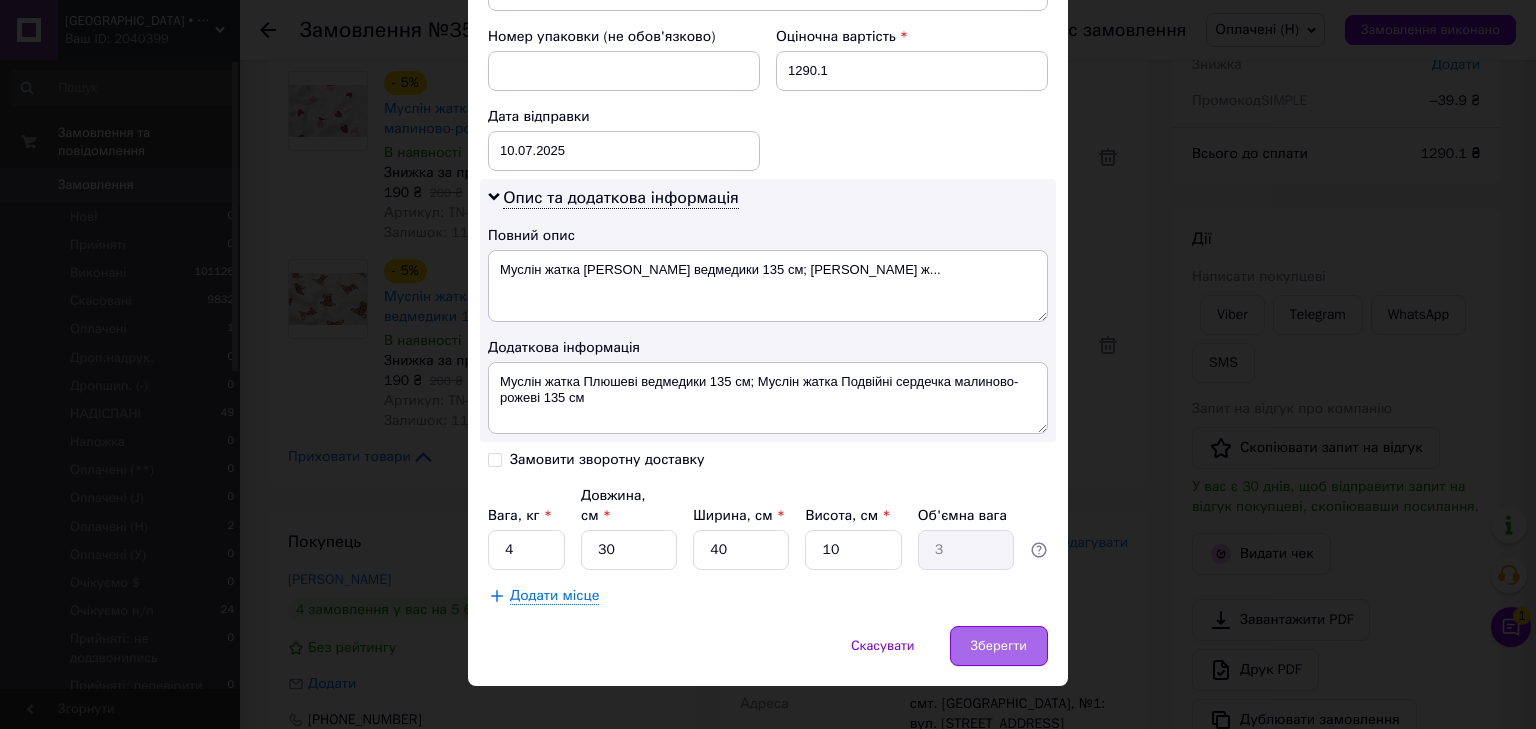 click on "Зберегти" at bounding box center (999, 646) 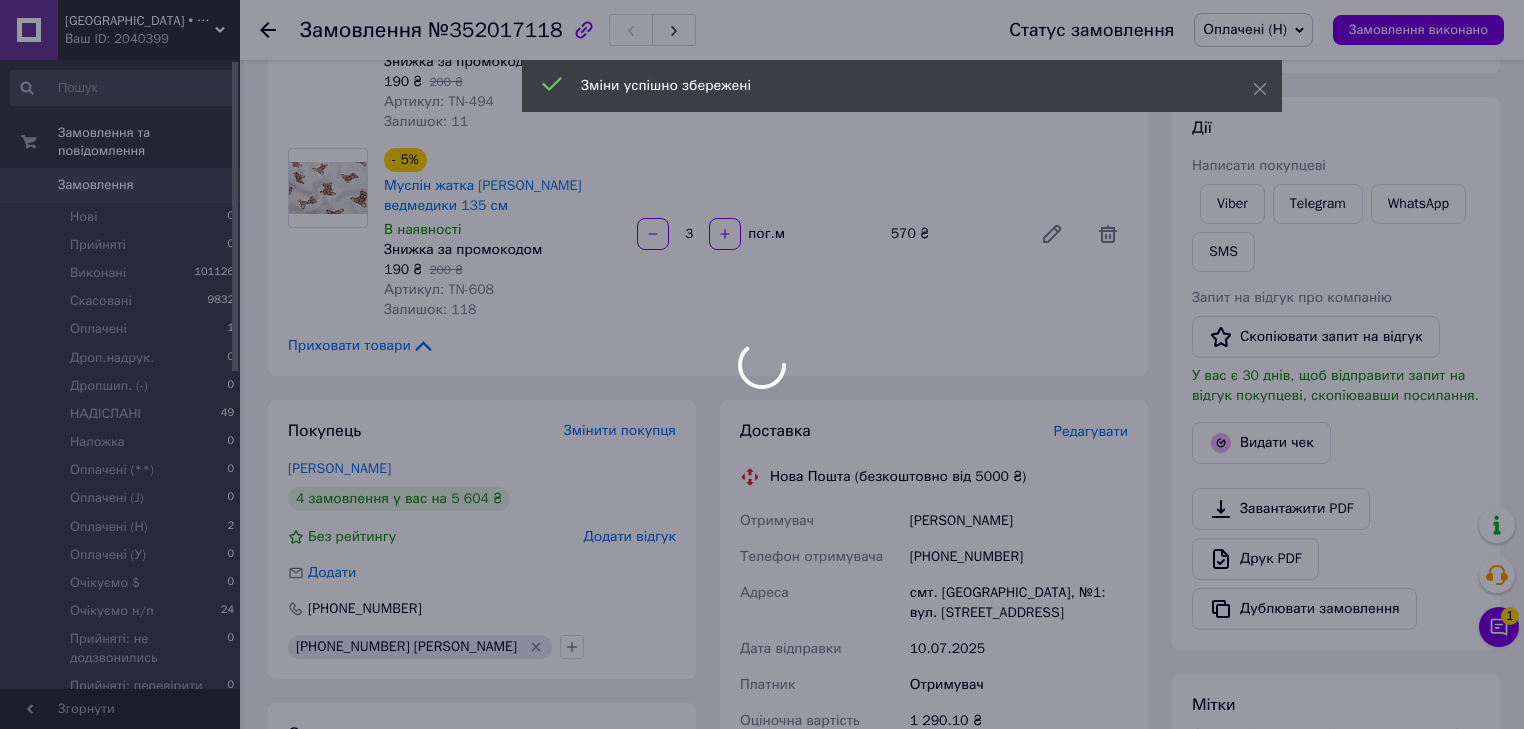scroll, scrollTop: 560, scrollLeft: 0, axis: vertical 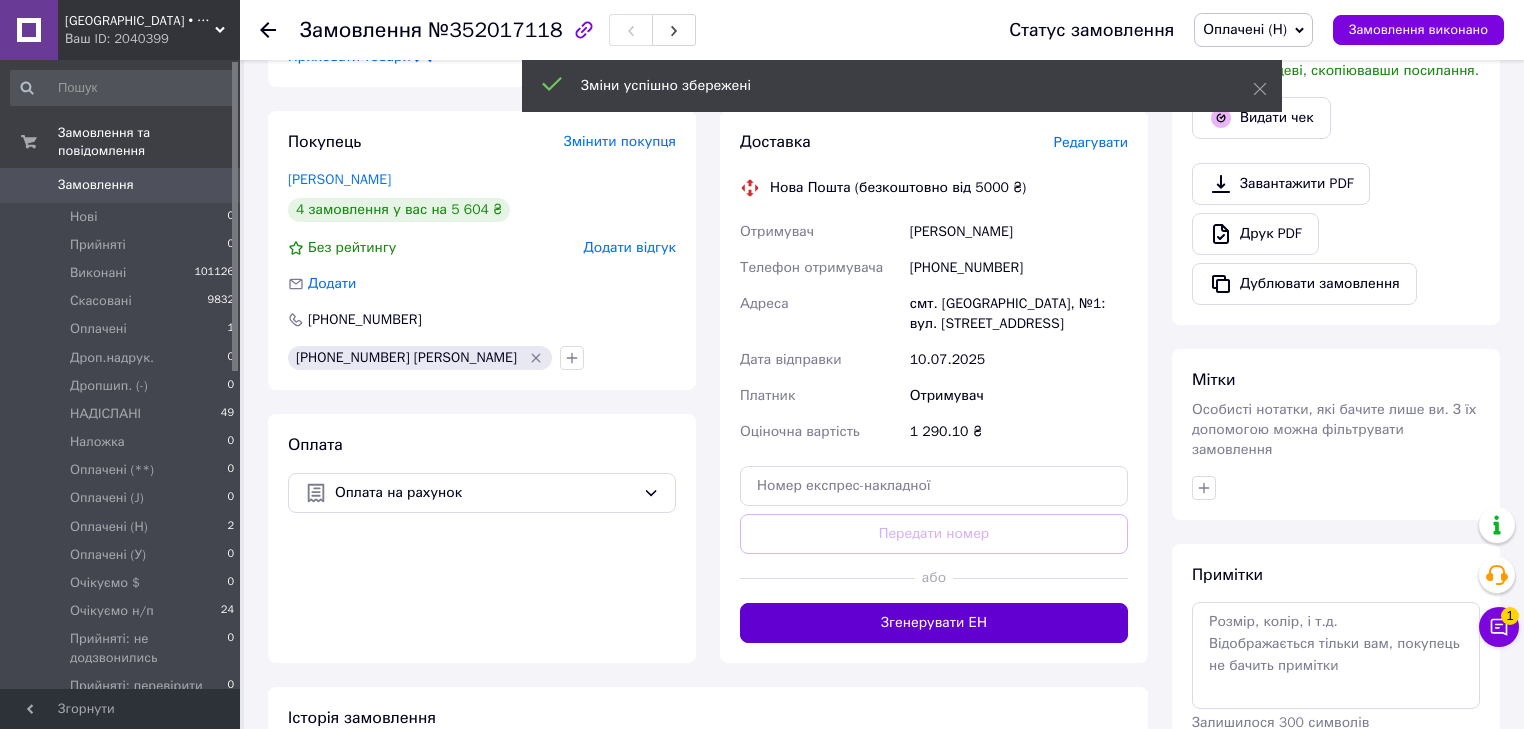 click on "Згенерувати ЕН" at bounding box center (934, 623) 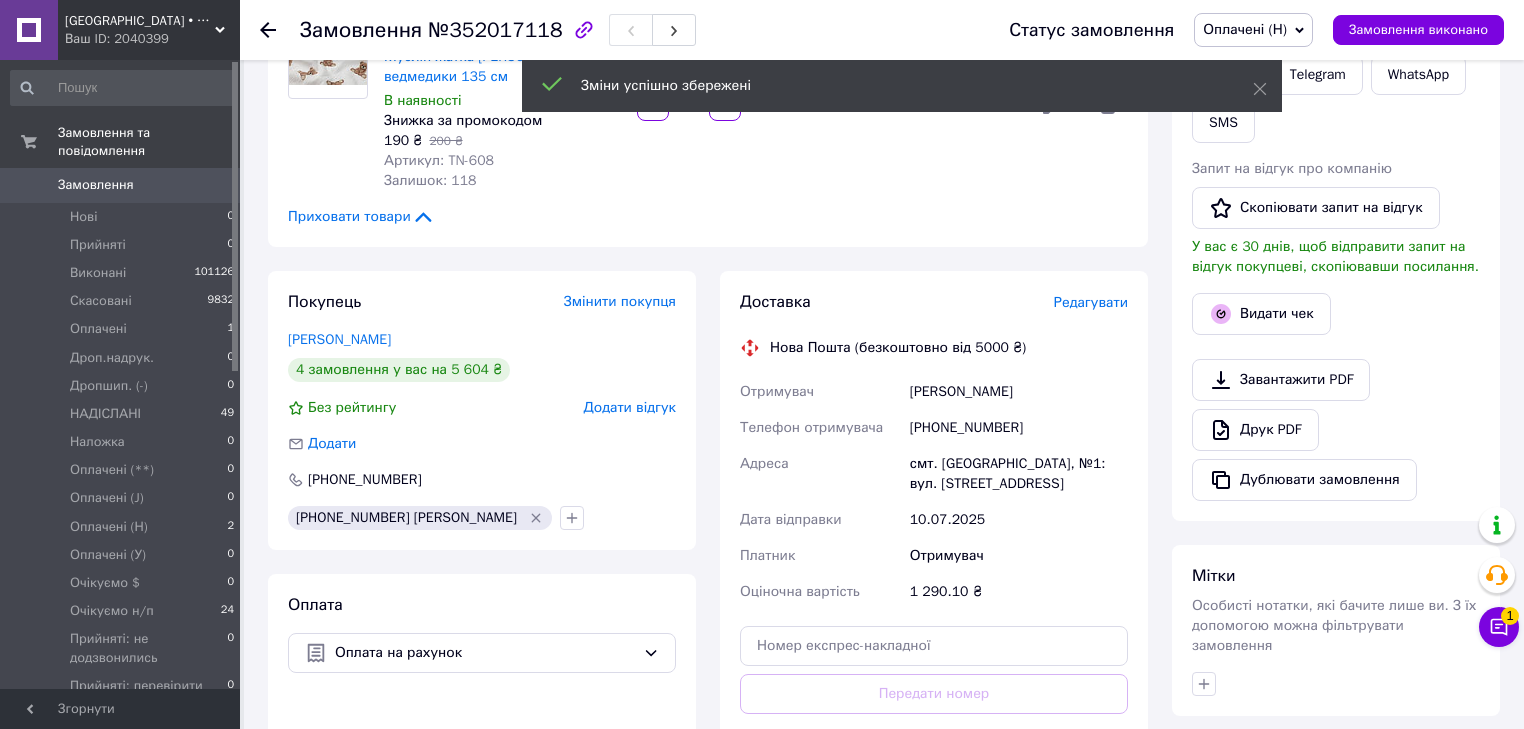 scroll, scrollTop: 400, scrollLeft: 0, axis: vertical 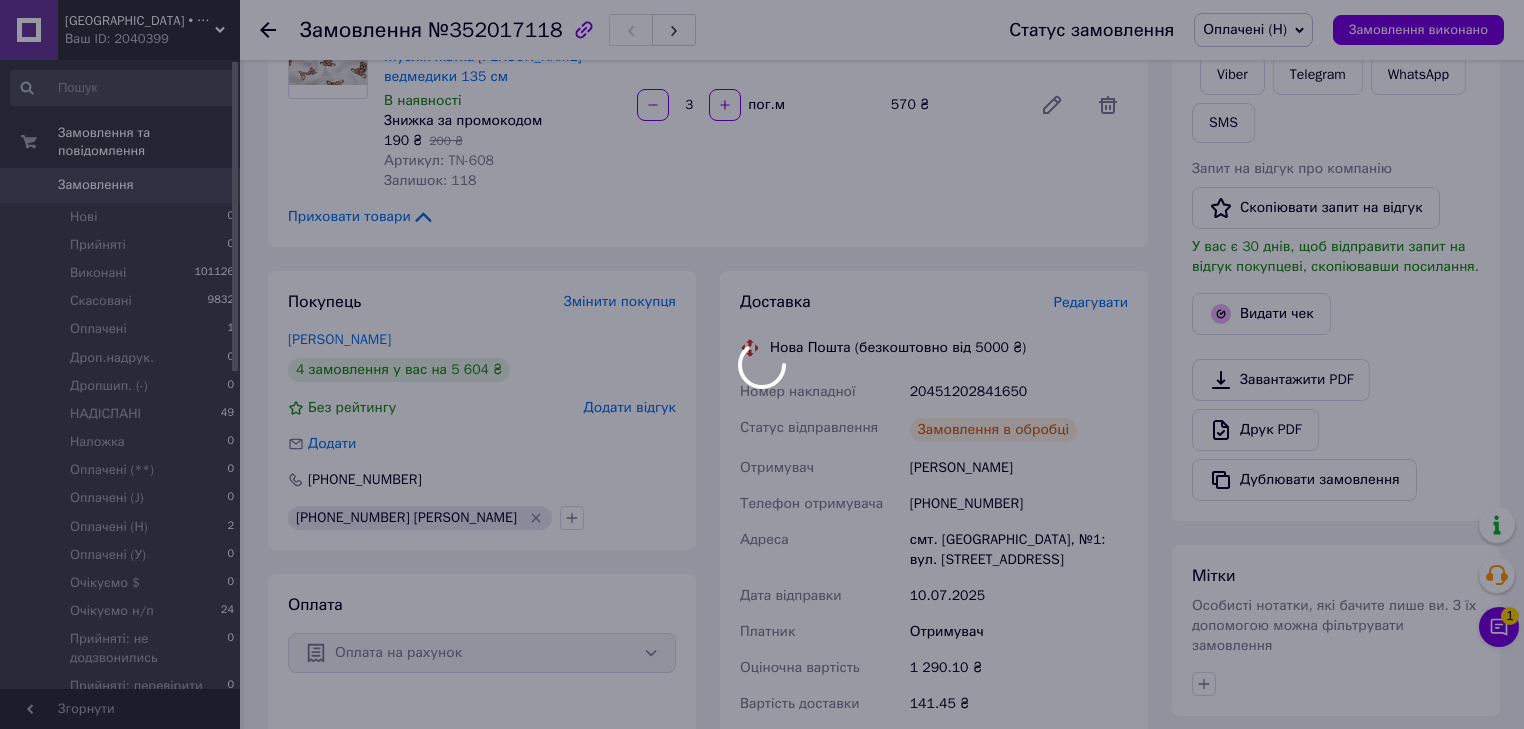 drag, startPoint x: 901, startPoint y: 392, endPoint x: 916, endPoint y: 392, distance: 15 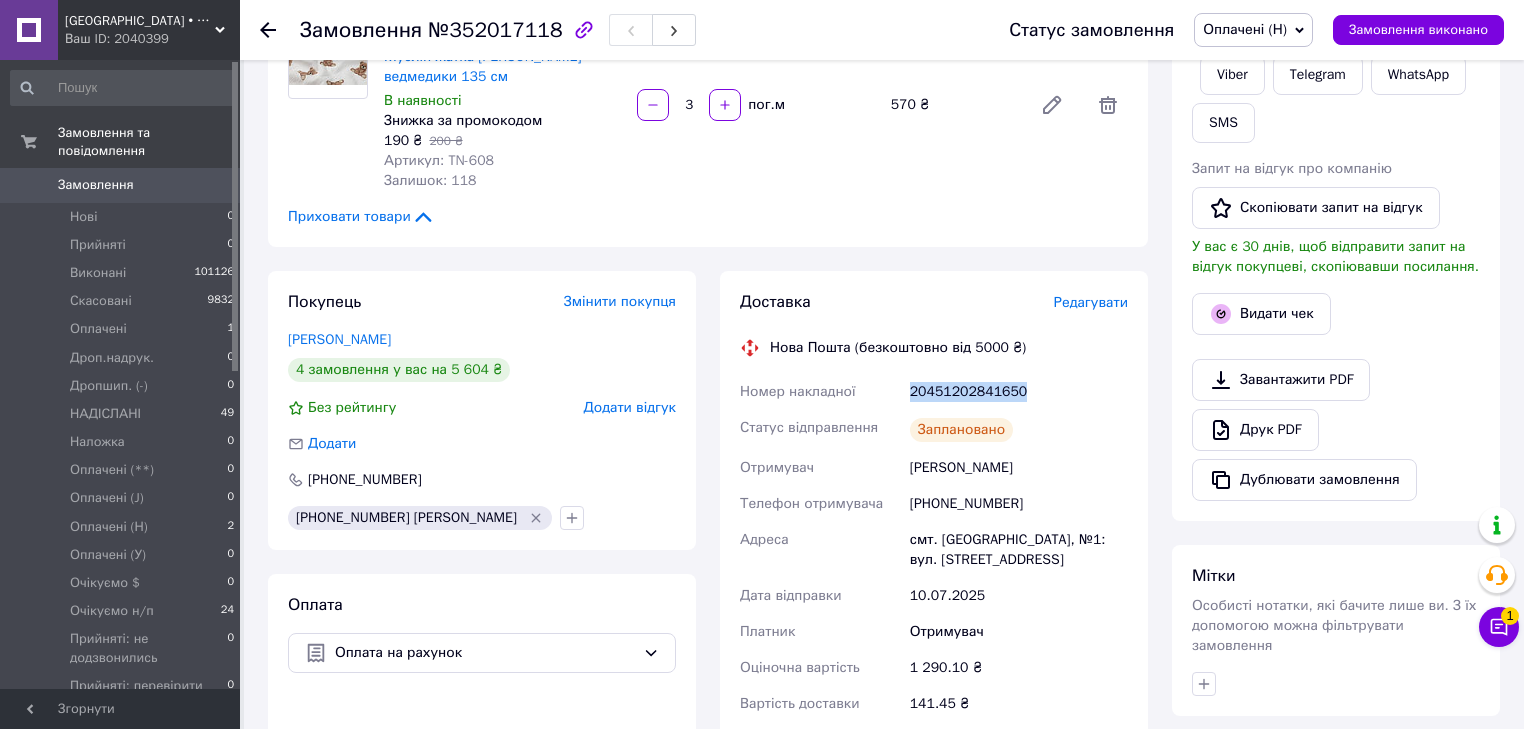 drag, startPoint x: 902, startPoint y: 397, endPoint x: 1035, endPoint y: 389, distance: 133.24039 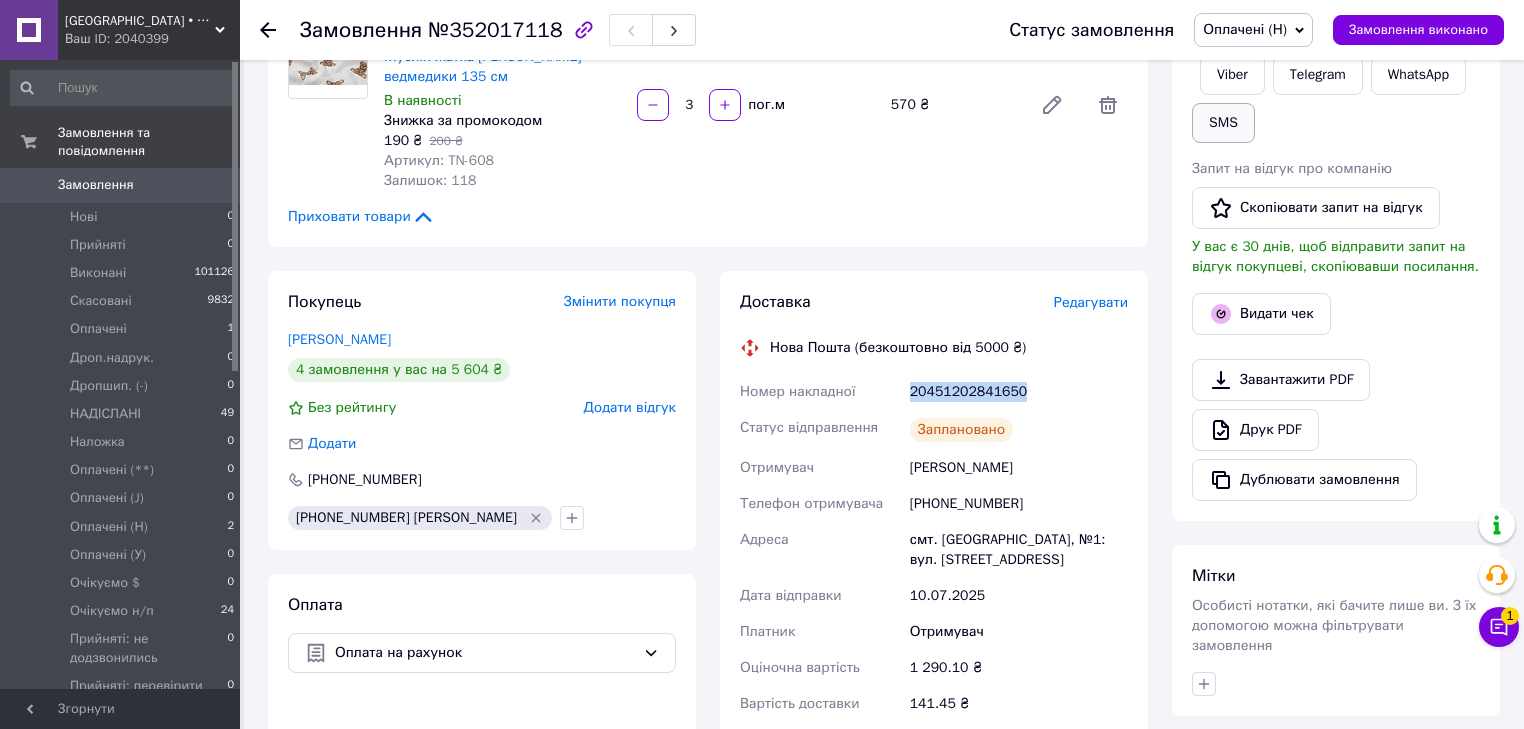 click on "SMS" at bounding box center (1223, 123) 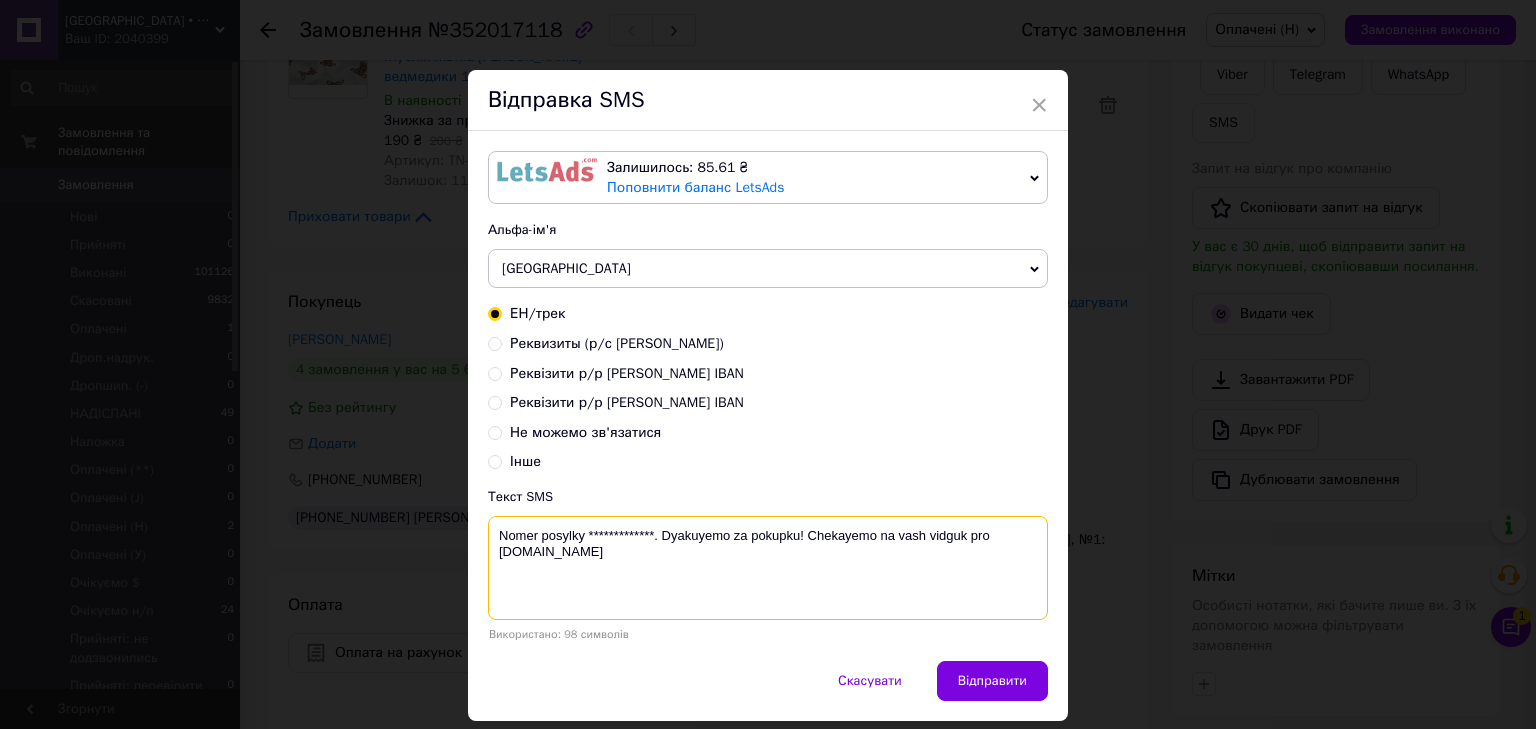 paste on "20451202841650" 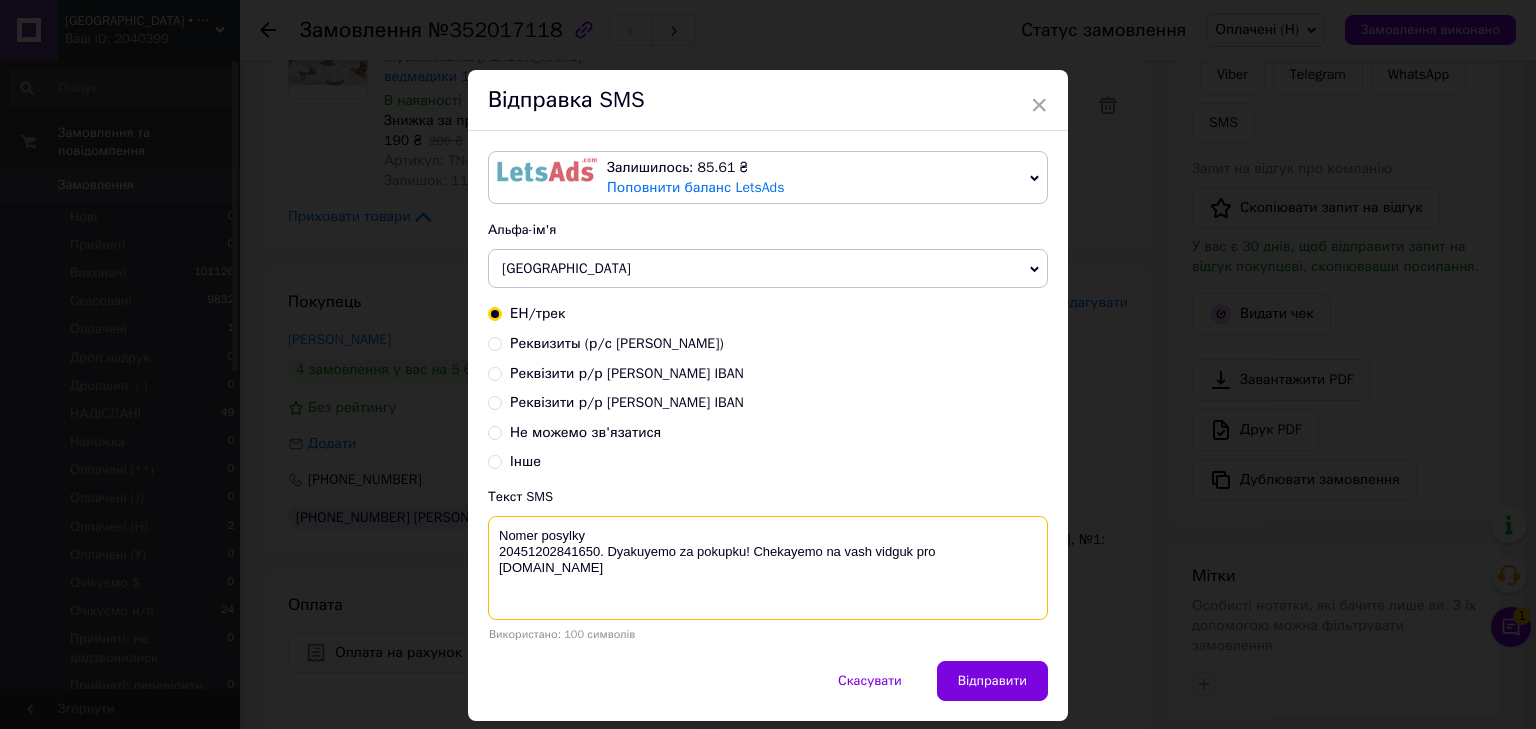 click on "Nomer posylky
20451202841650. Dyakuyemo za pokupku! Chekayemo na vash vidguk pro COTTONville.com.ua" at bounding box center (768, 568) 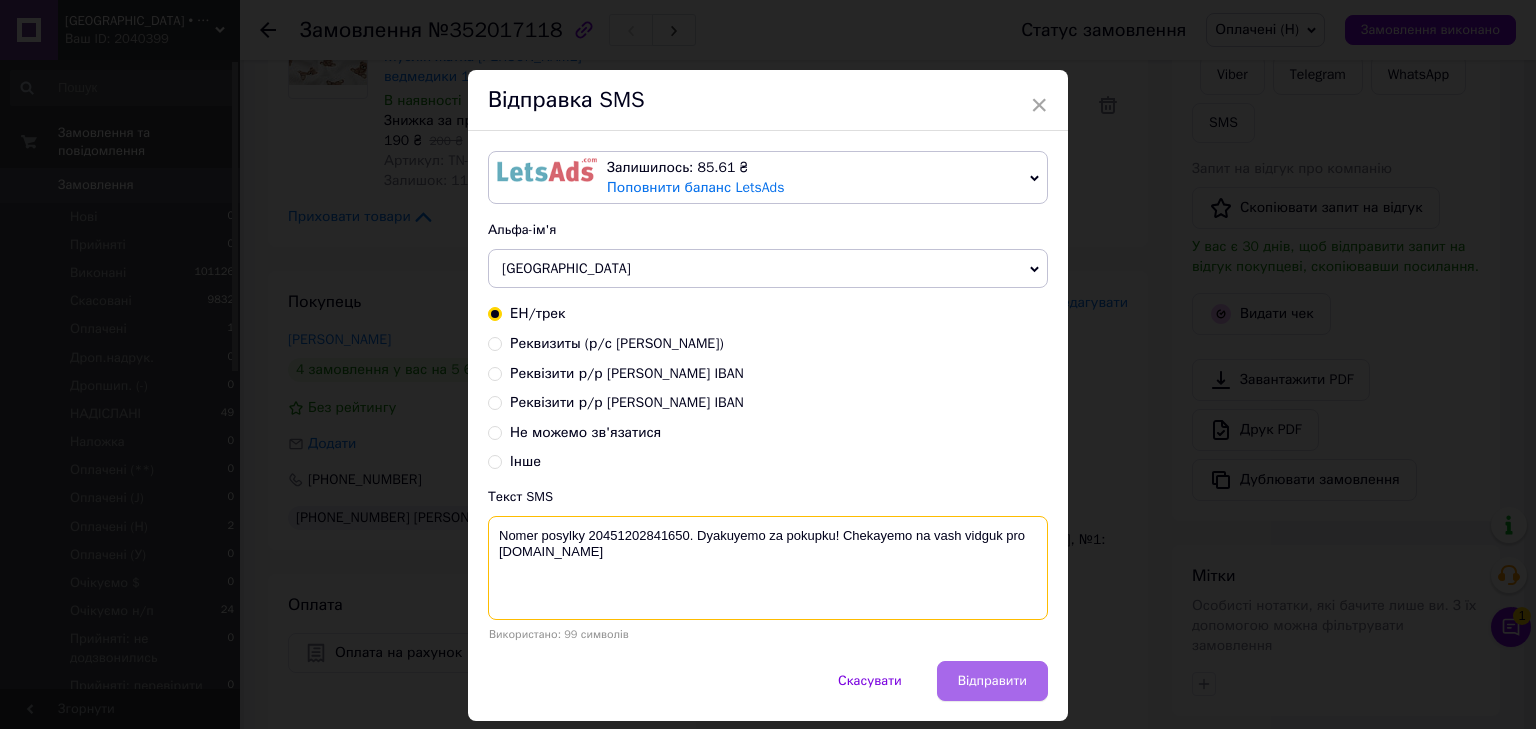 type on "Nomer posylky 20451202841650. Dyakuyemo za pokupku! Chekayemo na vash vidguk pro COTTONville.com.ua" 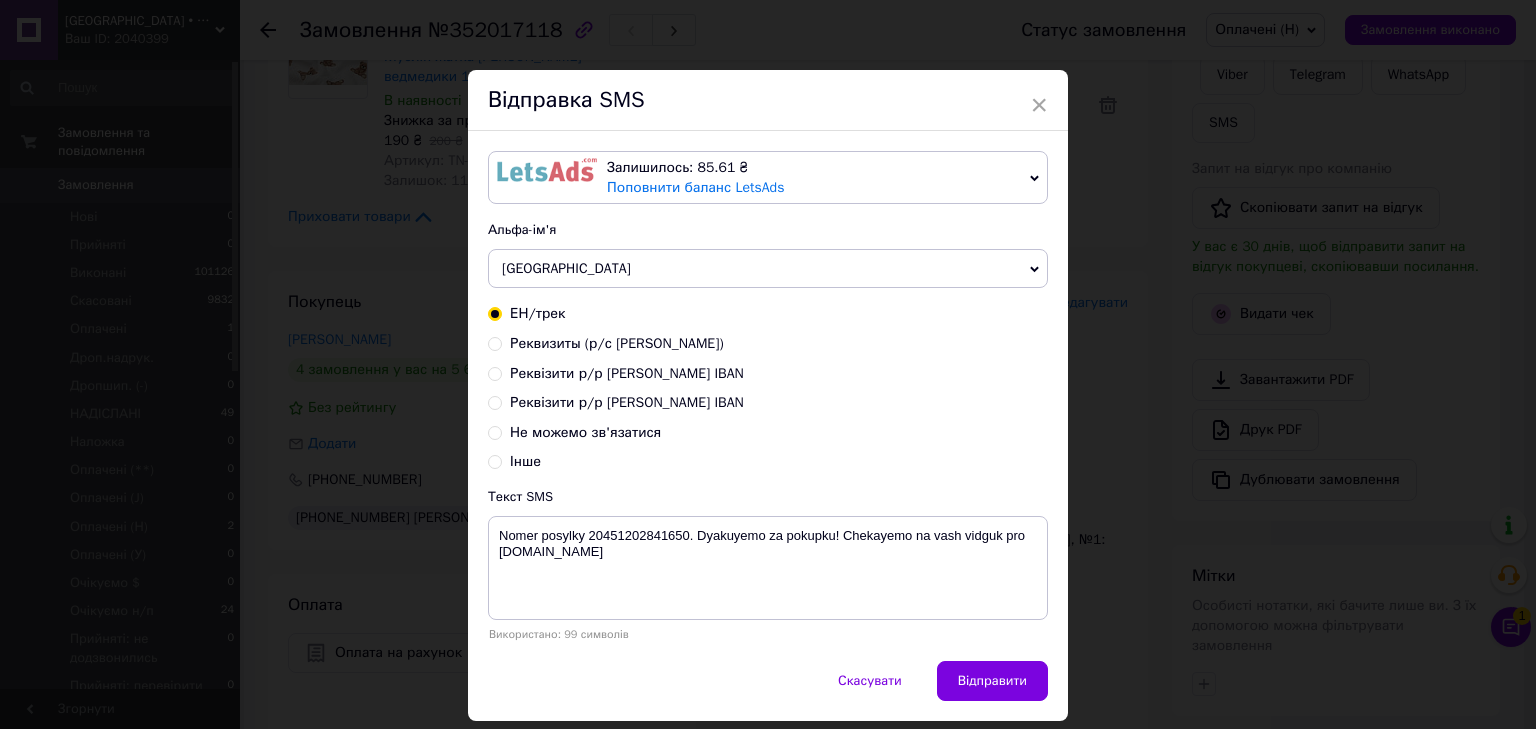 drag, startPoint x: 1002, startPoint y: 687, endPoint x: 1050, endPoint y: 465, distance: 227.12991 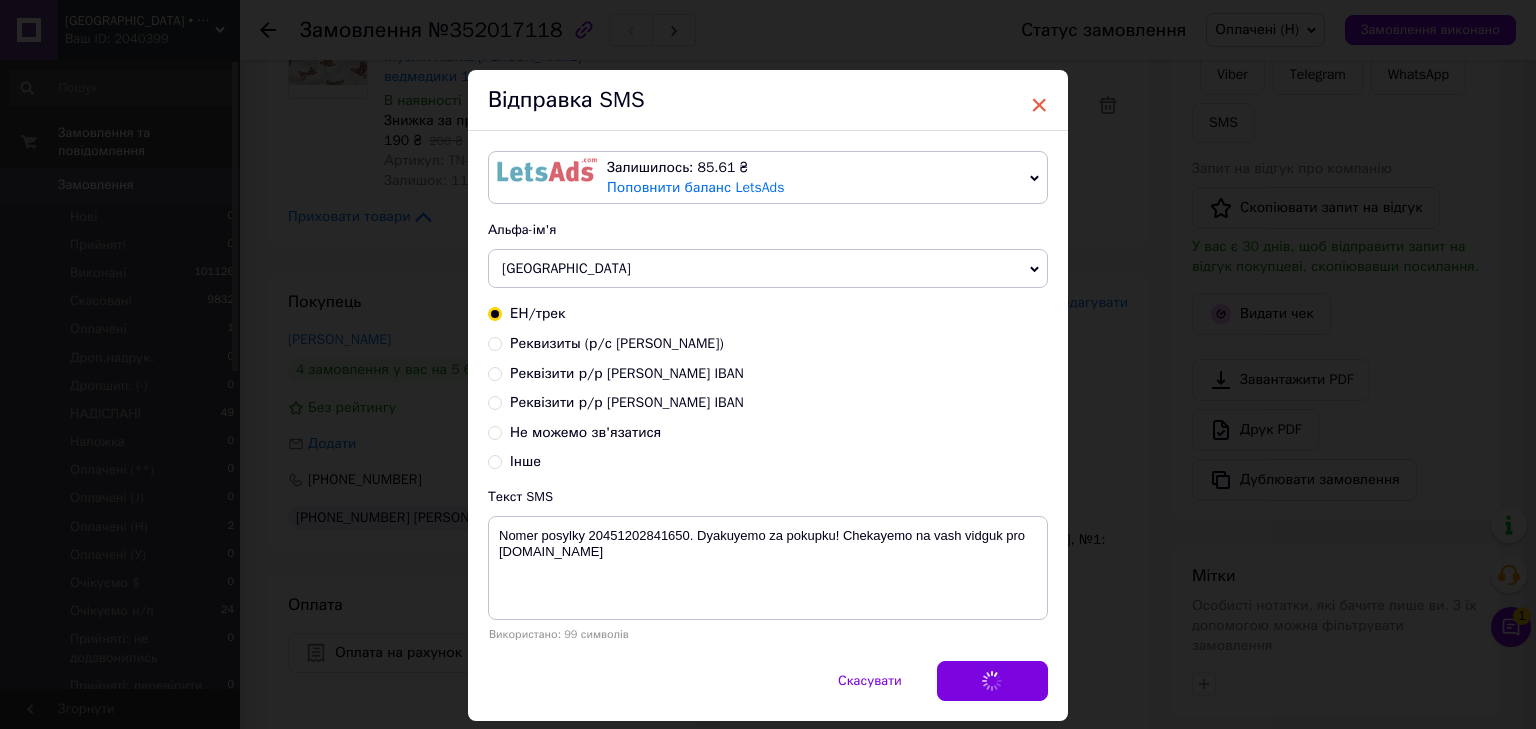 click on "×" at bounding box center [1039, 105] 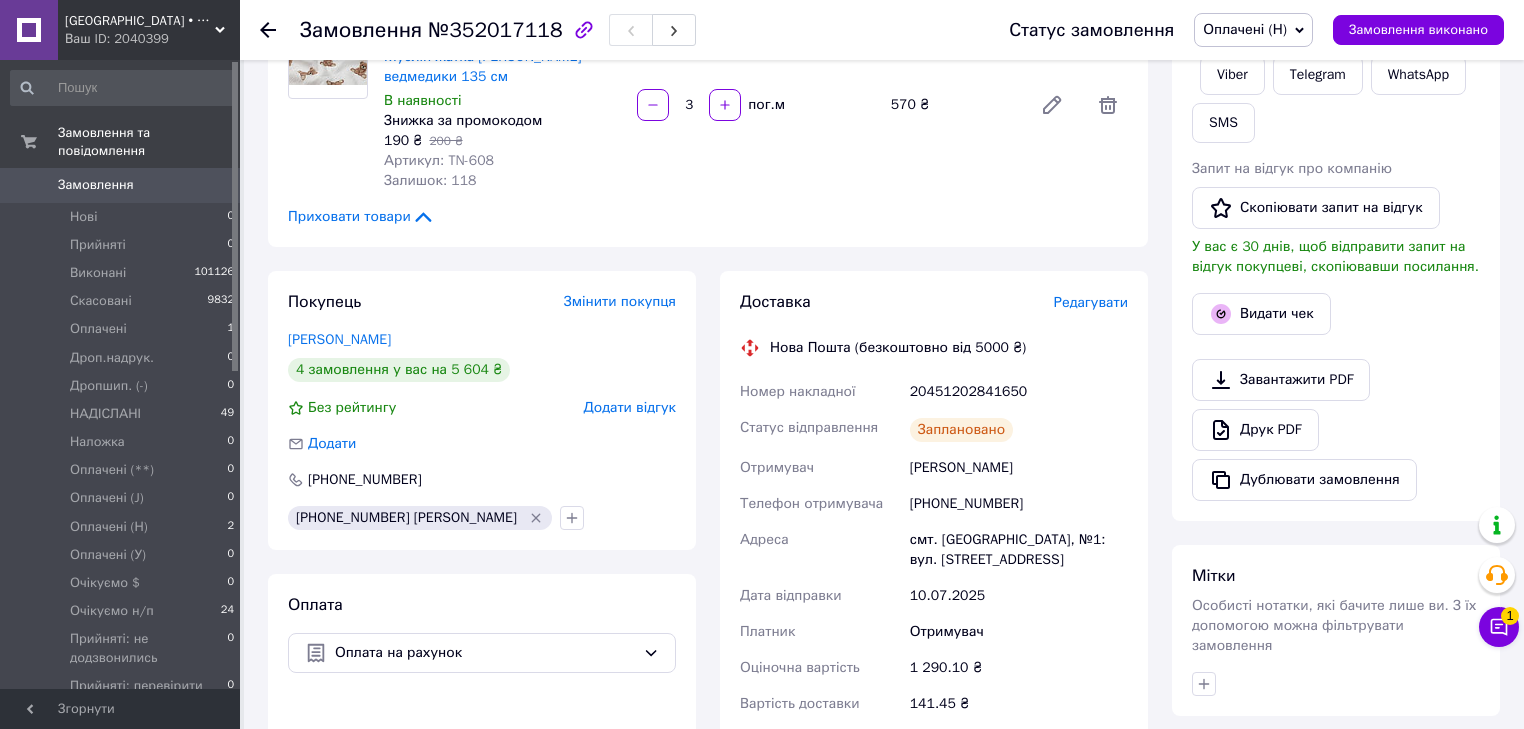click on "Оплачені (Н)" at bounding box center (1245, 29) 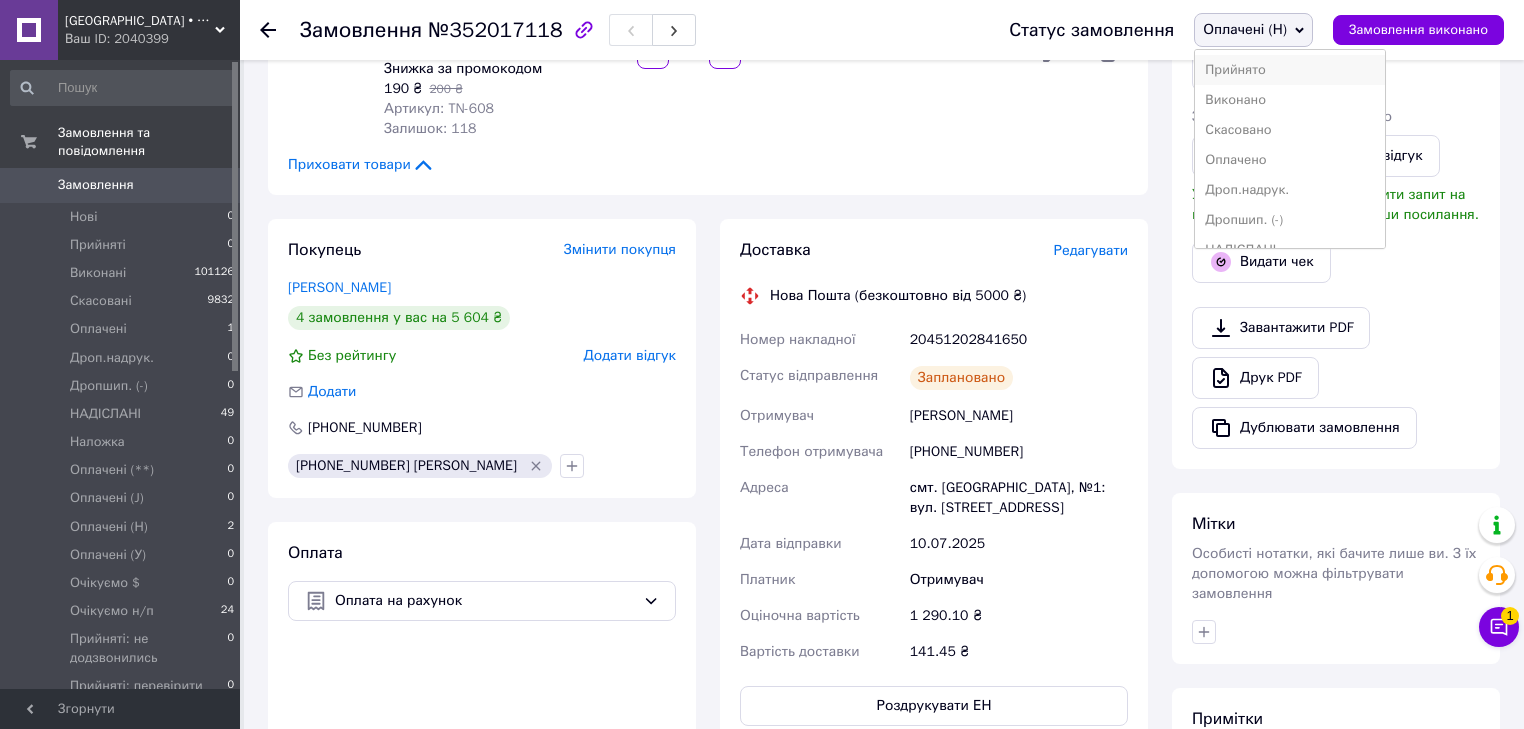 scroll, scrollTop: 480, scrollLeft: 0, axis: vertical 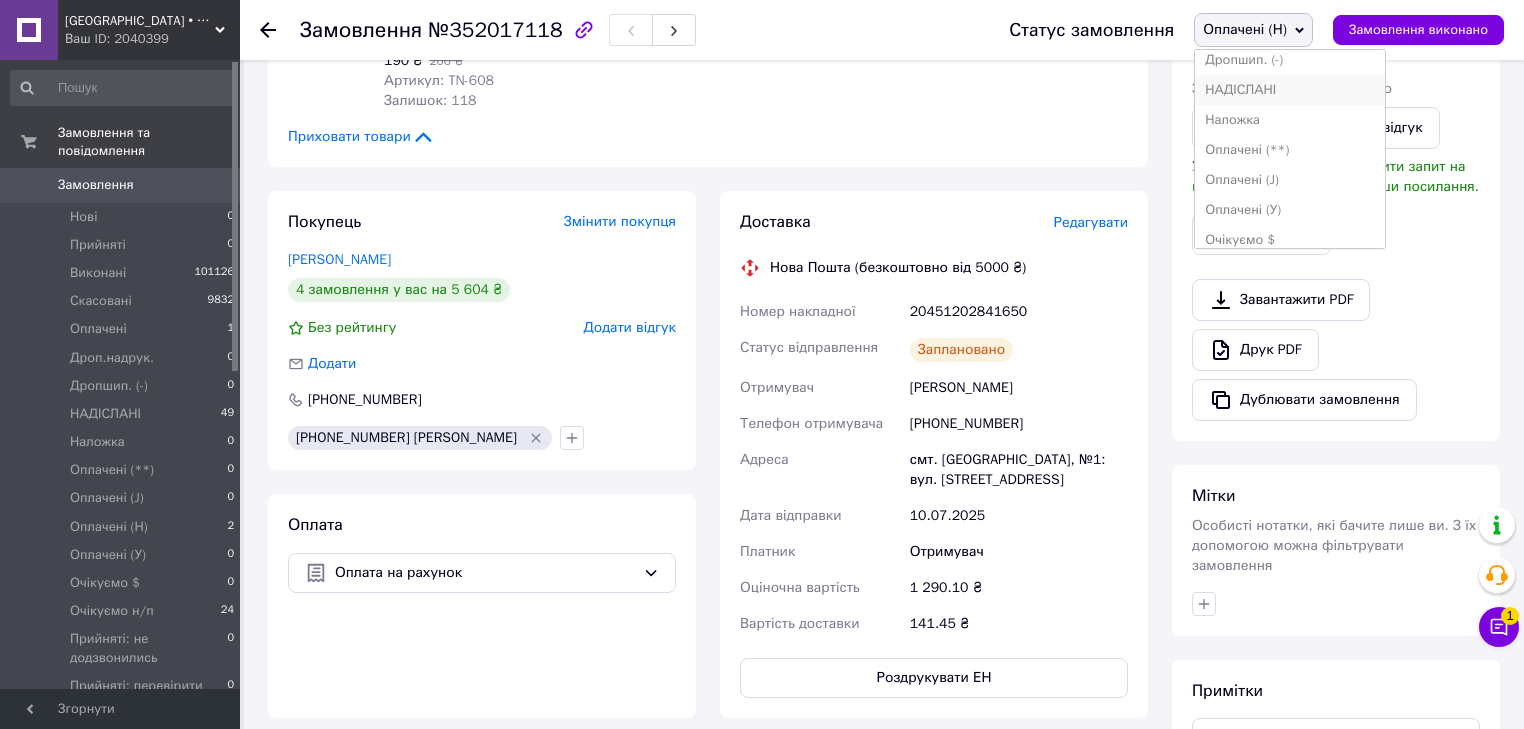 click on "НАДІСЛАНІ" at bounding box center [1290, 90] 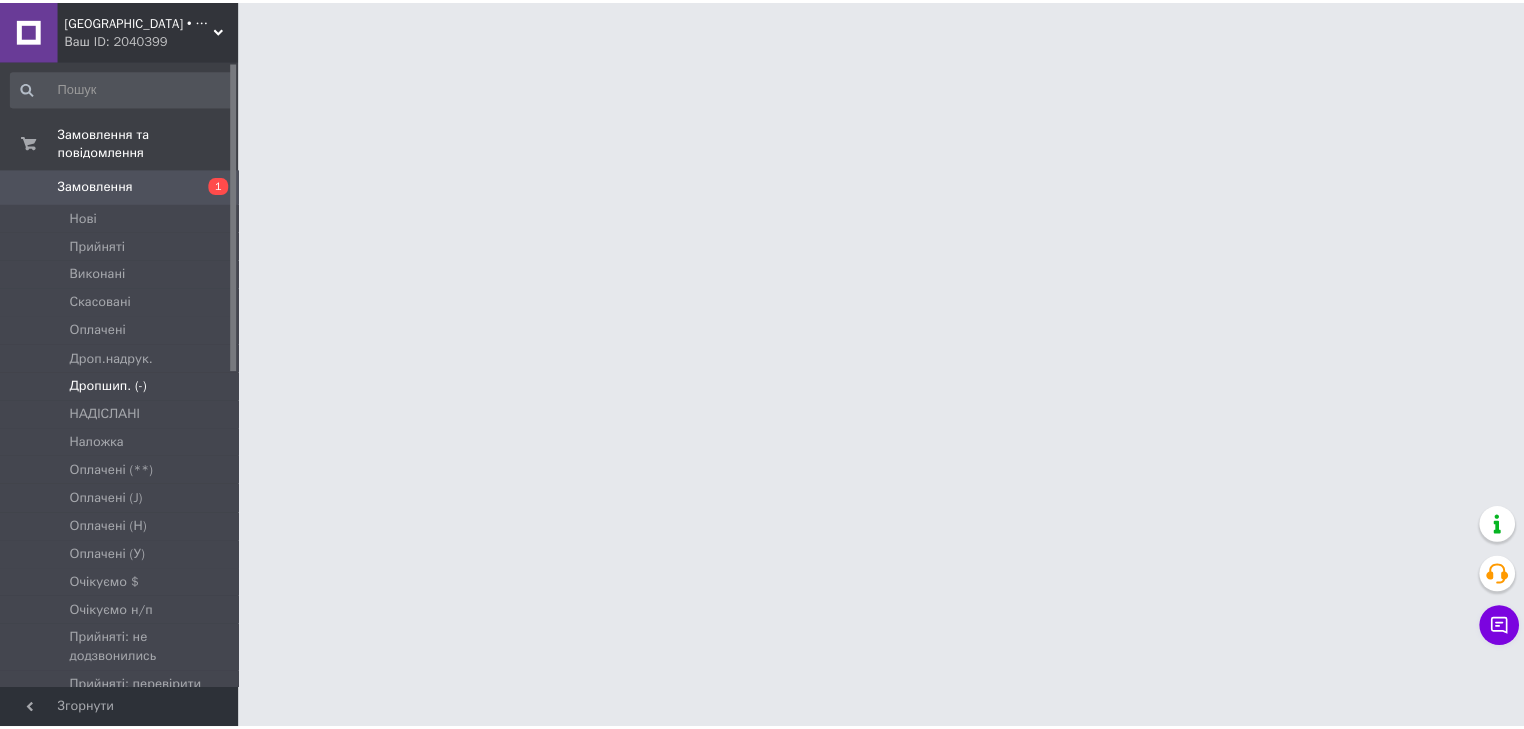 scroll, scrollTop: 0, scrollLeft: 0, axis: both 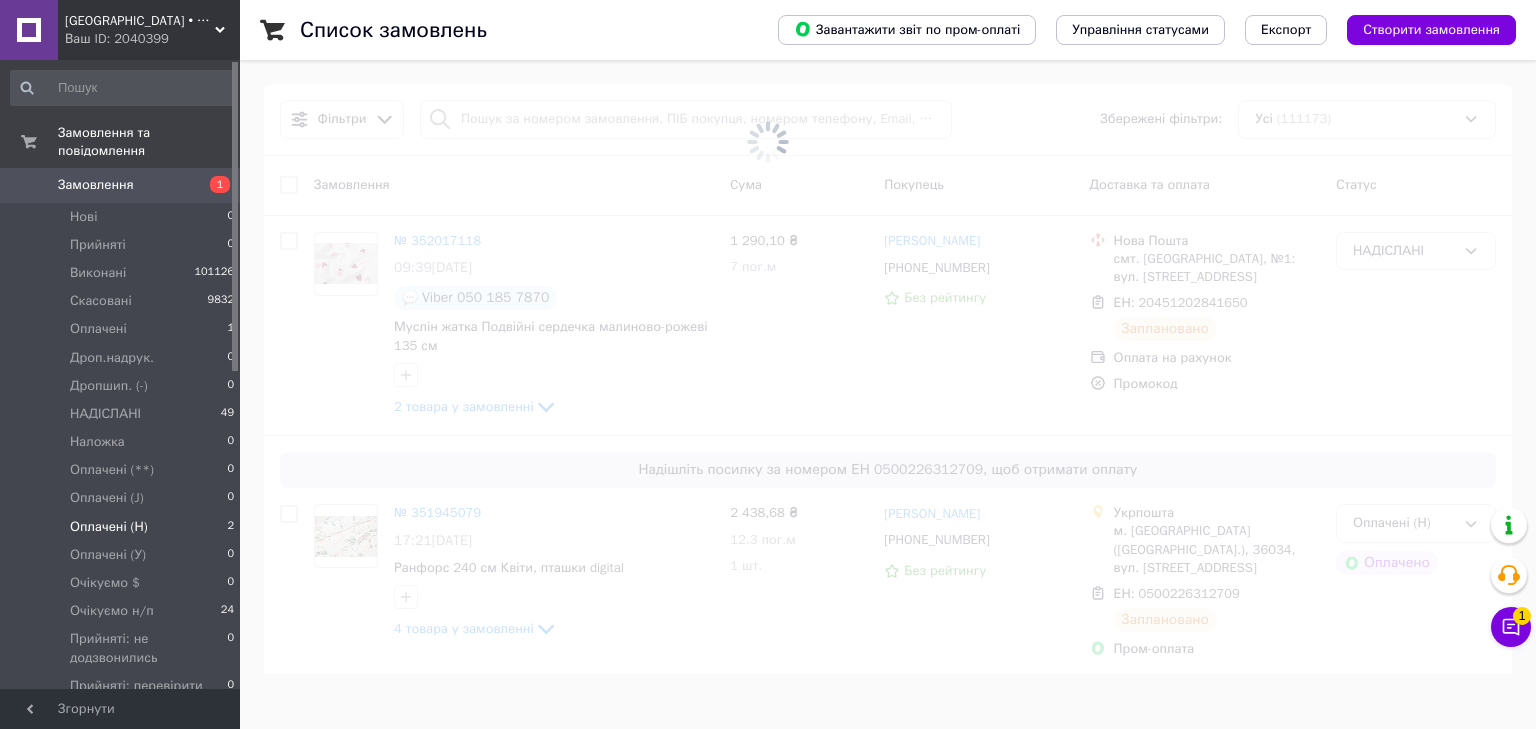 click on "Оплачені (Н) 2" at bounding box center (123, 527) 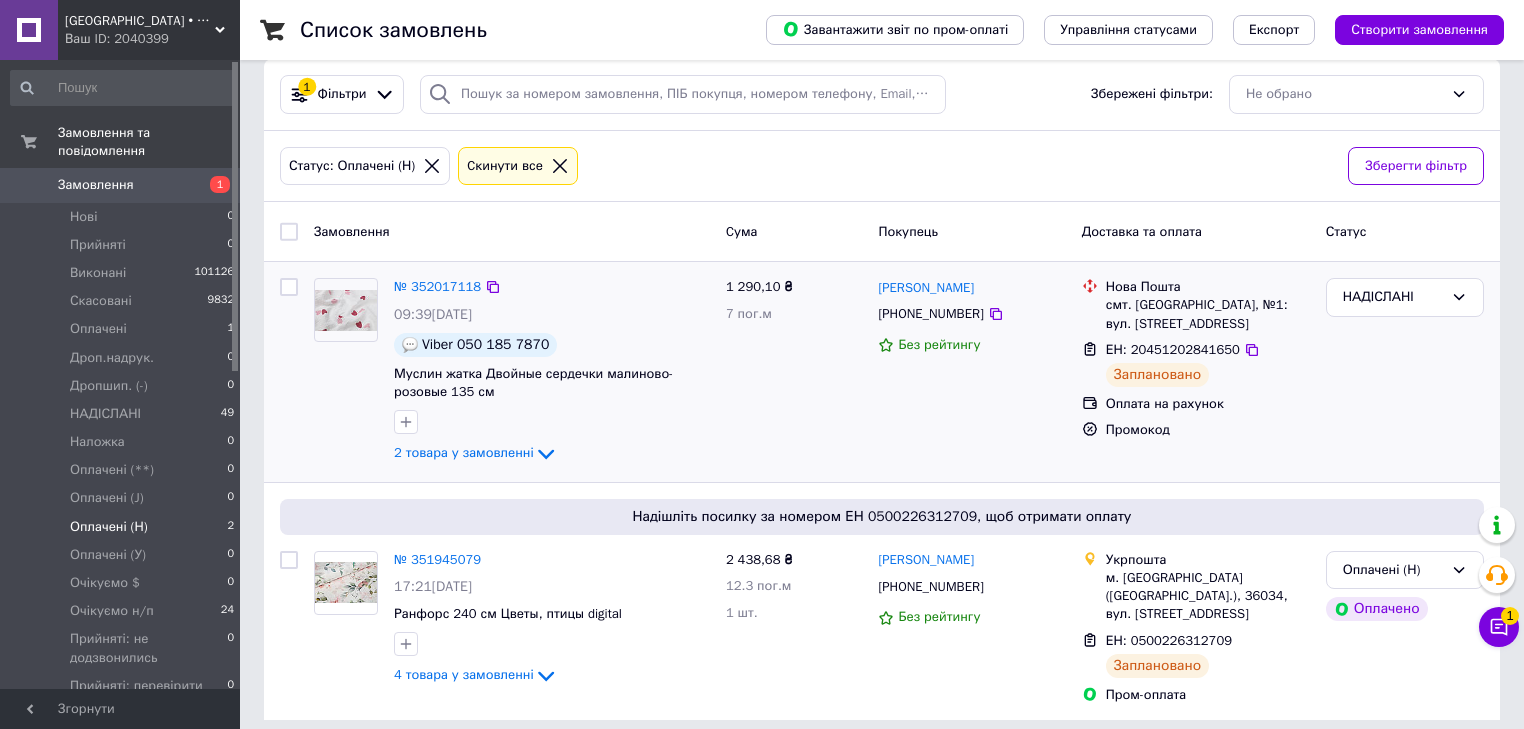 scroll, scrollTop: 39, scrollLeft: 0, axis: vertical 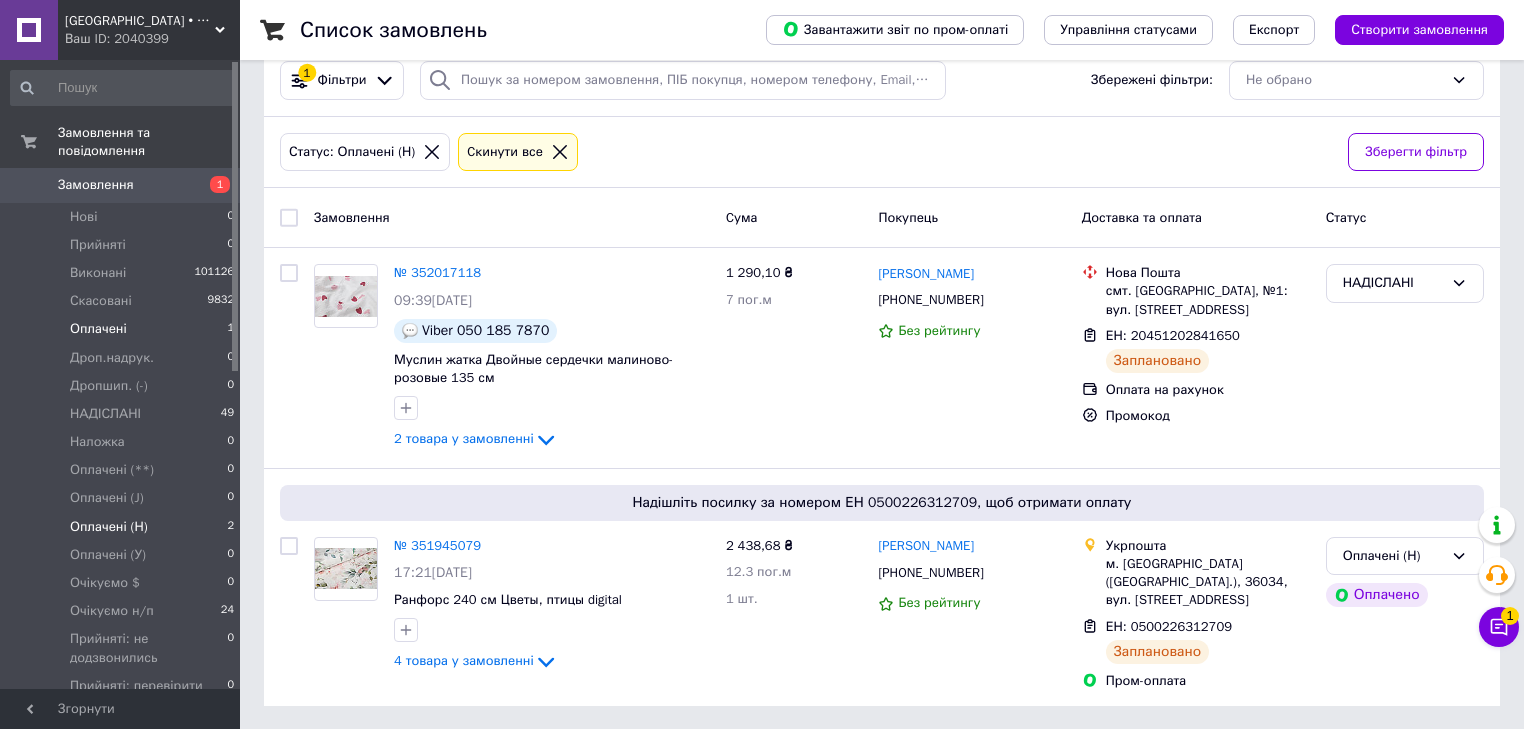 click on "Оплачені 1" at bounding box center [123, 329] 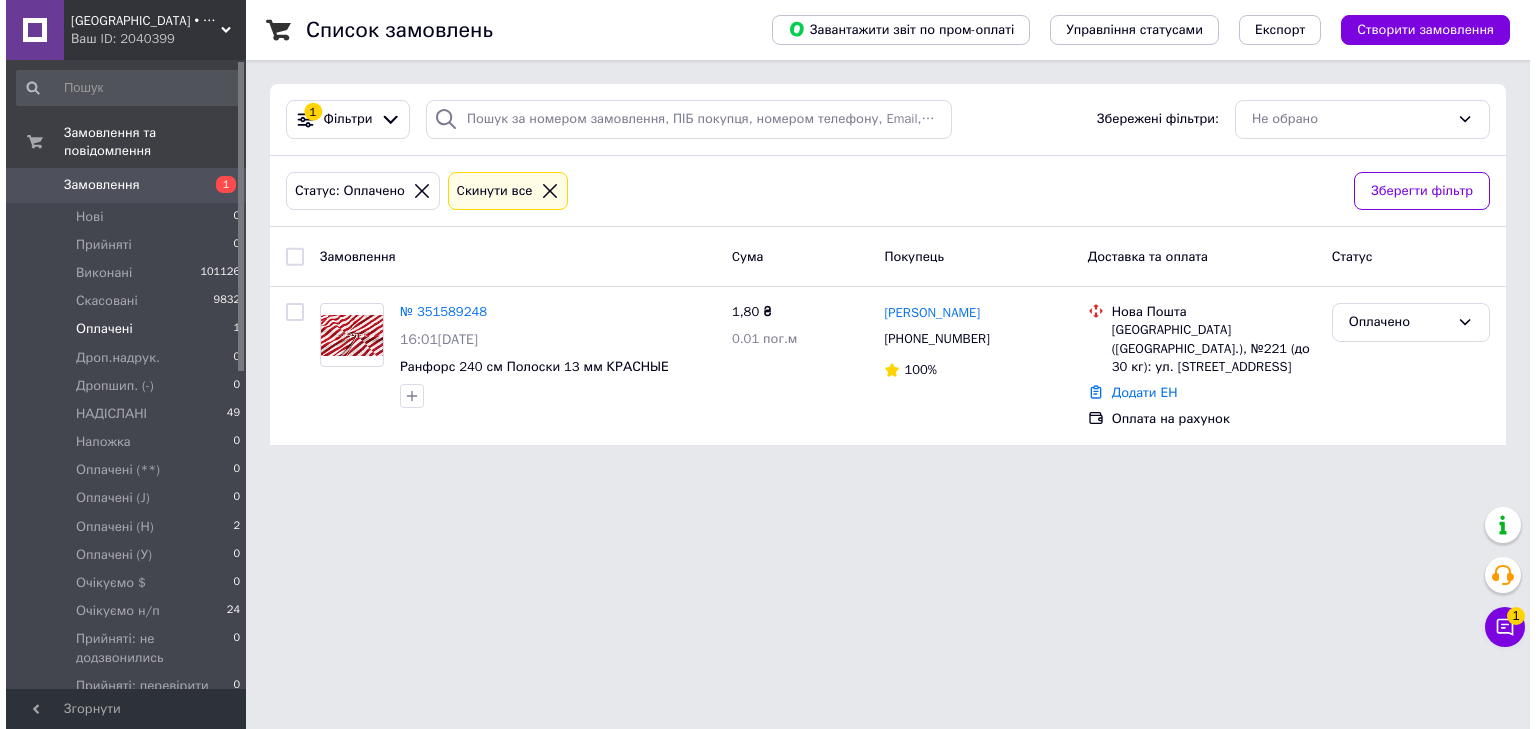 scroll, scrollTop: 0, scrollLeft: 0, axis: both 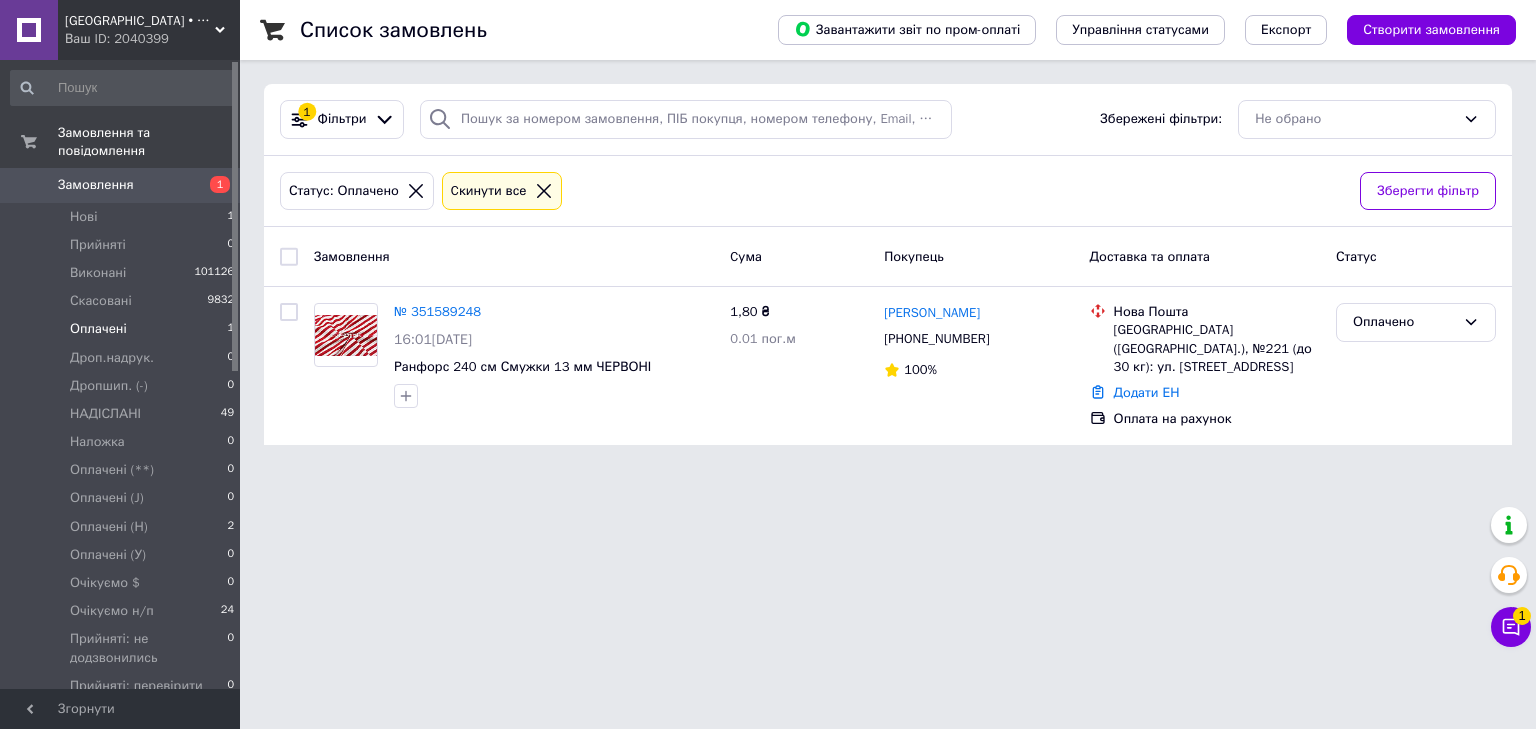 click 